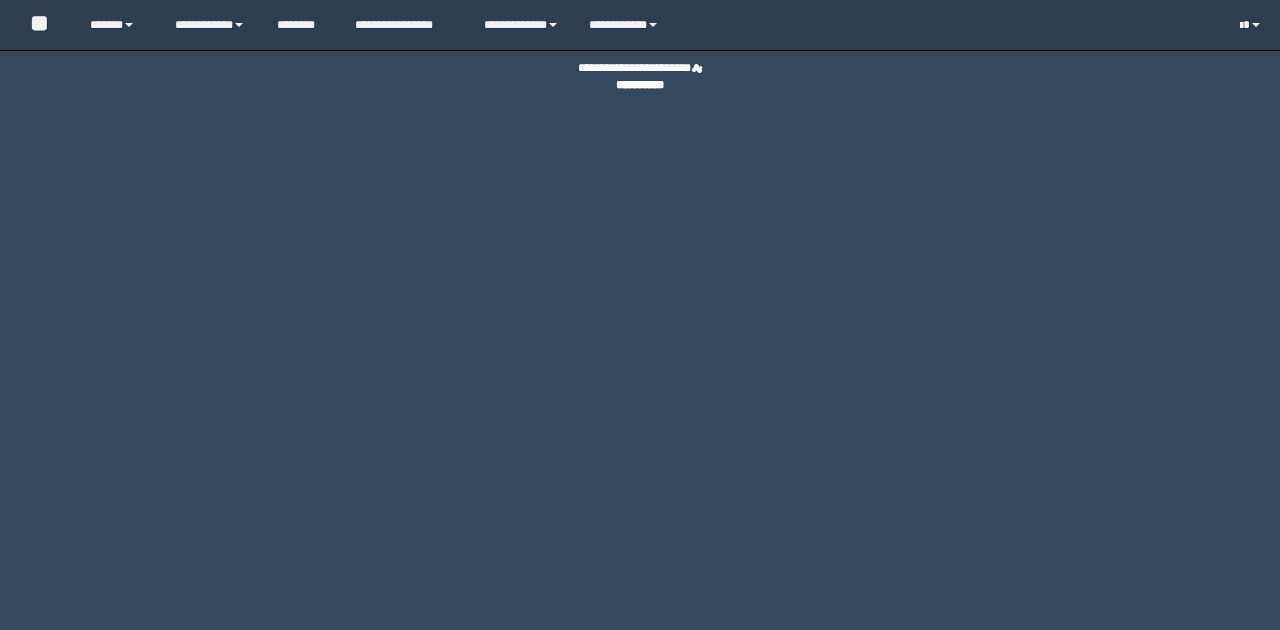 scroll, scrollTop: 0, scrollLeft: 0, axis: both 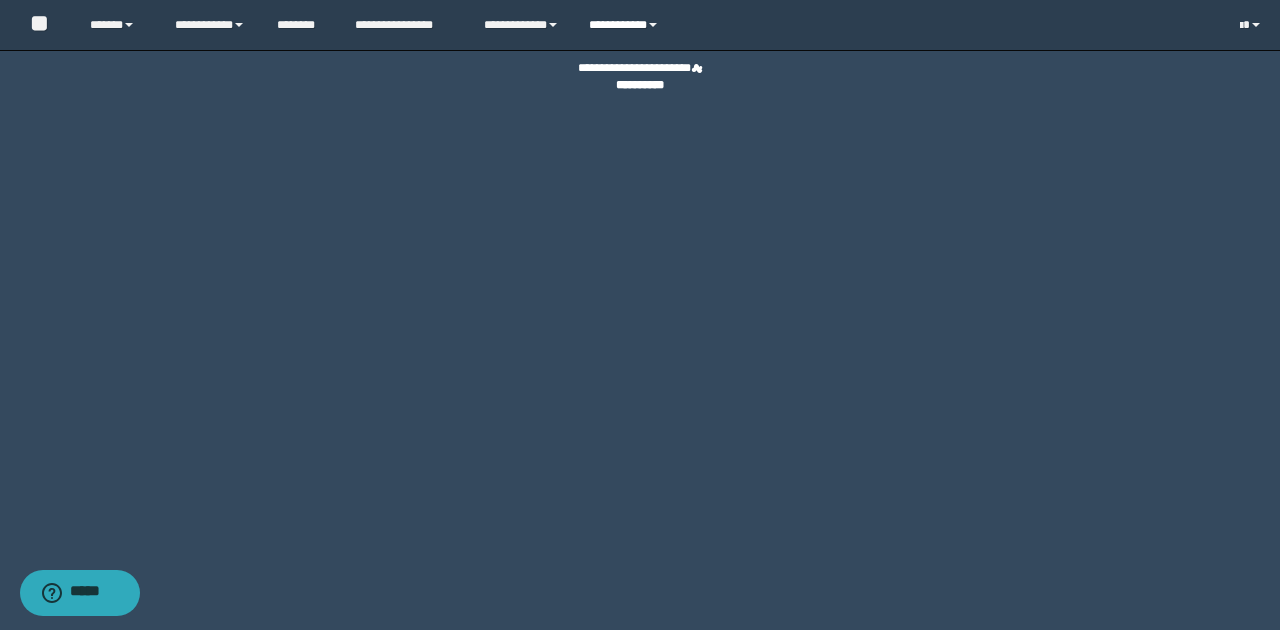 click on "**********" at bounding box center (626, 25) 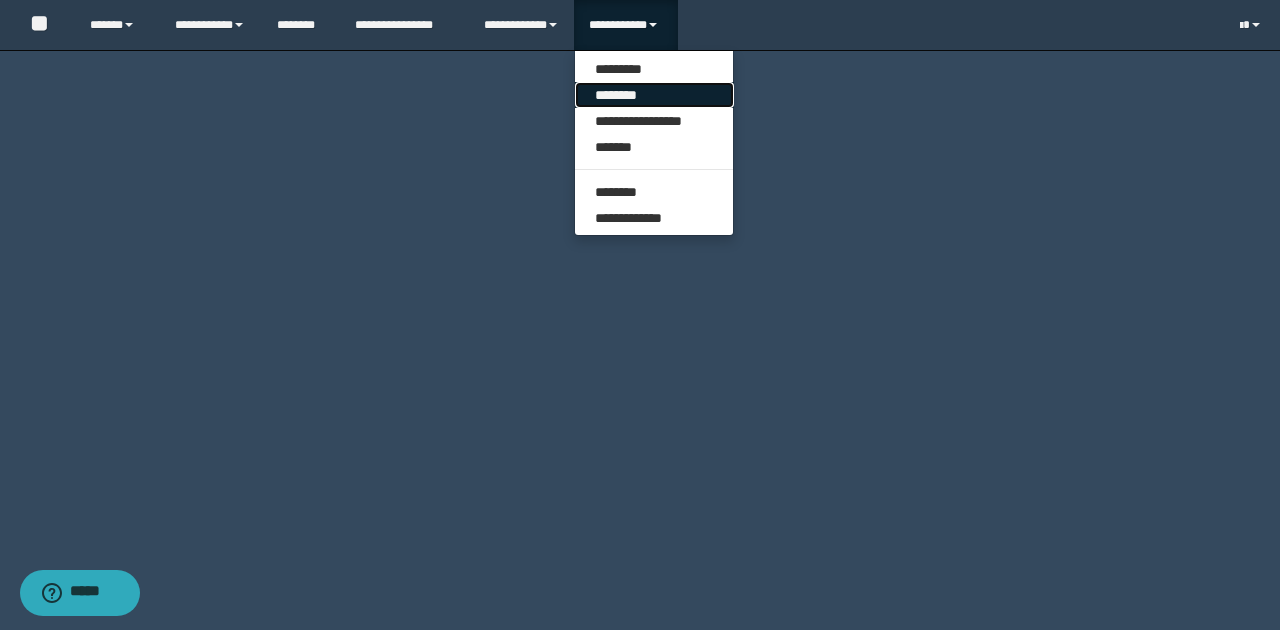 click on "********" at bounding box center (654, 95) 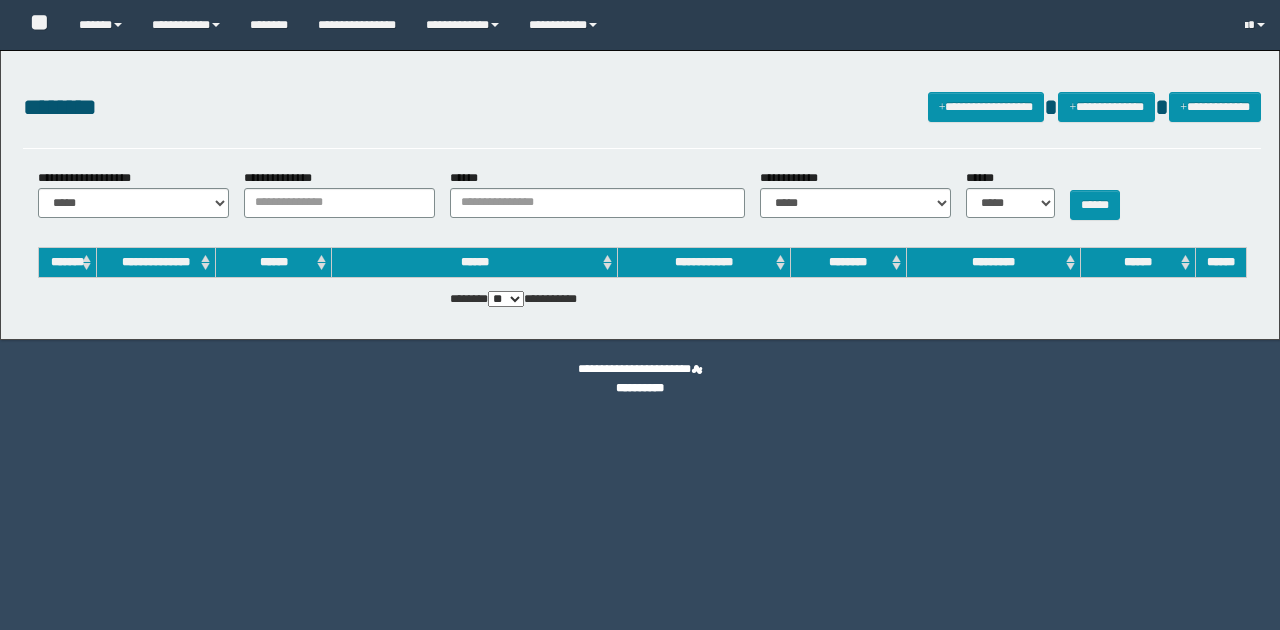 scroll, scrollTop: 0, scrollLeft: 0, axis: both 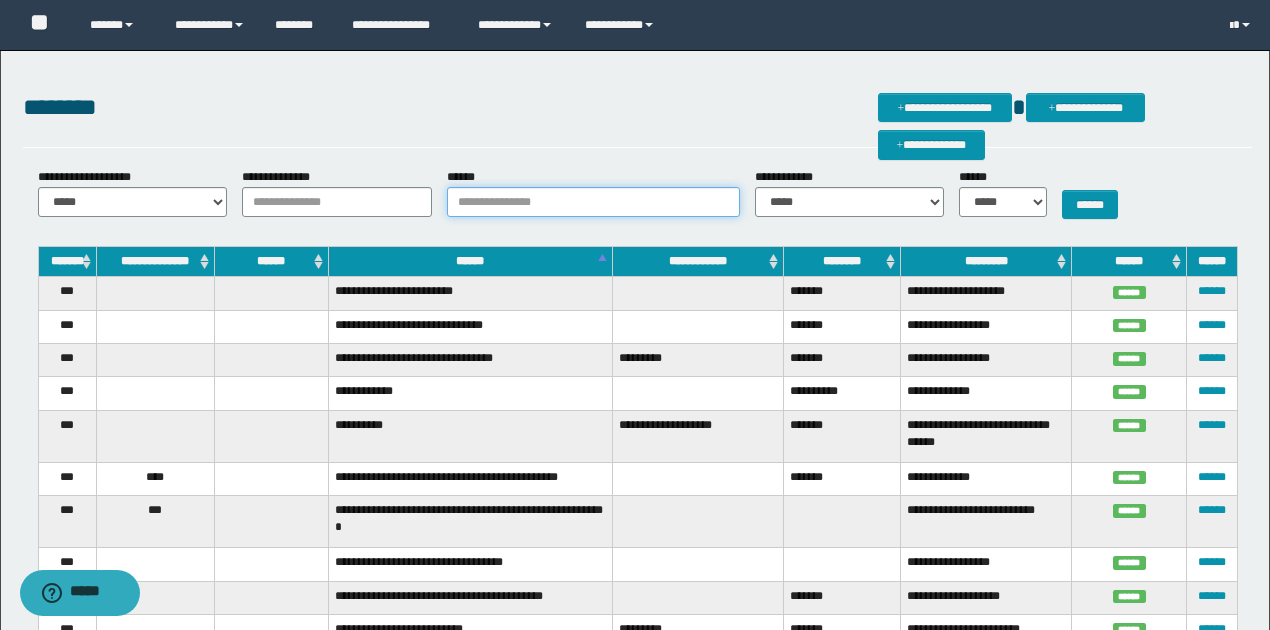 click on "******" at bounding box center [593, 202] 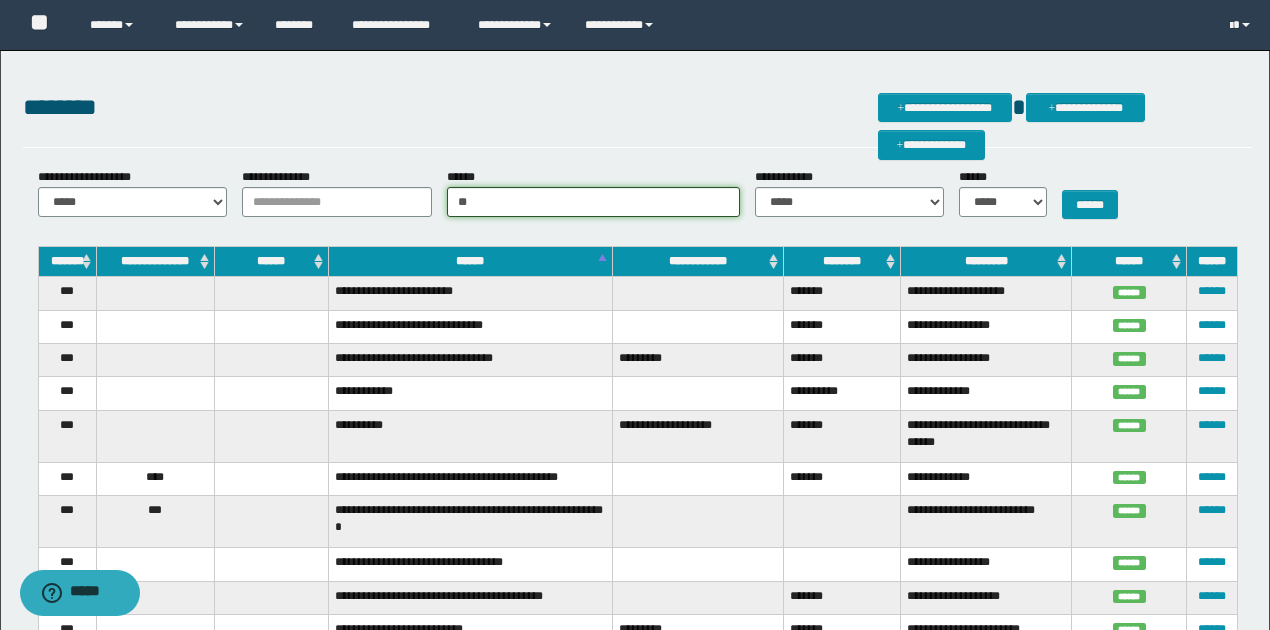 type on "*" 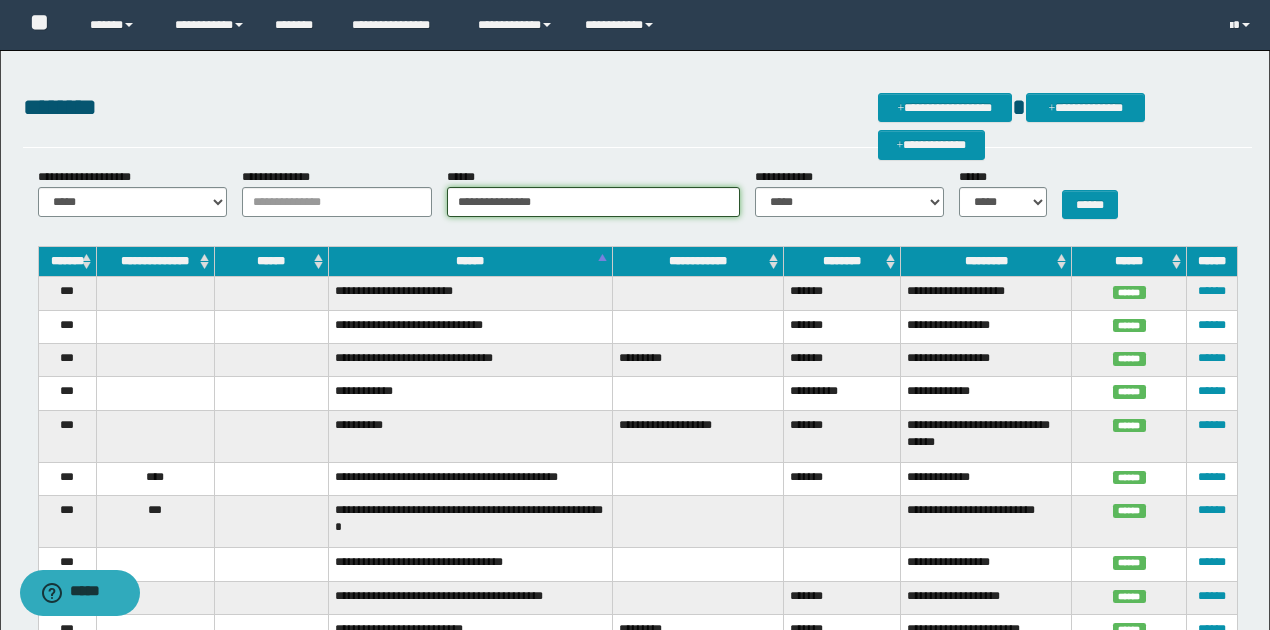 type on "**********" 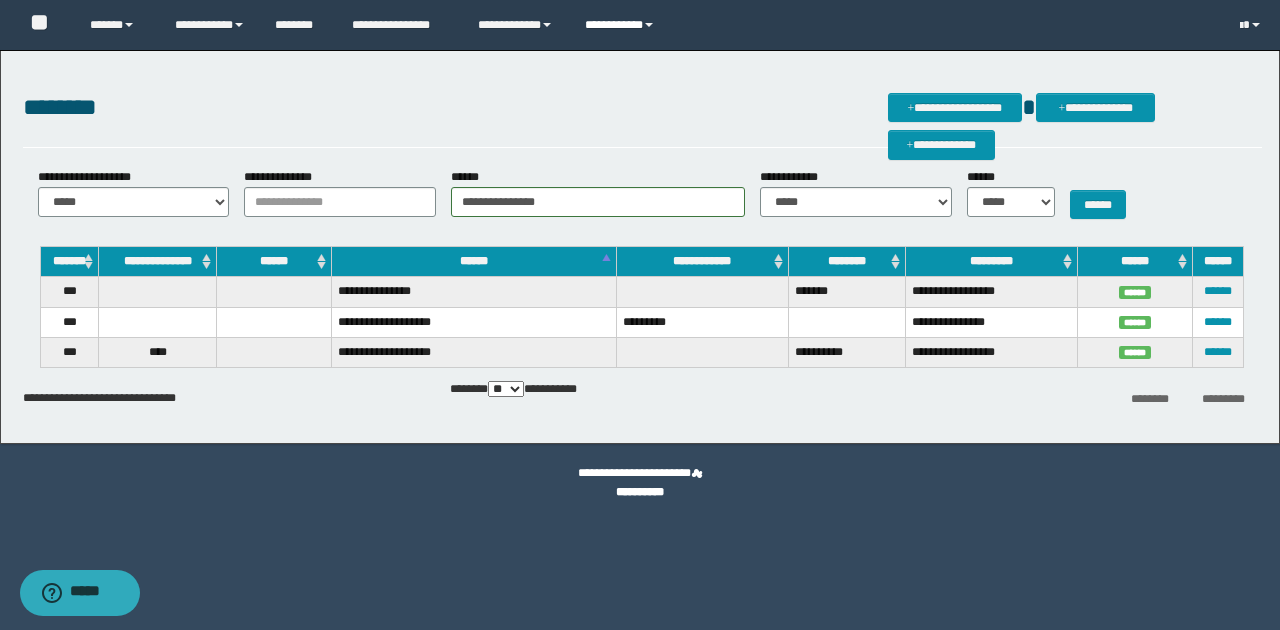 click on "**********" at bounding box center (622, 25) 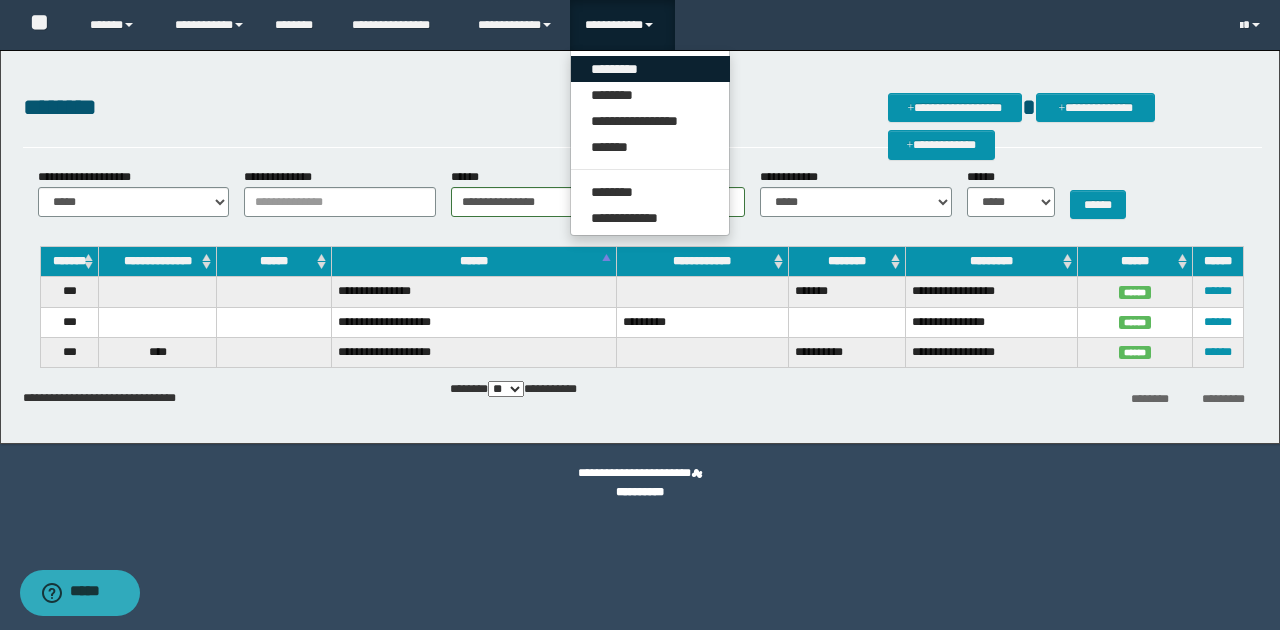 click on "*********" at bounding box center [650, 69] 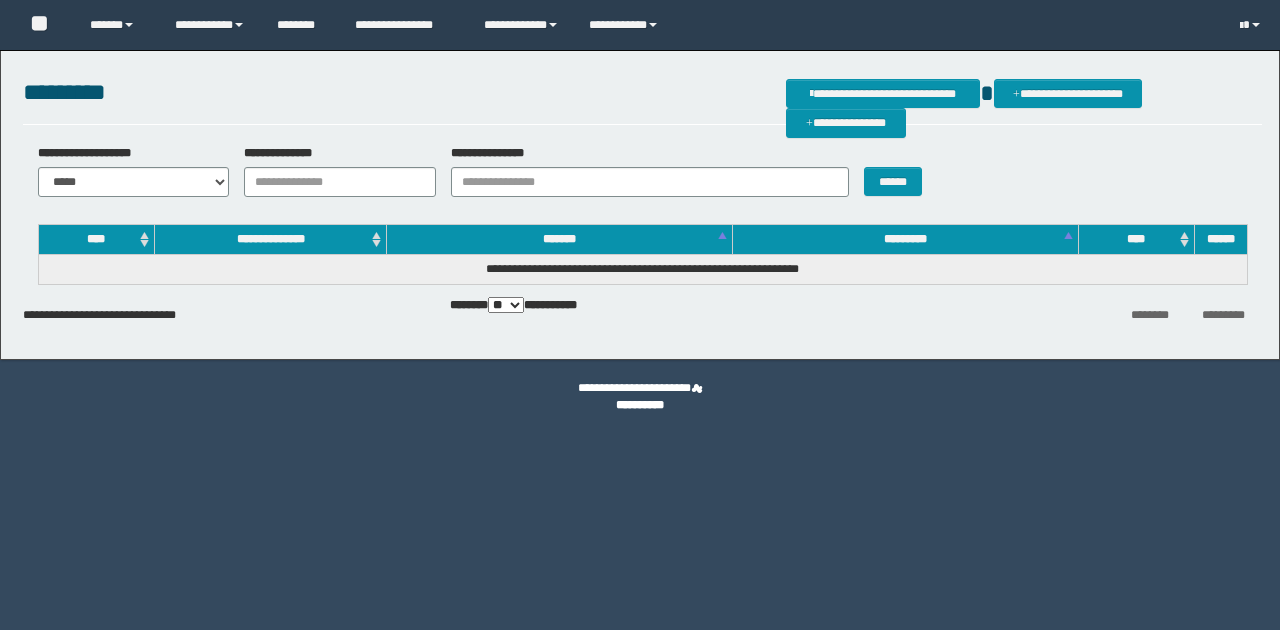 scroll, scrollTop: 0, scrollLeft: 0, axis: both 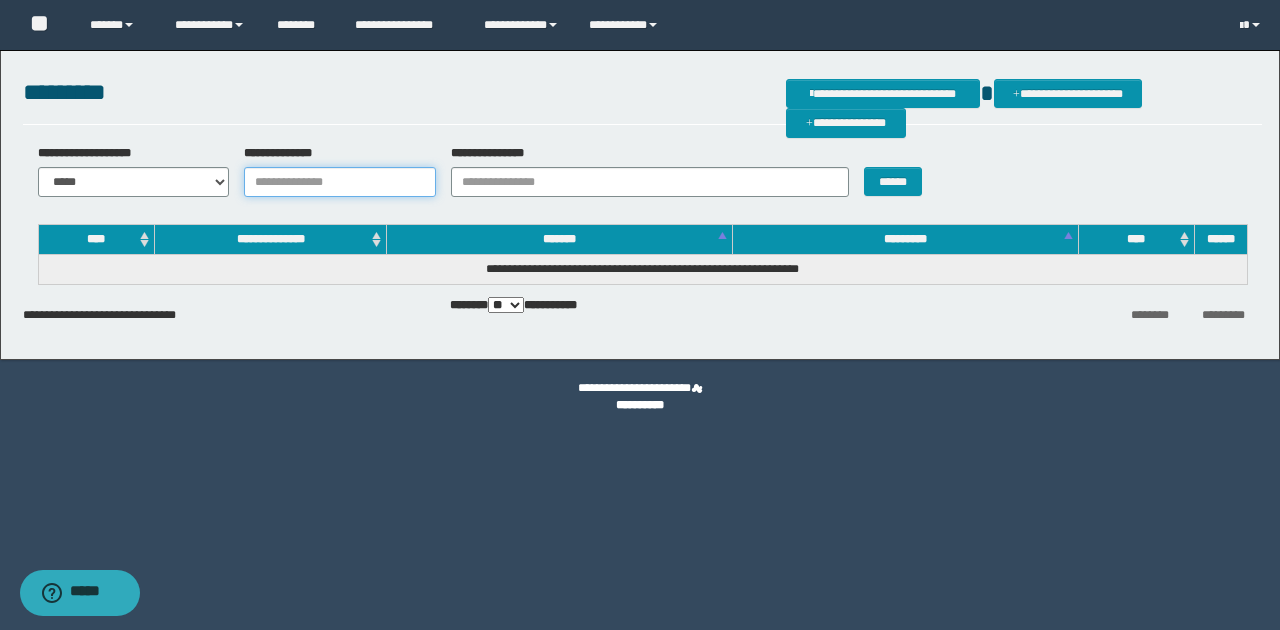 click on "**********" at bounding box center (340, 182) 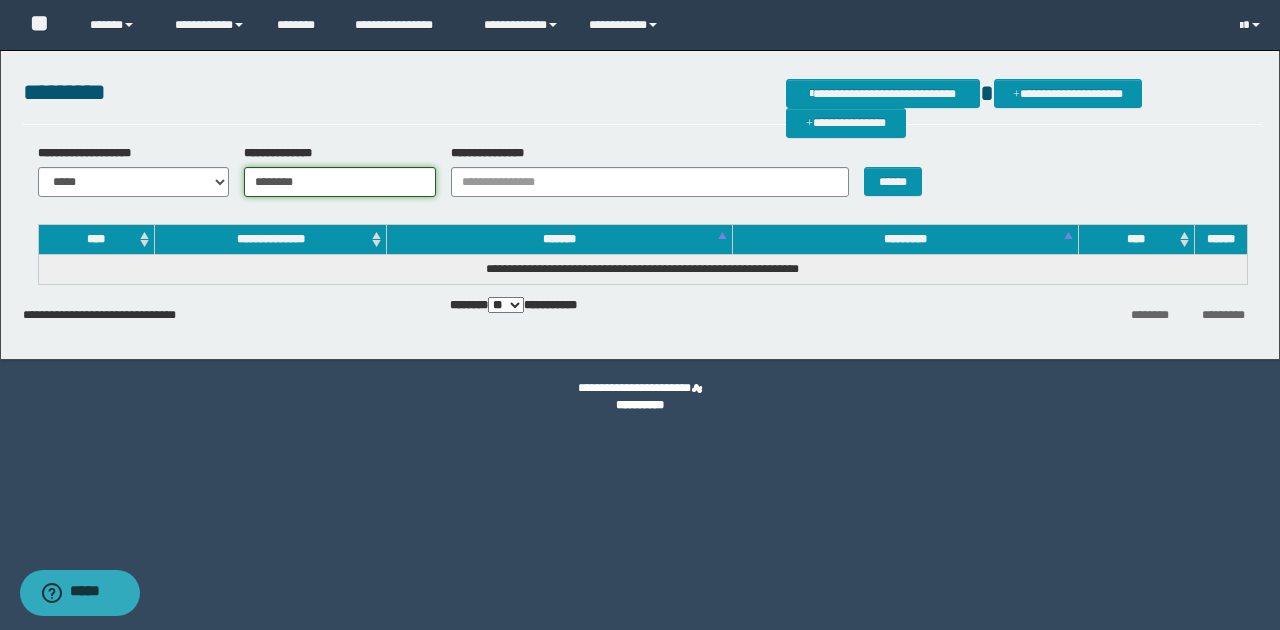 type on "********" 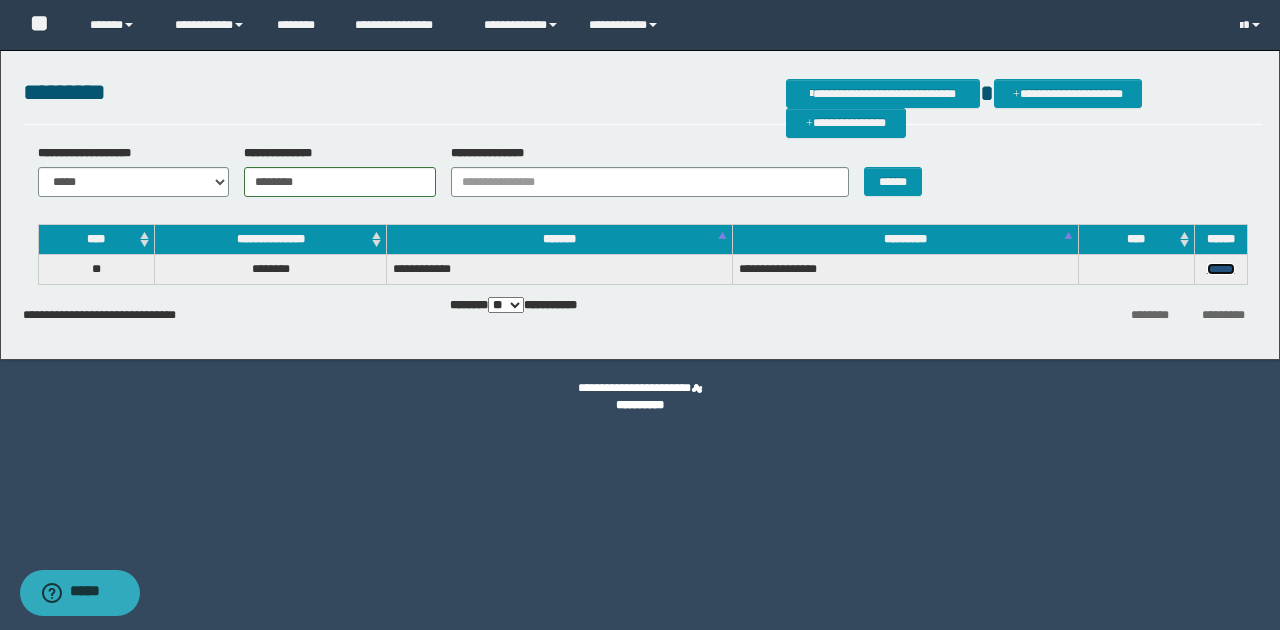 click on "******" at bounding box center (1221, 269) 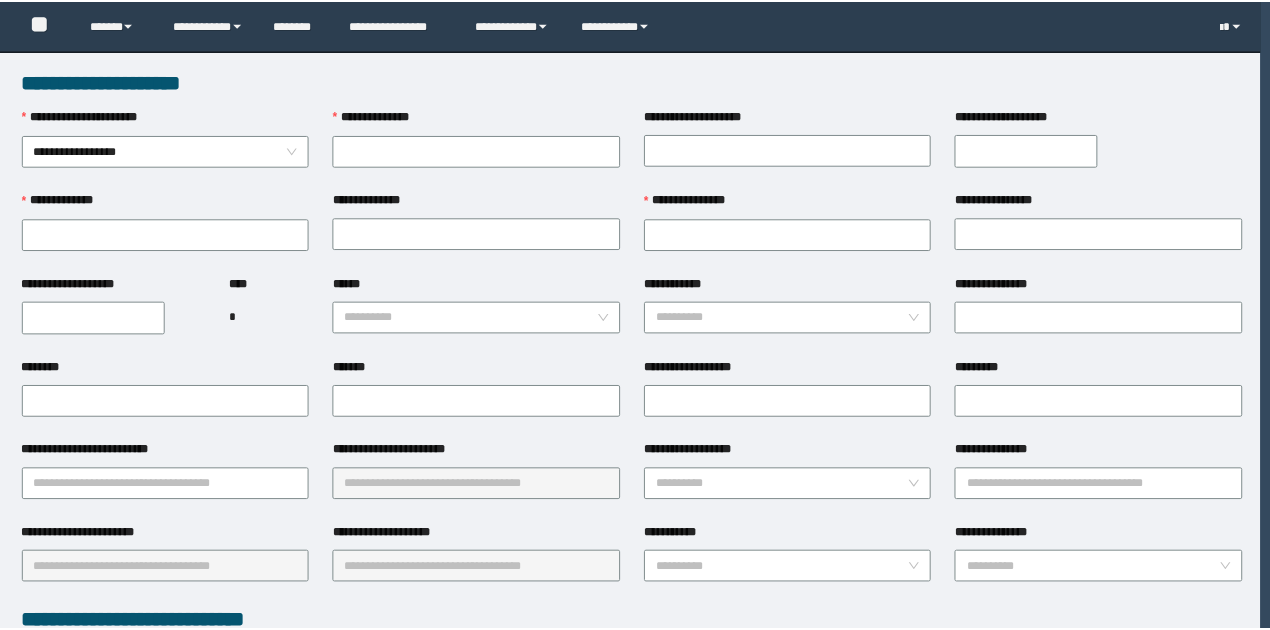 scroll, scrollTop: 0, scrollLeft: 0, axis: both 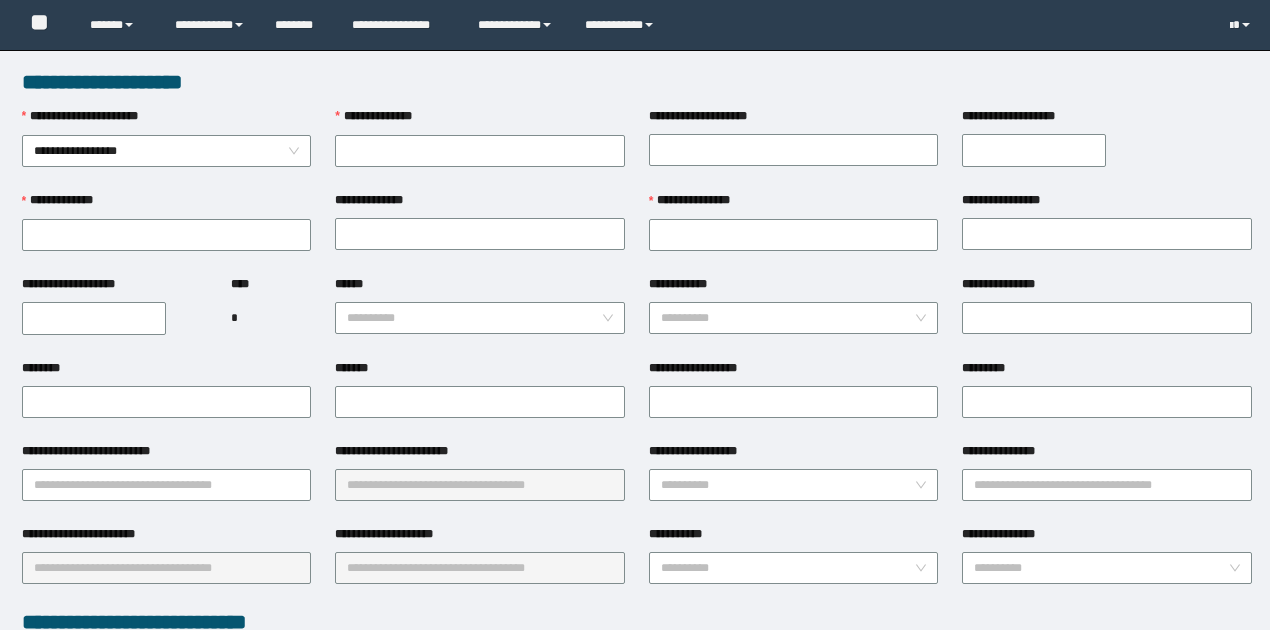 type on "********" 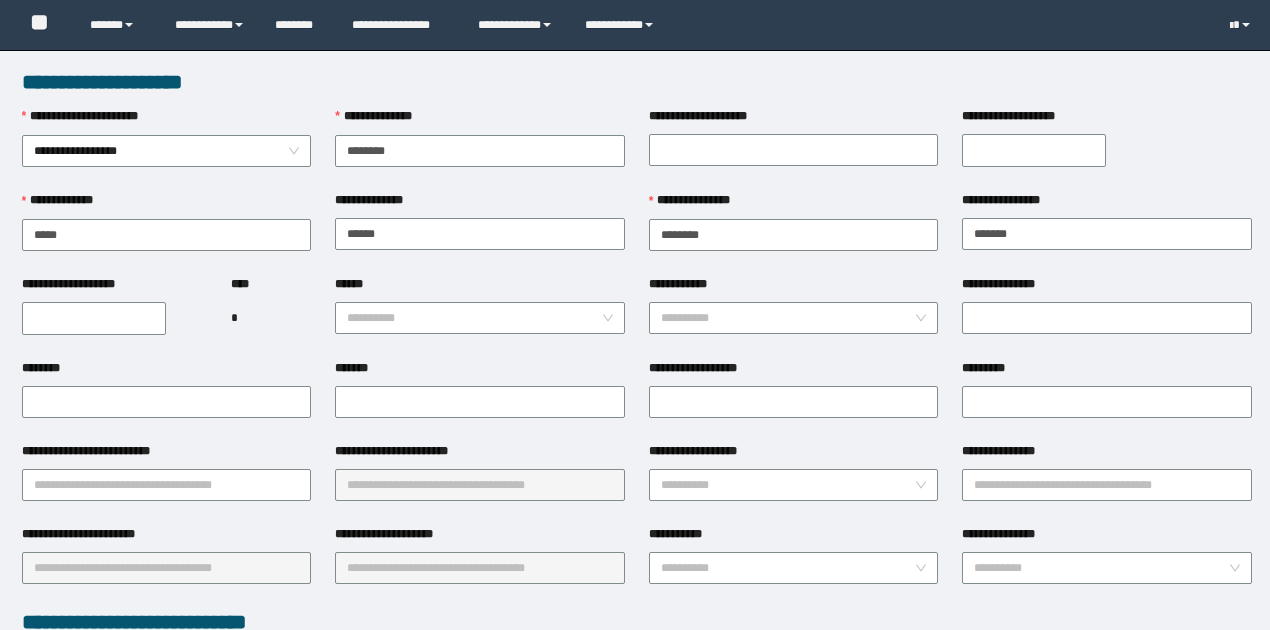 scroll, scrollTop: 0, scrollLeft: 0, axis: both 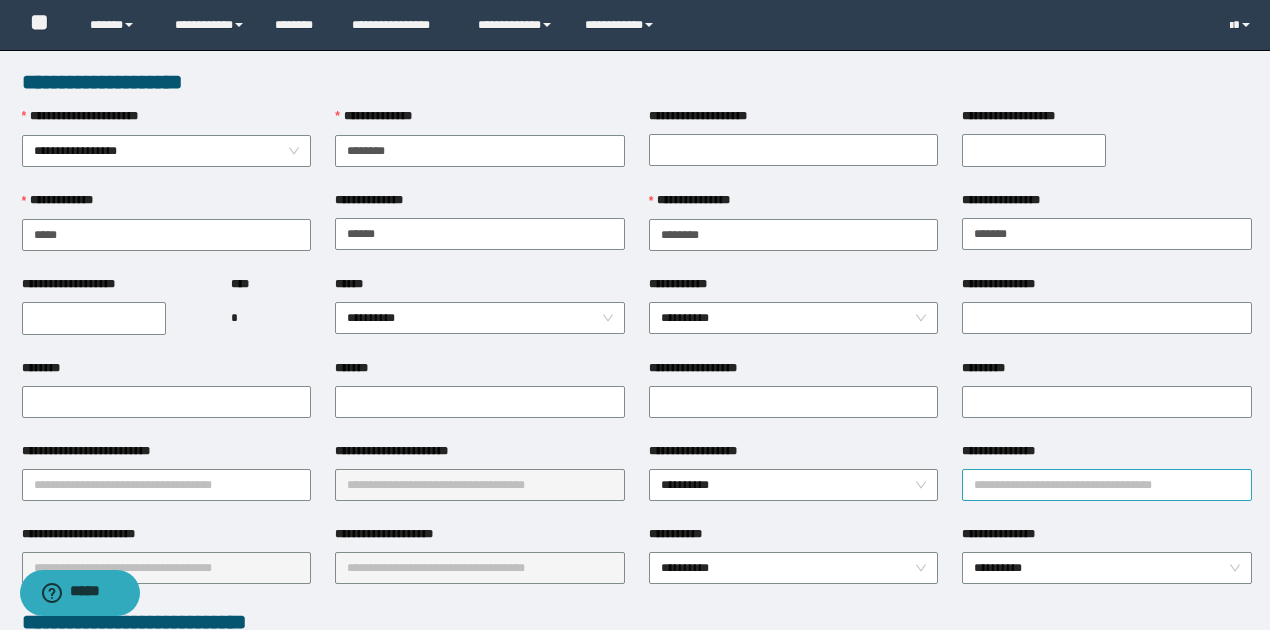 click on "**********" at bounding box center (1107, 485) 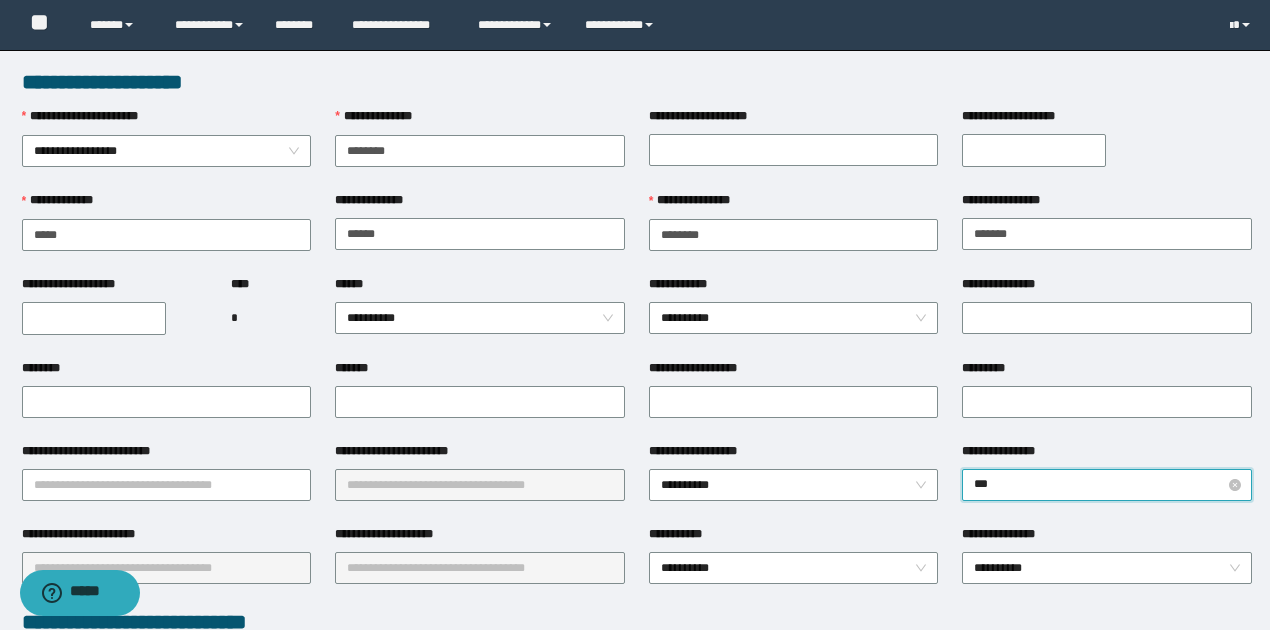 type on "****" 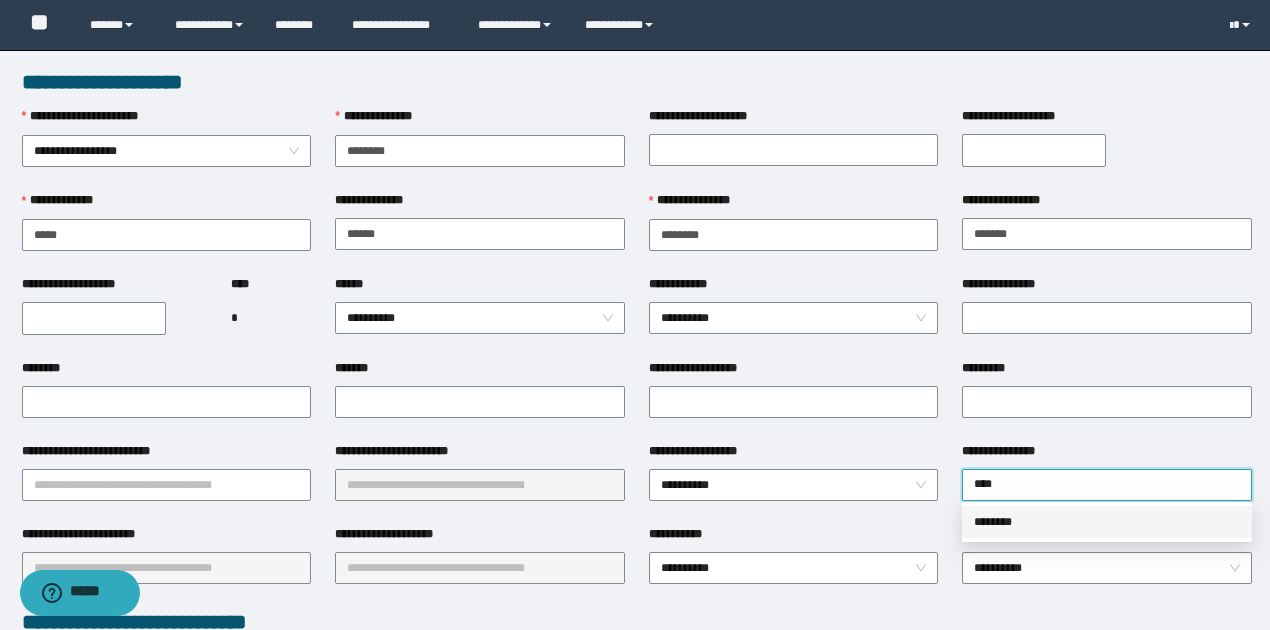click on "********" at bounding box center [1107, 522] 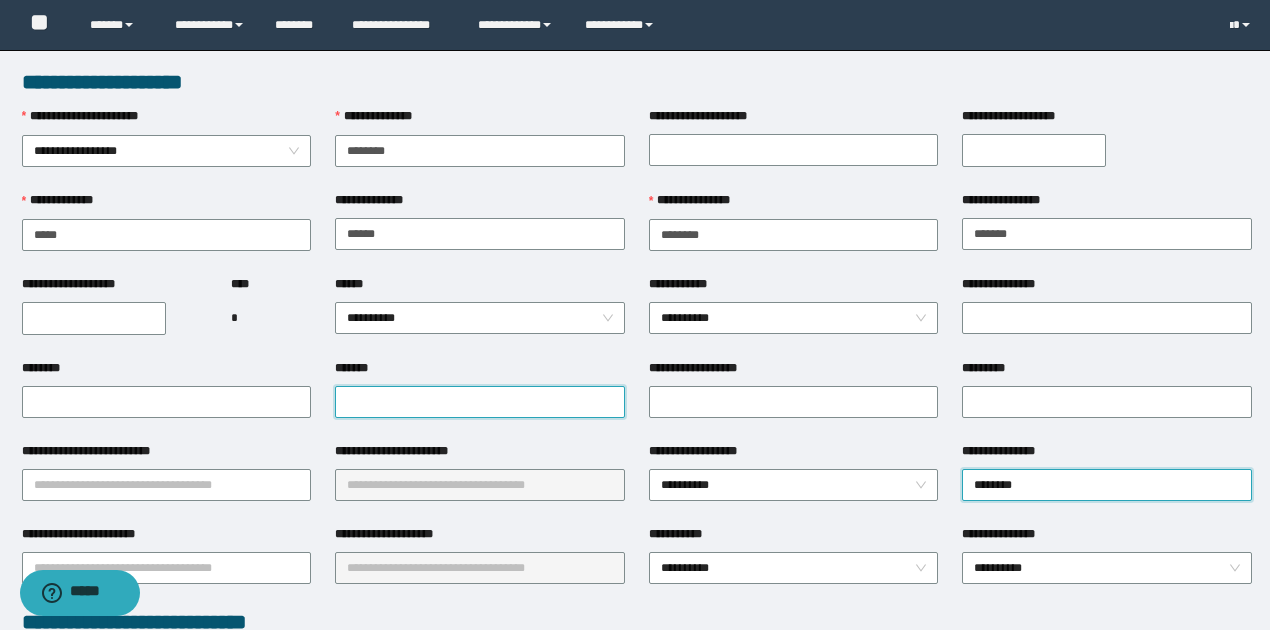 click on "*******" at bounding box center [480, 402] 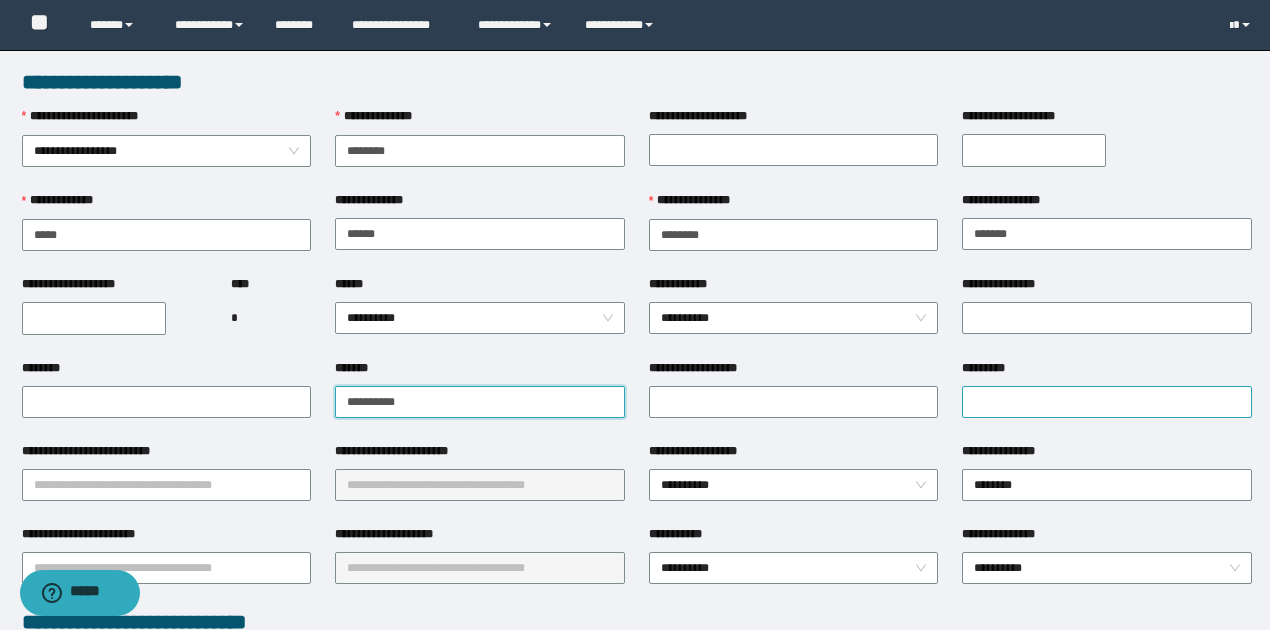 type on "**********" 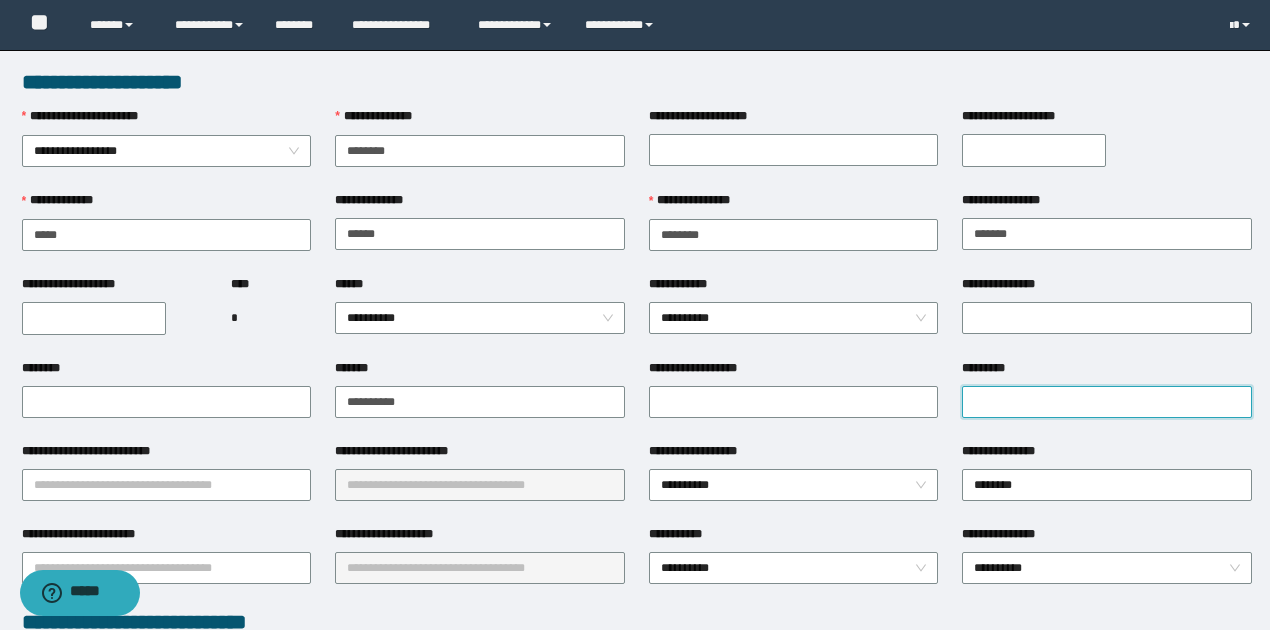 click on "*********" at bounding box center [1107, 402] 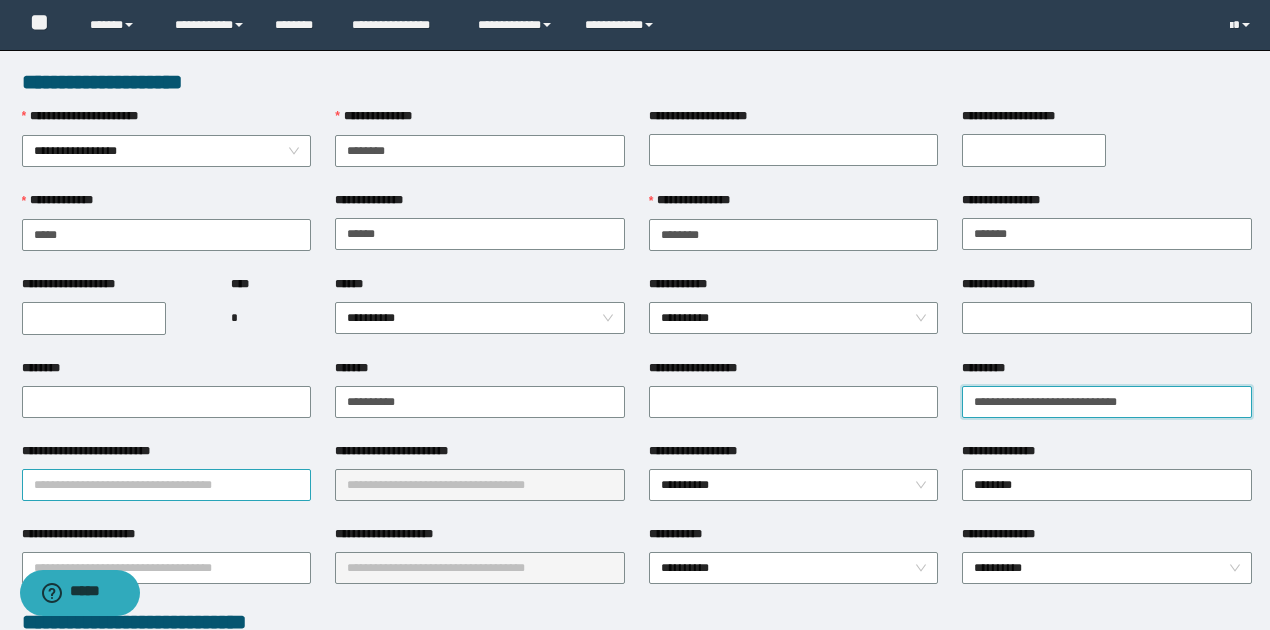 type on "**********" 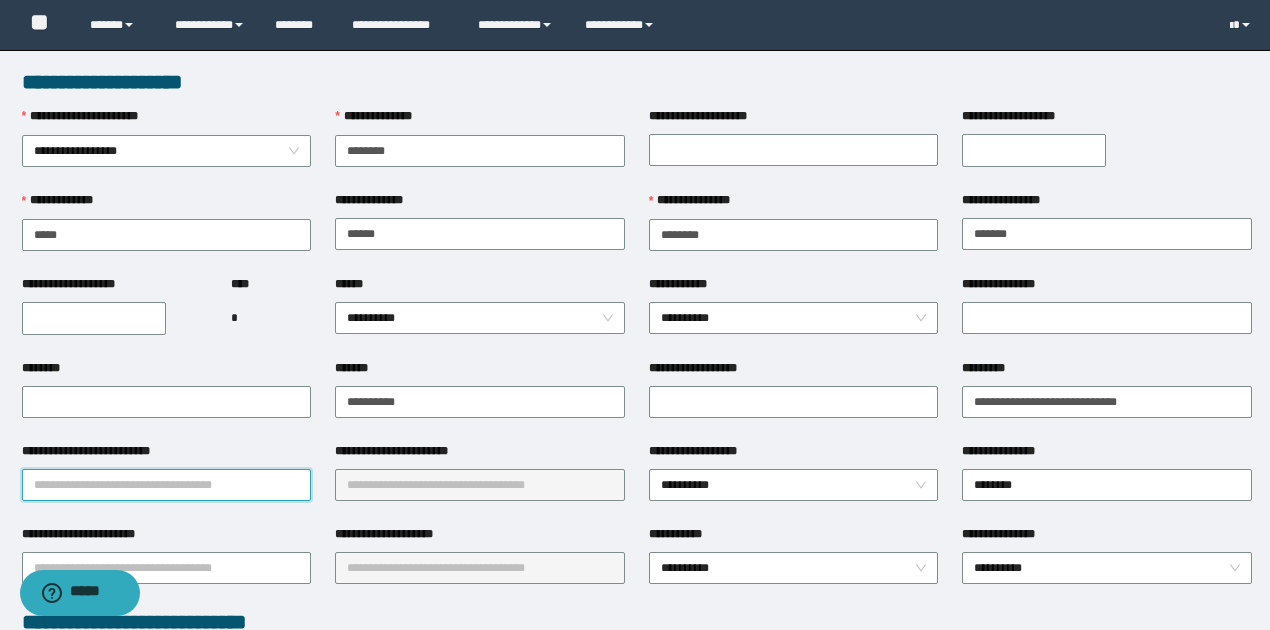click on "**********" at bounding box center [167, 485] 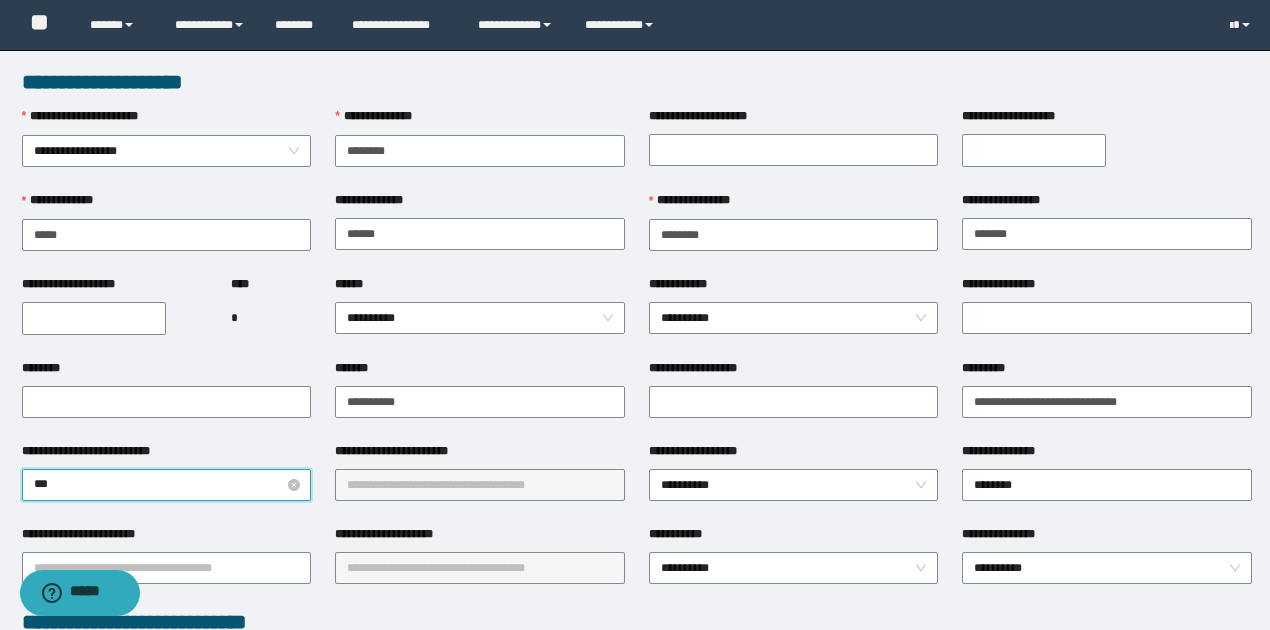 type on "****" 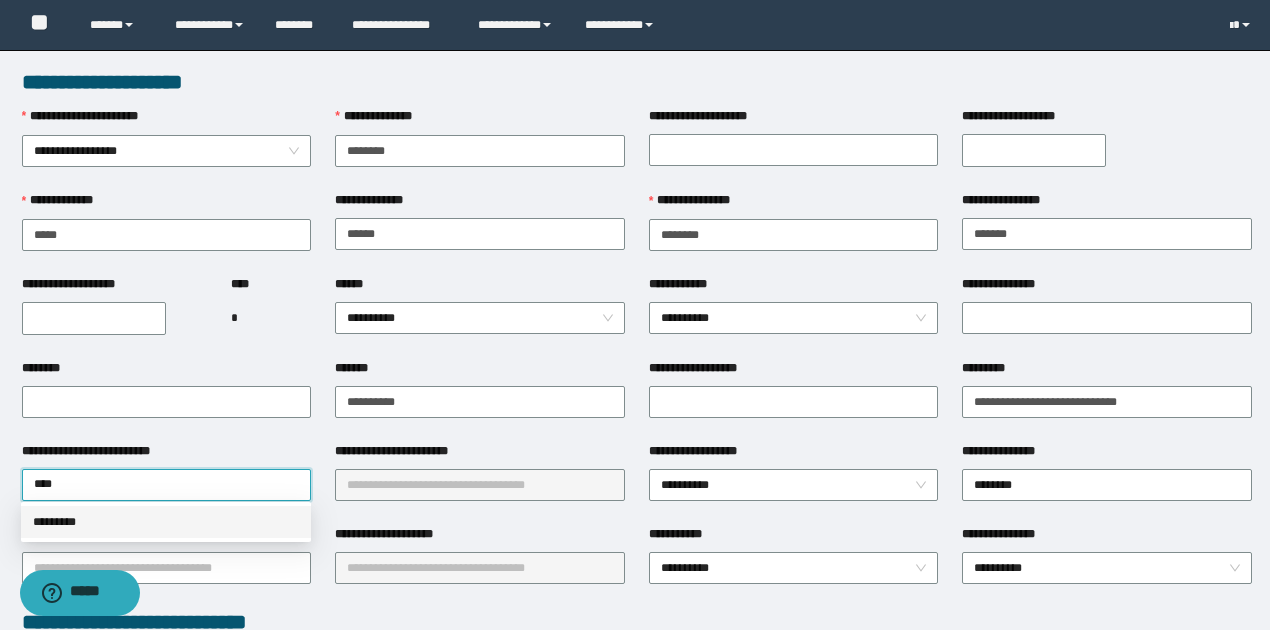 click on "*********" at bounding box center (166, 522) 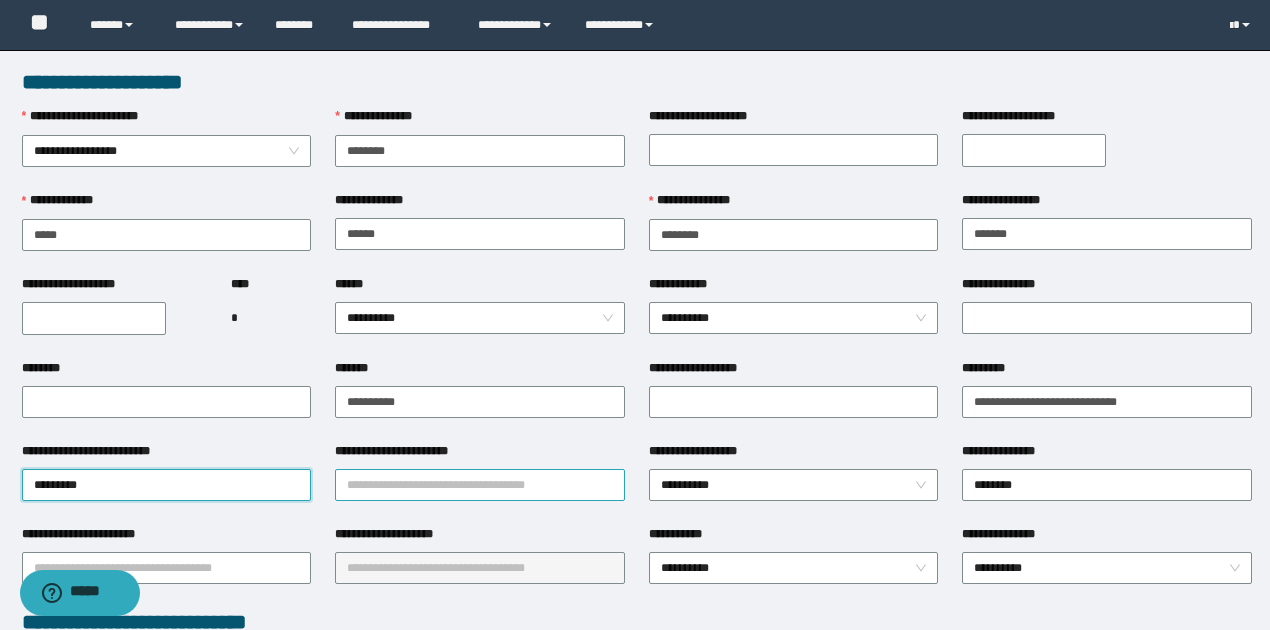 click on "**********" at bounding box center [480, 485] 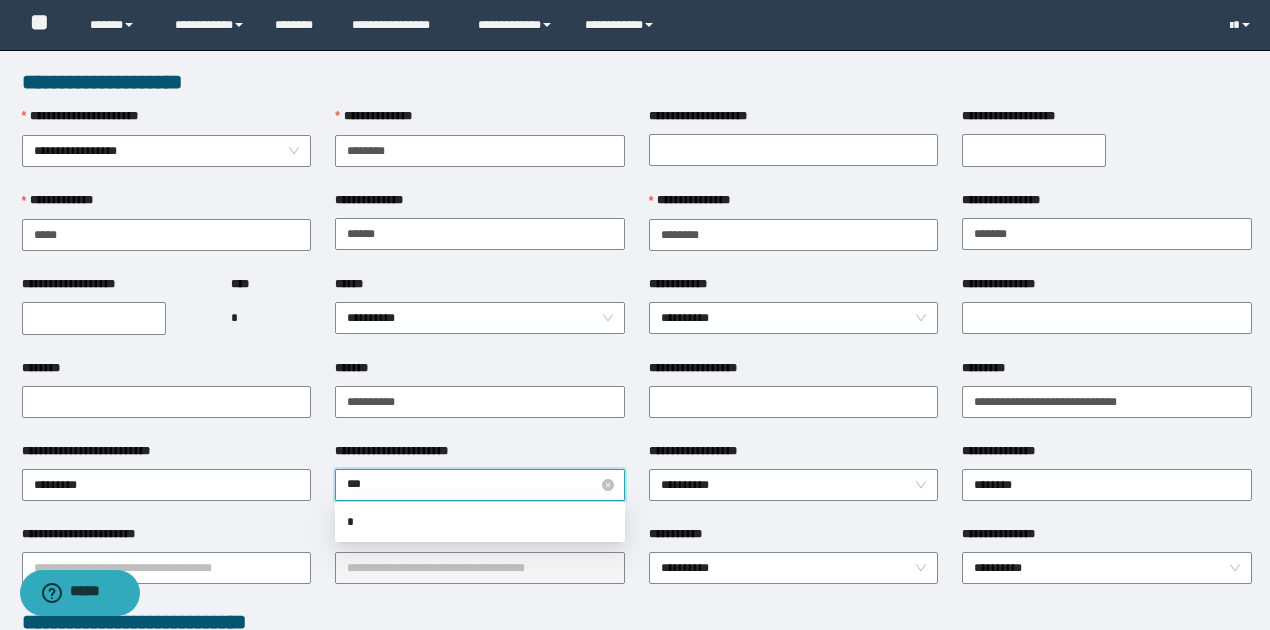 type on "****" 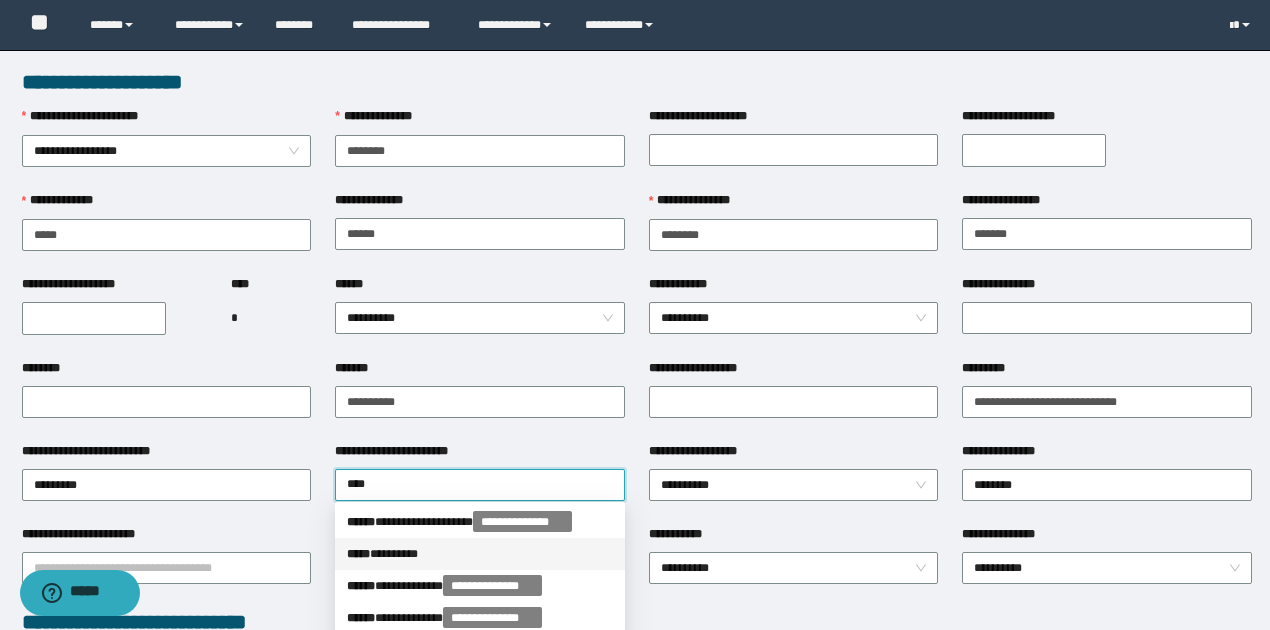 click on "***** * *******" at bounding box center (480, 554) 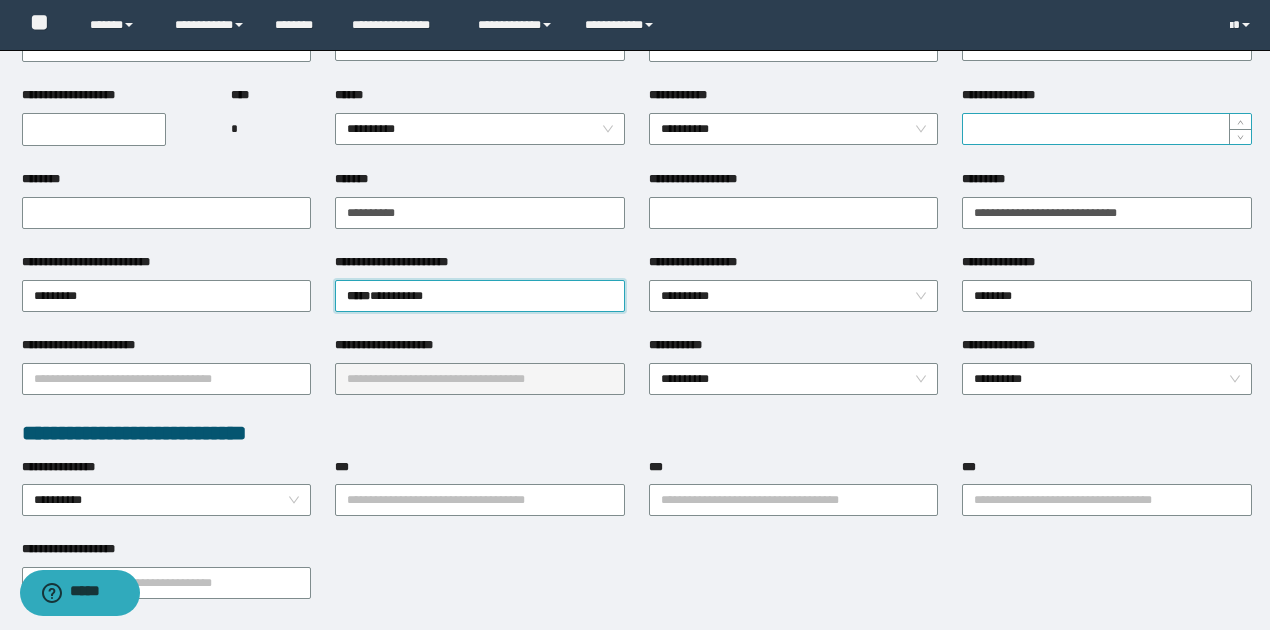 scroll, scrollTop: 200, scrollLeft: 0, axis: vertical 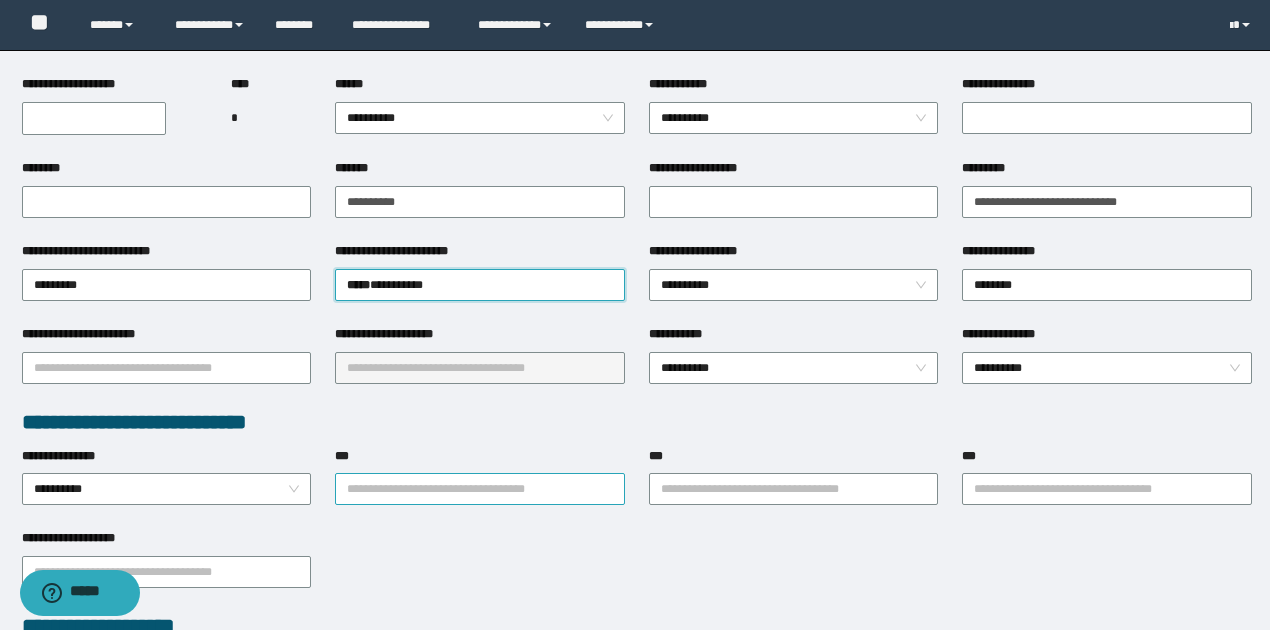 click on "***" at bounding box center [480, 489] 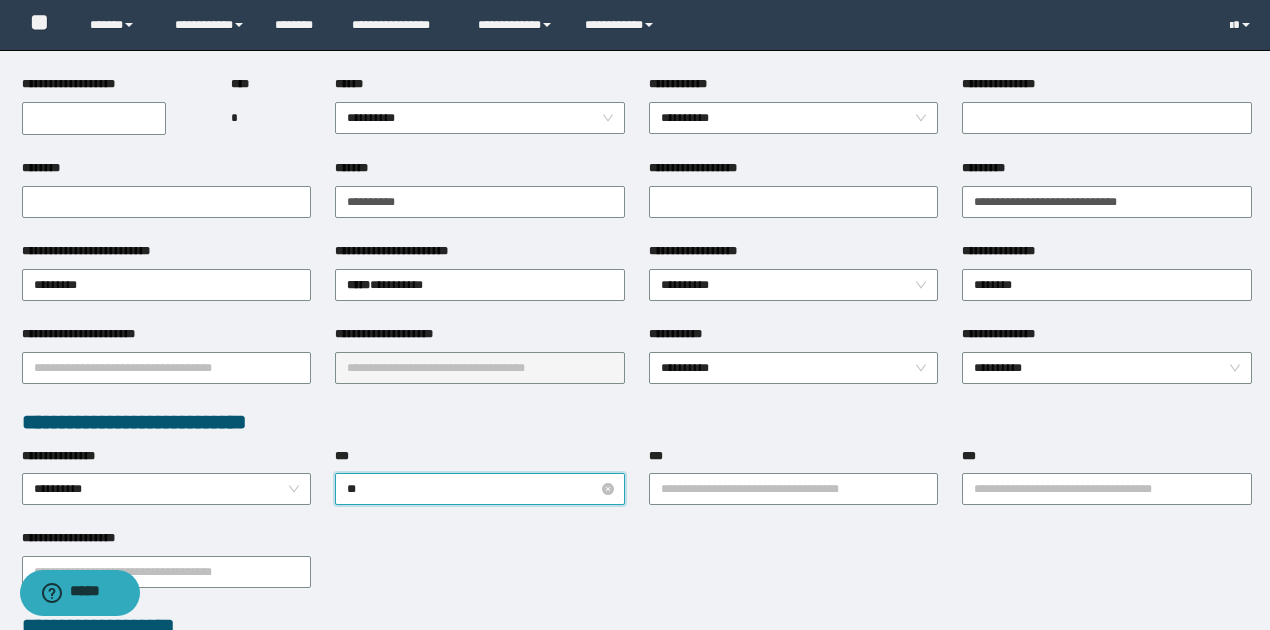 type on "***" 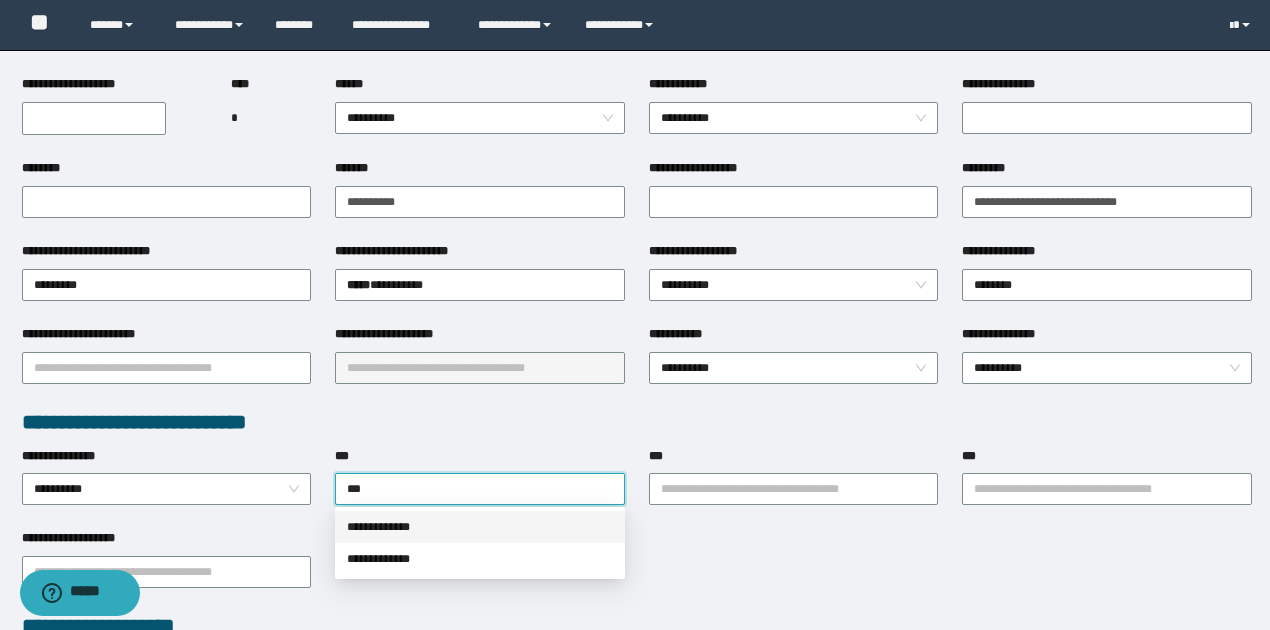 click on "**********" at bounding box center (480, 527) 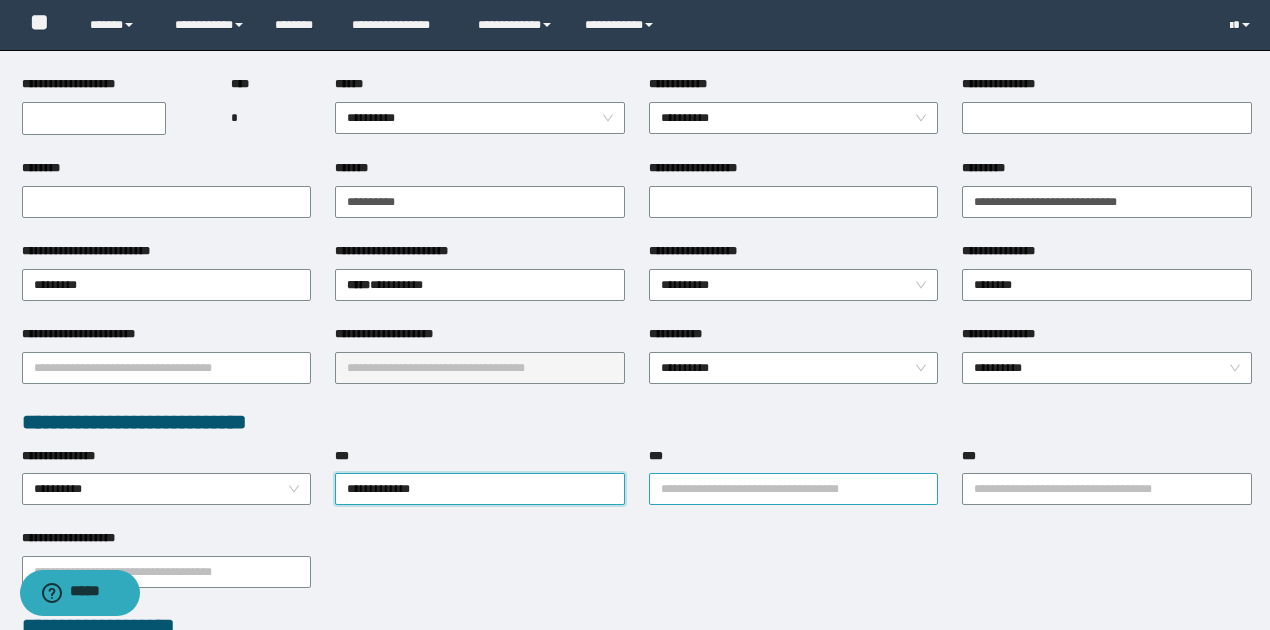 click on "***" at bounding box center [794, 489] 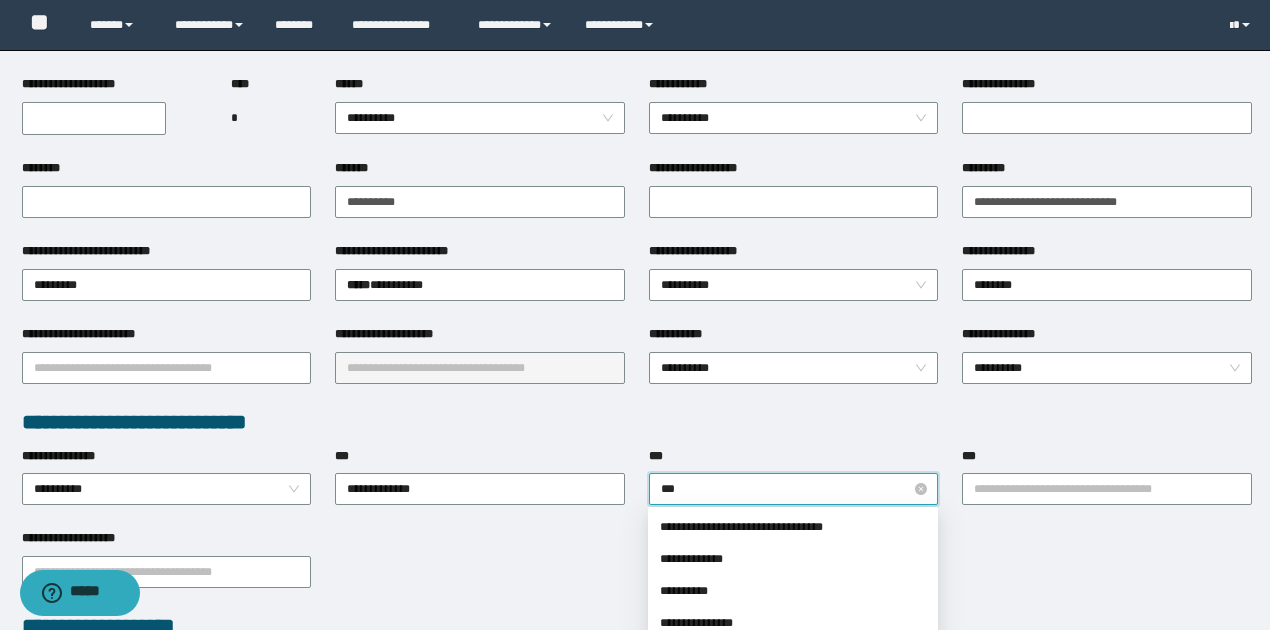 type on "****" 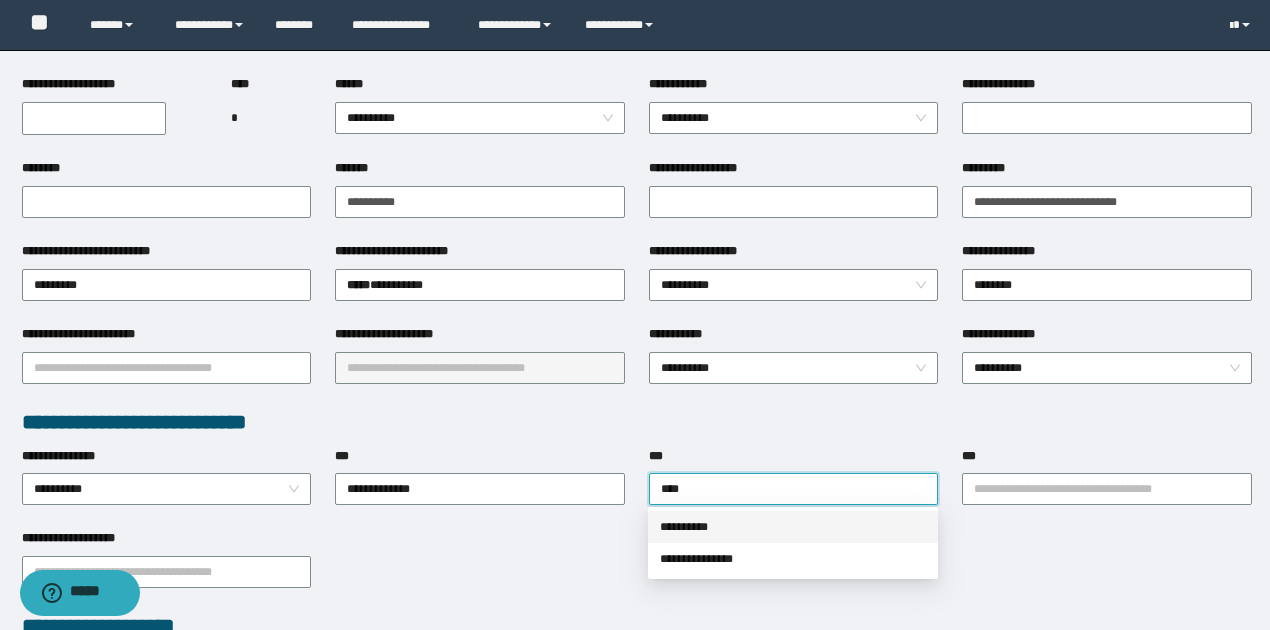 click on "**********" at bounding box center [793, 527] 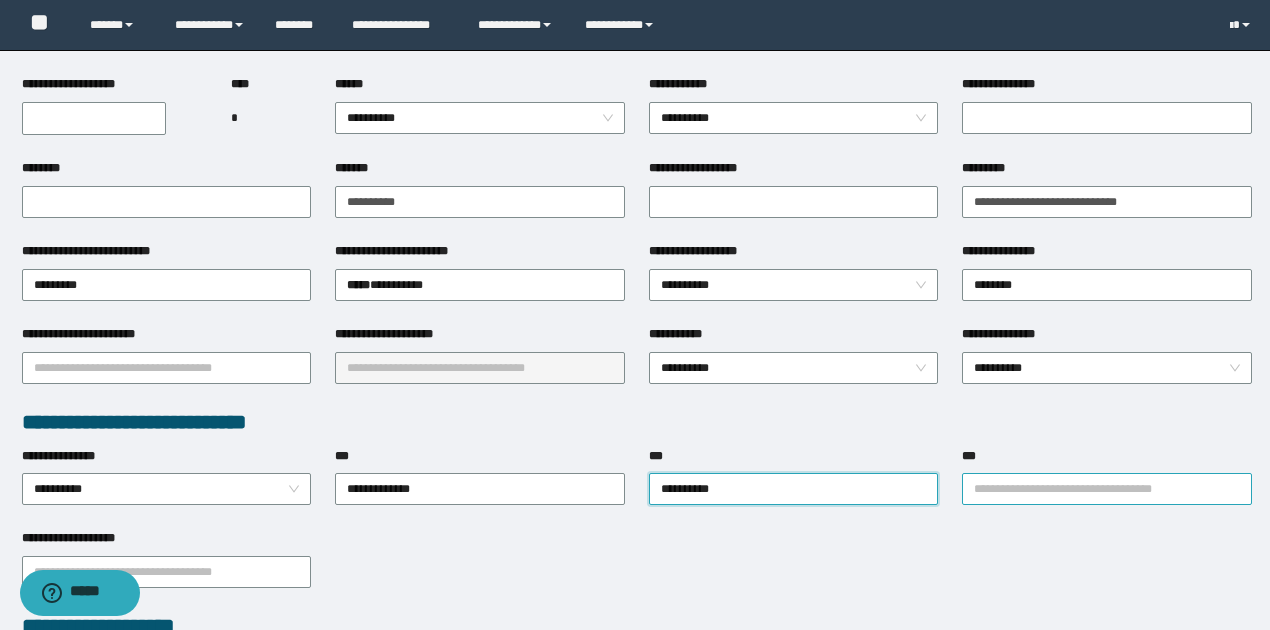 click on "***" at bounding box center (1107, 489) 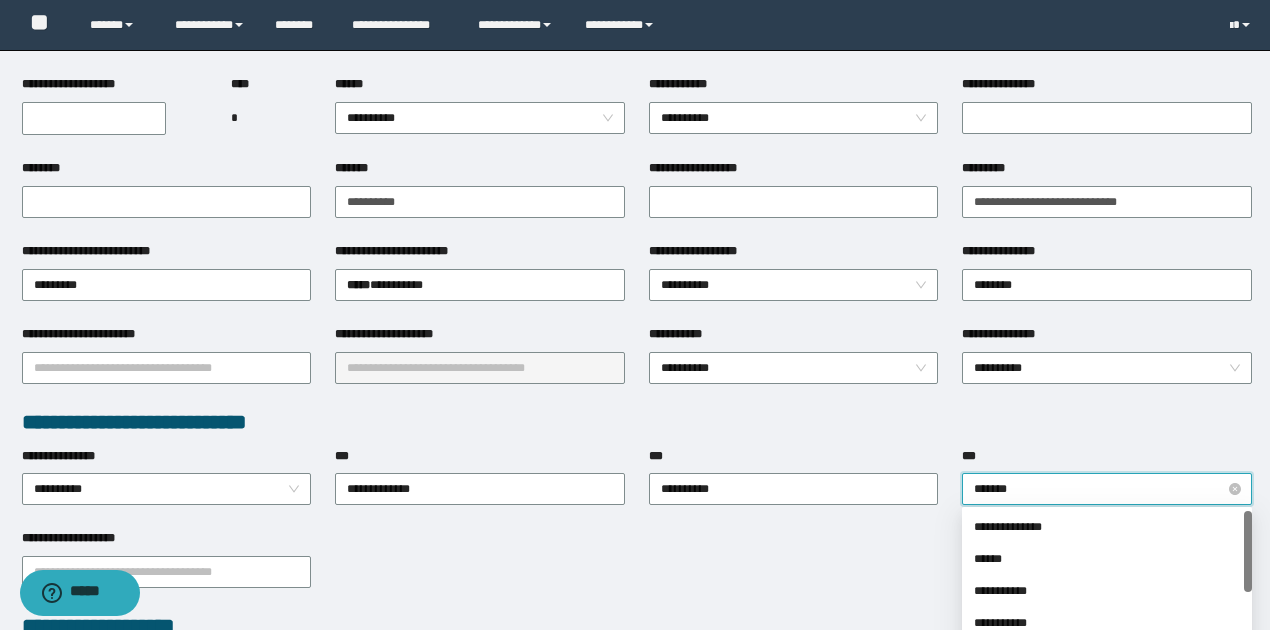 type on "********" 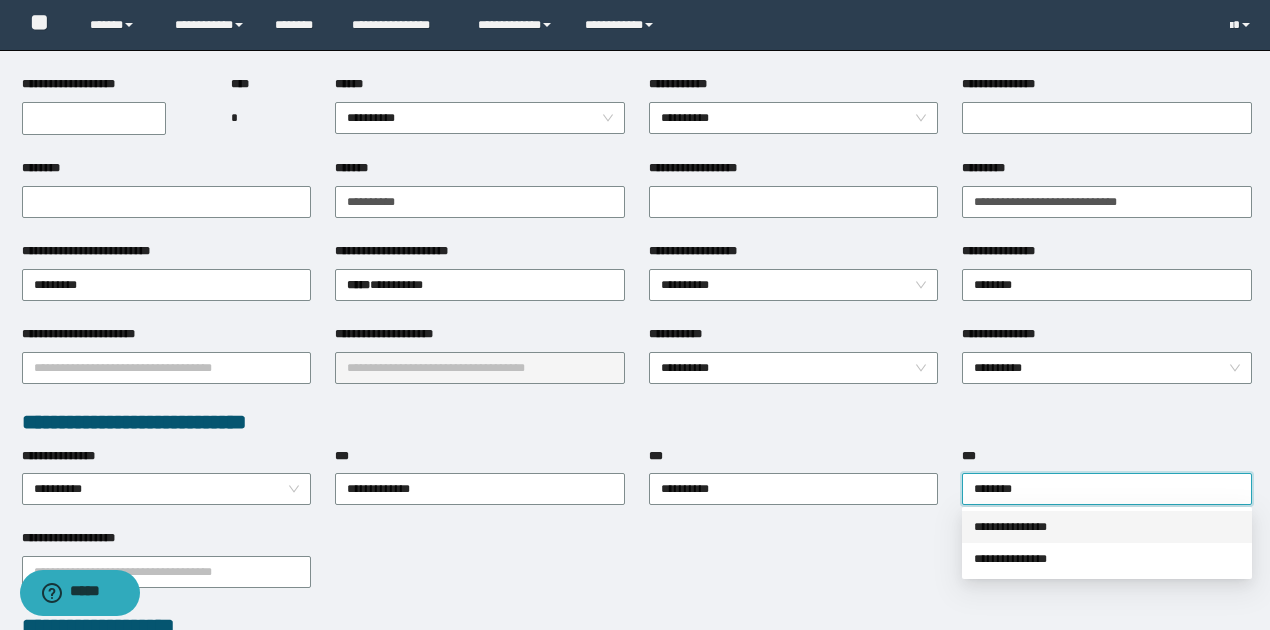 click on "**********" at bounding box center [1107, 527] 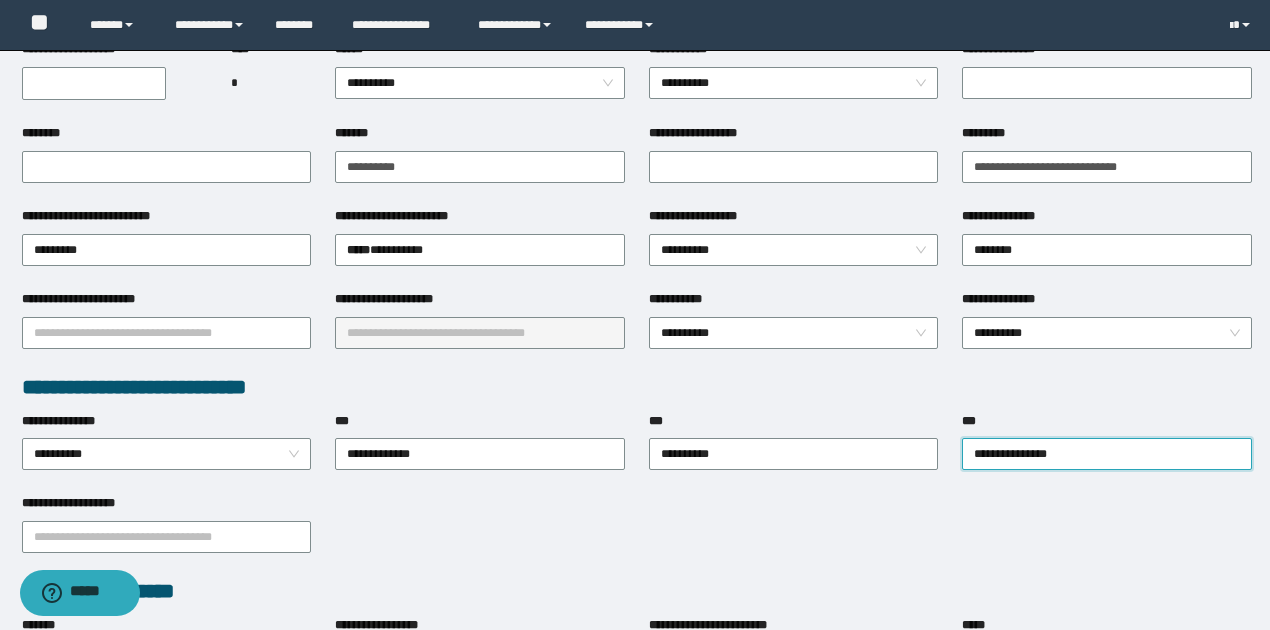 scroll, scrollTop: 266, scrollLeft: 0, axis: vertical 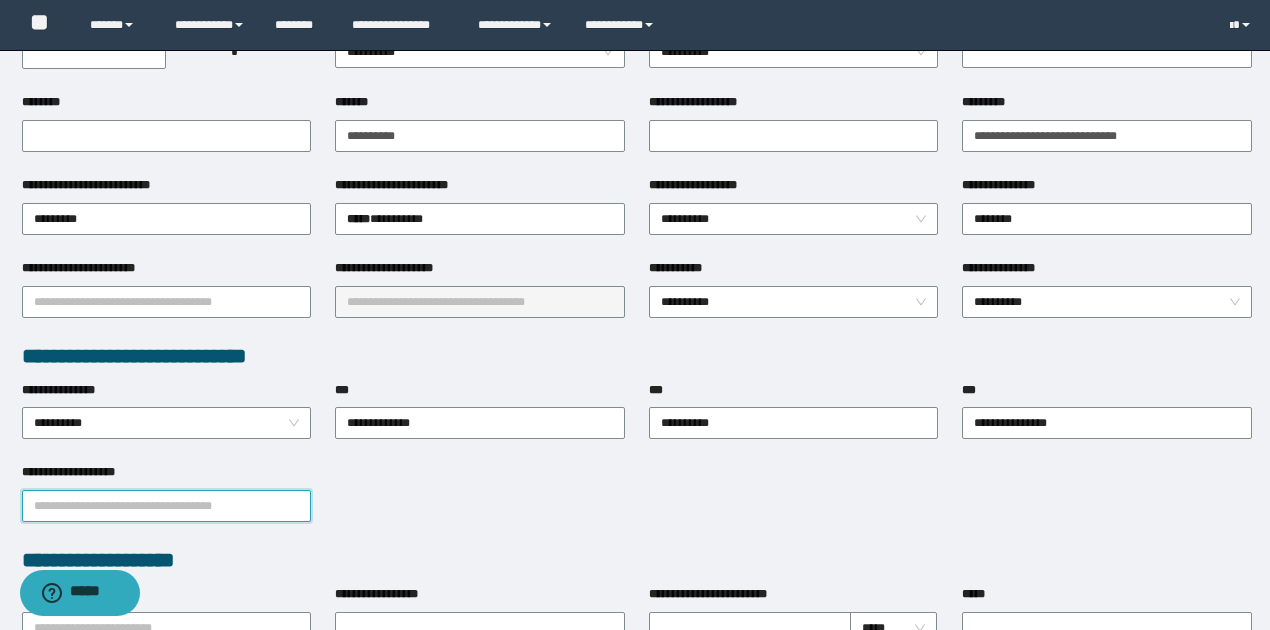 click on "**********" at bounding box center (167, 506) 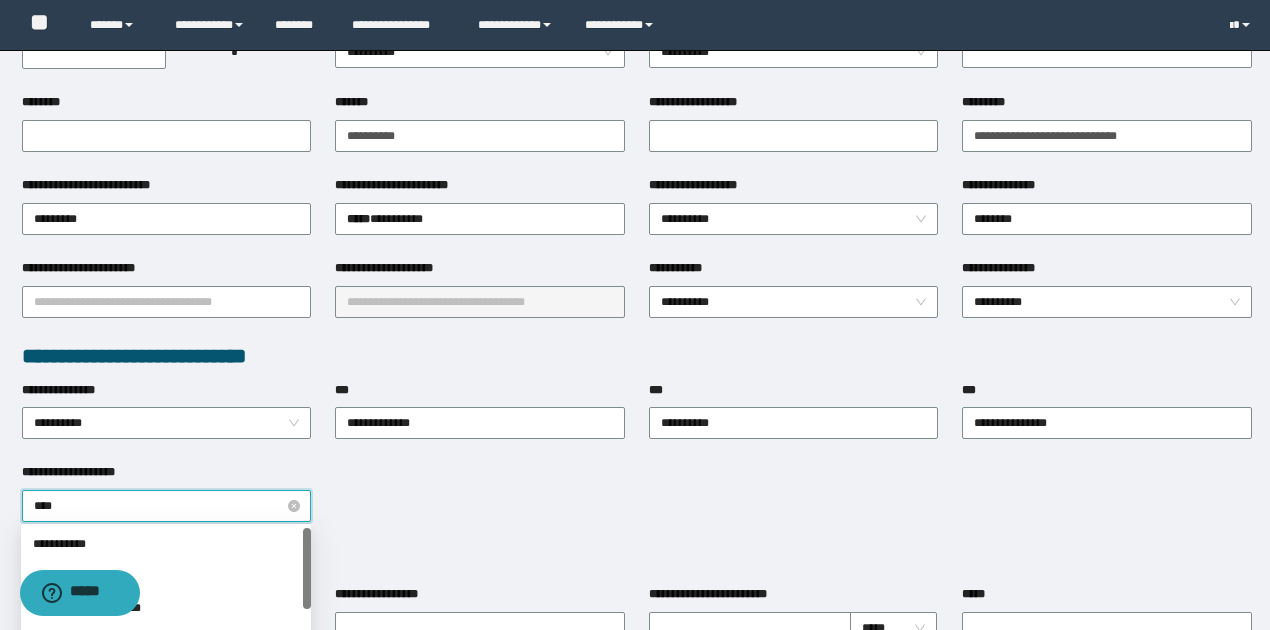type on "*****" 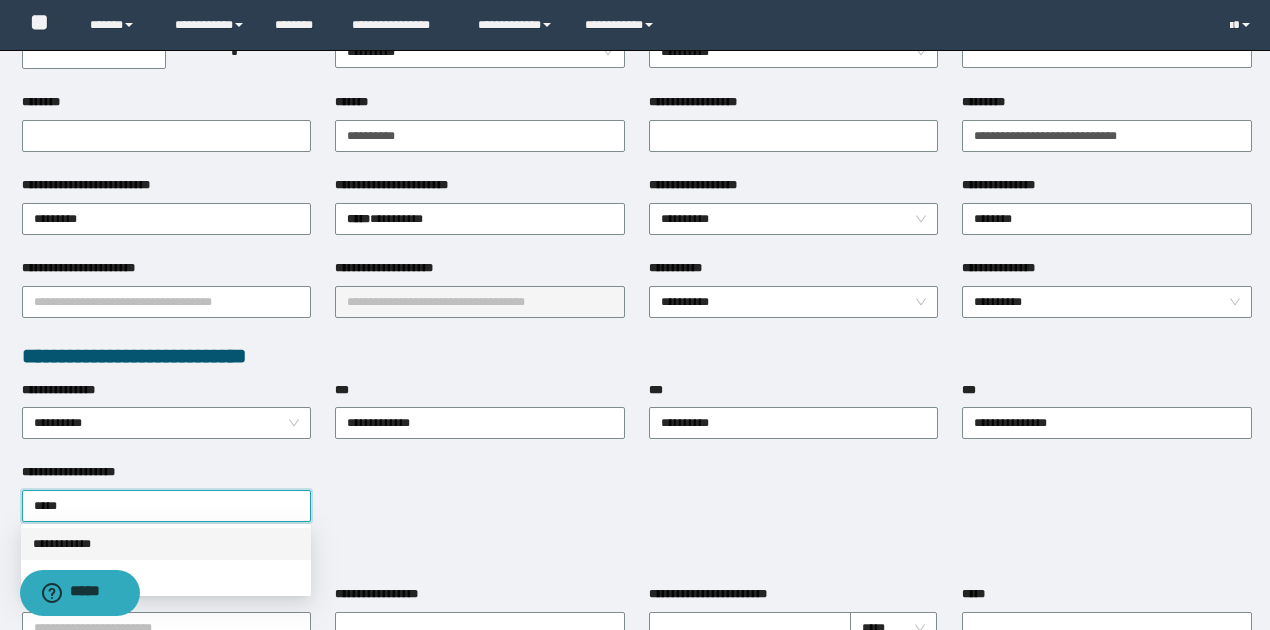 click on "**********" at bounding box center (166, 544) 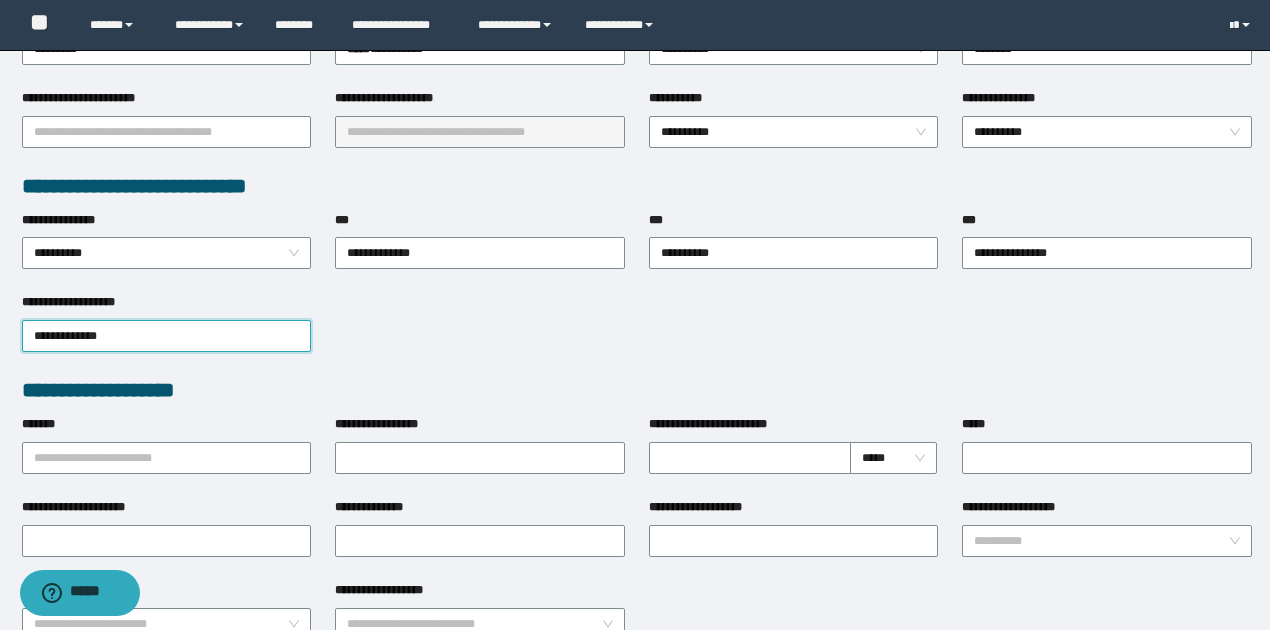 scroll, scrollTop: 466, scrollLeft: 0, axis: vertical 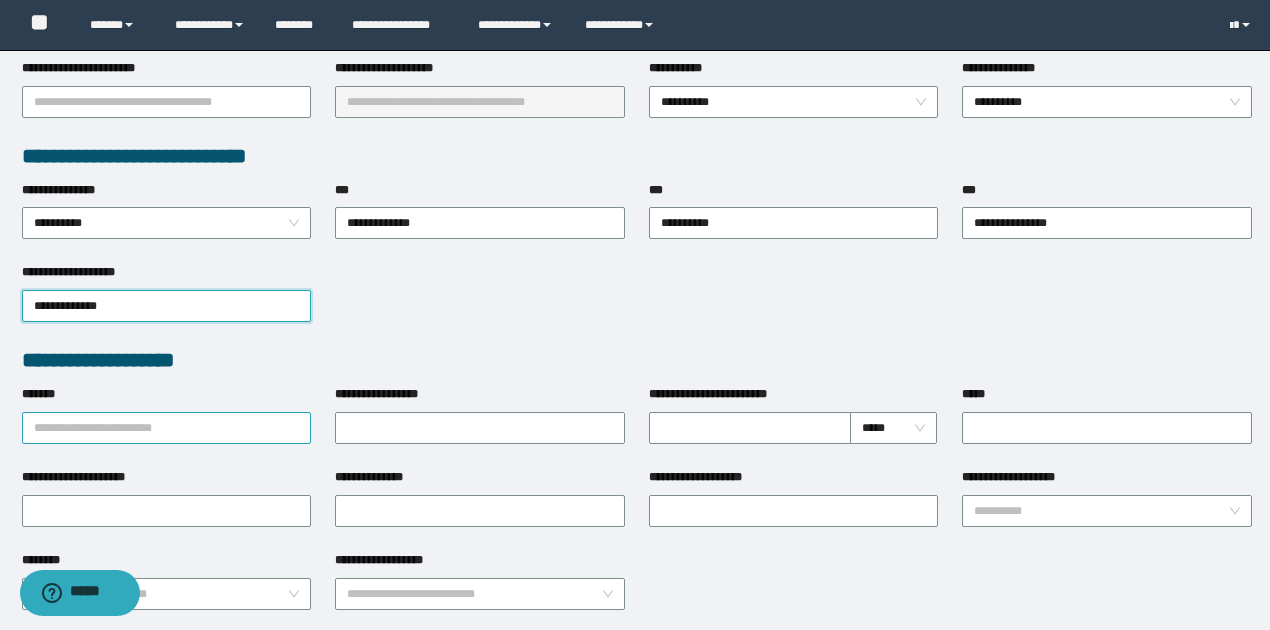 click on "*******" at bounding box center [167, 428] 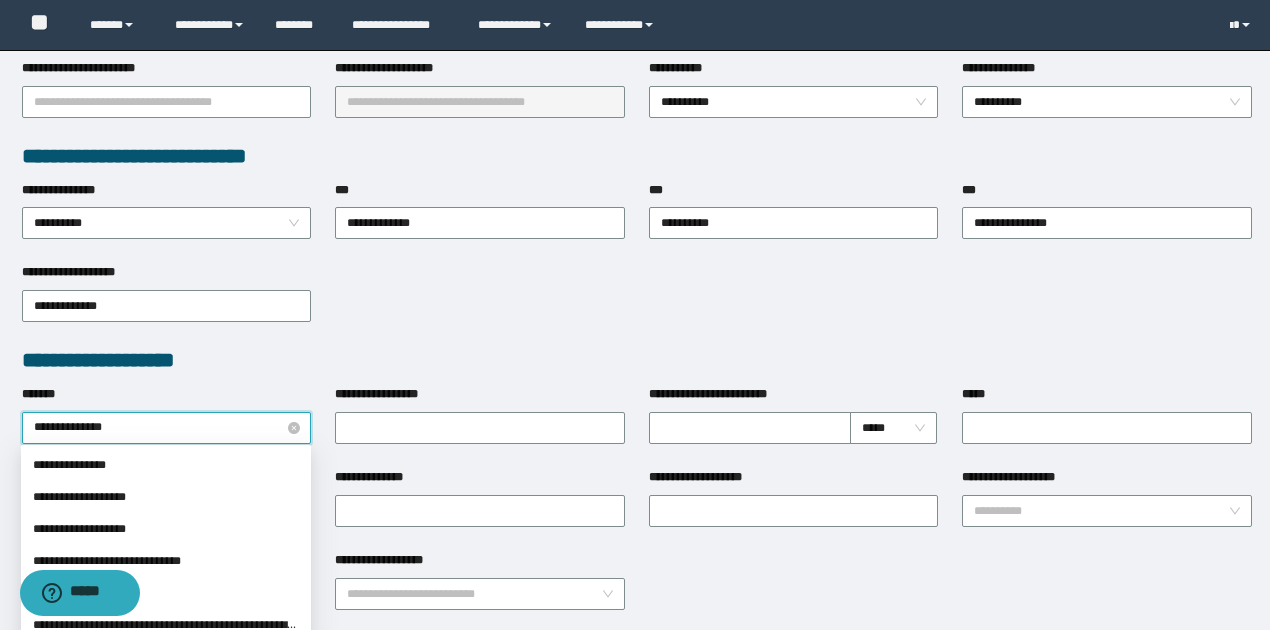 type on "**********" 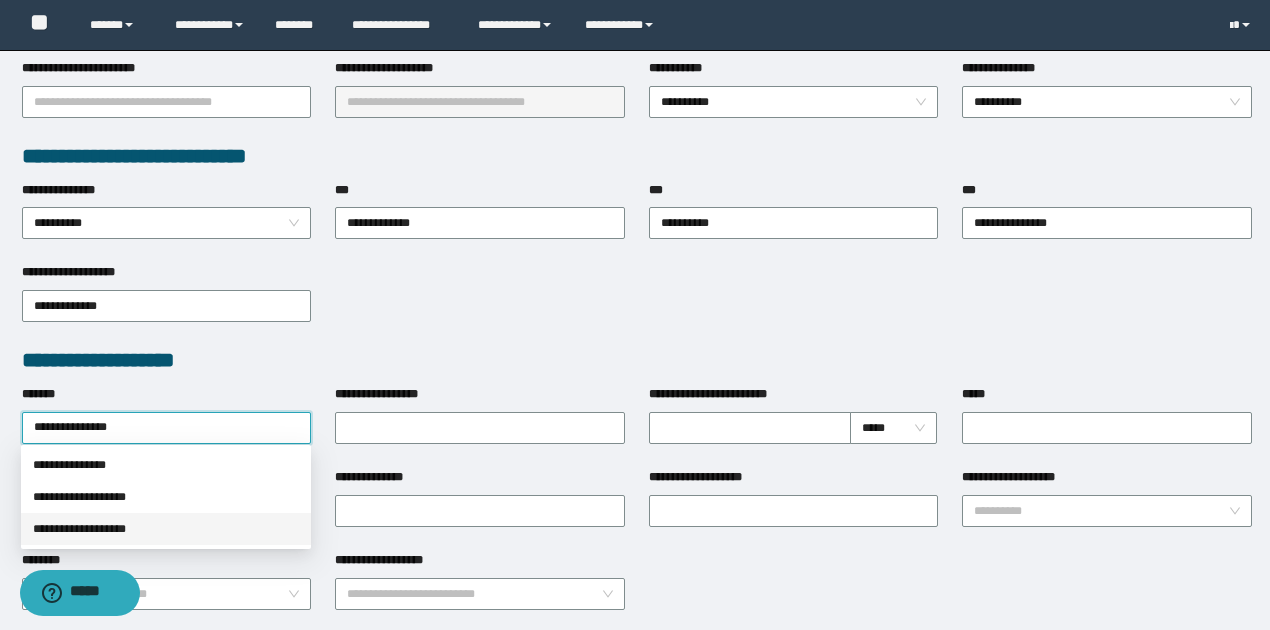 click on "**********" at bounding box center [166, 529] 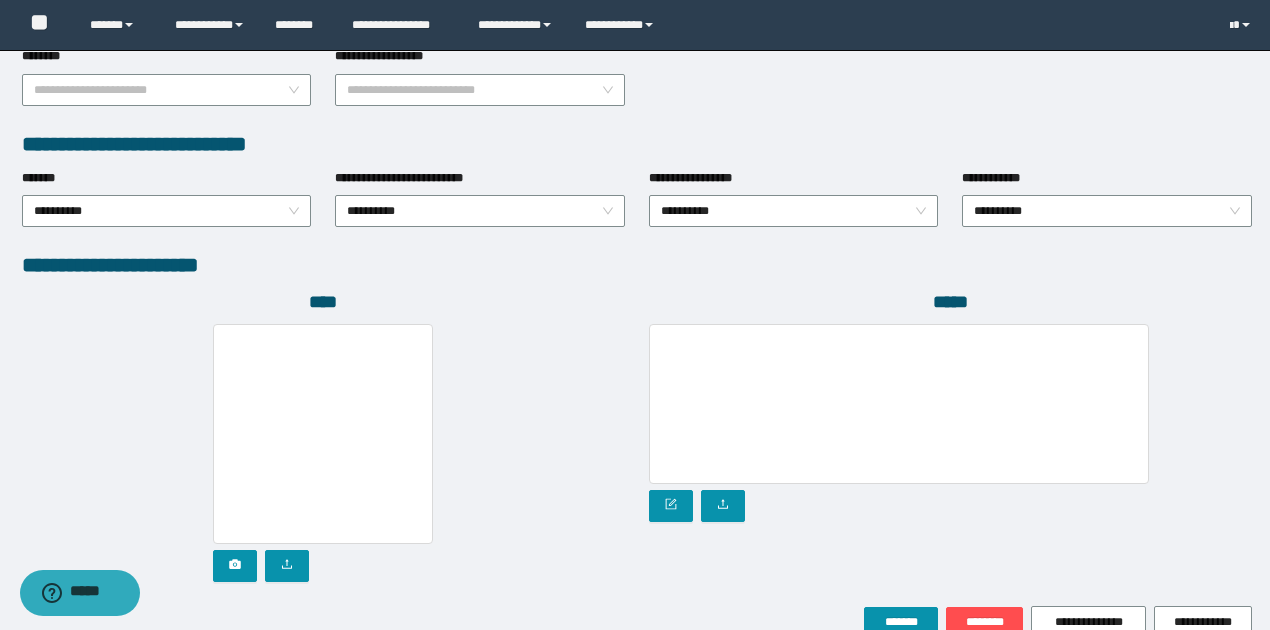 scroll, scrollTop: 1072, scrollLeft: 0, axis: vertical 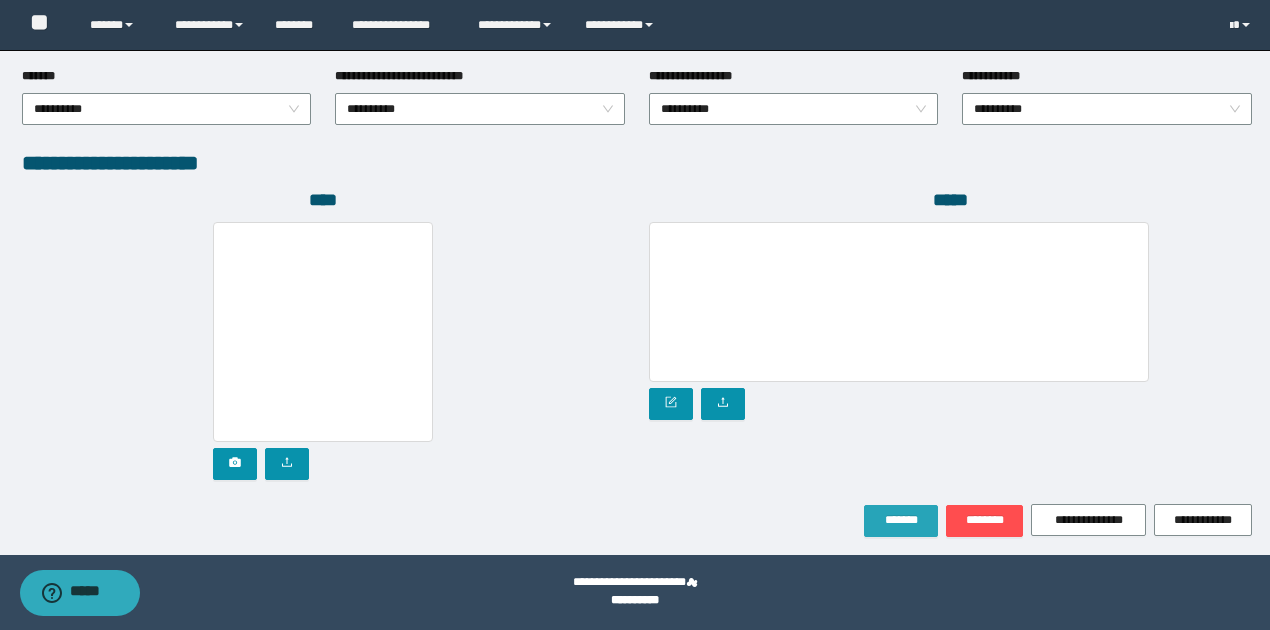 click on "*******" at bounding box center (901, 520) 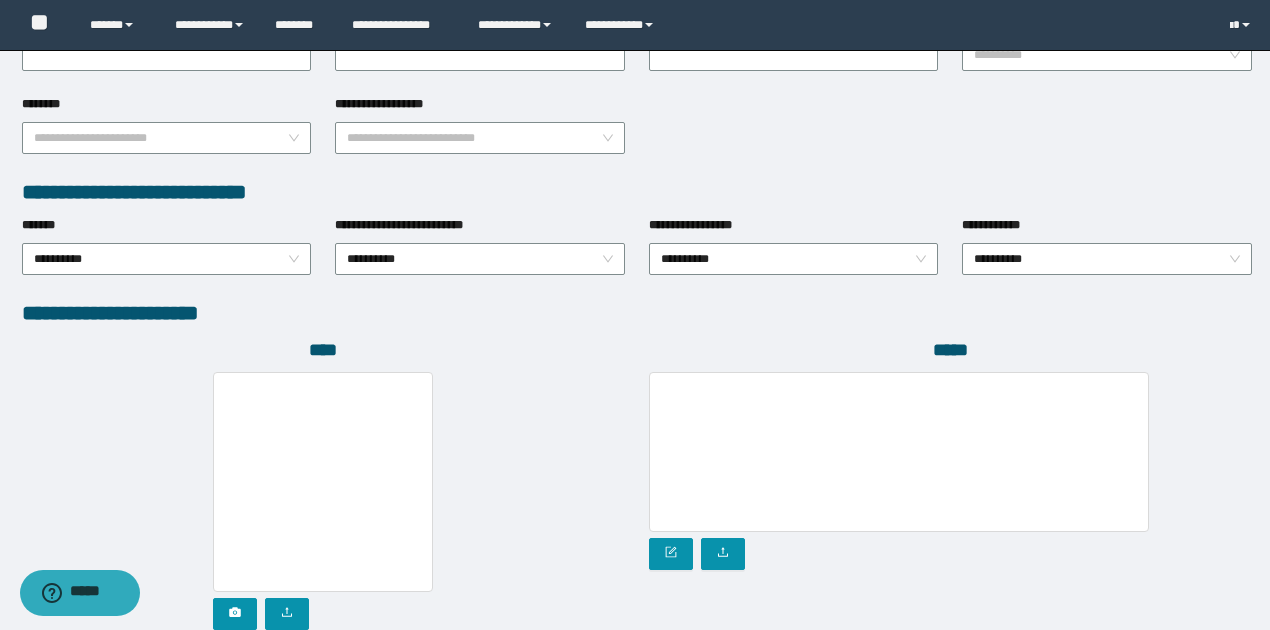 scroll, scrollTop: 1057, scrollLeft: 0, axis: vertical 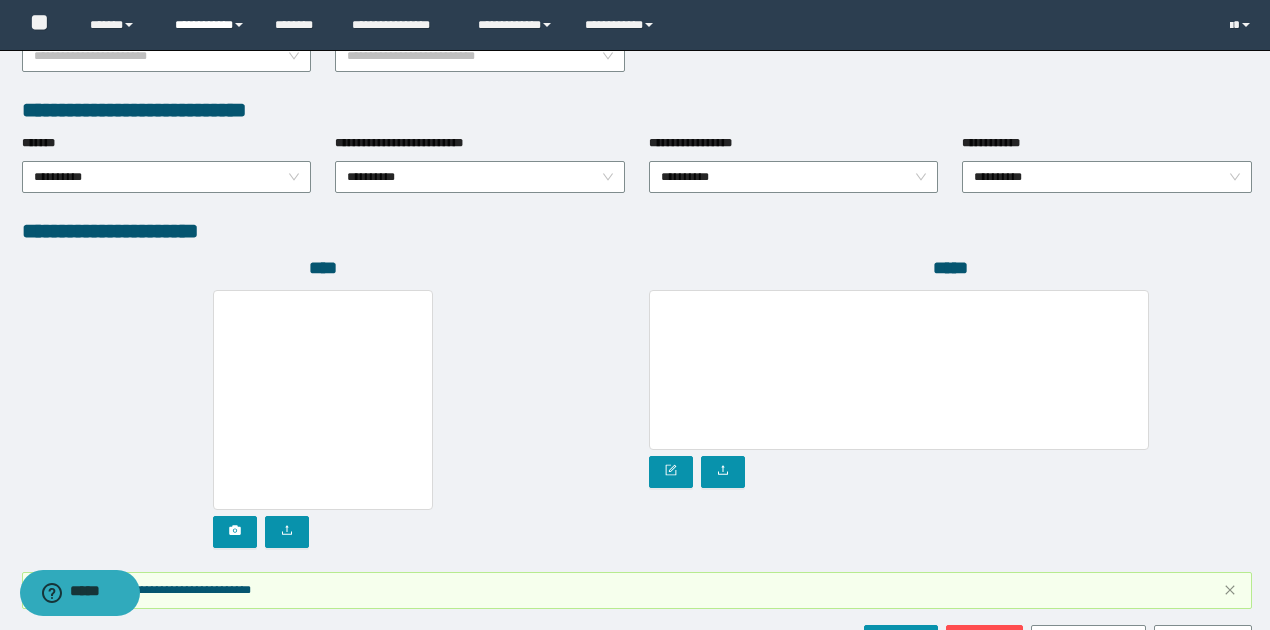 click at bounding box center (239, 25) 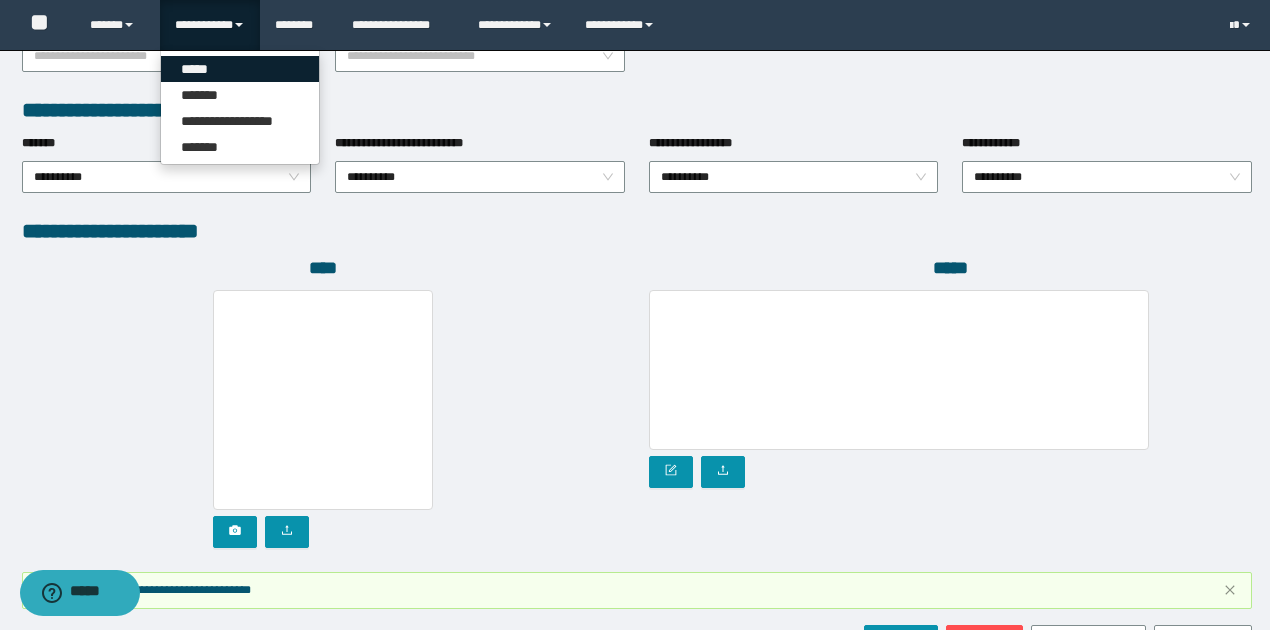 click on "*****" at bounding box center [240, 69] 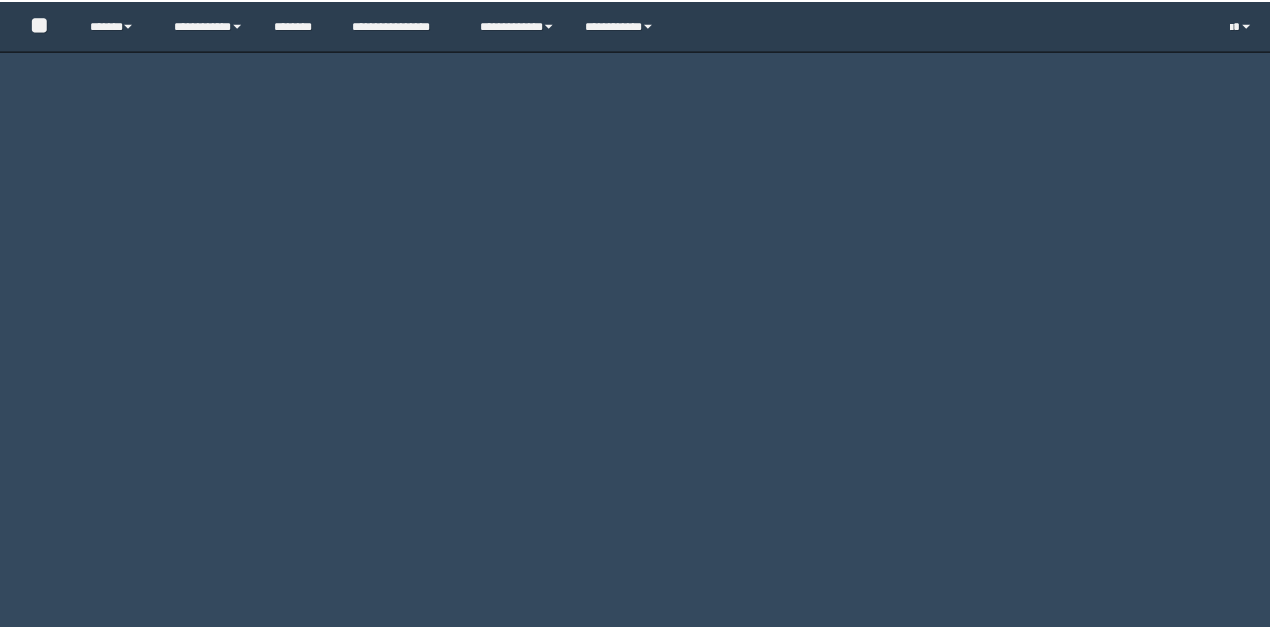 scroll, scrollTop: 0, scrollLeft: 0, axis: both 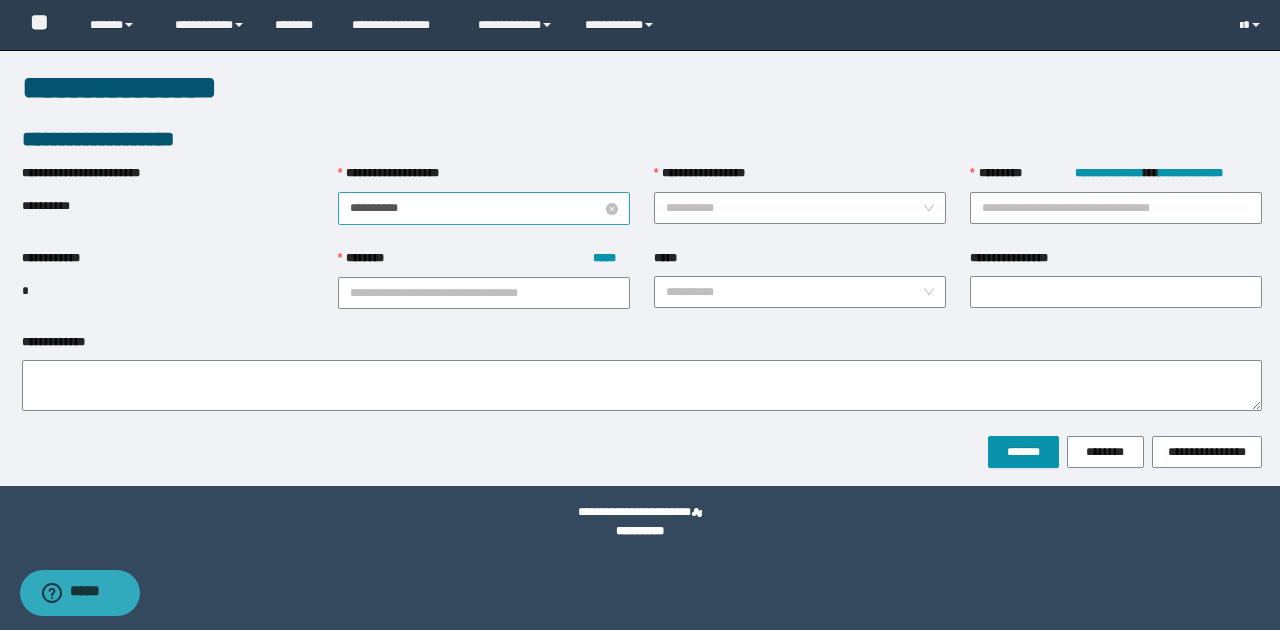 click on "**********" at bounding box center (476, 208) 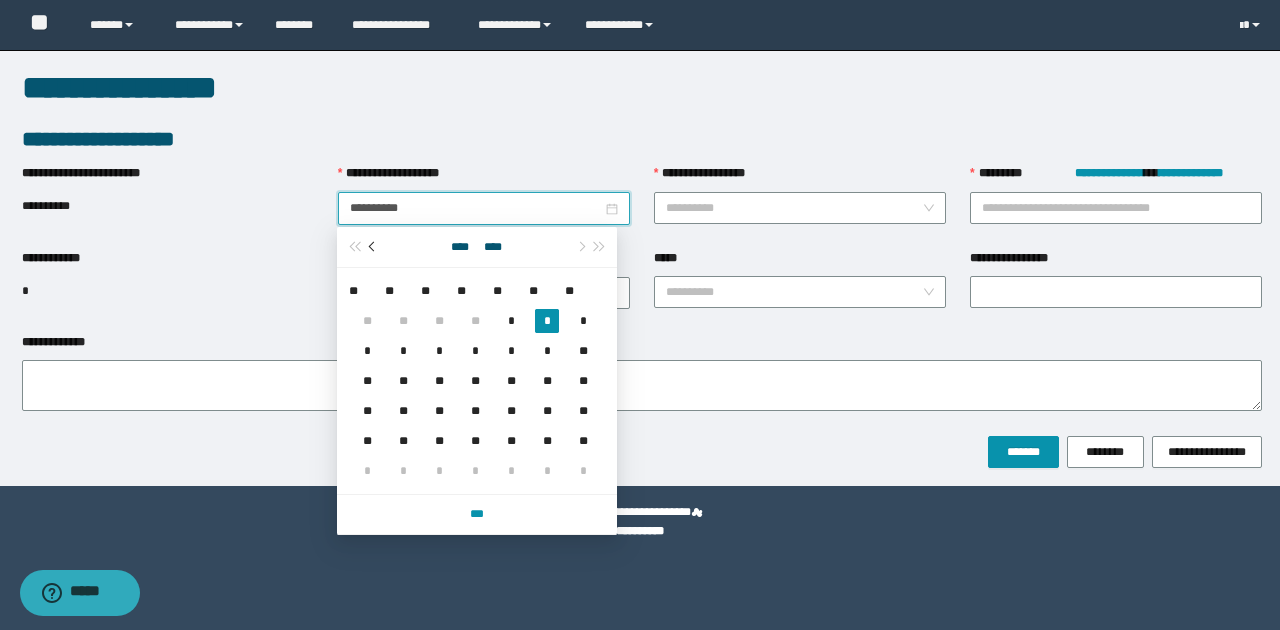 click at bounding box center (373, 247) 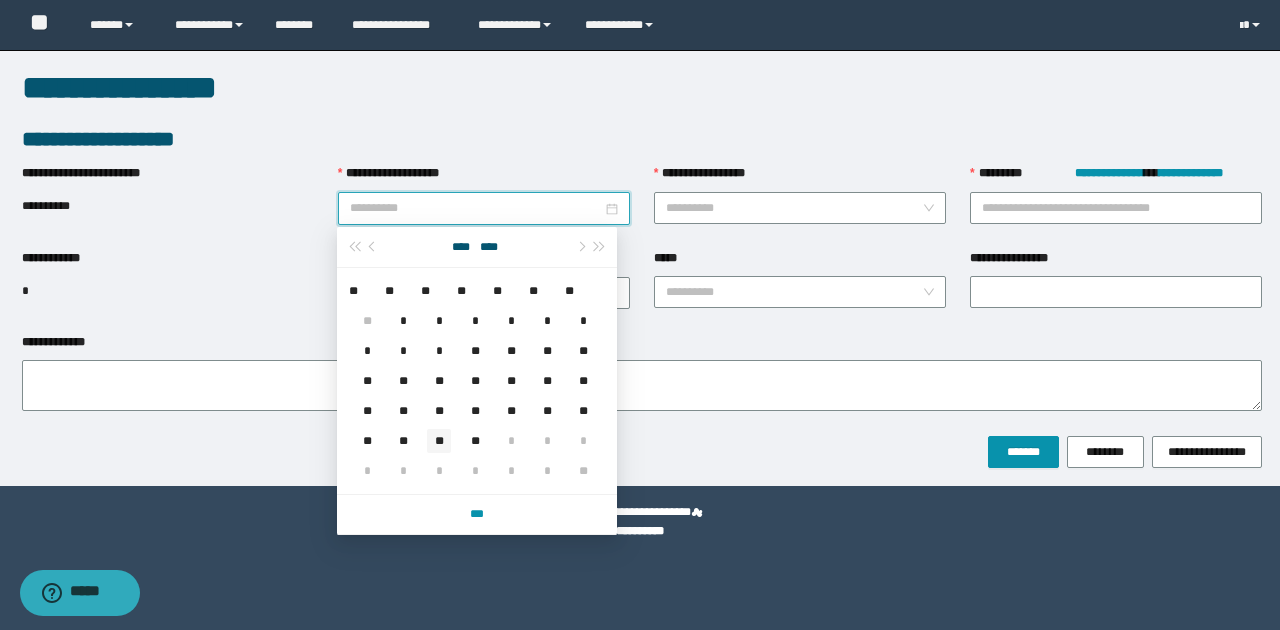 type on "**********" 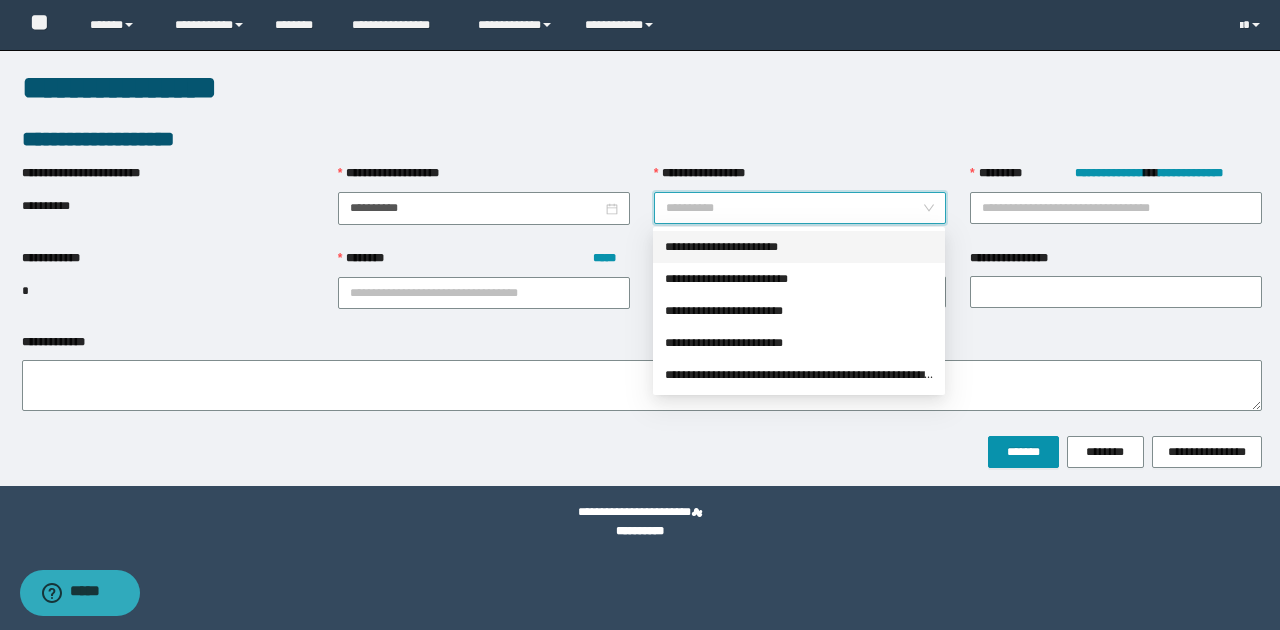 click on "**********" at bounding box center [794, 208] 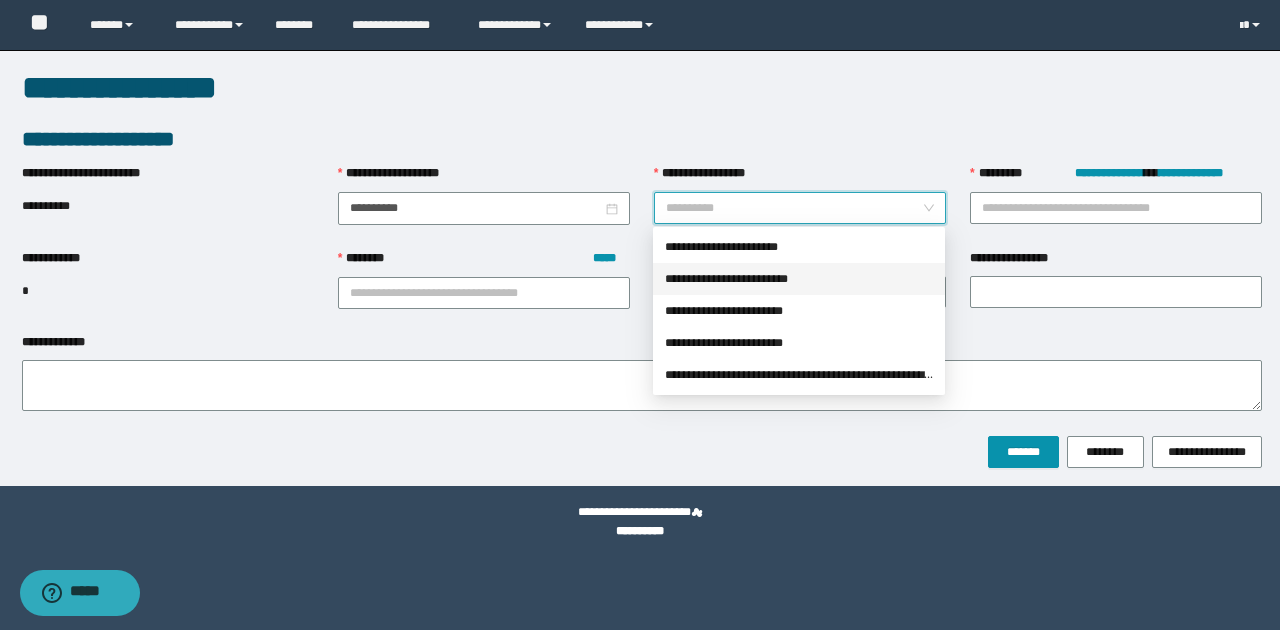 click on "**********" at bounding box center [799, 279] 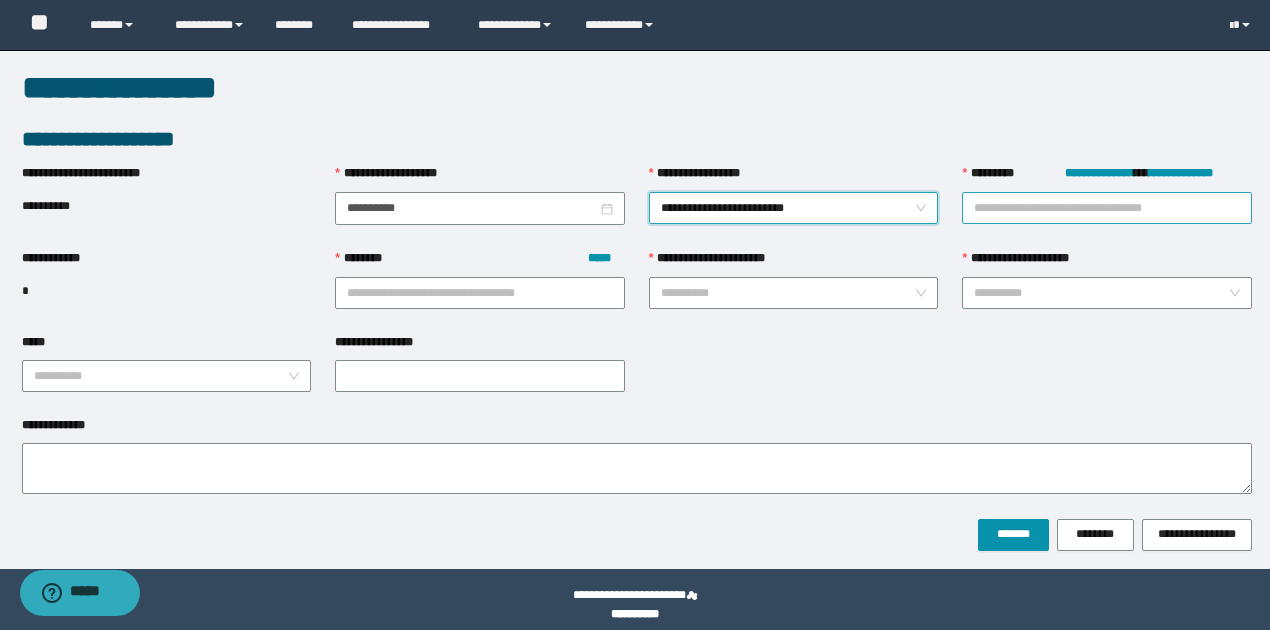 click on "**********" at bounding box center (1107, 208) 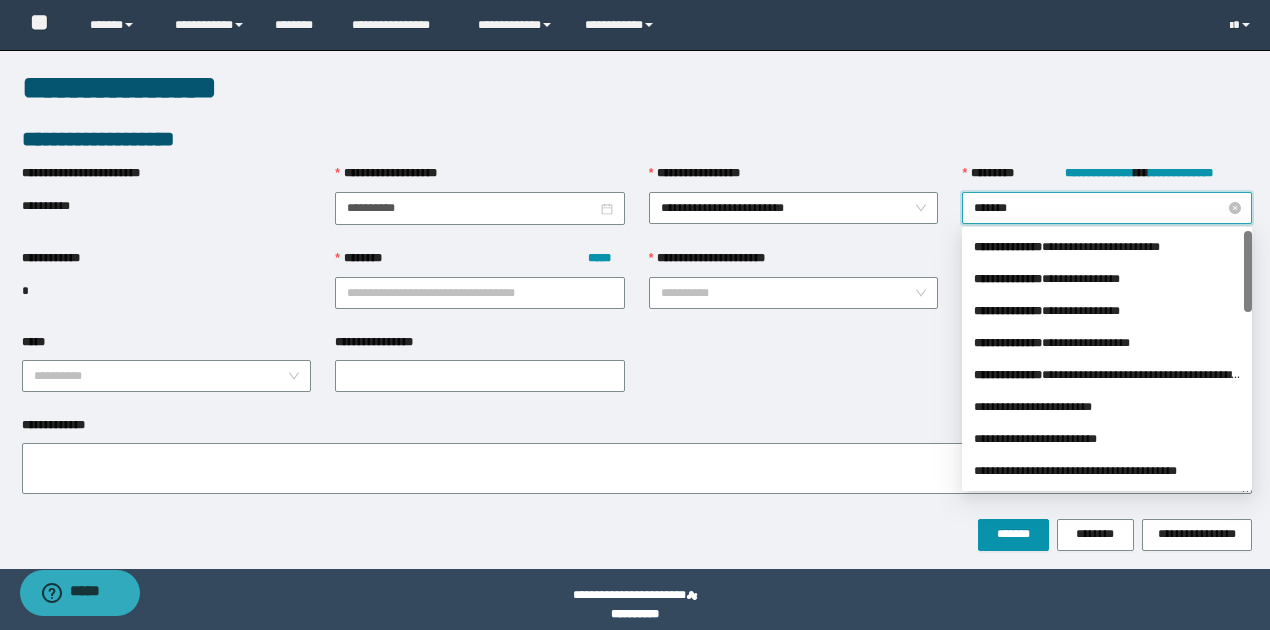 type on "********" 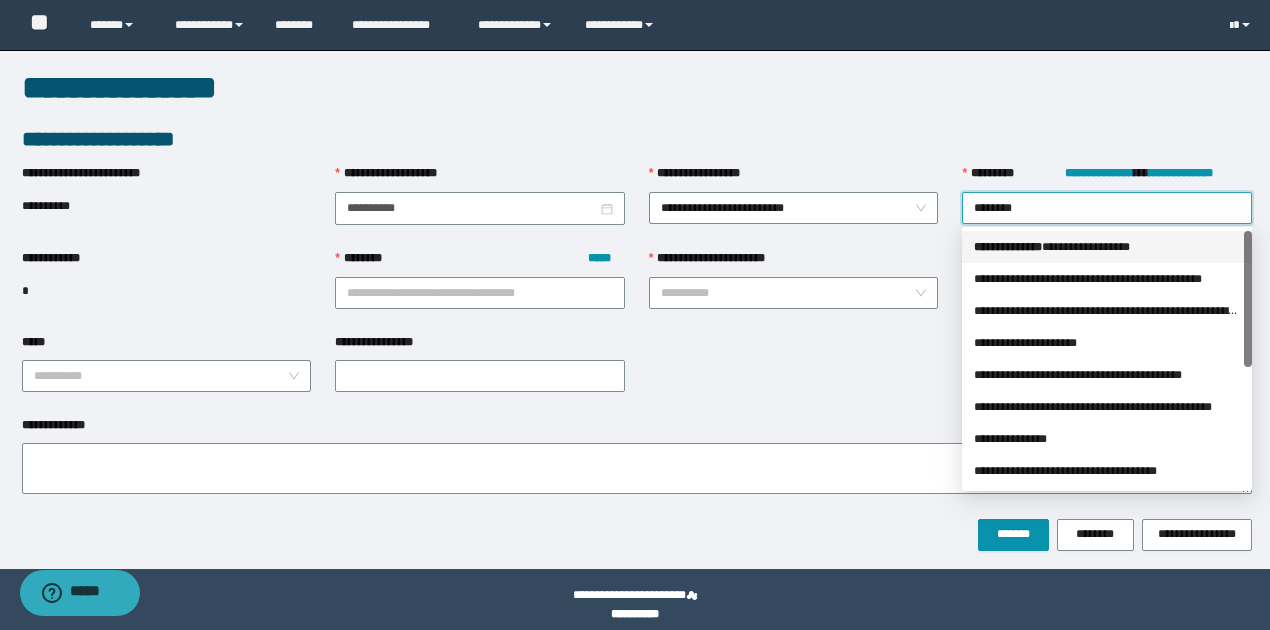 click on "**********" at bounding box center (1107, 247) 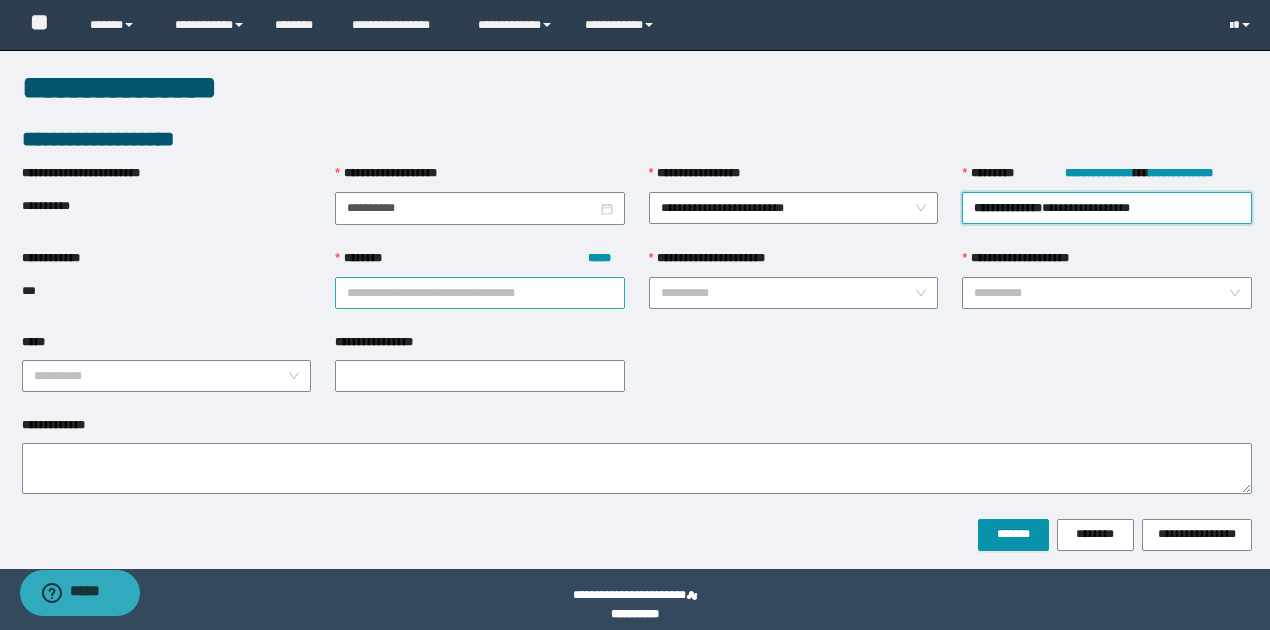 click on "******** *****" at bounding box center (480, 293) 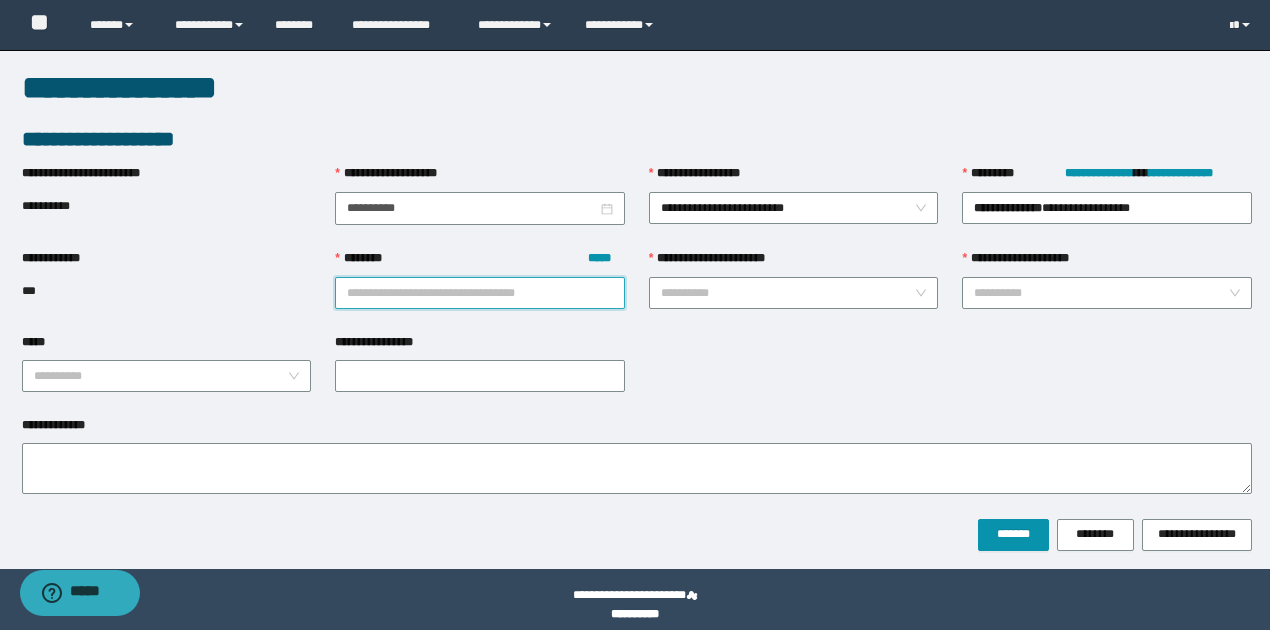 paste on "********" 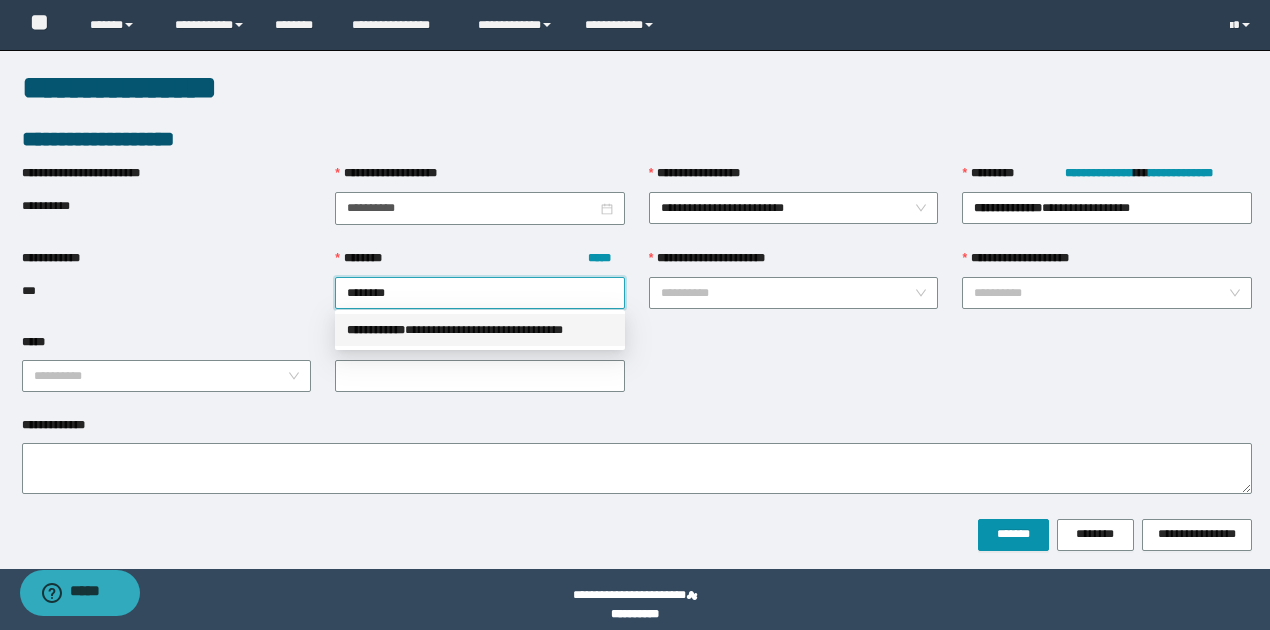 click on "**********" at bounding box center [480, 330] 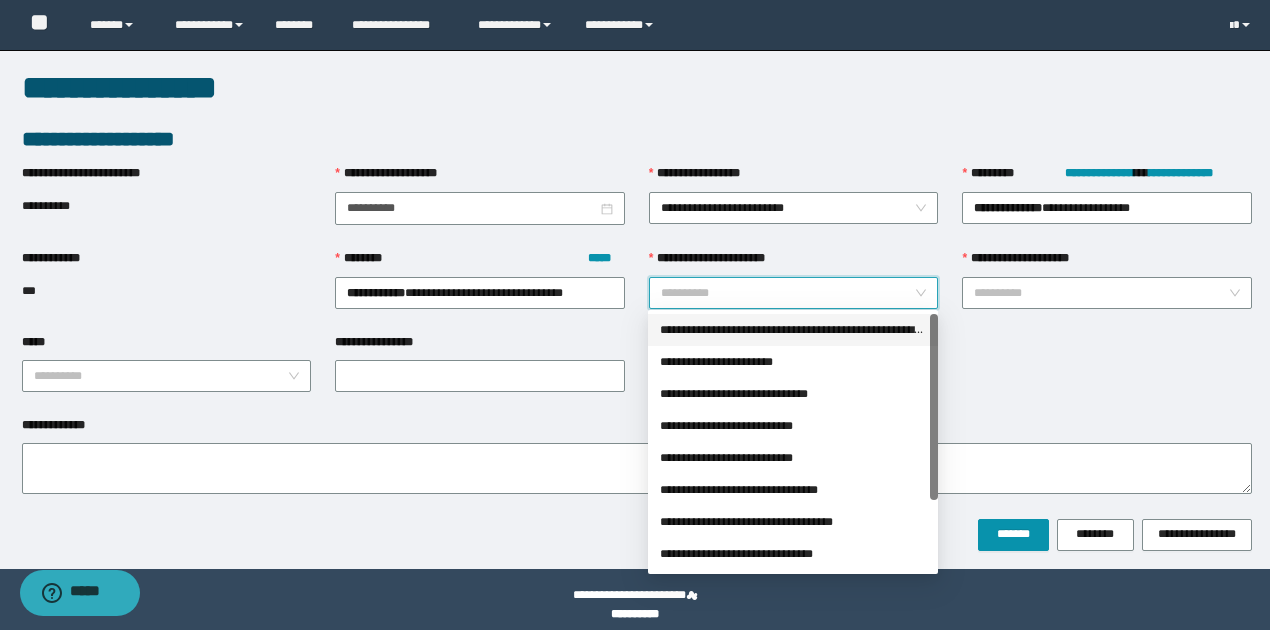 click on "**********" at bounding box center [788, 293] 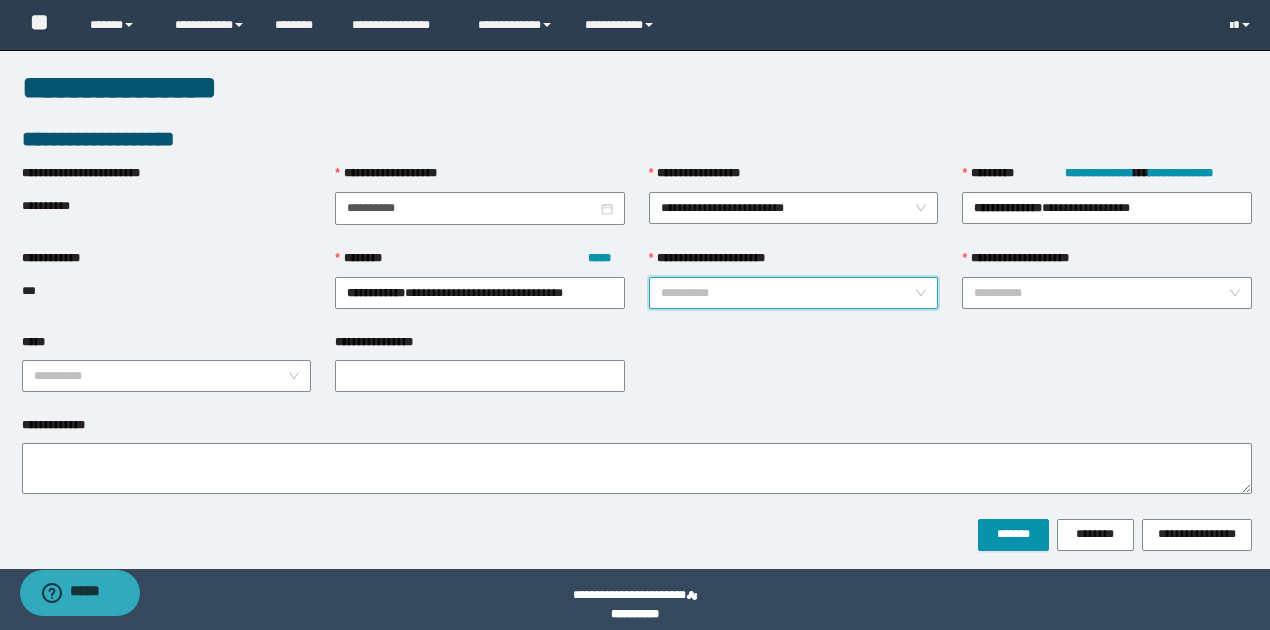 click on "**********" at bounding box center [788, 293] 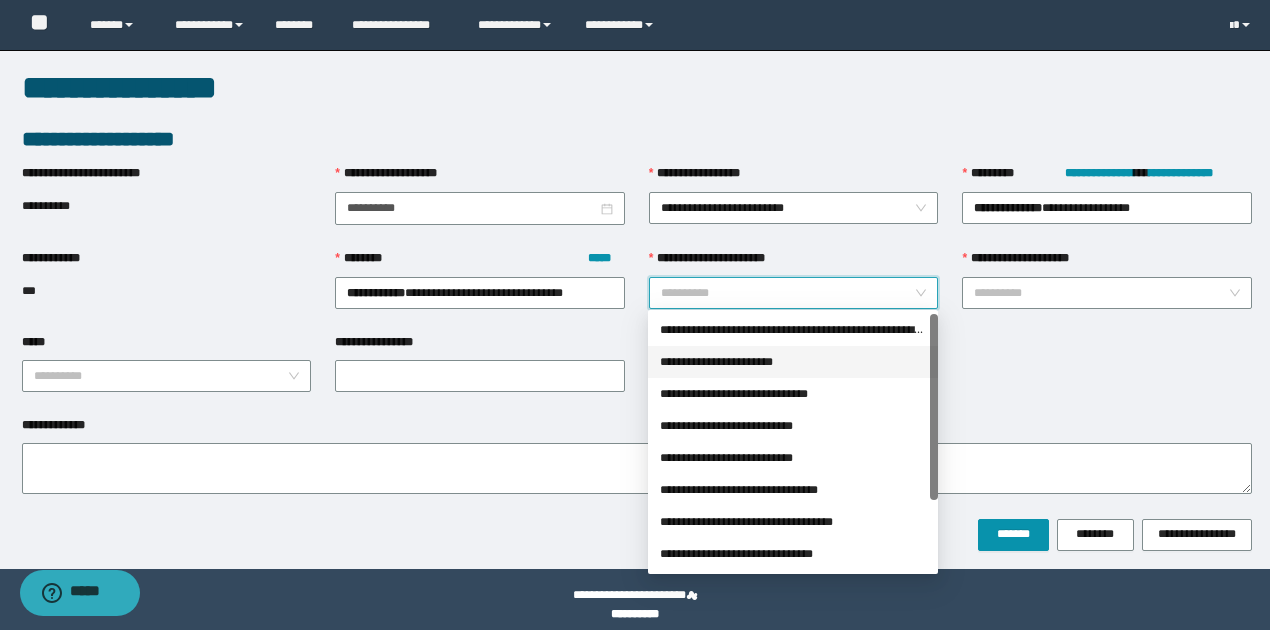 click on "**********" at bounding box center [793, 362] 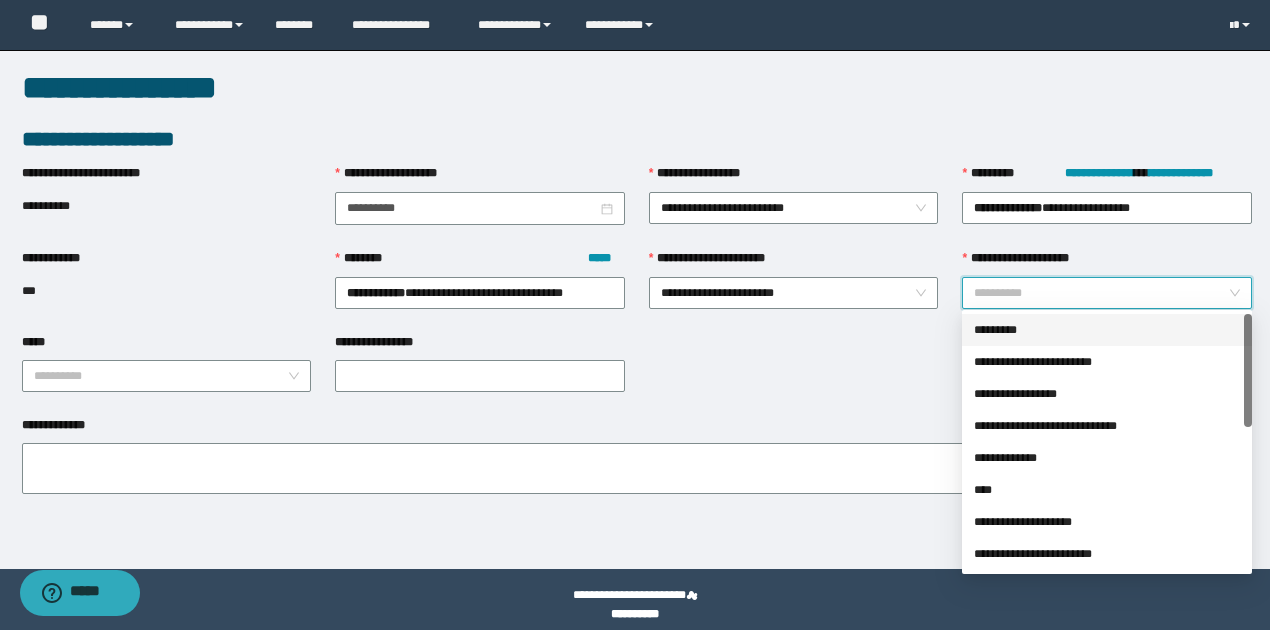click on "**********" at bounding box center (1101, 293) 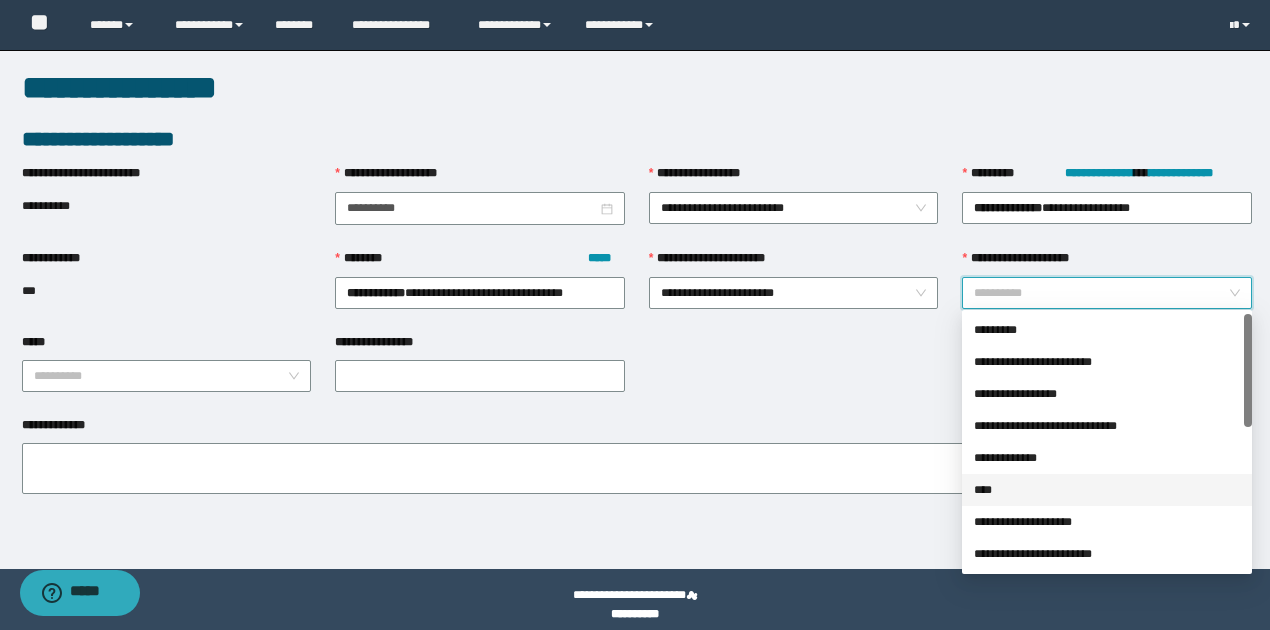 click on "****" at bounding box center (1107, 490) 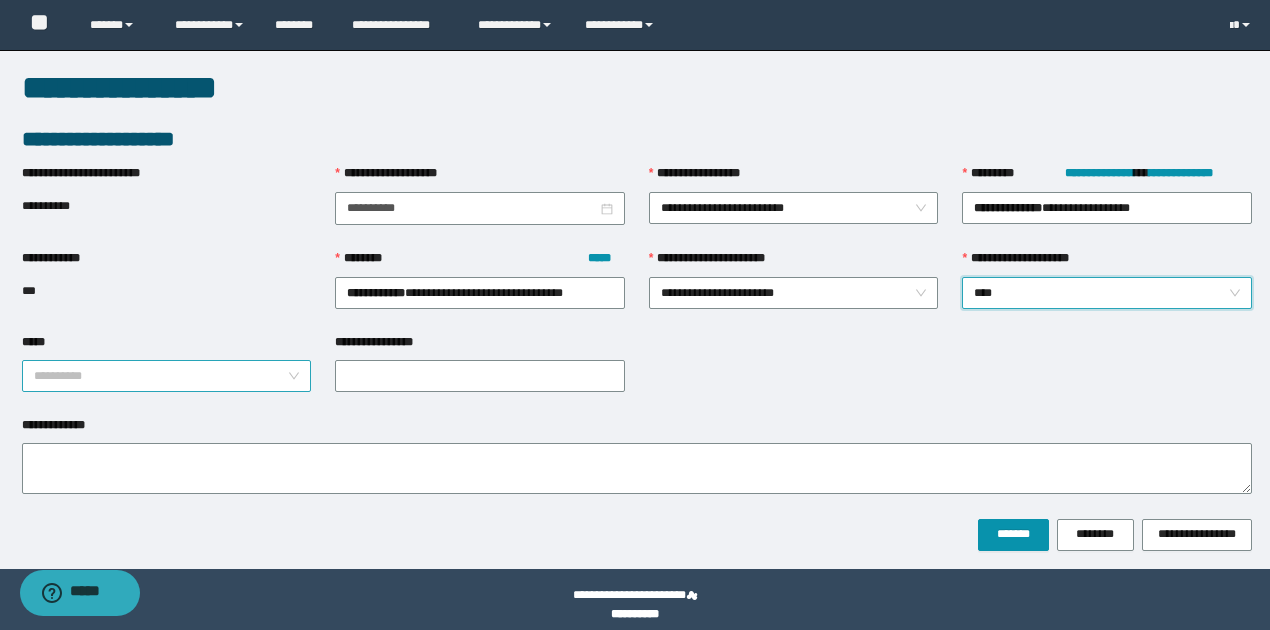click on "*****" at bounding box center [161, 376] 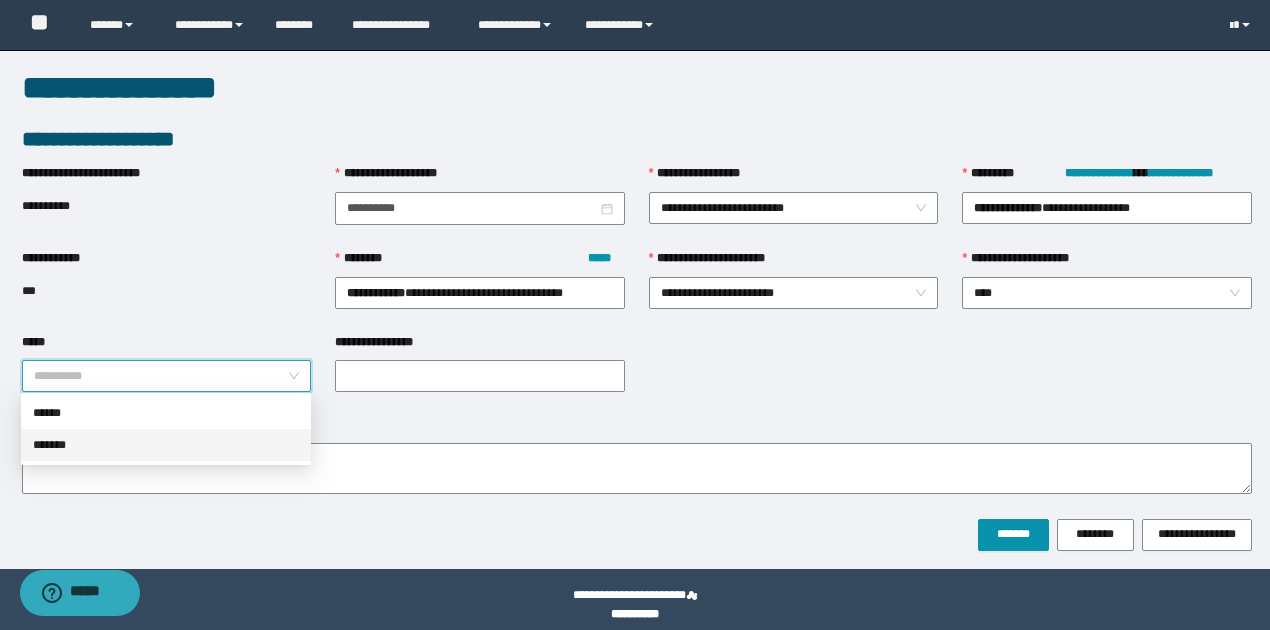 click on "*******" at bounding box center [166, 445] 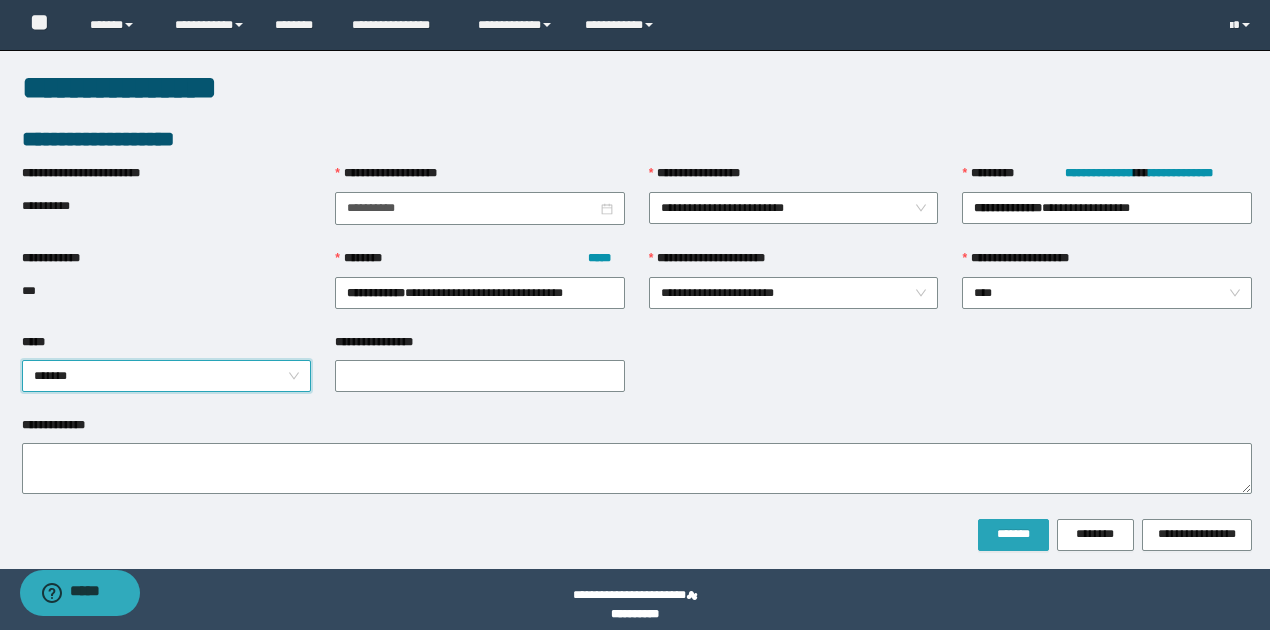 click on "*******" at bounding box center [1013, 534] 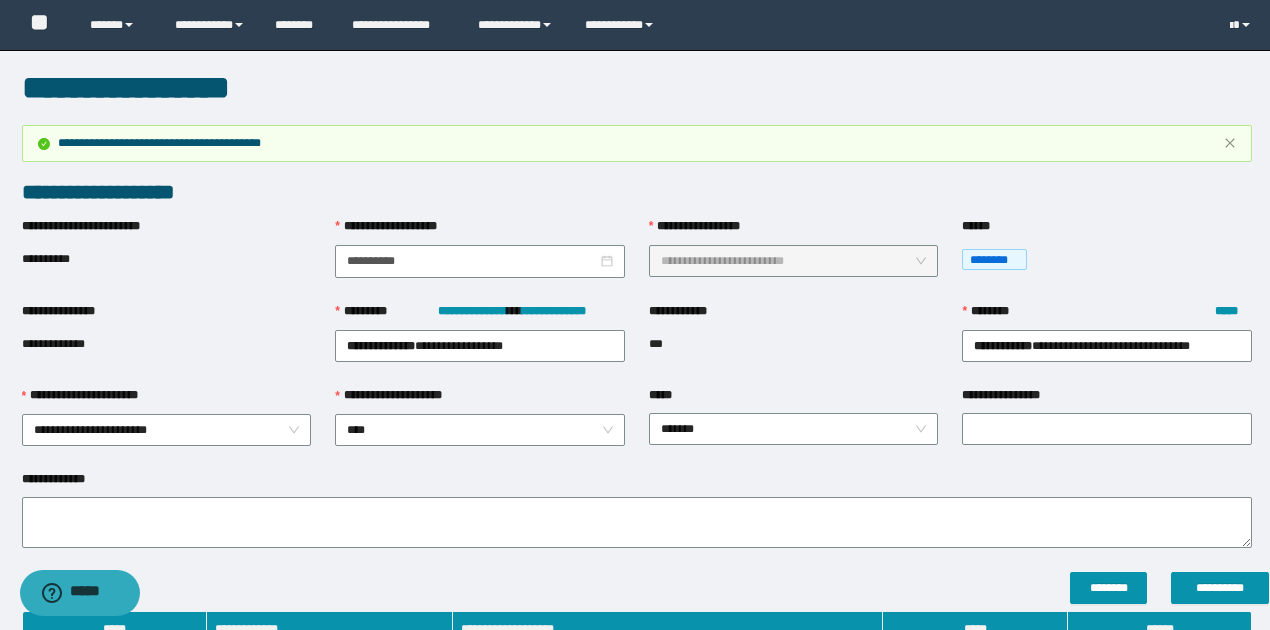 scroll, scrollTop: 333, scrollLeft: 0, axis: vertical 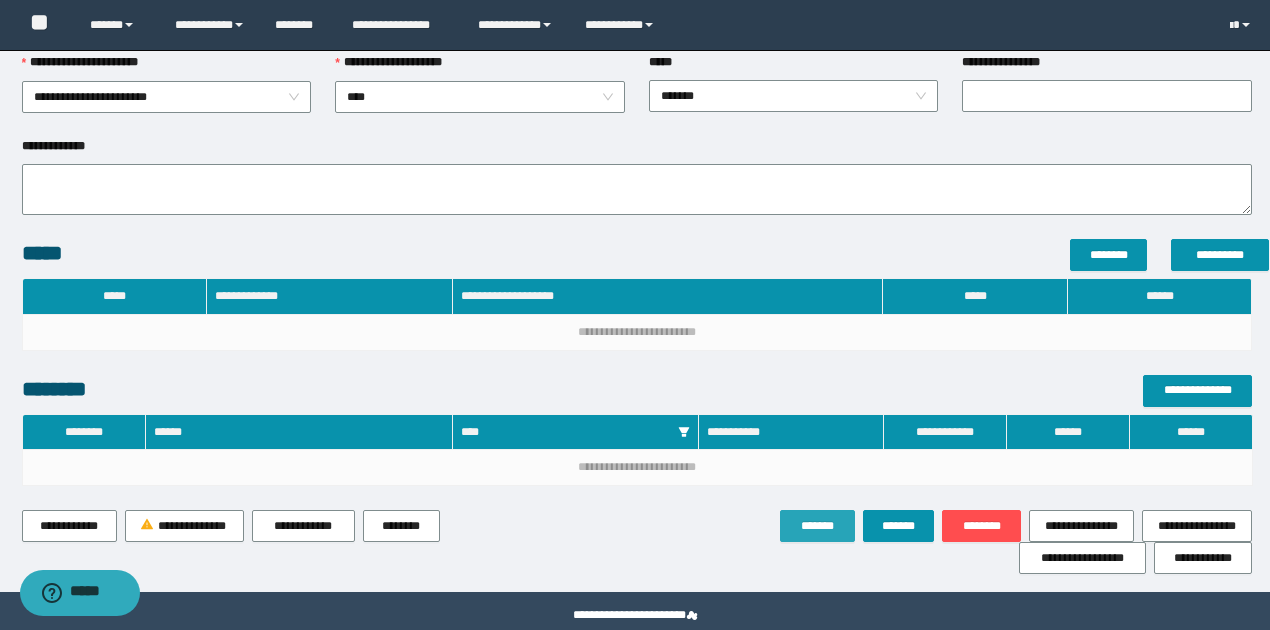 click on "*******" at bounding box center (817, 526) 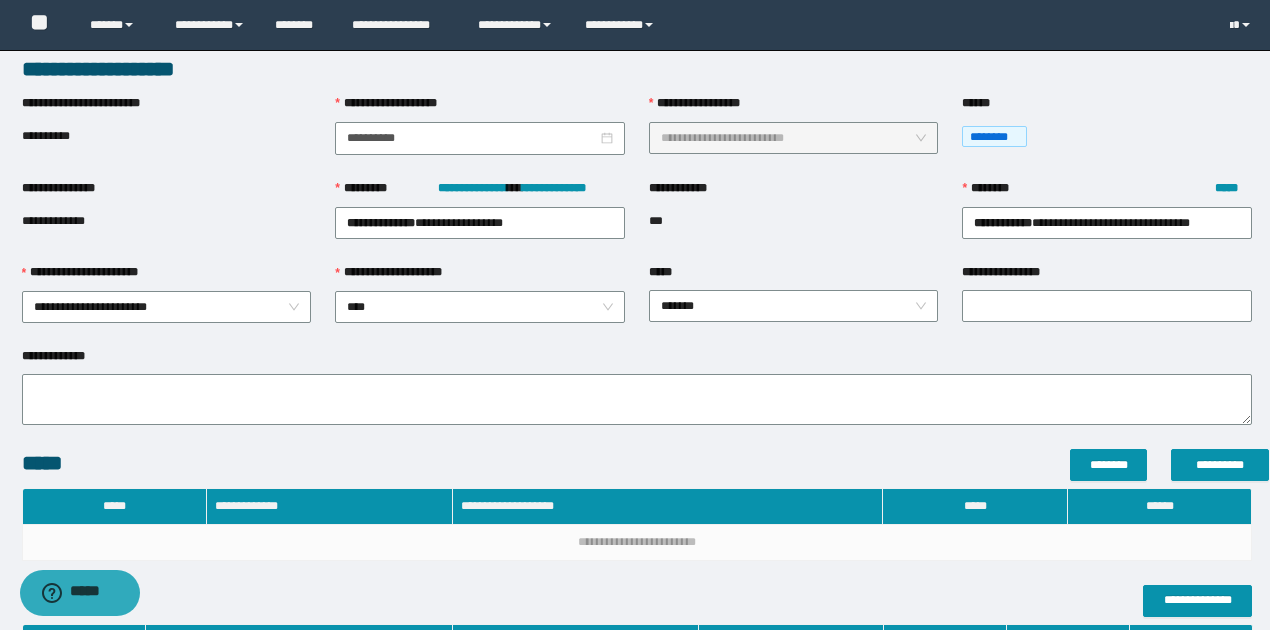 scroll, scrollTop: 0, scrollLeft: 0, axis: both 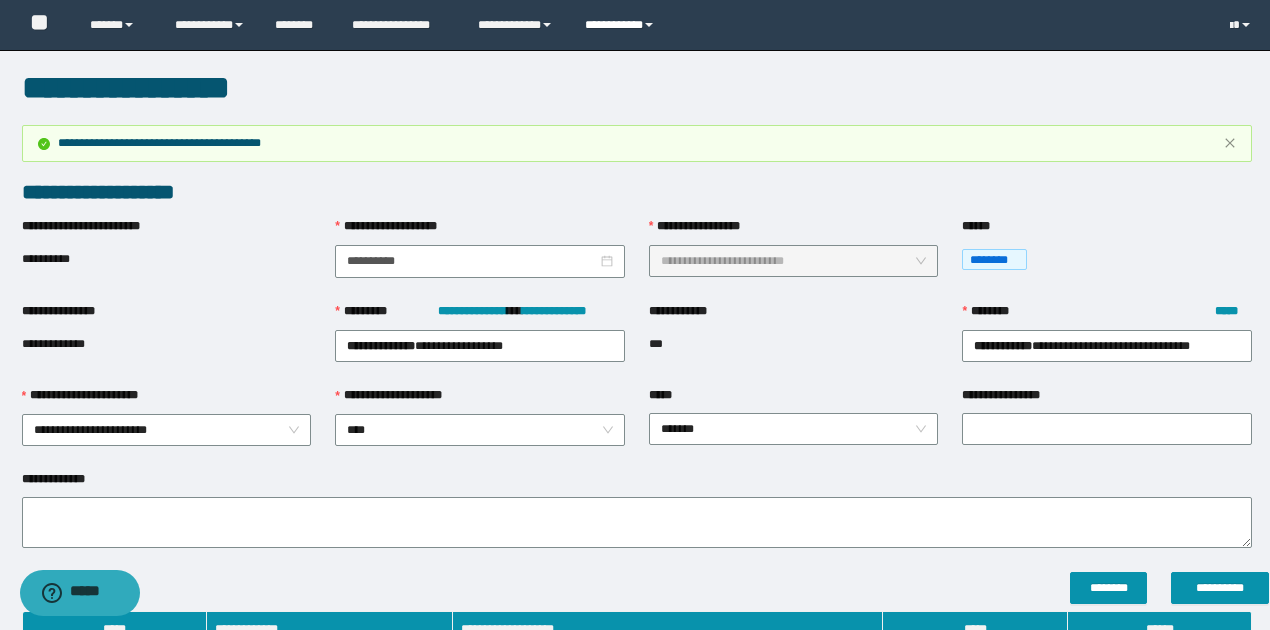 click on "**********" at bounding box center [622, 25] 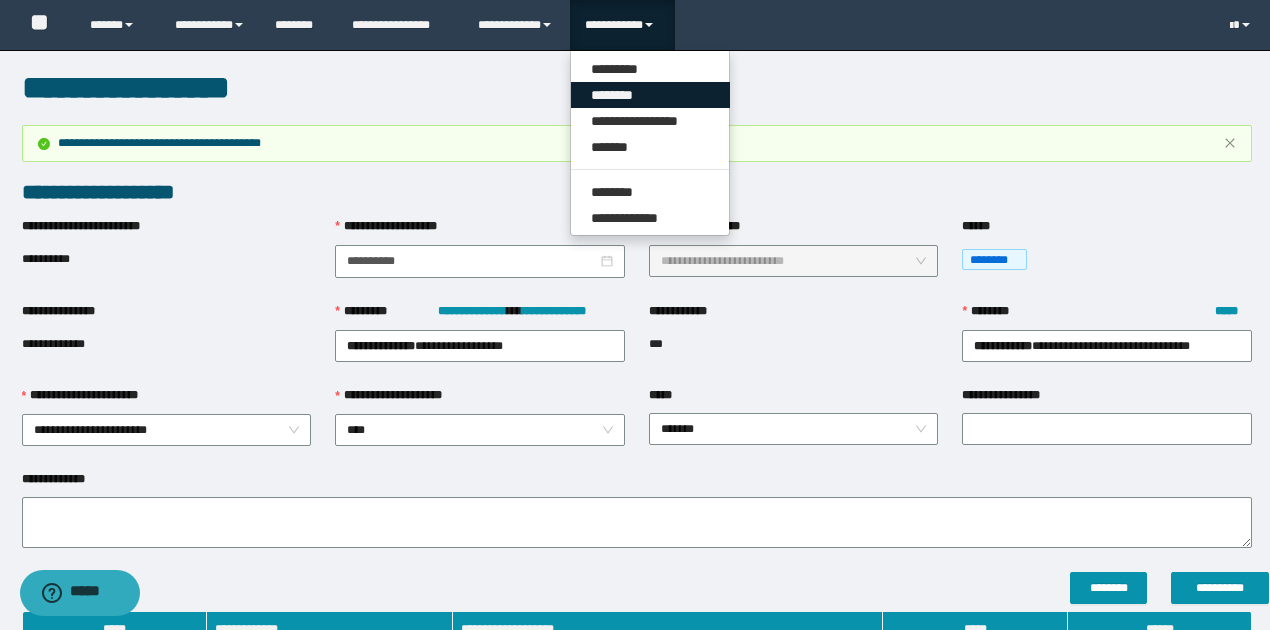 click on "********" at bounding box center [650, 95] 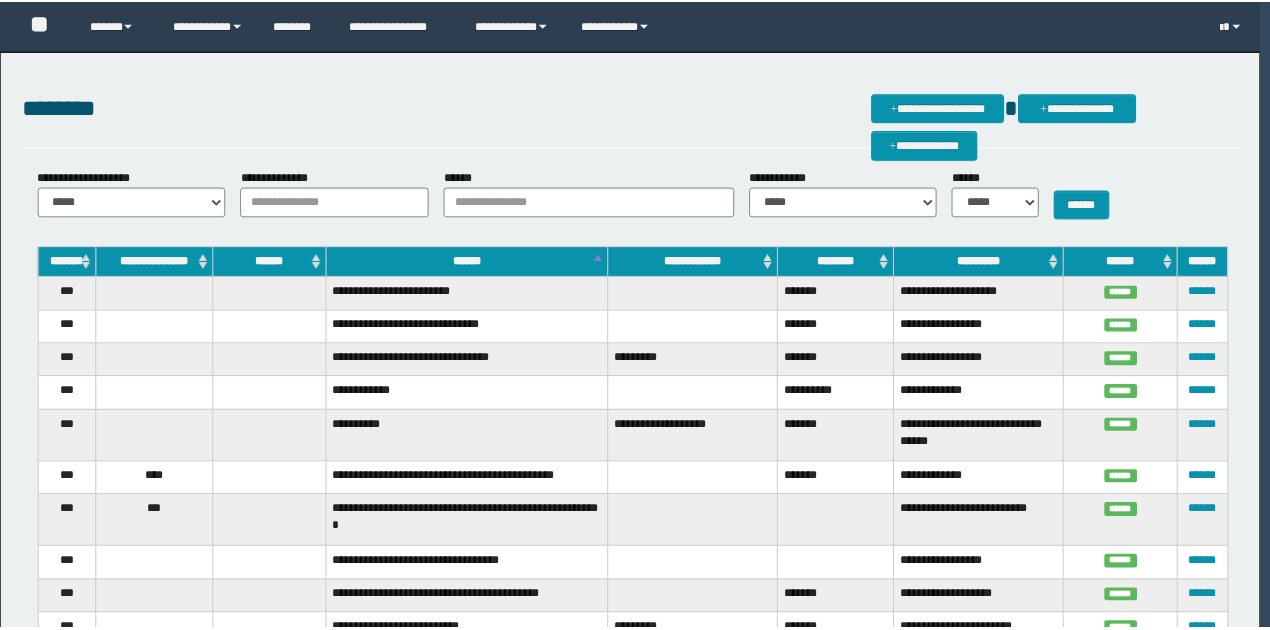 scroll, scrollTop: 0, scrollLeft: 0, axis: both 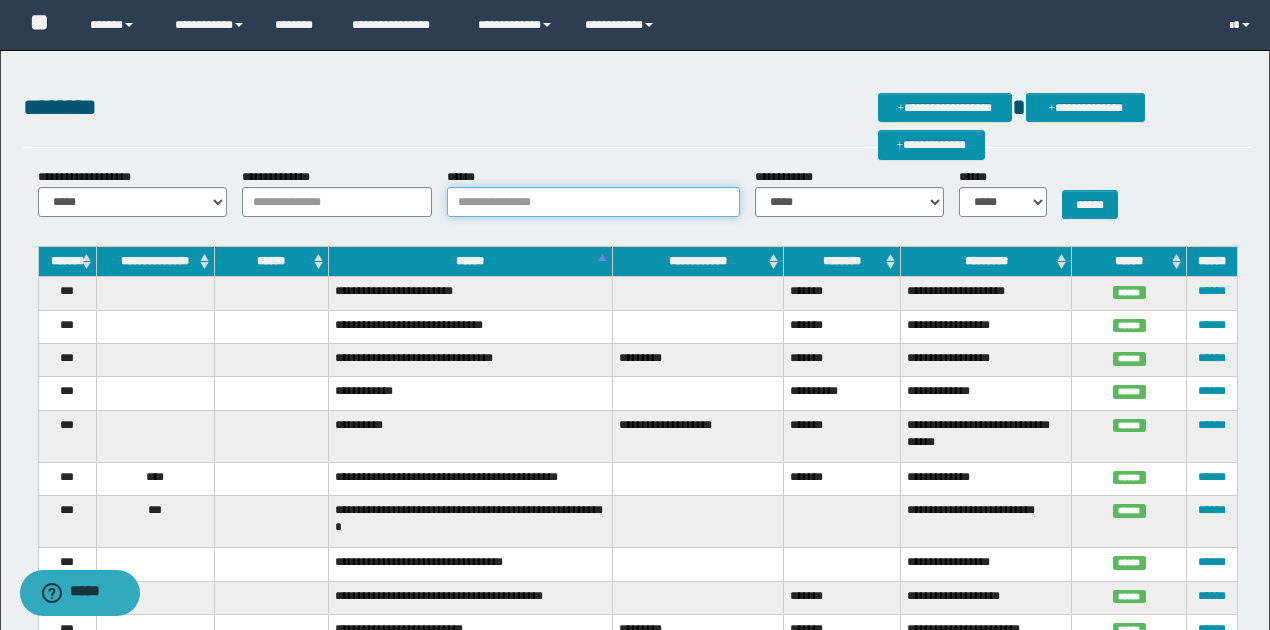 click on "******" at bounding box center (593, 202) 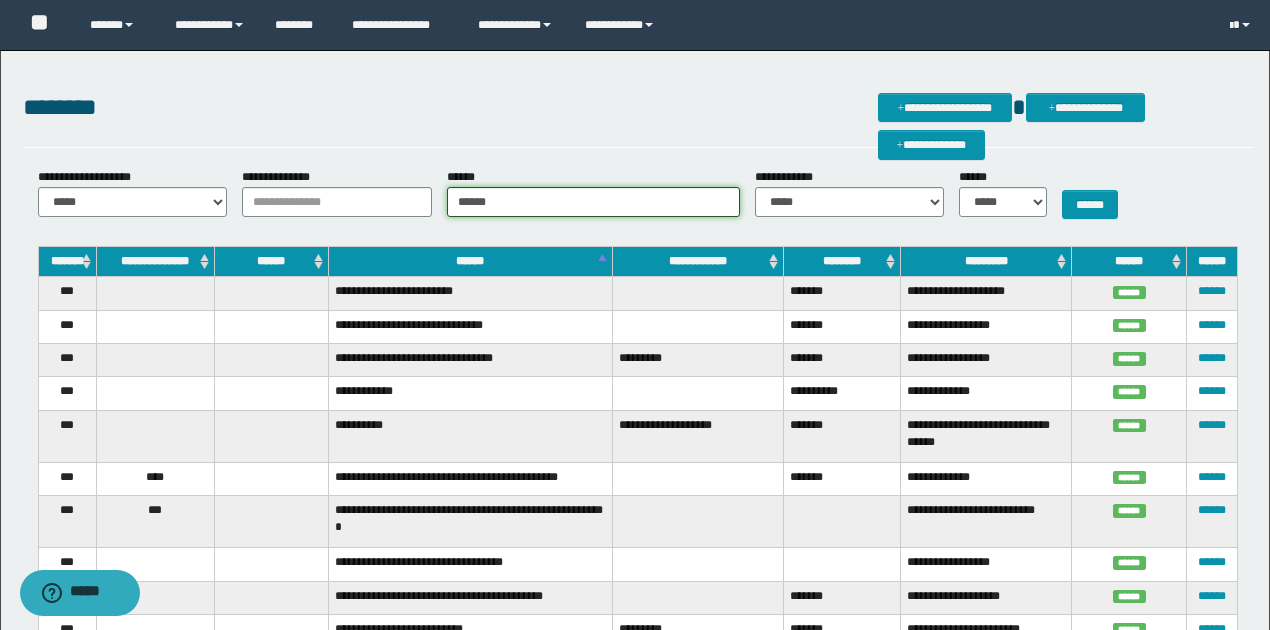 type on "******" 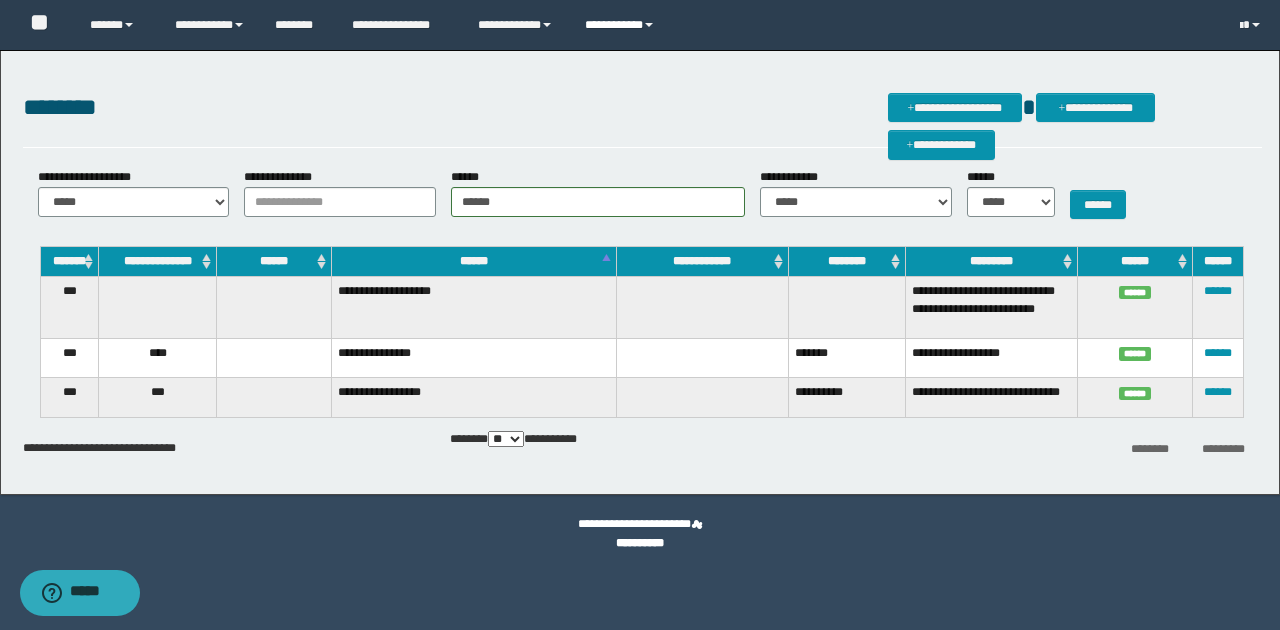 click on "**********" at bounding box center (622, 25) 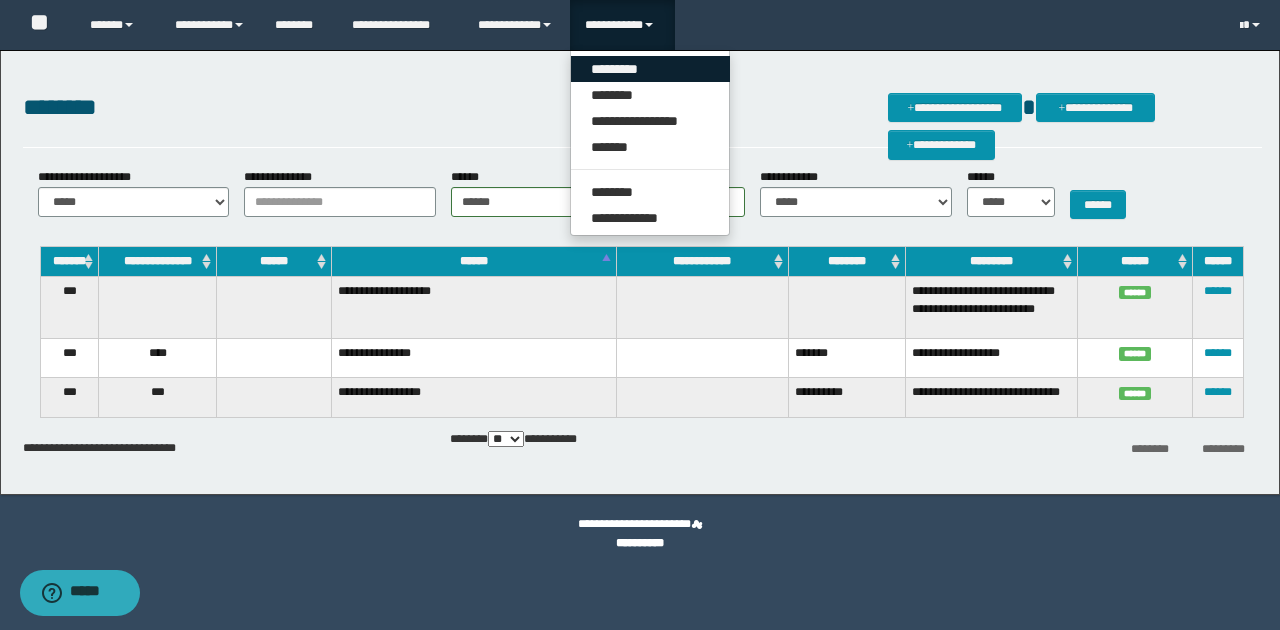 click on "*********" at bounding box center (650, 69) 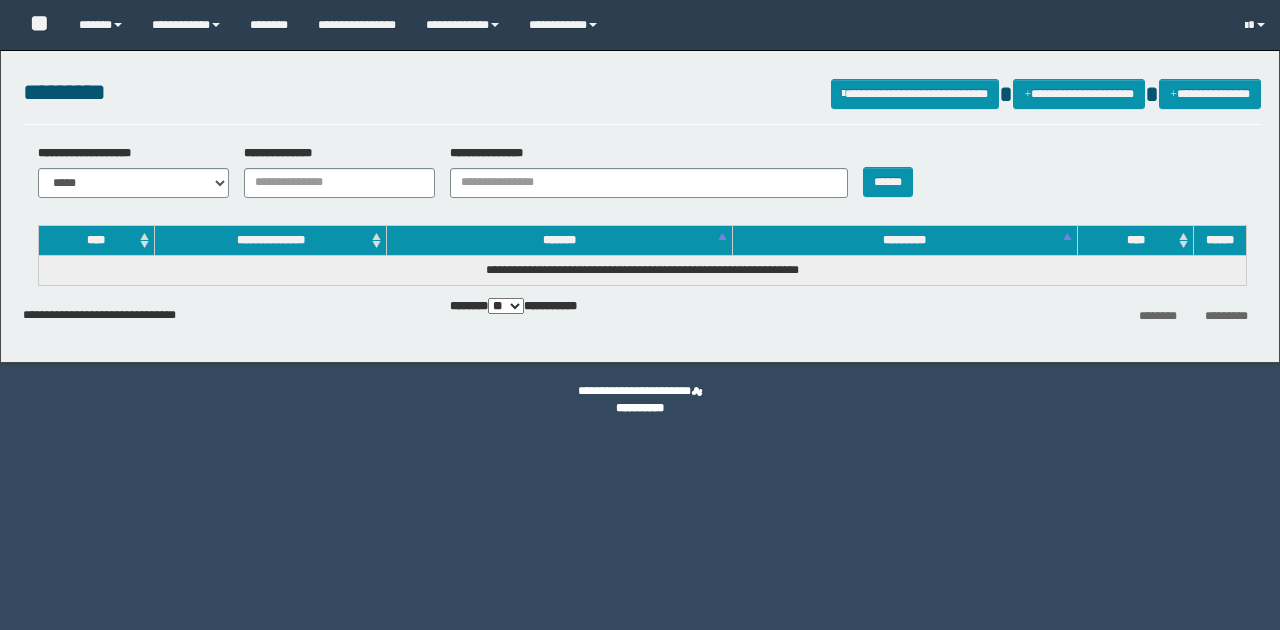 scroll, scrollTop: 0, scrollLeft: 0, axis: both 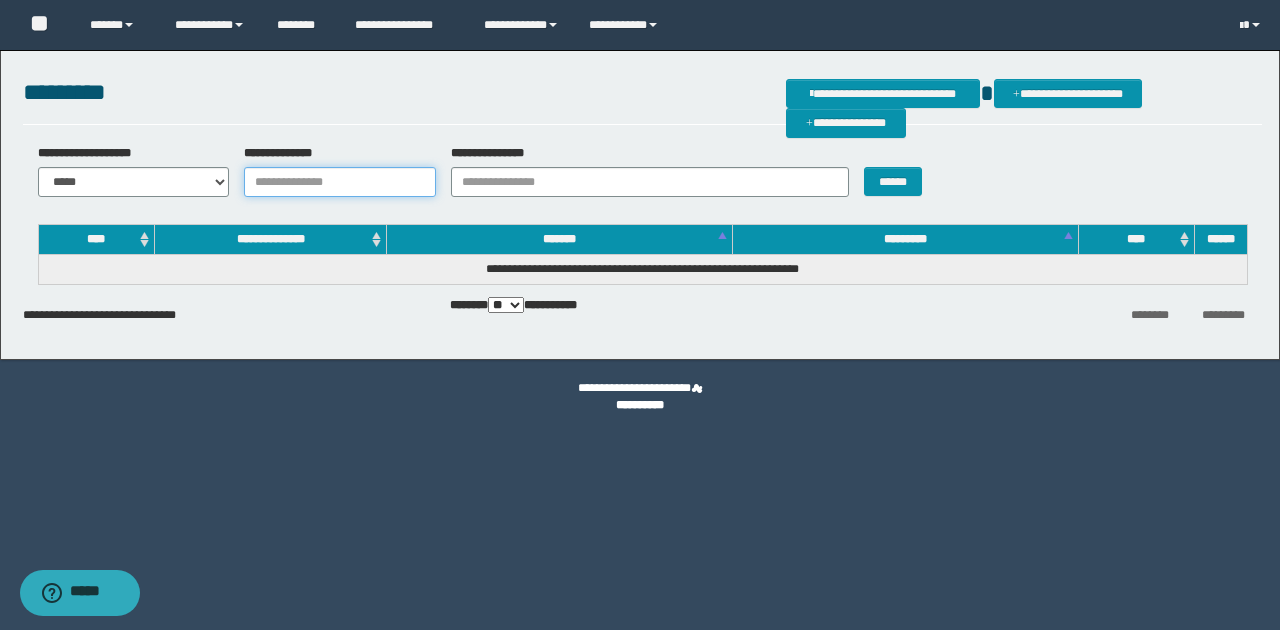 click on "**********" at bounding box center [340, 182] 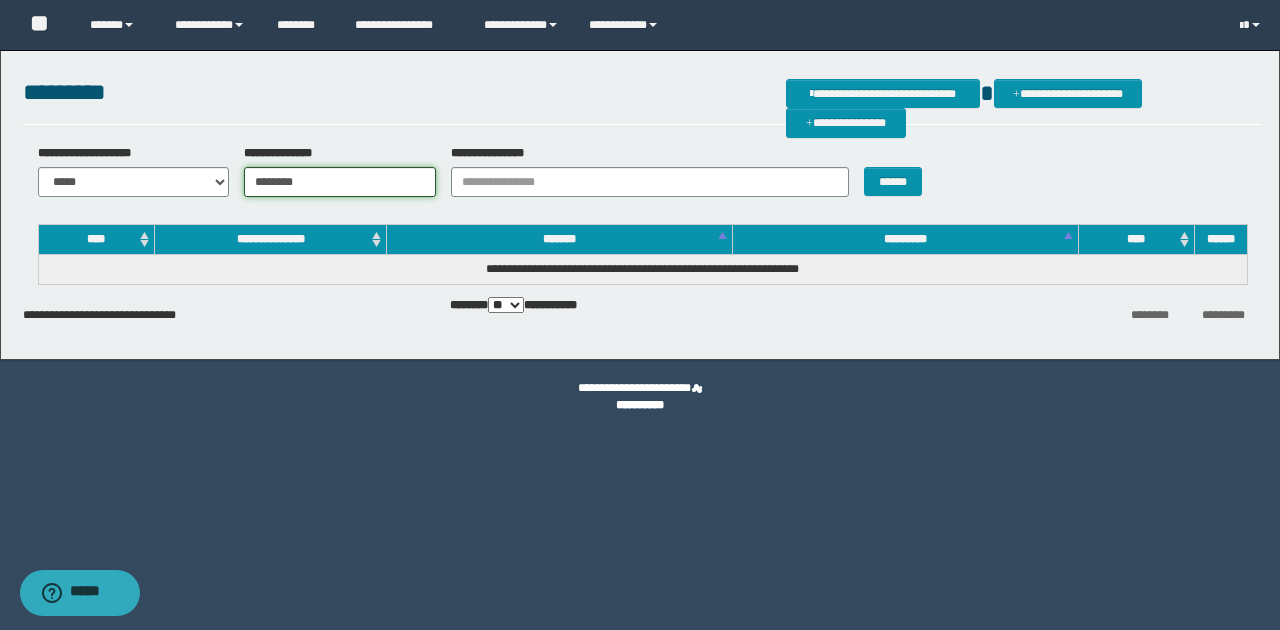 type on "********" 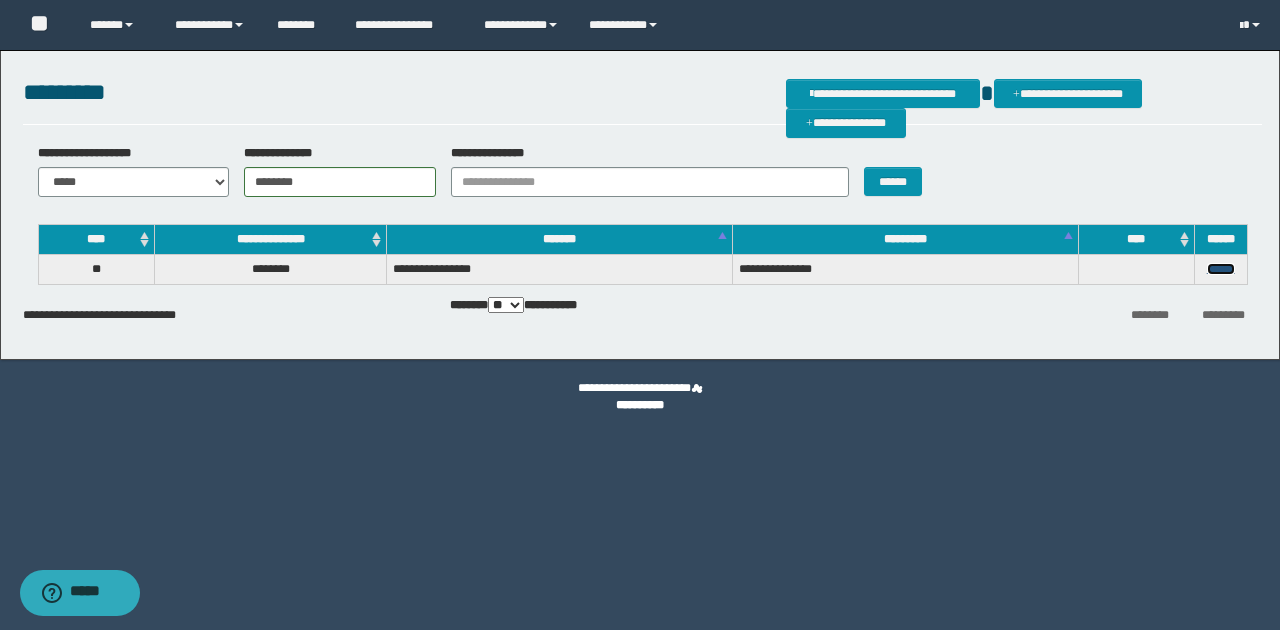 click on "******" at bounding box center [1221, 269] 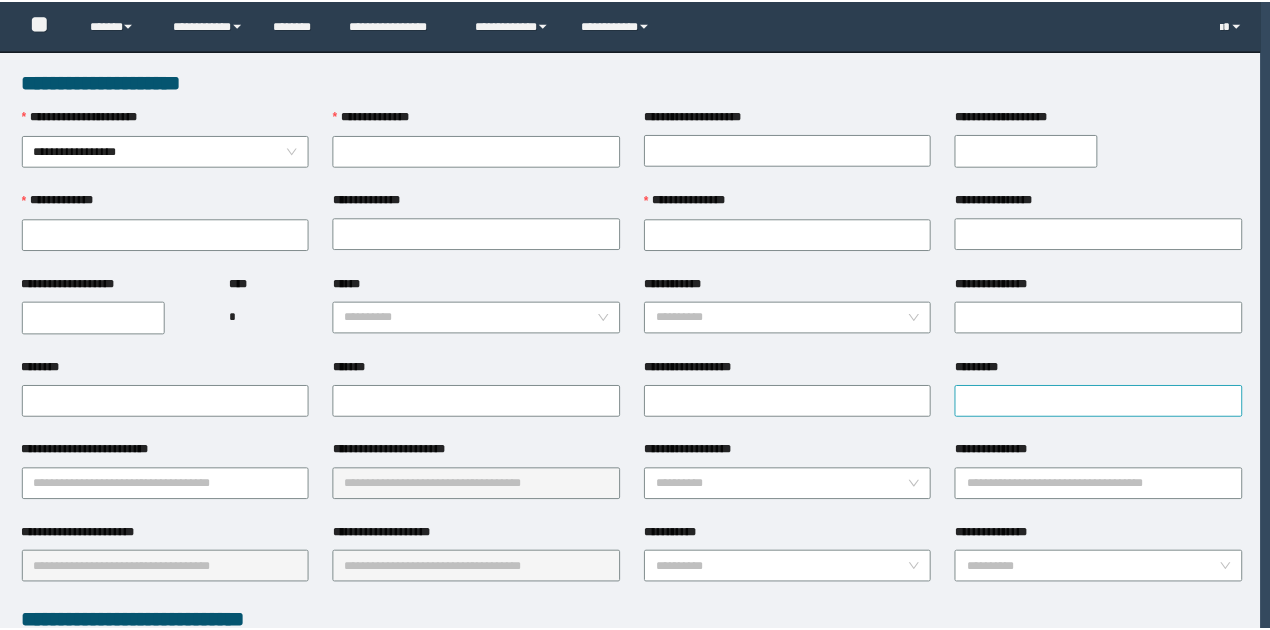 scroll, scrollTop: 0, scrollLeft: 0, axis: both 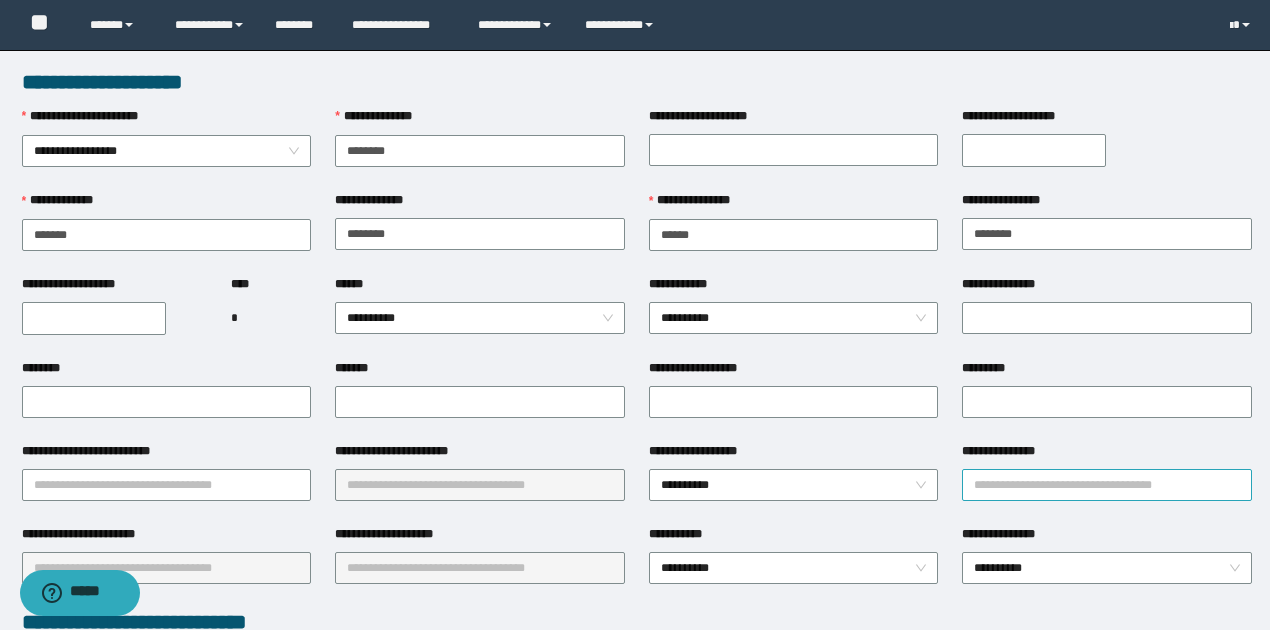 click on "**********" at bounding box center (1107, 485) 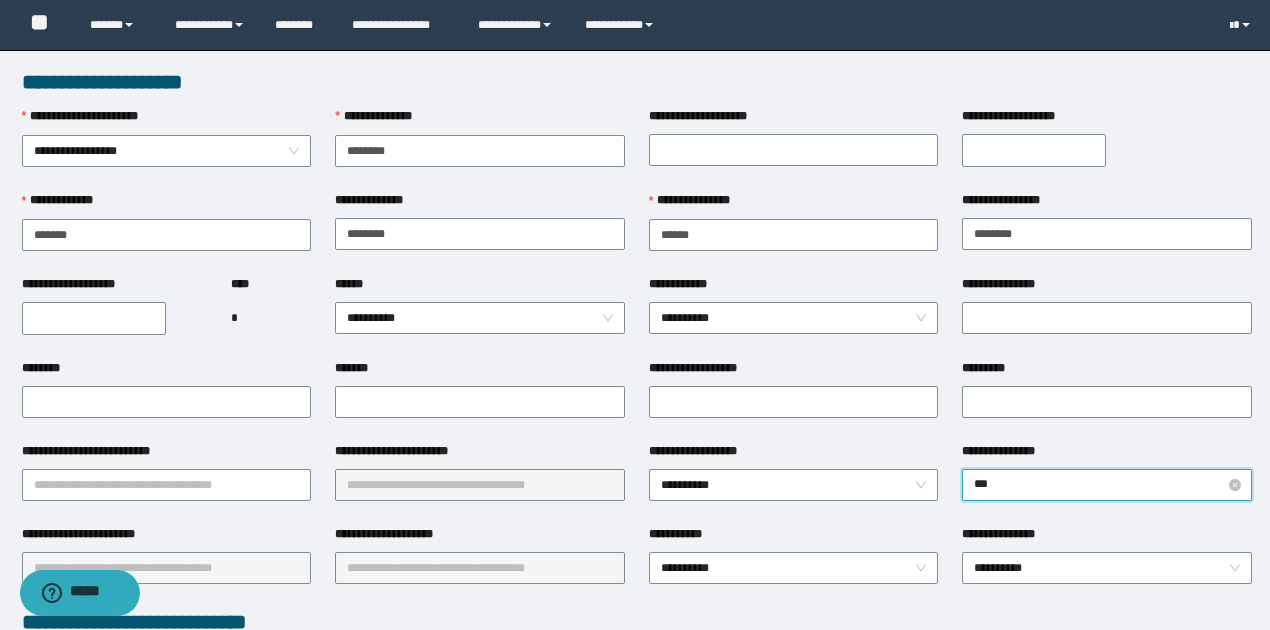 type on "****" 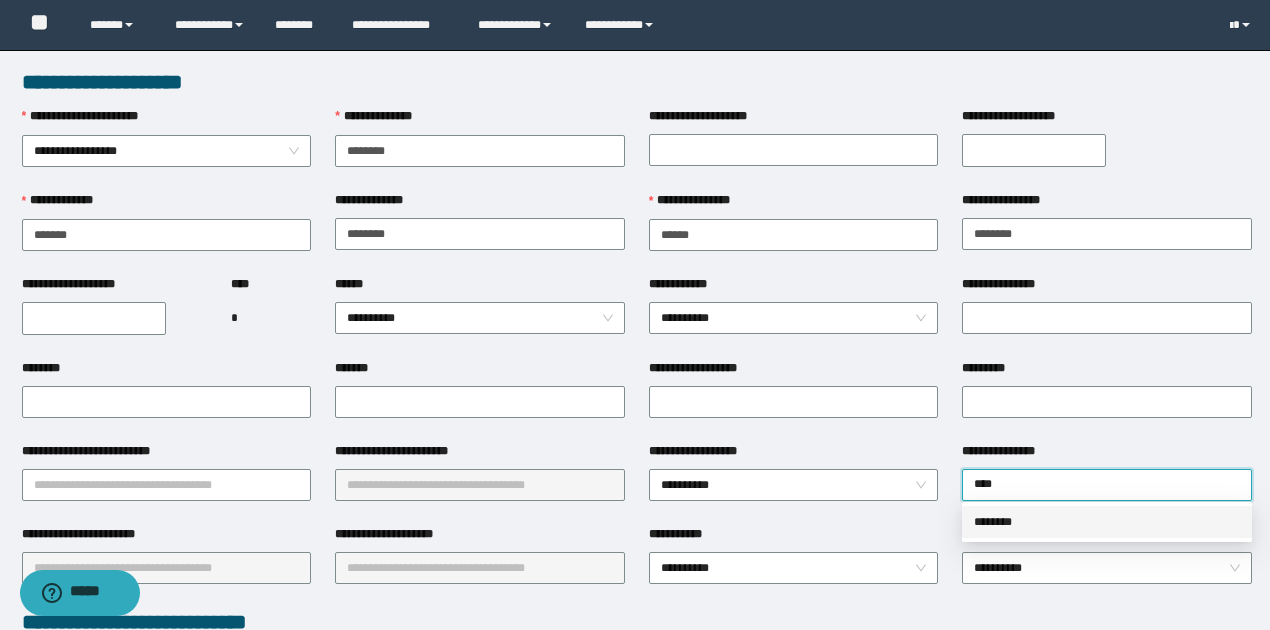 click on "********" at bounding box center [1107, 522] 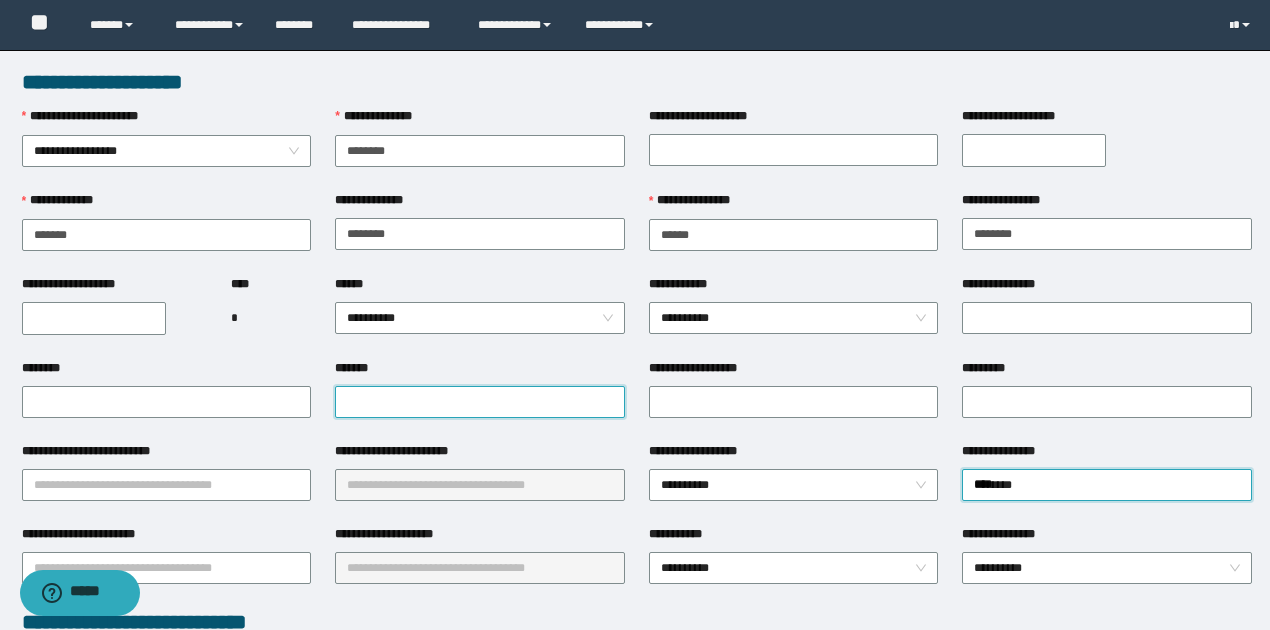 click on "*******" at bounding box center (480, 402) 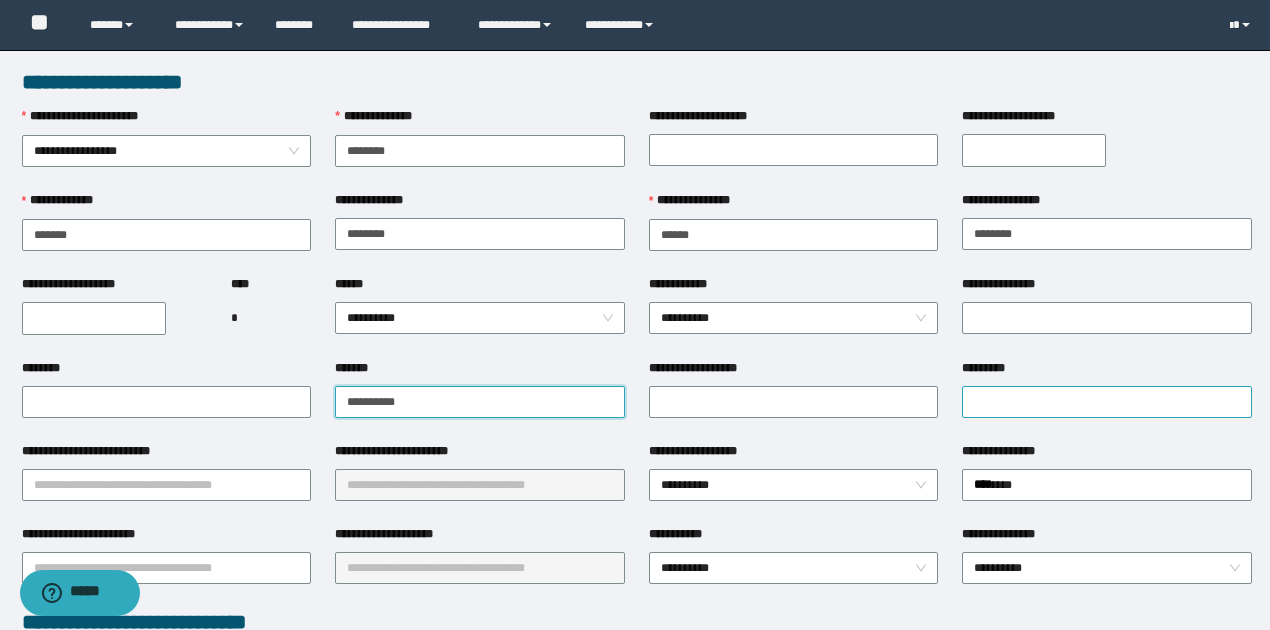 type on "**********" 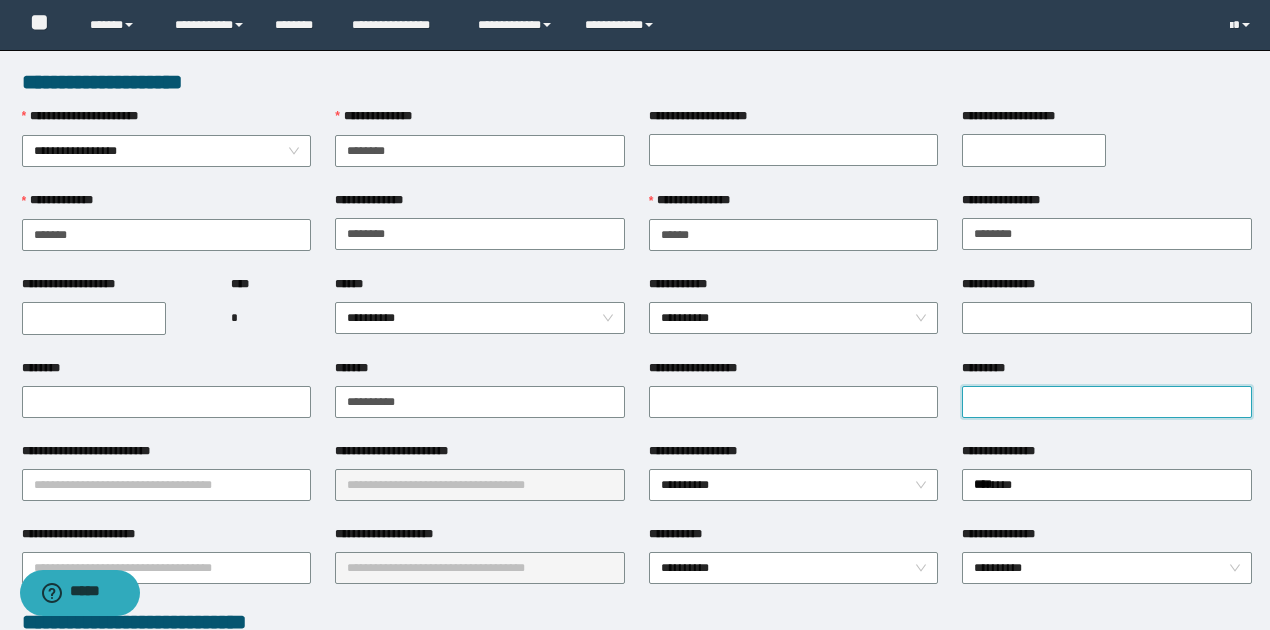 click on "*********" at bounding box center (1107, 402) 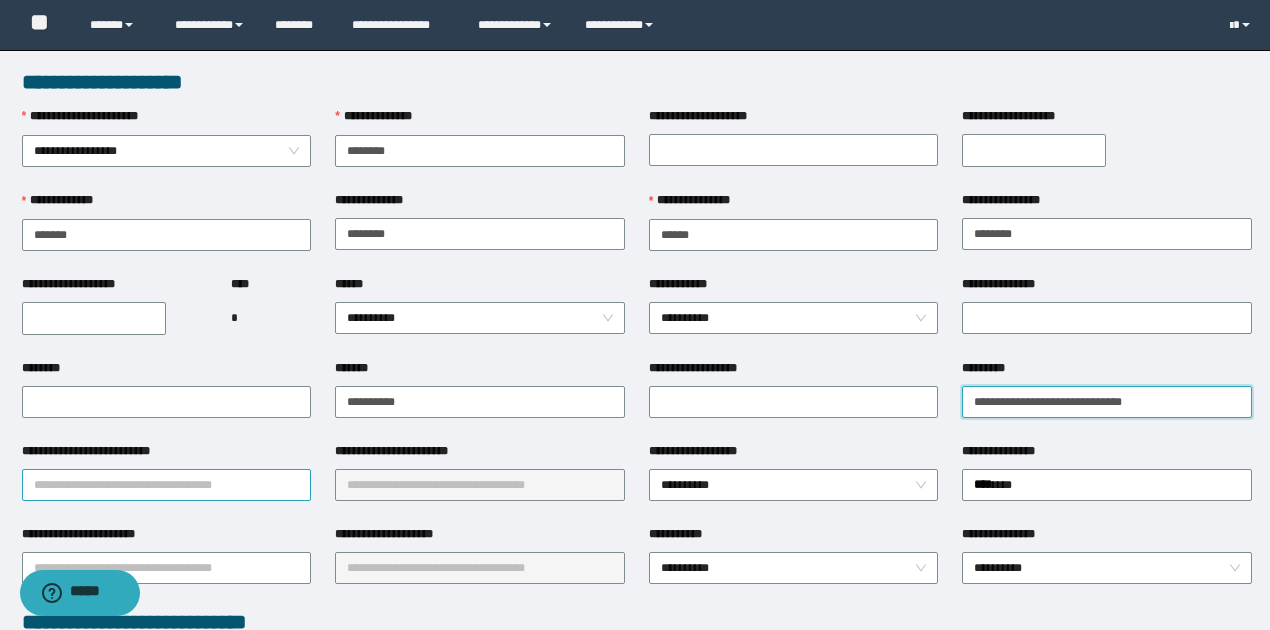 type on "**********" 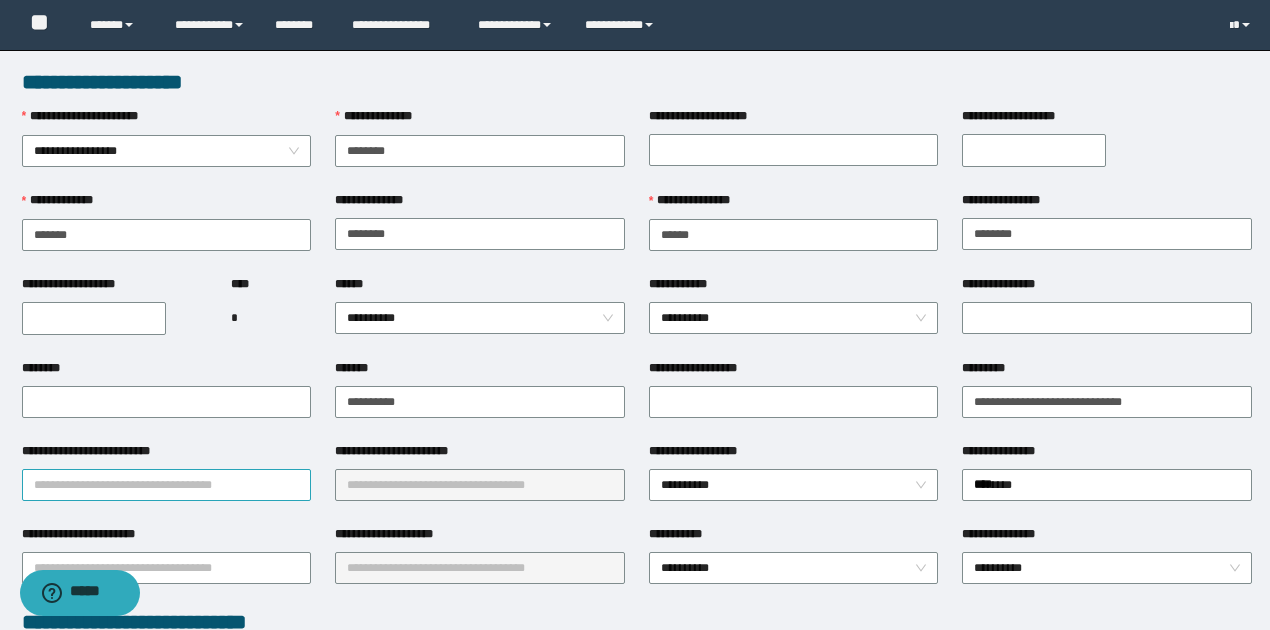 click on "**********" at bounding box center [167, 485] 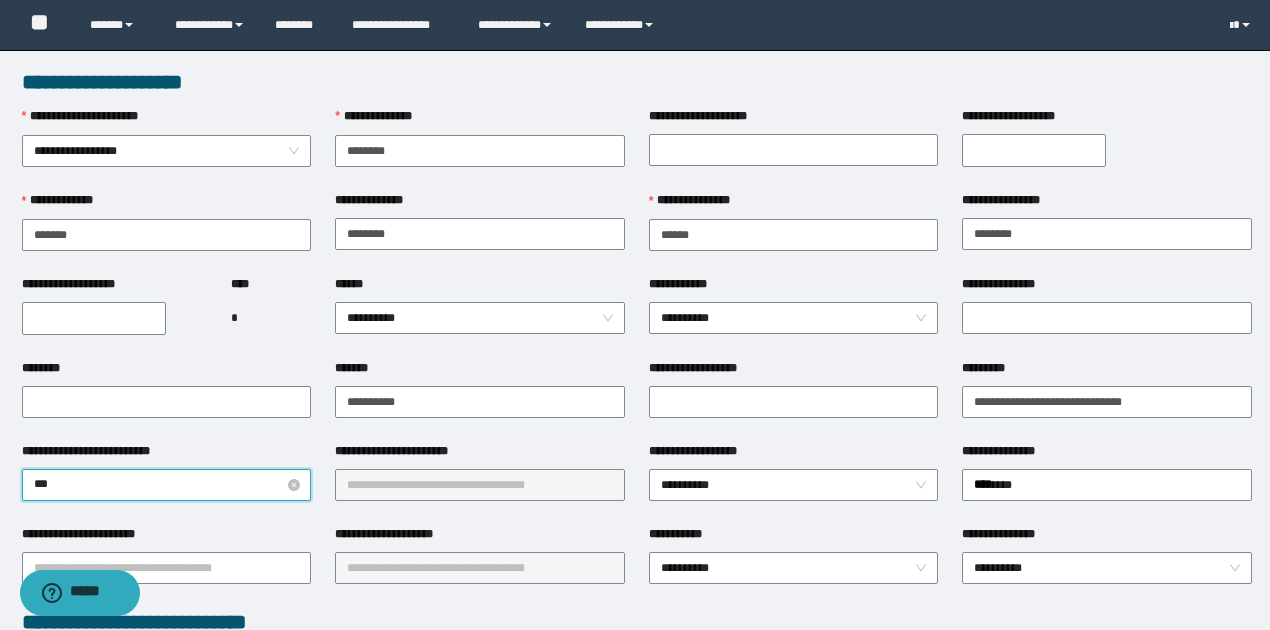type on "****" 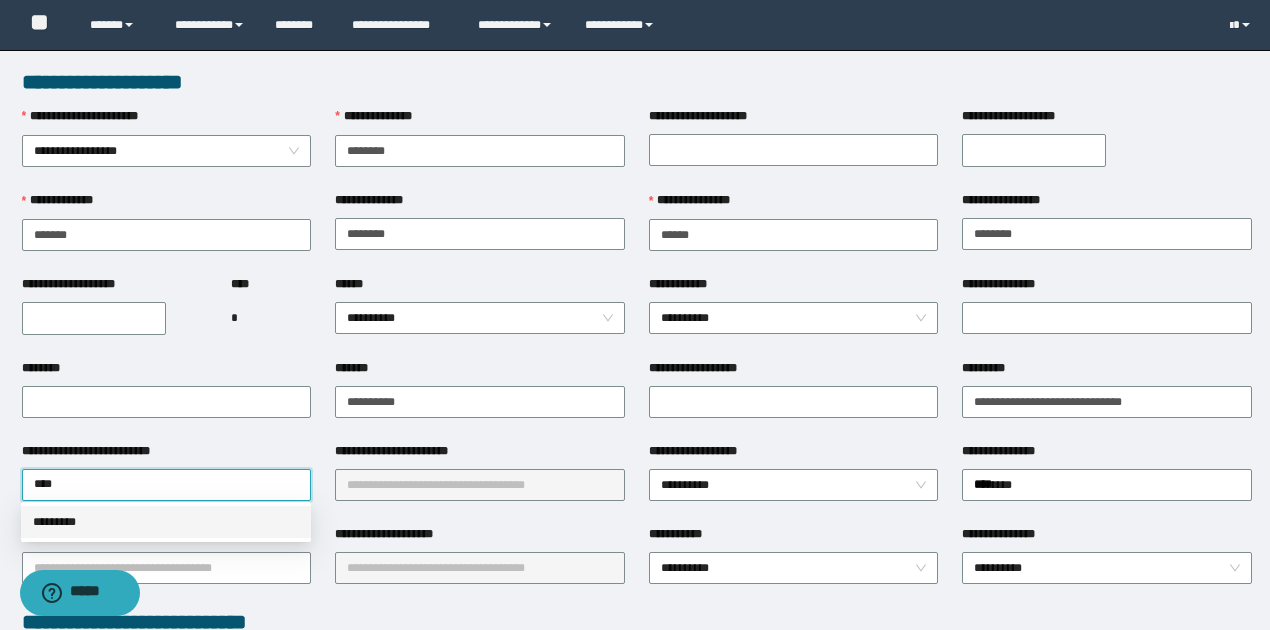click on "*********" at bounding box center [166, 522] 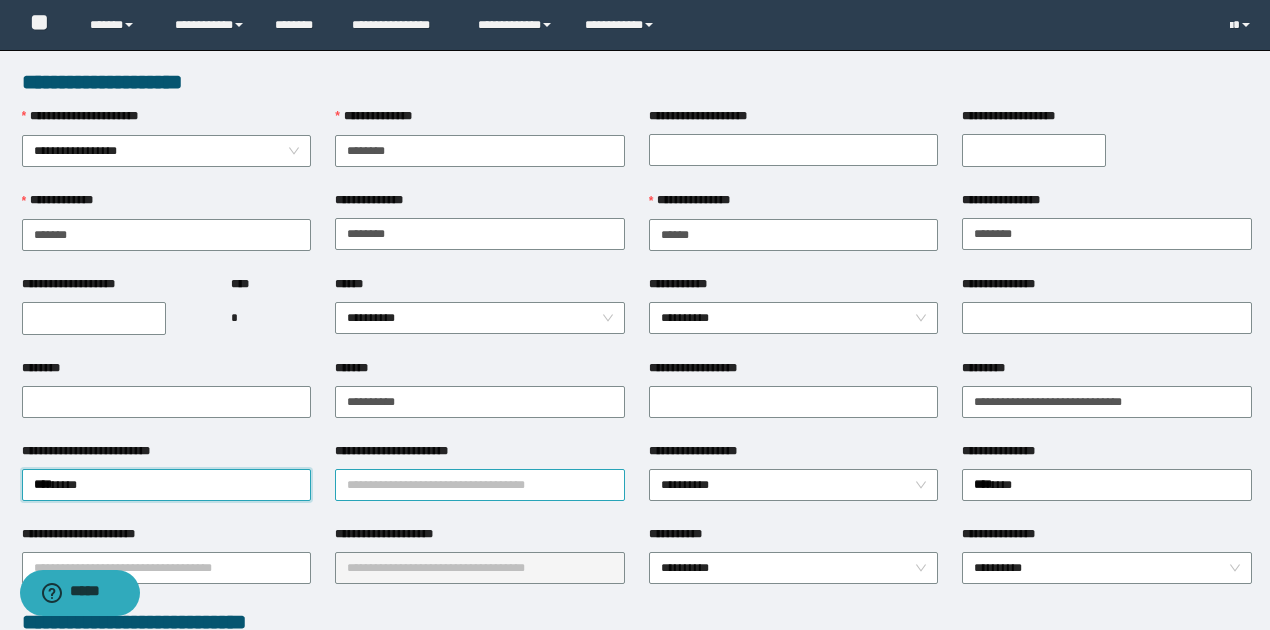click on "**********" at bounding box center (480, 485) 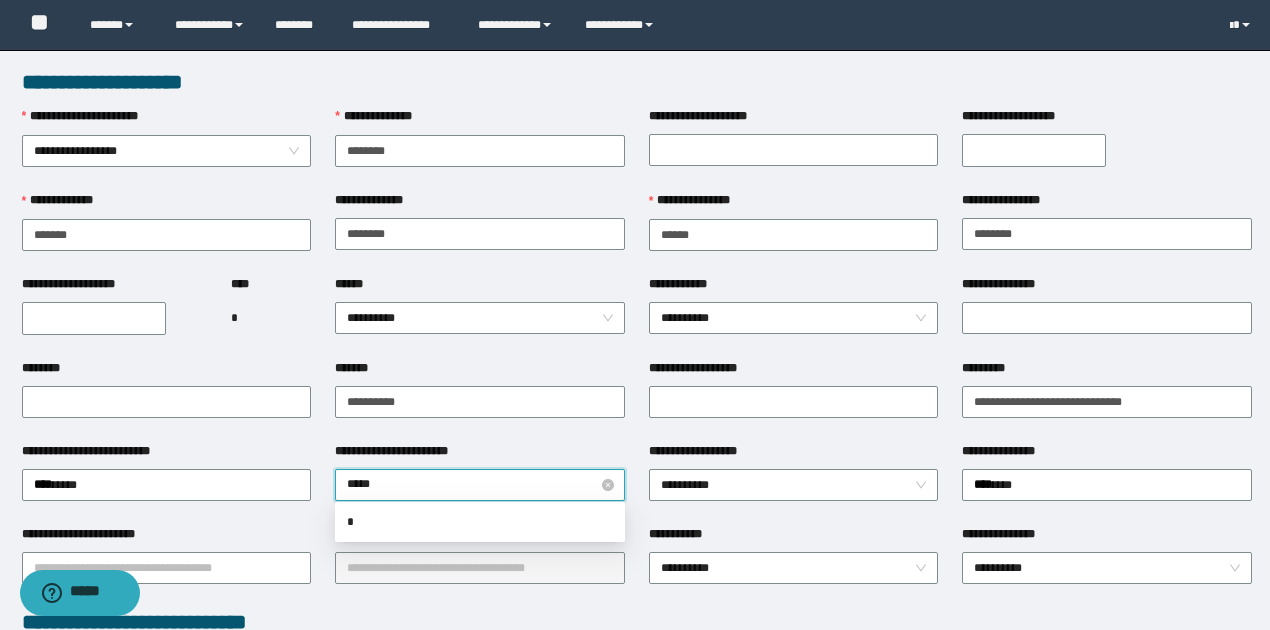 type on "******" 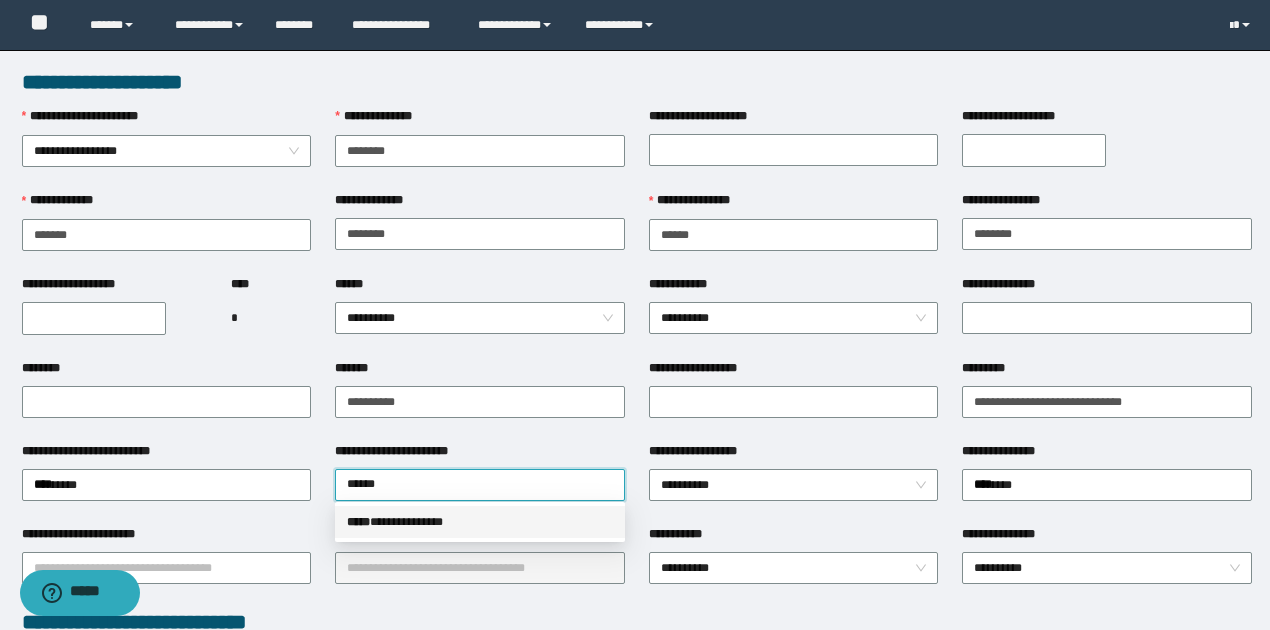 click on "**********" at bounding box center (480, 522) 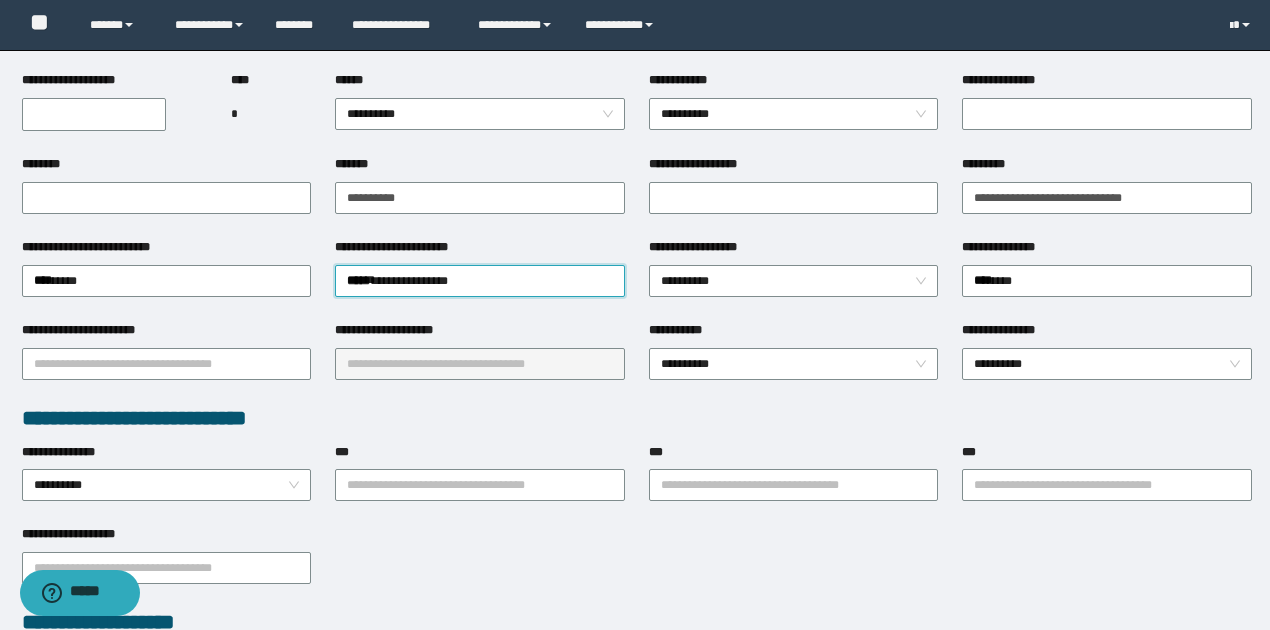 scroll, scrollTop: 333, scrollLeft: 0, axis: vertical 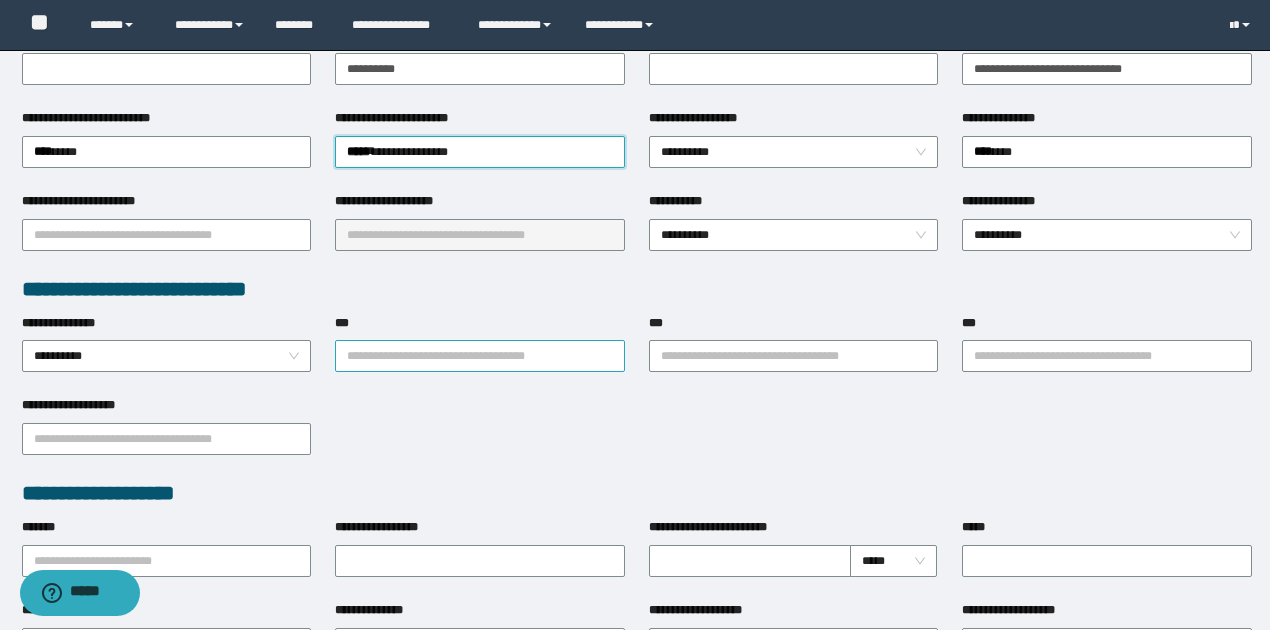 click on "***" at bounding box center [480, 356] 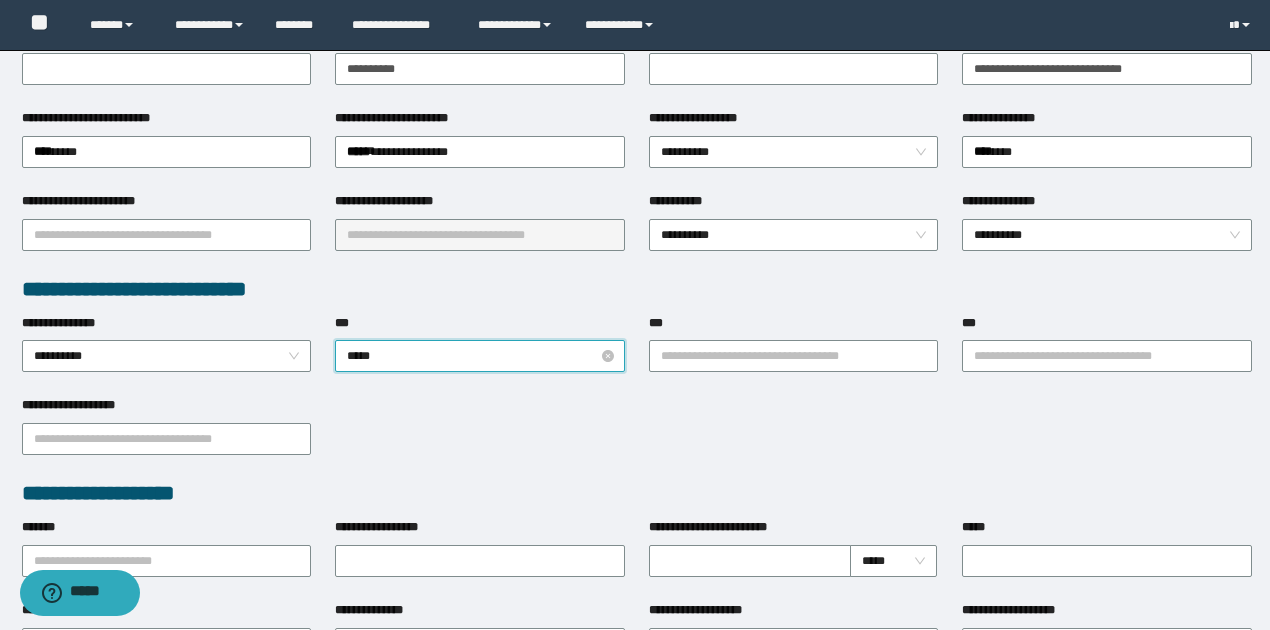 type on "****" 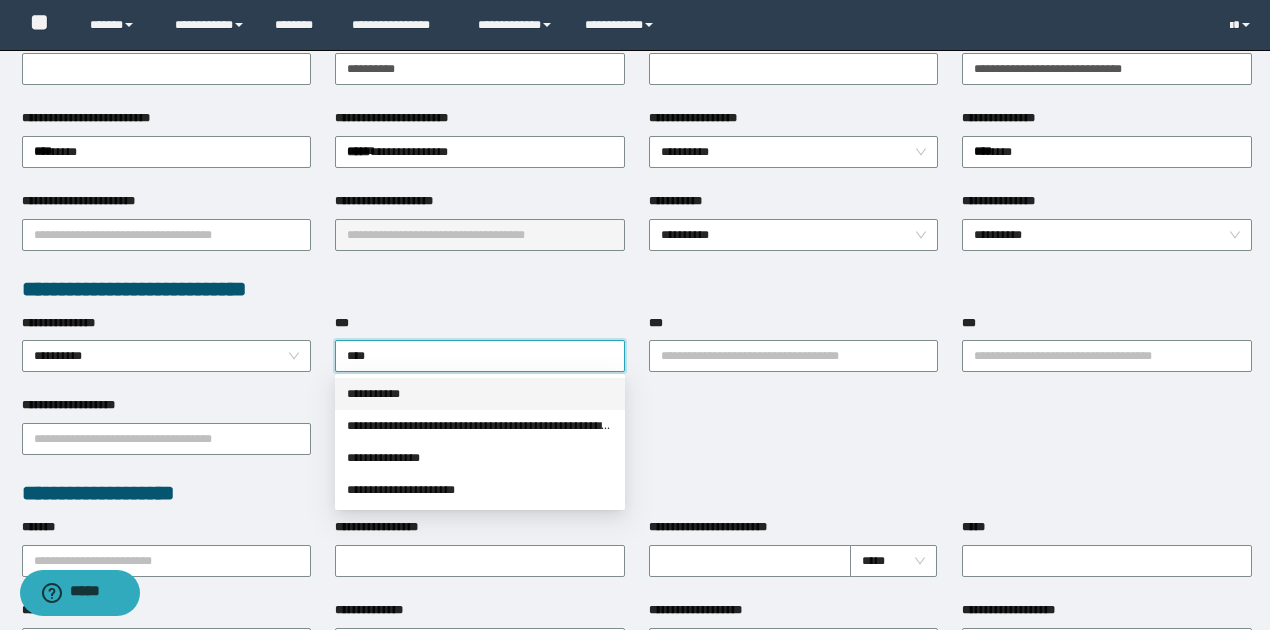 click on "**********" at bounding box center [480, 394] 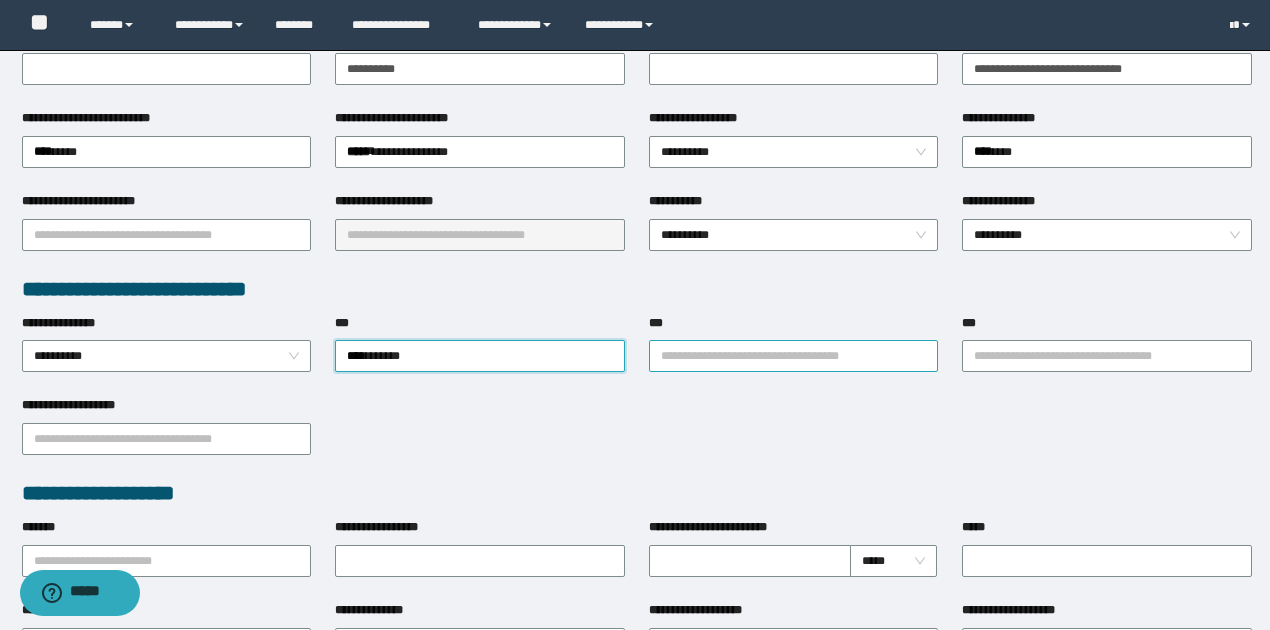 click on "***" at bounding box center (794, 356) 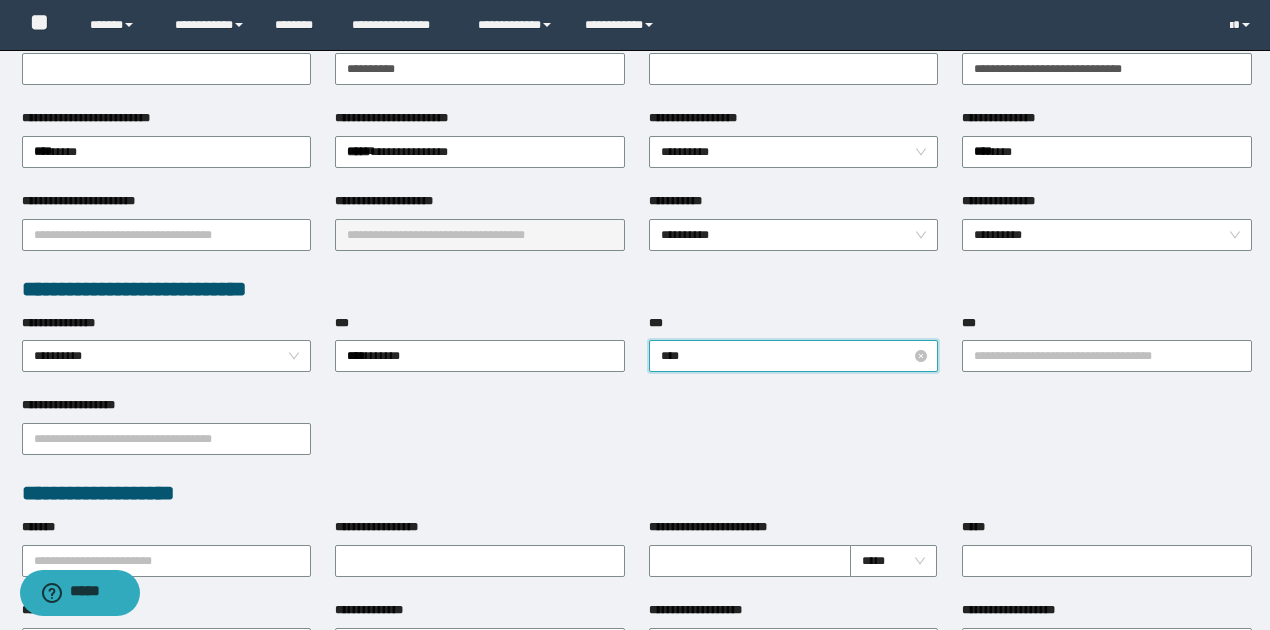 type on "*****" 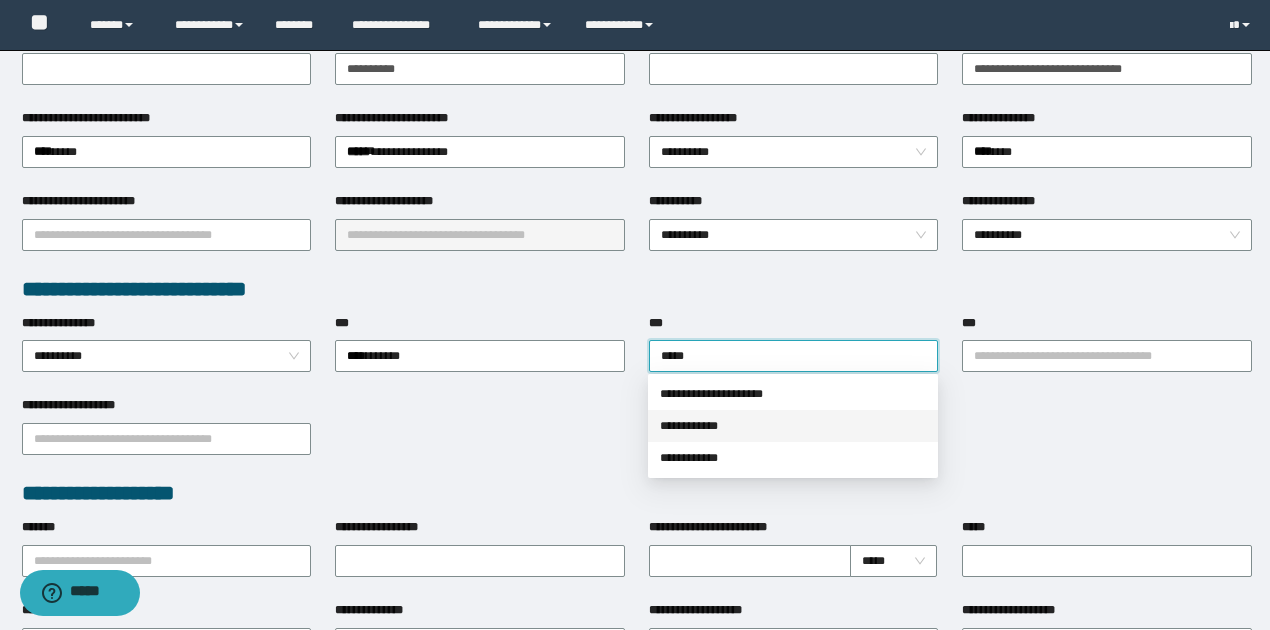 click on "**********" at bounding box center [793, 426] 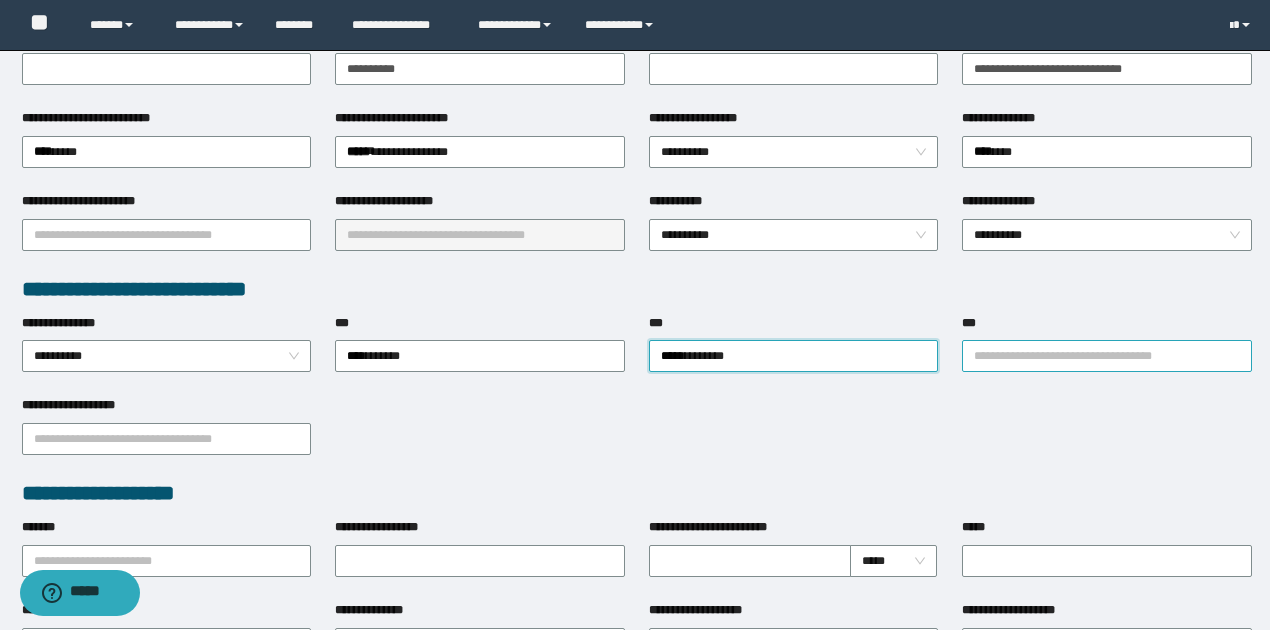 click on "***" at bounding box center (1107, 356) 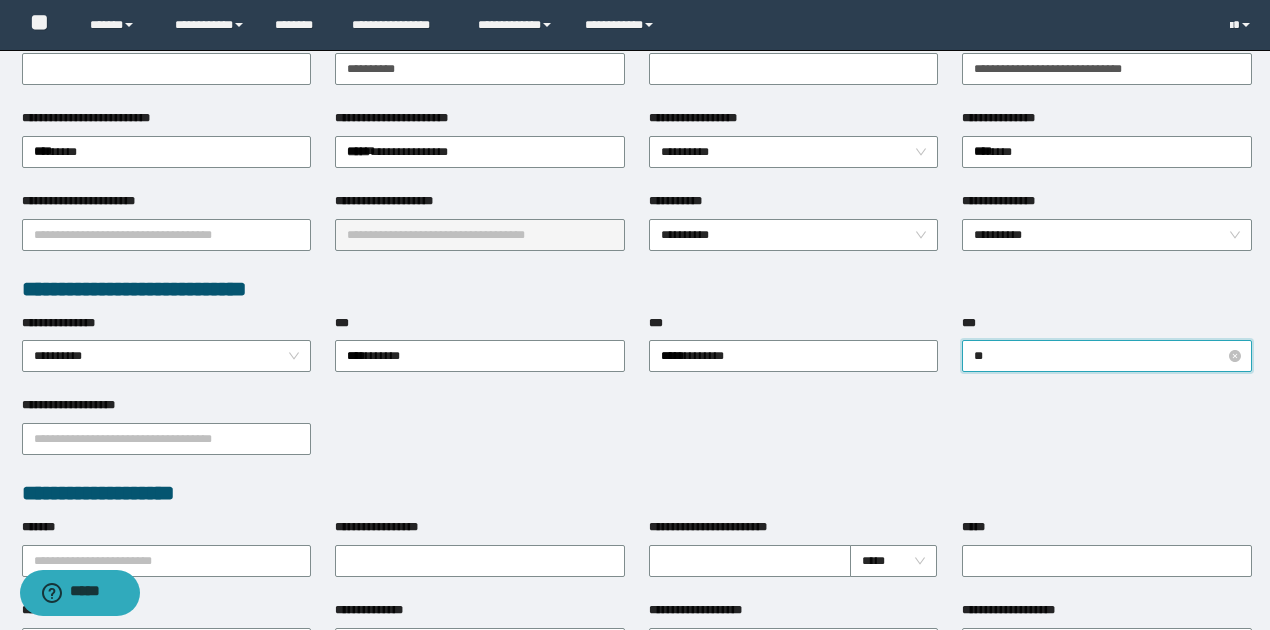 type on "***" 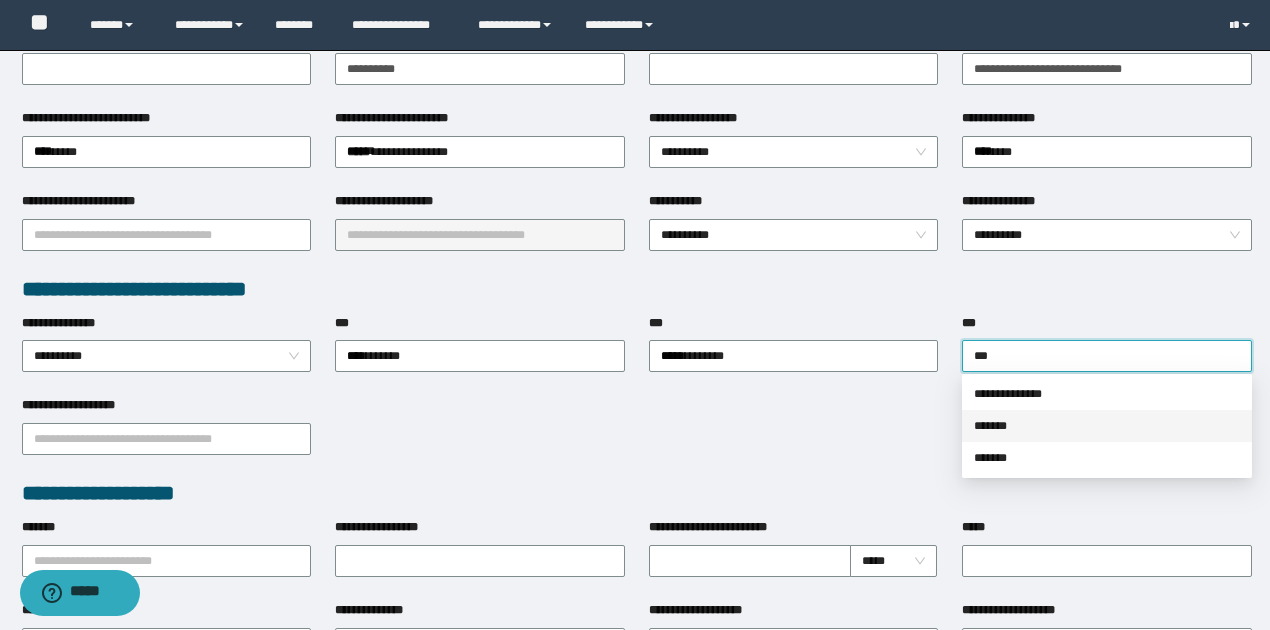 click on "*******" at bounding box center [1107, 426] 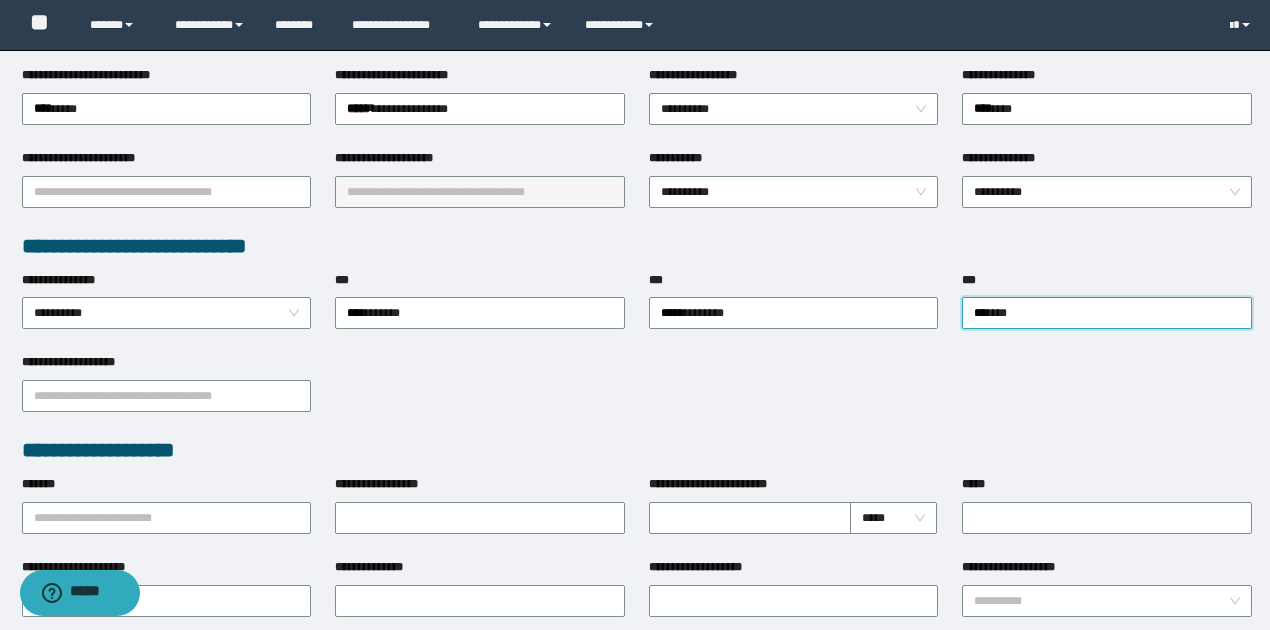 scroll, scrollTop: 466, scrollLeft: 0, axis: vertical 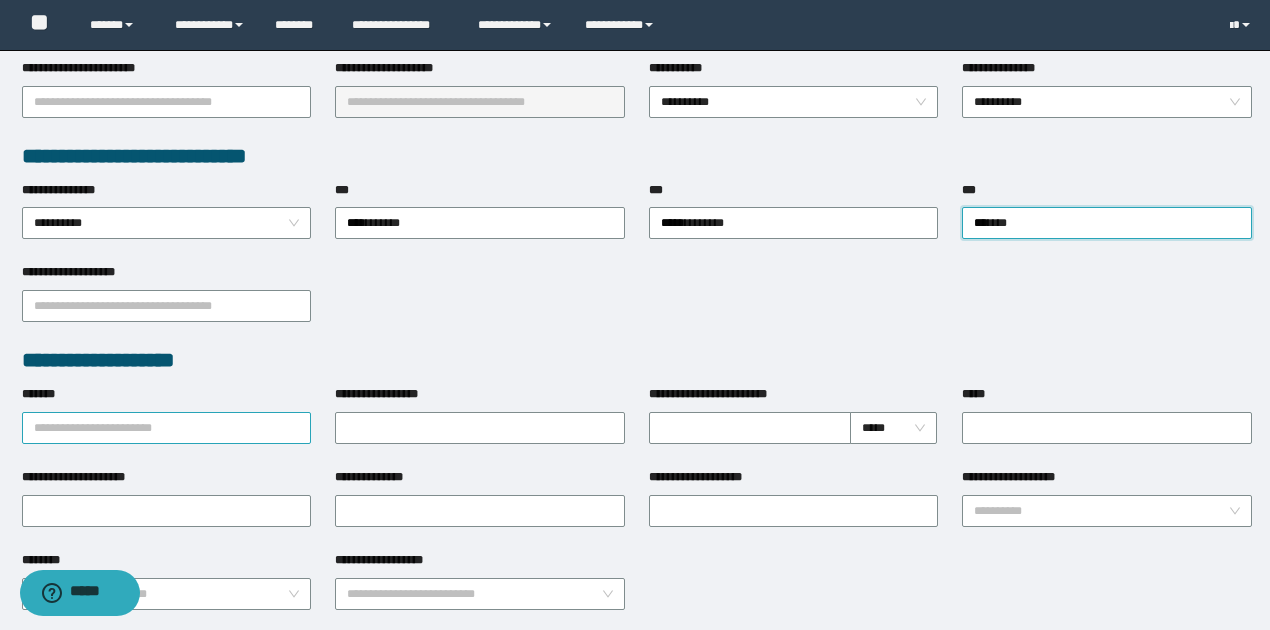 click on "*******" at bounding box center (167, 428) 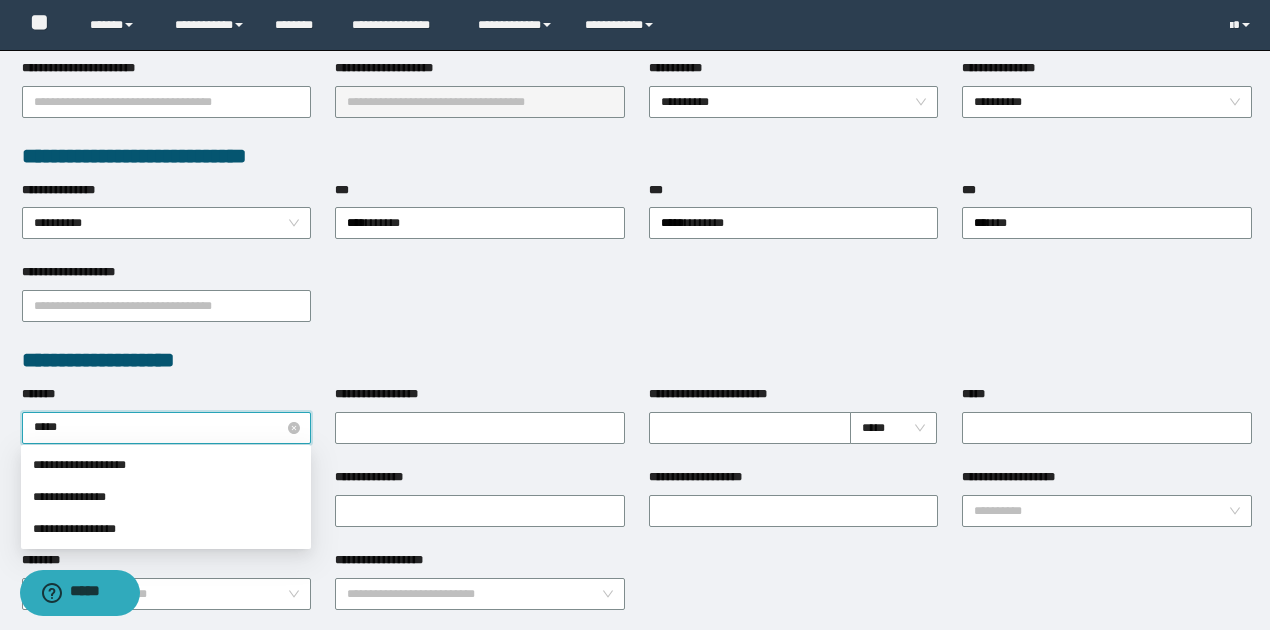 type on "******" 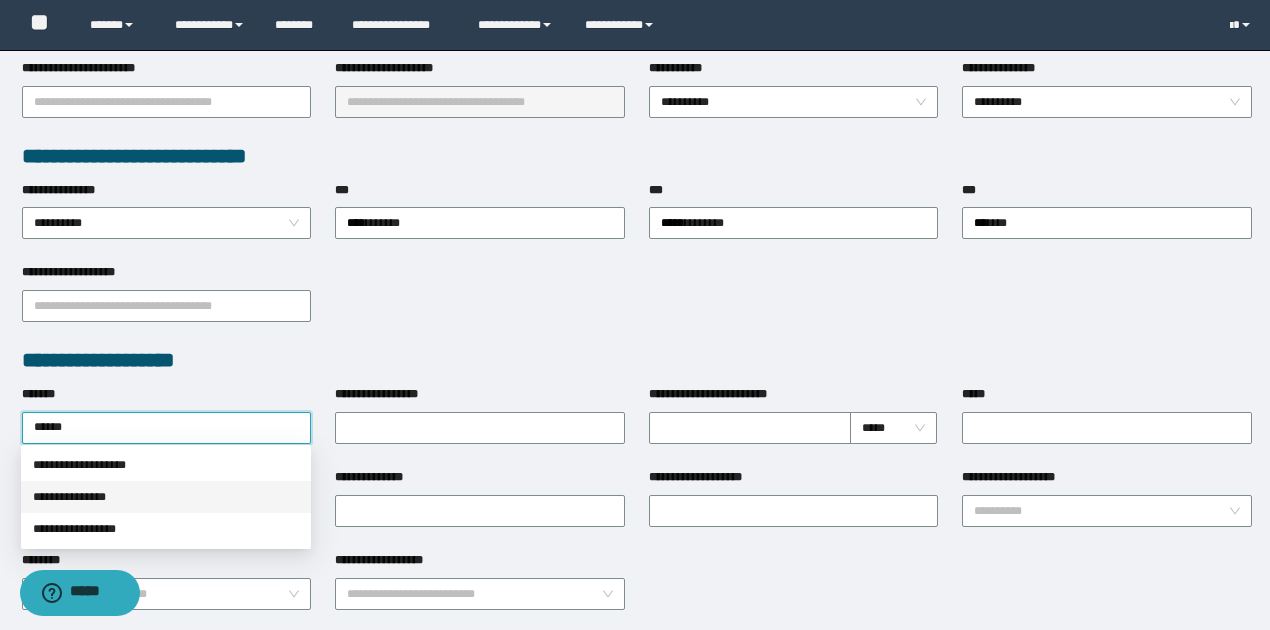 click on "**********" at bounding box center (166, 497) 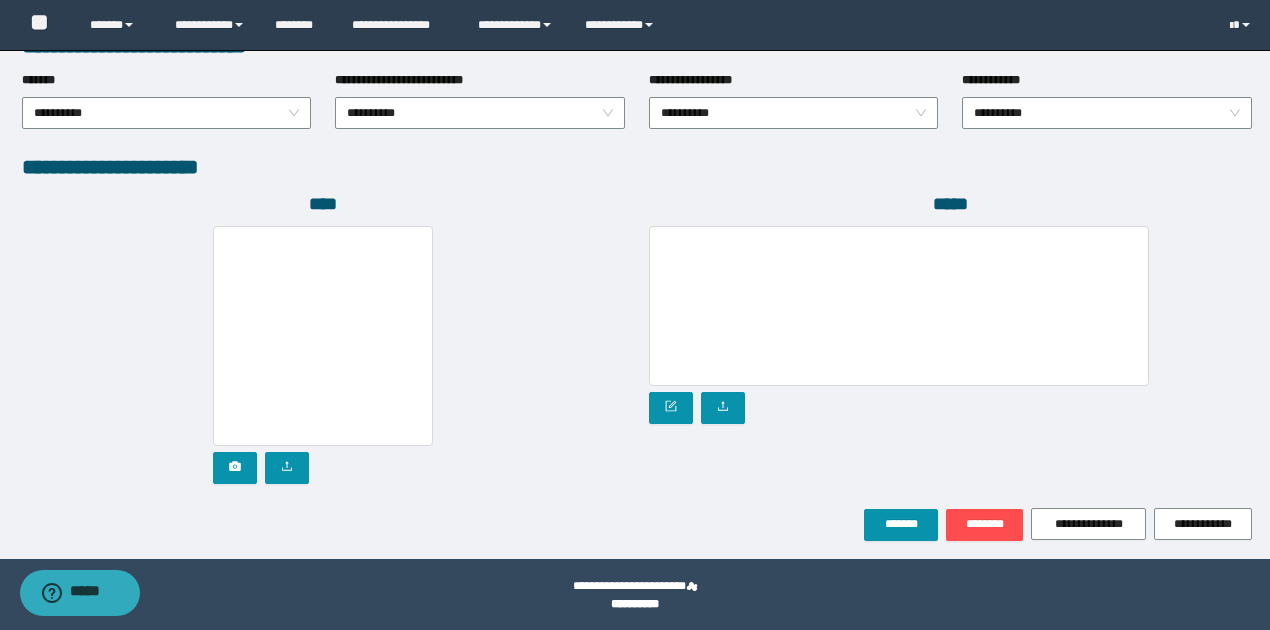 scroll, scrollTop: 1072, scrollLeft: 0, axis: vertical 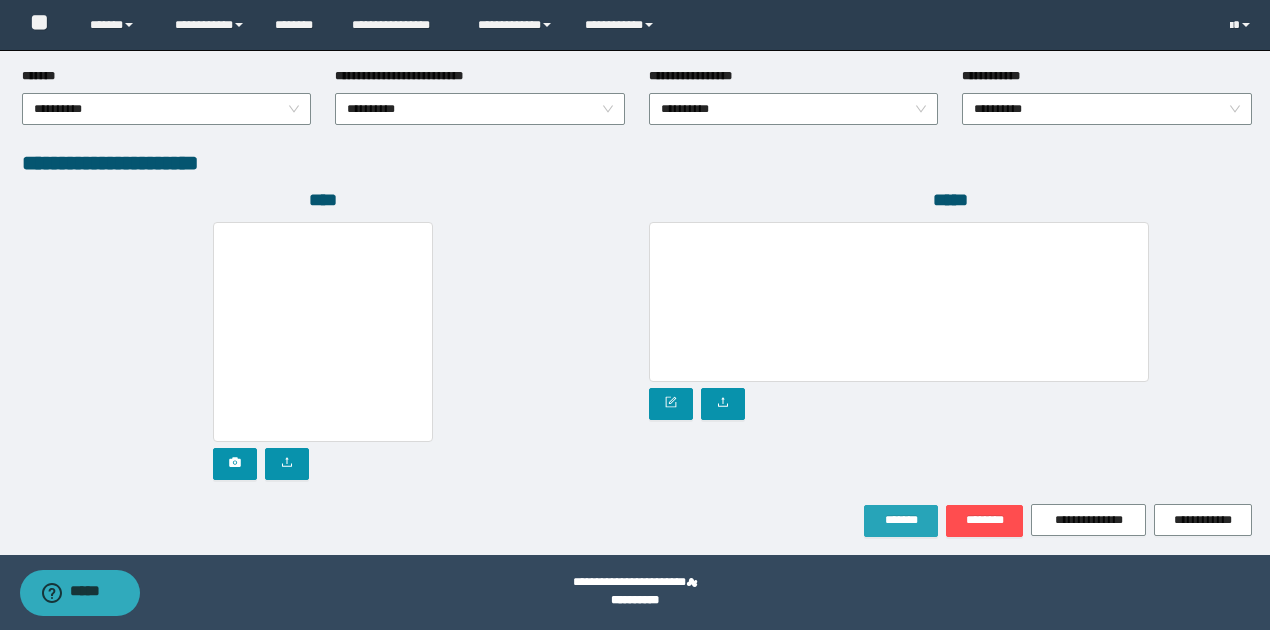 click on "*******" at bounding box center [901, 521] 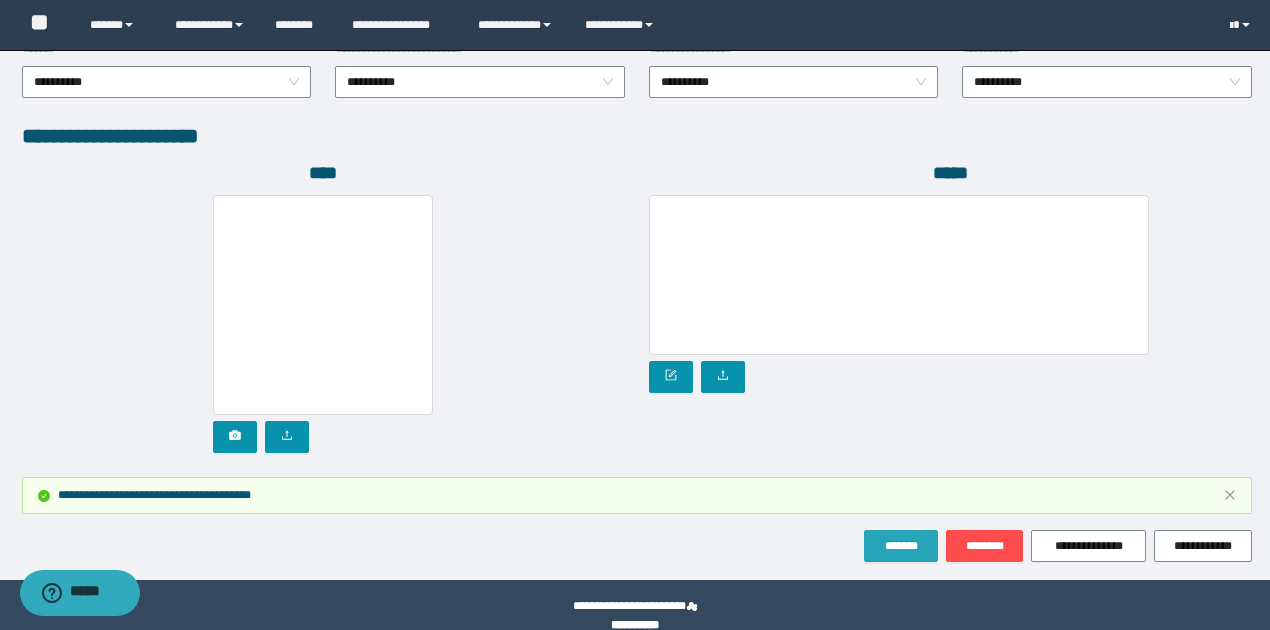 scroll, scrollTop: 1176, scrollLeft: 0, axis: vertical 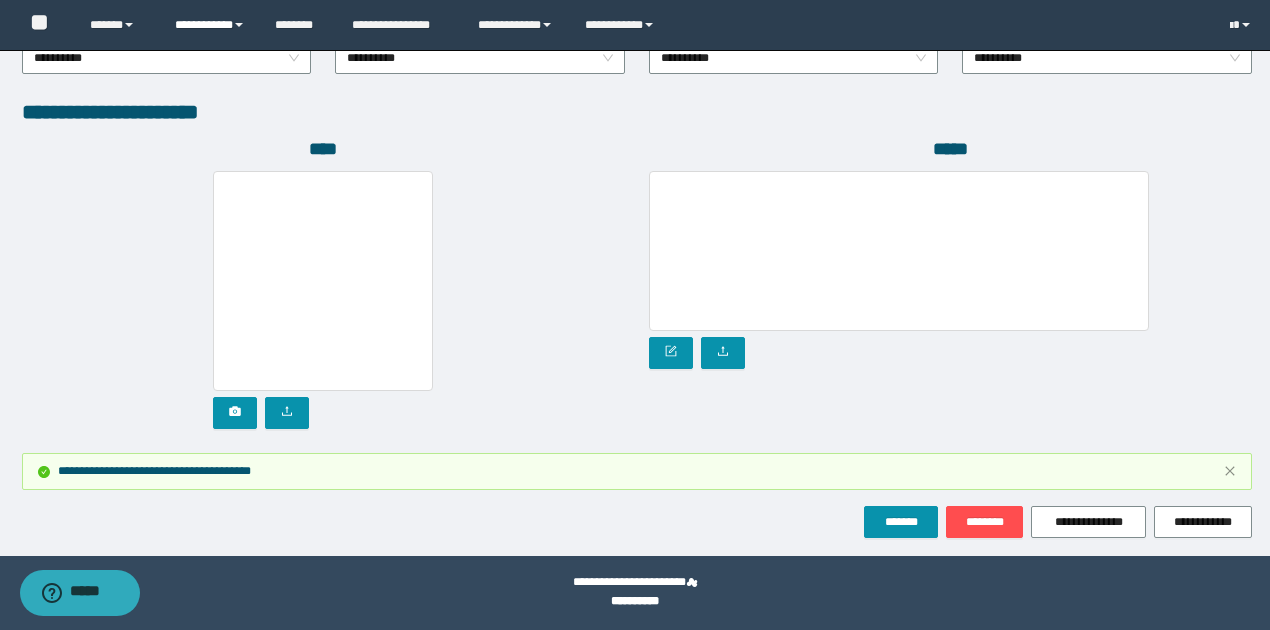 click on "**********" at bounding box center [210, 25] 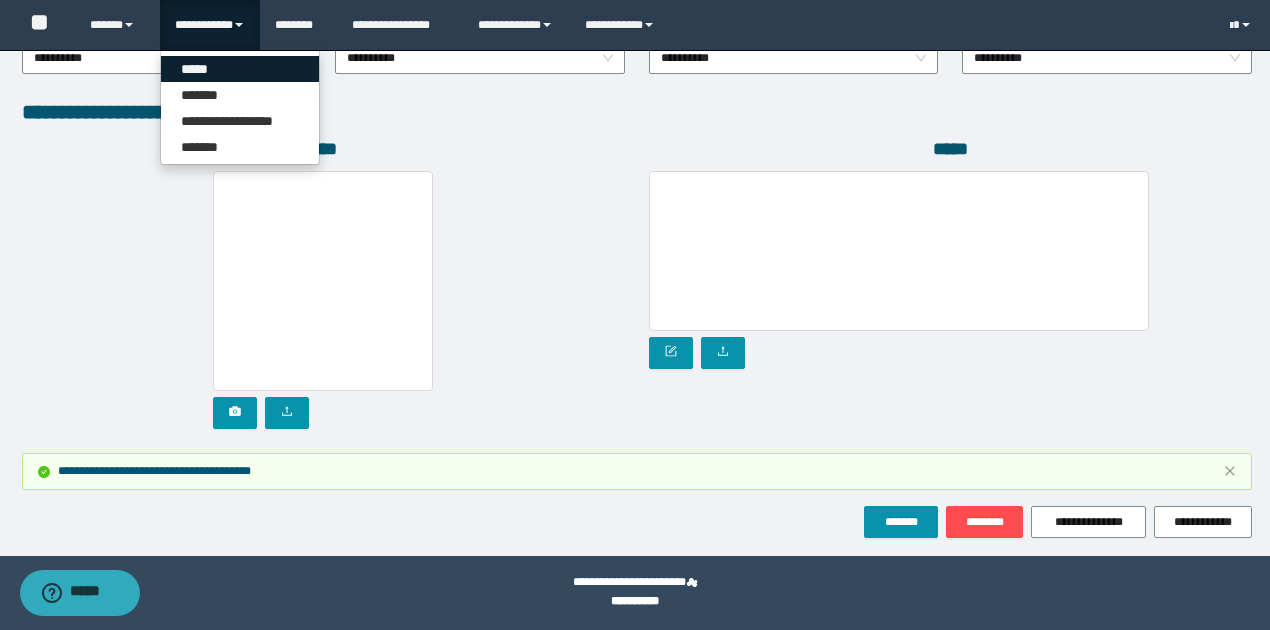 click on "*****" at bounding box center (240, 69) 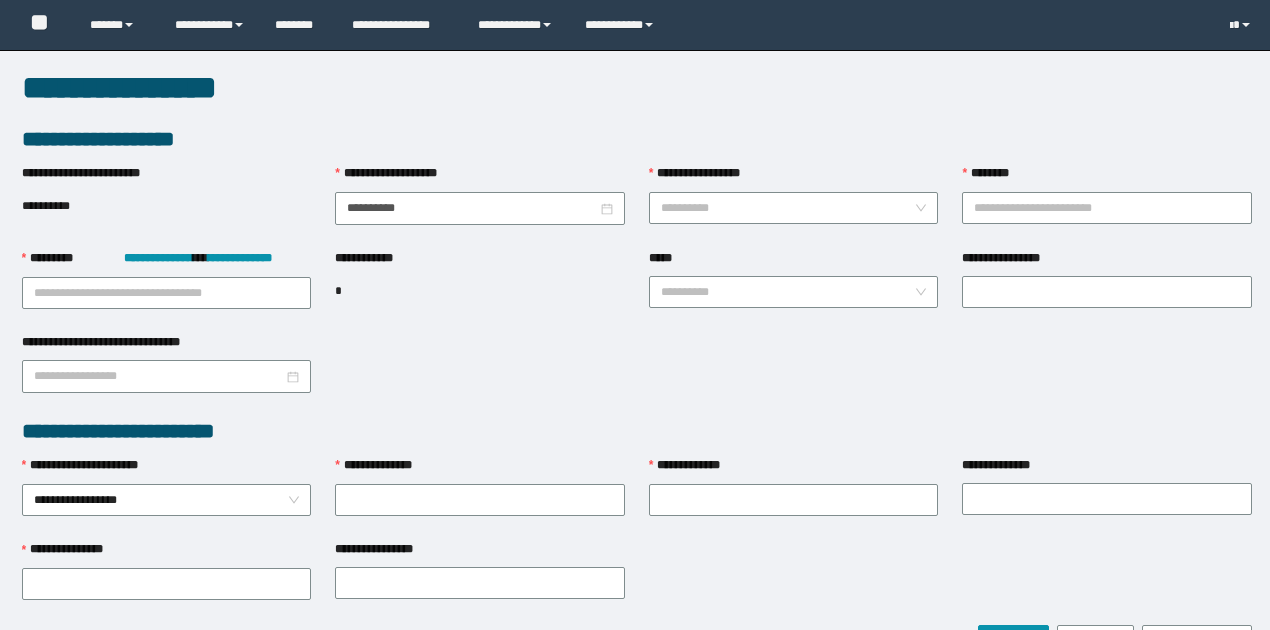 scroll, scrollTop: 0, scrollLeft: 0, axis: both 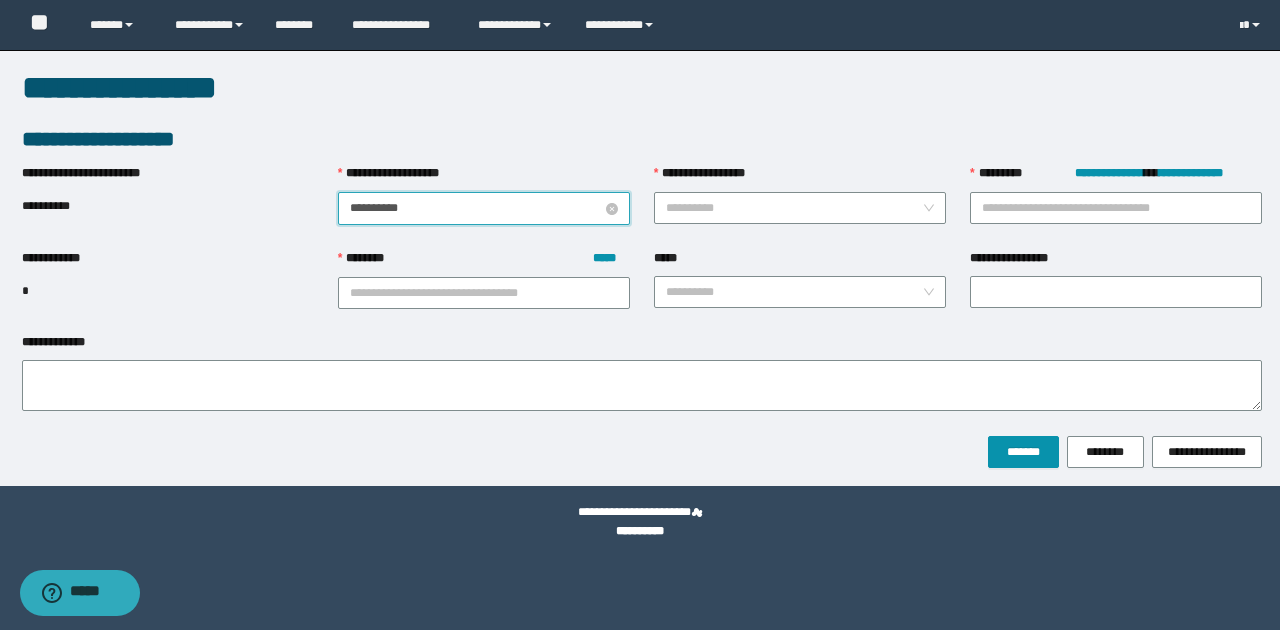 click on "**********" at bounding box center (476, 208) 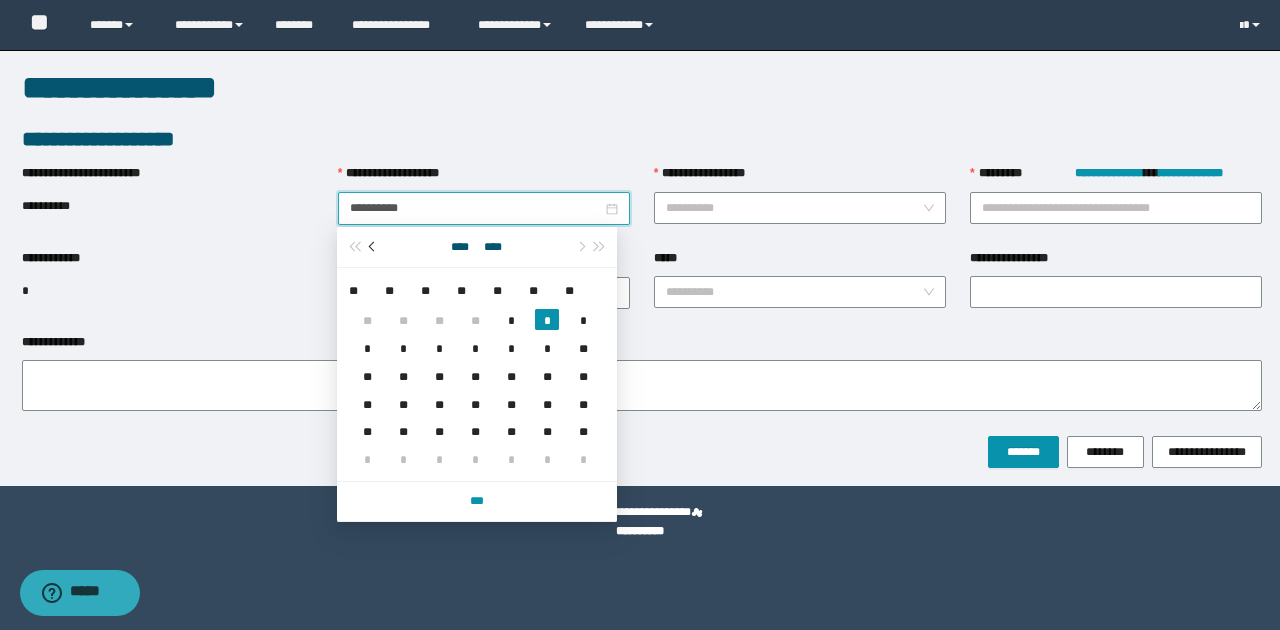 click at bounding box center [374, 247] 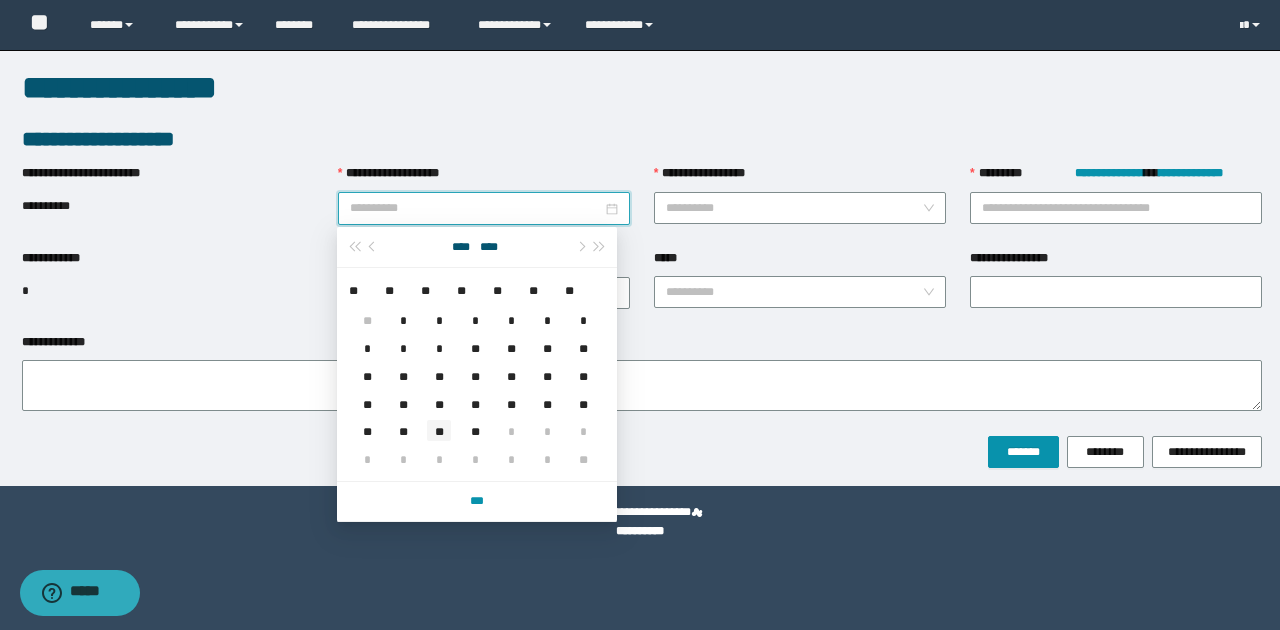 type on "**********" 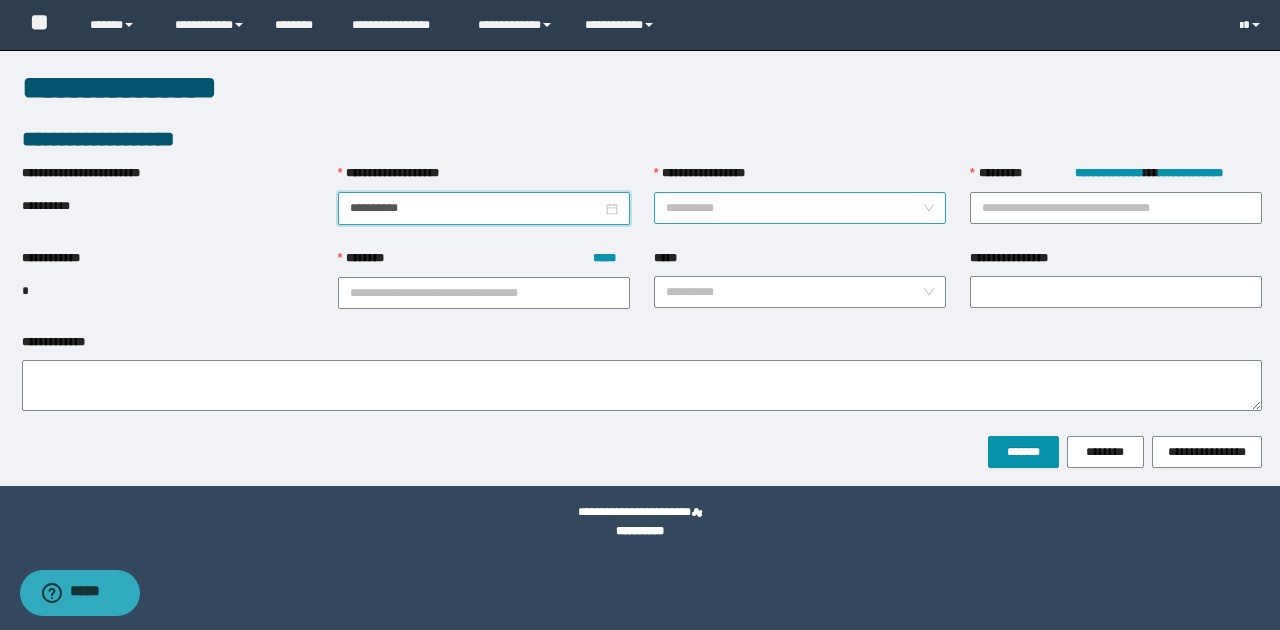 click on "**********" at bounding box center (794, 208) 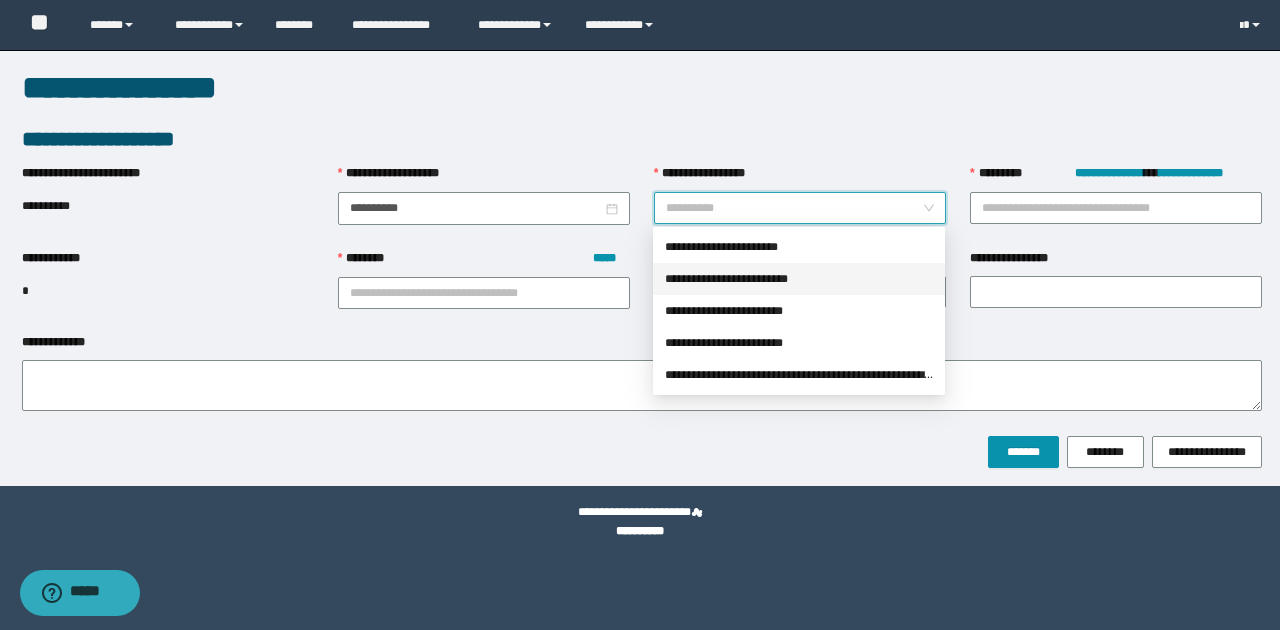 click on "**********" at bounding box center (799, 279) 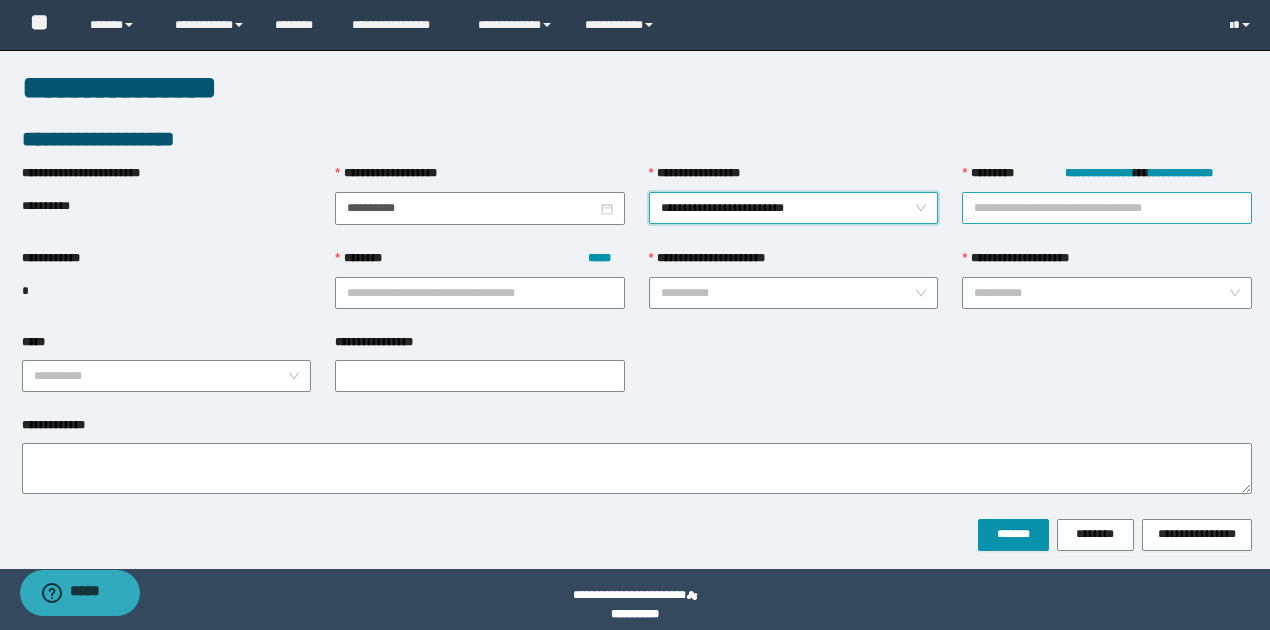 click on "**********" at bounding box center [1107, 208] 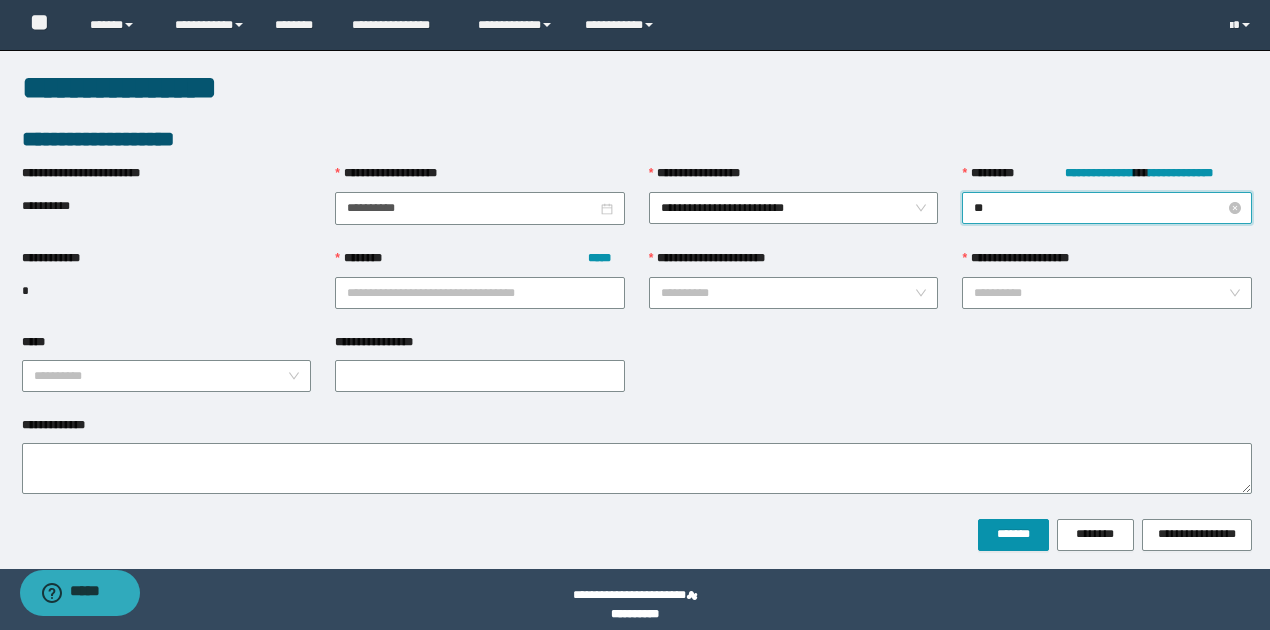 type on "***" 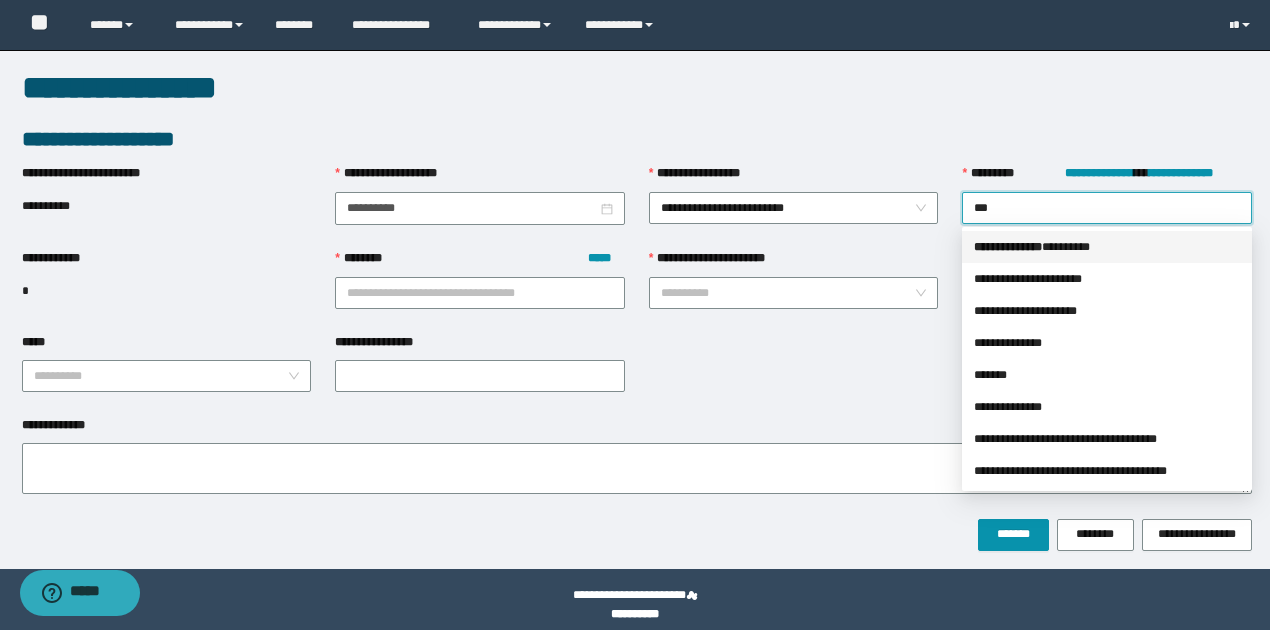 click on "*** *   ********* * *******" at bounding box center (1107, 247) 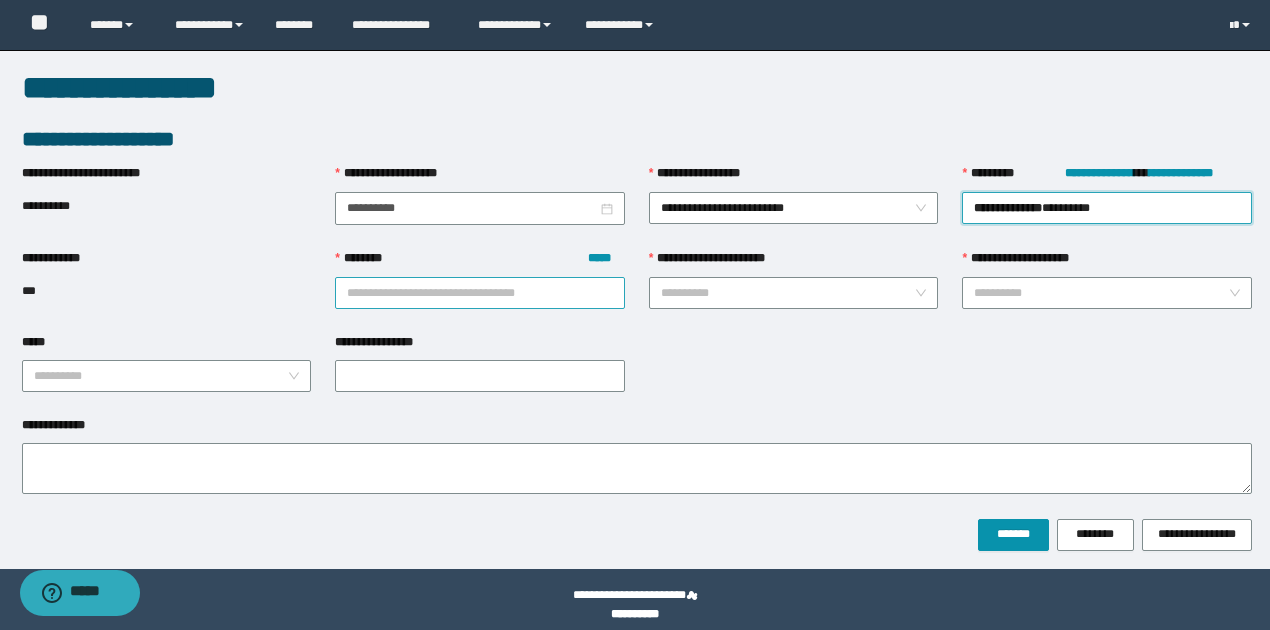 click on "******** *****" at bounding box center (480, 293) 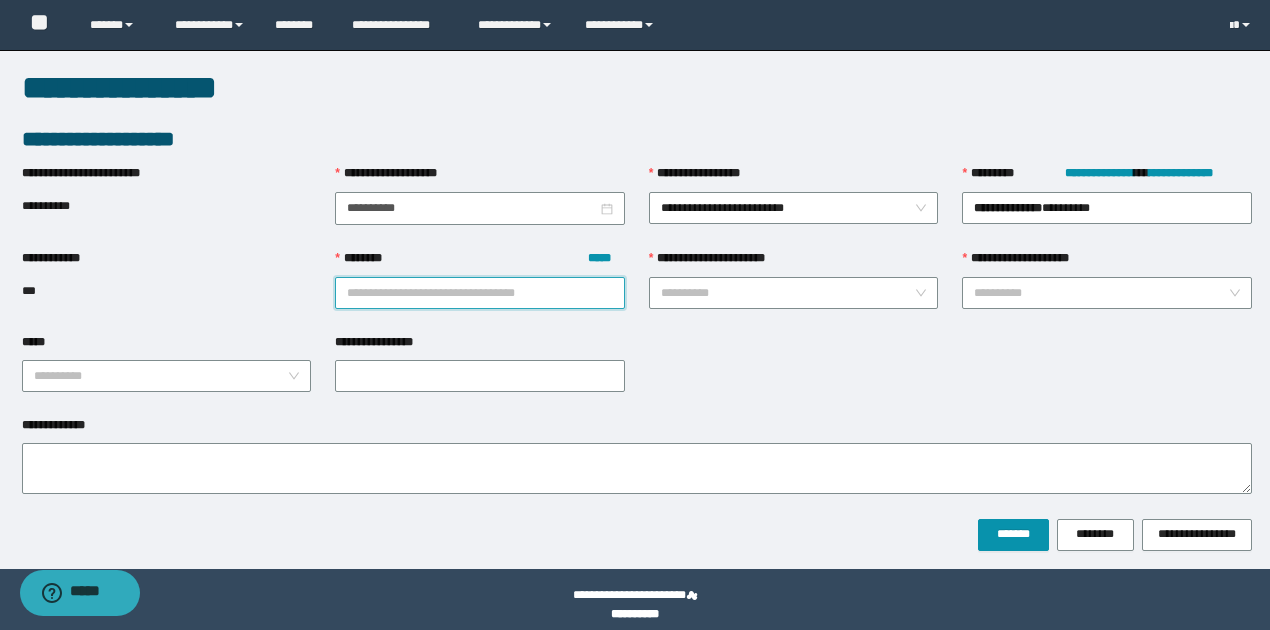 paste on "********" 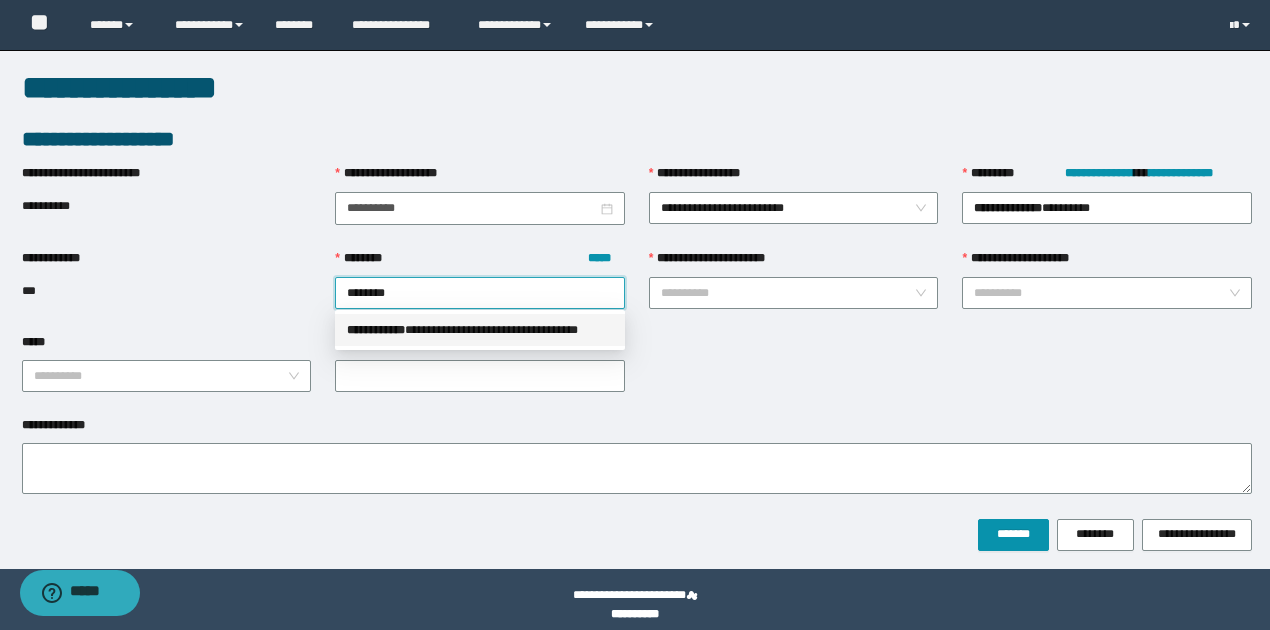 click on "**********" at bounding box center [480, 330] 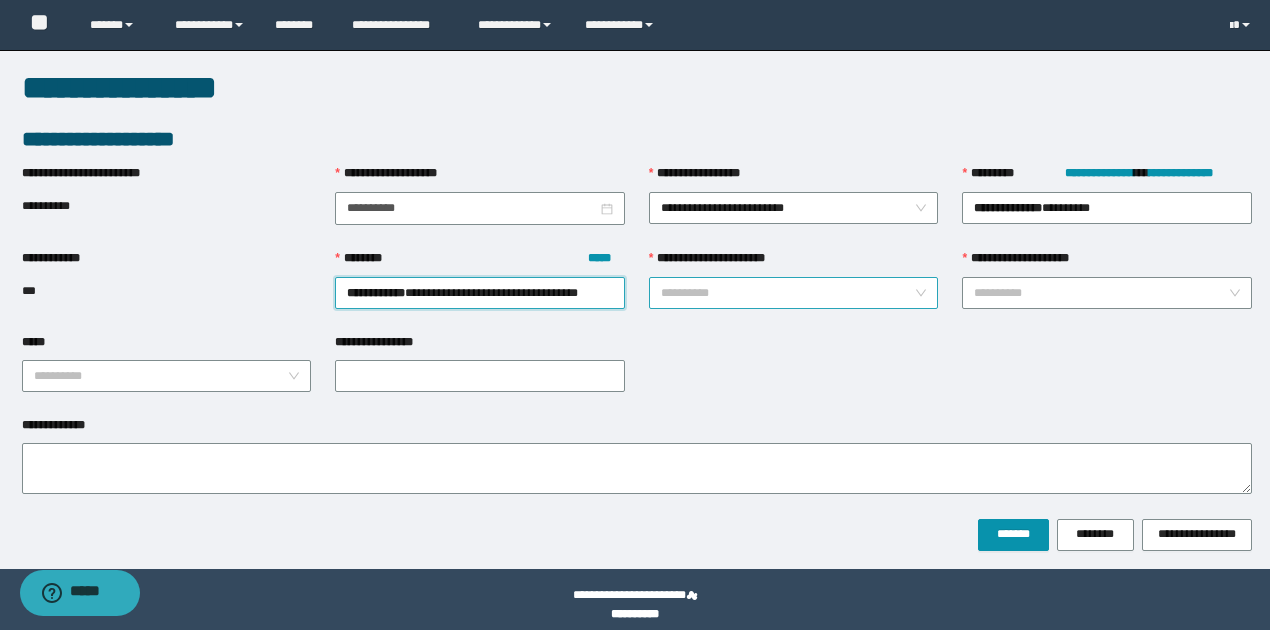 click on "**********" at bounding box center (788, 293) 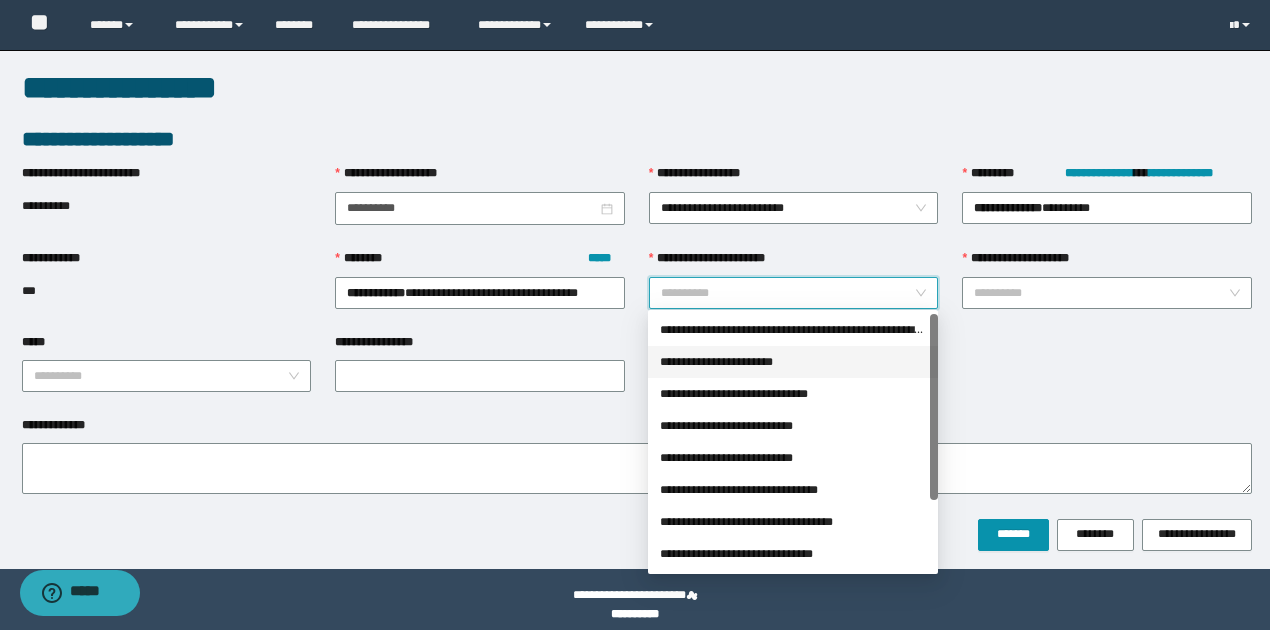 click on "**********" at bounding box center (793, 362) 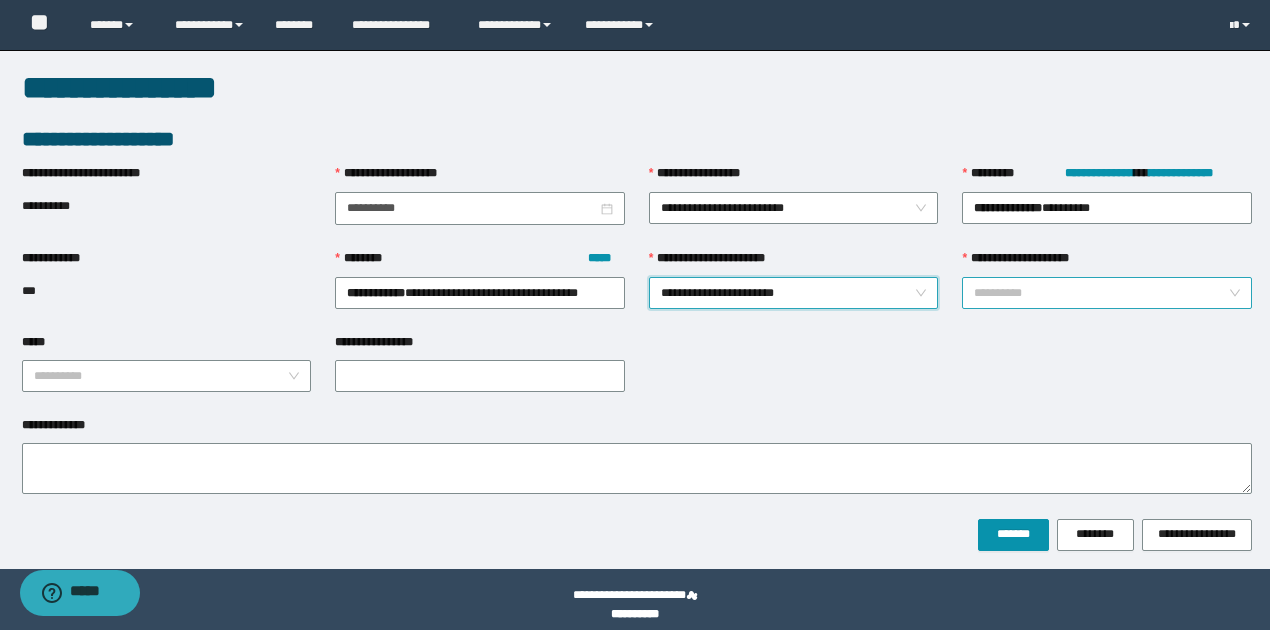 click on "**********" at bounding box center [1101, 293] 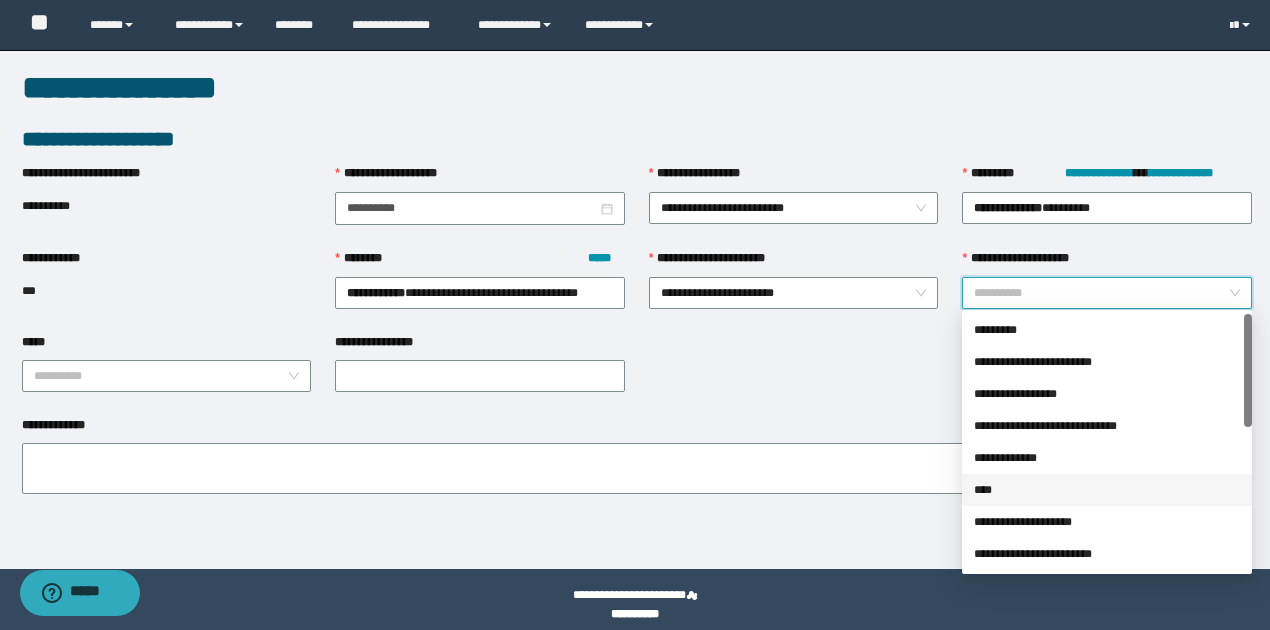 click on "****" at bounding box center (1107, 490) 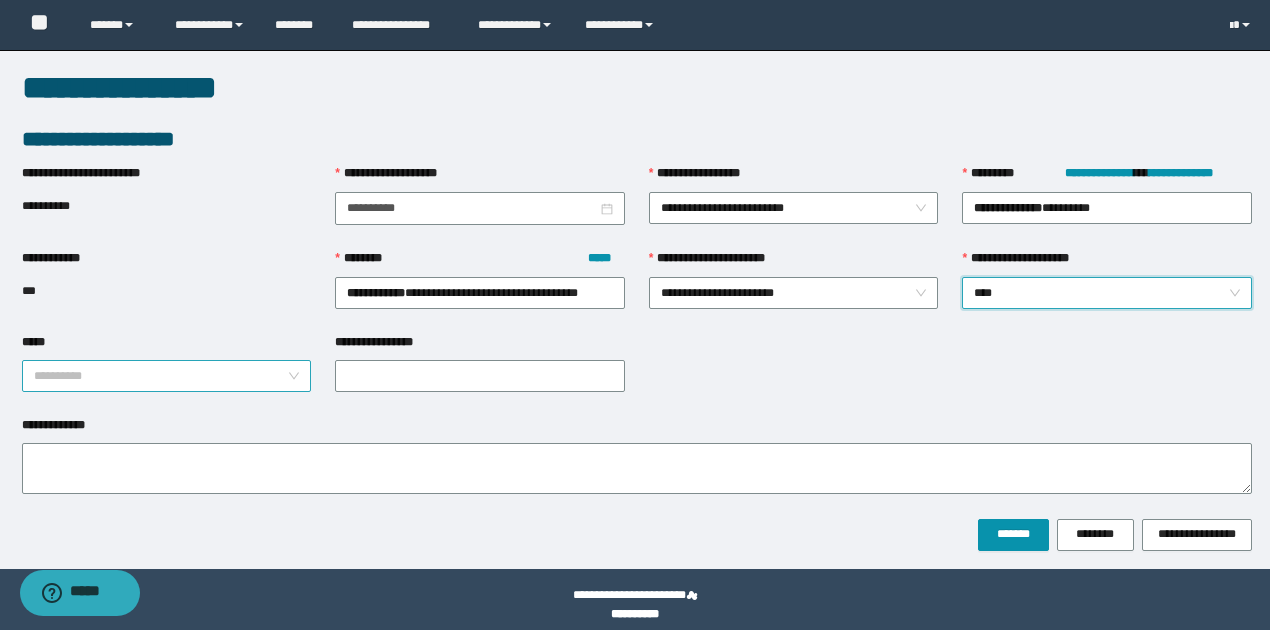 click on "*****" at bounding box center (161, 376) 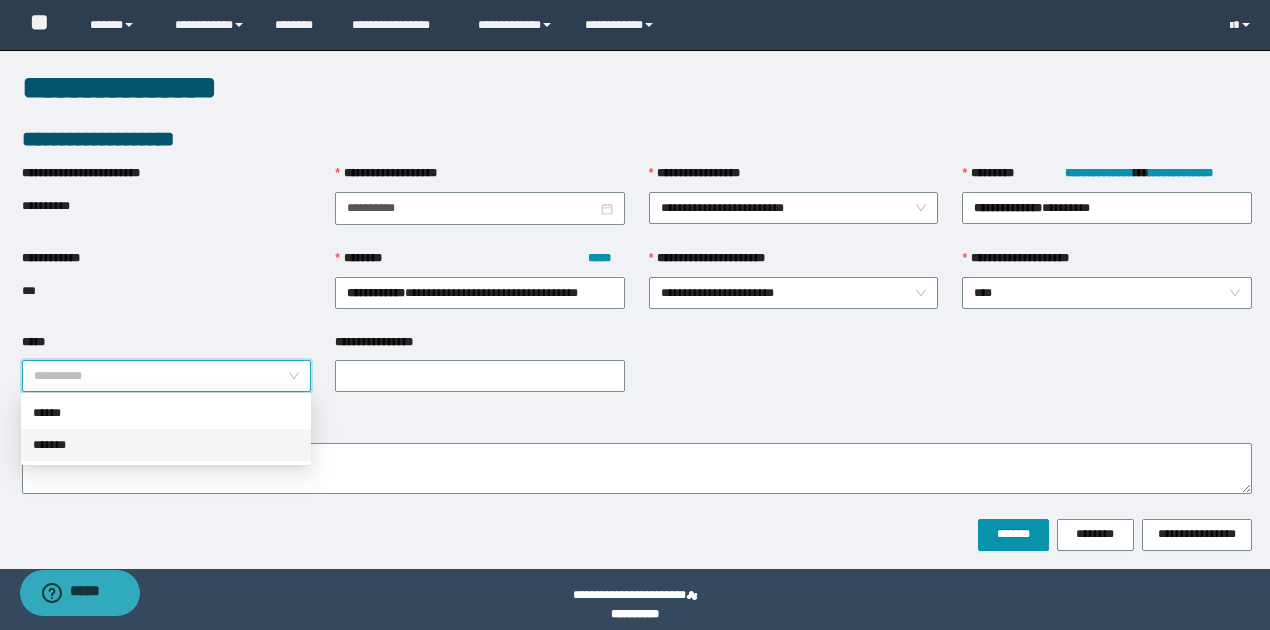 click on "*******" at bounding box center [166, 445] 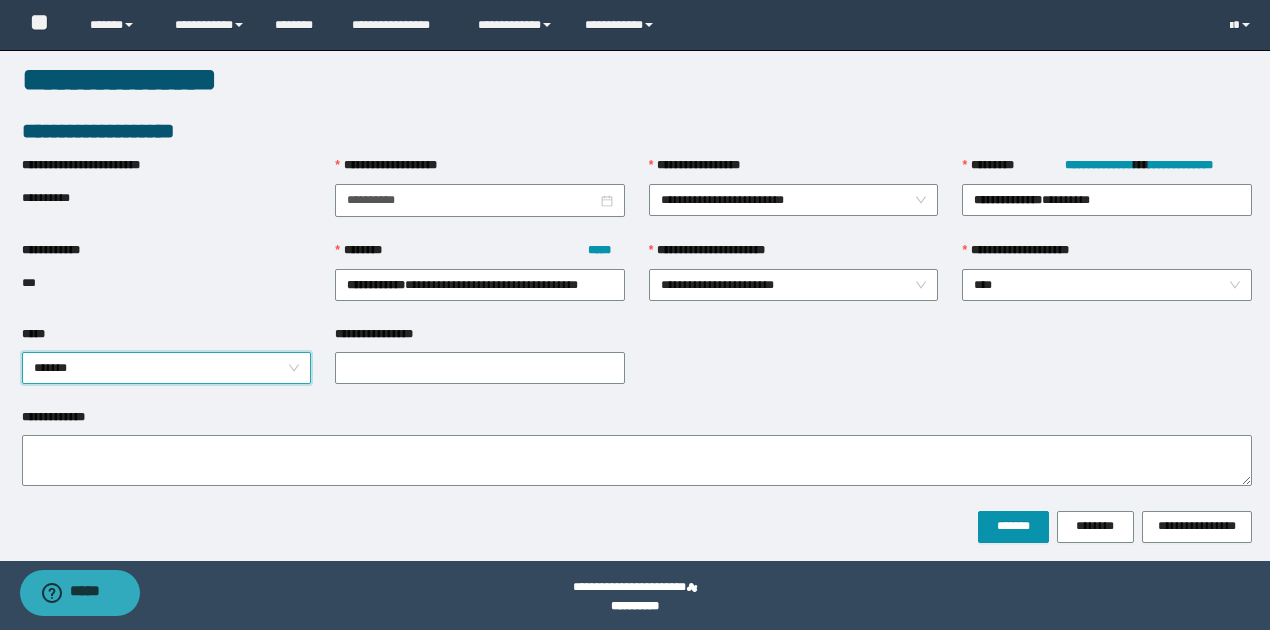 scroll, scrollTop: 13, scrollLeft: 0, axis: vertical 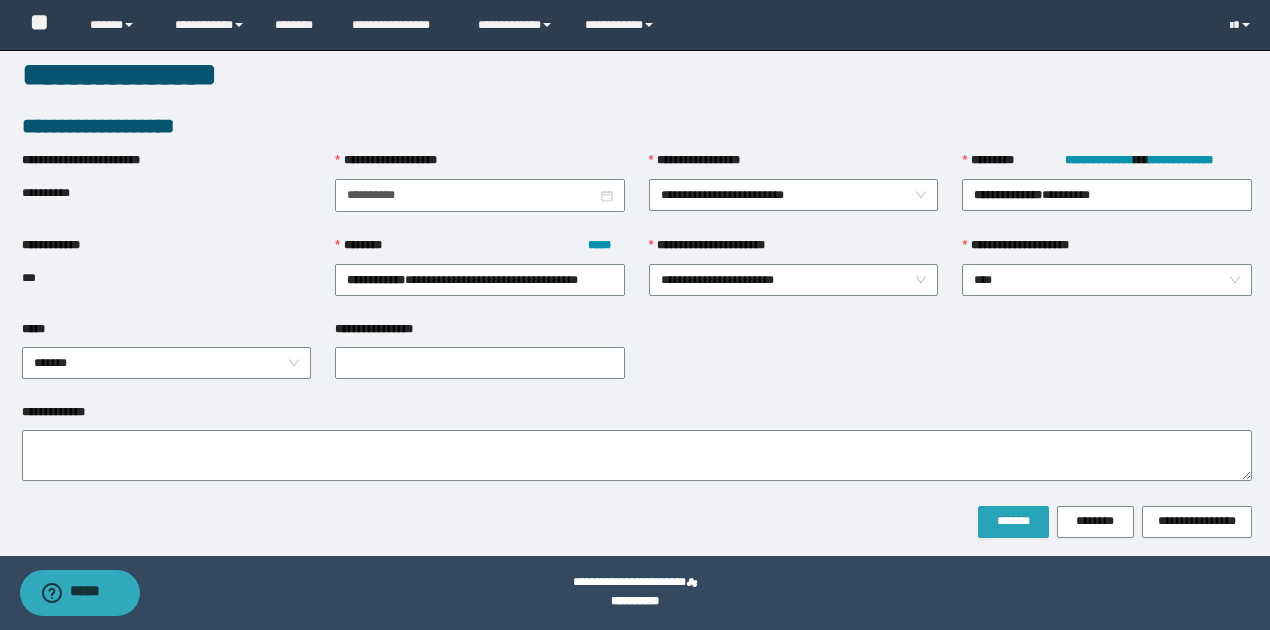 click on "*******" at bounding box center (1013, 521) 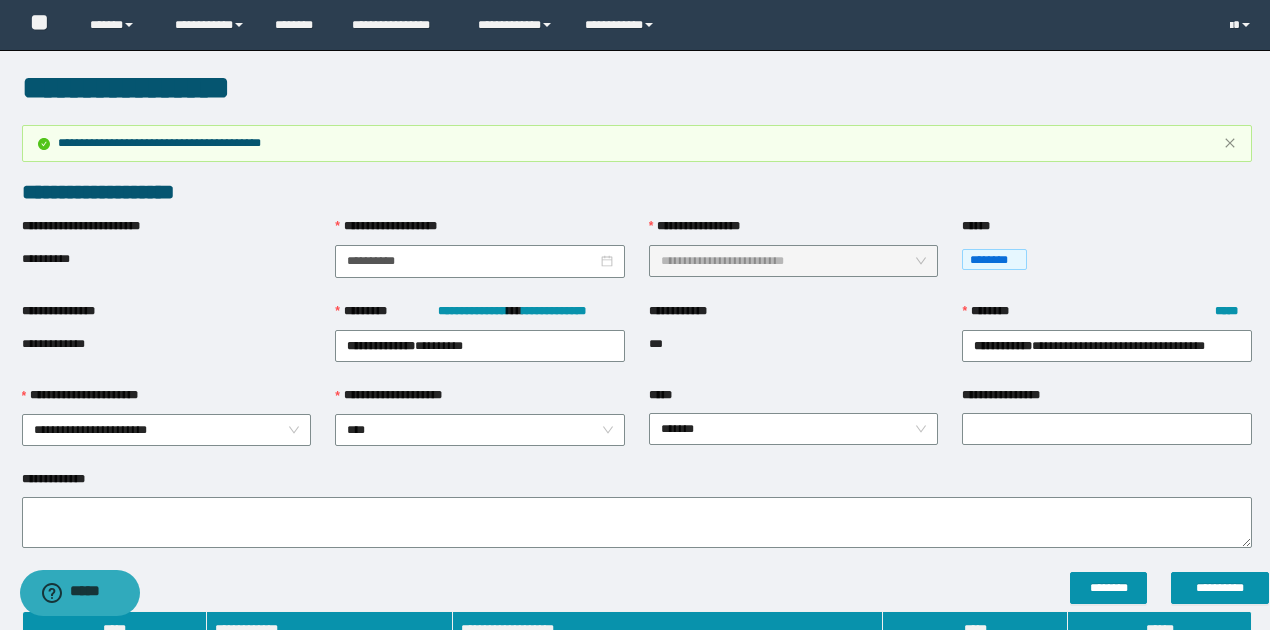 scroll, scrollTop: 366, scrollLeft: 0, axis: vertical 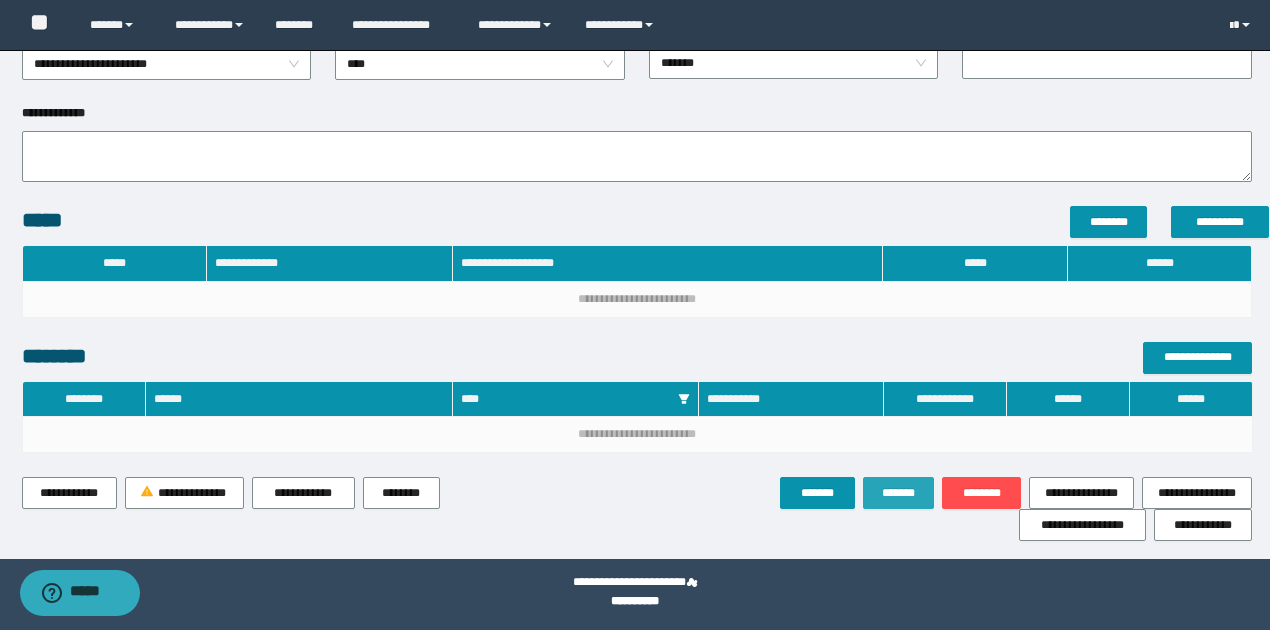 click on "*******" at bounding box center [899, 493] 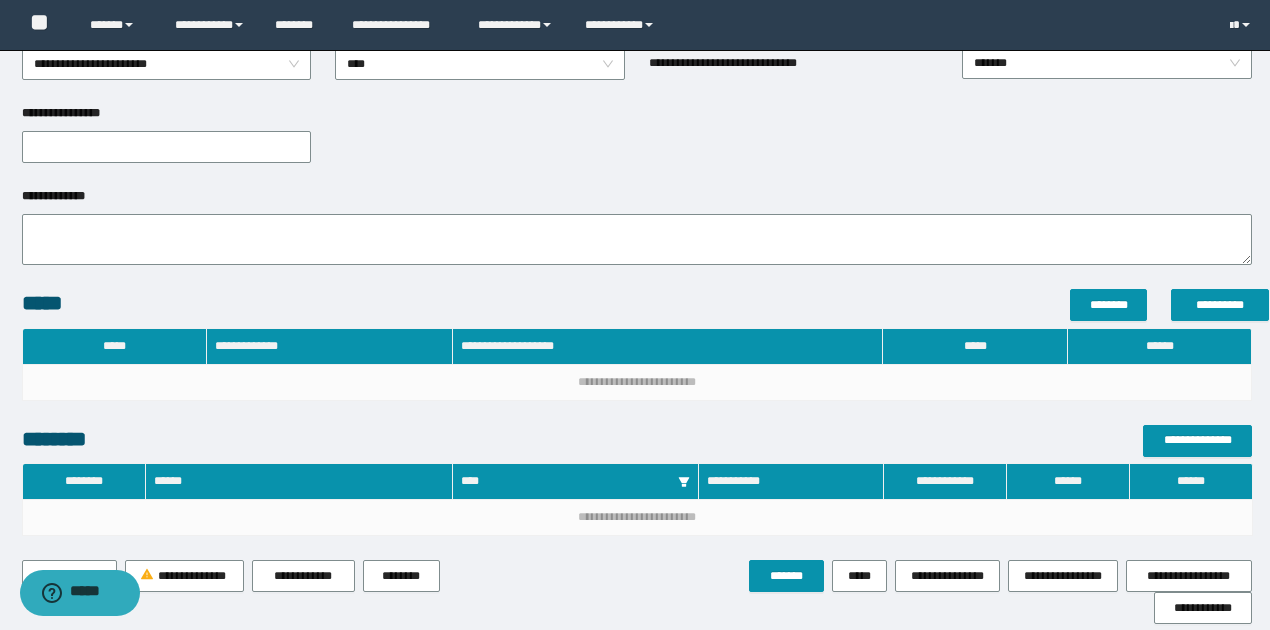scroll, scrollTop: 0, scrollLeft: 0, axis: both 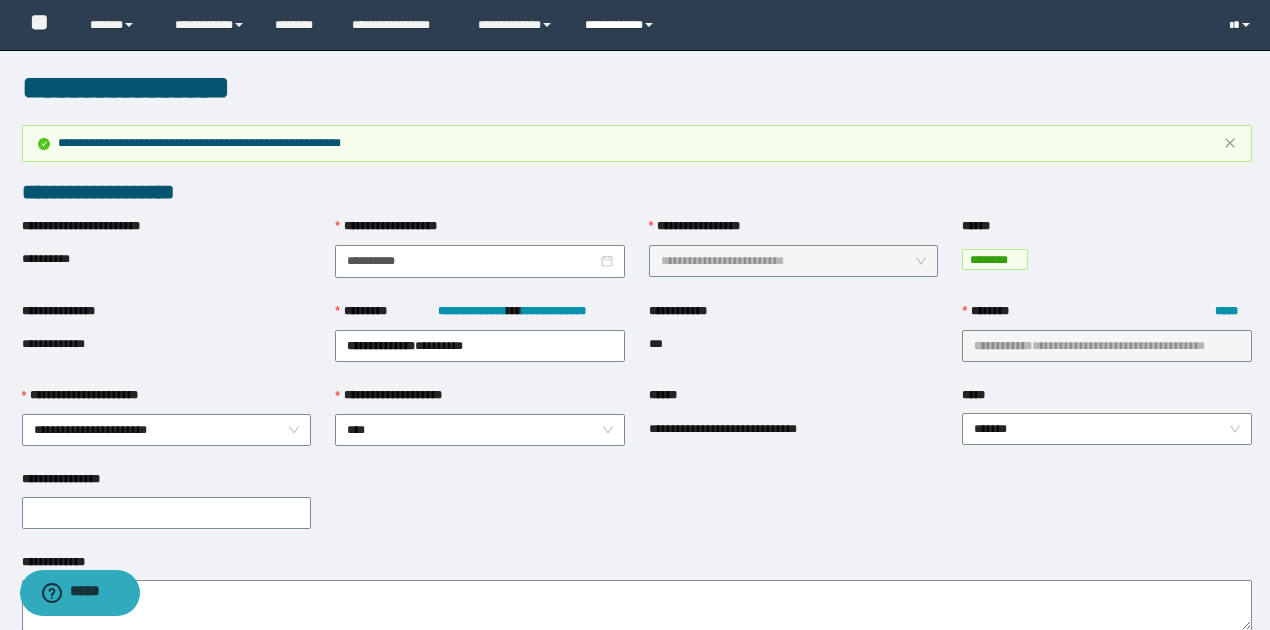 click on "**********" at bounding box center [622, 25] 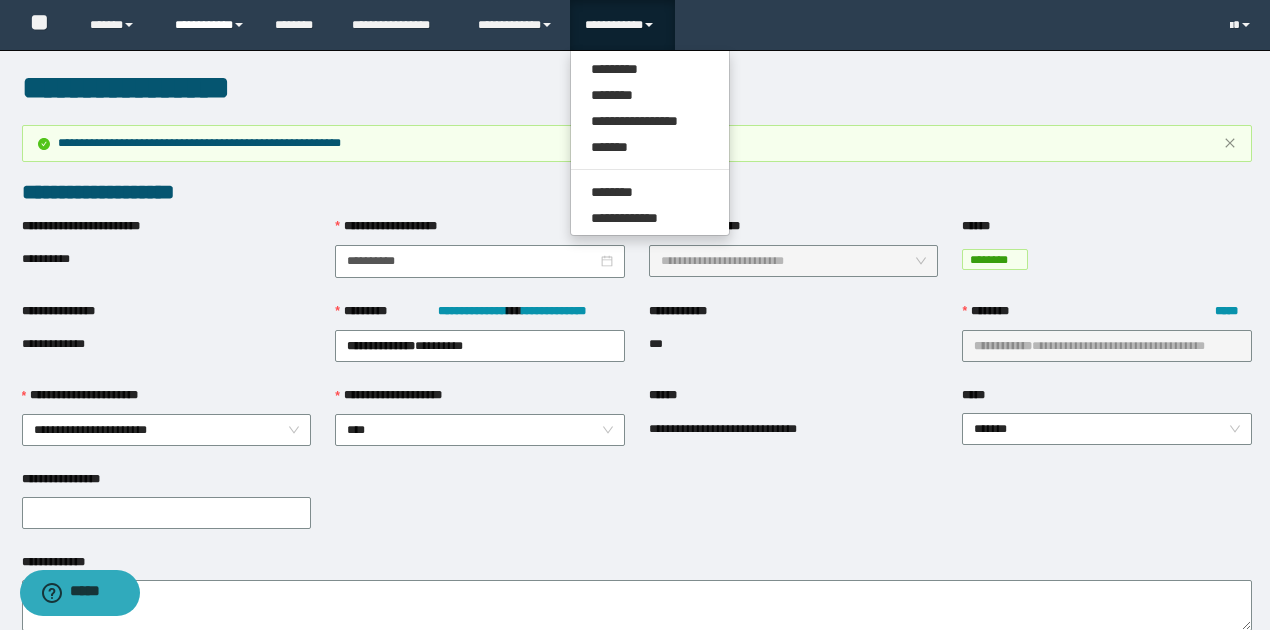 click on "**********" at bounding box center (210, 25) 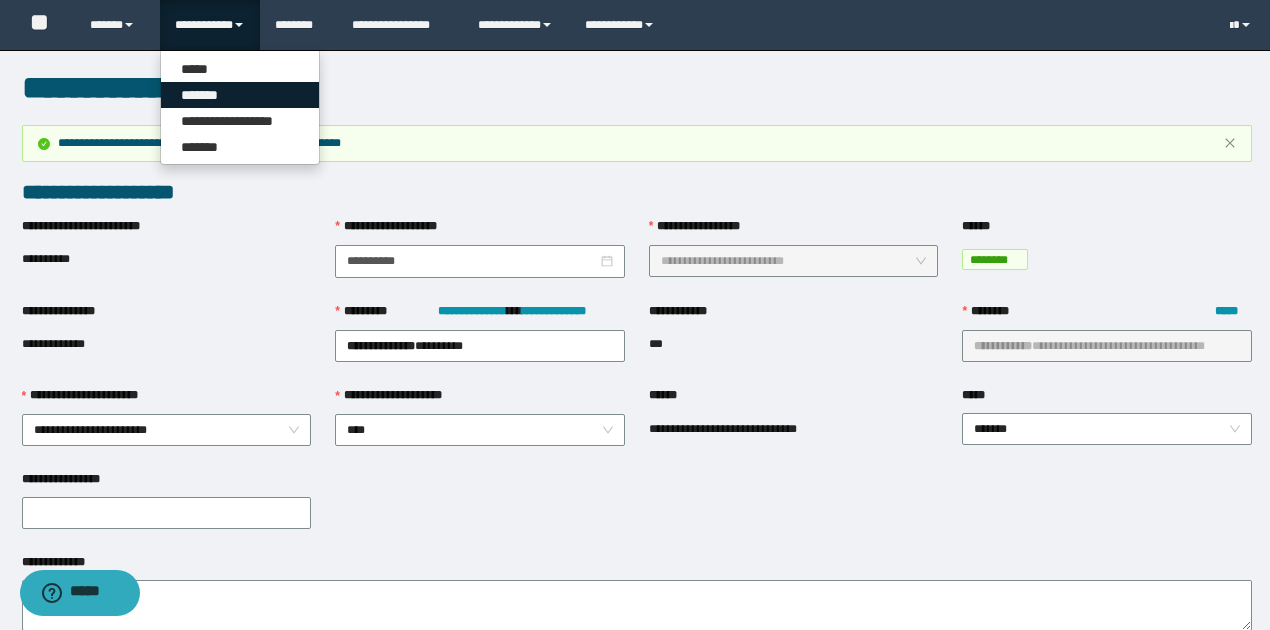 click on "*******" at bounding box center (240, 95) 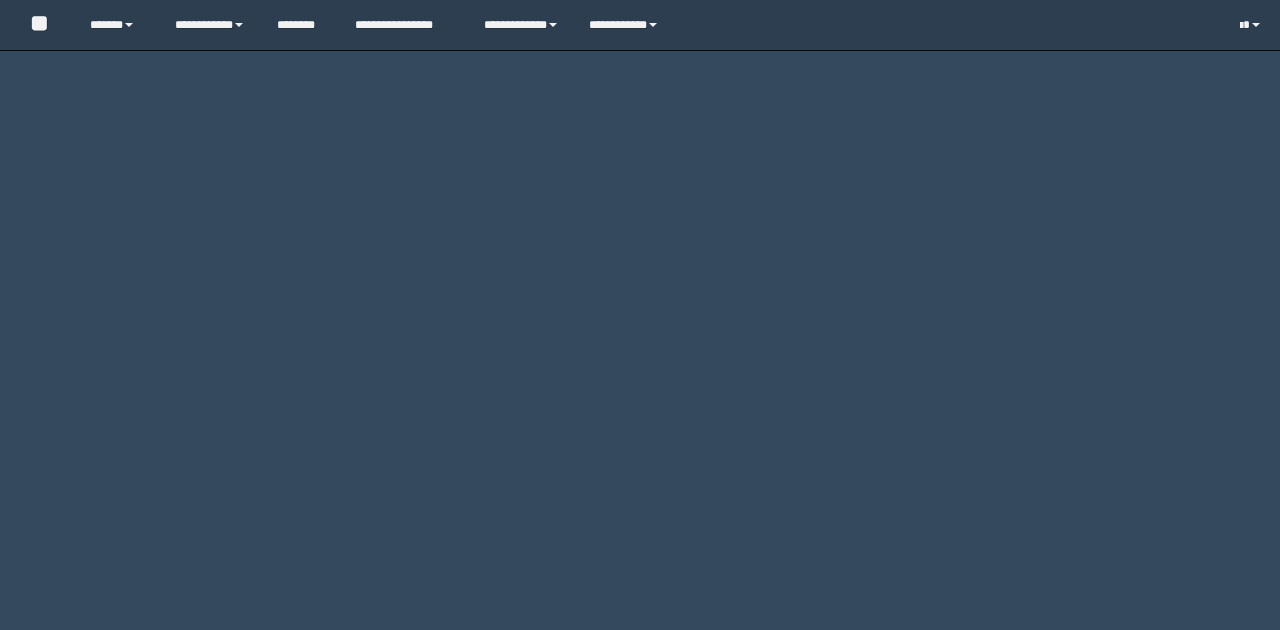 scroll, scrollTop: 0, scrollLeft: 0, axis: both 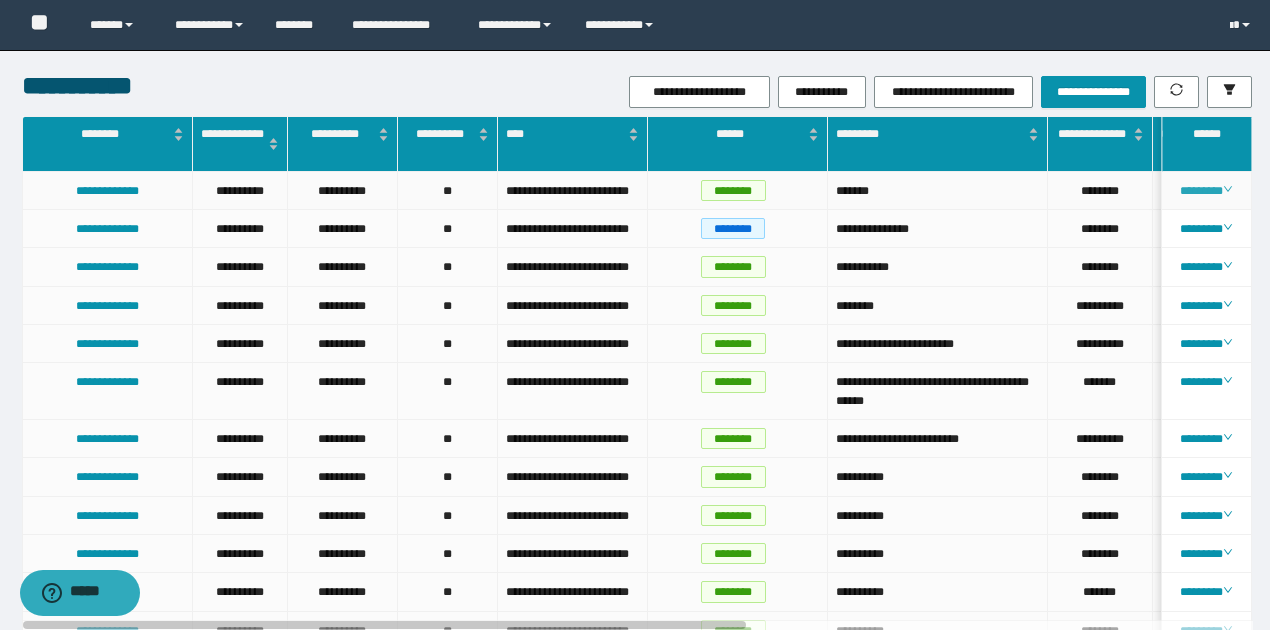 click on "********" at bounding box center [1206, 191] 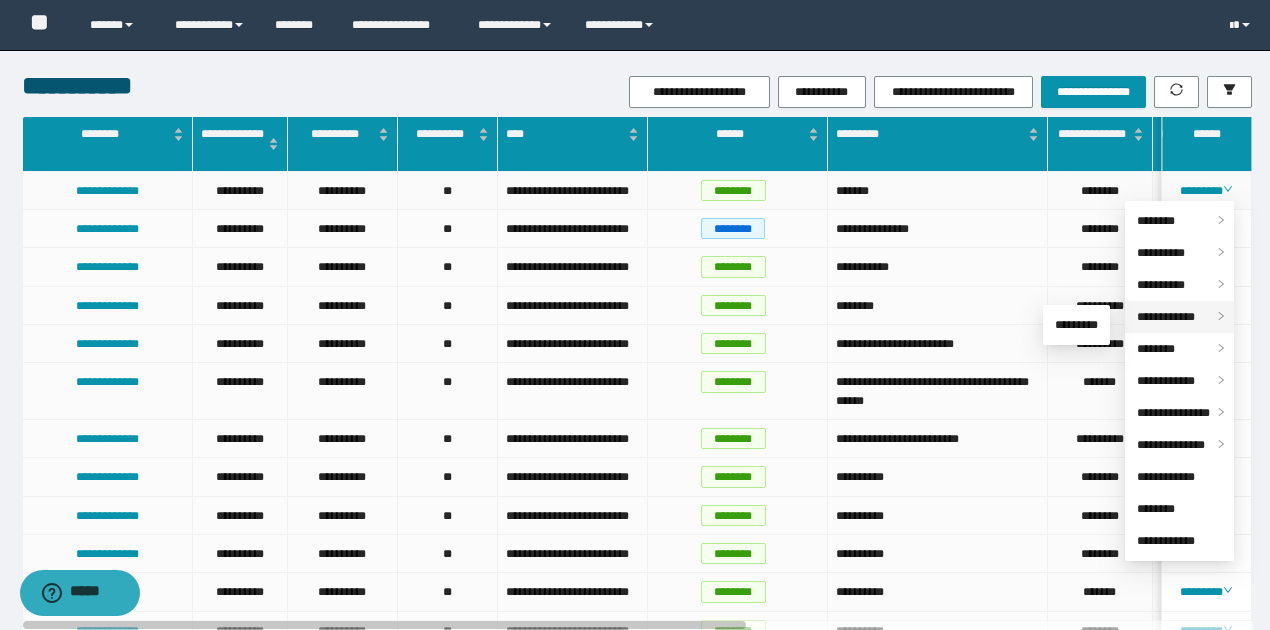 click on "**********" at bounding box center [1166, 317] 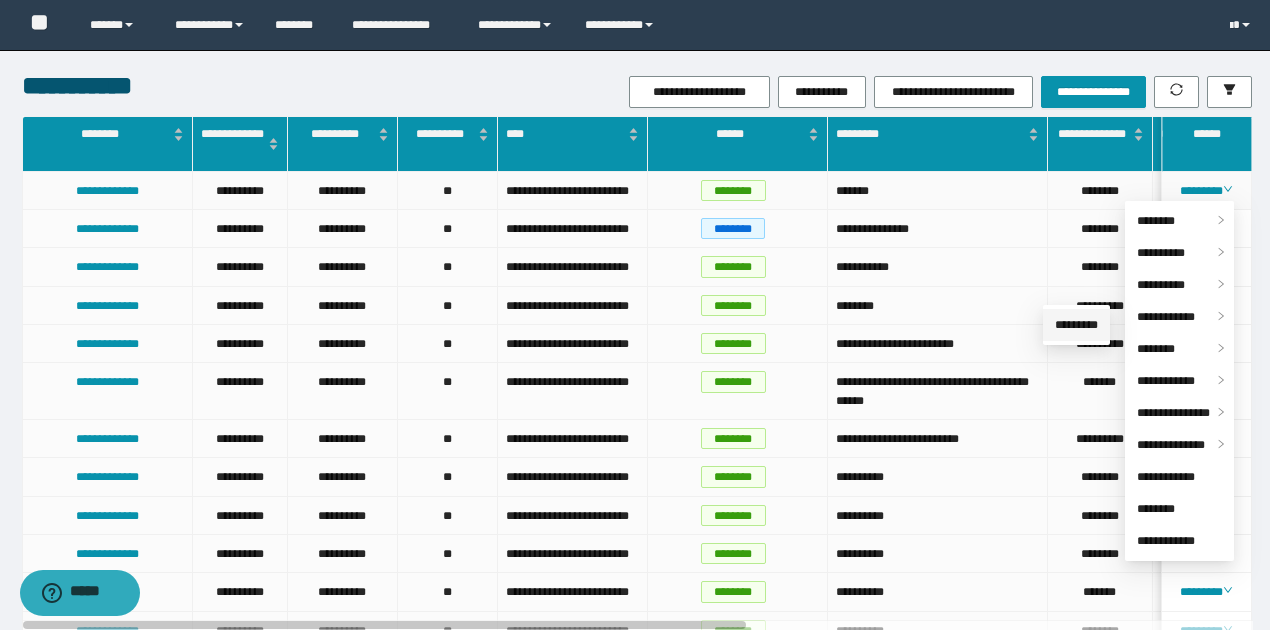 click on "*********" at bounding box center [1076, 325] 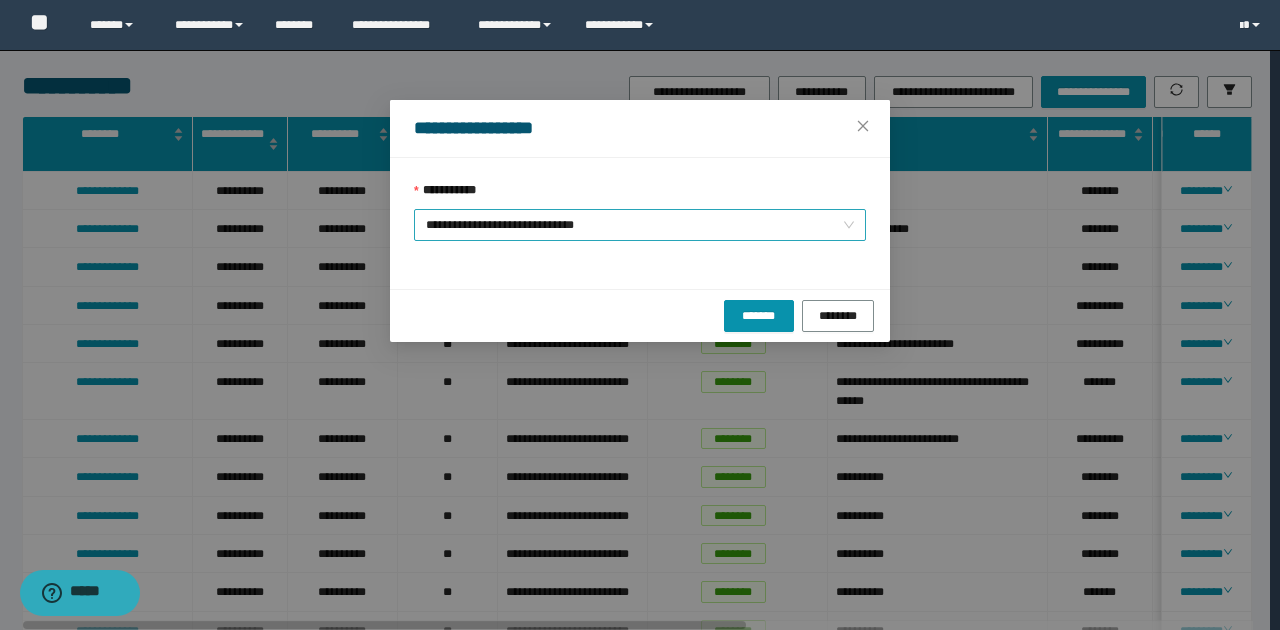 click on "**********" at bounding box center [640, 225] 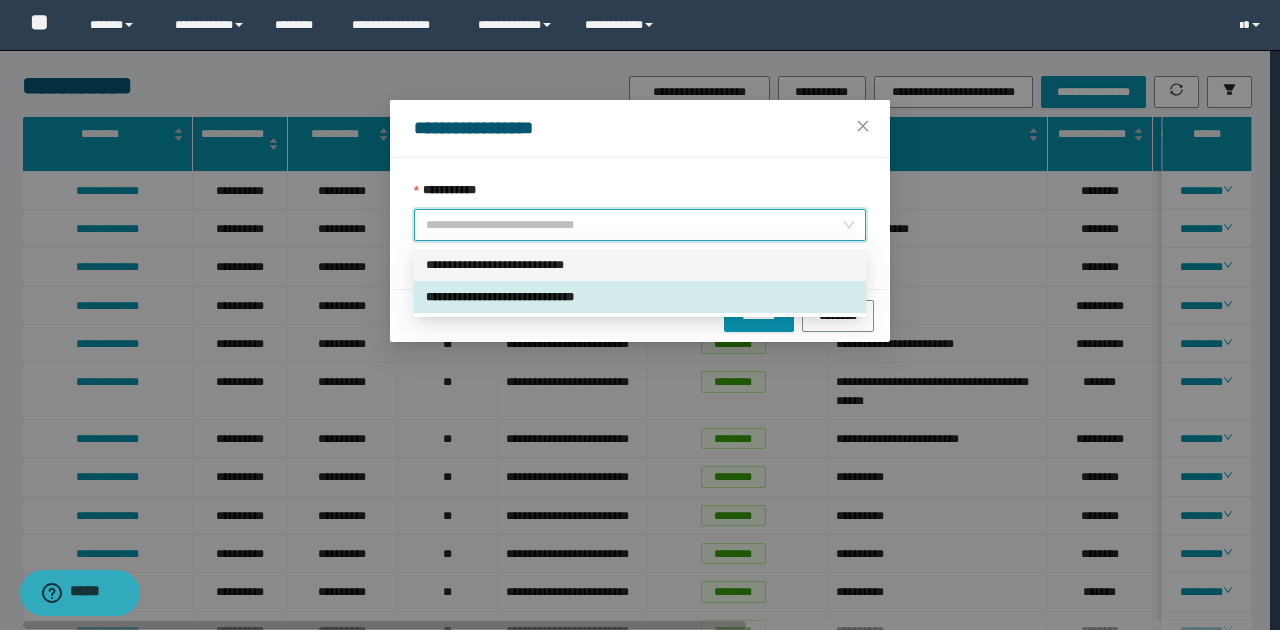 click on "**********" at bounding box center (640, 265) 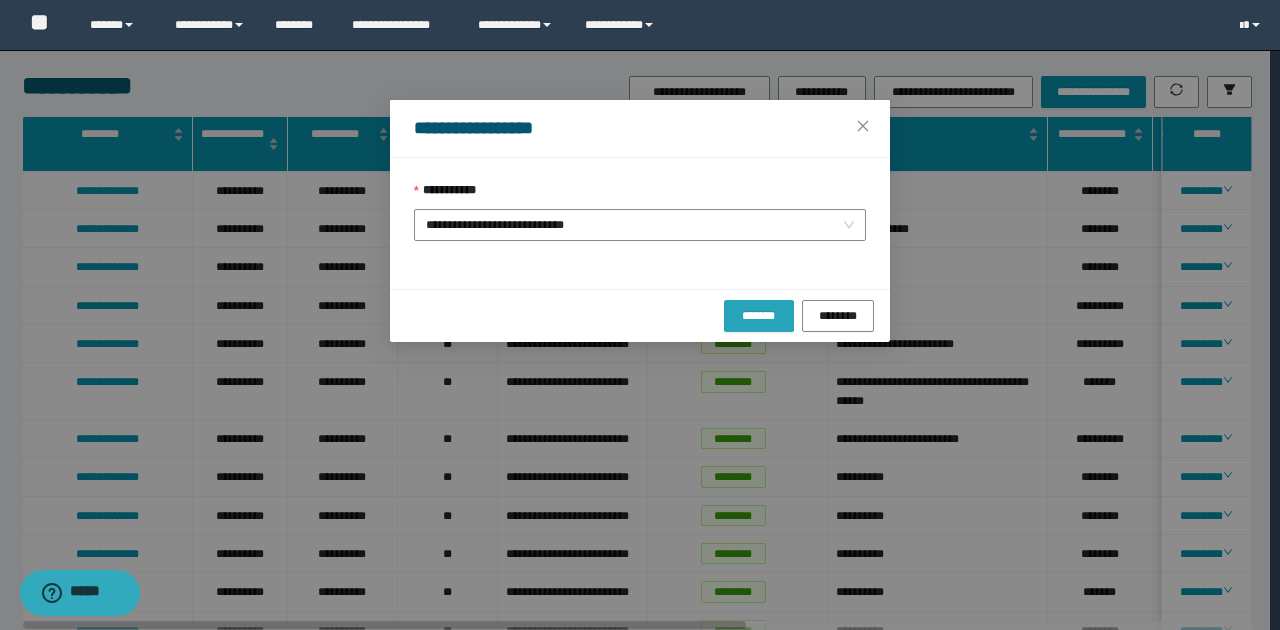 click on "*******" at bounding box center [759, 315] 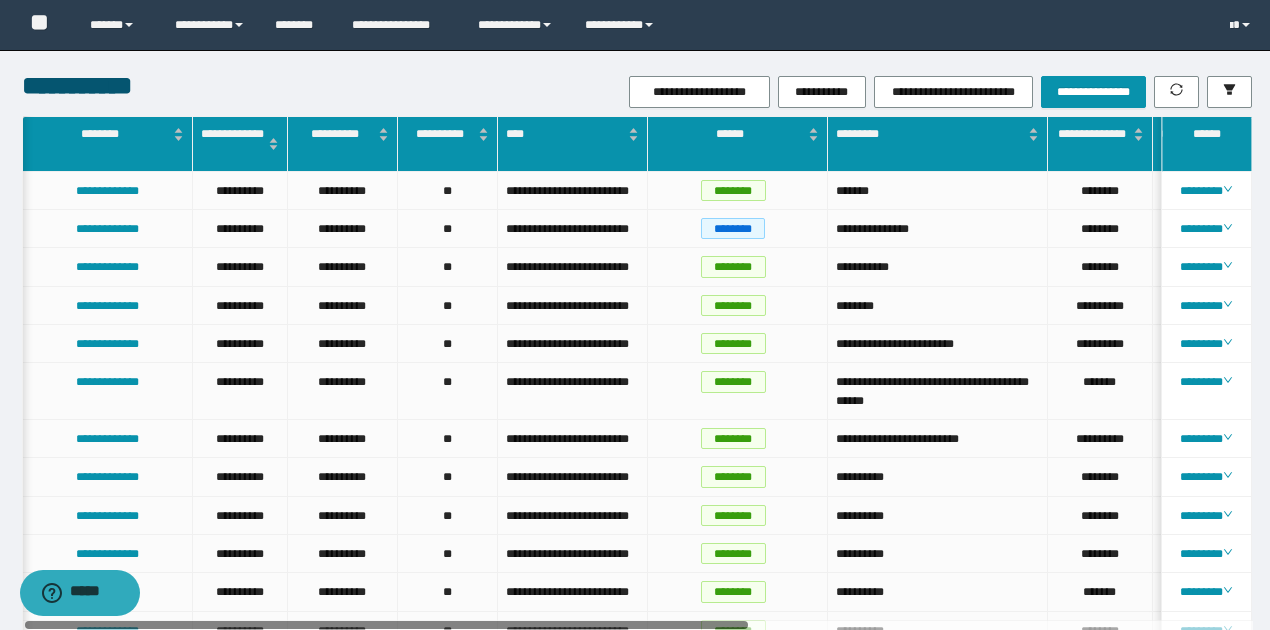 scroll, scrollTop: 0, scrollLeft: 8, axis: horizontal 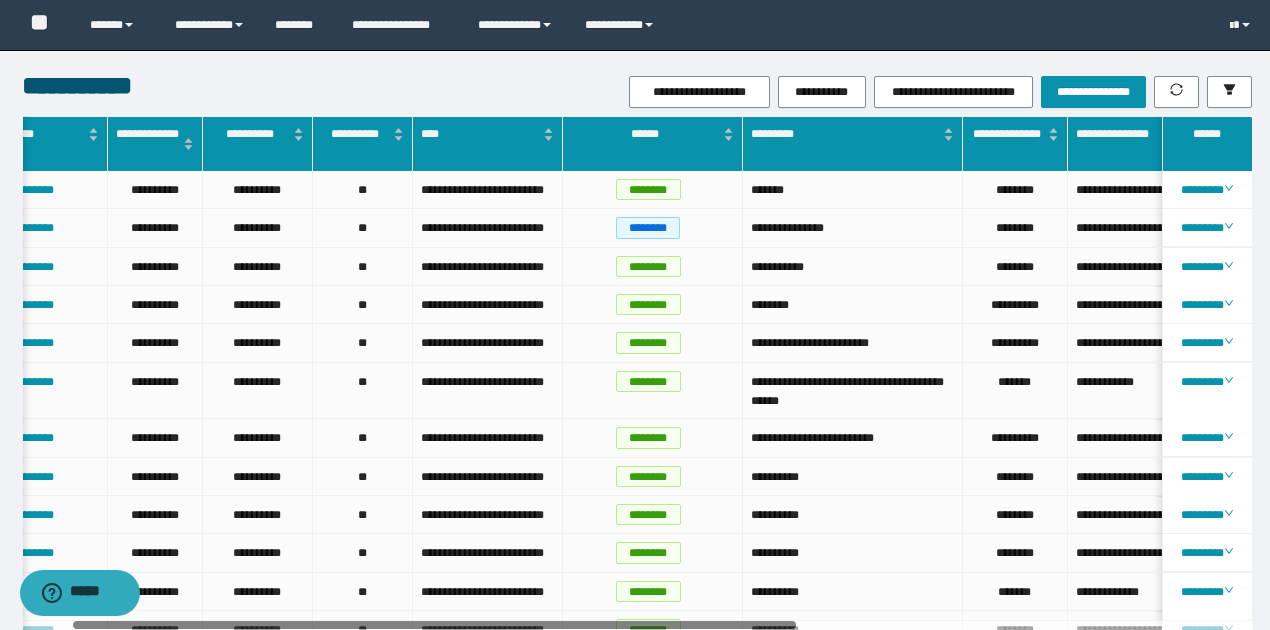 drag, startPoint x: 726, startPoint y: 622, endPoint x: 872, endPoint y: 644, distance: 147.64822 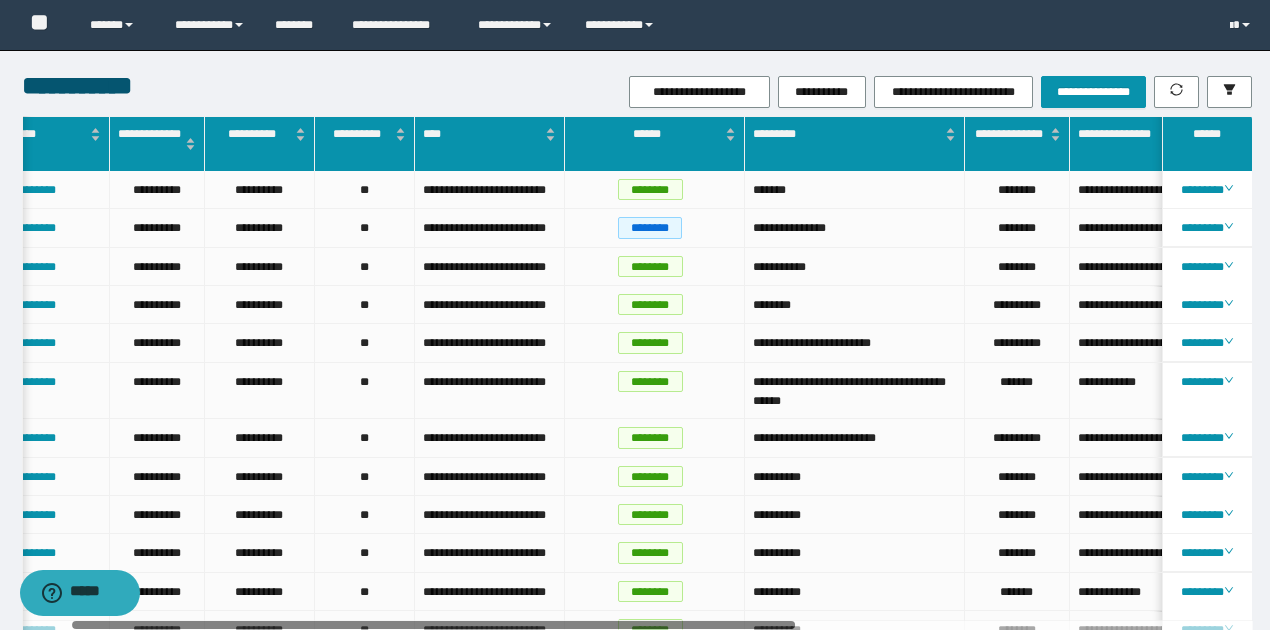 scroll, scrollTop: 0, scrollLeft: 100, axis: horizontal 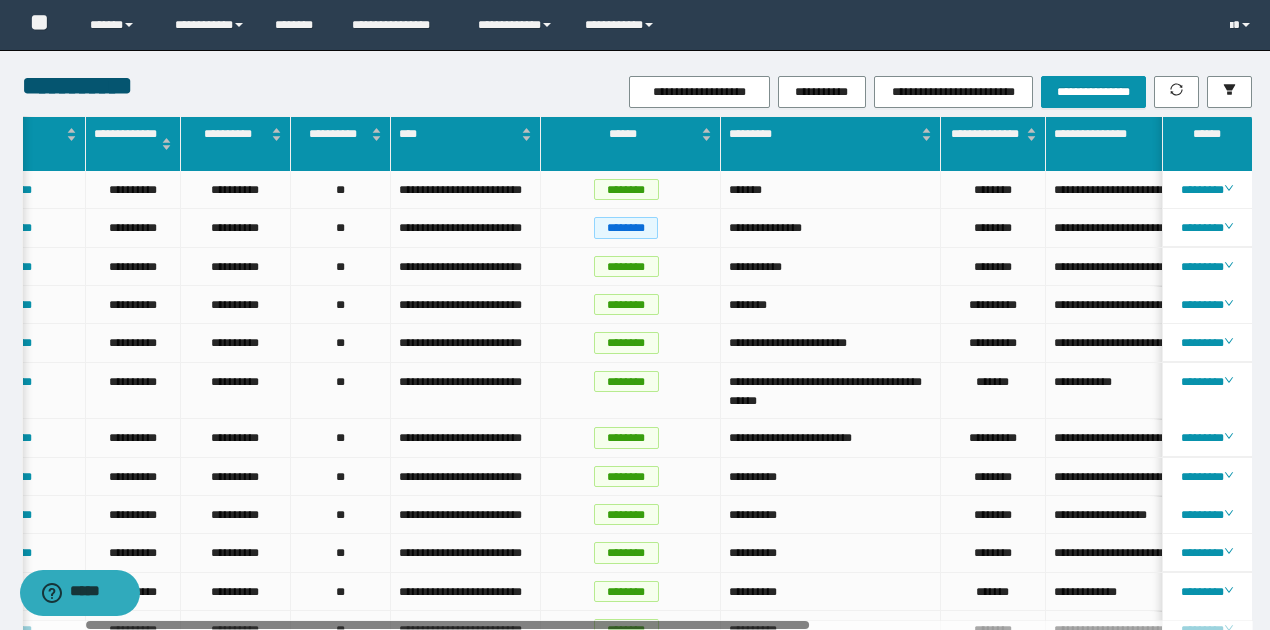 drag, startPoint x: 767, startPoint y: 628, endPoint x: 952, endPoint y: 661, distance: 187.9202 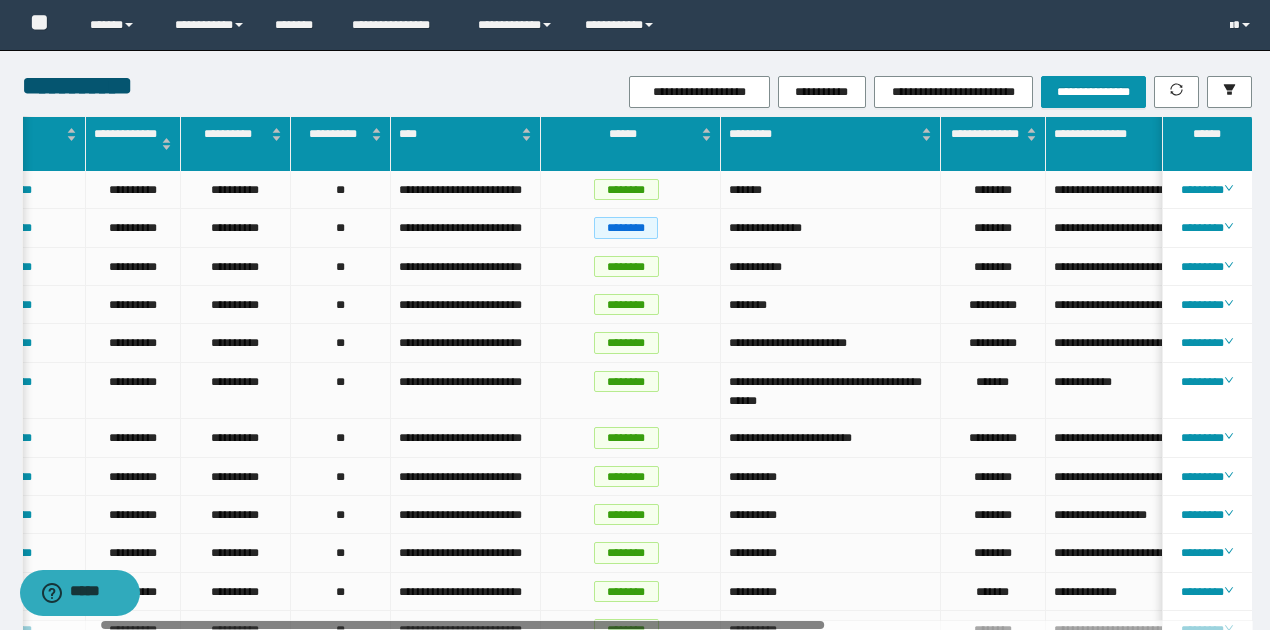 scroll, scrollTop: 0, scrollLeft: 132, axis: horizontal 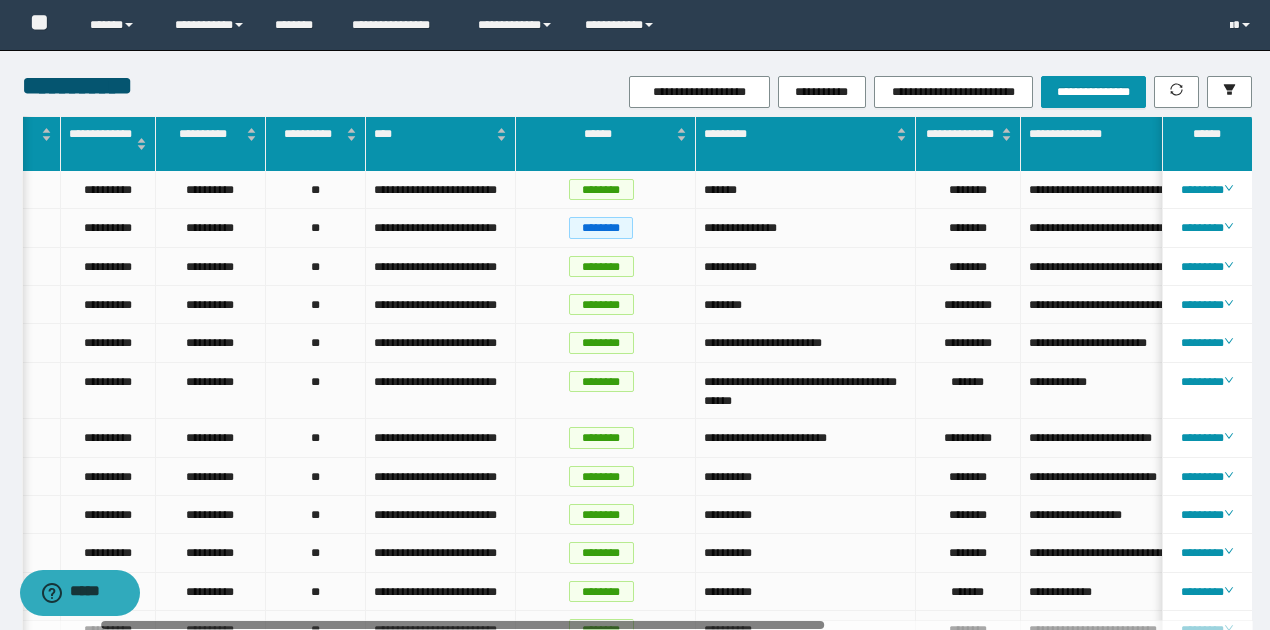 drag, startPoint x: 582, startPoint y: 626, endPoint x: 990, endPoint y: 661, distance: 409.49847 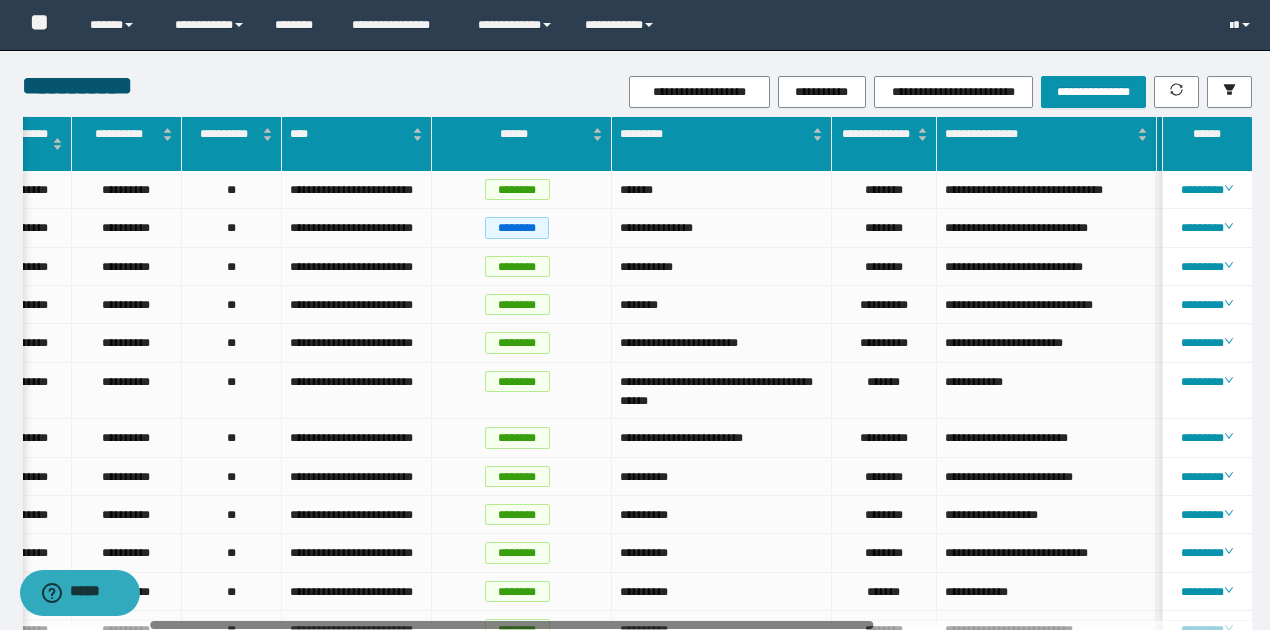 scroll, scrollTop: 0, scrollLeft: 294, axis: horizontal 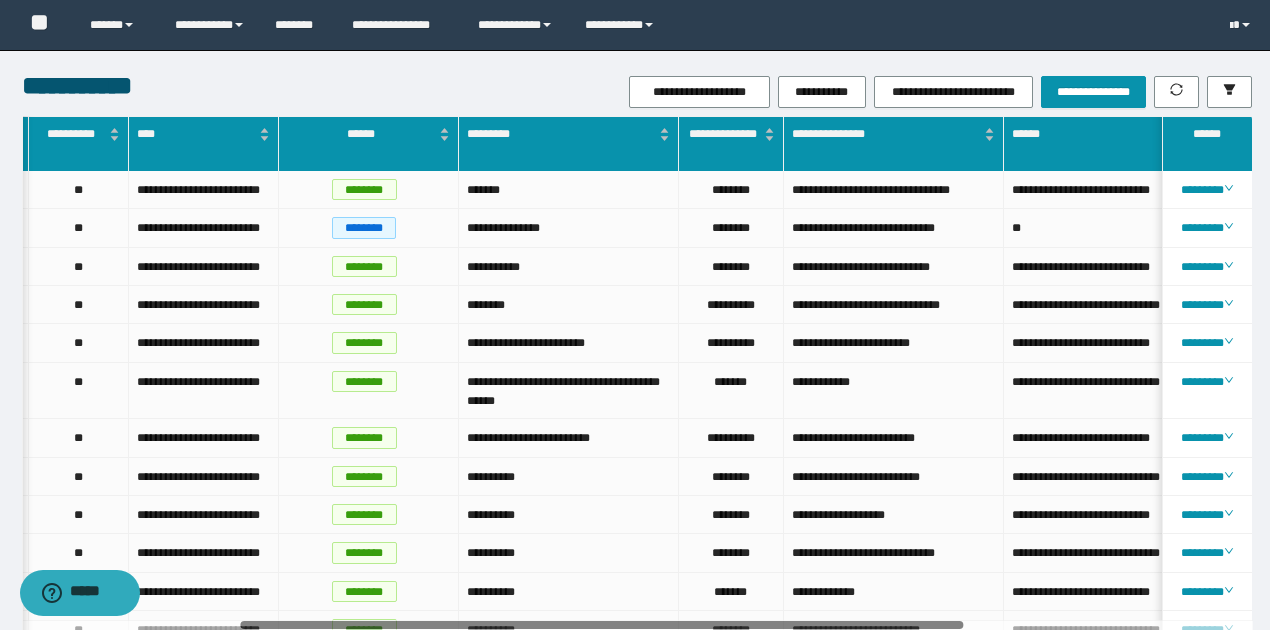 drag, startPoint x: 764, startPoint y: 628, endPoint x: 1010, endPoint y: 644, distance: 246.51978 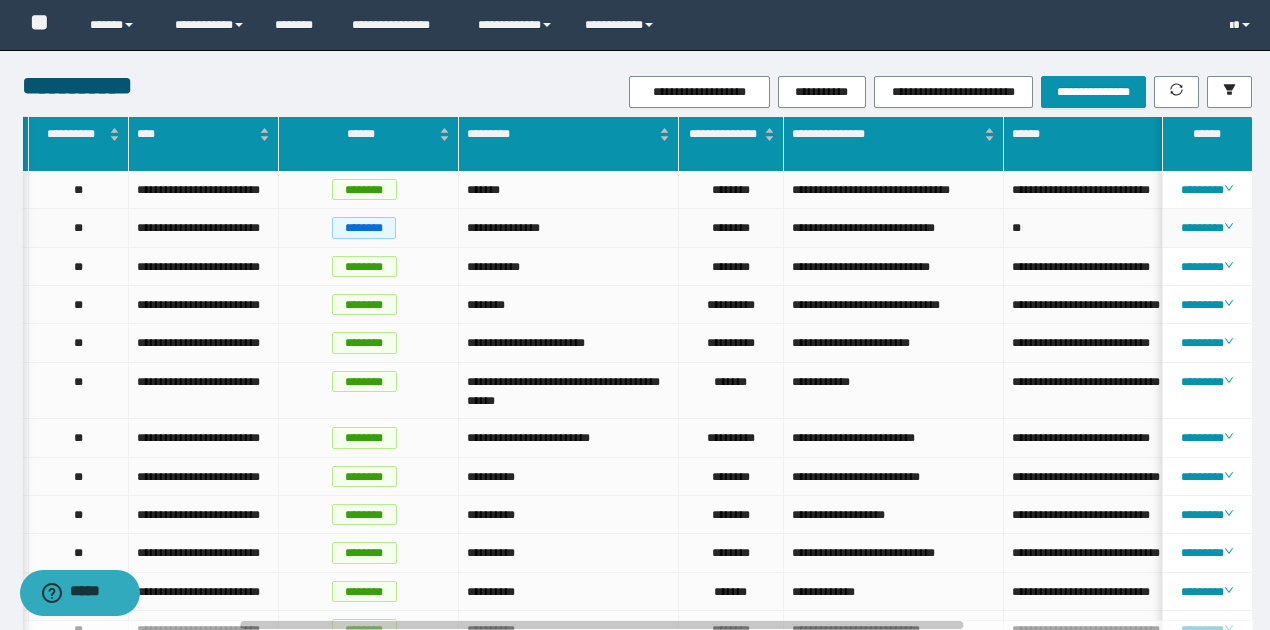 click on "**" at bounding box center (1114, 228) 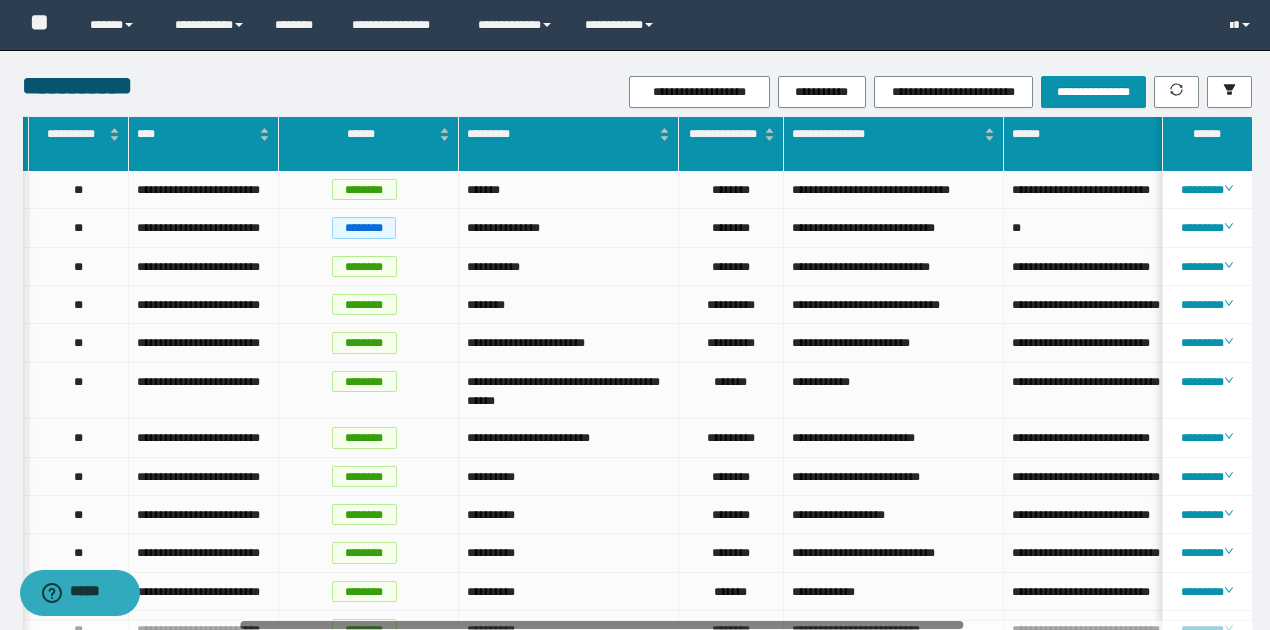 scroll, scrollTop: 0, scrollLeft: 368, axis: horizontal 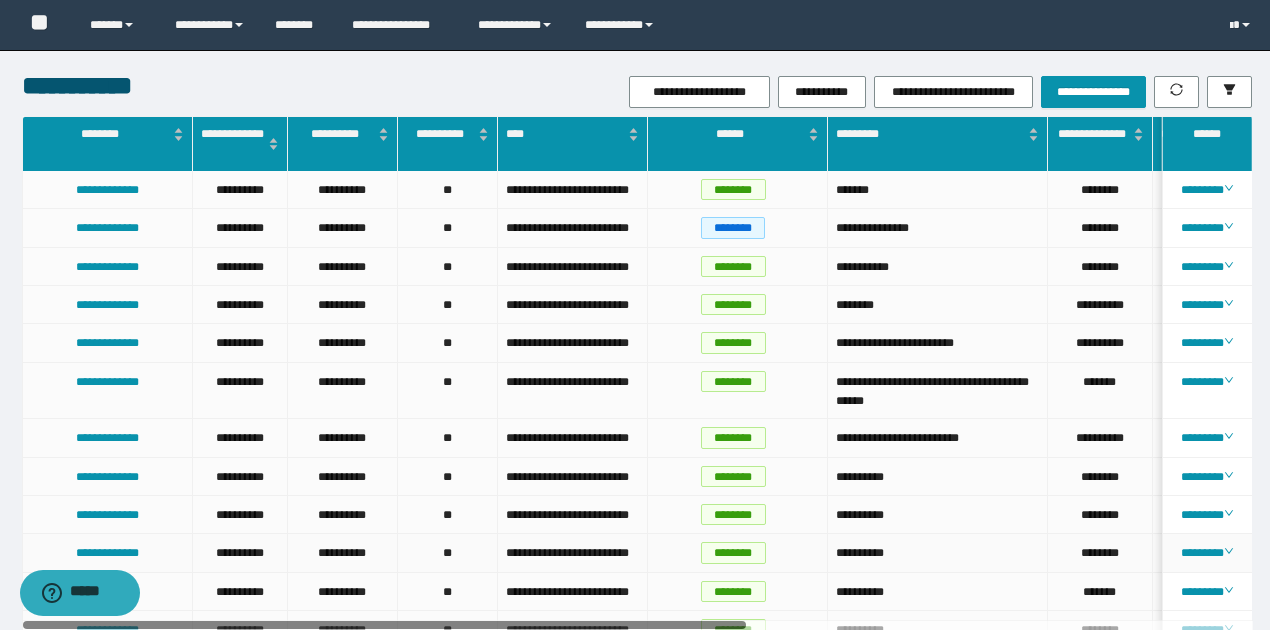 drag, startPoint x: 716, startPoint y: 621, endPoint x: 356, endPoint y: 564, distance: 364.48456 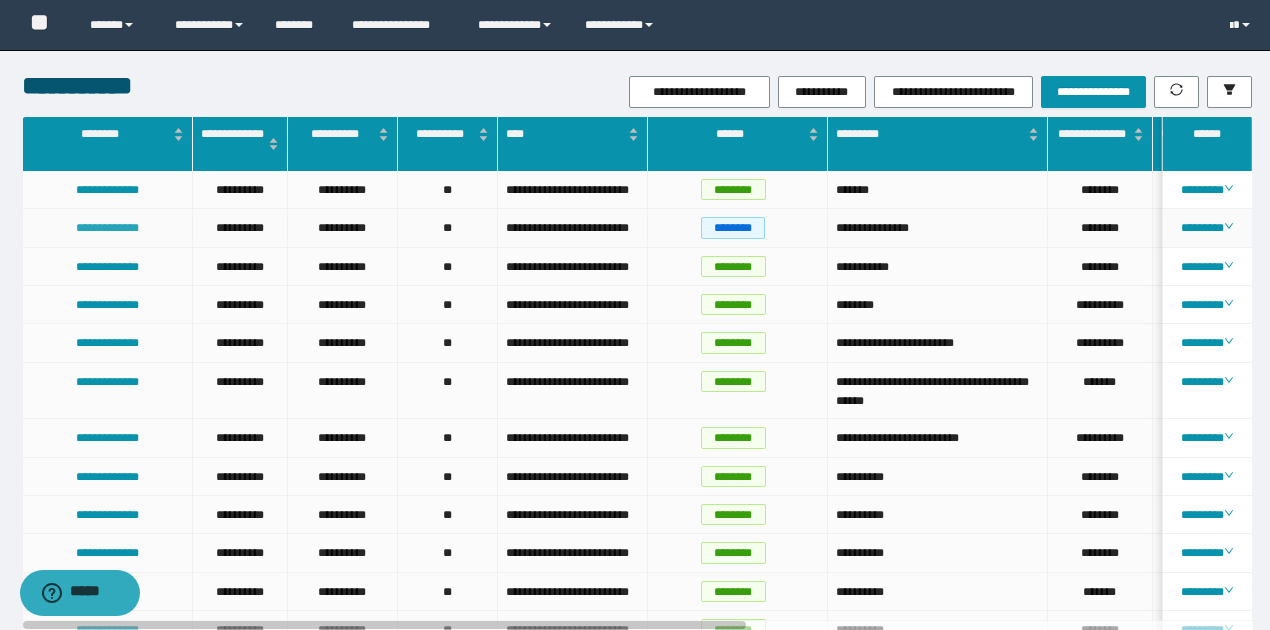 click on "**********" at bounding box center (107, 228) 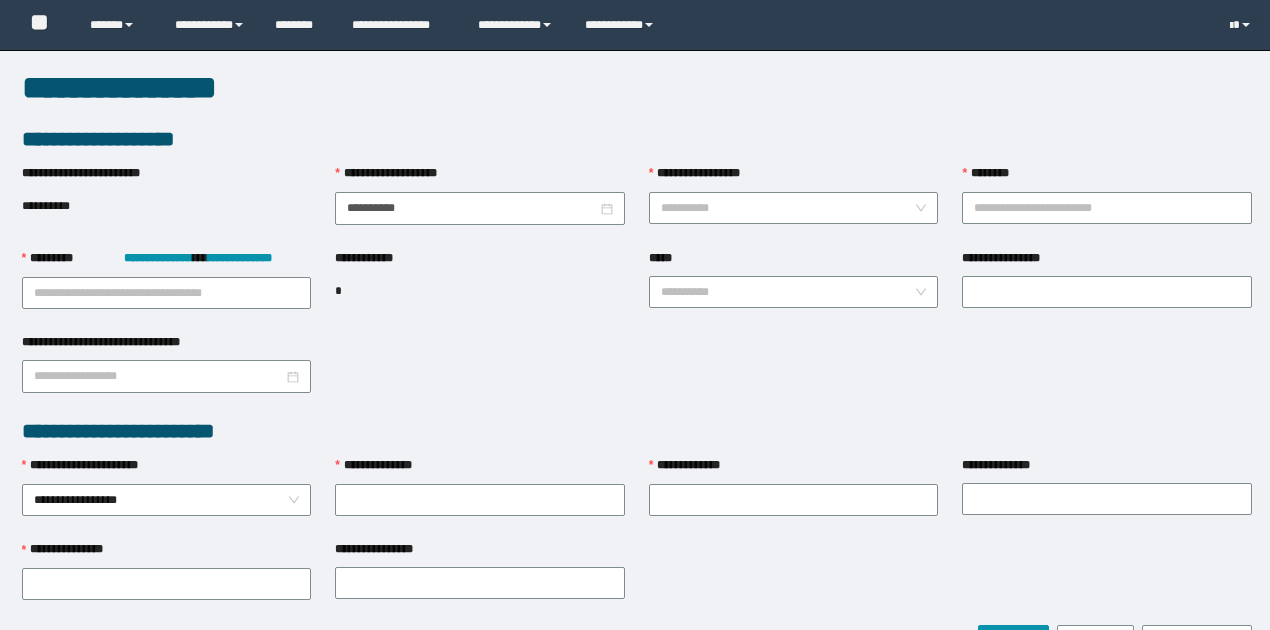 scroll, scrollTop: 0, scrollLeft: 0, axis: both 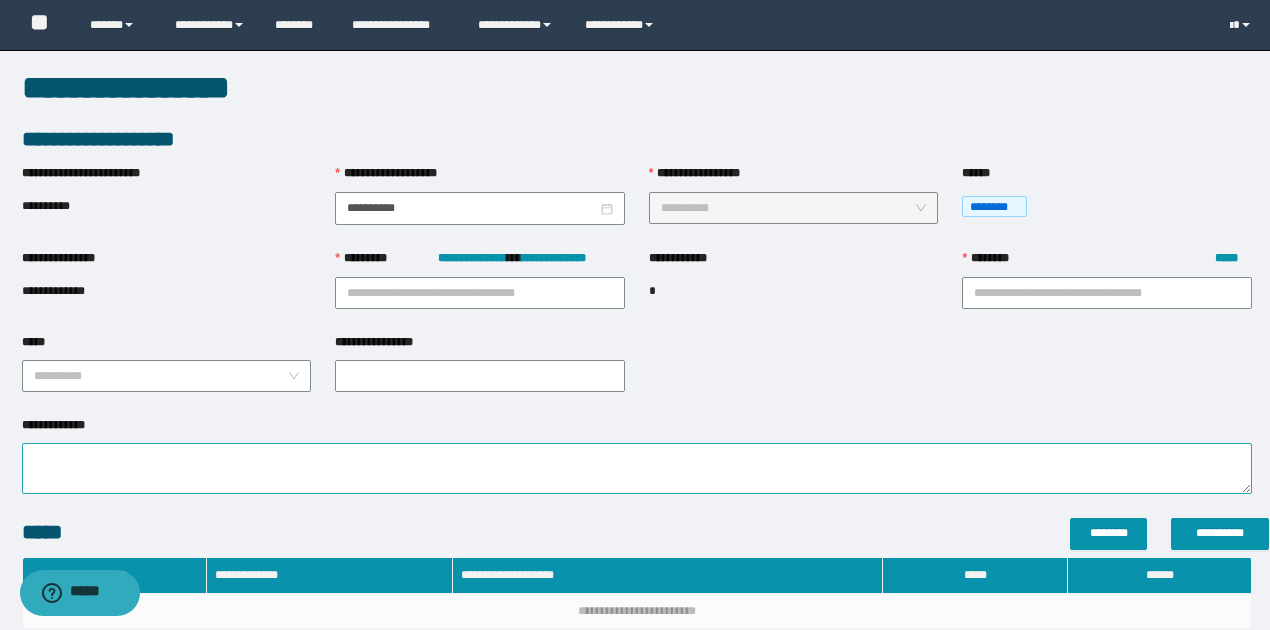 type on "**********" 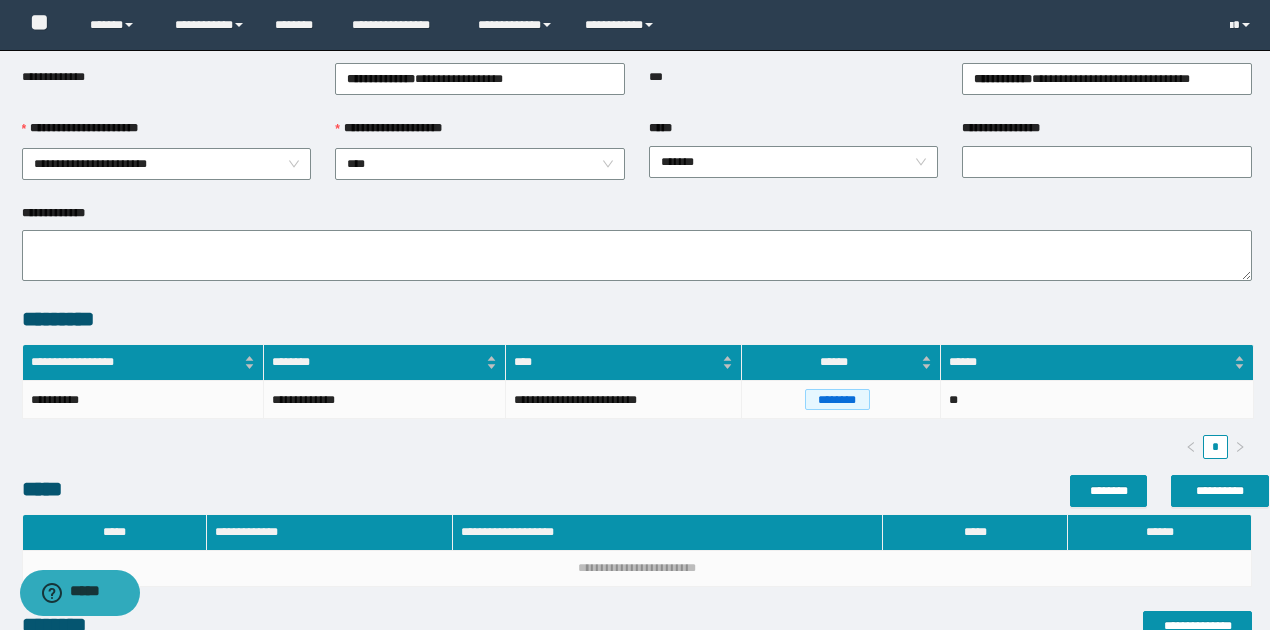 scroll, scrollTop: 400, scrollLeft: 0, axis: vertical 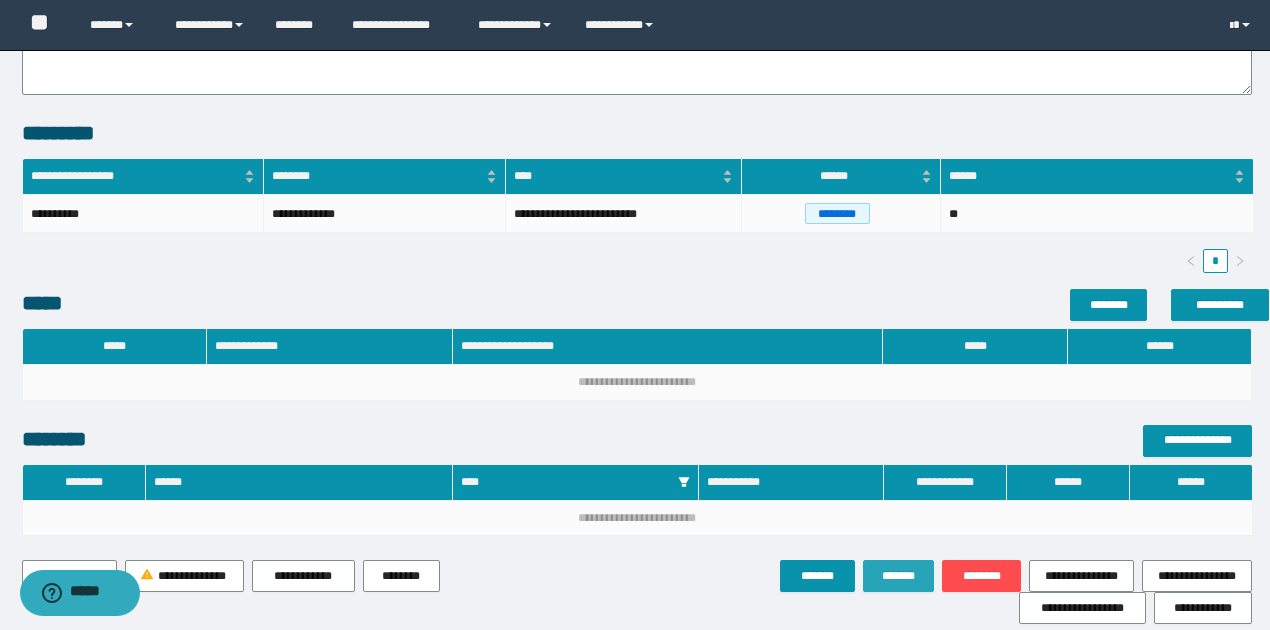 click on "*******" at bounding box center (899, 576) 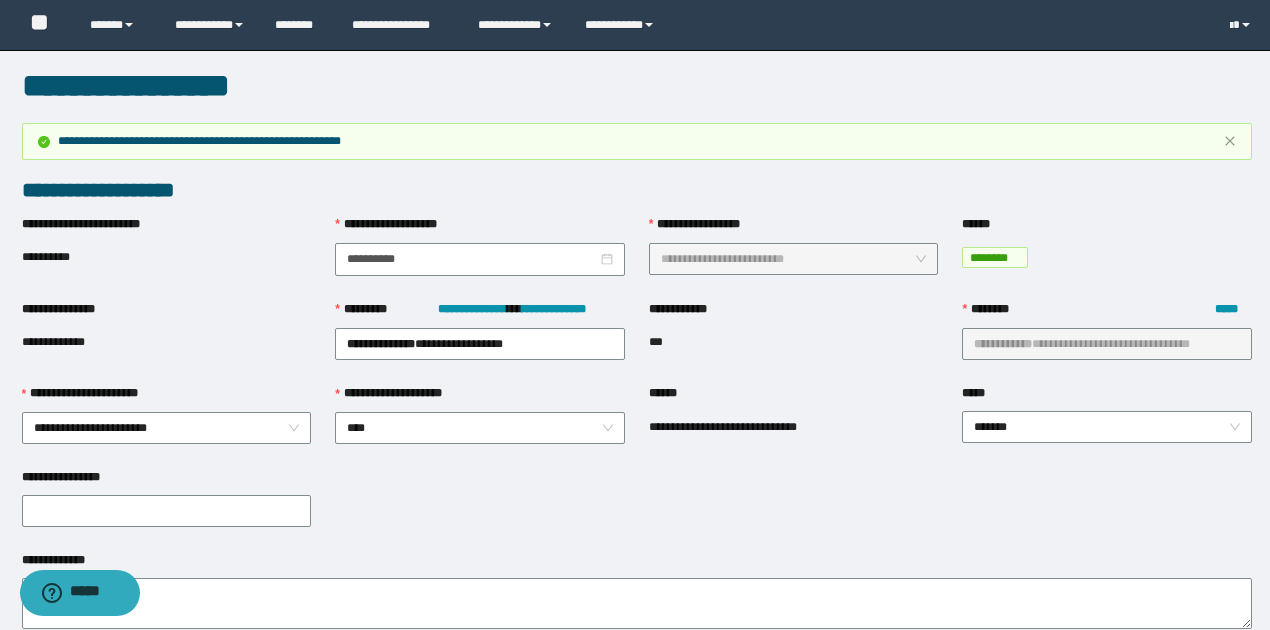 scroll, scrollTop: 0, scrollLeft: 0, axis: both 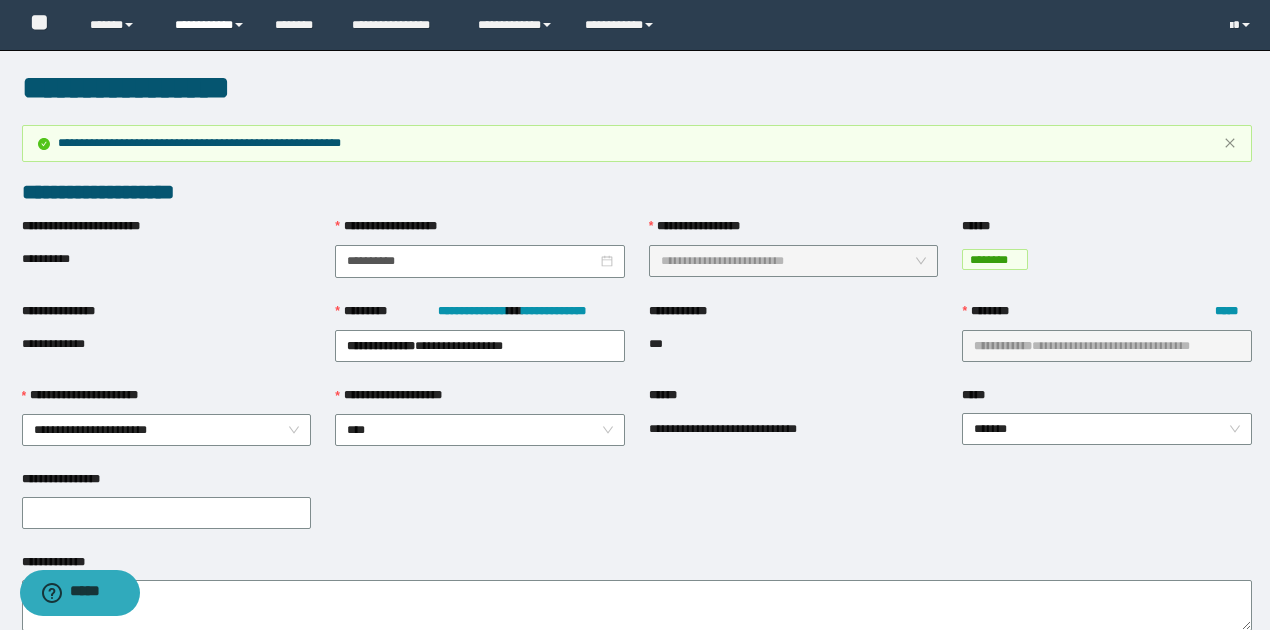 click on "**********" at bounding box center [210, 25] 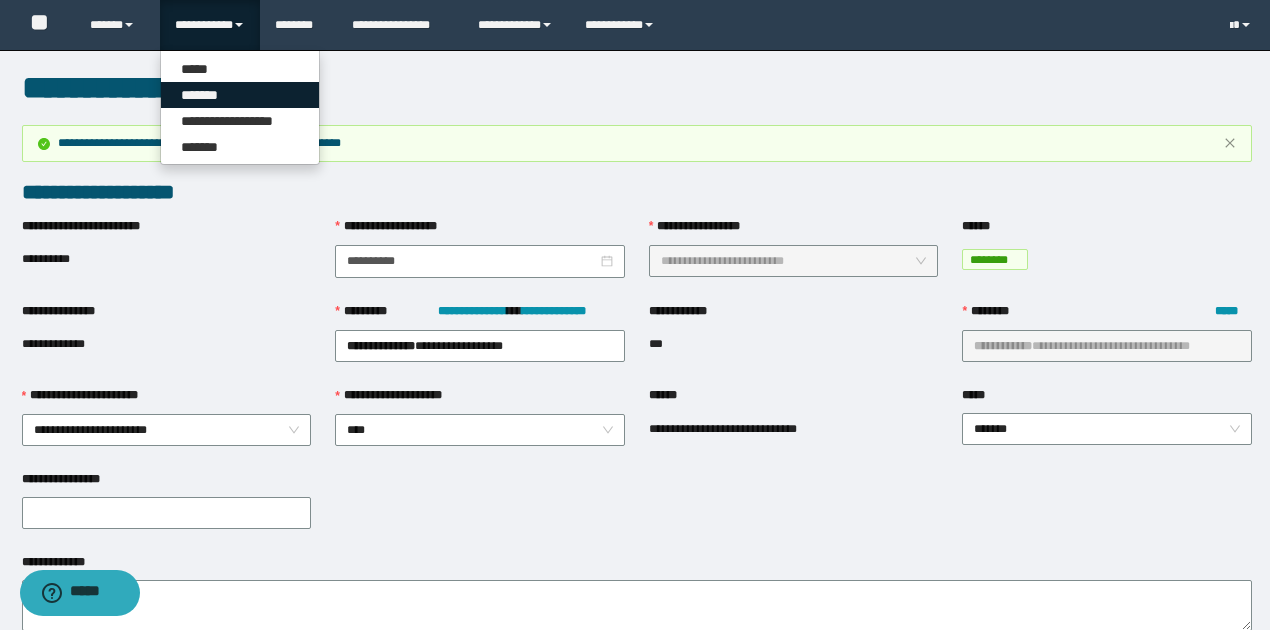 click on "*******" at bounding box center (240, 95) 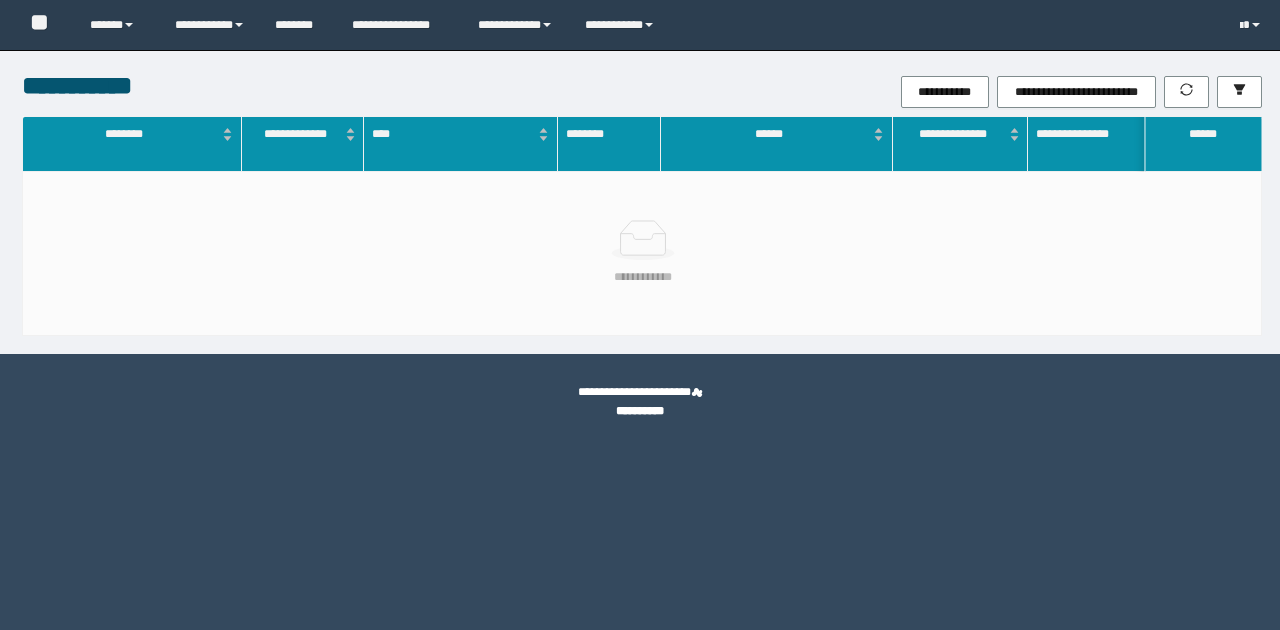 scroll, scrollTop: 0, scrollLeft: 0, axis: both 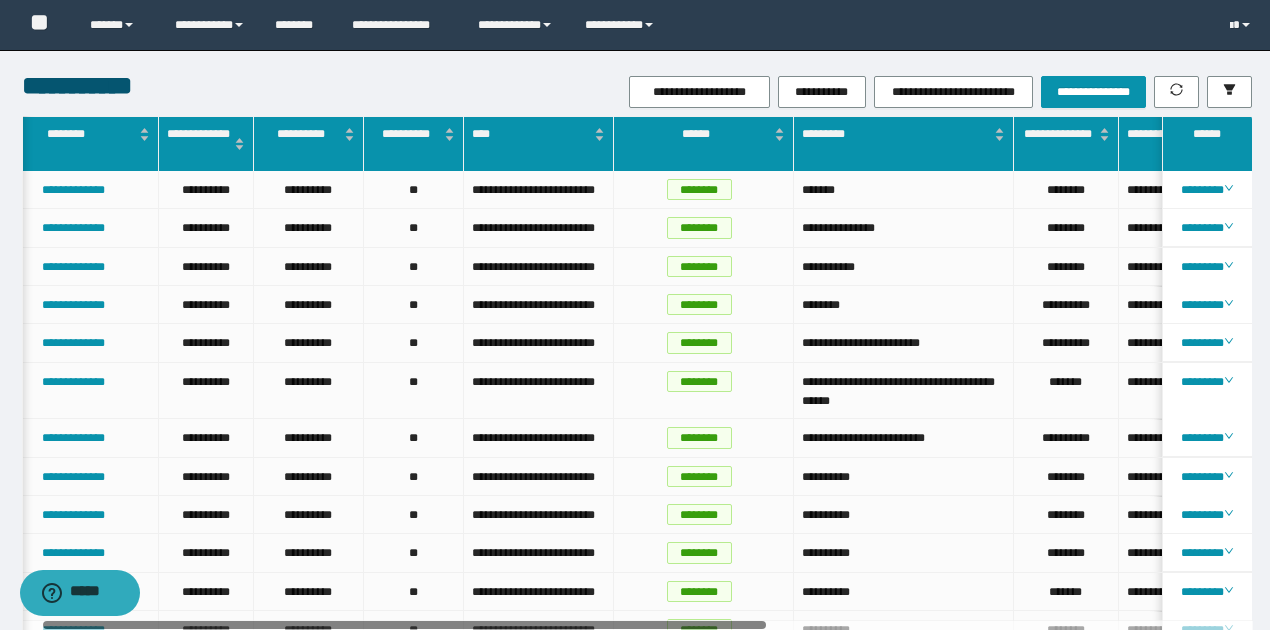 drag, startPoint x: 489, startPoint y: 625, endPoint x: 854, endPoint y: 661, distance: 366.77106 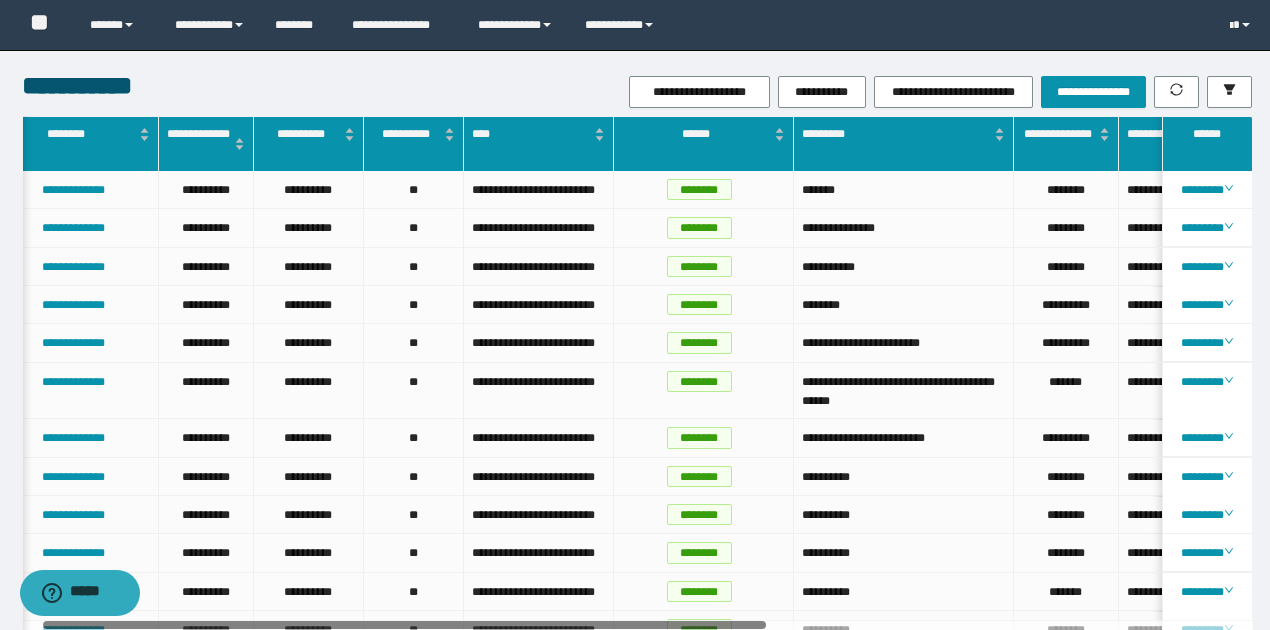 scroll, scrollTop: 0, scrollLeft: 92, axis: horizontal 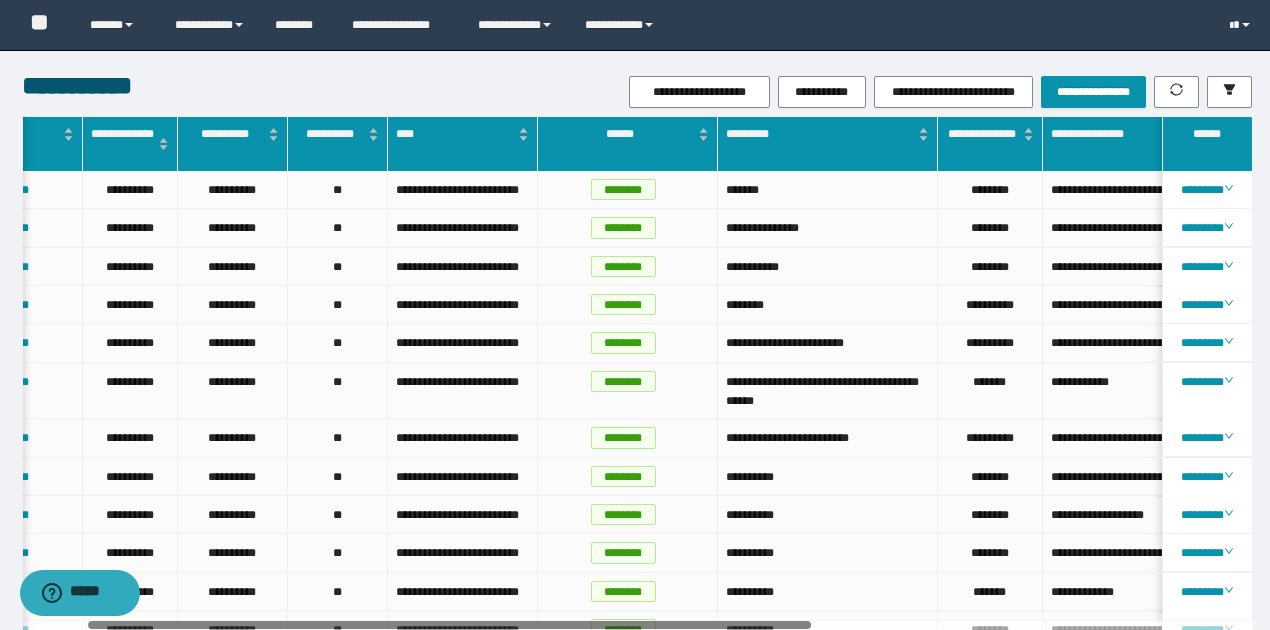 drag, startPoint x: 758, startPoint y: 626, endPoint x: 954, endPoint y: 647, distance: 197.1218 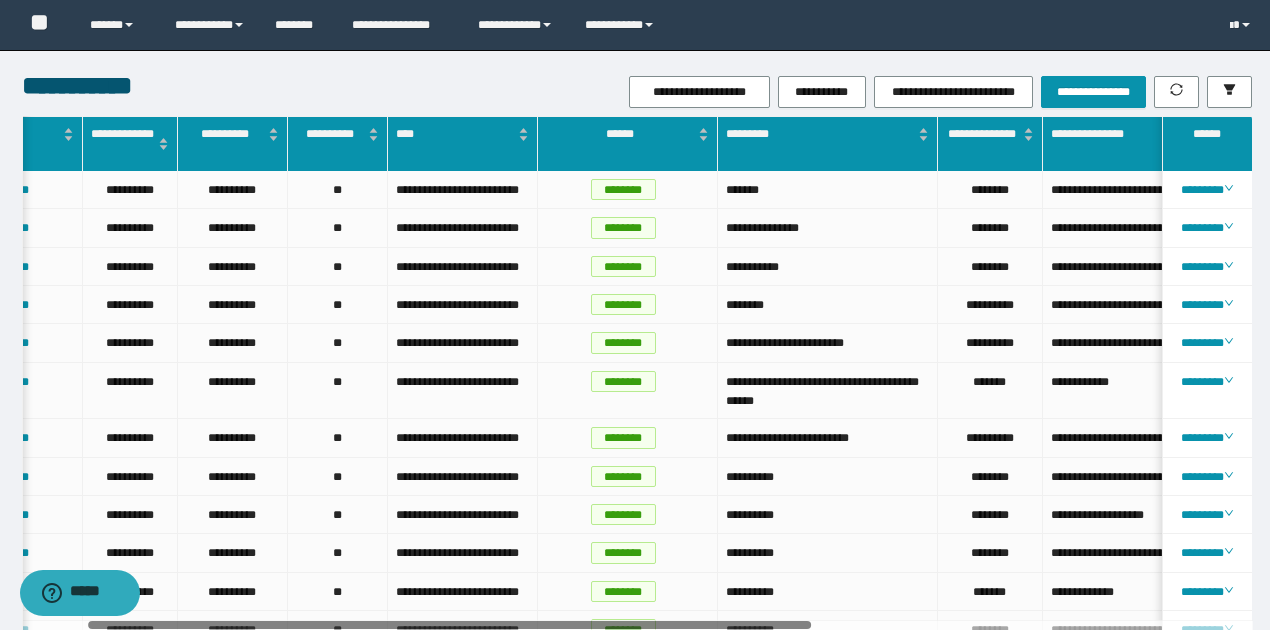 scroll, scrollTop: 0, scrollLeft: 222, axis: horizontal 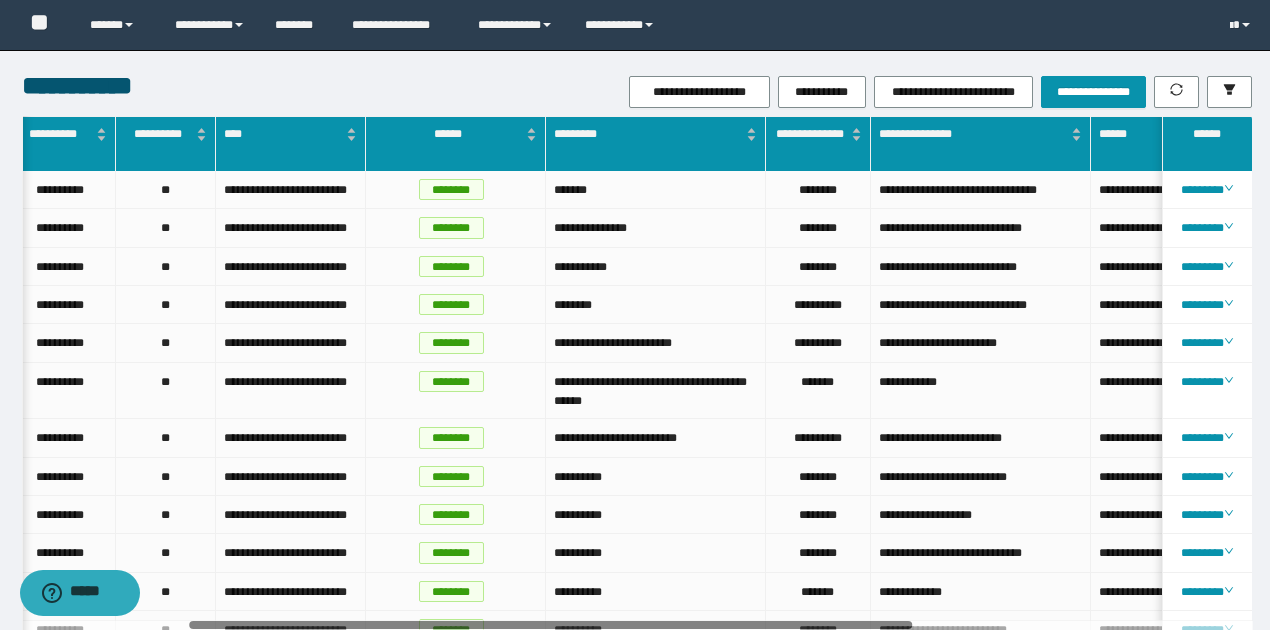 drag, startPoint x: 674, startPoint y: 627, endPoint x: 863, endPoint y: 642, distance: 189.5943 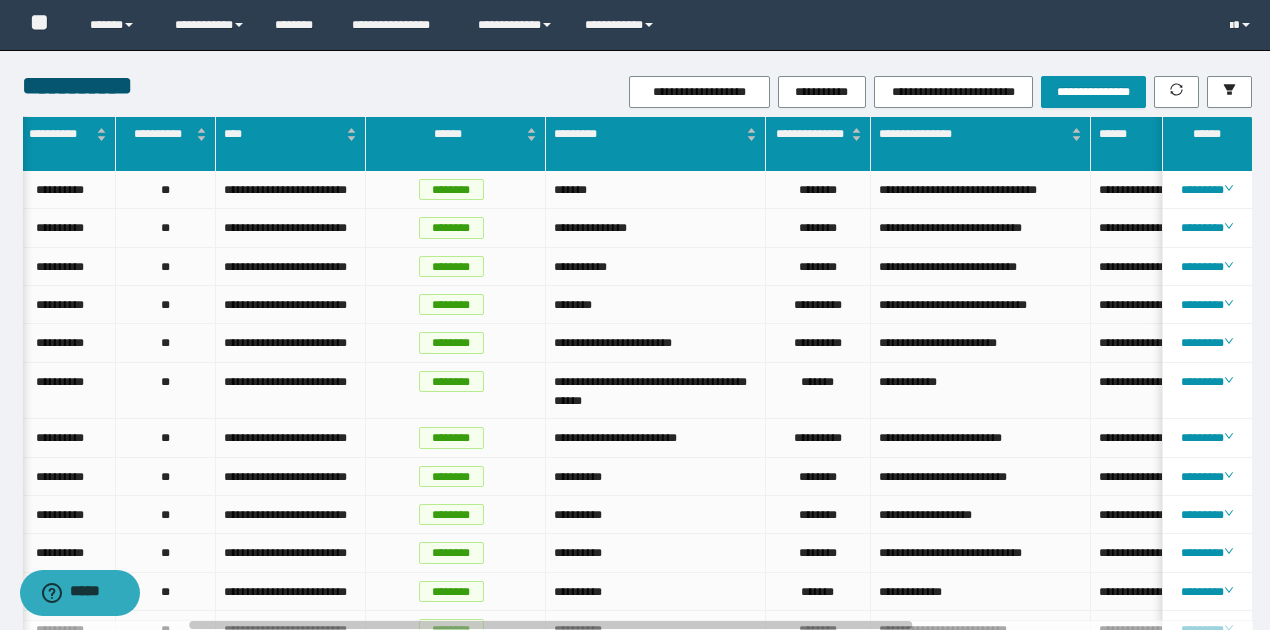 click at bounding box center (638, 625) 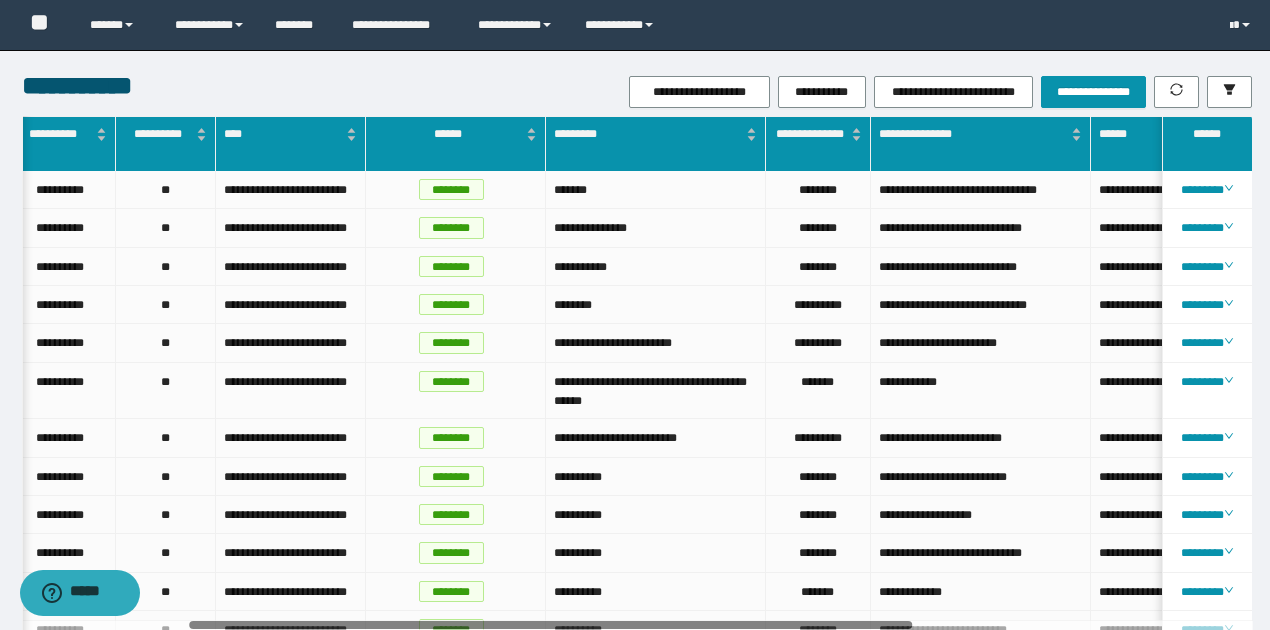 scroll, scrollTop: 0, scrollLeft: 340, axis: horizontal 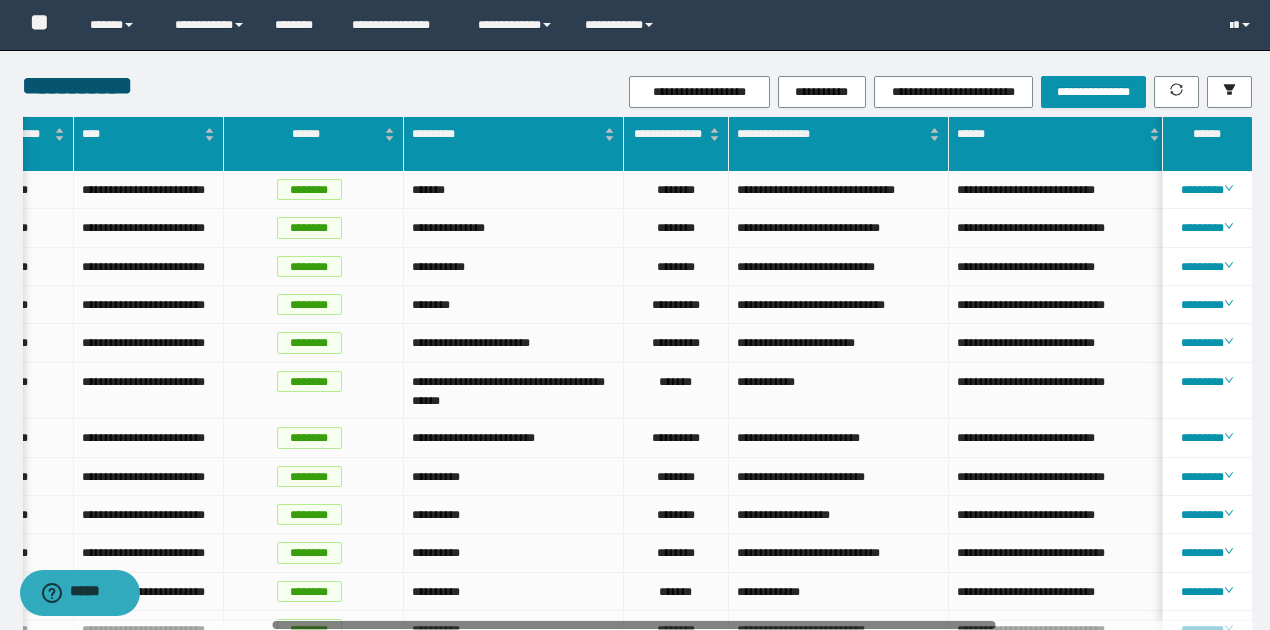 drag, startPoint x: 684, startPoint y: 626, endPoint x: 804, endPoint y: 634, distance: 120.26637 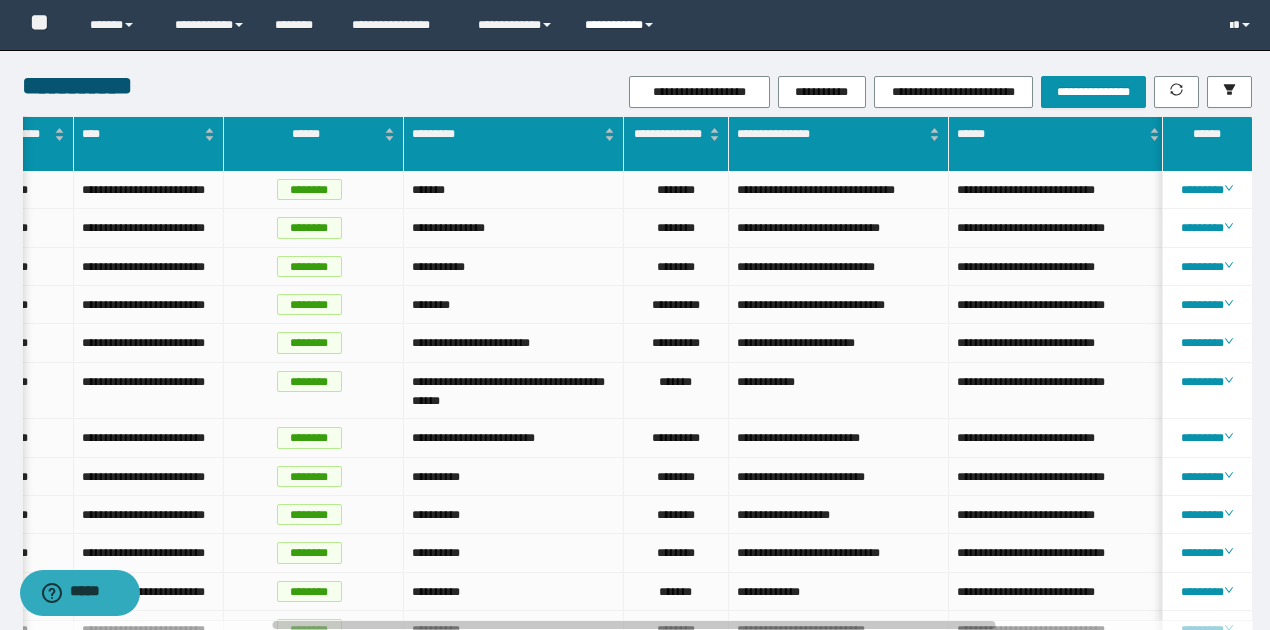 click on "**********" at bounding box center (622, 25) 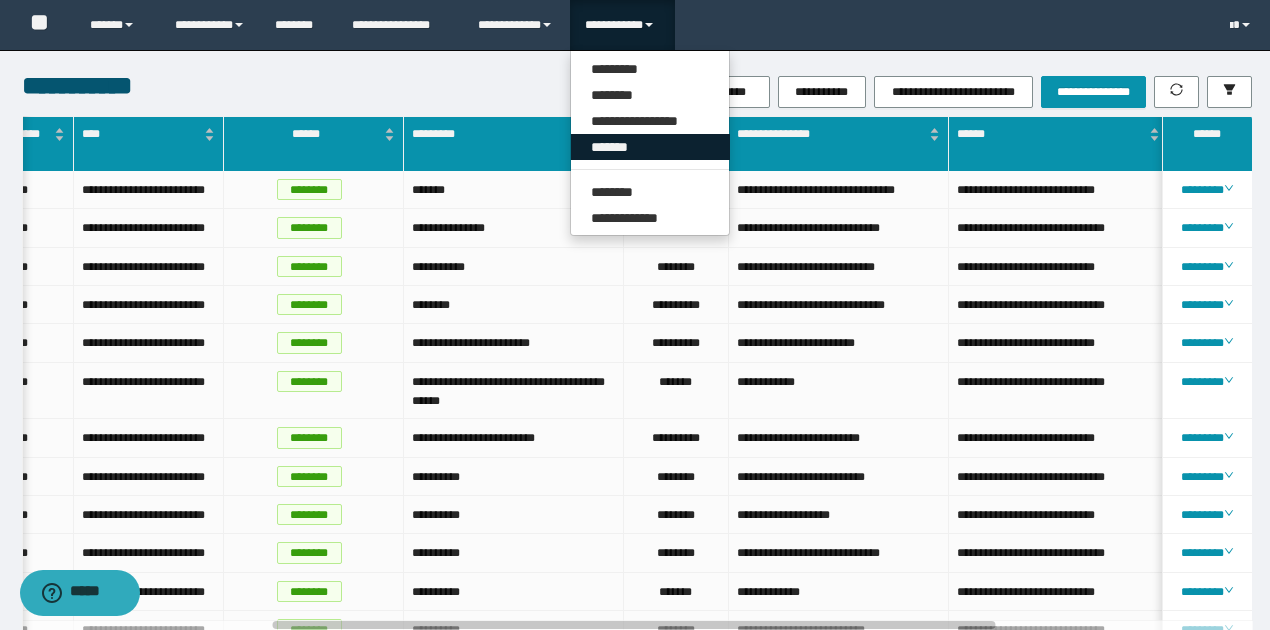 click on "*******" at bounding box center (650, 147) 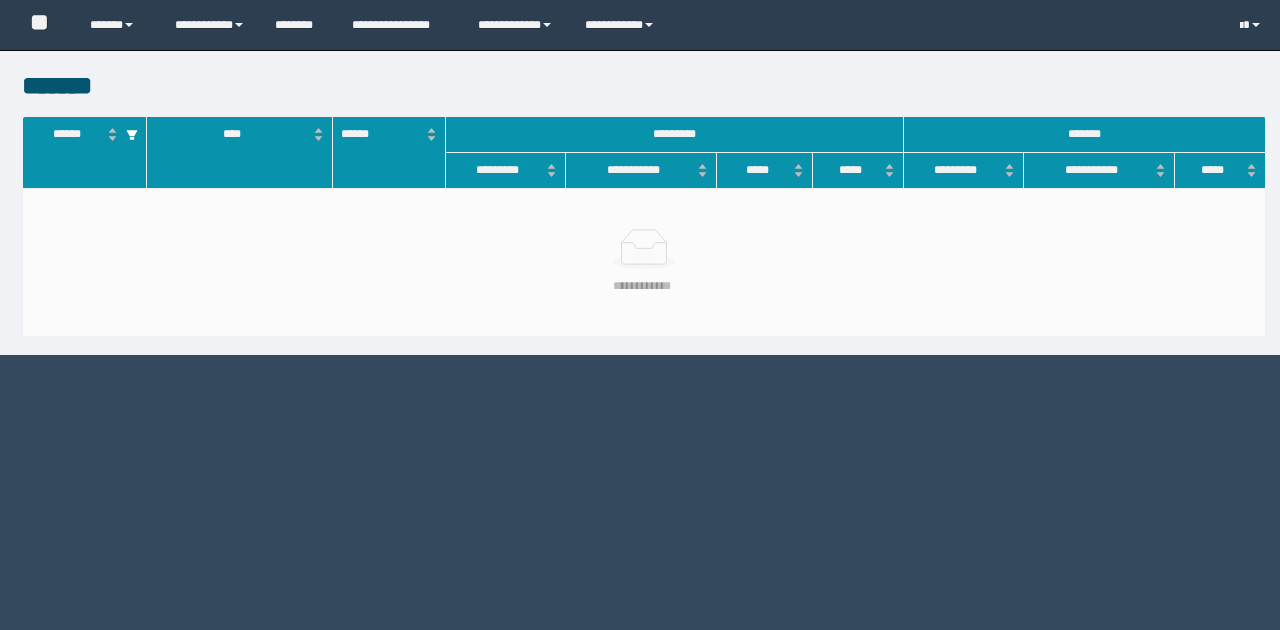 scroll, scrollTop: 0, scrollLeft: 0, axis: both 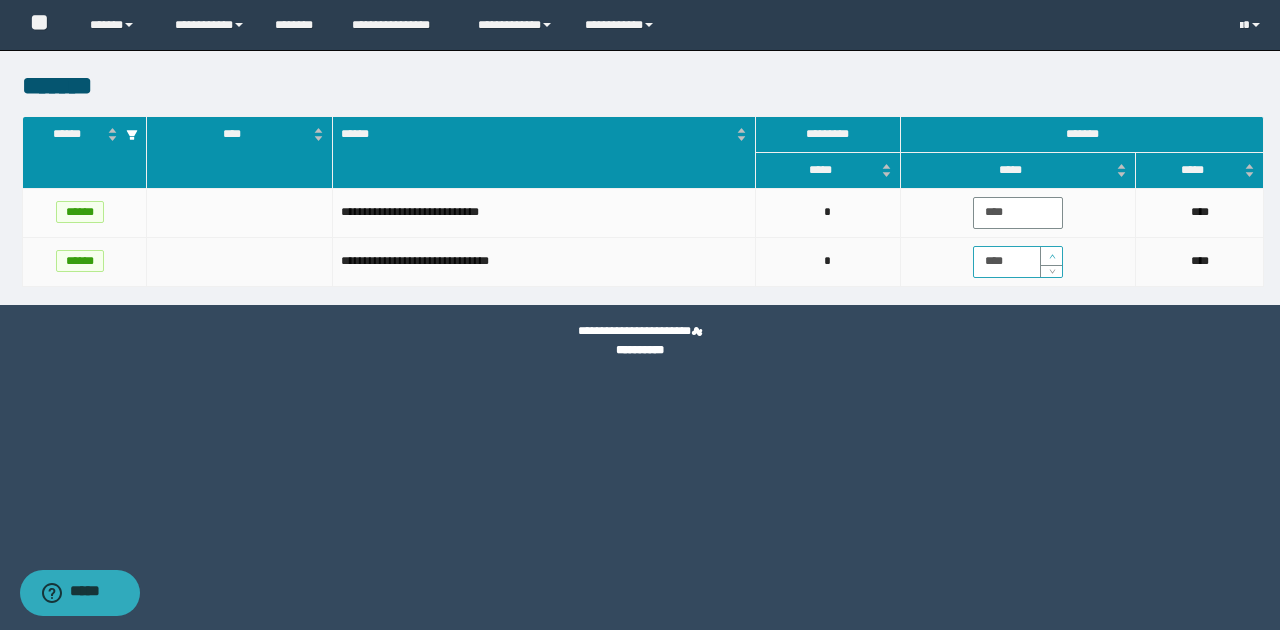 click 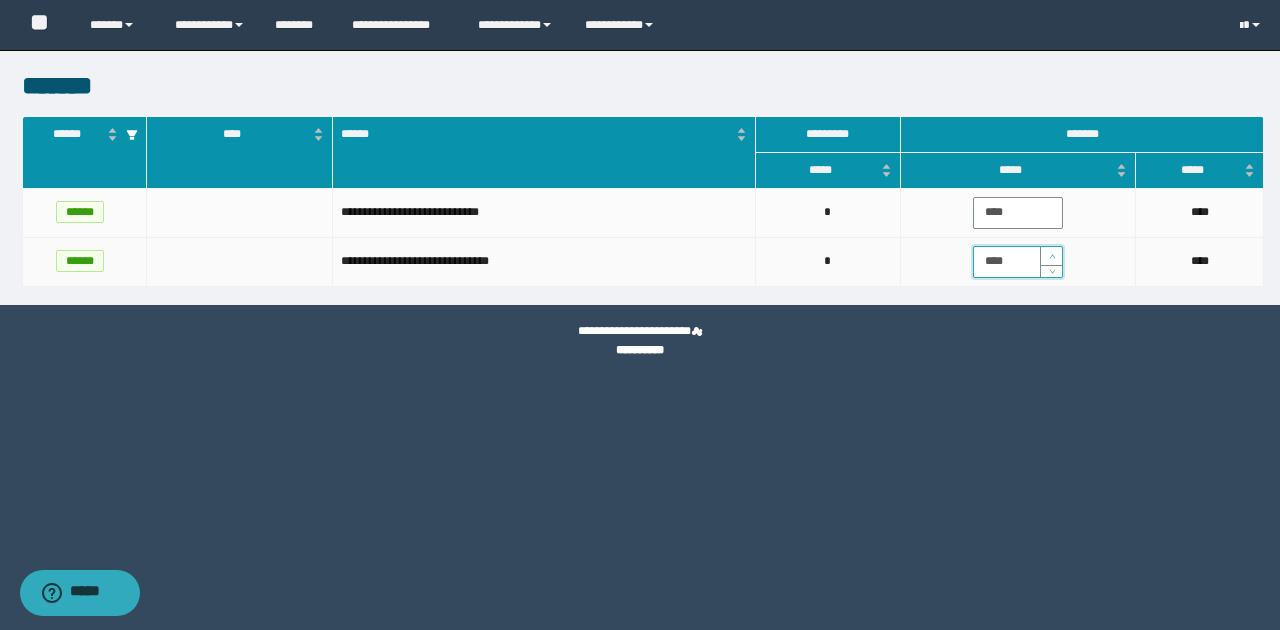 click 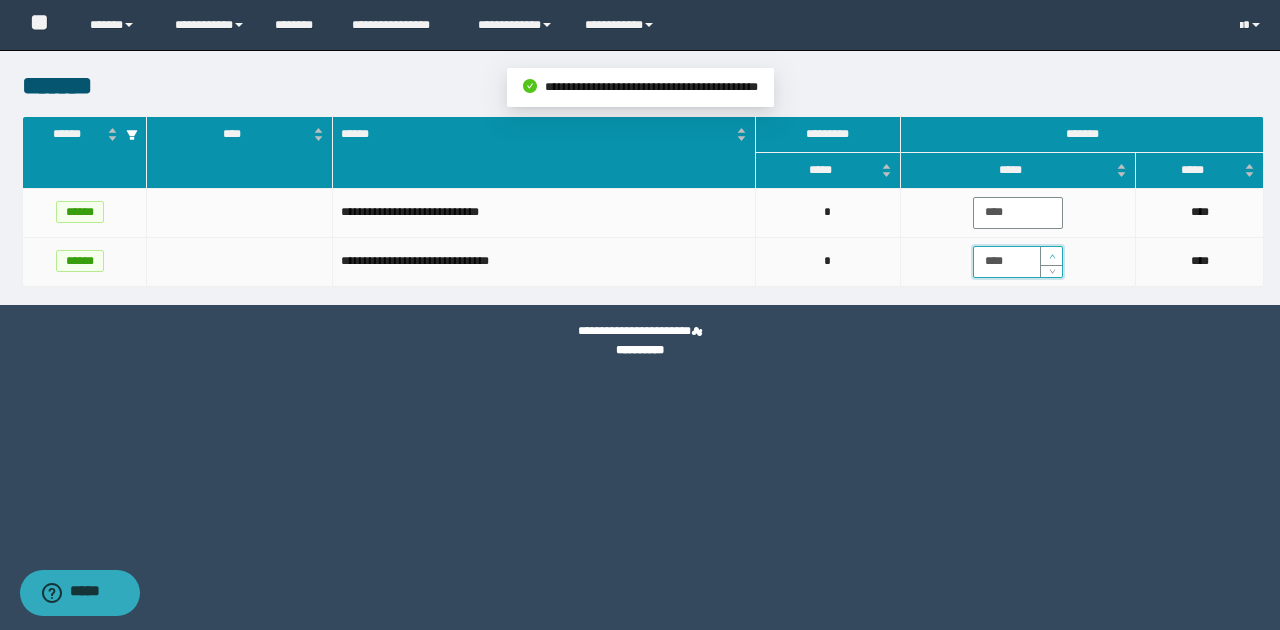 type on "****" 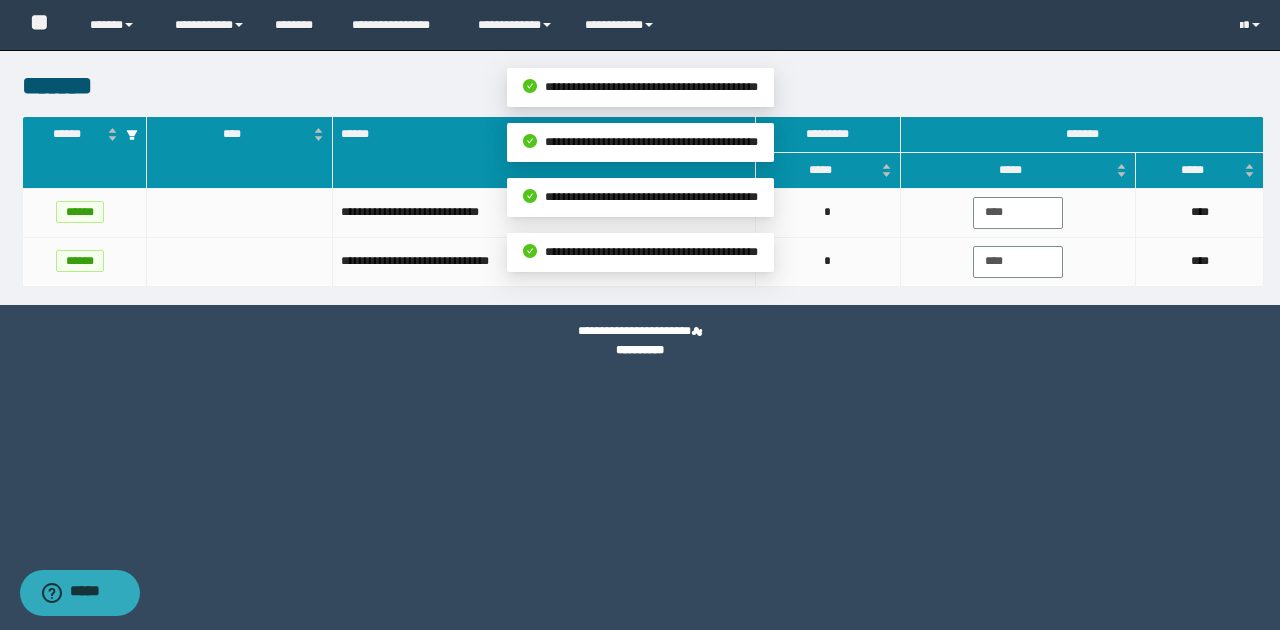 click on "**********" at bounding box center [640, 341] 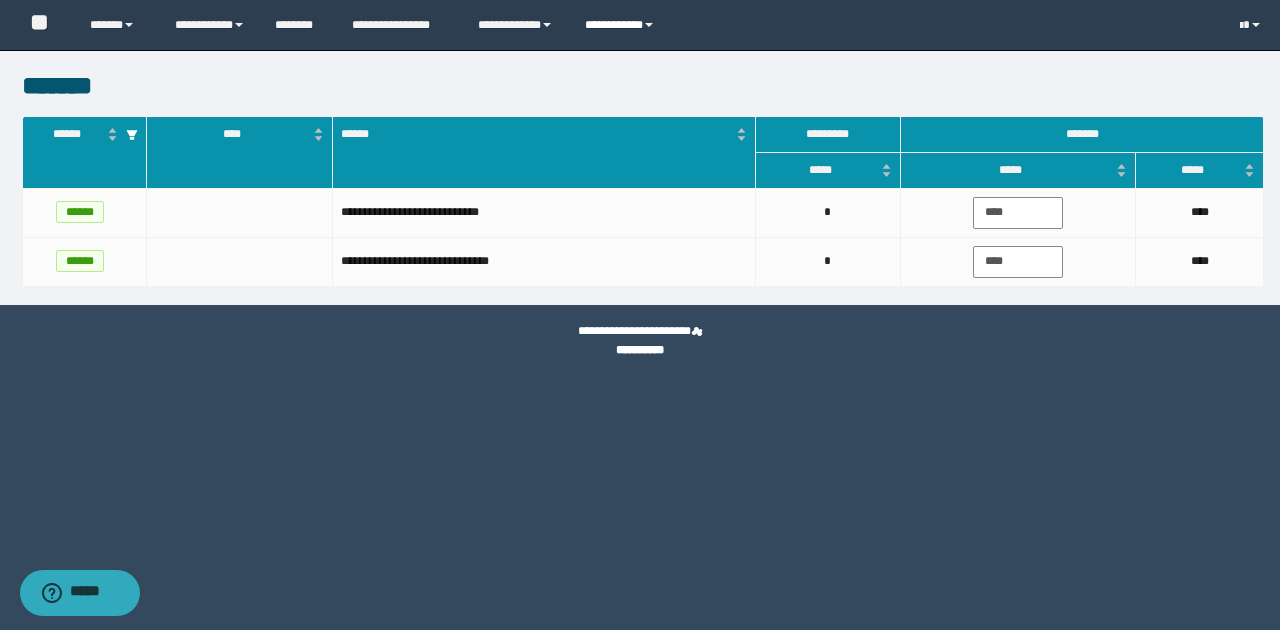 click on "**********" at bounding box center [622, 25] 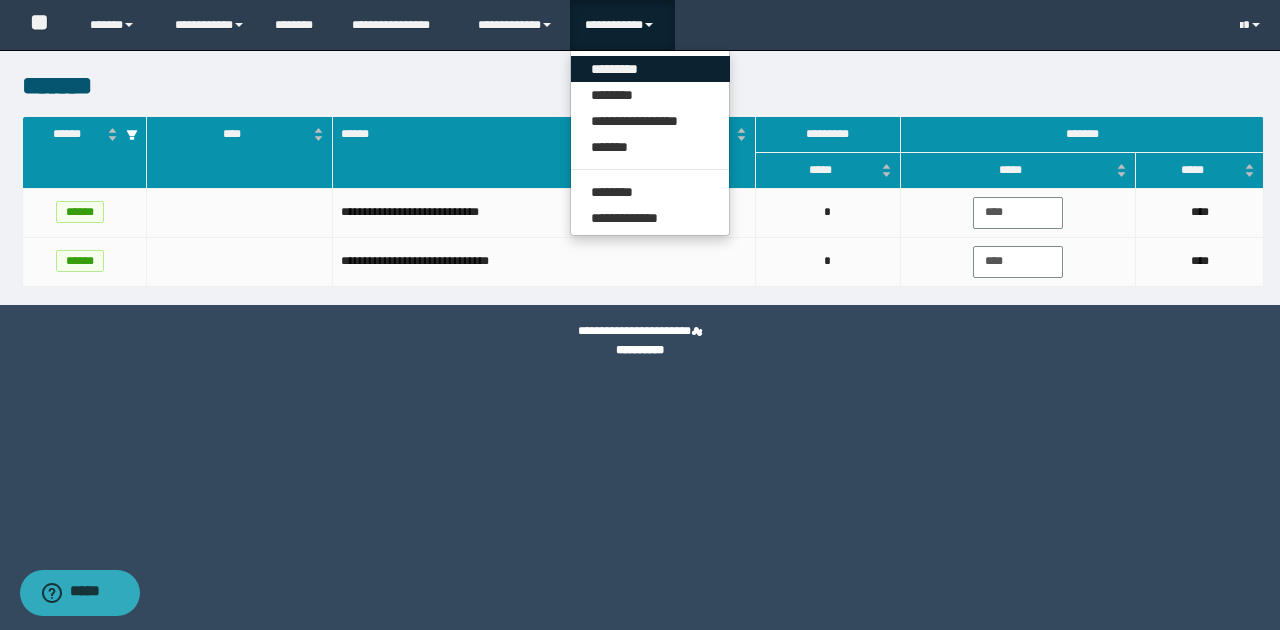 click on "*********" at bounding box center (650, 69) 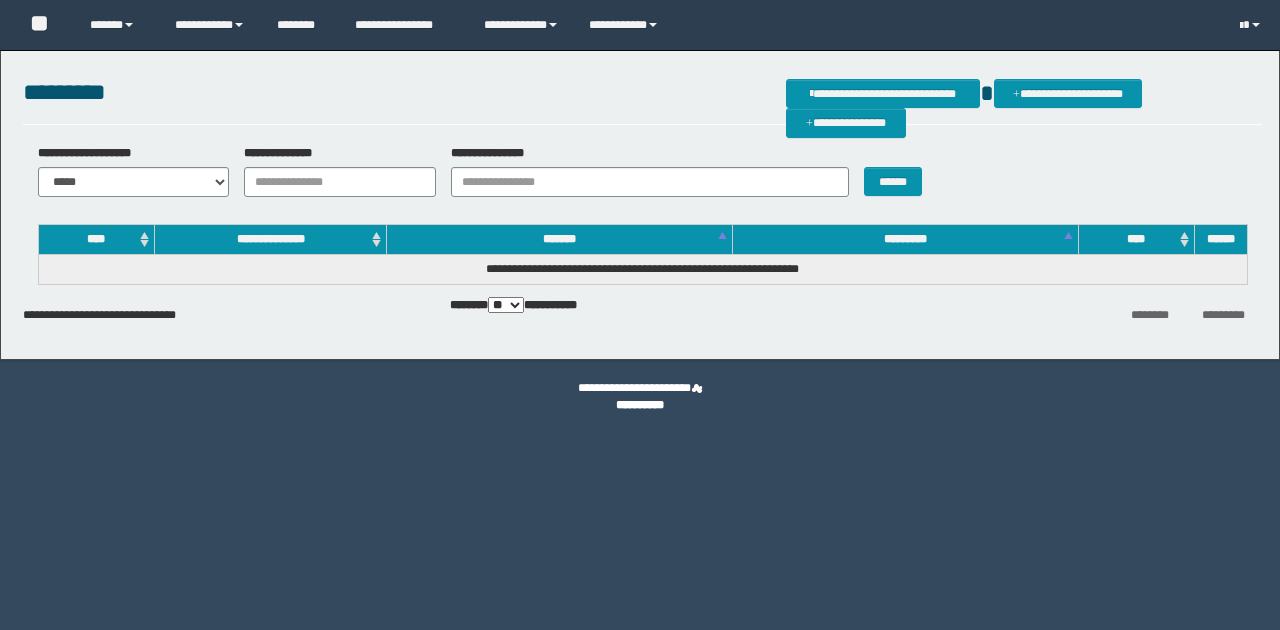 scroll, scrollTop: 0, scrollLeft: 0, axis: both 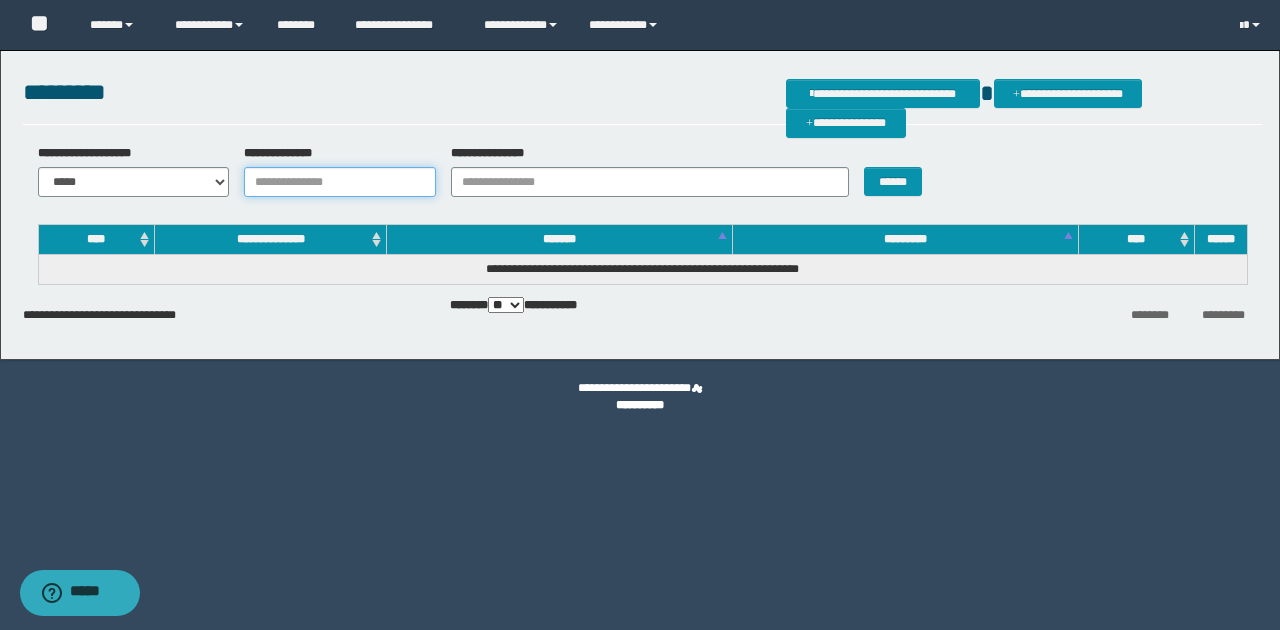click on "**********" at bounding box center [340, 182] 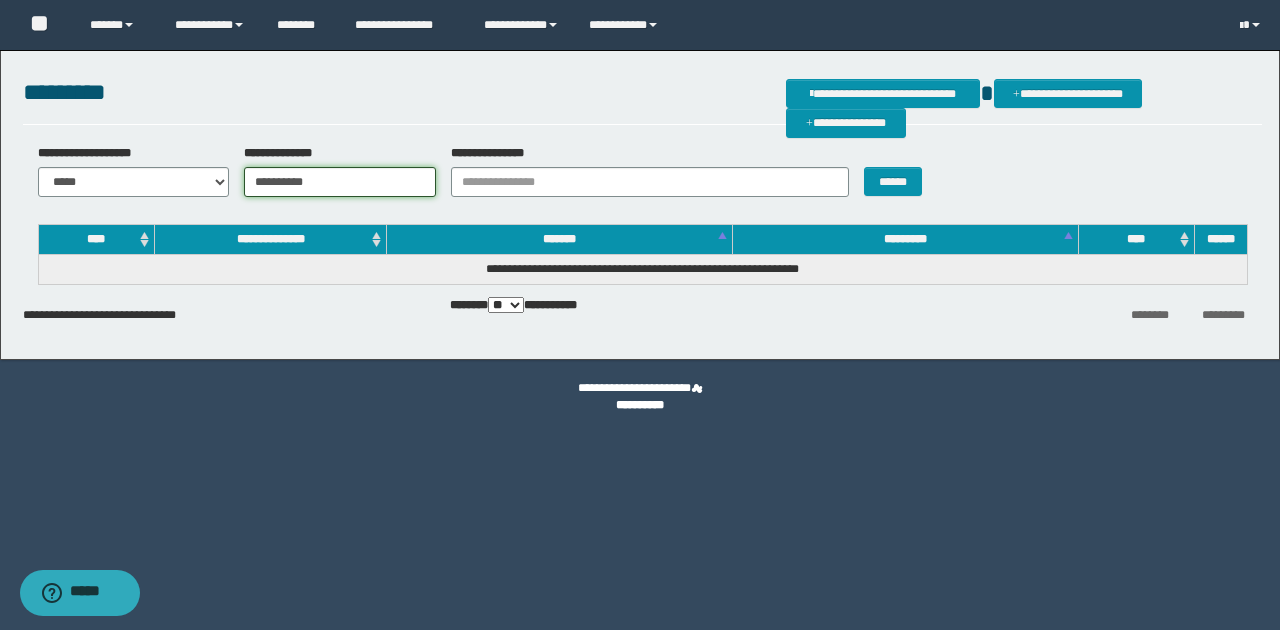 type on "**********" 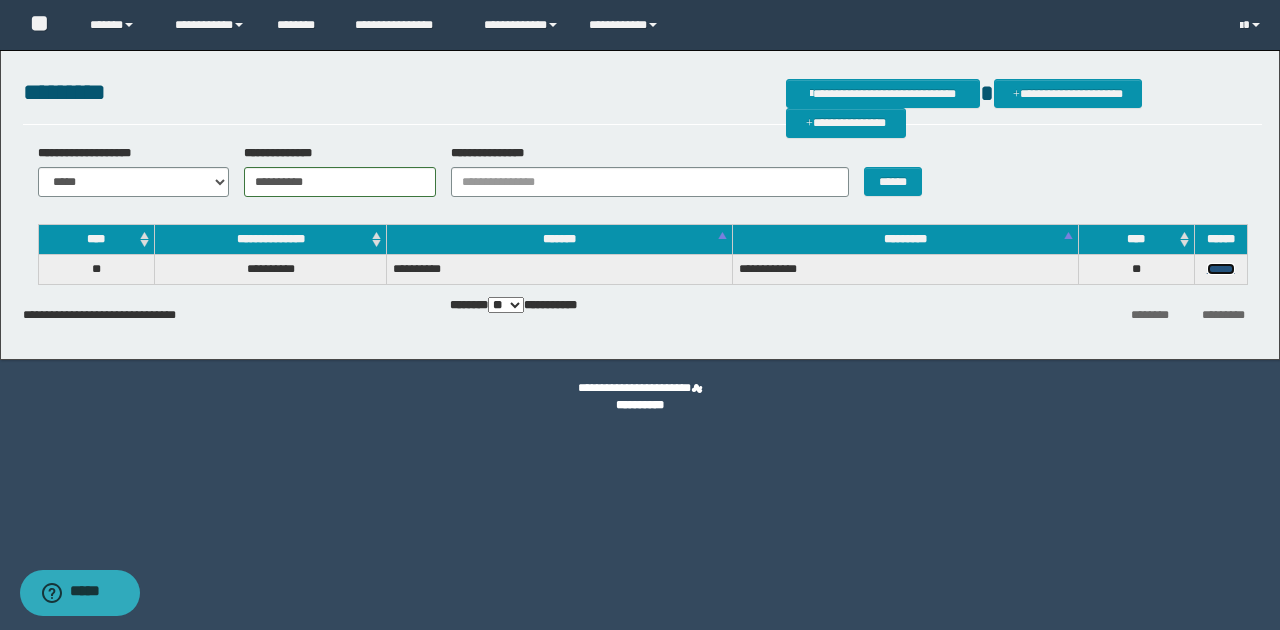 click on "******" at bounding box center (1221, 269) 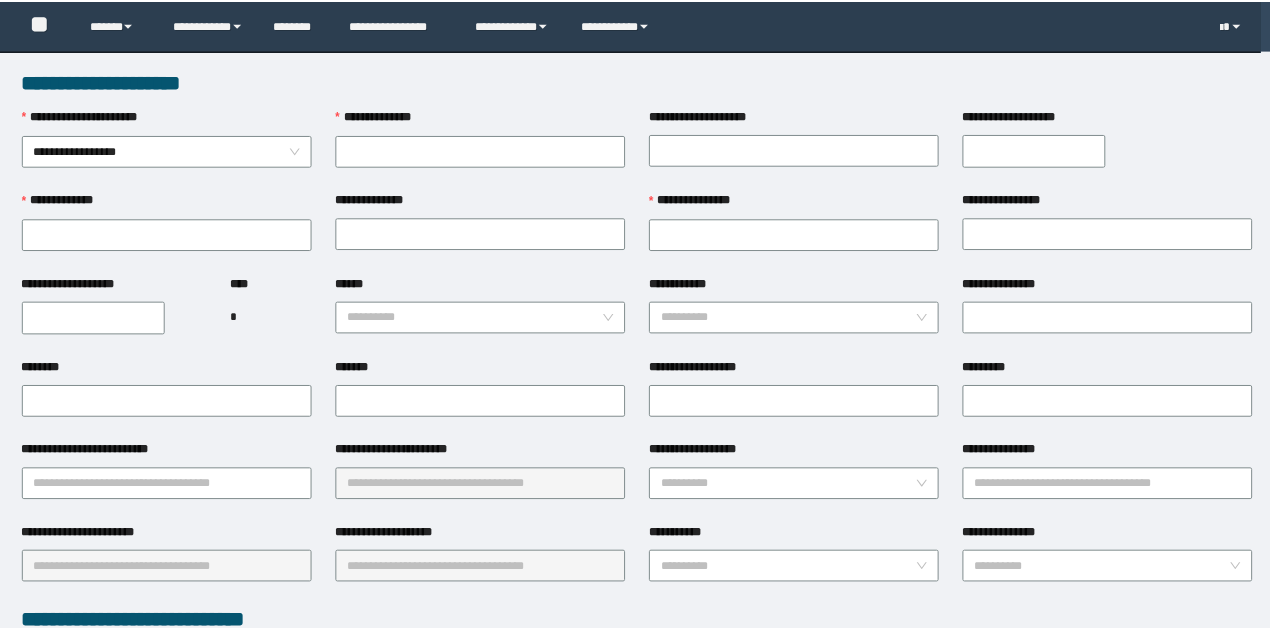 scroll, scrollTop: 0, scrollLeft: 0, axis: both 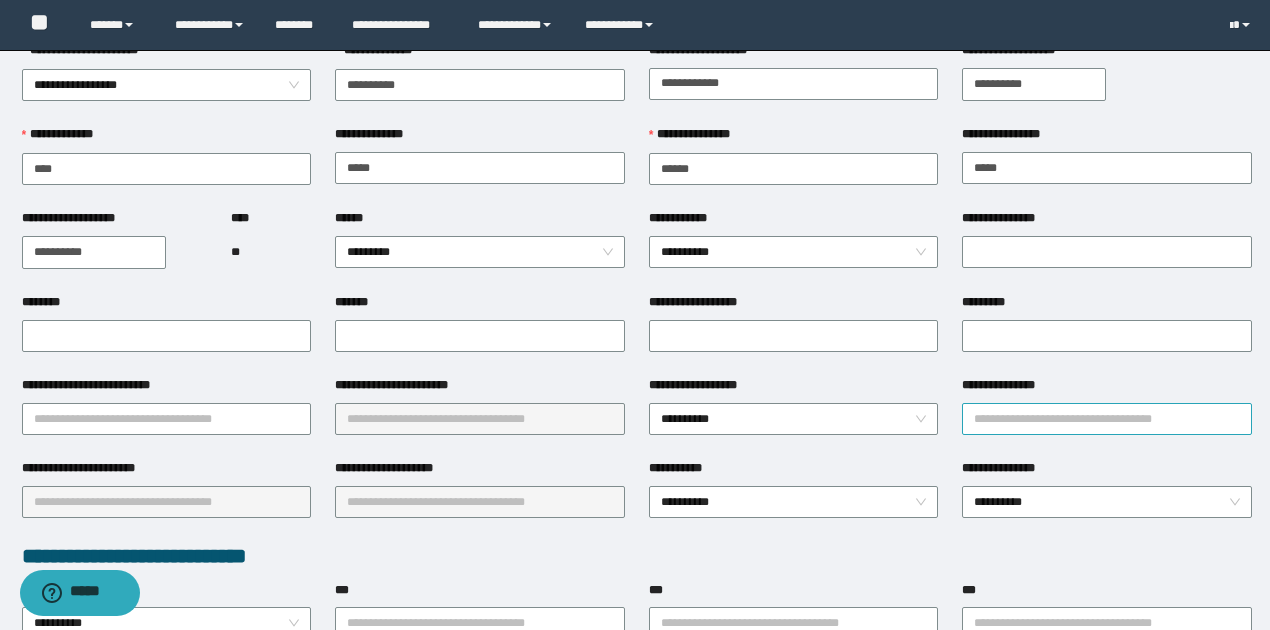 click on "**********" at bounding box center [1107, 419] 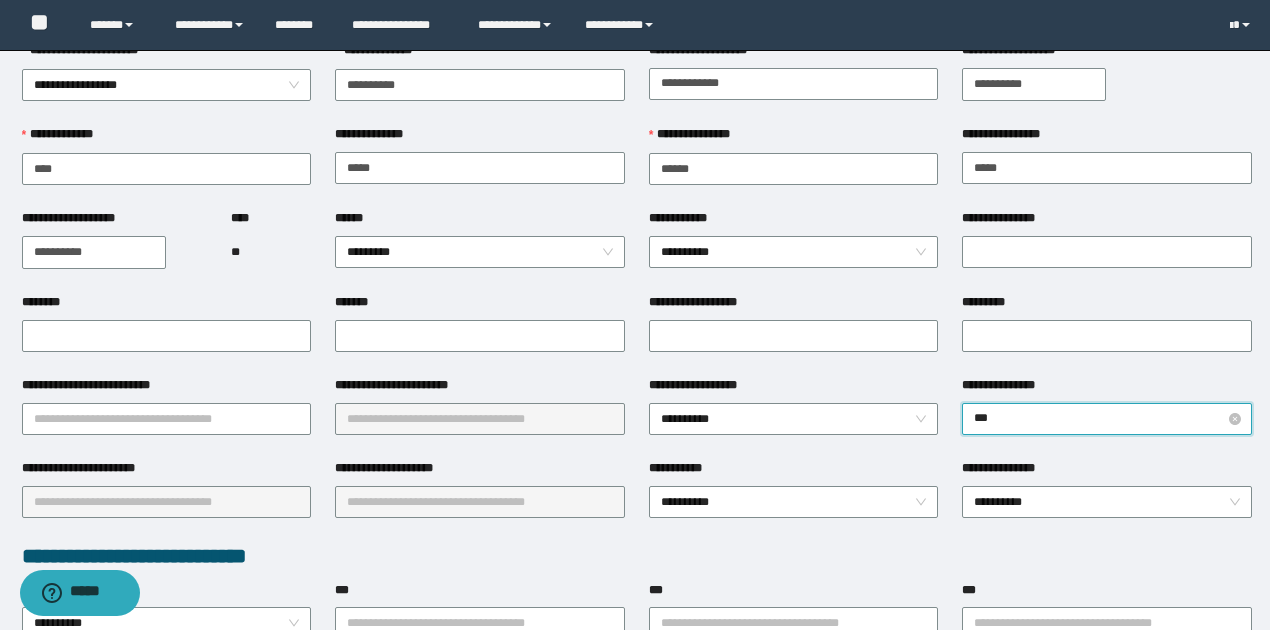type on "****" 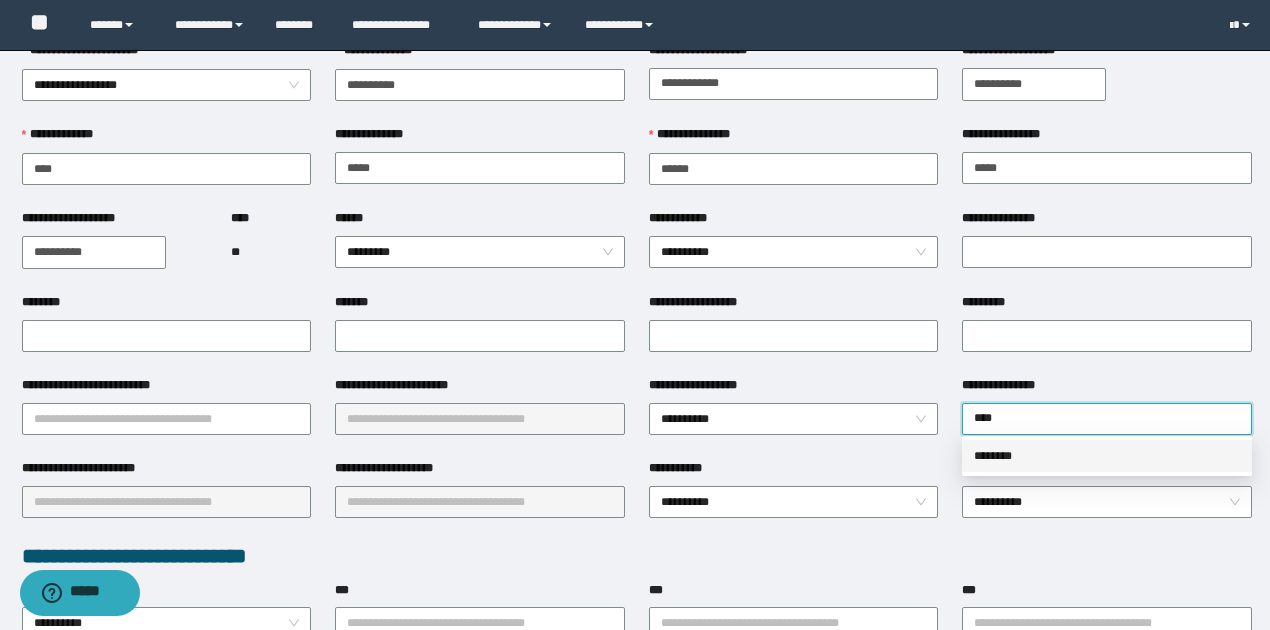 click on "********" at bounding box center (1107, 456) 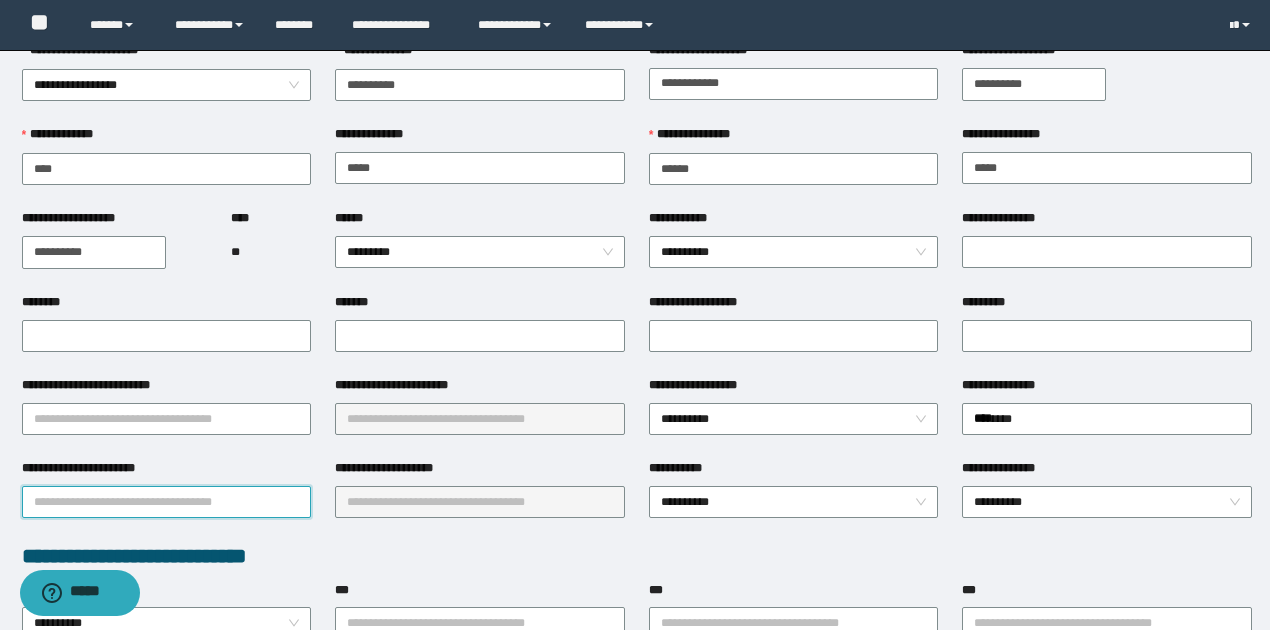 click on "**********" at bounding box center [167, 502] 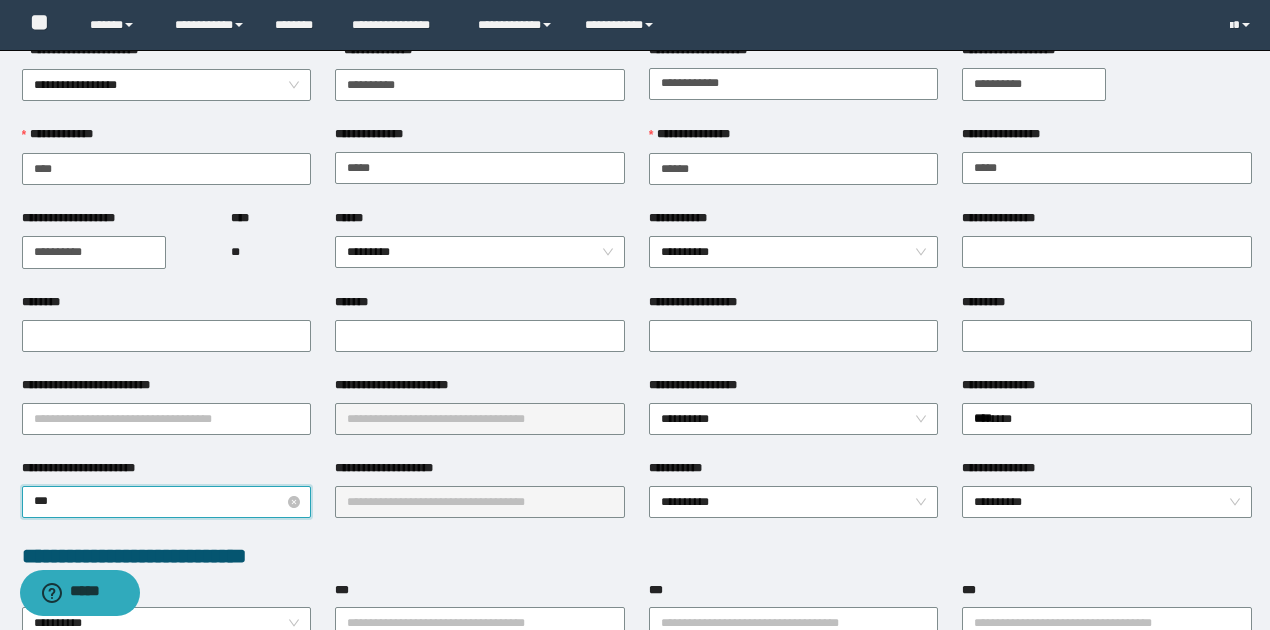 type on "****" 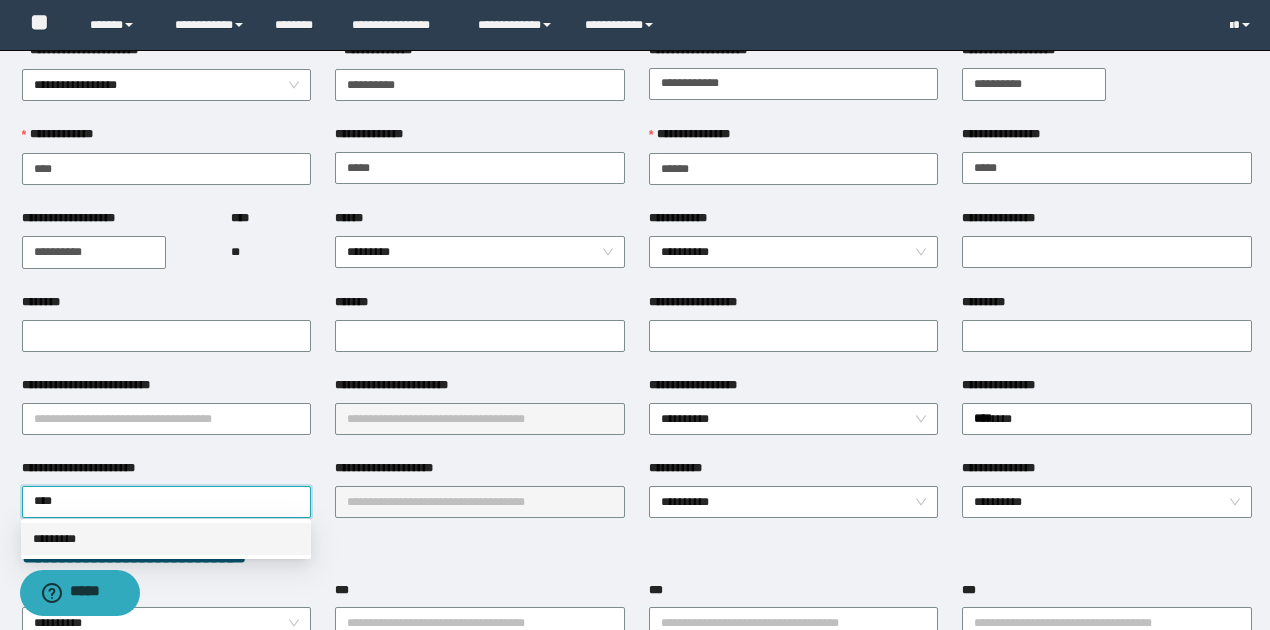 click on "*********" at bounding box center [166, 539] 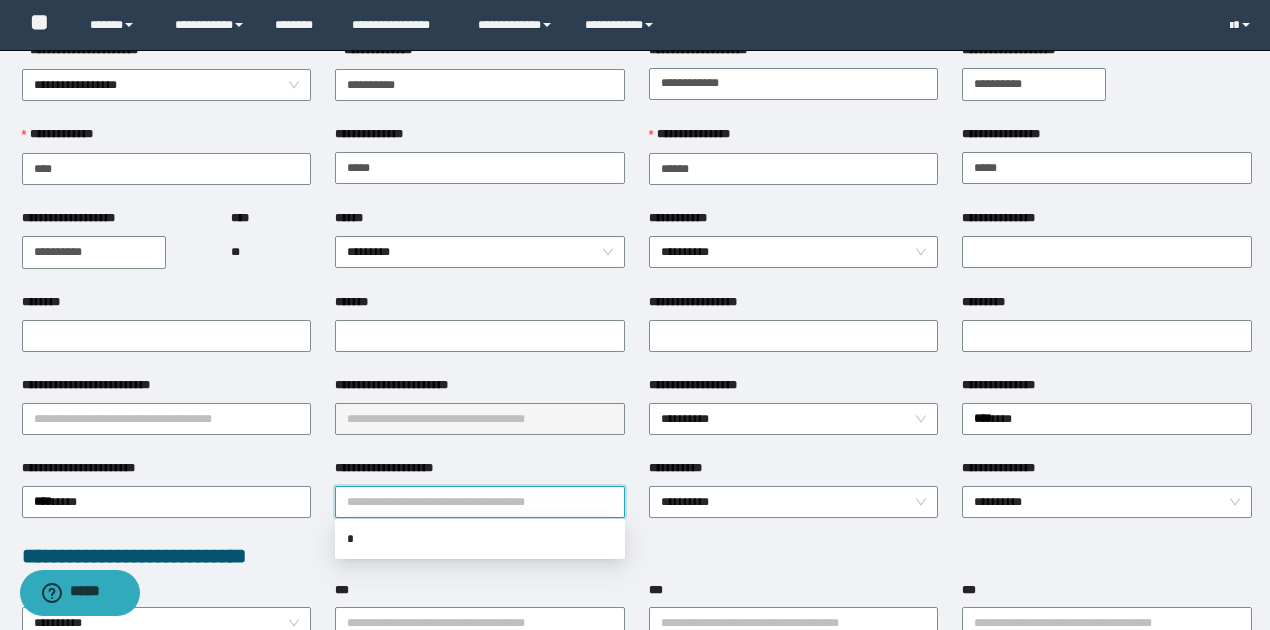 click on "**********" at bounding box center (480, 502) 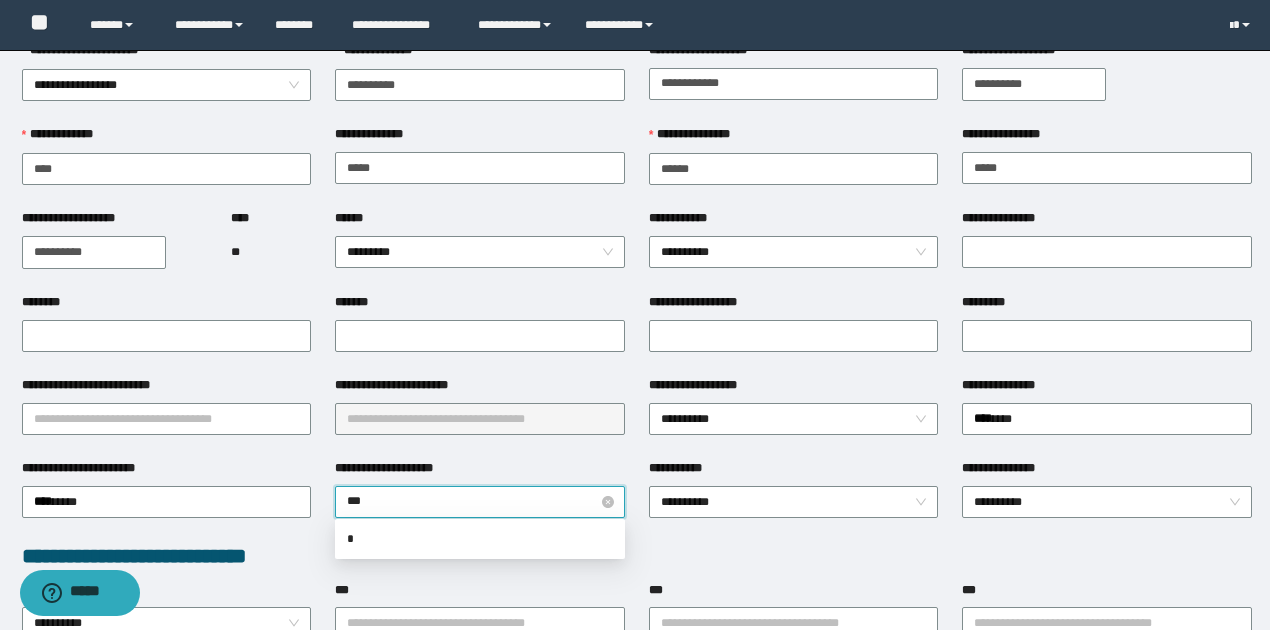 type on "****" 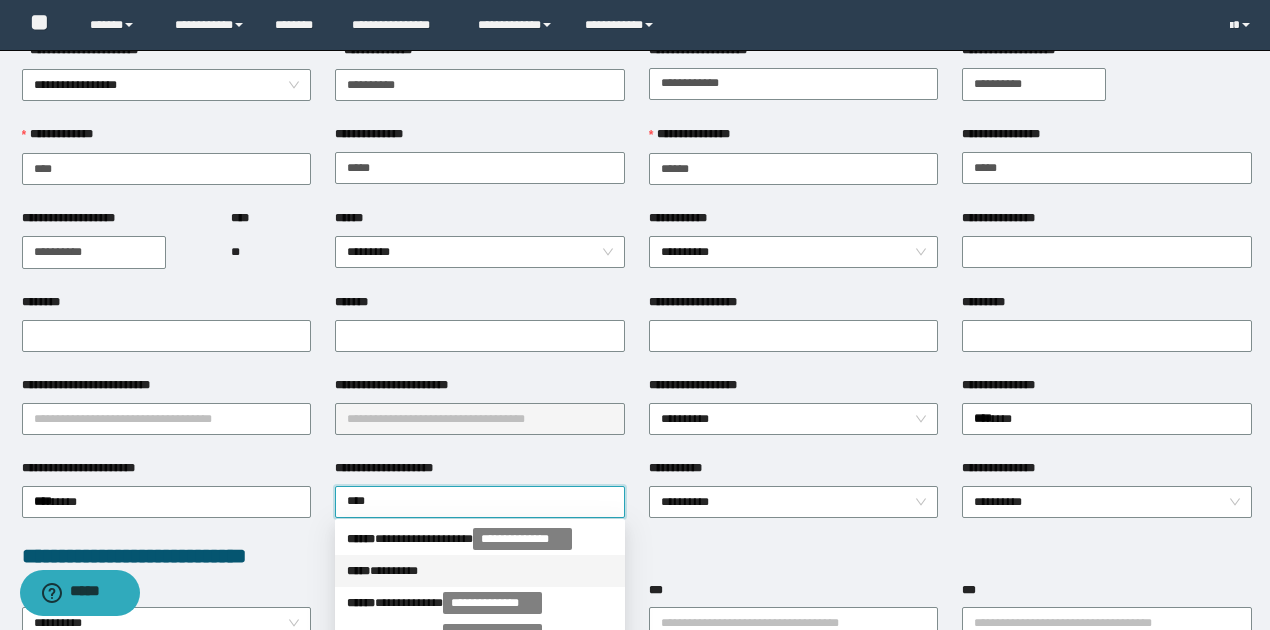 click on "***** * *******" at bounding box center (480, 571) 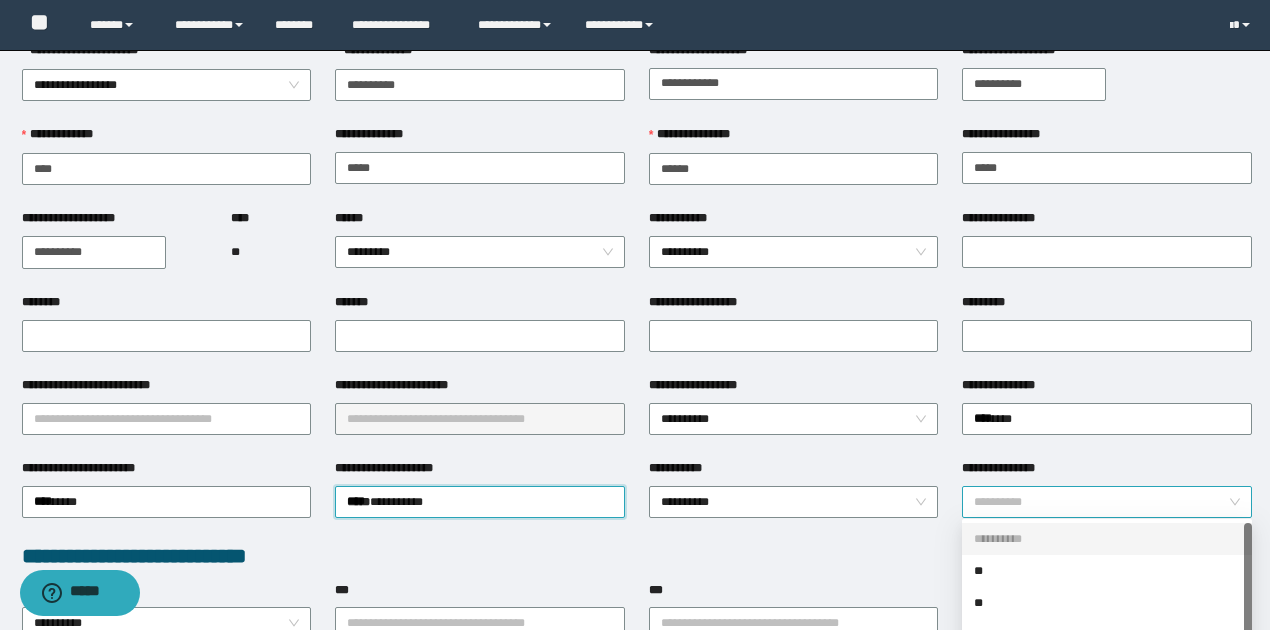 click on "**********" at bounding box center (1107, 502) 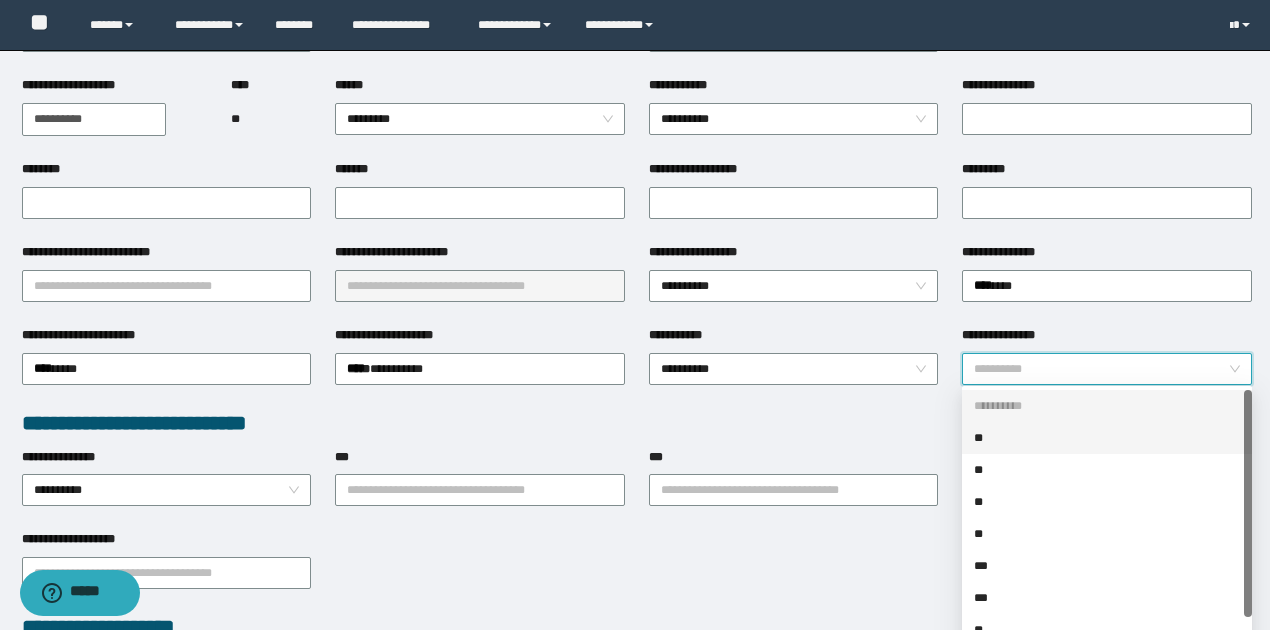 scroll, scrollTop: 200, scrollLeft: 0, axis: vertical 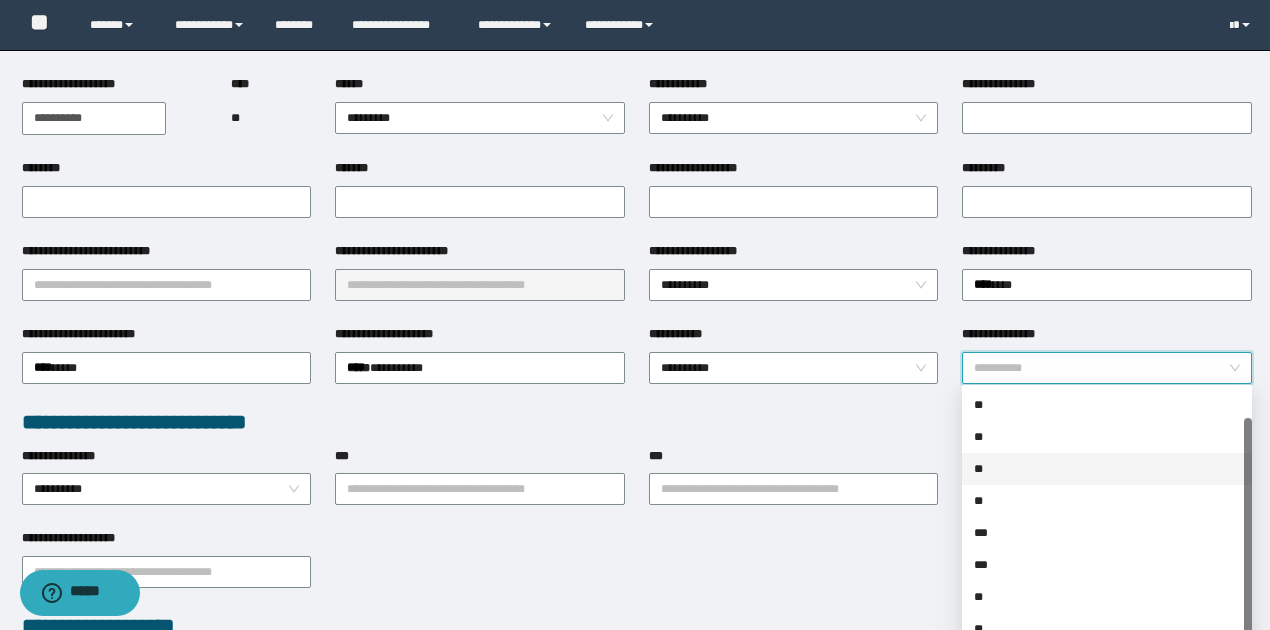 click on "**" at bounding box center [1107, 469] 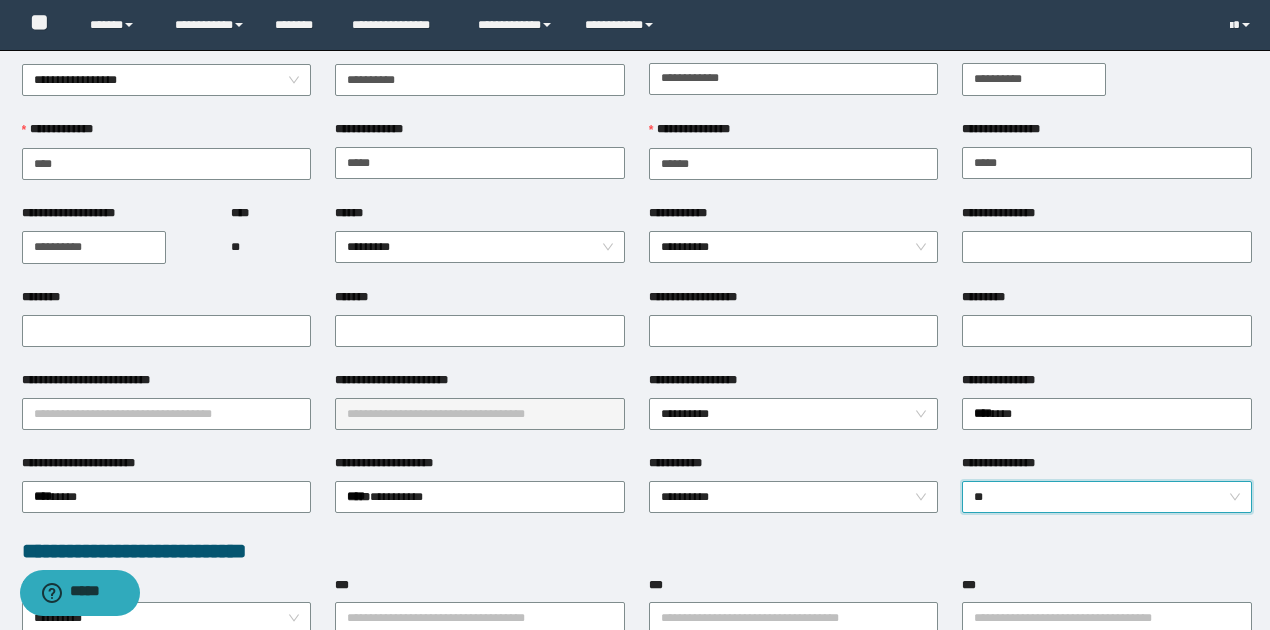scroll, scrollTop: 66, scrollLeft: 0, axis: vertical 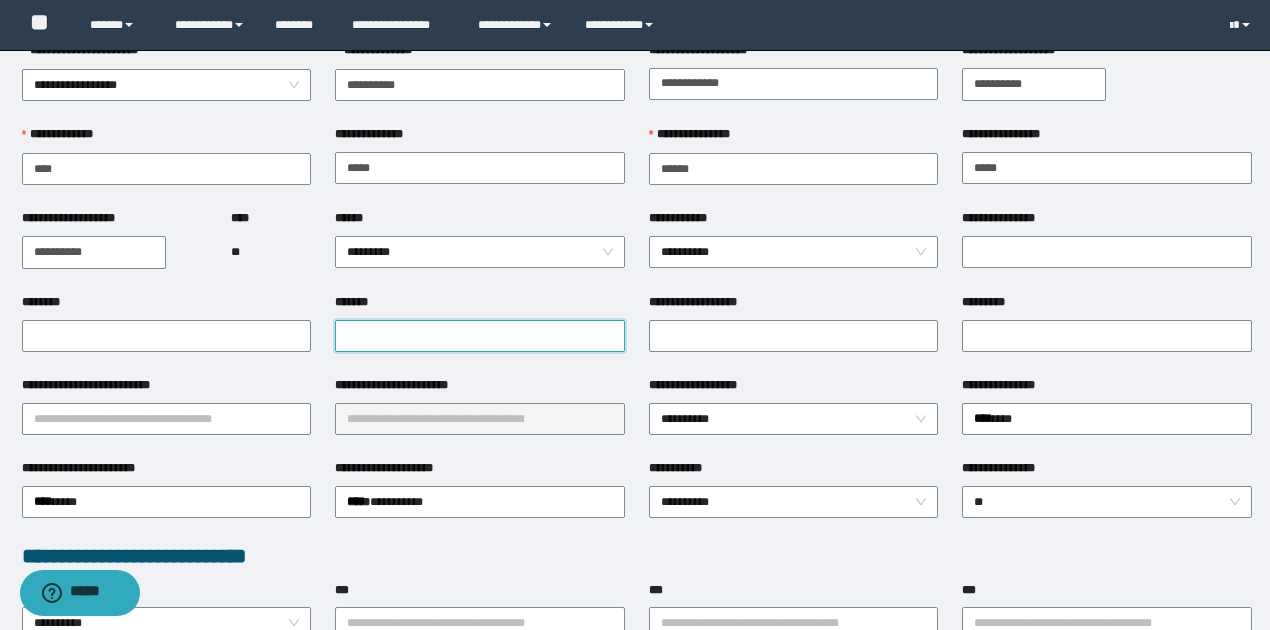 click on "*******" at bounding box center [480, 336] 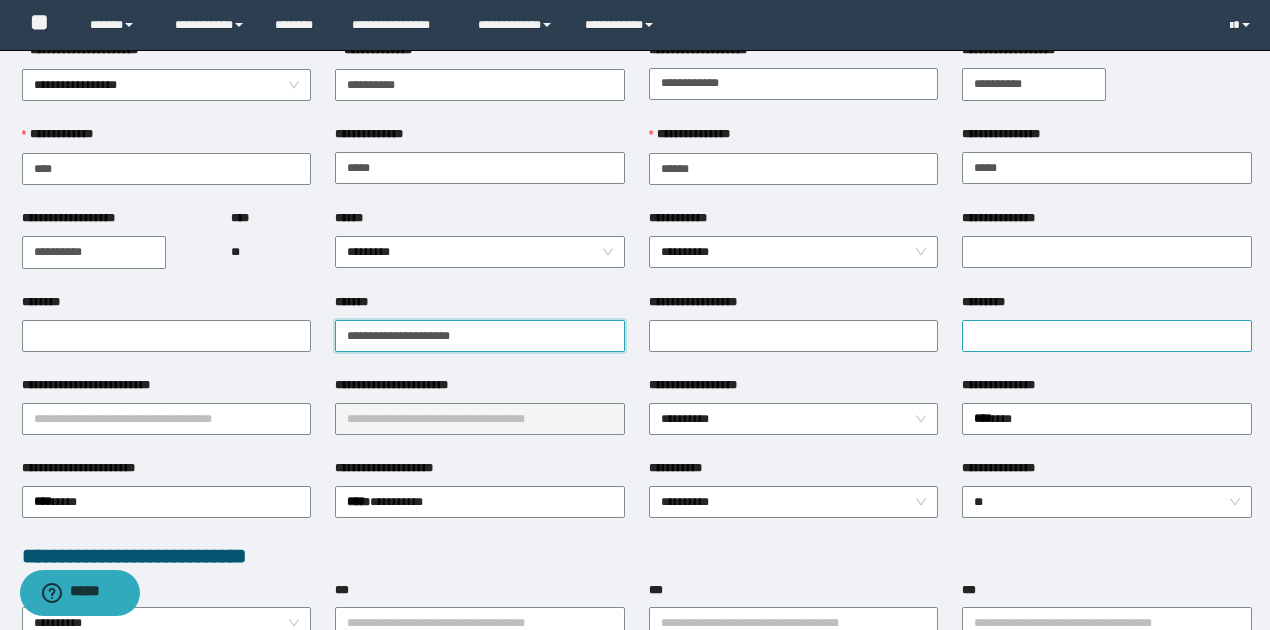 type on "**********" 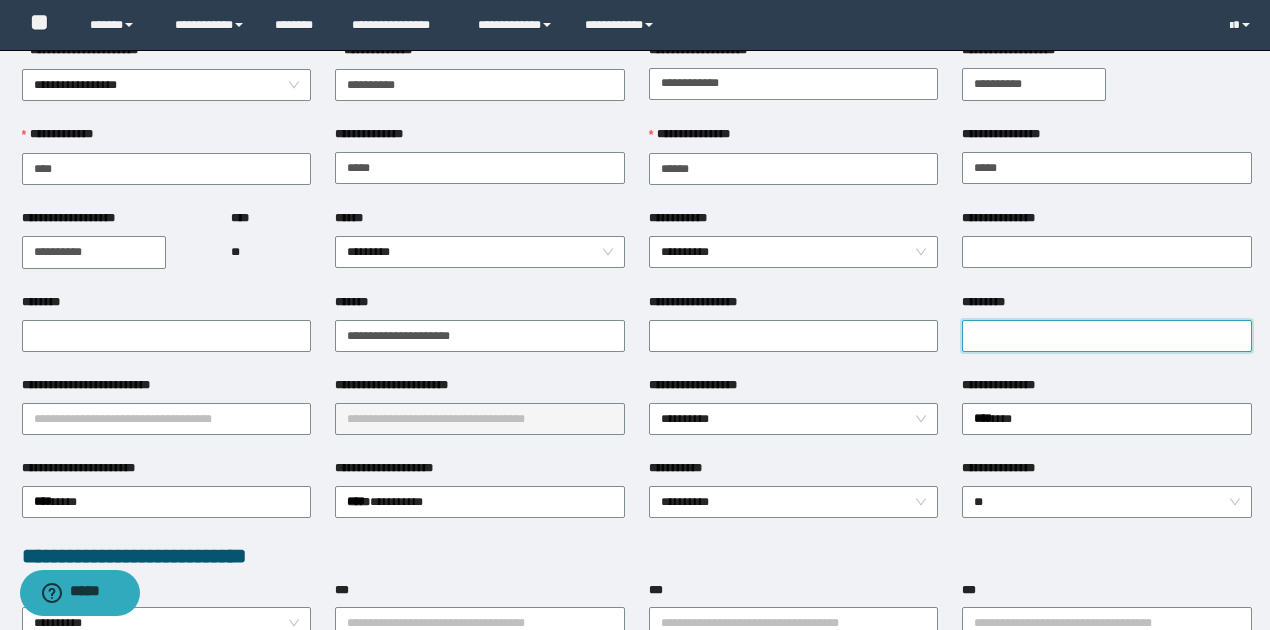 click on "*********" at bounding box center [1107, 336] 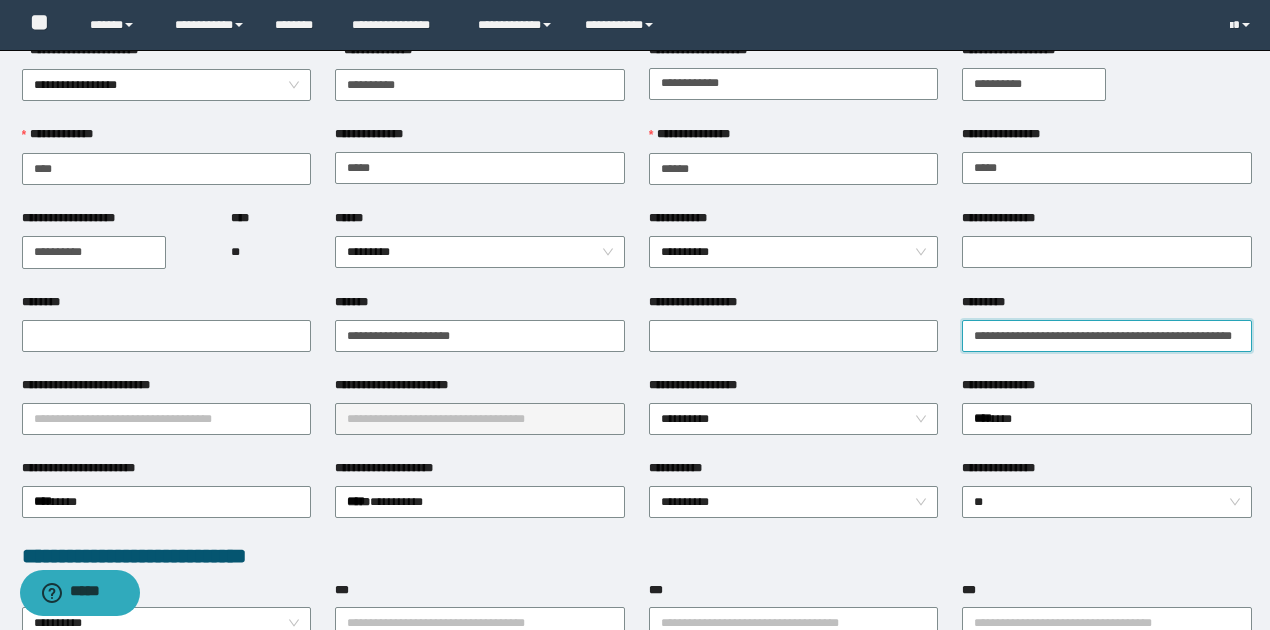 scroll, scrollTop: 0, scrollLeft: 5, axis: horizontal 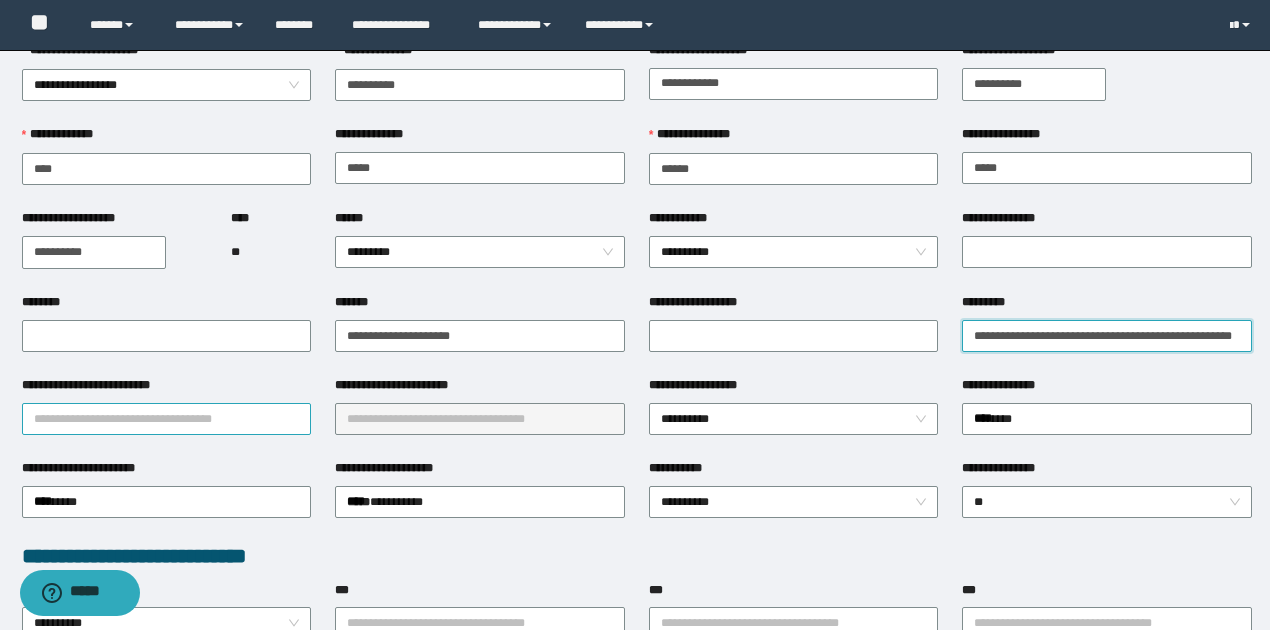 type on "**********" 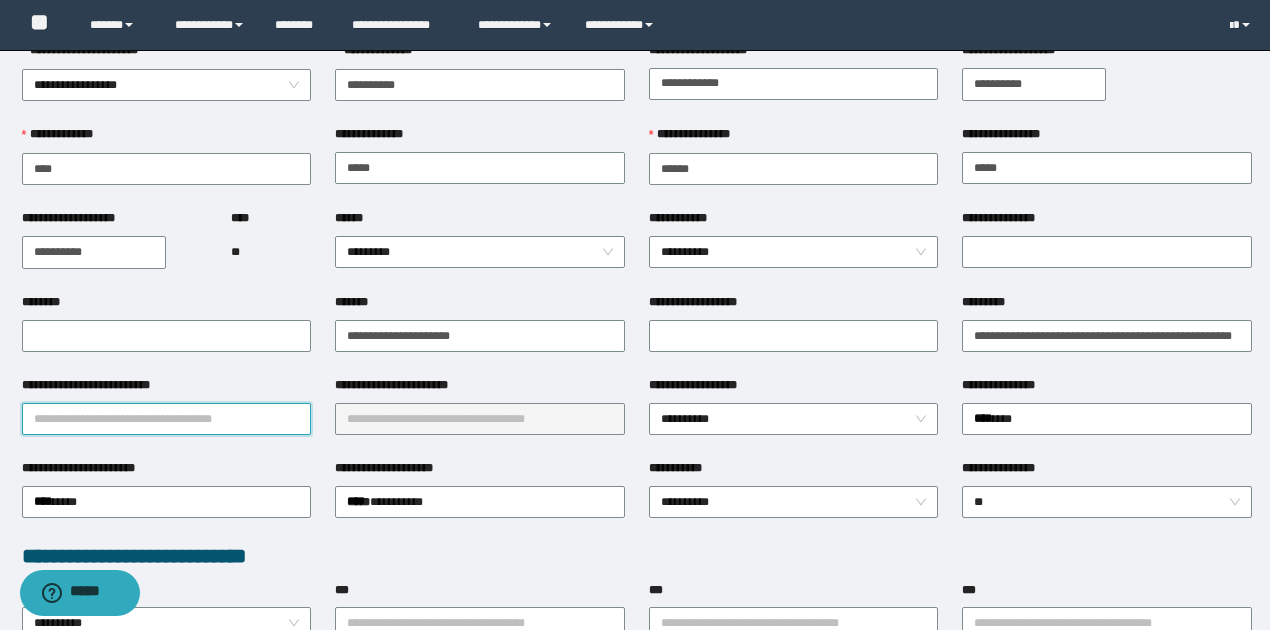 scroll, scrollTop: 0, scrollLeft: 0, axis: both 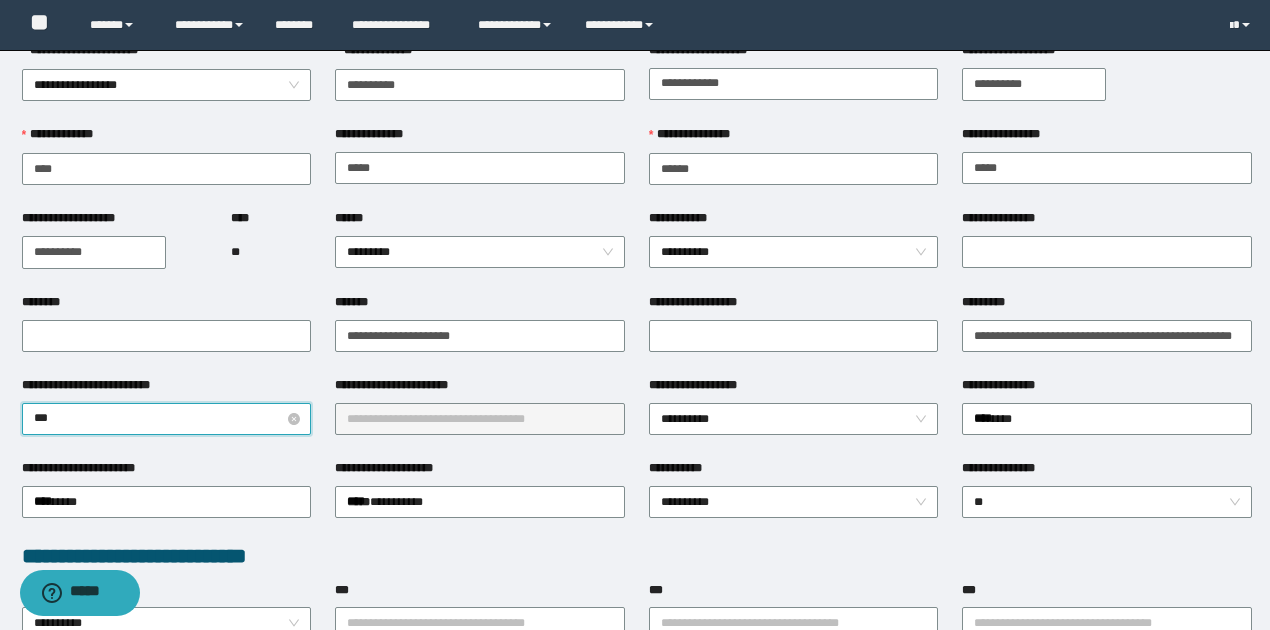 type on "****" 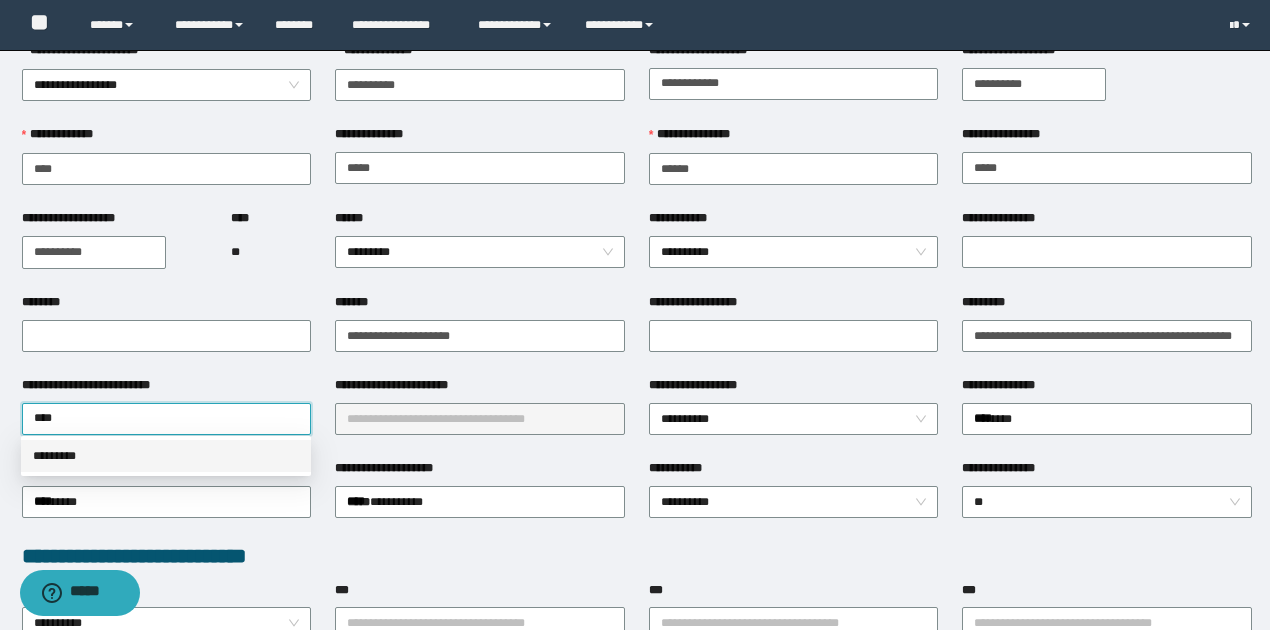 click on "*********" at bounding box center (166, 456) 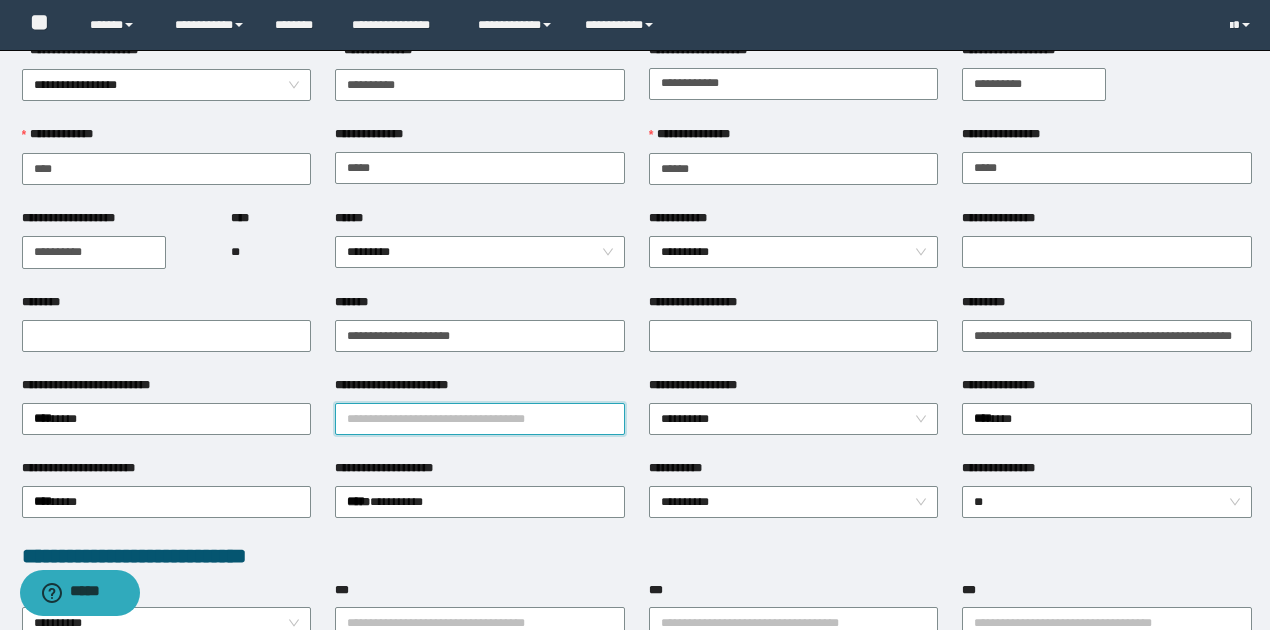click on "**********" at bounding box center [480, 419] 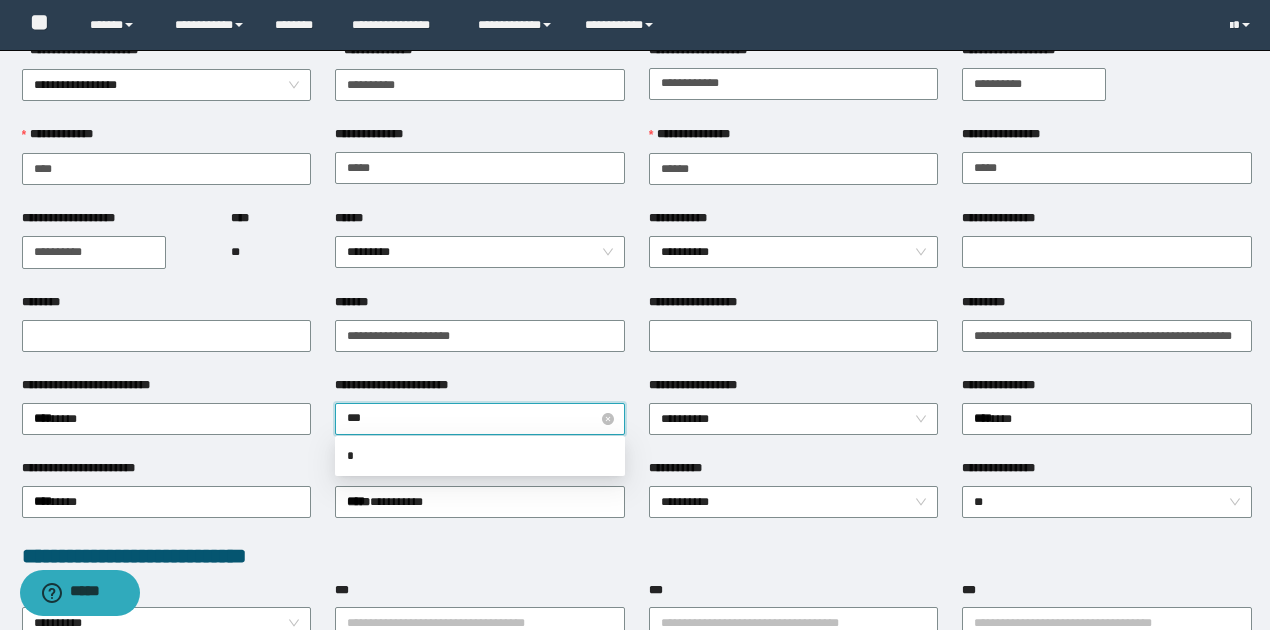 type on "****" 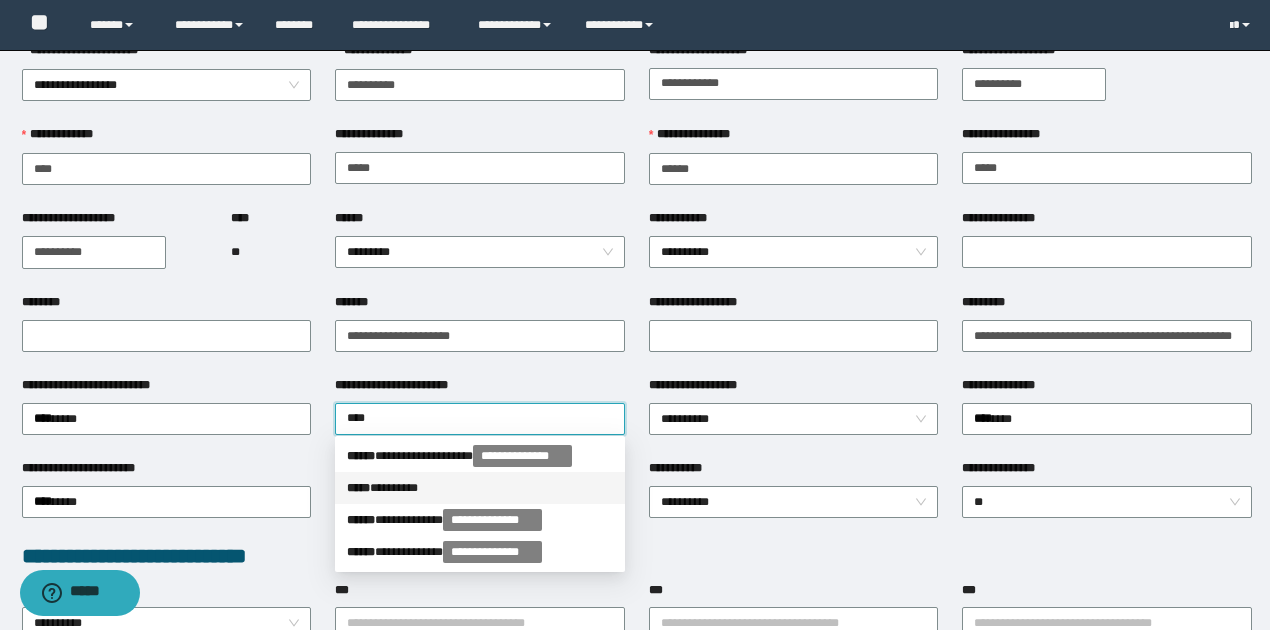 click on "***** * *******" at bounding box center [480, 488] 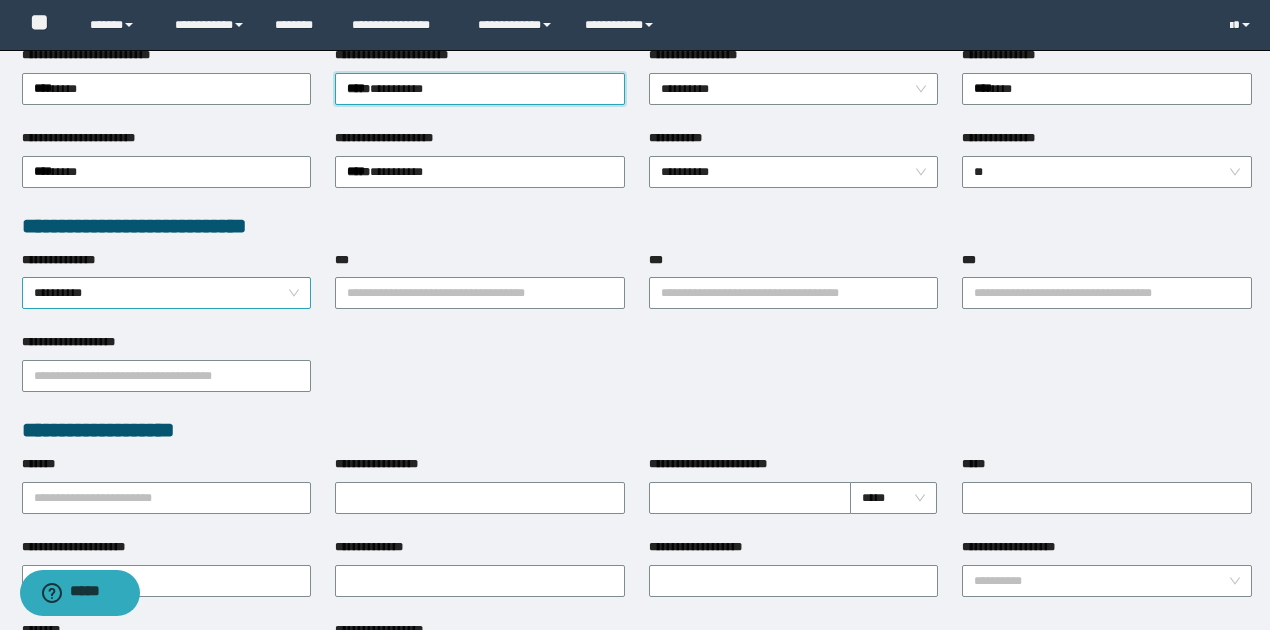 scroll, scrollTop: 400, scrollLeft: 0, axis: vertical 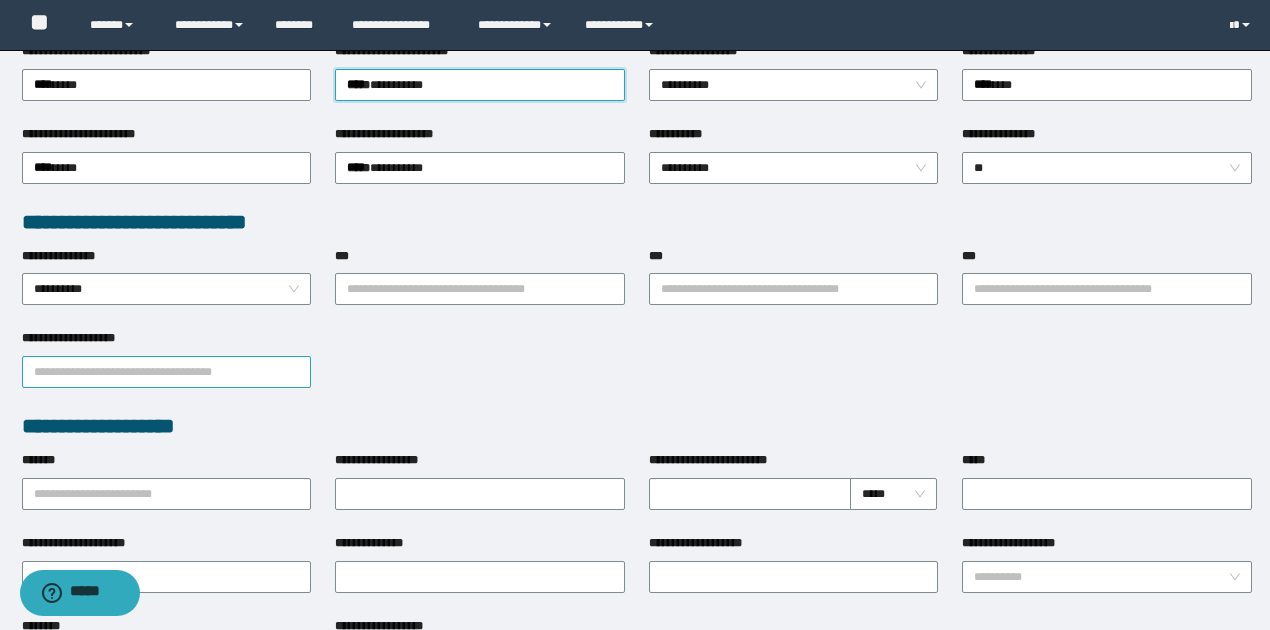 click on "**********" at bounding box center (167, 372) 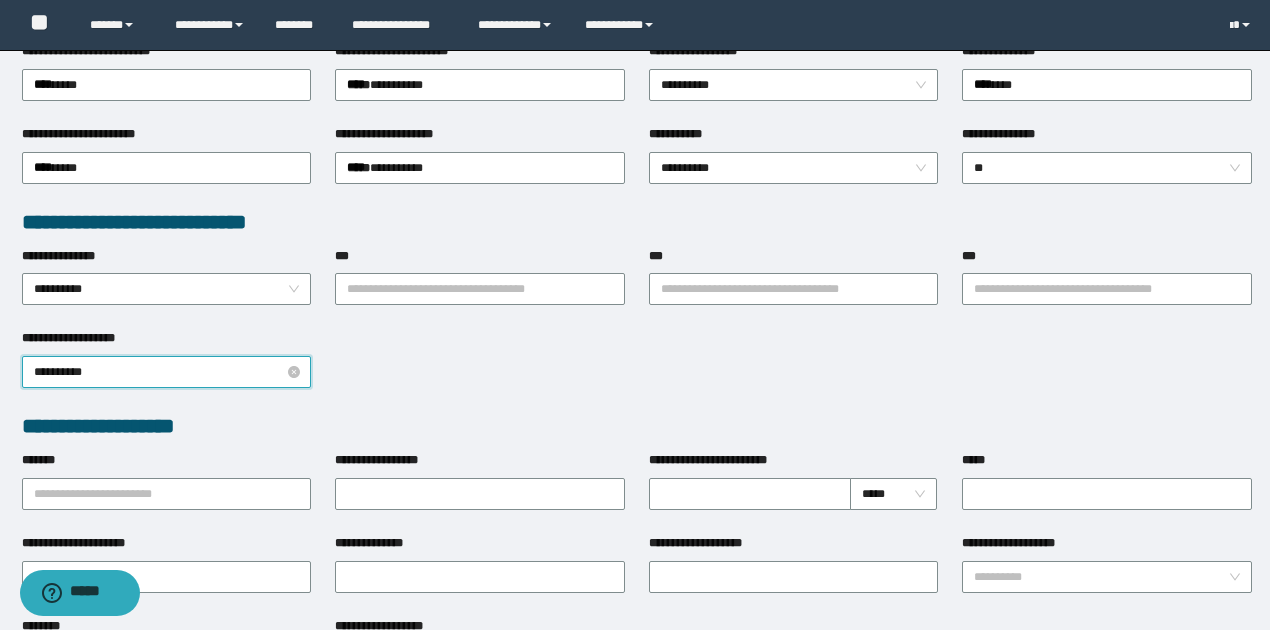 type on "**********" 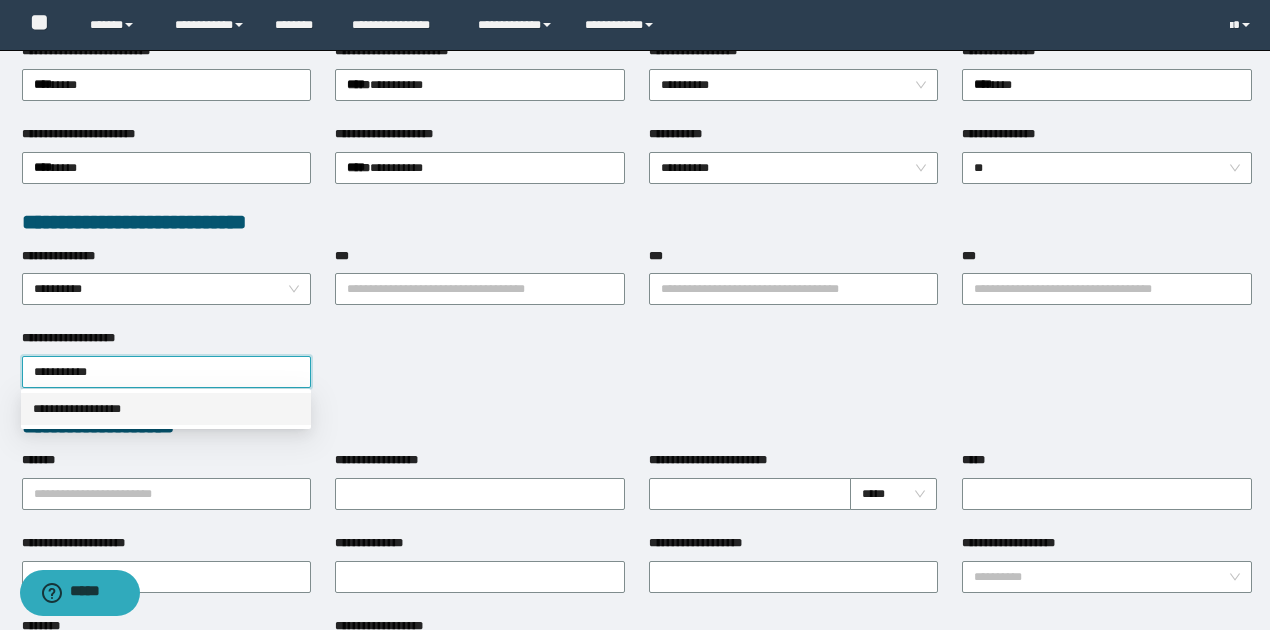 click on "**********" at bounding box center [166, 409] 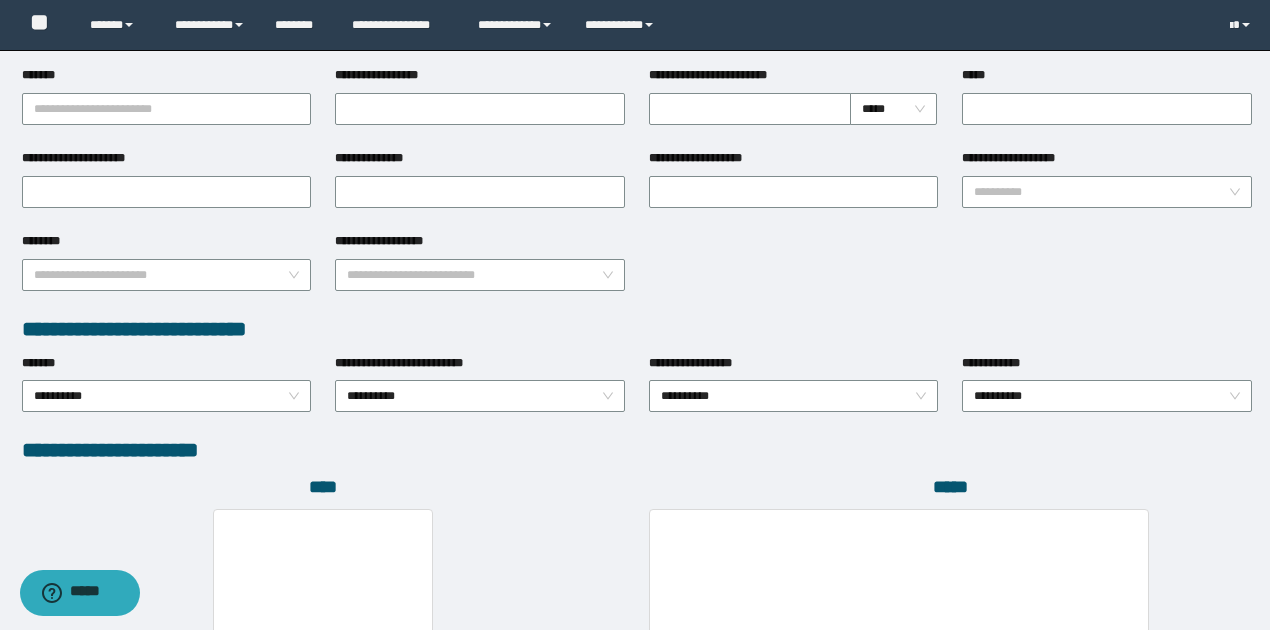 scroll, scrollTop: 1072, scrollLeft: 0, axis: vertical 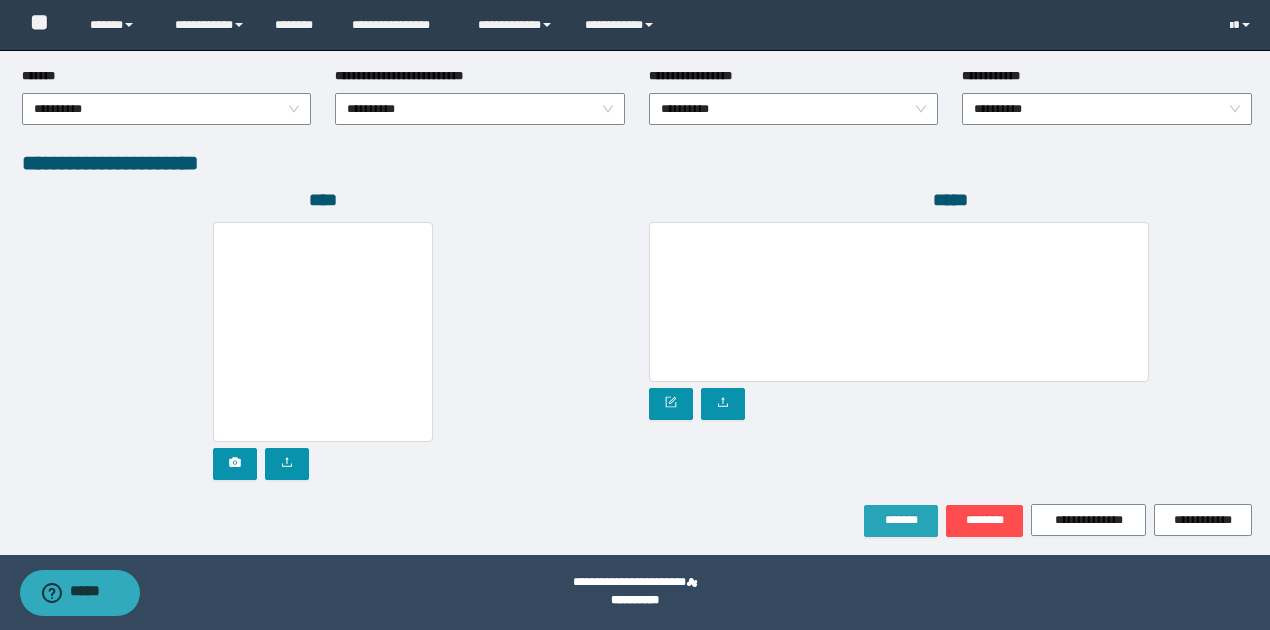click on "*******" at bounding box center [901, 520] 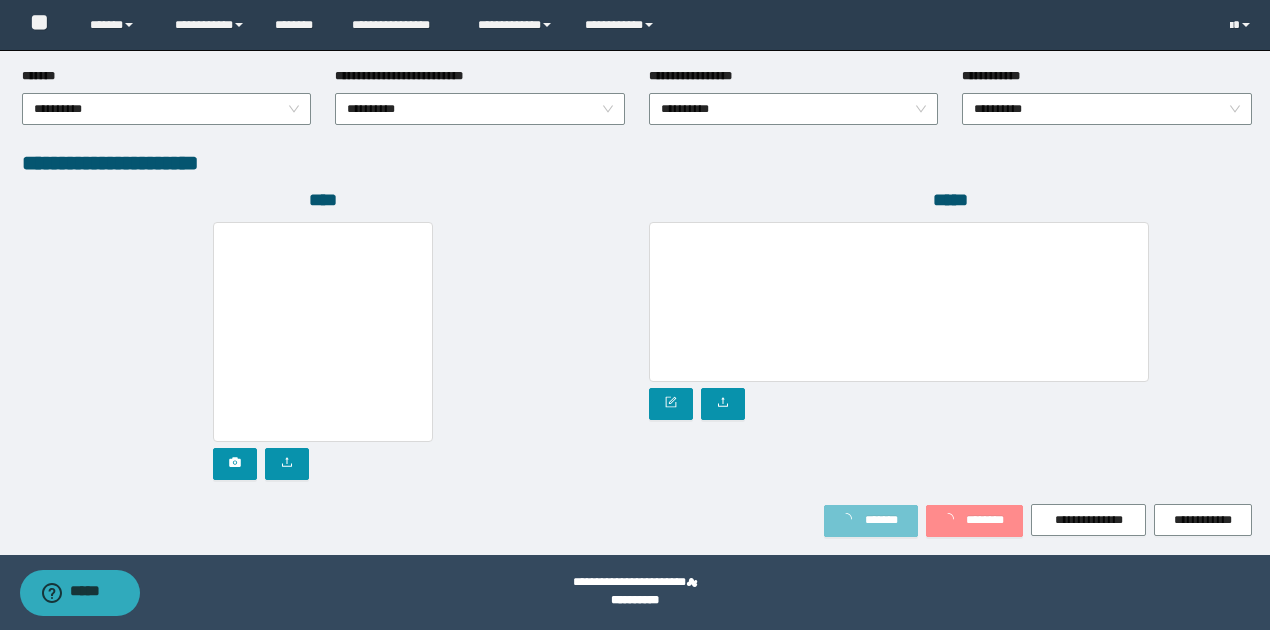 scroll, scrollTop: 1124, scrollLeft: 0, axis: vertical 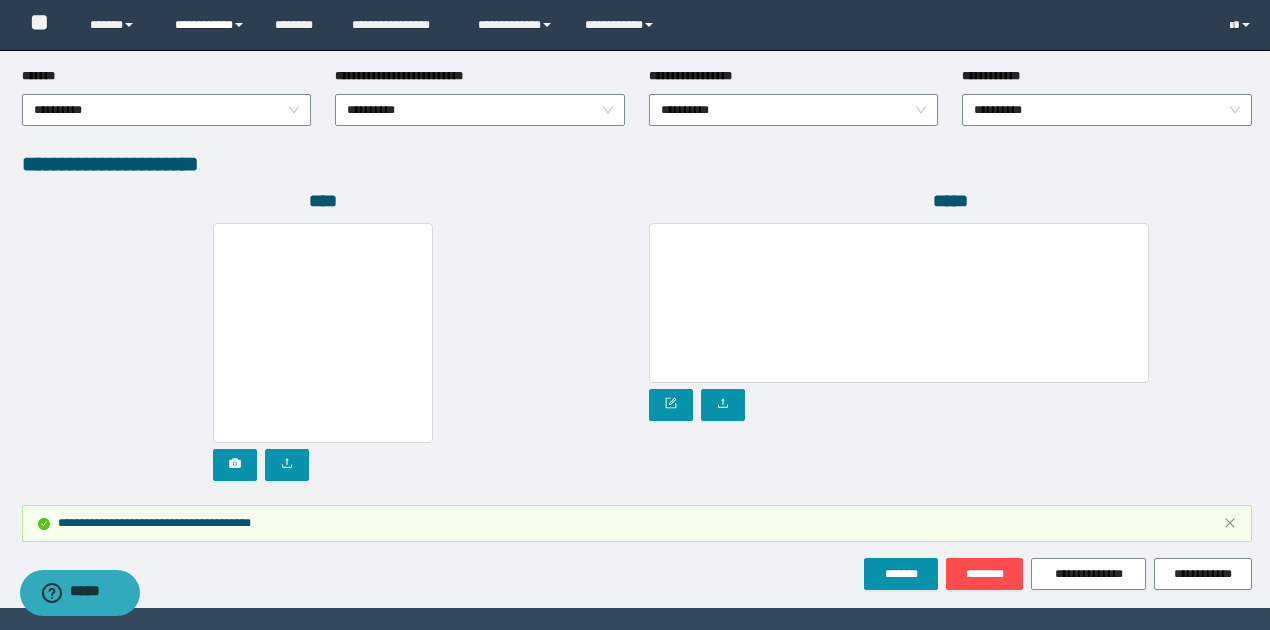 click on "**********" at bounding box center [210, 25] 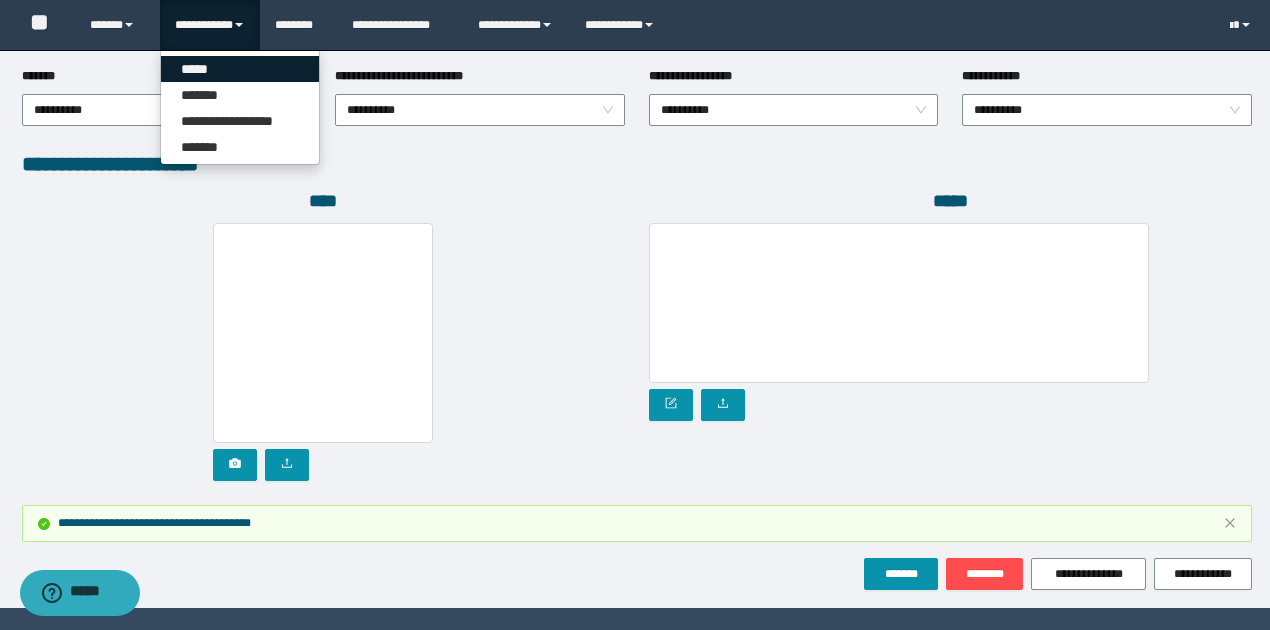 click on "*****" at bounding box center [240, 69] 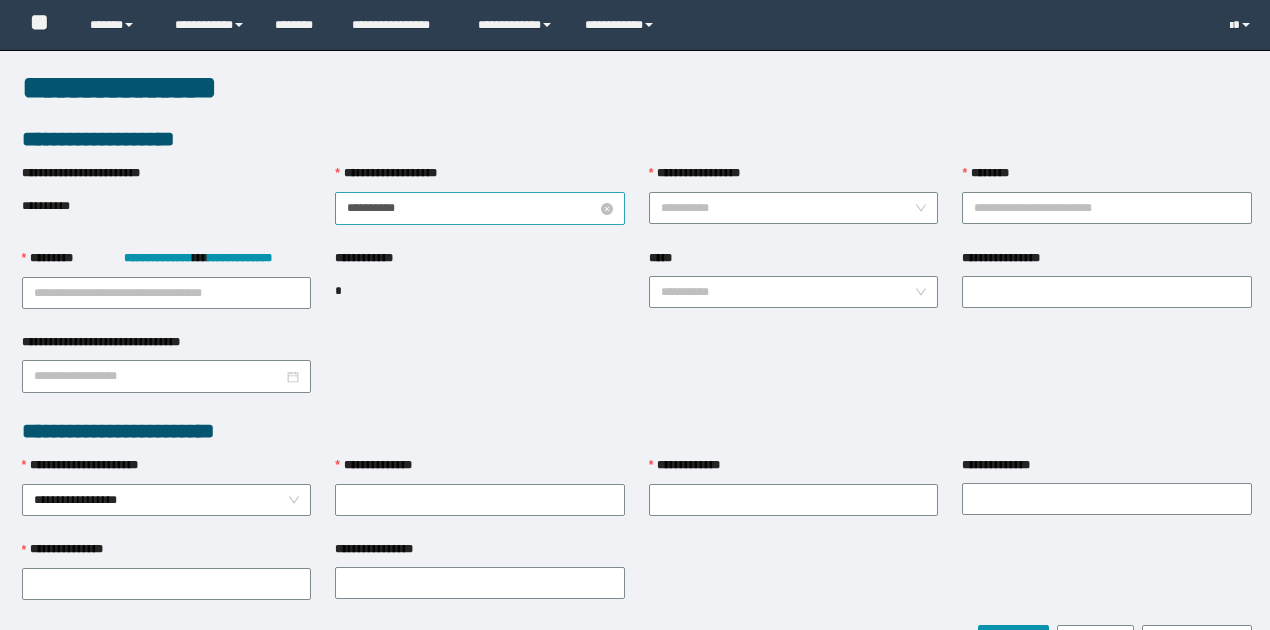 scroll, scrollTop: 0, scrollLeft: 0, axis: both 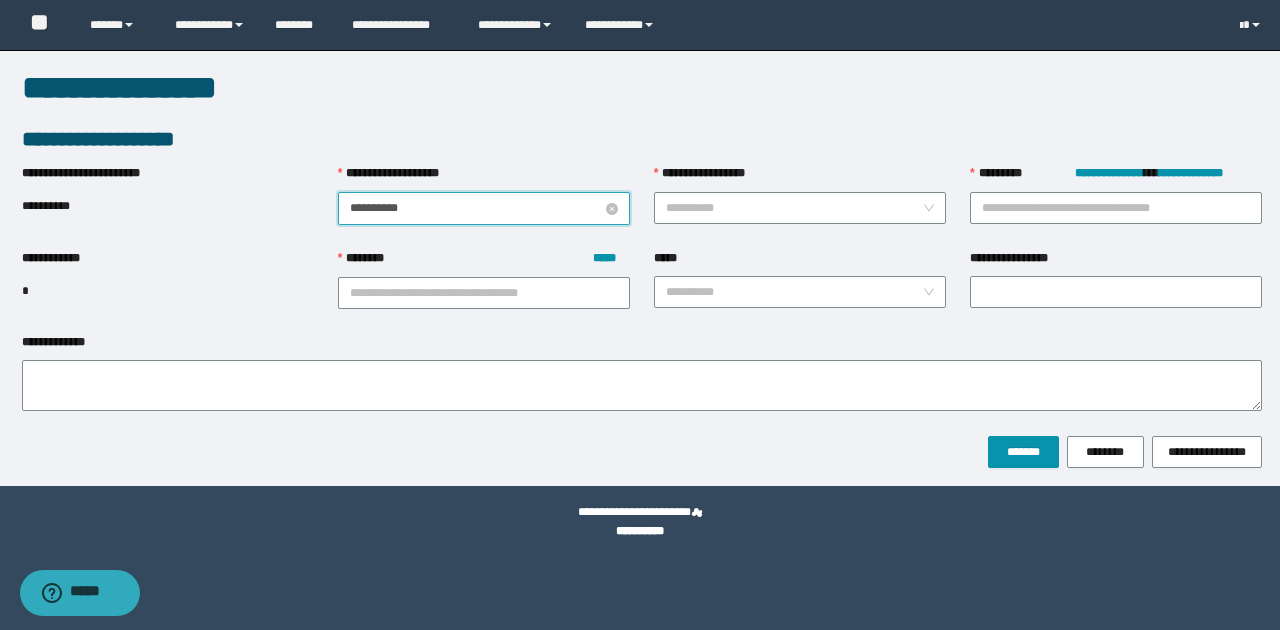 click on "**********" at bounding box center [476, 208] 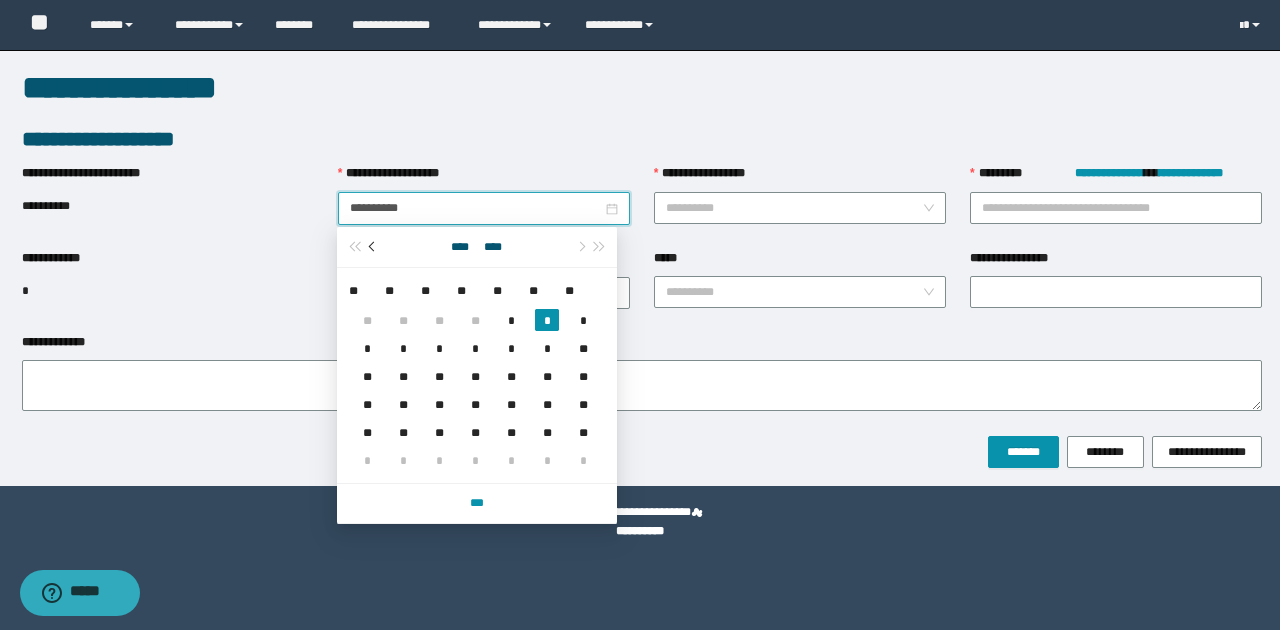 click at bounding box center [374, 247] 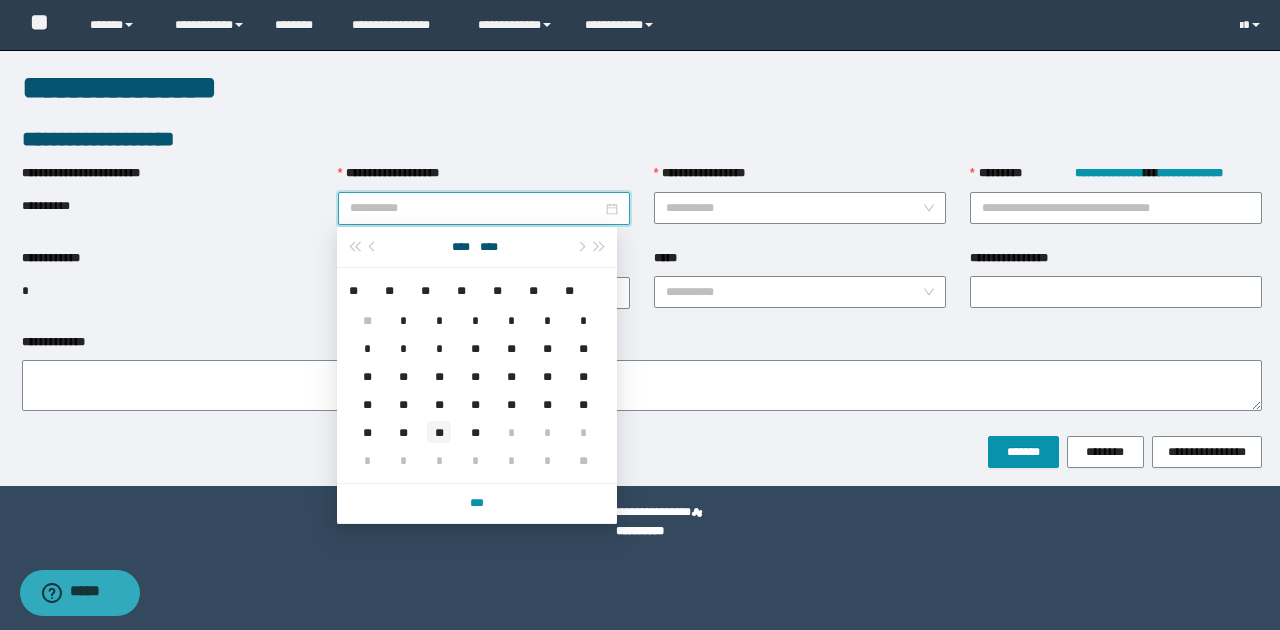 type on "**********" 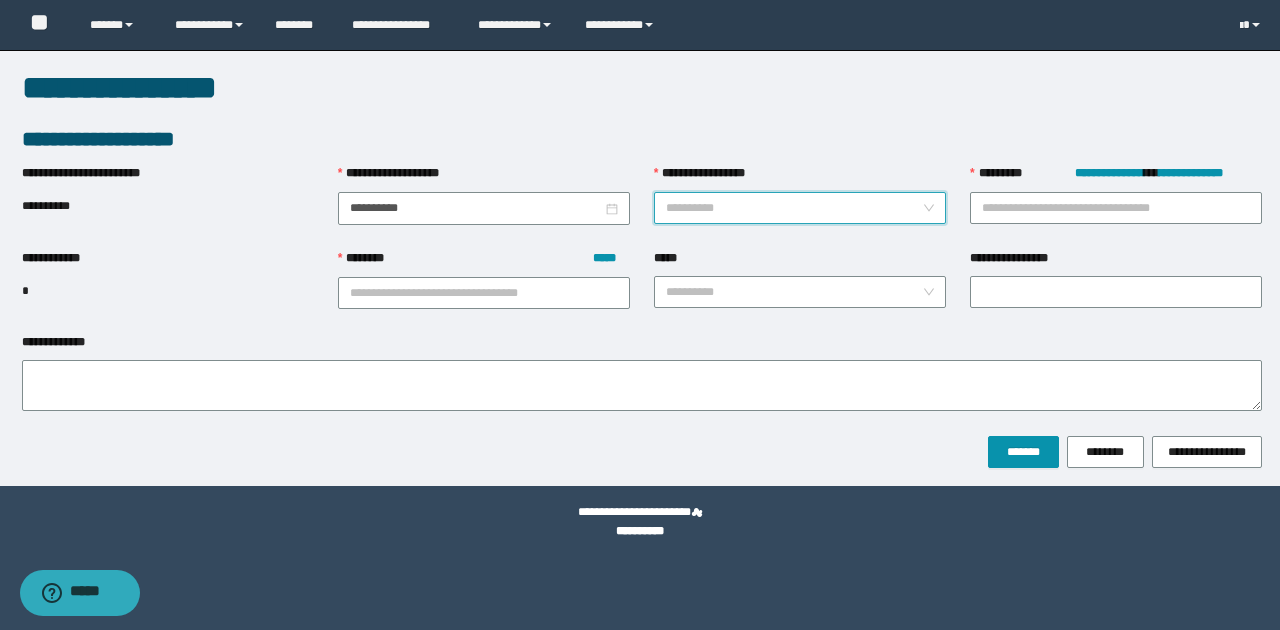 click on "**********" at bounding box center (794, 208) 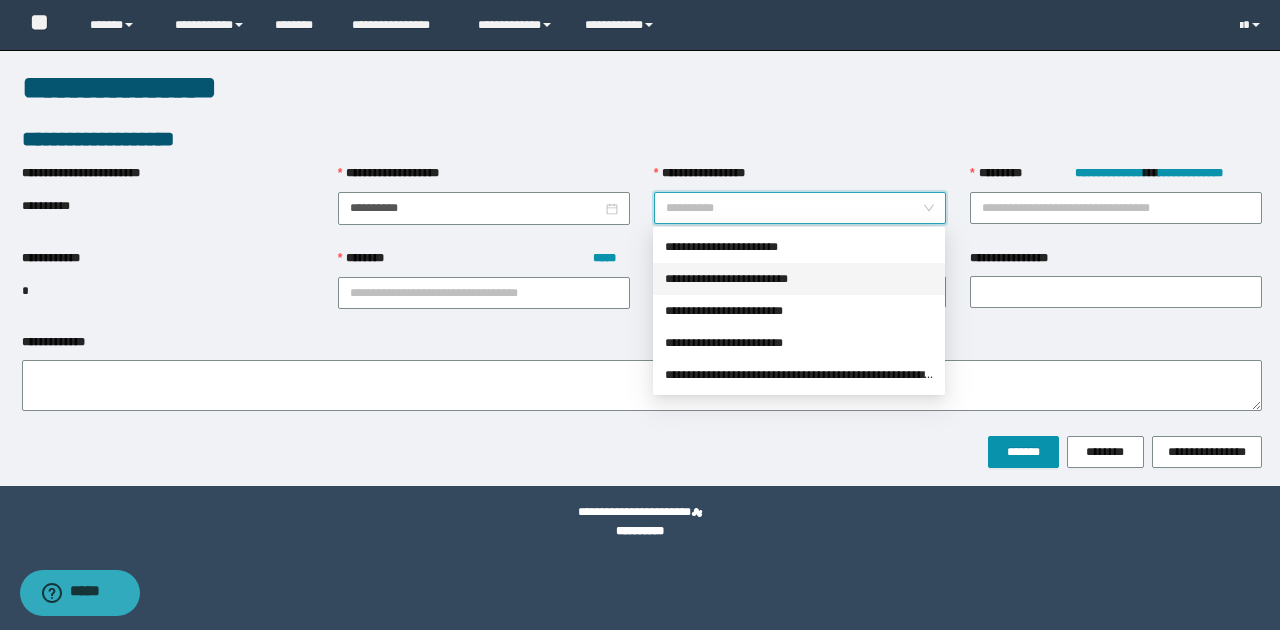 click on "**********" at bounding box center [799, 279] 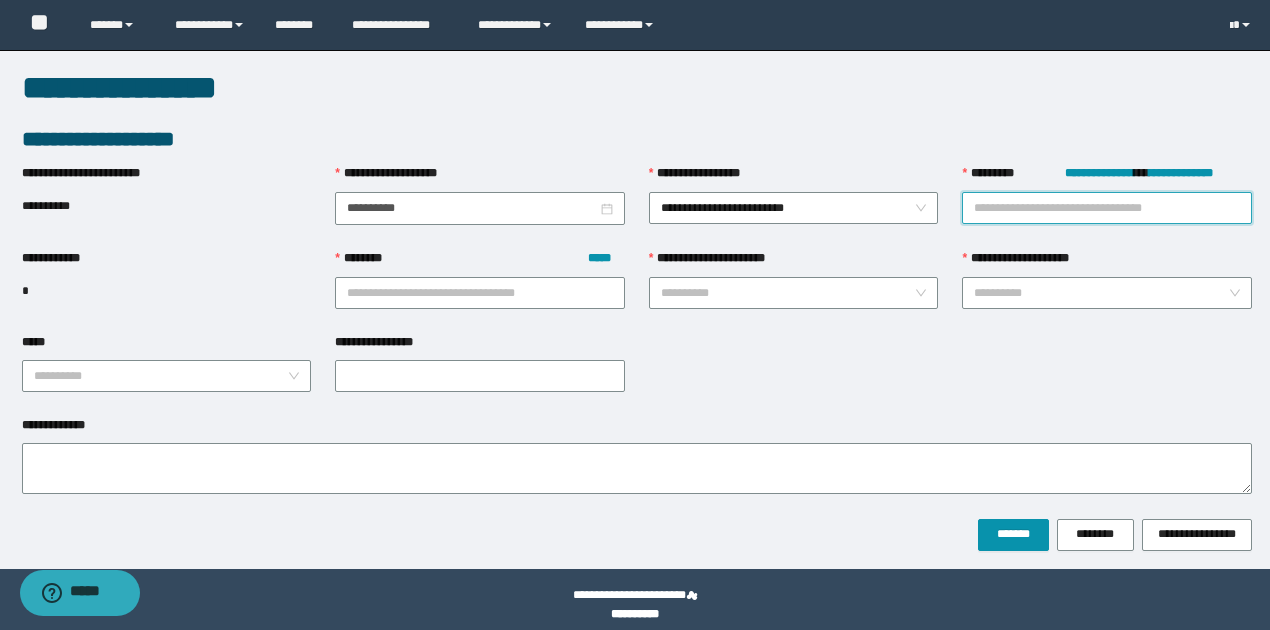 click on "**********" at bounding box center [1107, 208] 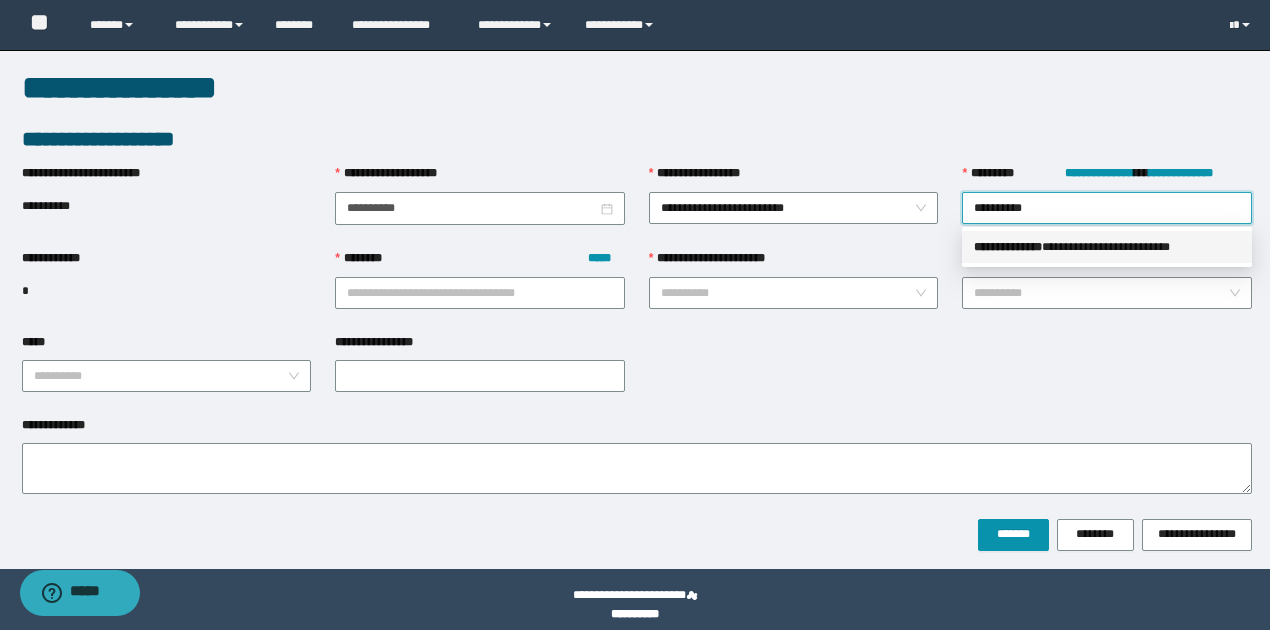 click on "**********" at bounding box center (1107, 247) 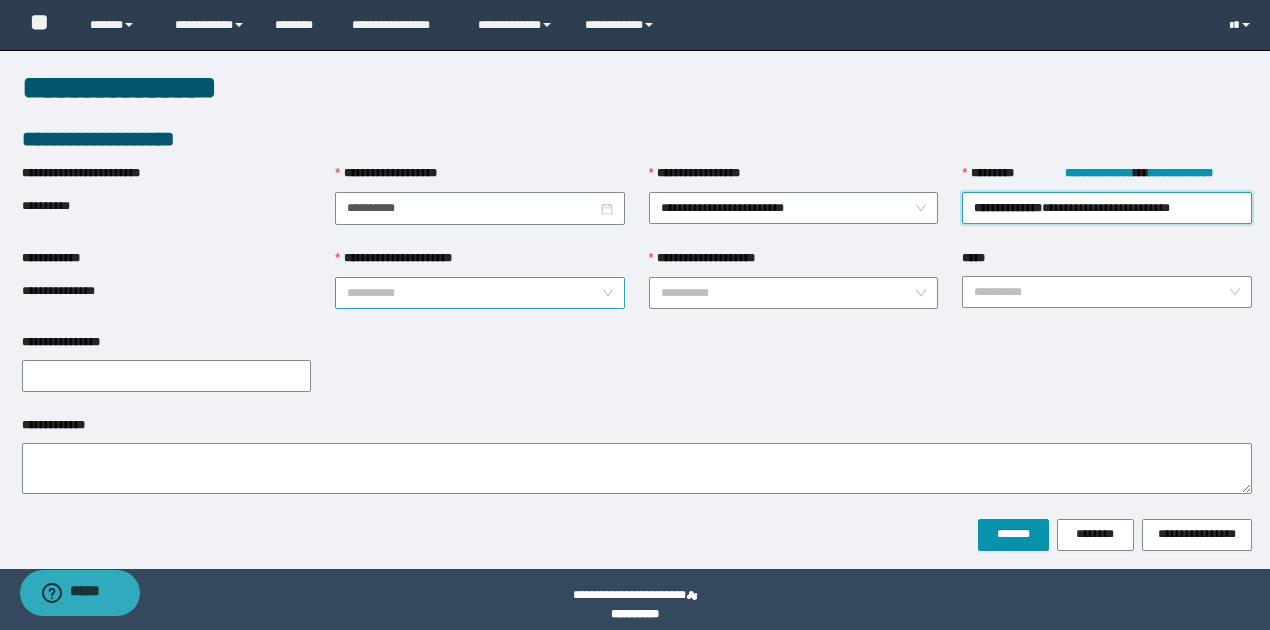 click on "**********" at bounding box center [474, 293] 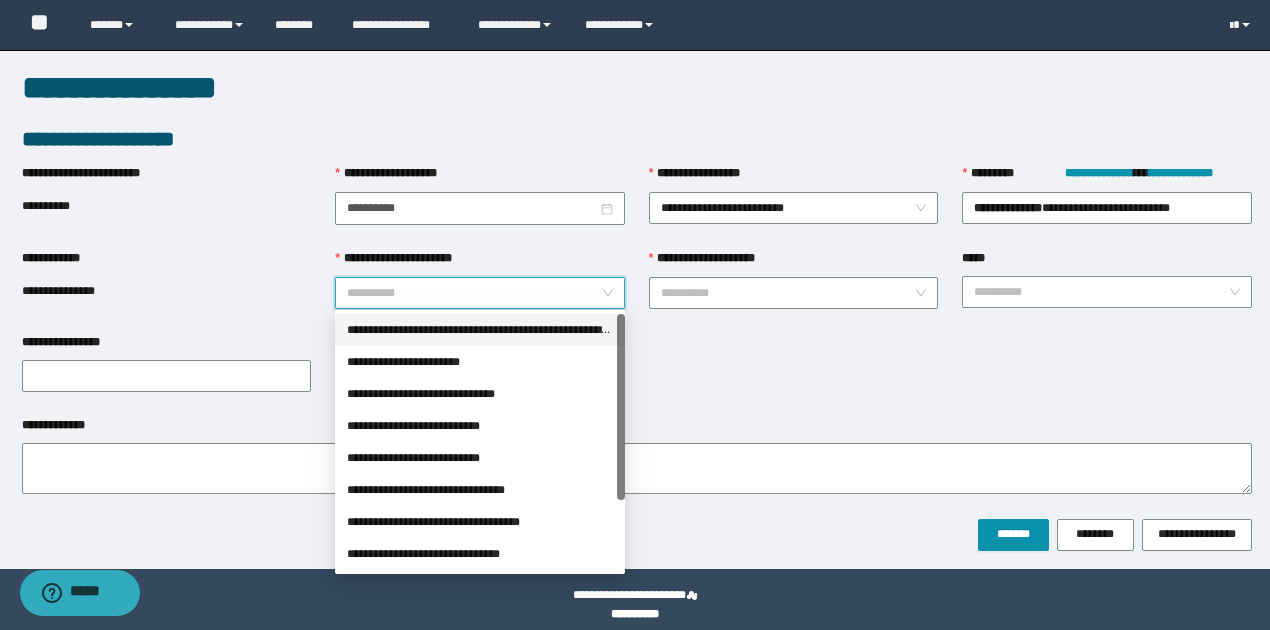 click on "**********" at bounding box center (480, 330) 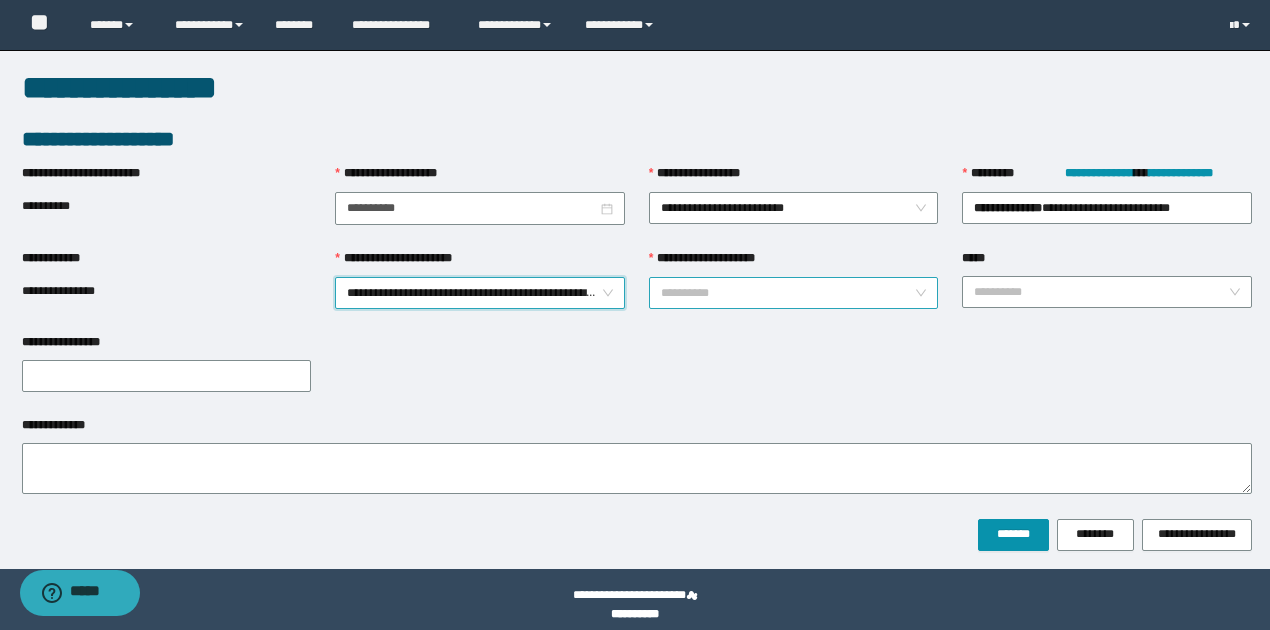 click on "**********" at bounding box center [788, 293] 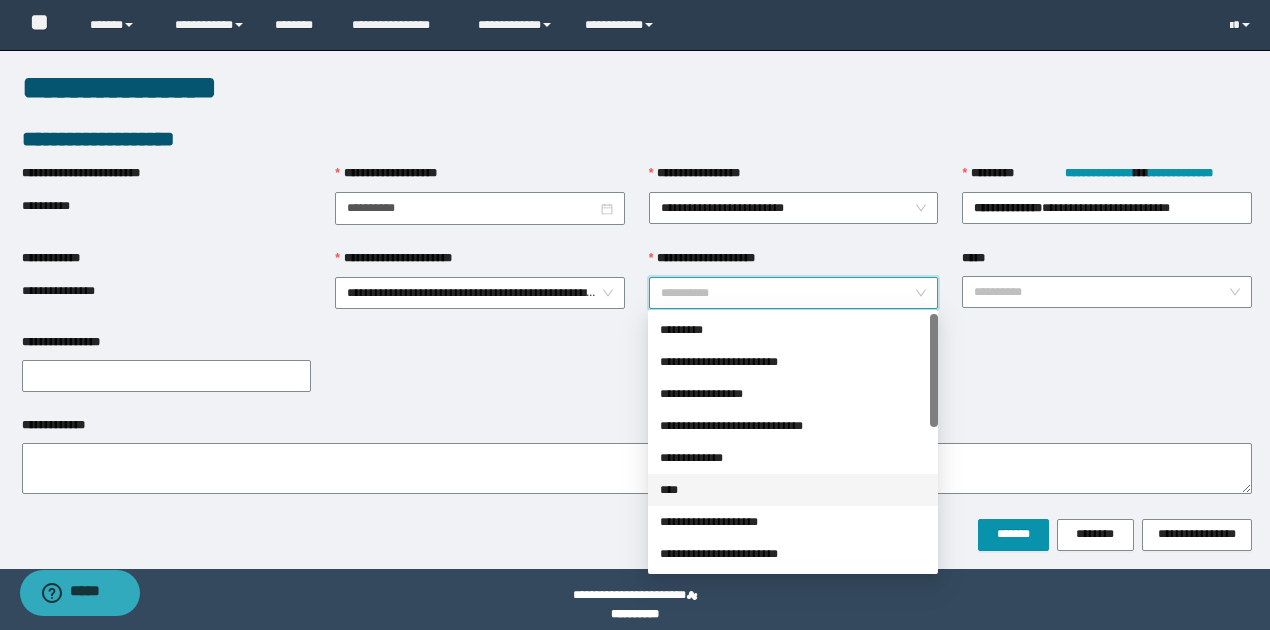 click on "****" at bounding box center (793, 490) 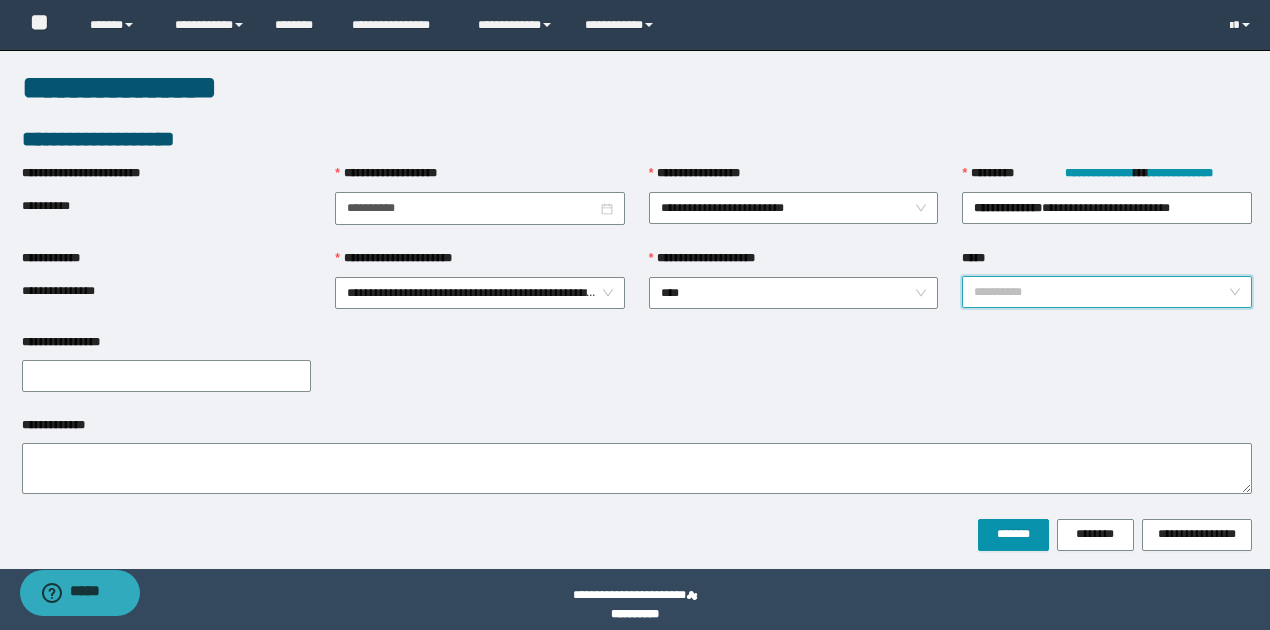 click on "*****" at bounding box center [1101, 292] 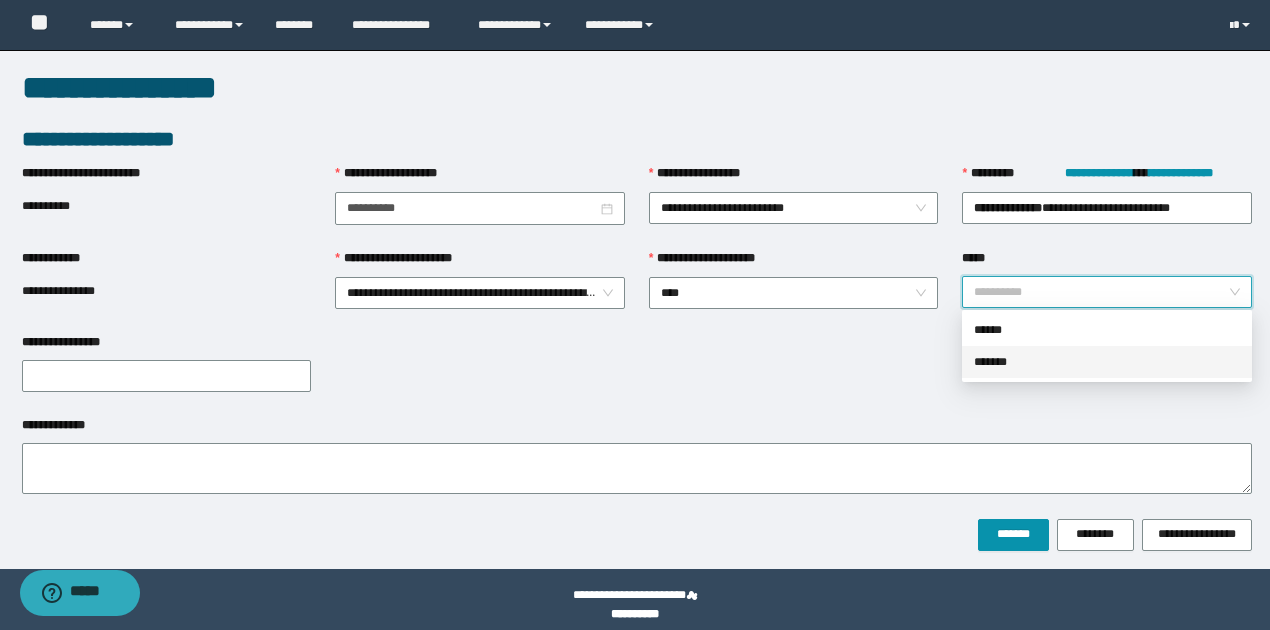 click on "*******" at bounding box center (1107, 362) 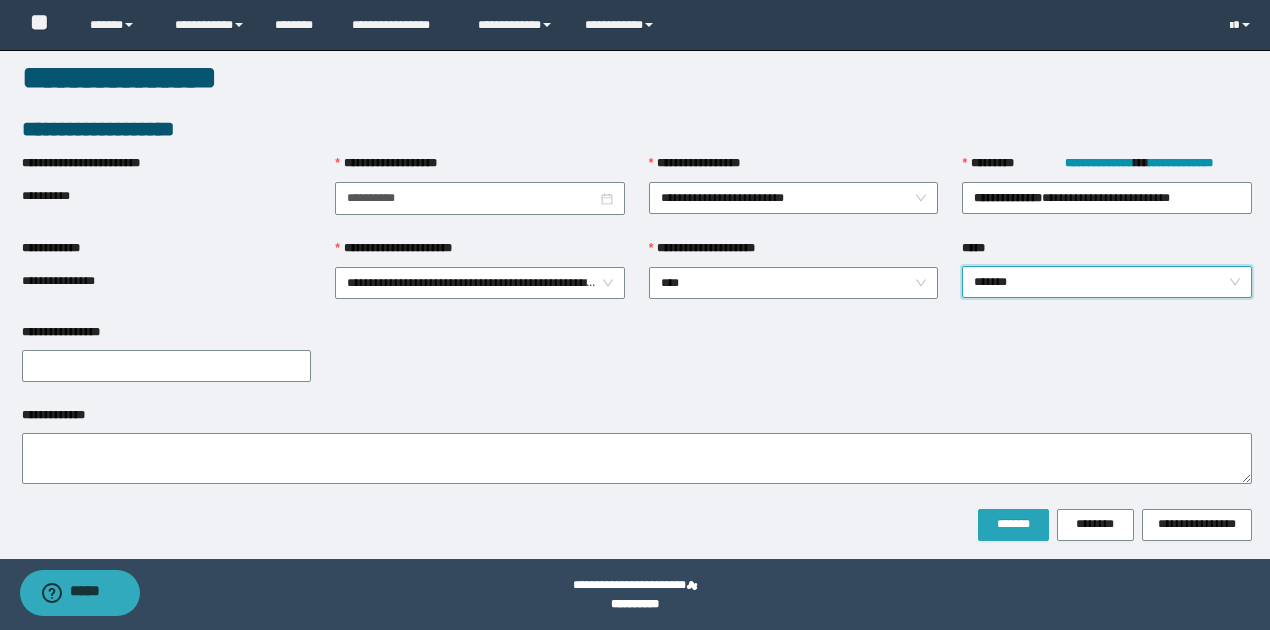 scroll, scrollTop: 13, scrollLeft: 0, axis: vertical 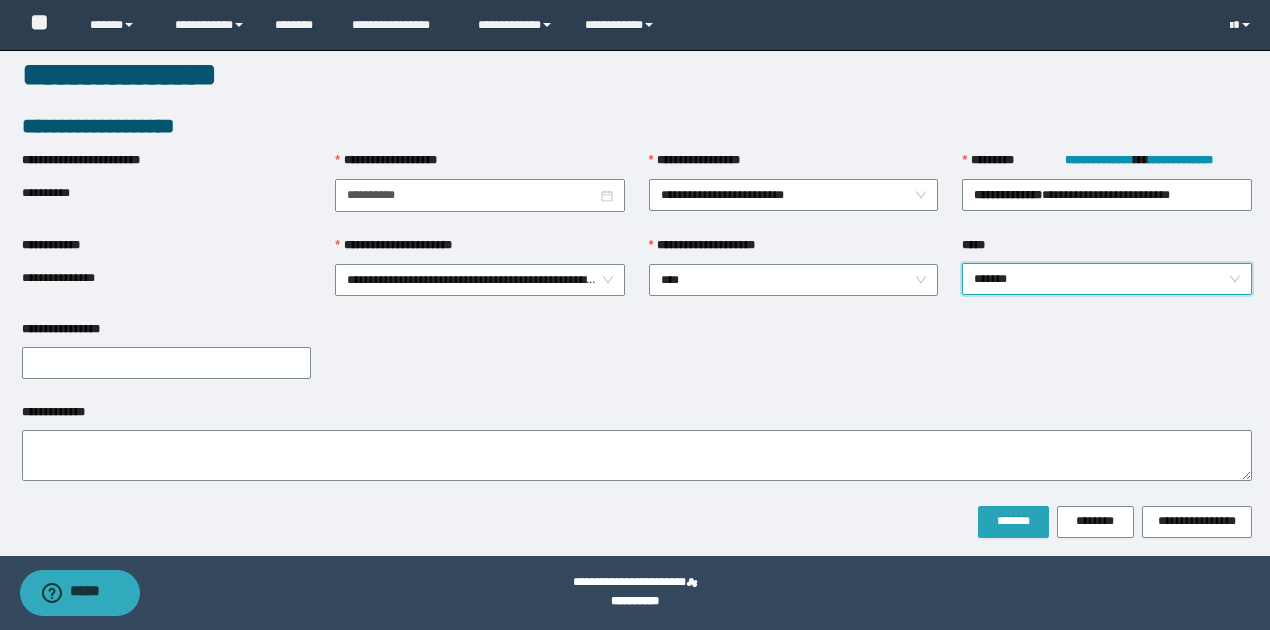 click on "*******" at bounding box center [1013, 521] 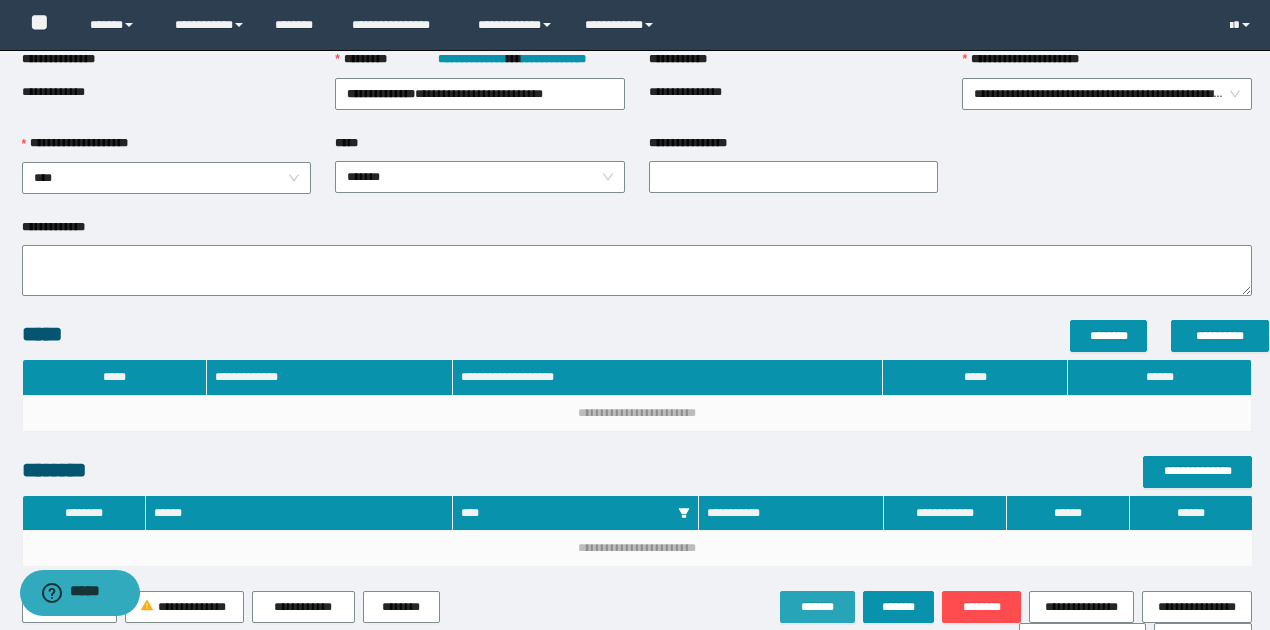 scroll, scrollTop: 366, scrollLeft: 0, axis: vertical 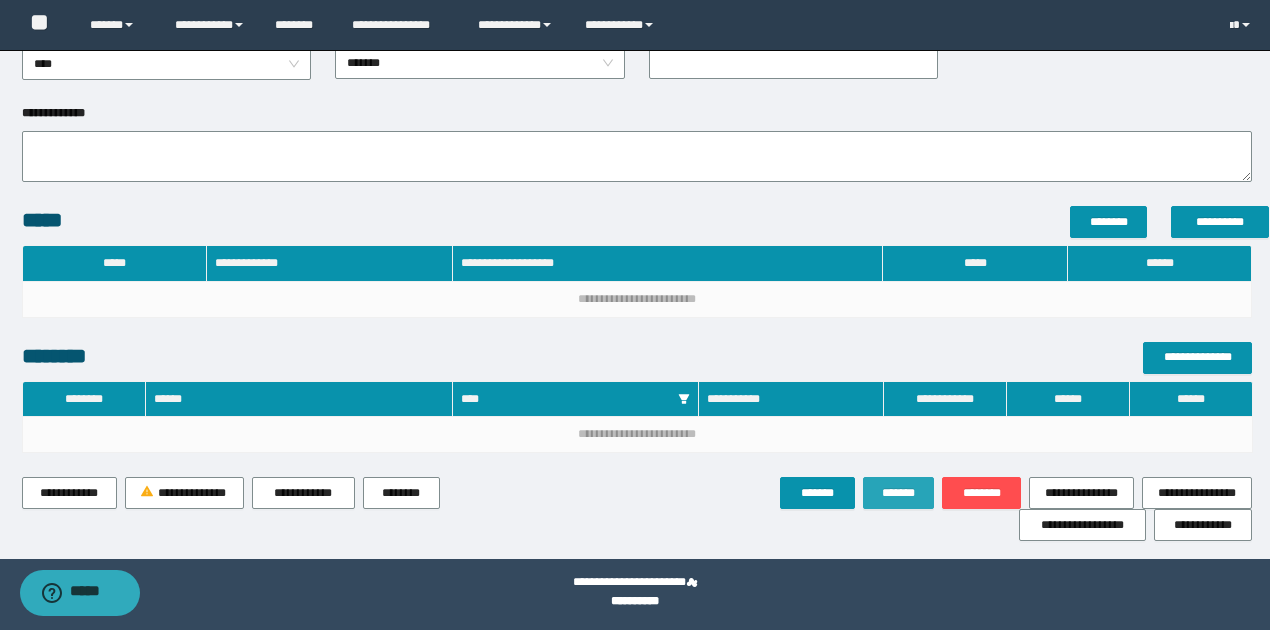 click on "*******" at bounding box center (899, 493) 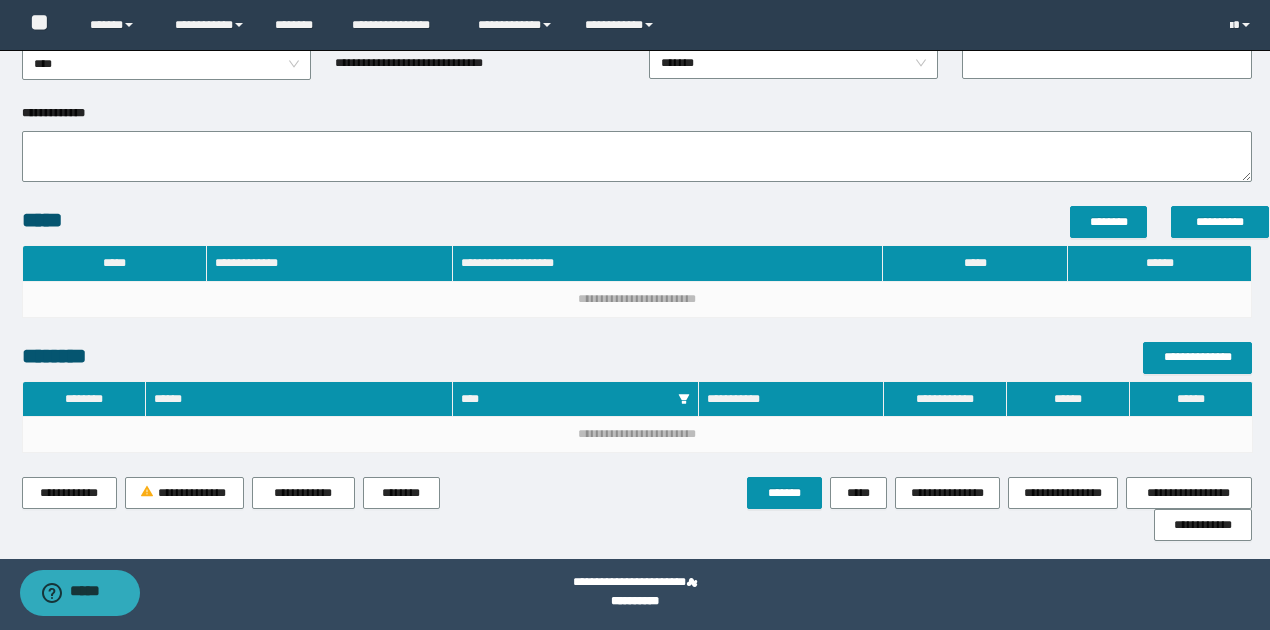 scroll, scrollTop: 0, scrollLeft: 0, axis: both 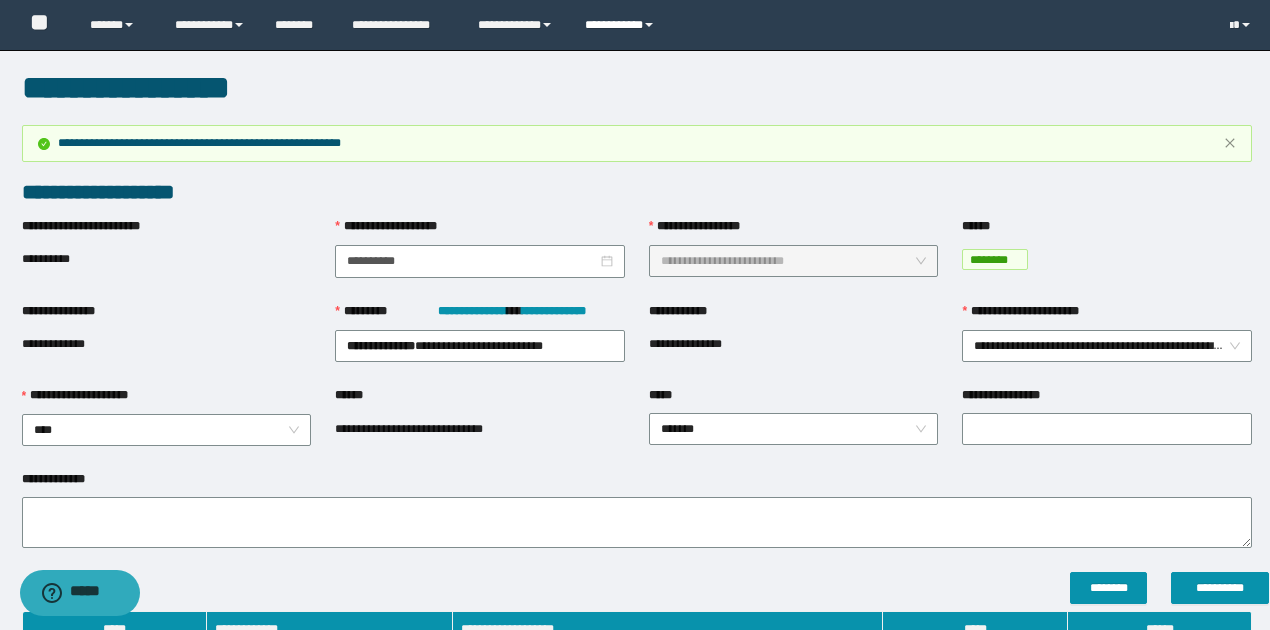click on "**********" at bounding box center (622, 25) 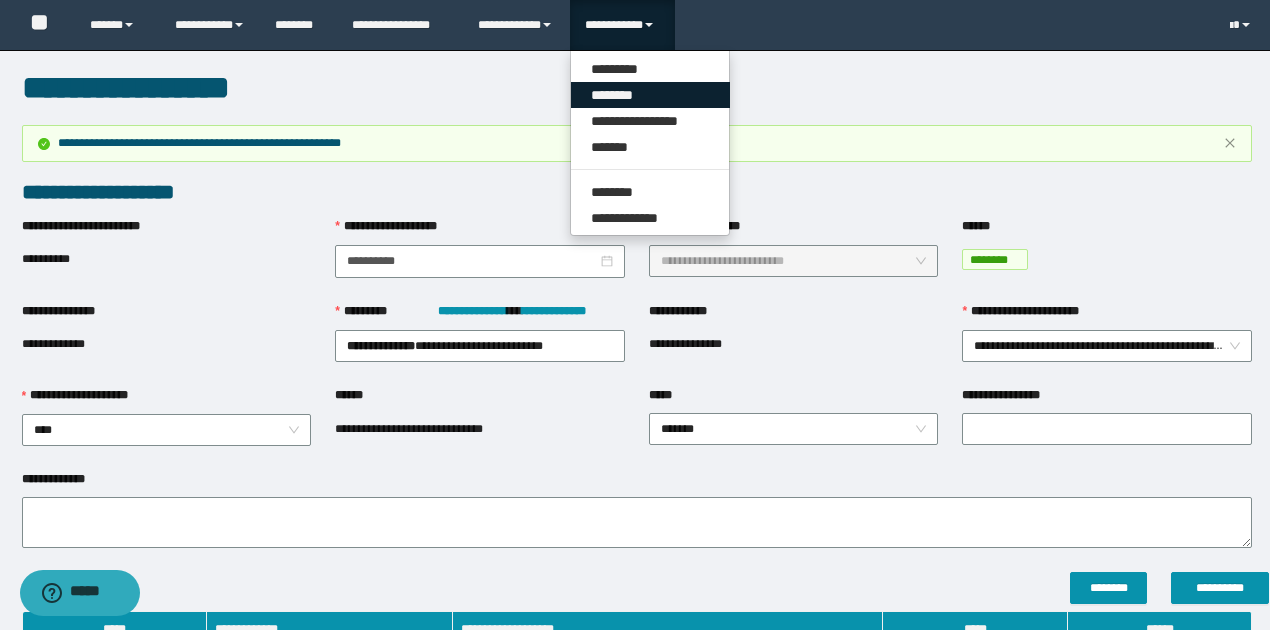 click on "********" at bounding box center [650, 95] 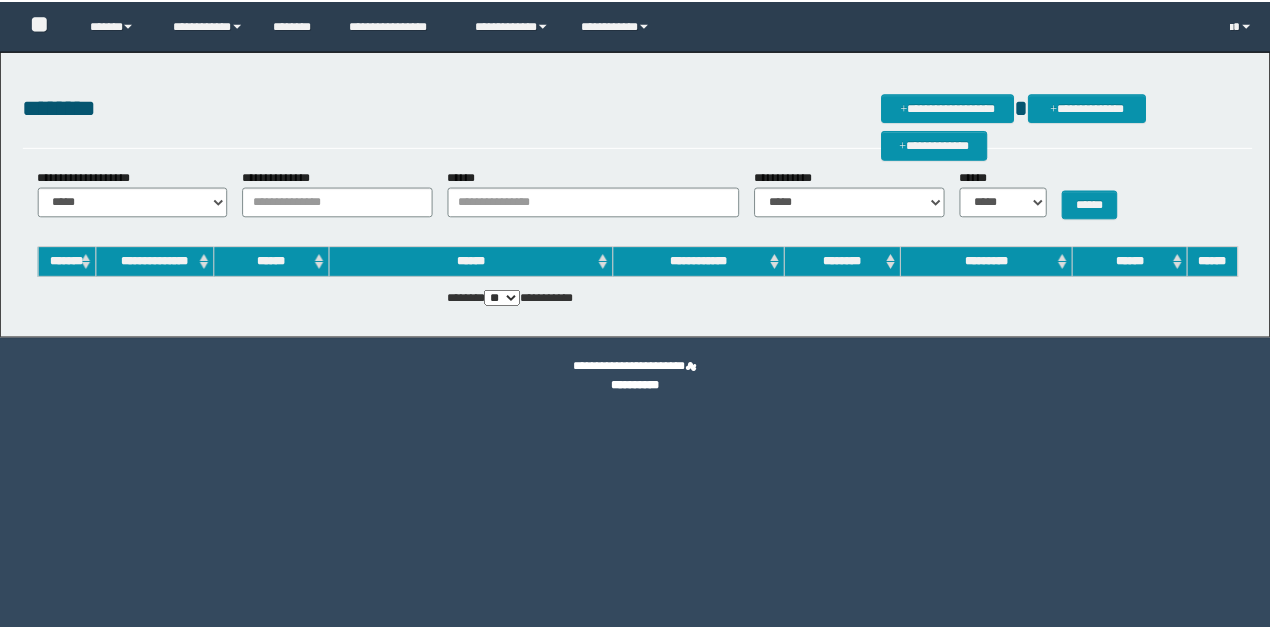 scroll, scrollTop: 0, scrollLeft: 0, axis: both 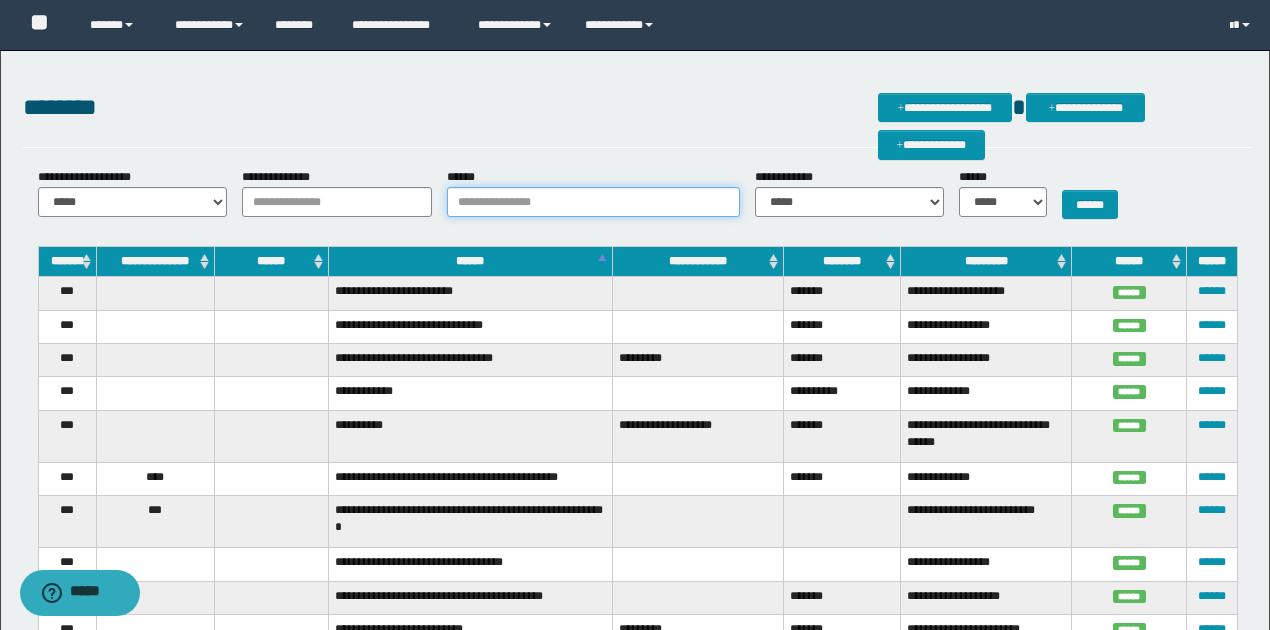 click on "******" at bounding box center (593, 202) 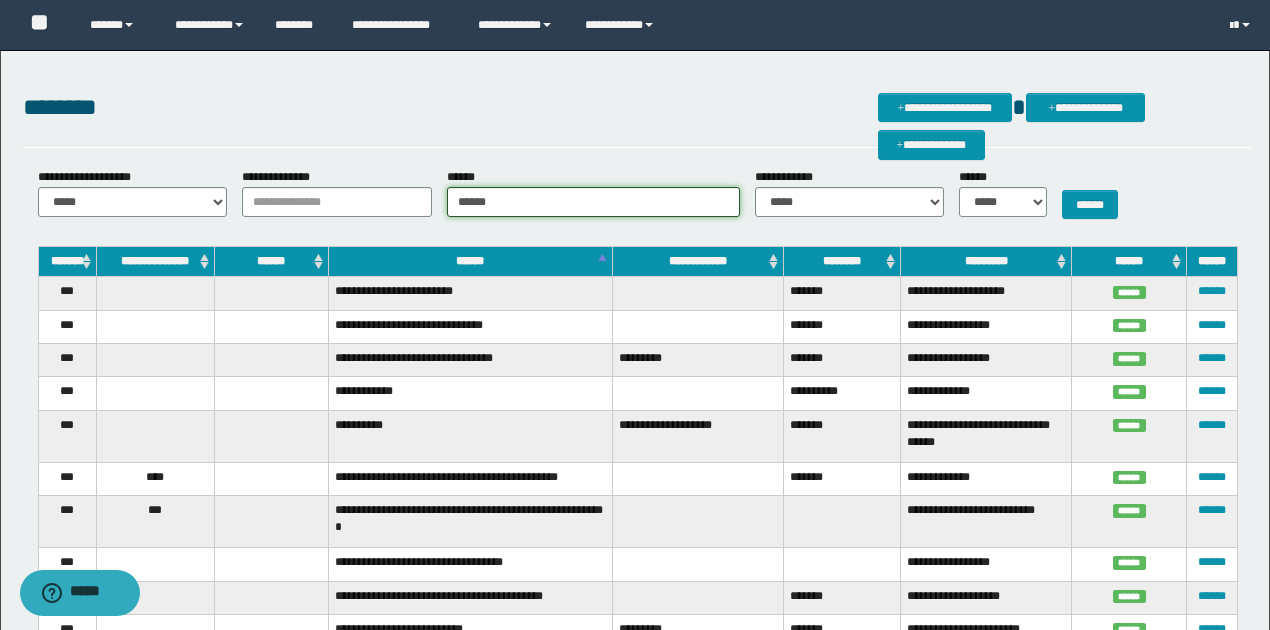 type on "******" 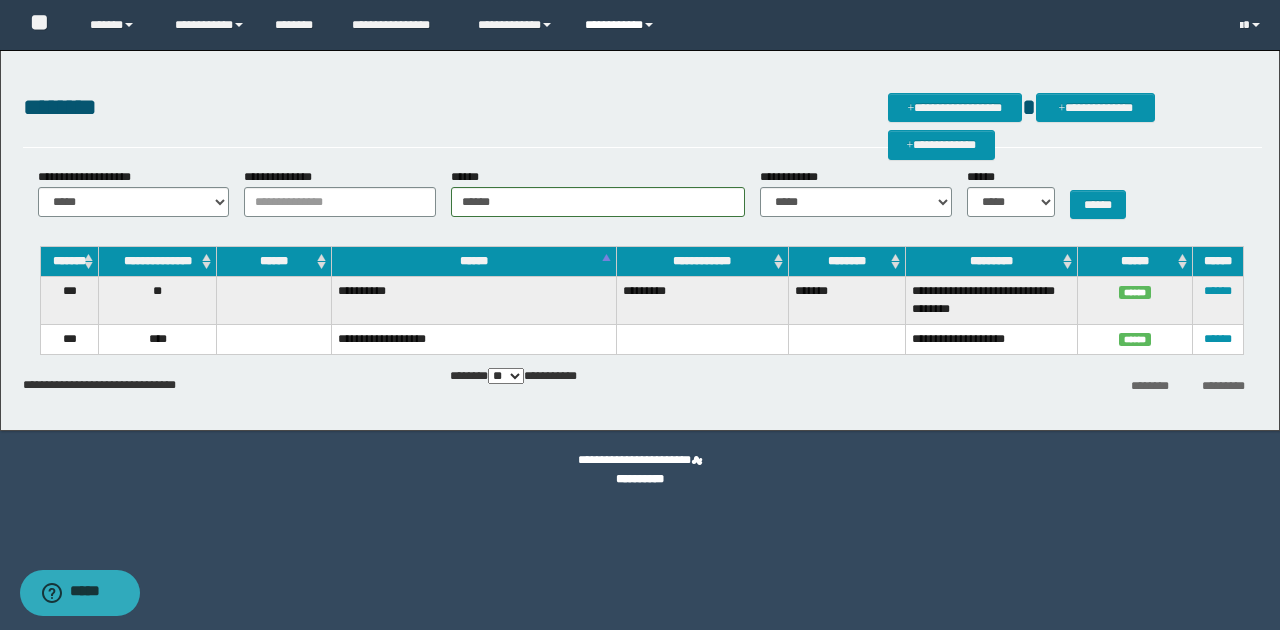 click on "**********" at bounding box center [622, 25] 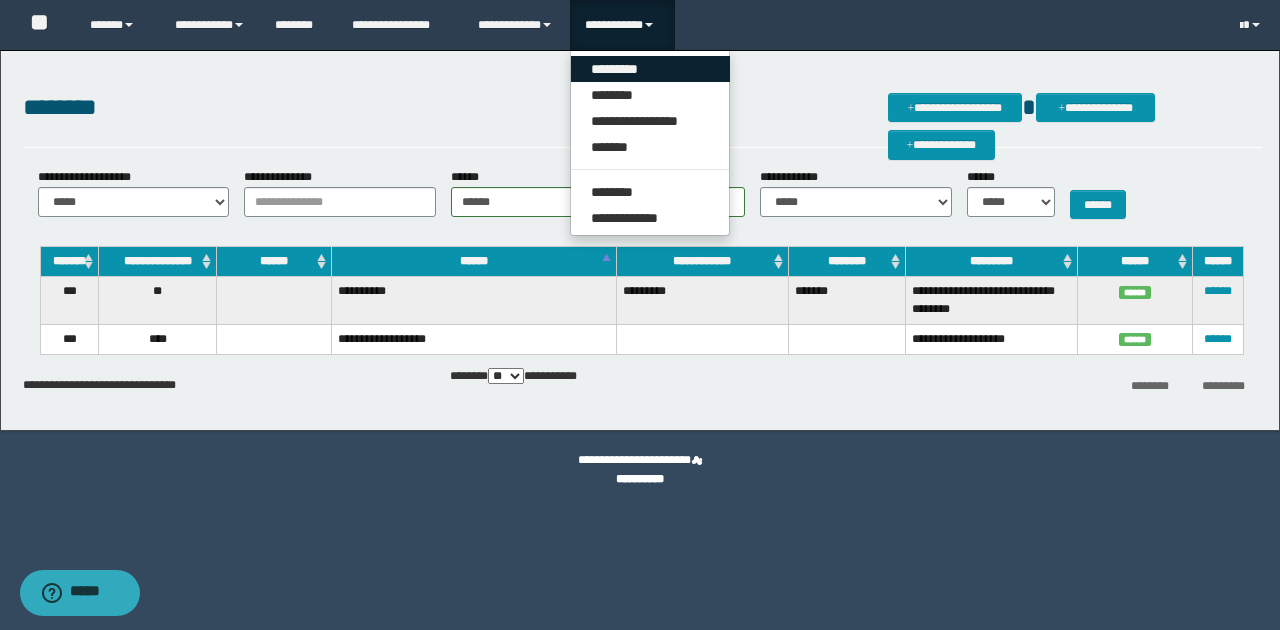 click on "*********" at bounding box center (650, 69) 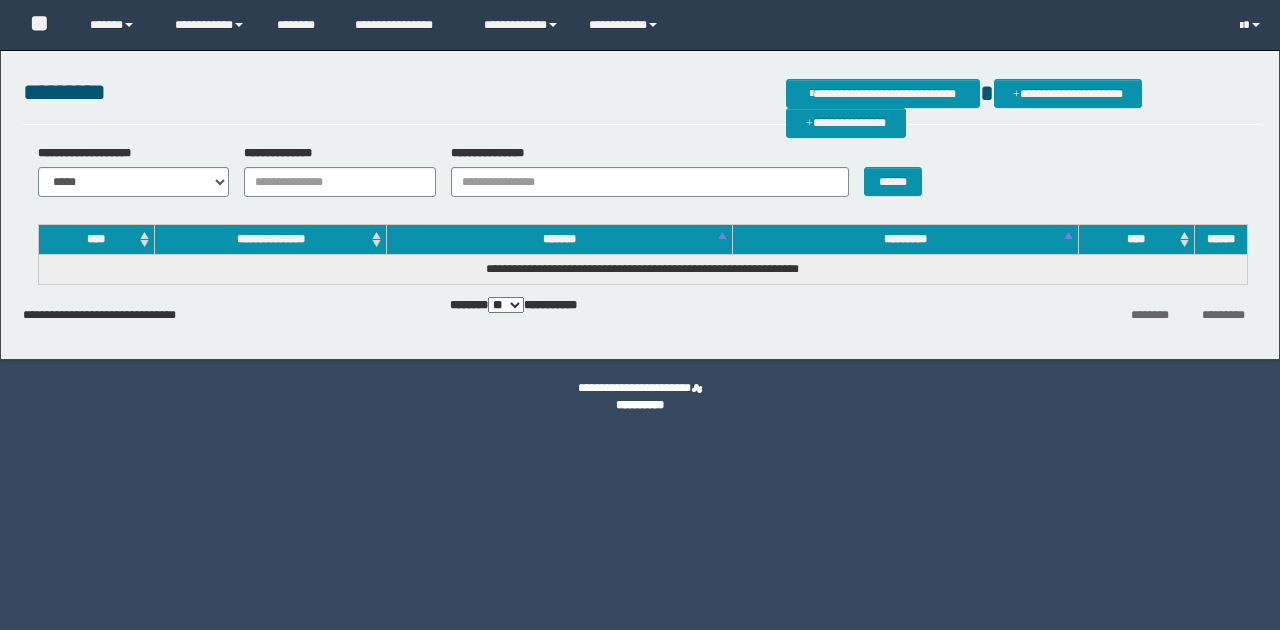 scroll, scrollTop: 0, scrollLeft: 0, axis: both 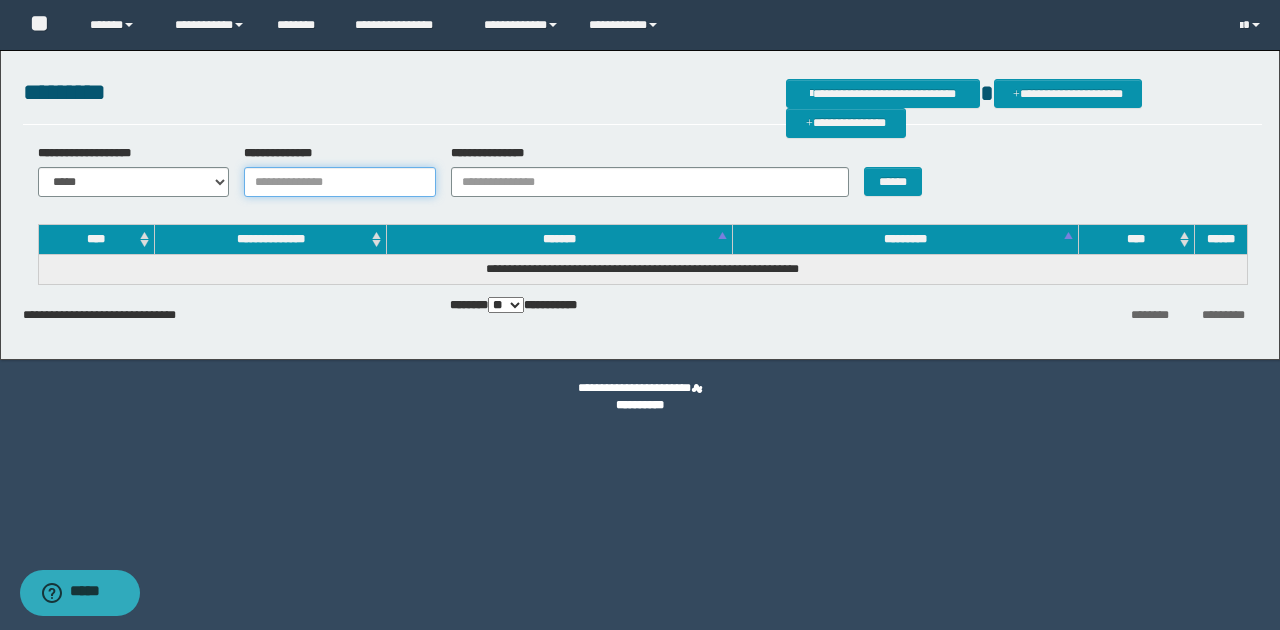 click on "**********" at bounding box center (340, 182) 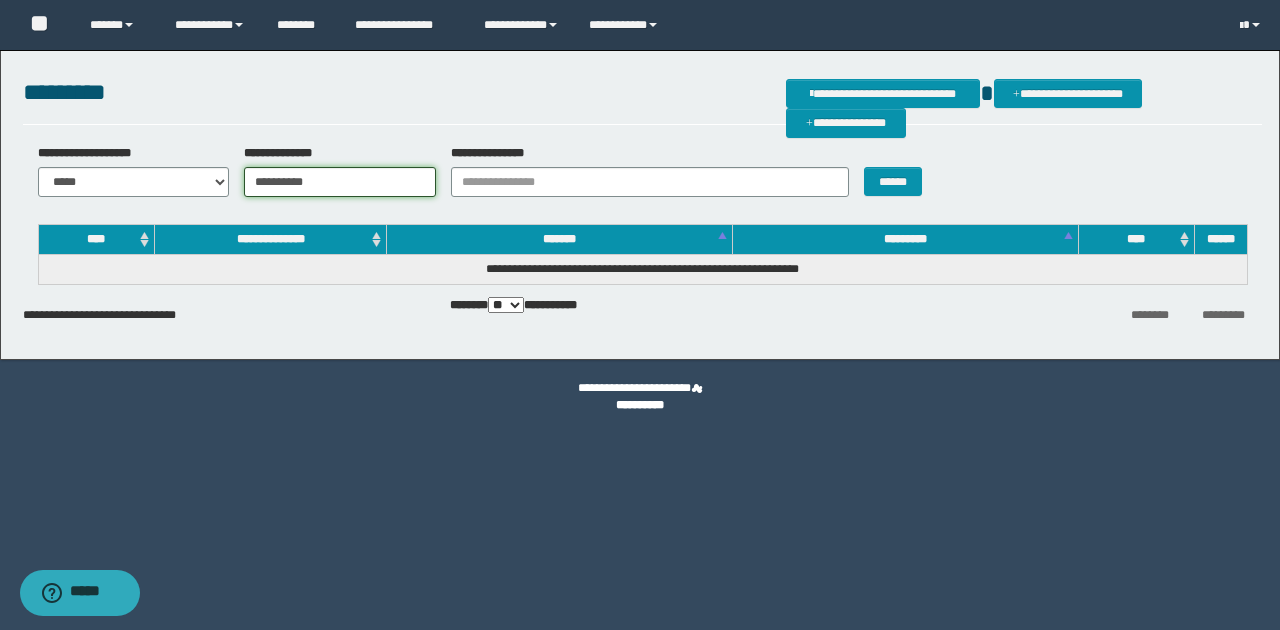 type on "**********" 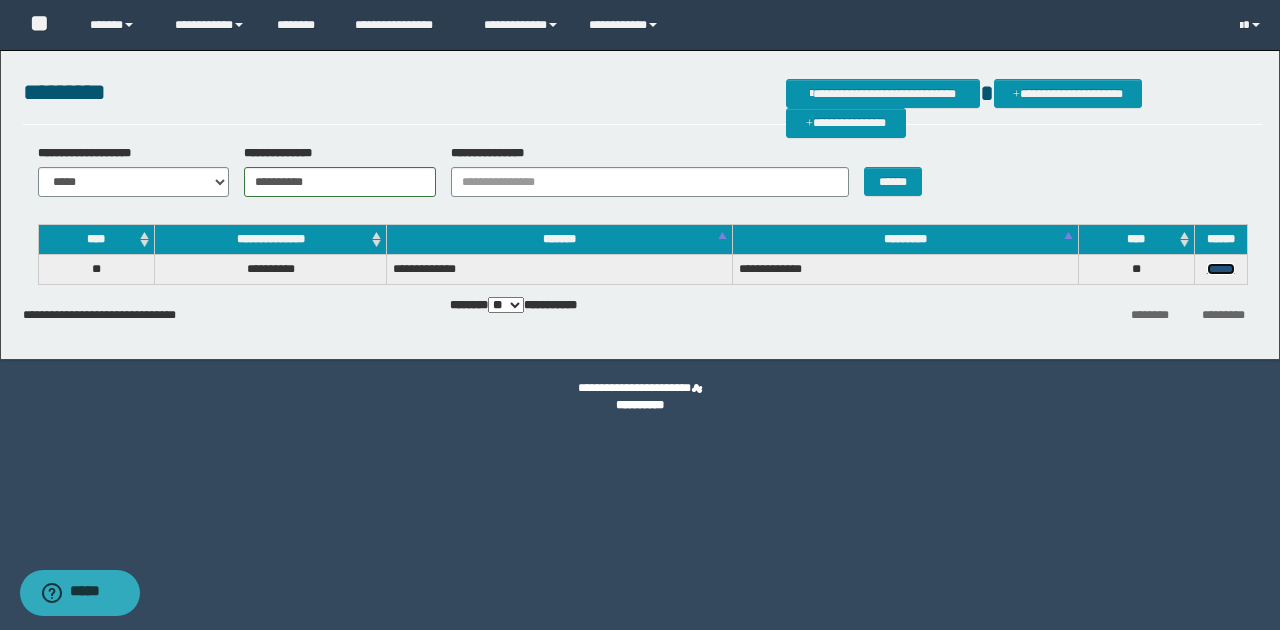 click on "******" at bounding box center (1221, 269) 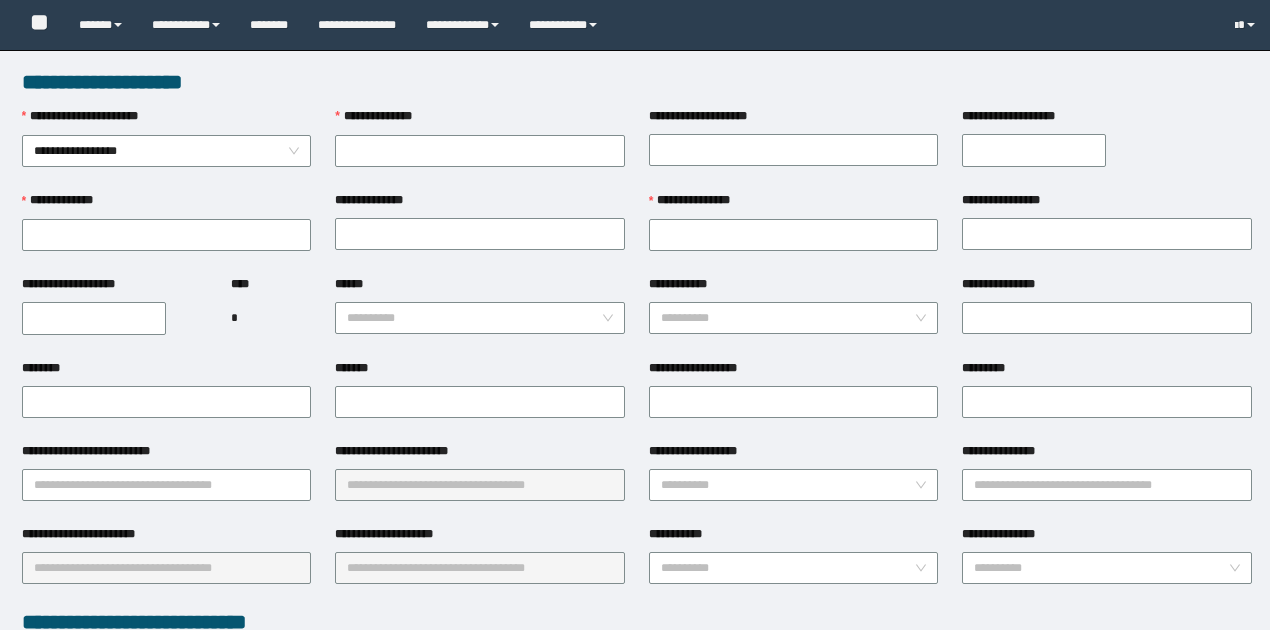 scroll, scrollTop: 0, scrollLeft: 0, axis: both 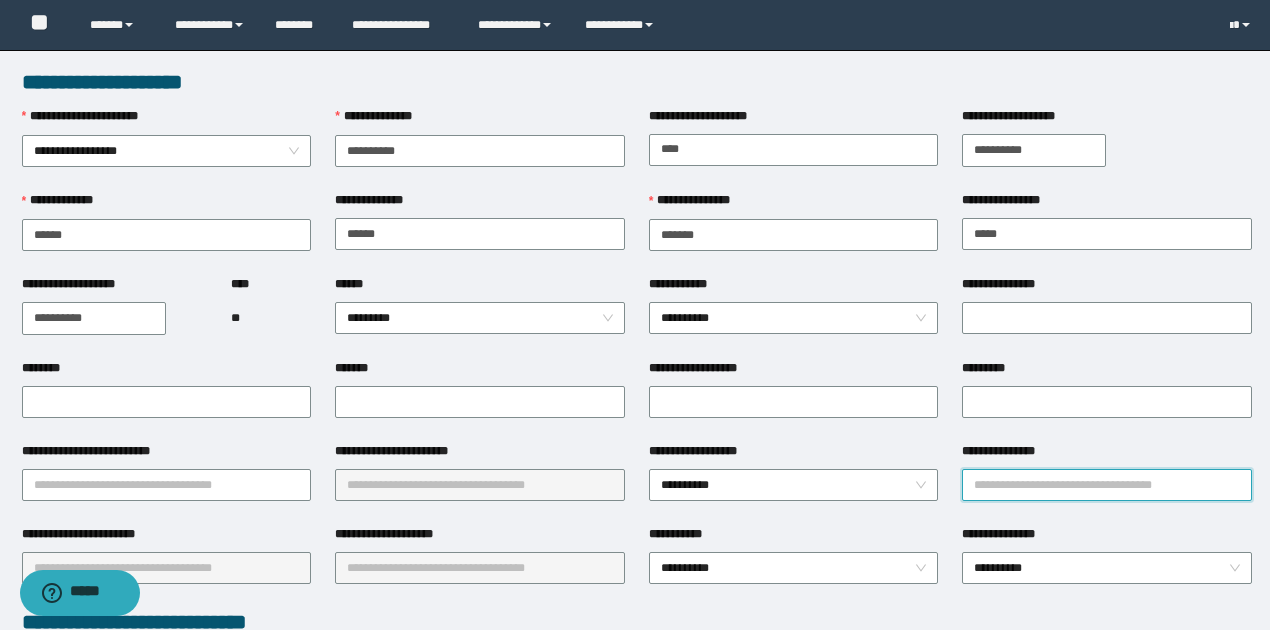 click on "**********" at bounding box center [1107, 485] 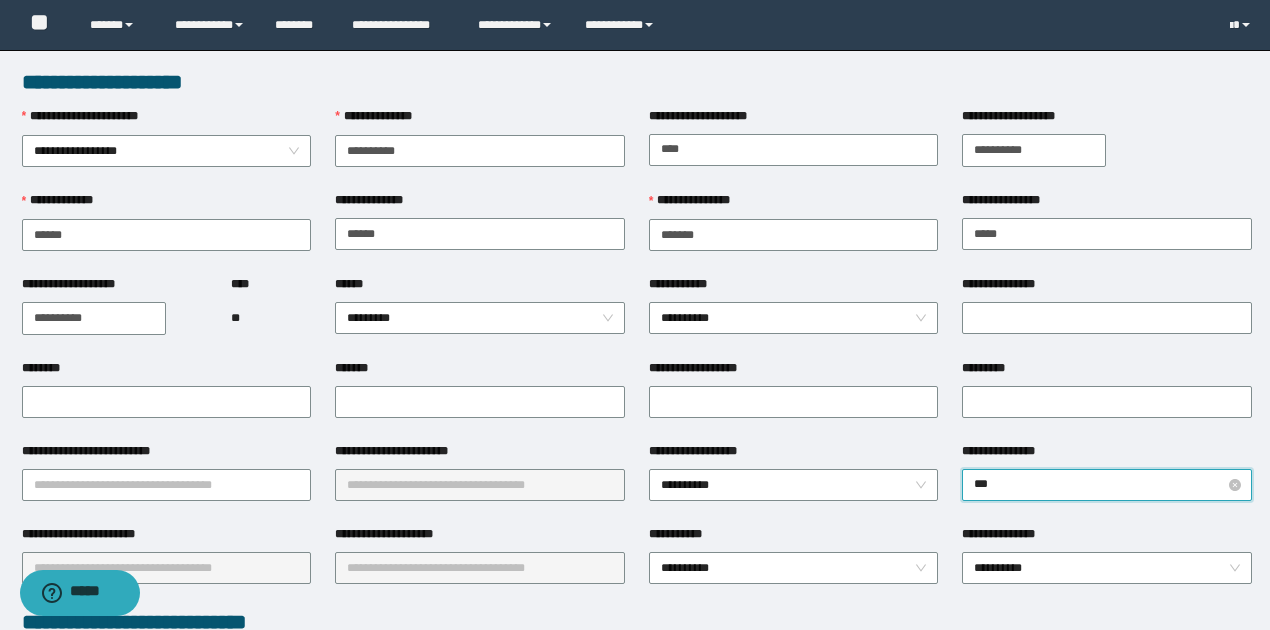 type on "****" 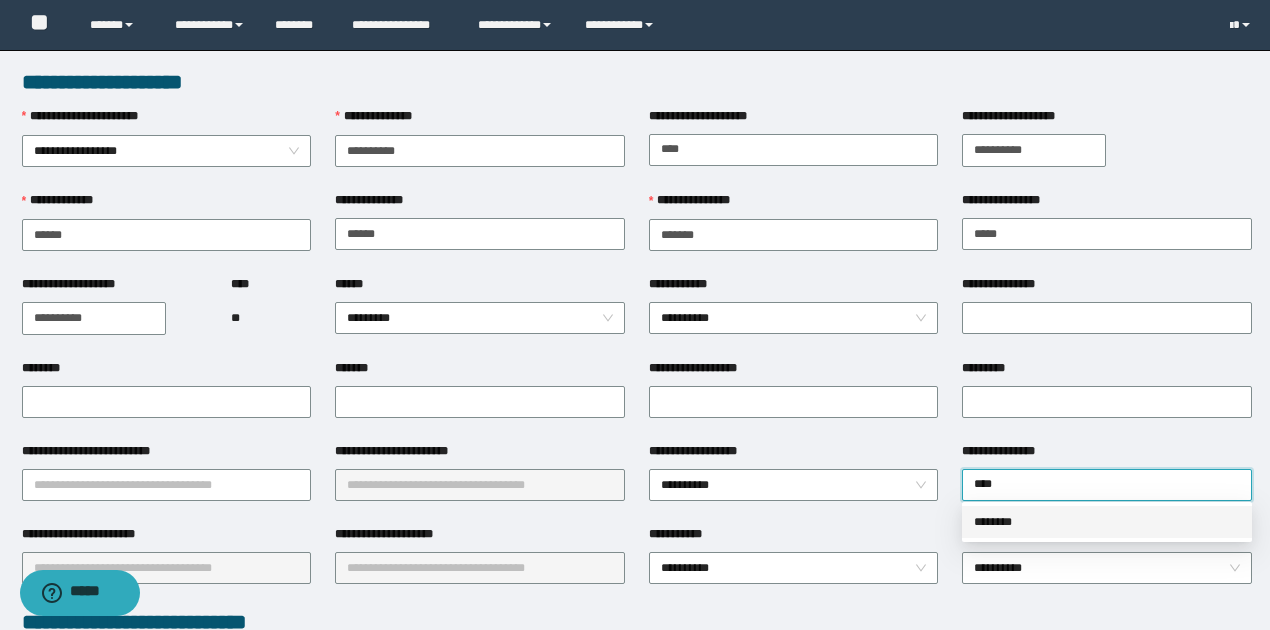 click on "********" at bounding box center [1107, 522] 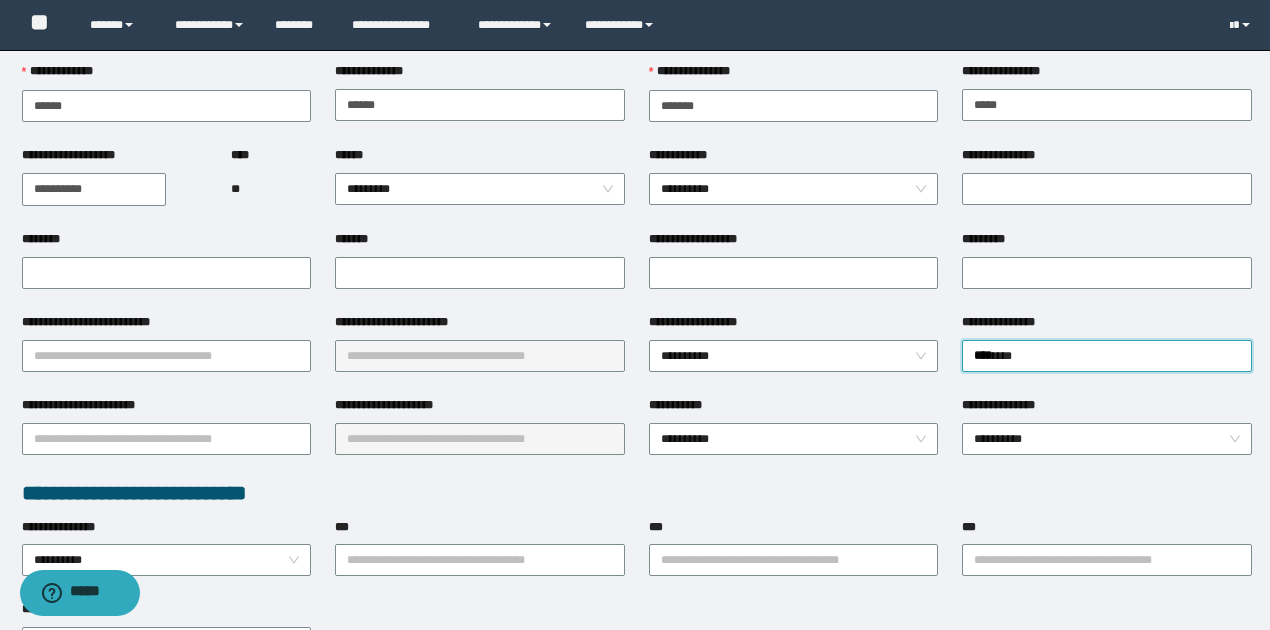 scroll, scrollTop: 133, scrollLeft: 0, axis: vertical 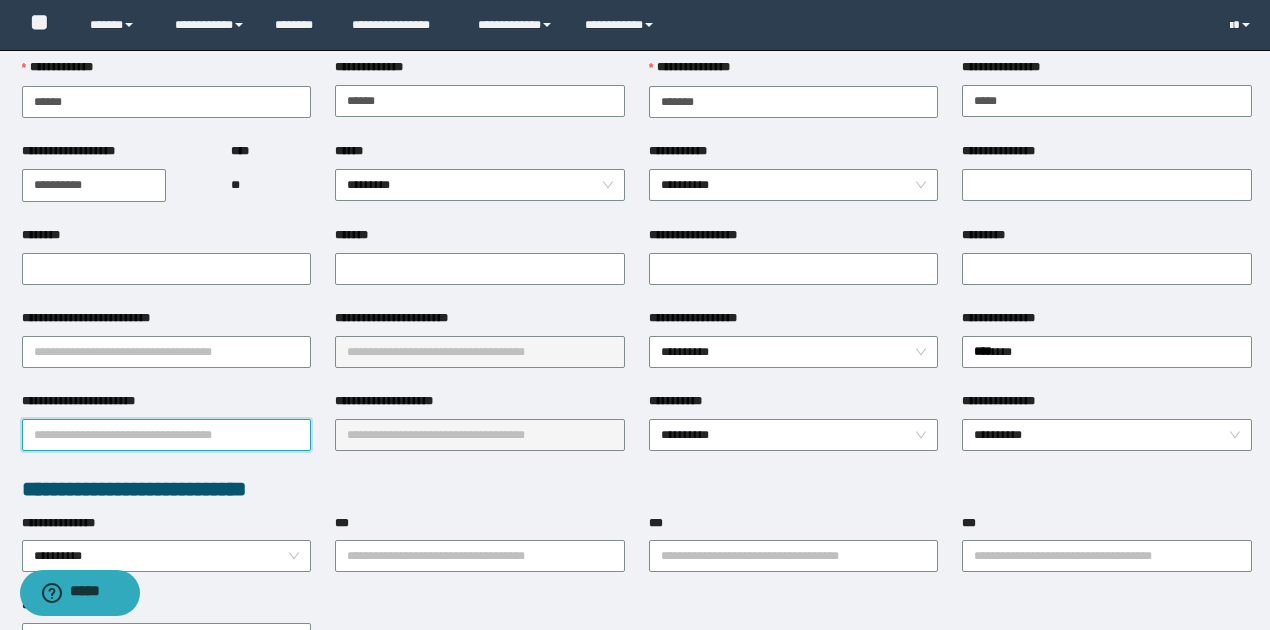 click on "**********" at bounding box center (167, 435) 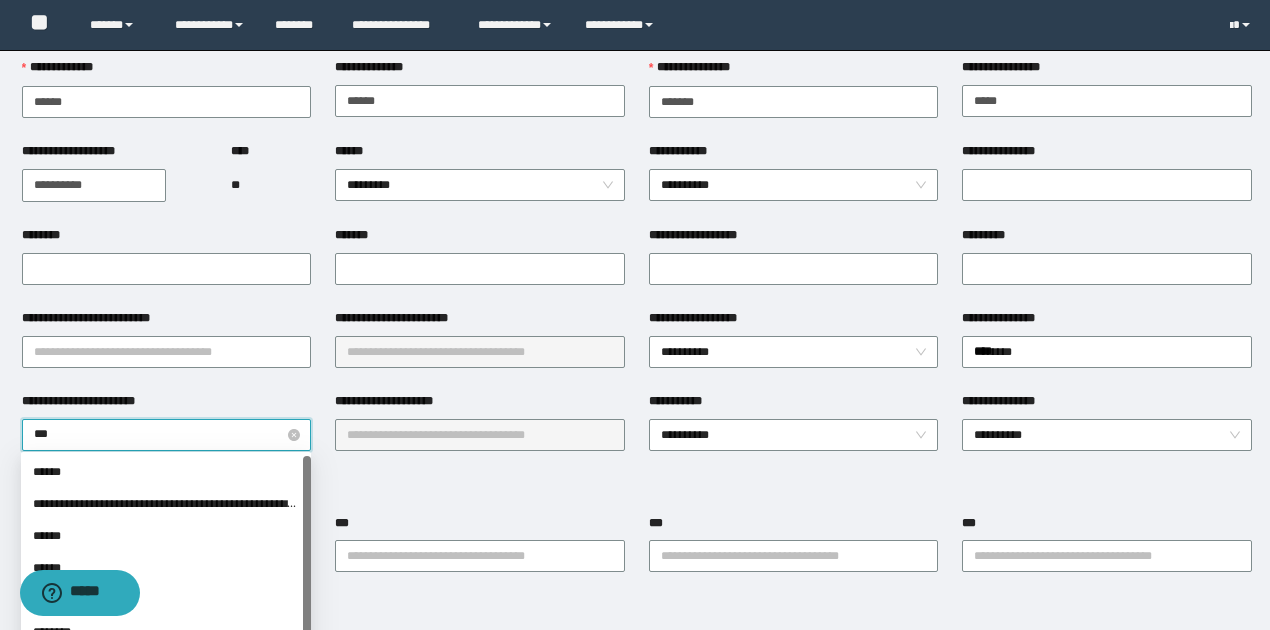 type on "****" 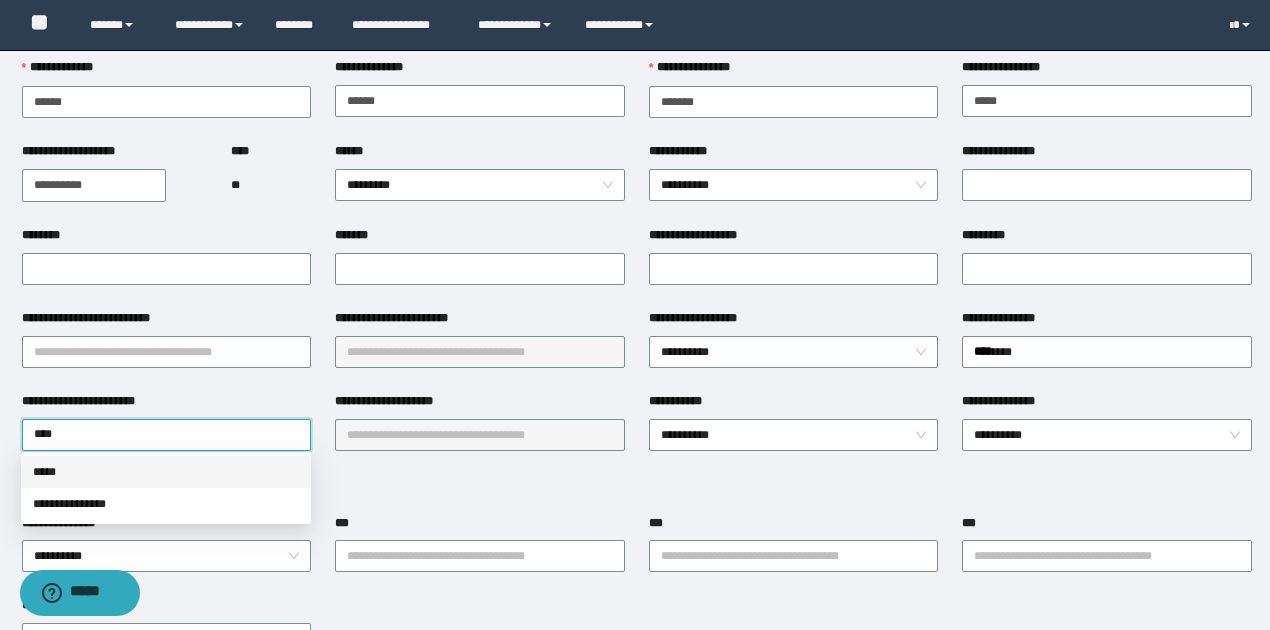 click on "*****" at bounding box center (166, 472) 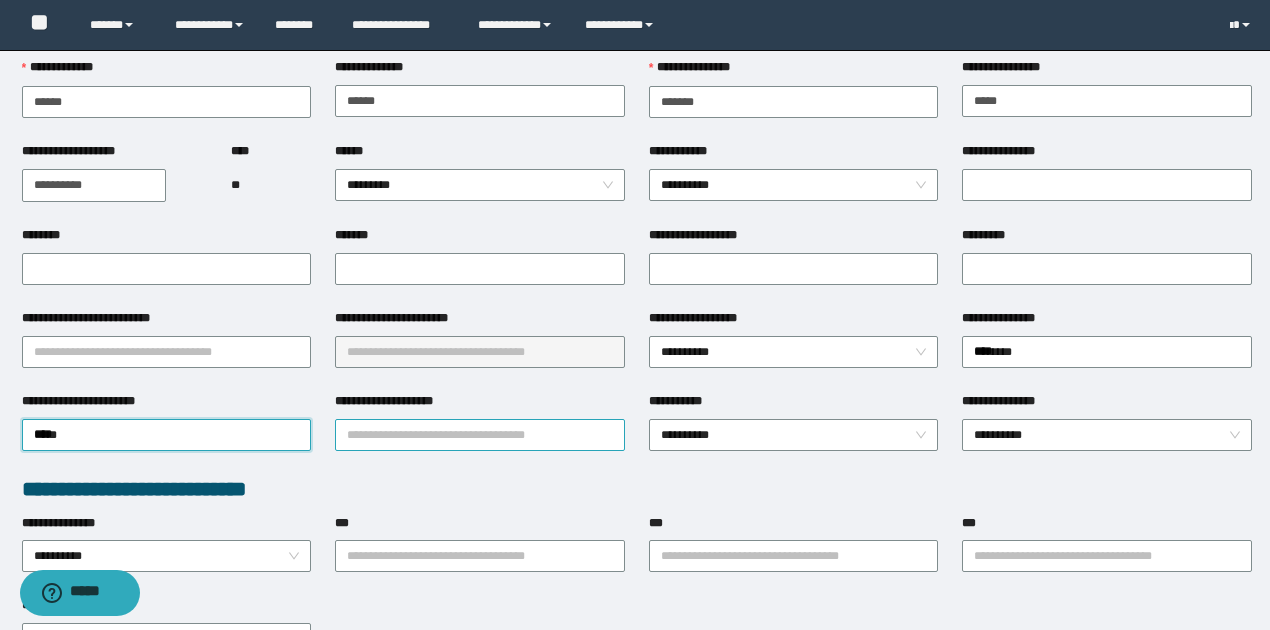 click on "**********" at bounding box center (480, 435) 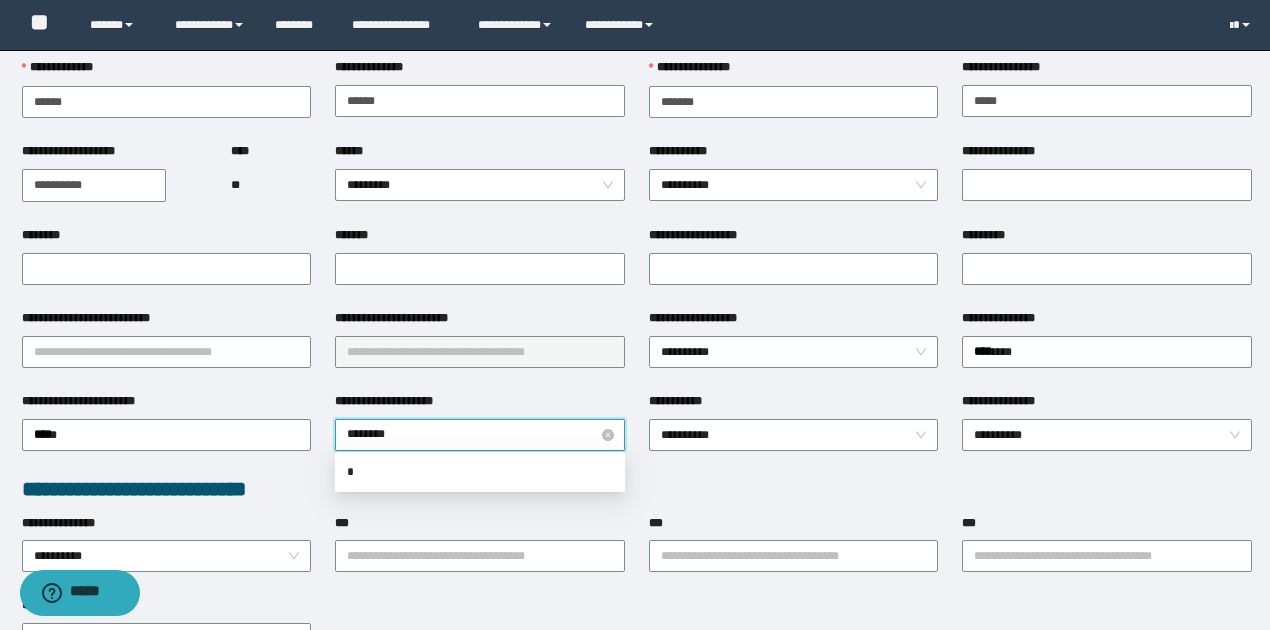 type on "*********" 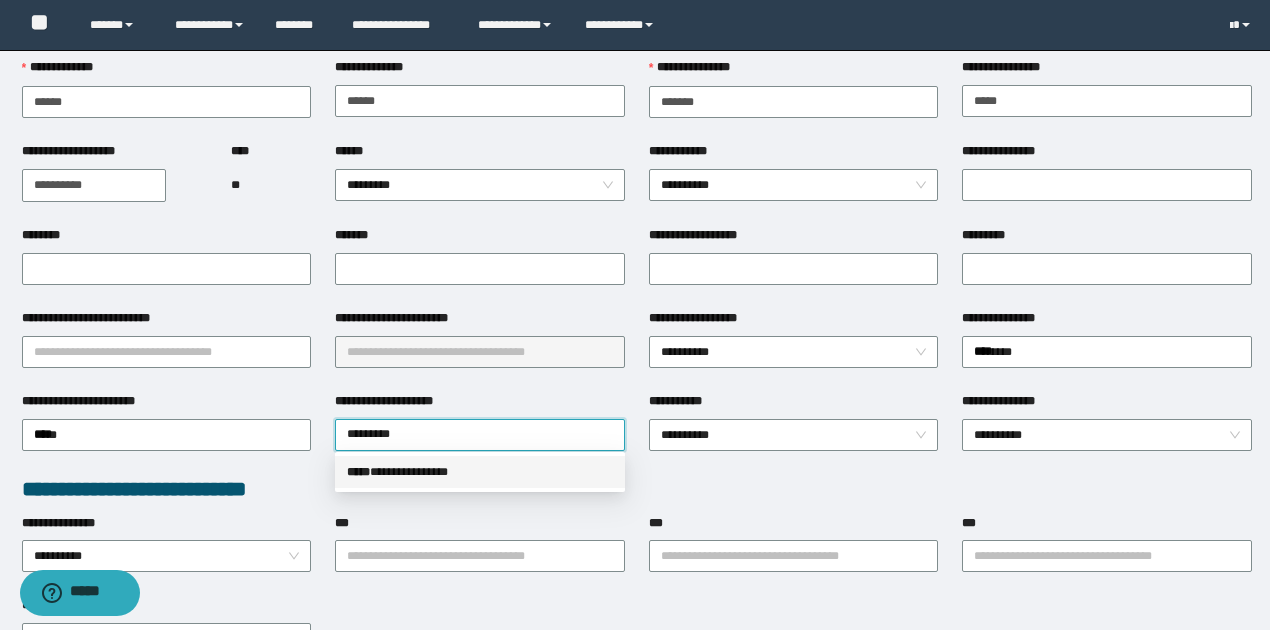 click on "**********" at bounding box center [480, 472] 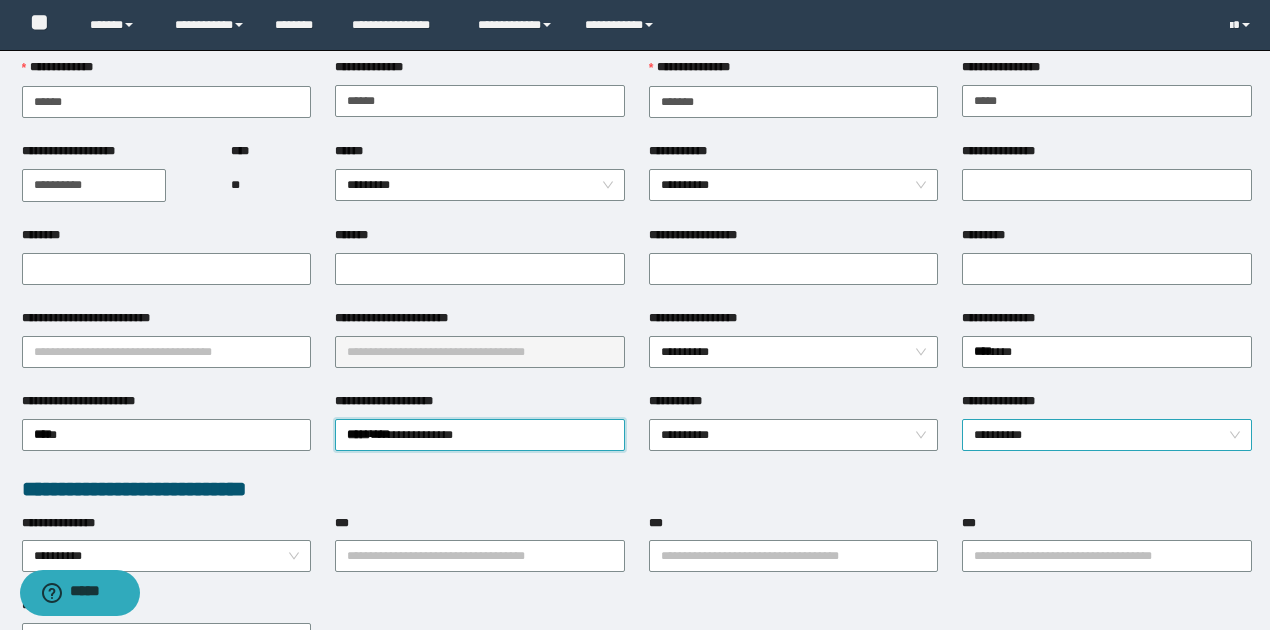 click on "**********" at bounding box center [1107, 435] 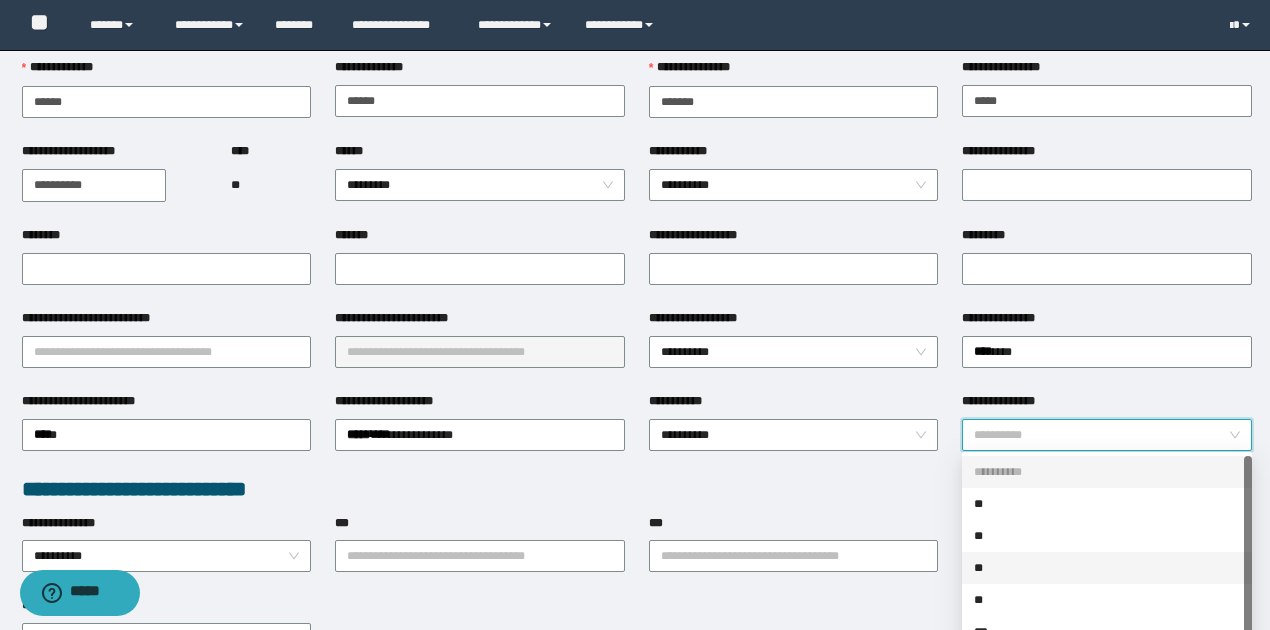 click on "**" at bounding box center (1107, 568) 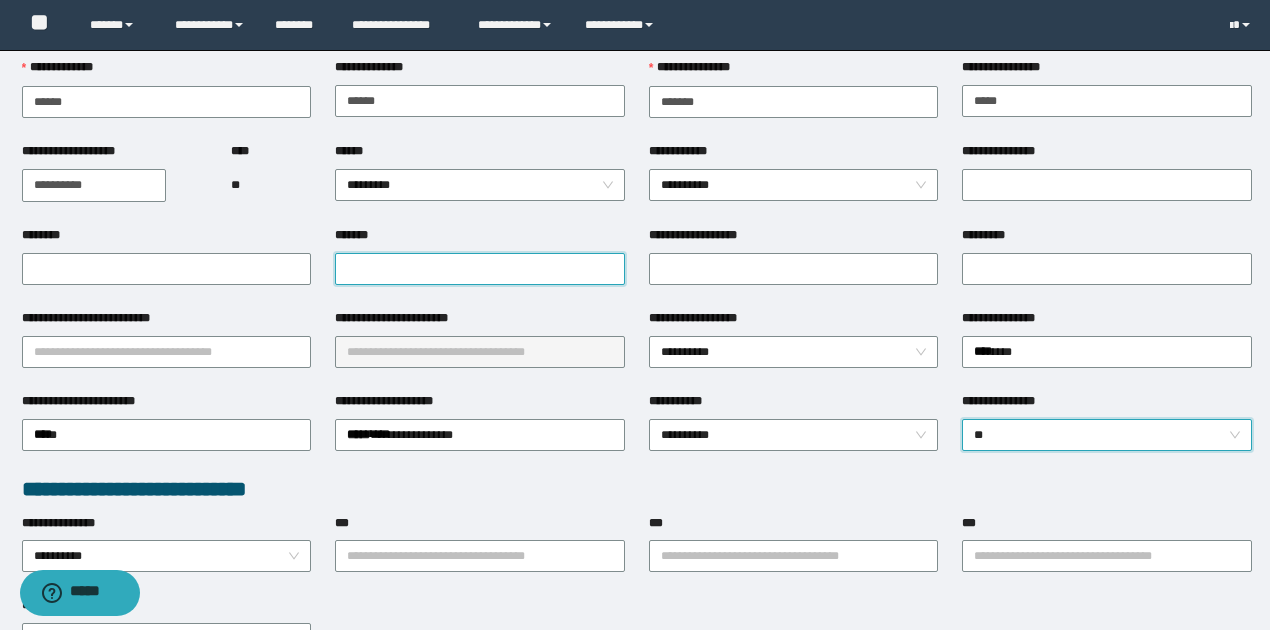 click on "*******" at bounding box center (480, 269) 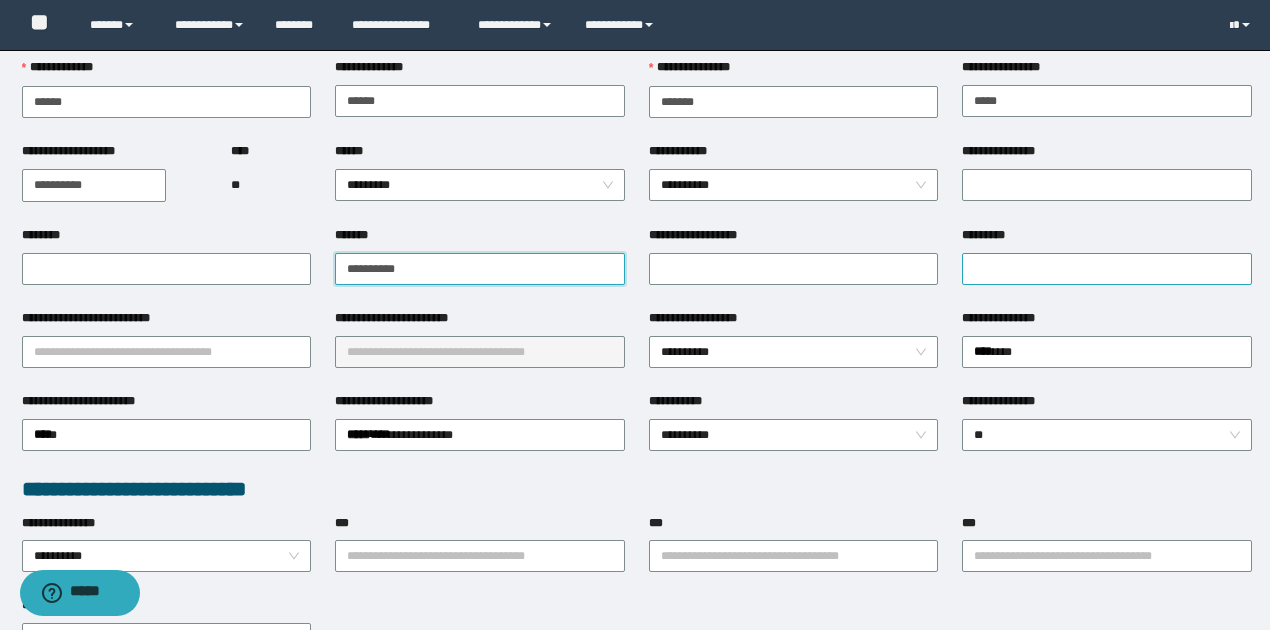 type on "**********" 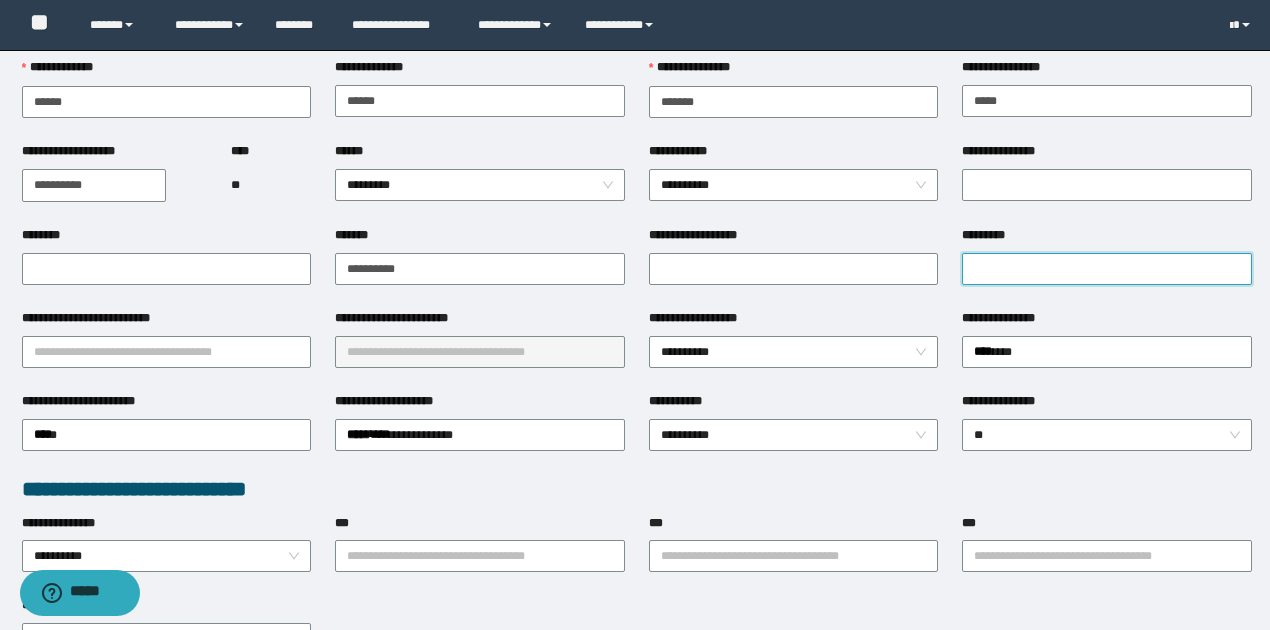 click on "*********" at bounding box center [1107, 269] 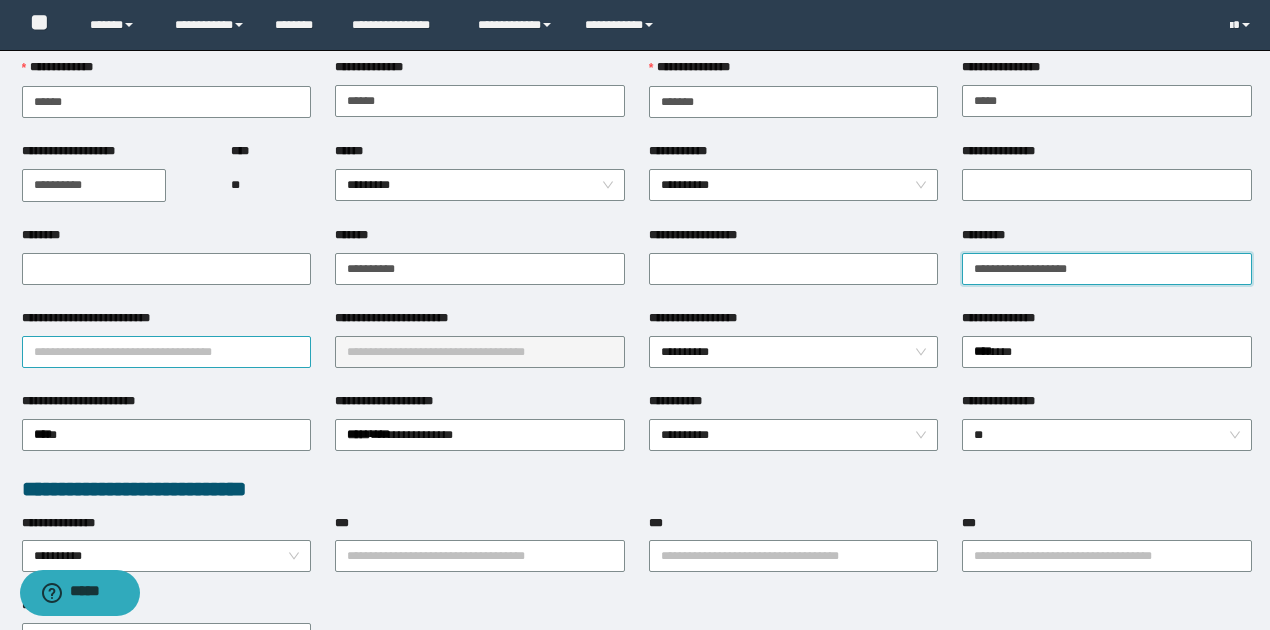 type on "**********" 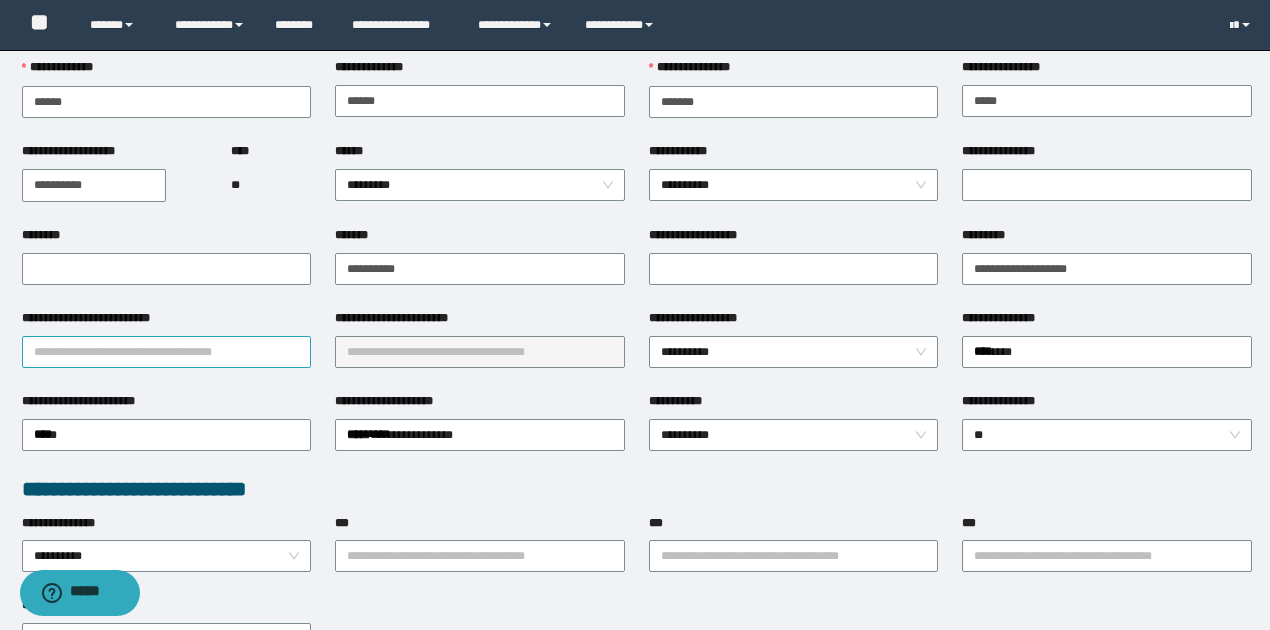 click on "**********" at bounding box center (167, 352) 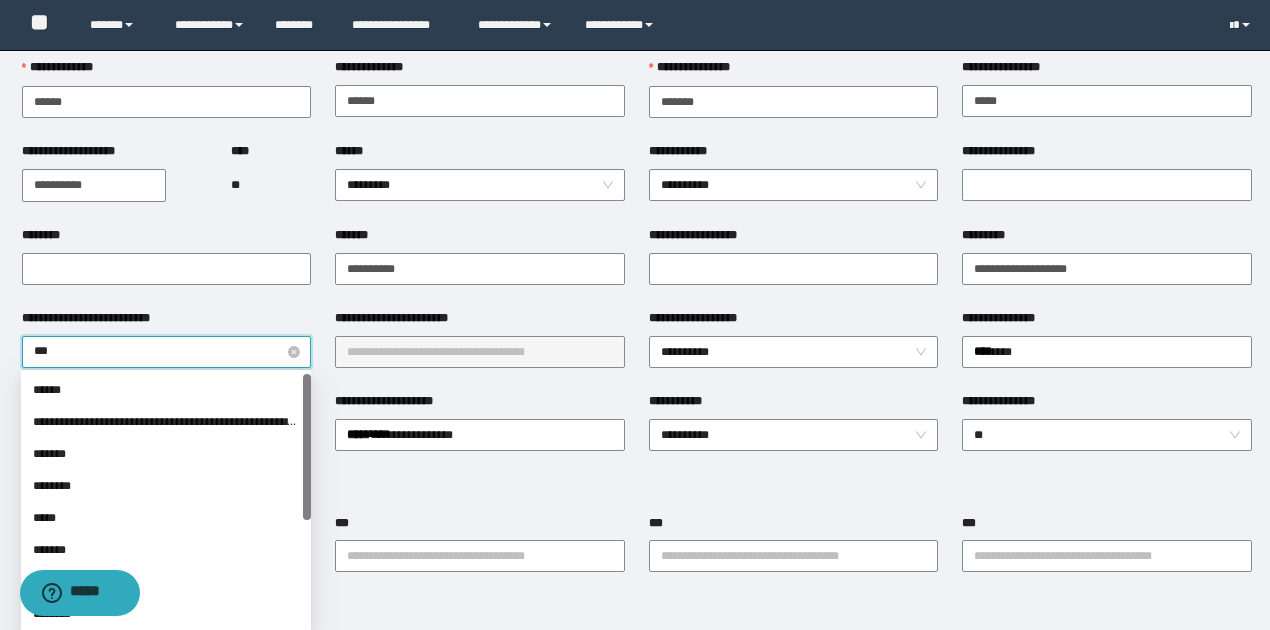 type on "****" 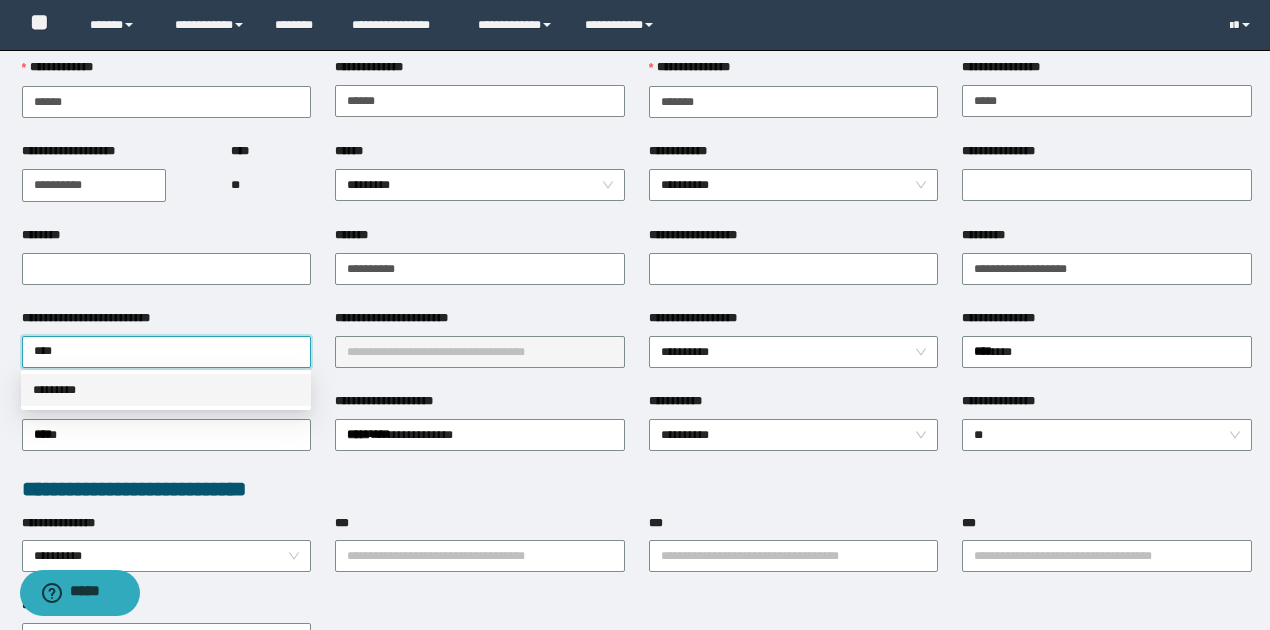 click on "*********" at bounding box center (166, 390) 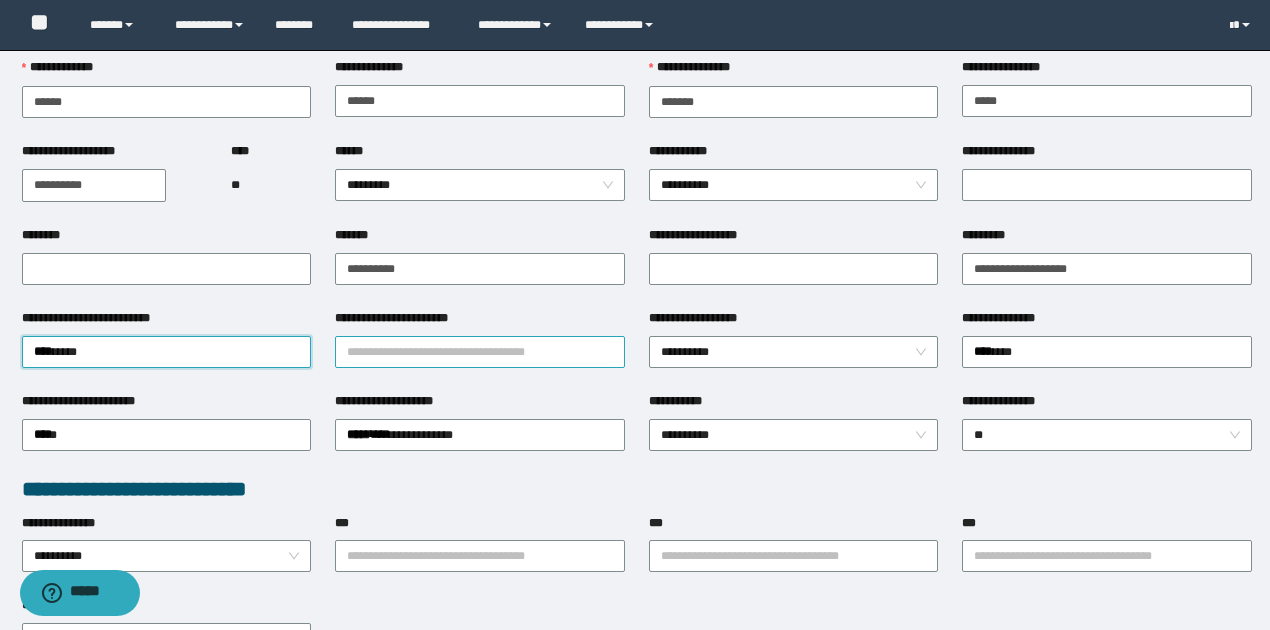 click on "**********" at bounding box center (480, 352) 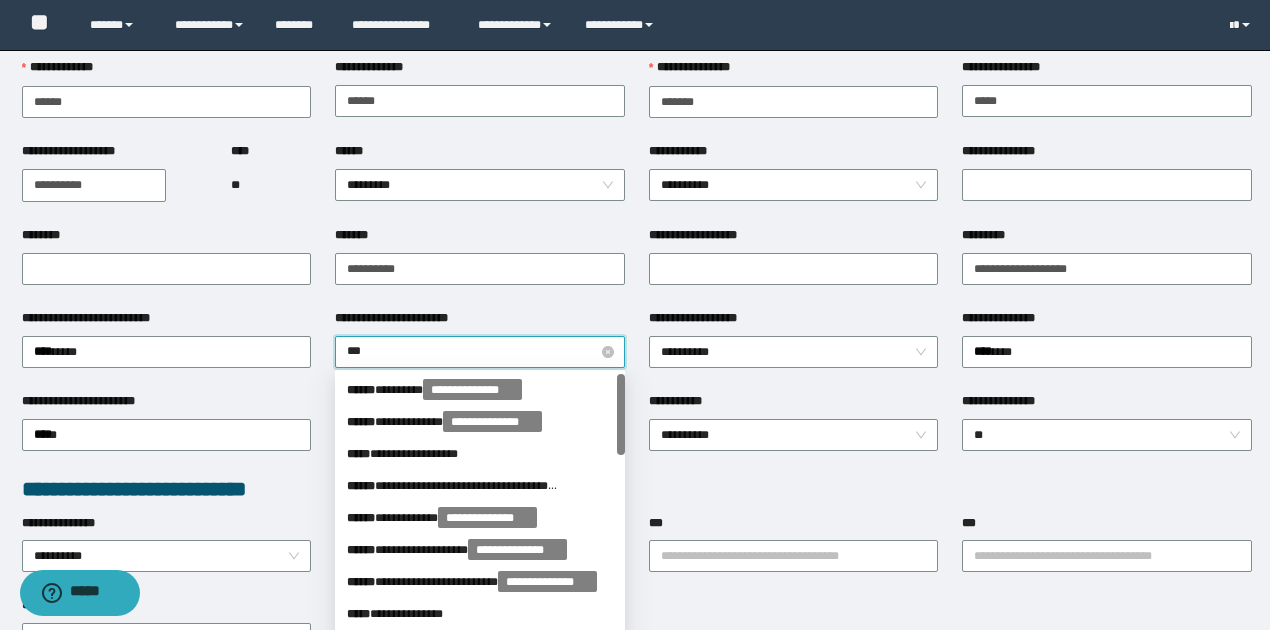 type on "****" 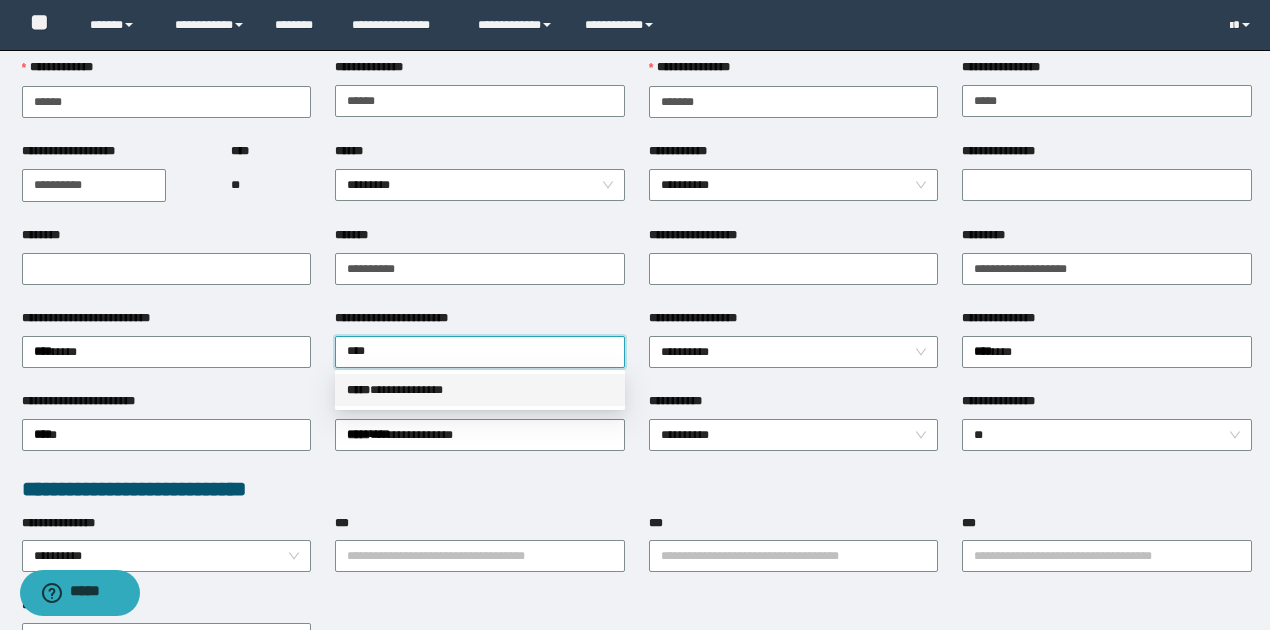 click on "**********" at bounding box center [480, 390] 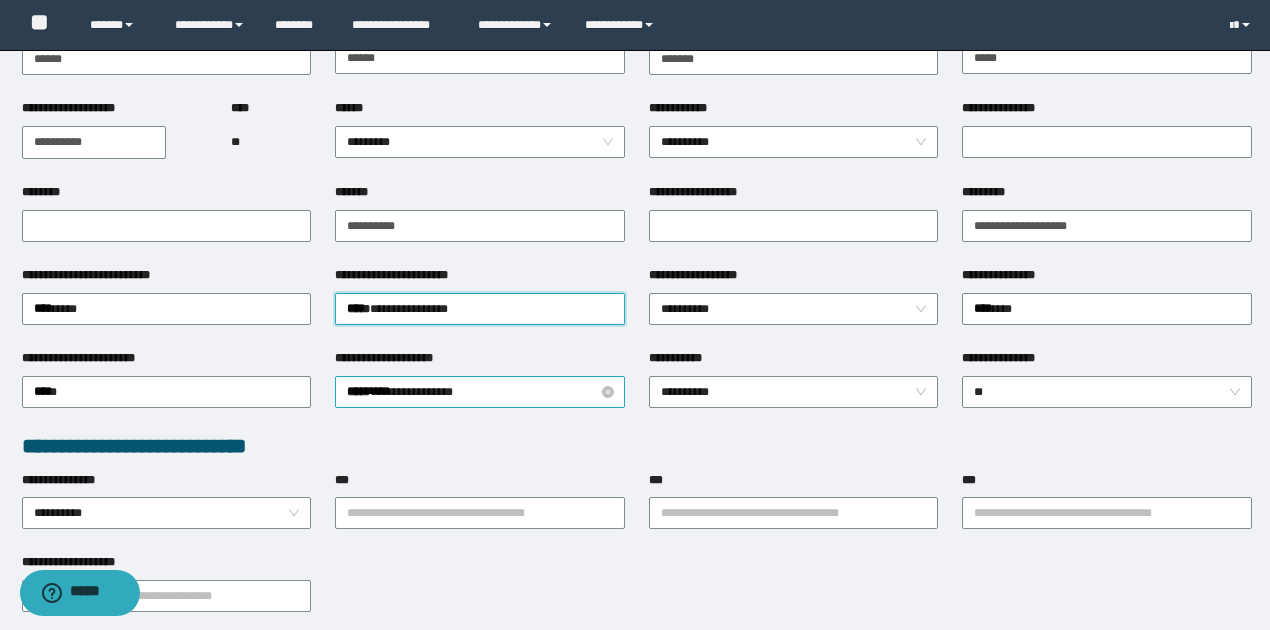 scroll, scrollTop: 200, scrollLeft: 0, axis: vertical 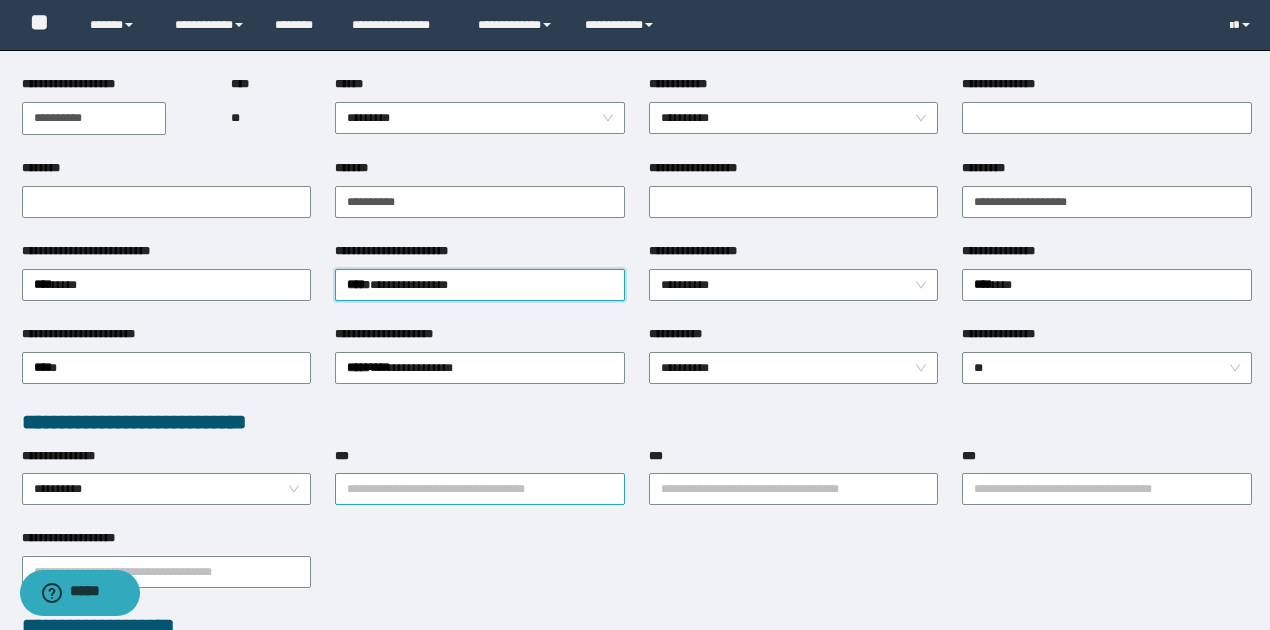 click on "***" at bounding box center (480, 489) 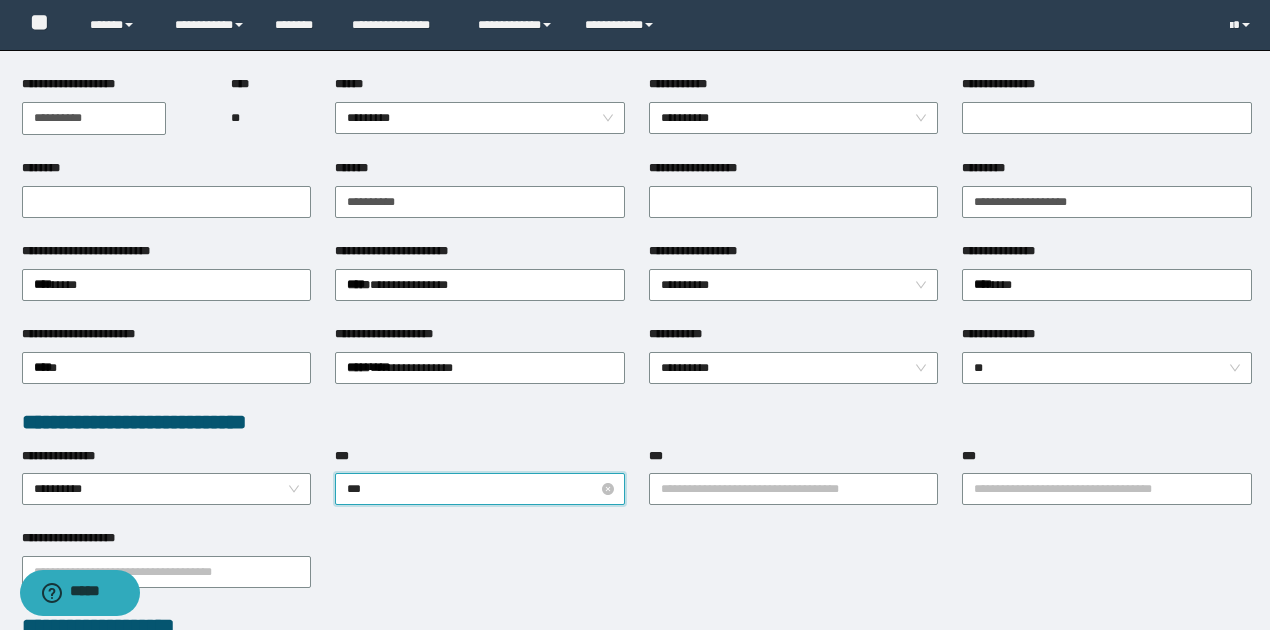 type on "****" 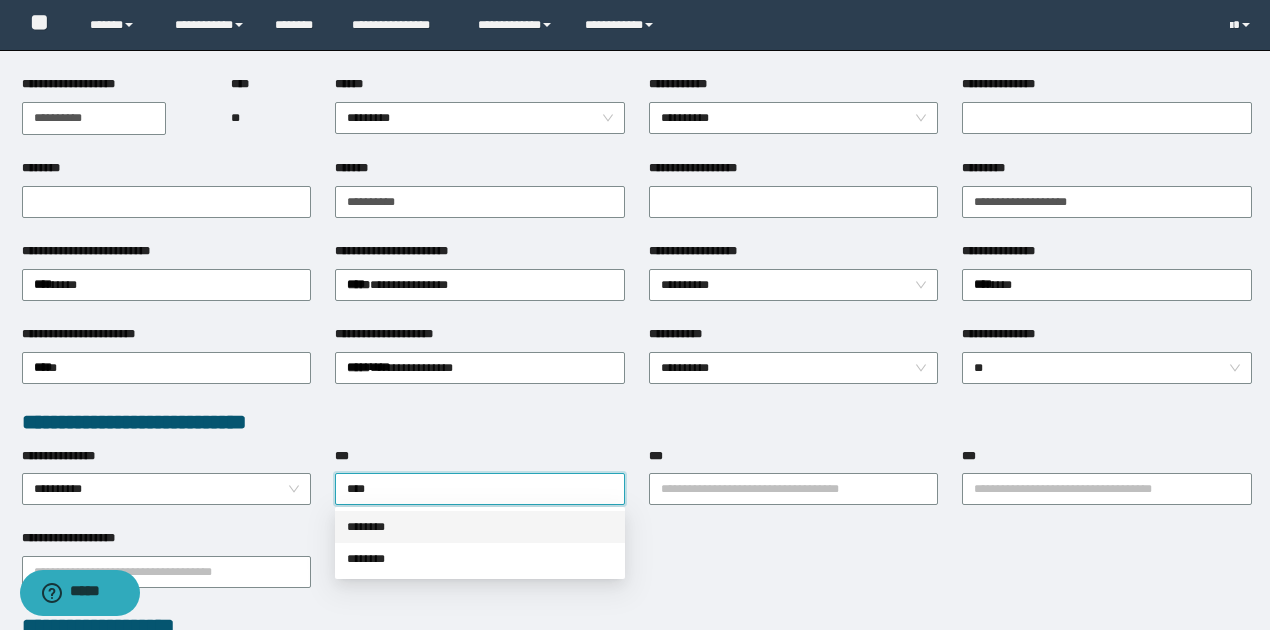 click on "********" at bounding box center [480, 527] 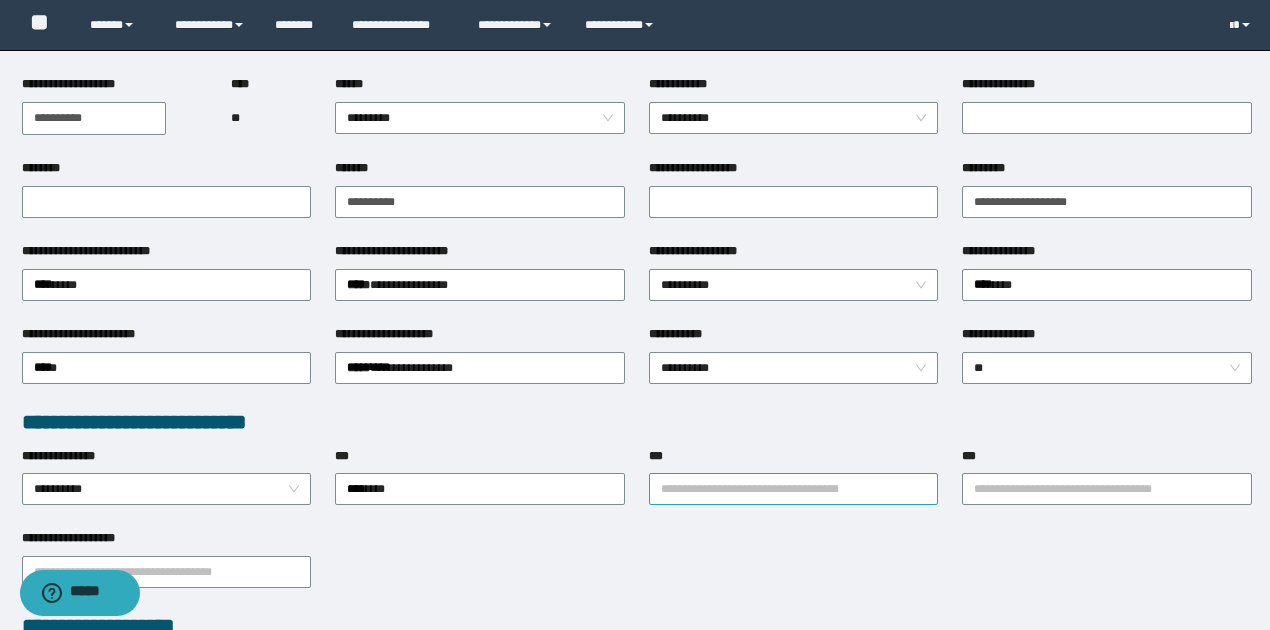 click on "***" at bounding box center [794, 489] 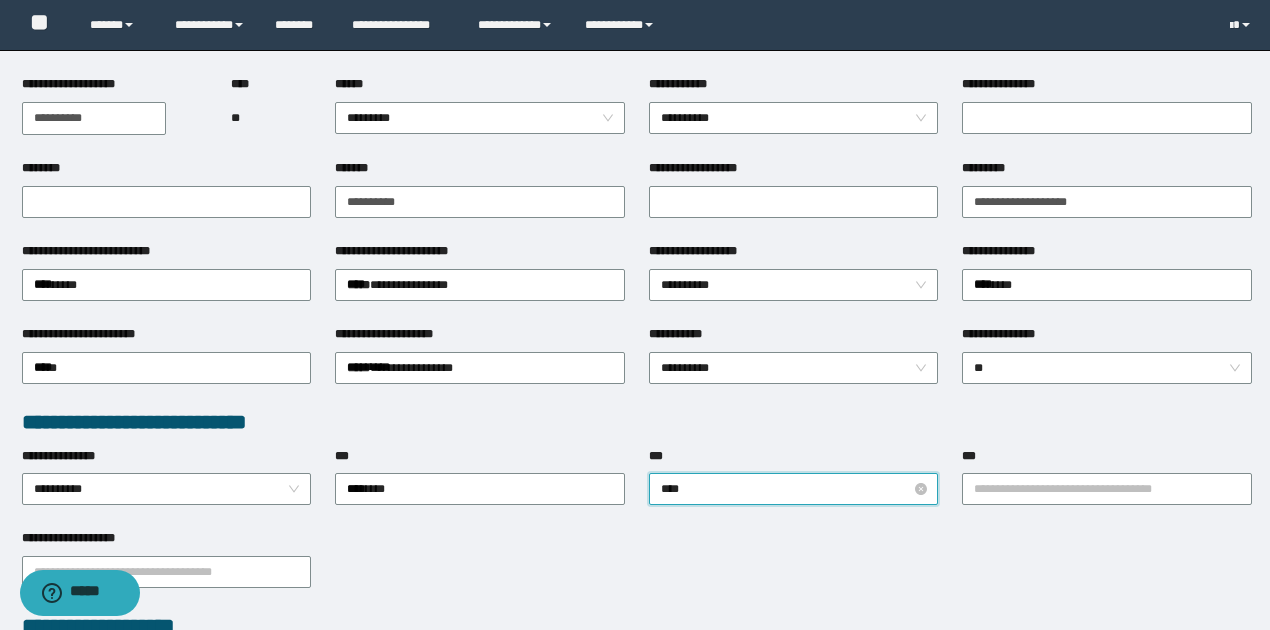 type on "*****" 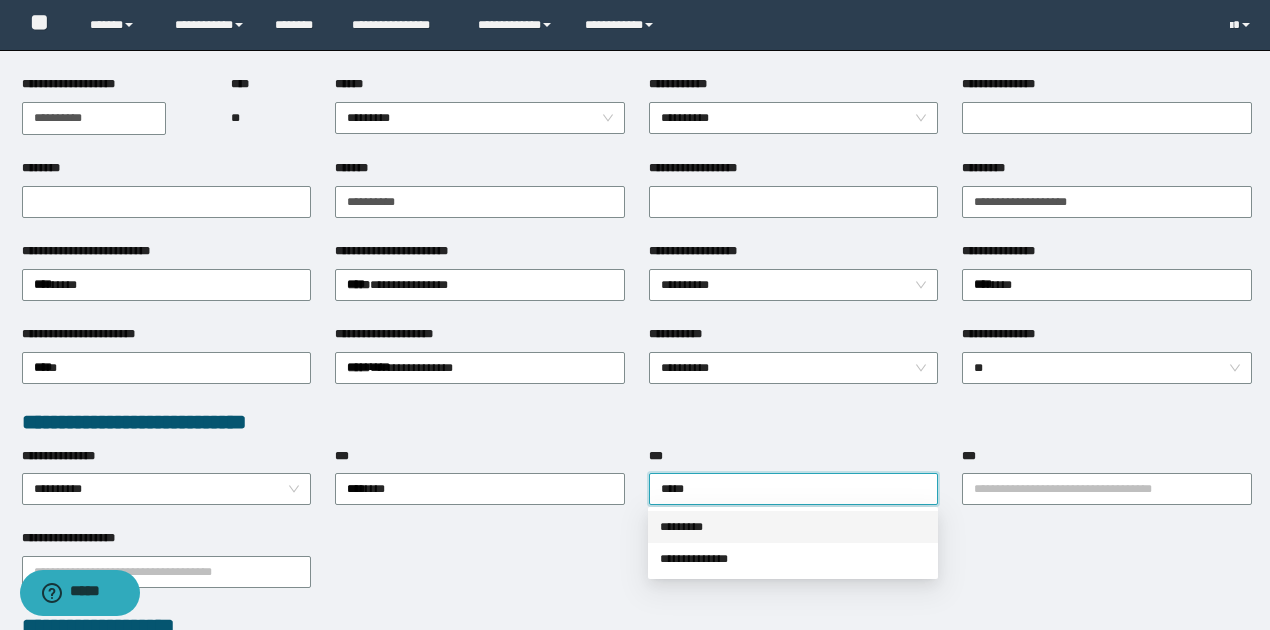 click on "*********" at bounding box center (793, 527) 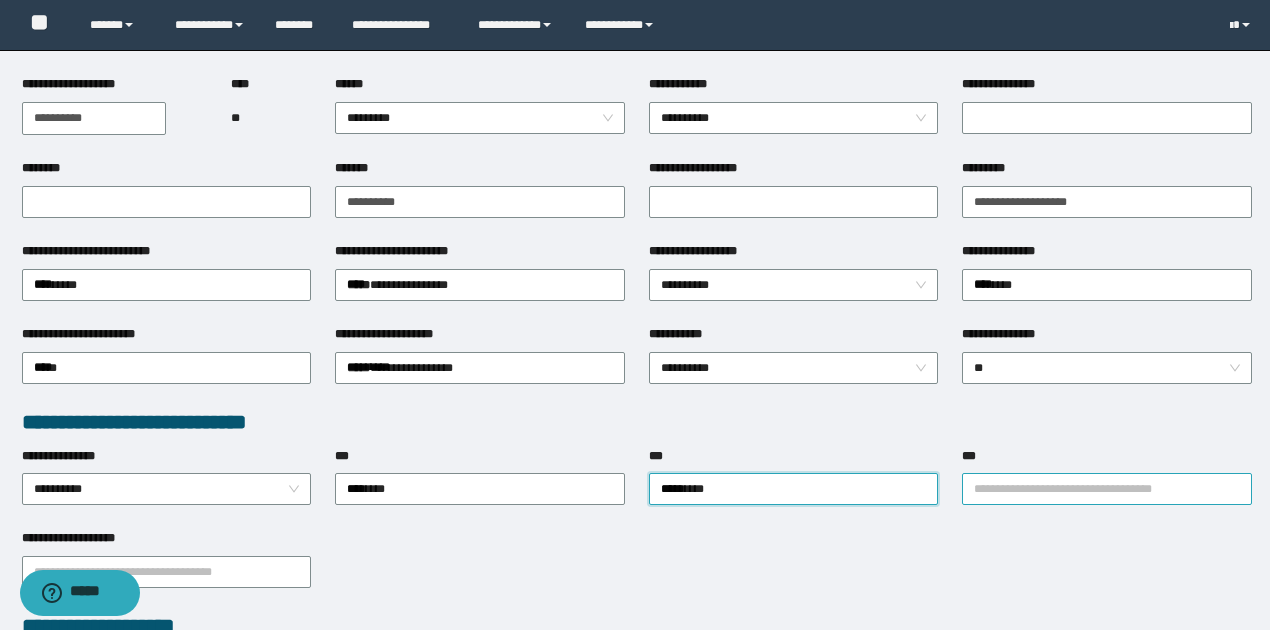 click on "***" at bounding box center [1107, 489] 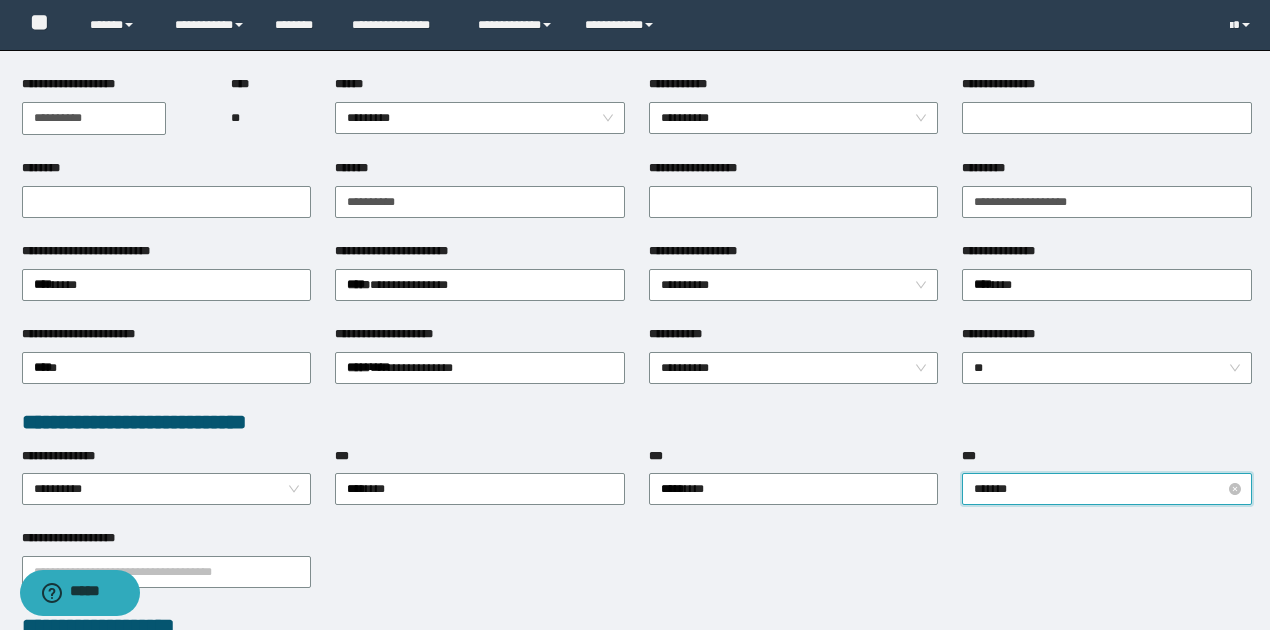 type on "********" 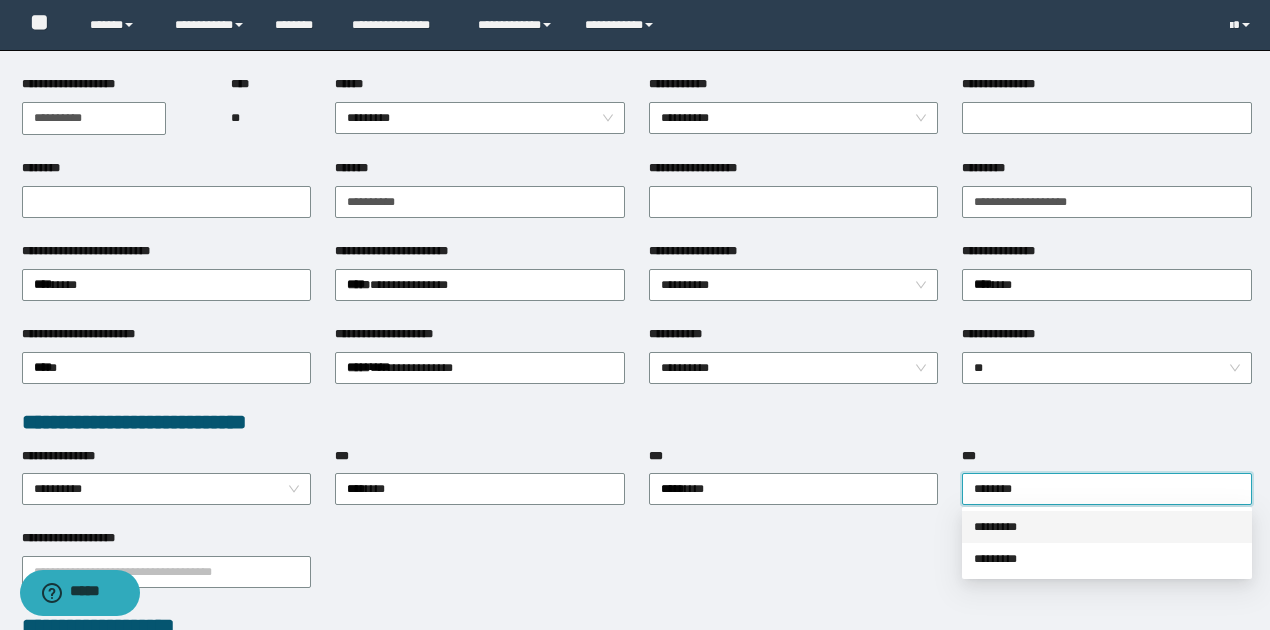 click on "*********" at bounding box center (1107, 527) 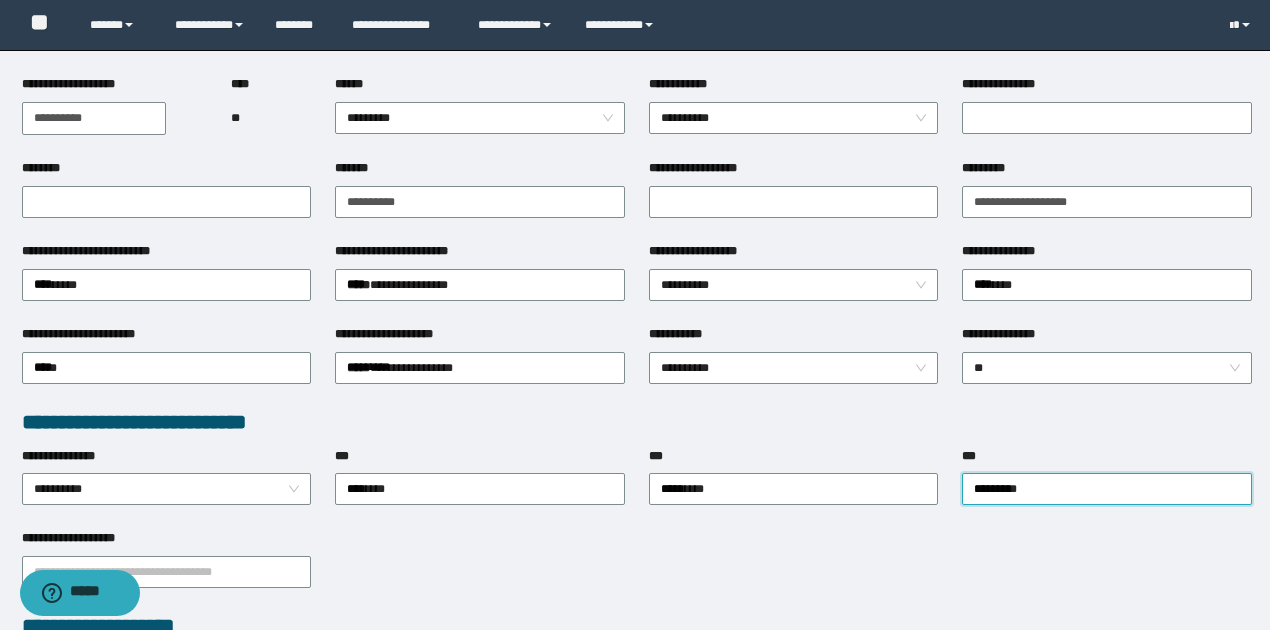 scroll, scrollTop: 266, scrollLeft: 0, axis: vertical 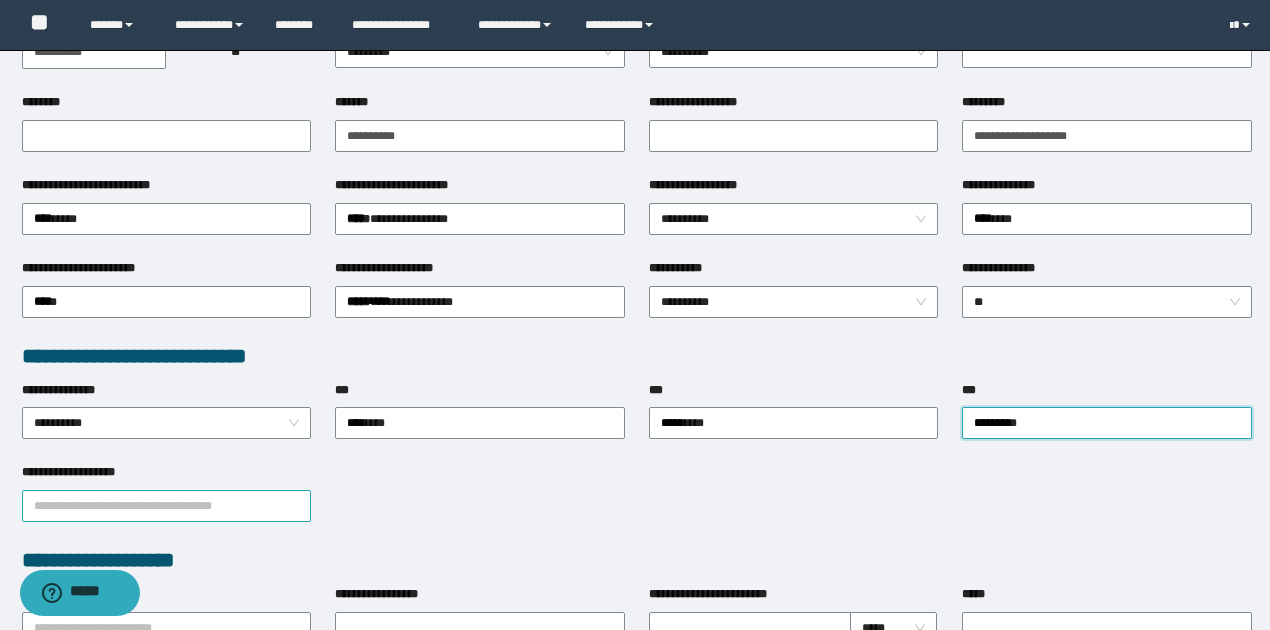 click on "**********" at bounding box center [167, 506] 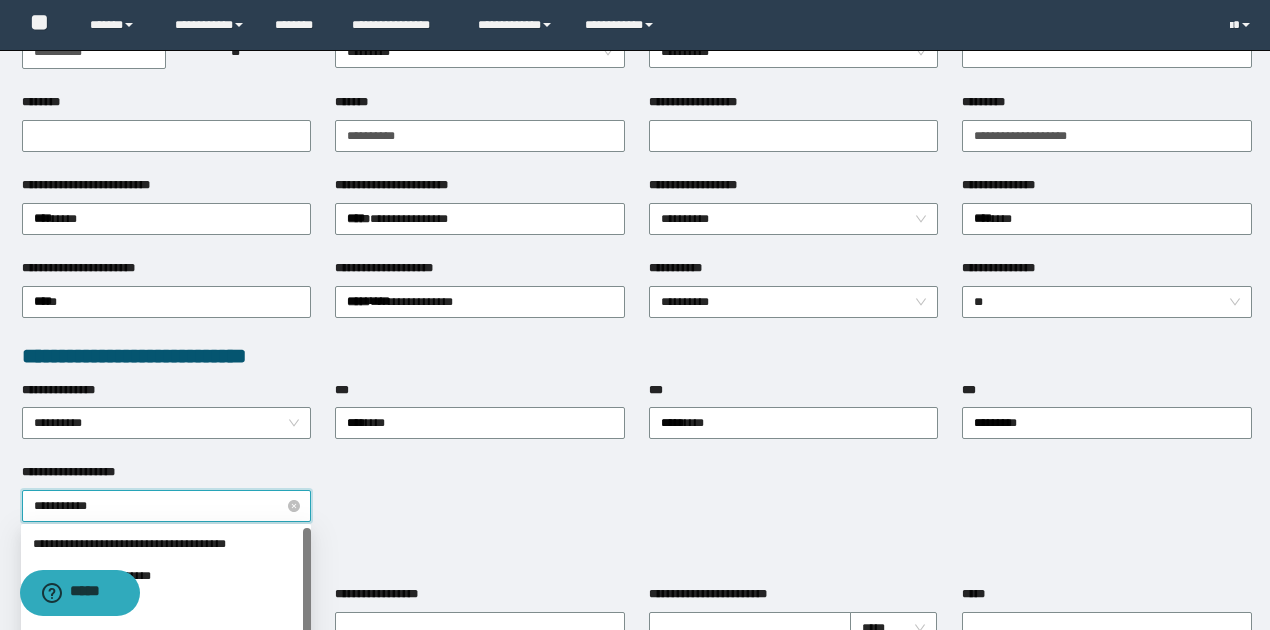 type on "**********" 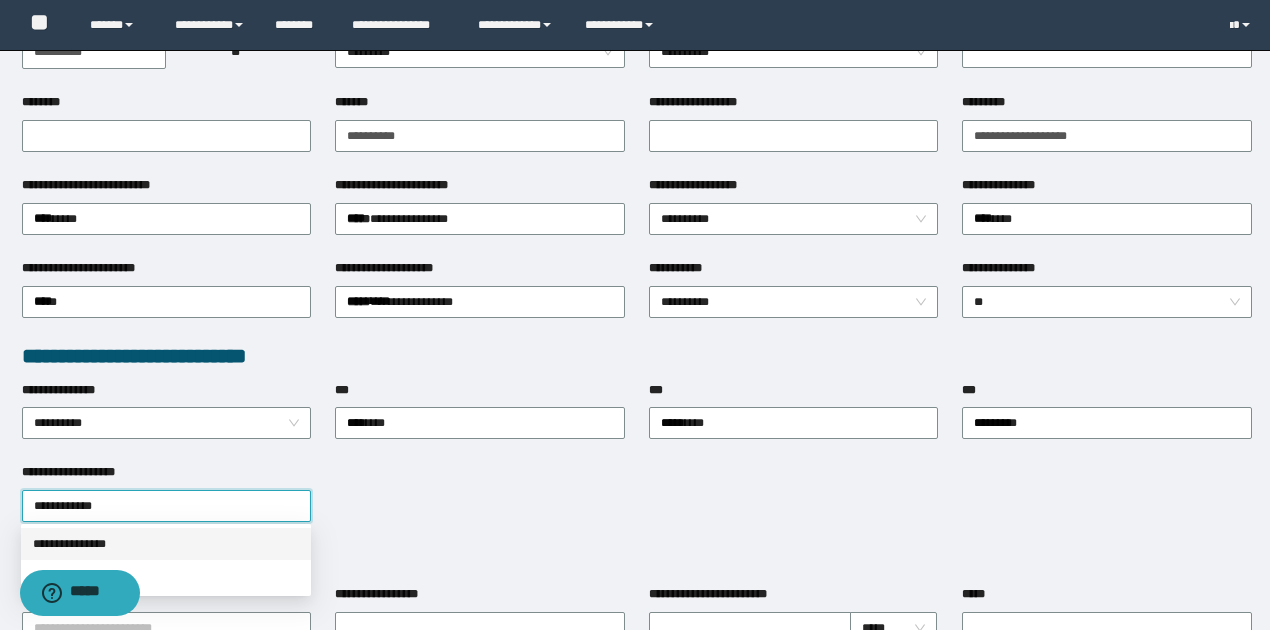 click on "**********" at bounding box center (166, 544) 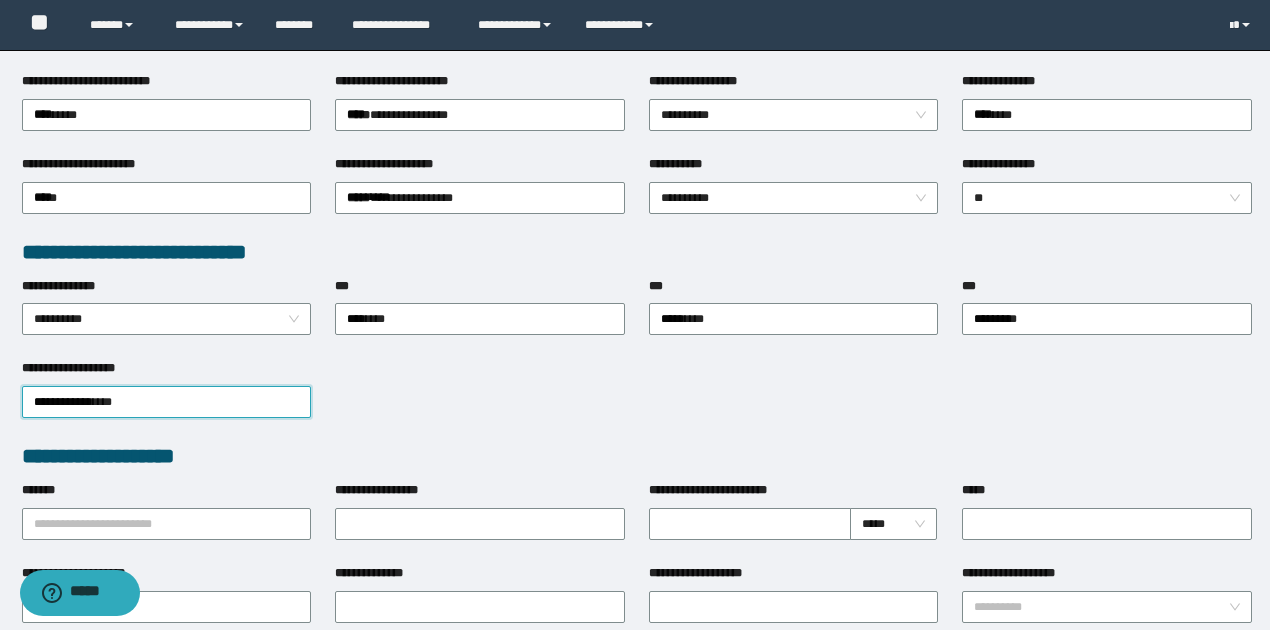 scroll, scrollTop: 400, scrollLeft: 0, axis: vertical 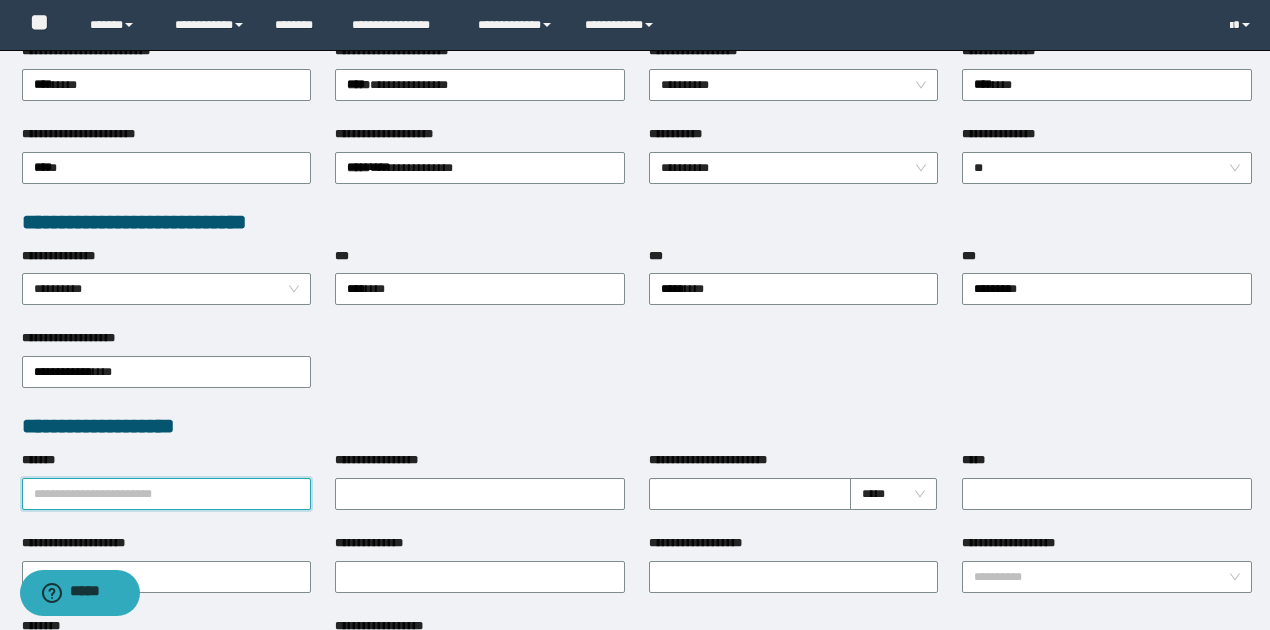 click on "*******" at bounding box center (167, 494) 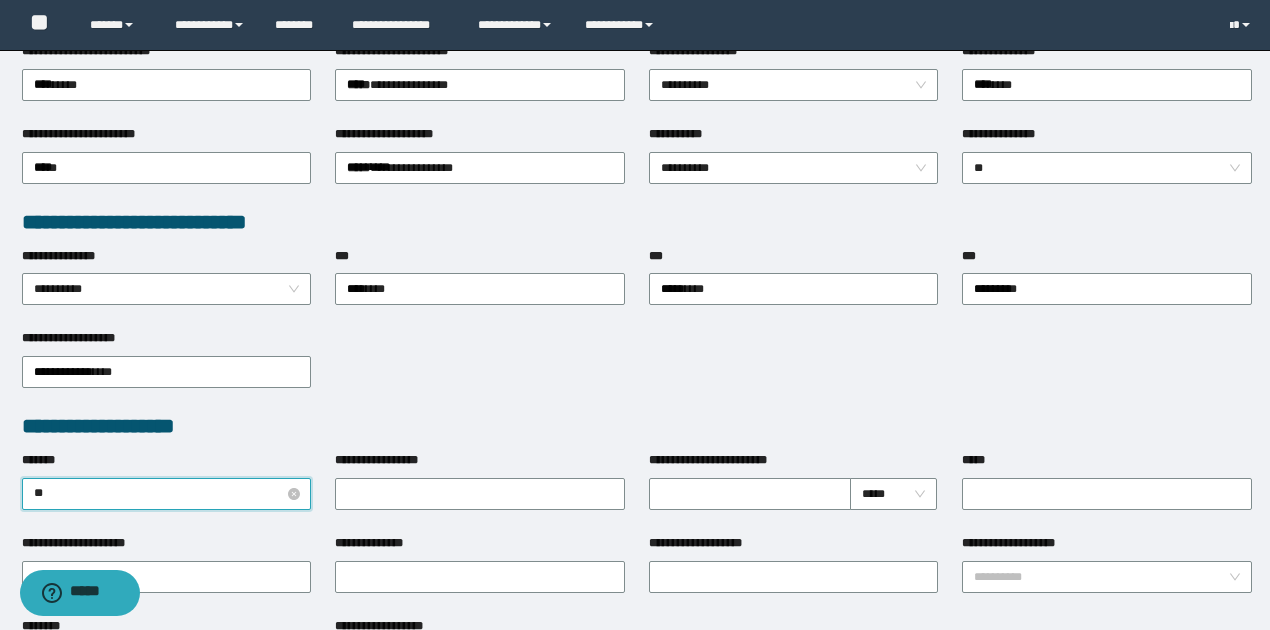 type on "*" 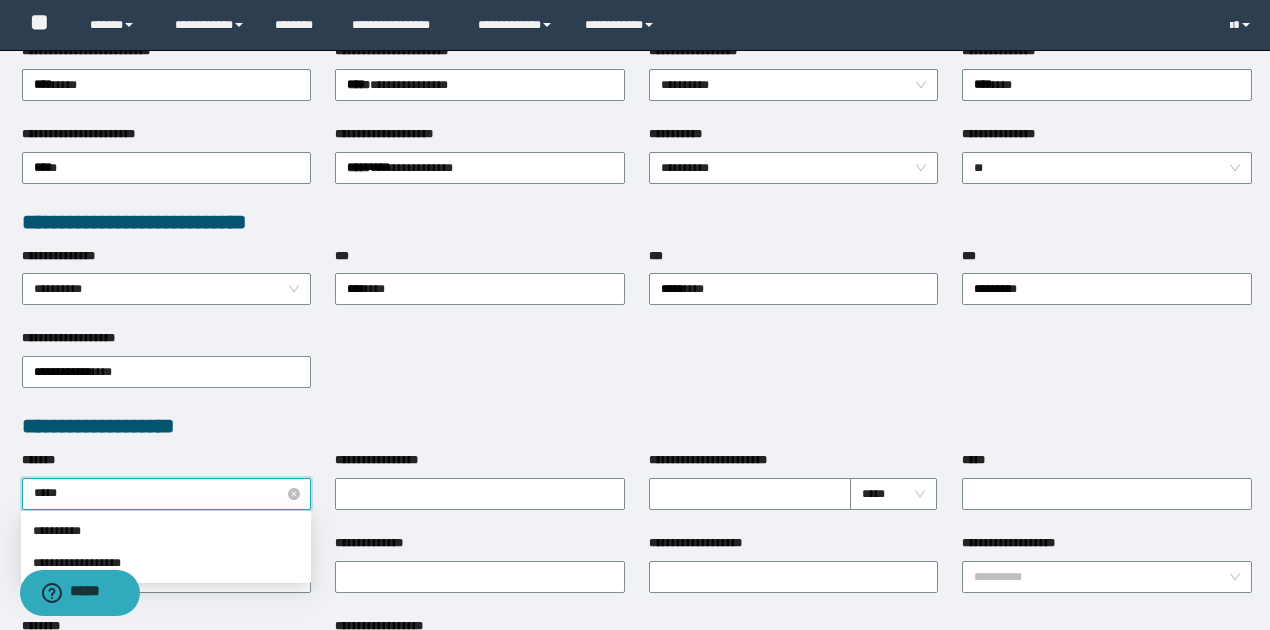 type on "******" 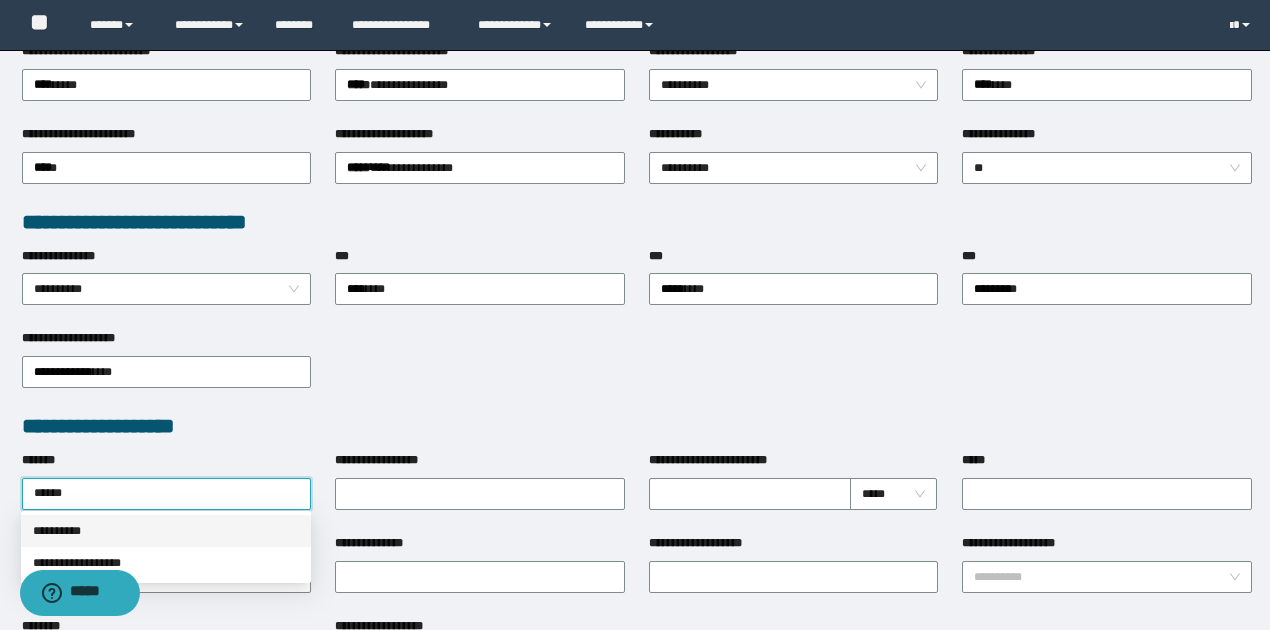 click on "**********" at bounding box center [166, 531] 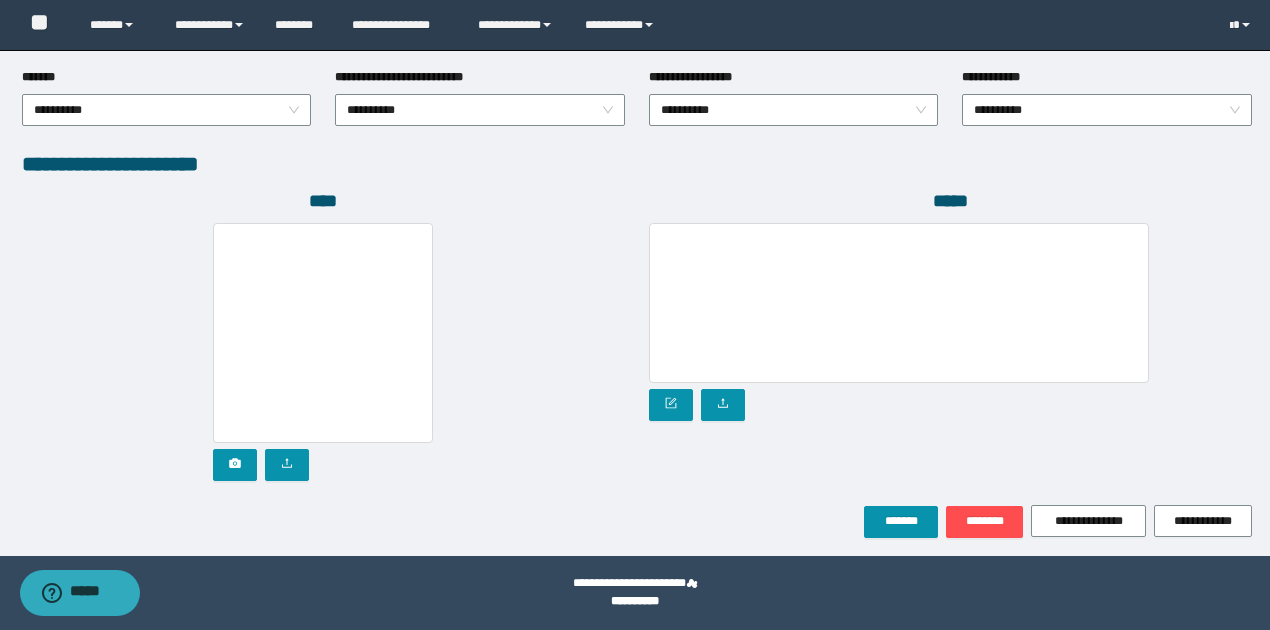scroll, scrollTop: 1072, scrollLeft: 0, axis: vertical 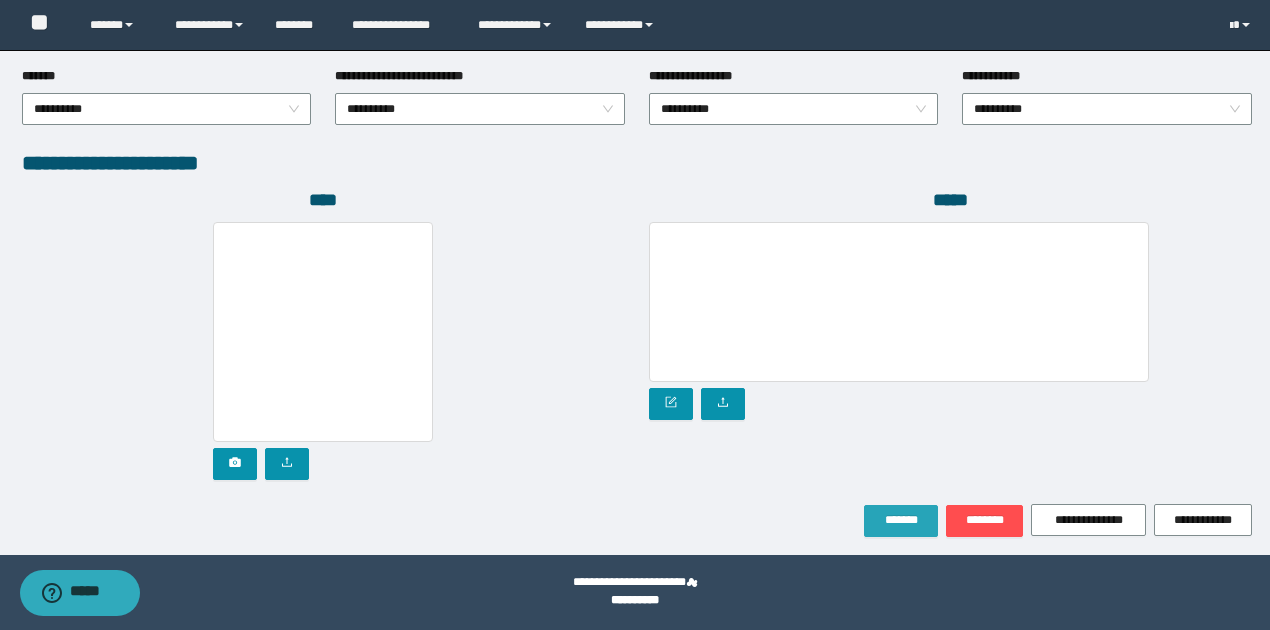 click on "*******" at bounding box center [901, 520] 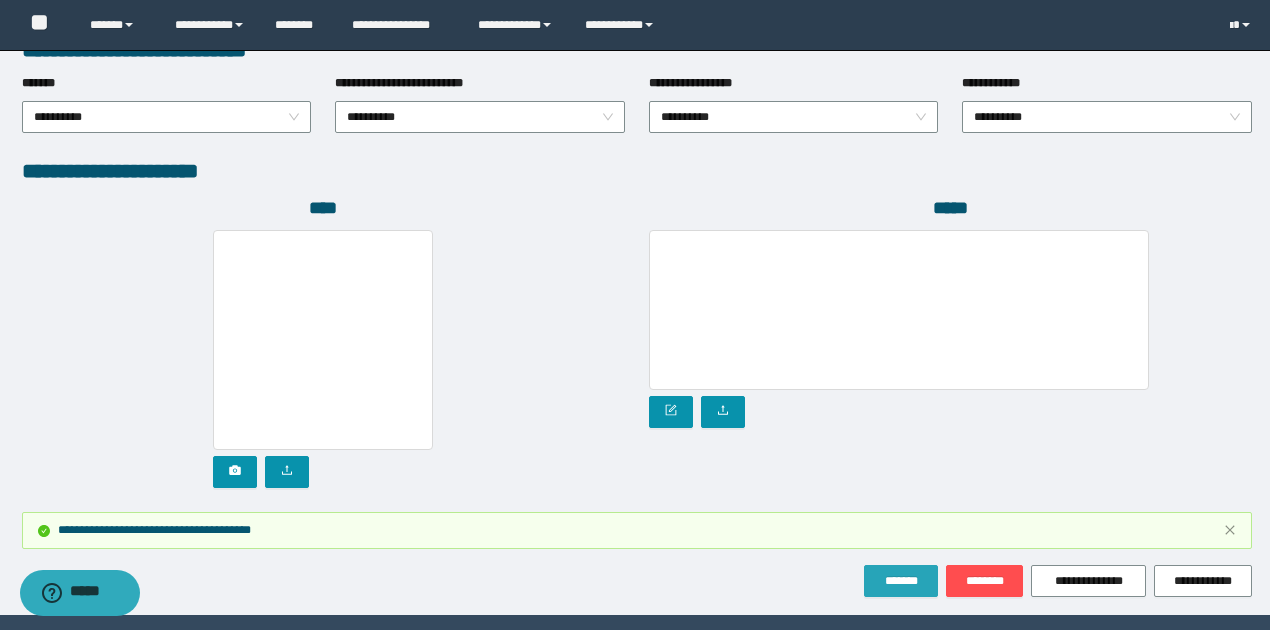 scroll, scrollTop: 1176, scrollLeft: 0, axis: vertical 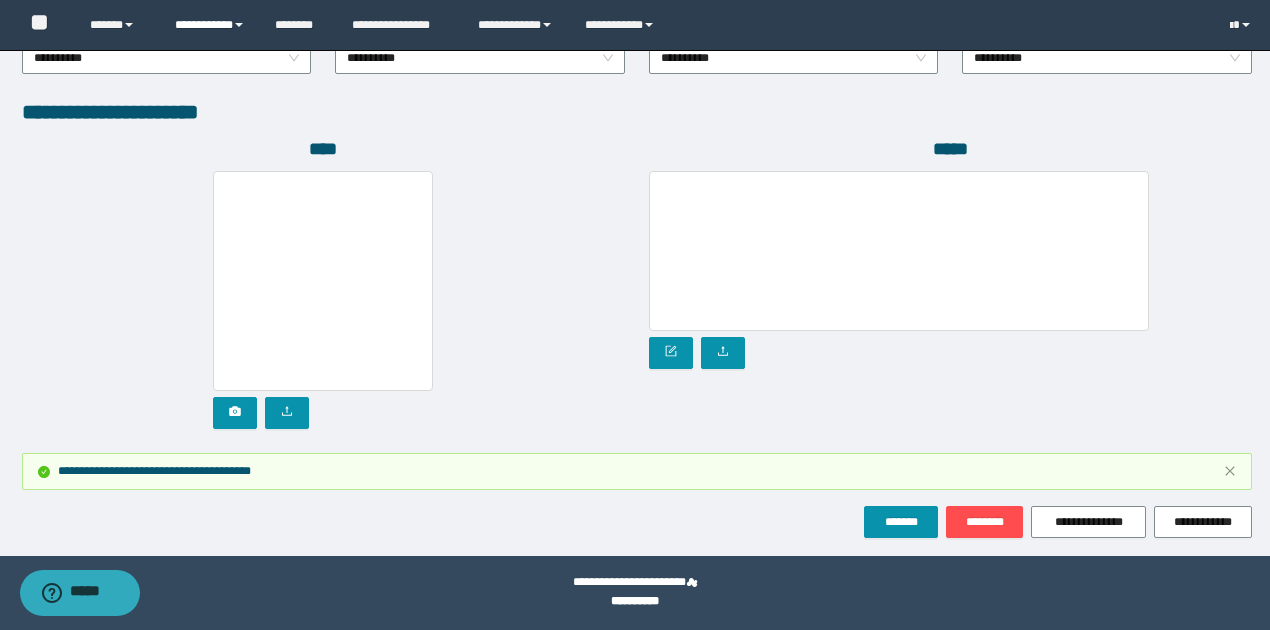 click on "**********" at bounding box center [210, 25] 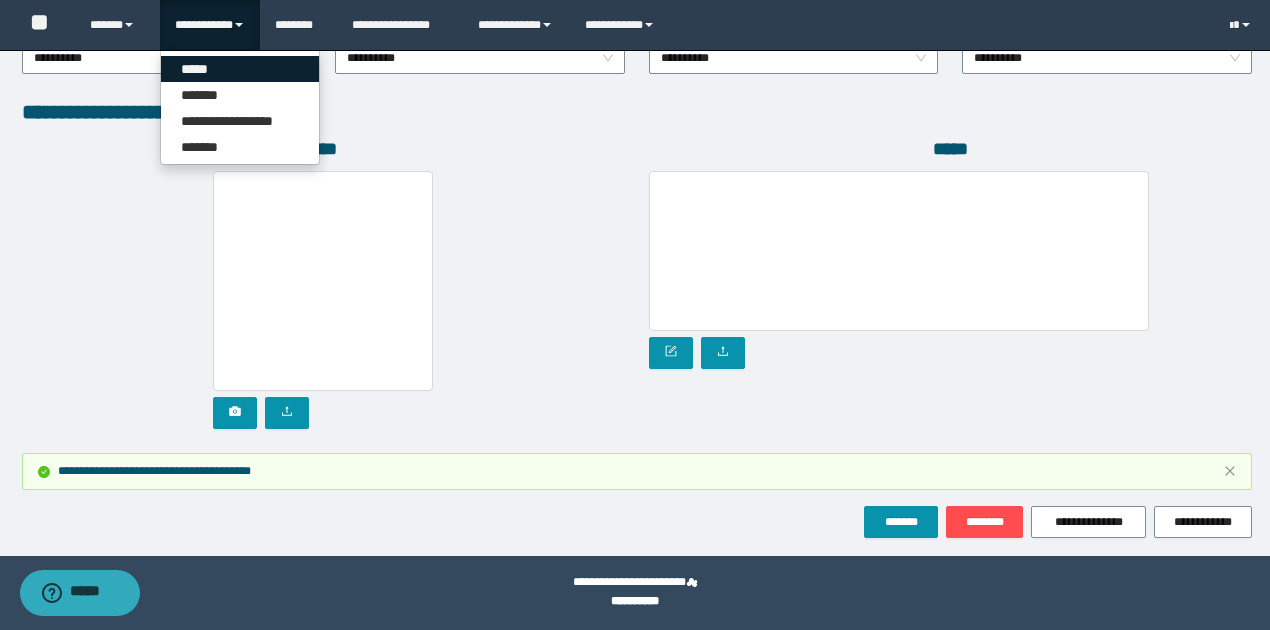 click on "*****" at bounding box center (240, 69) 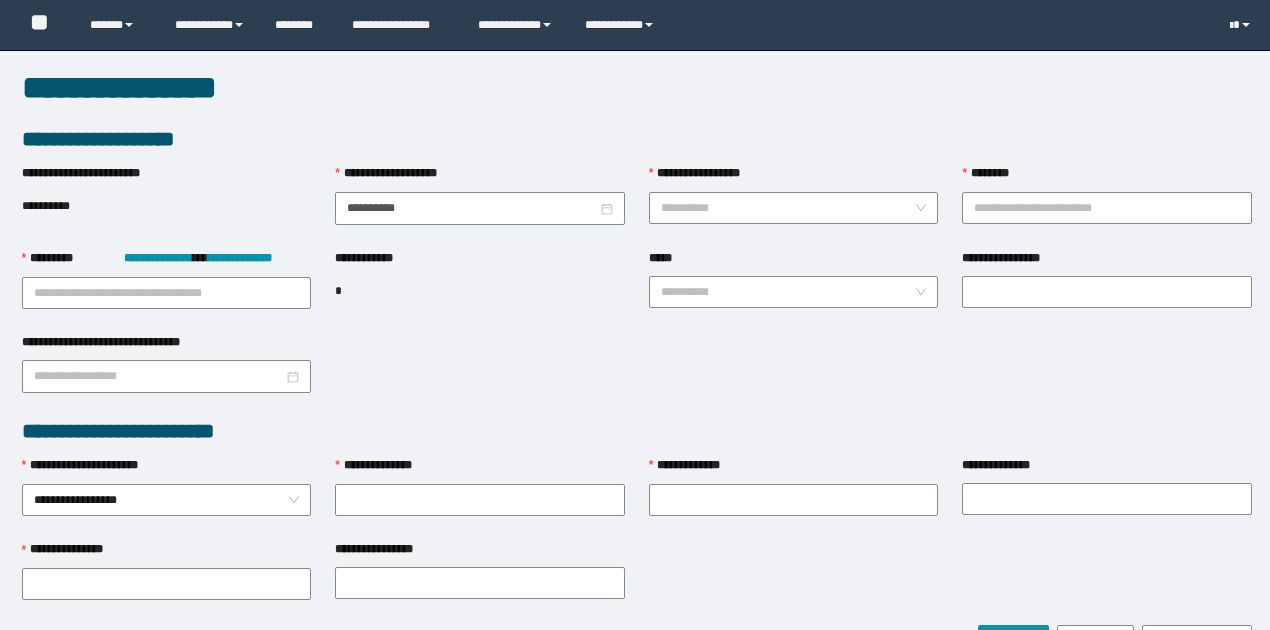 scroll, scrollTop: 0, scrollLeft: 0, axis: both 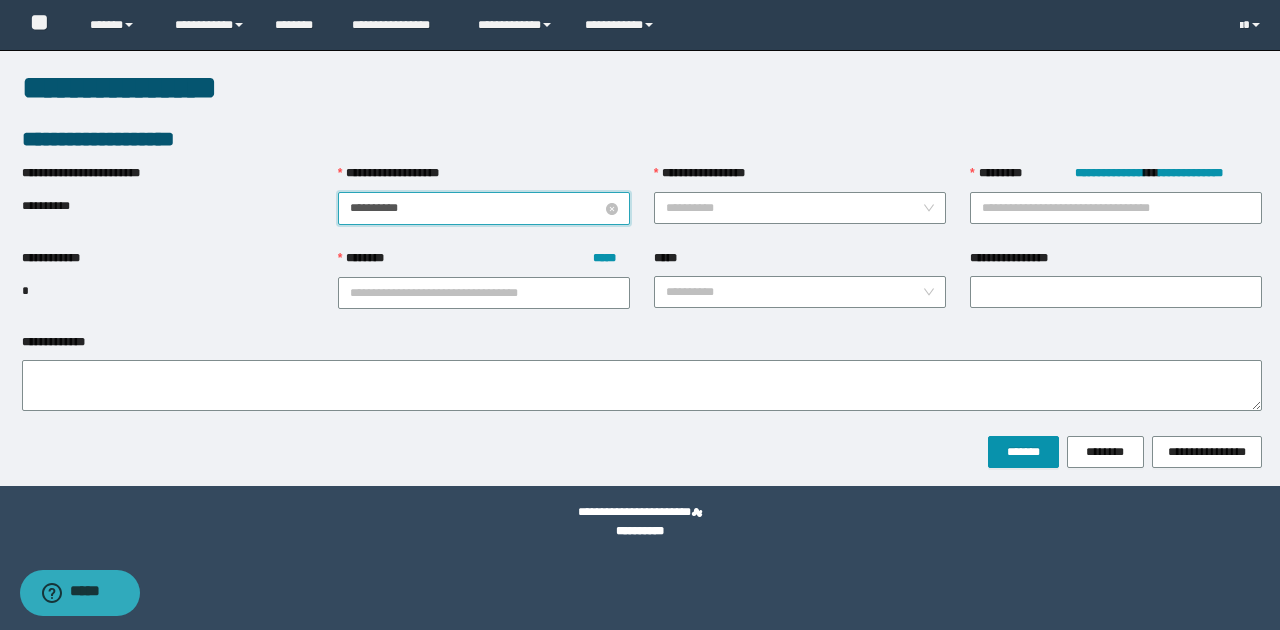 click on "**********" at bounding box center (476, 208) 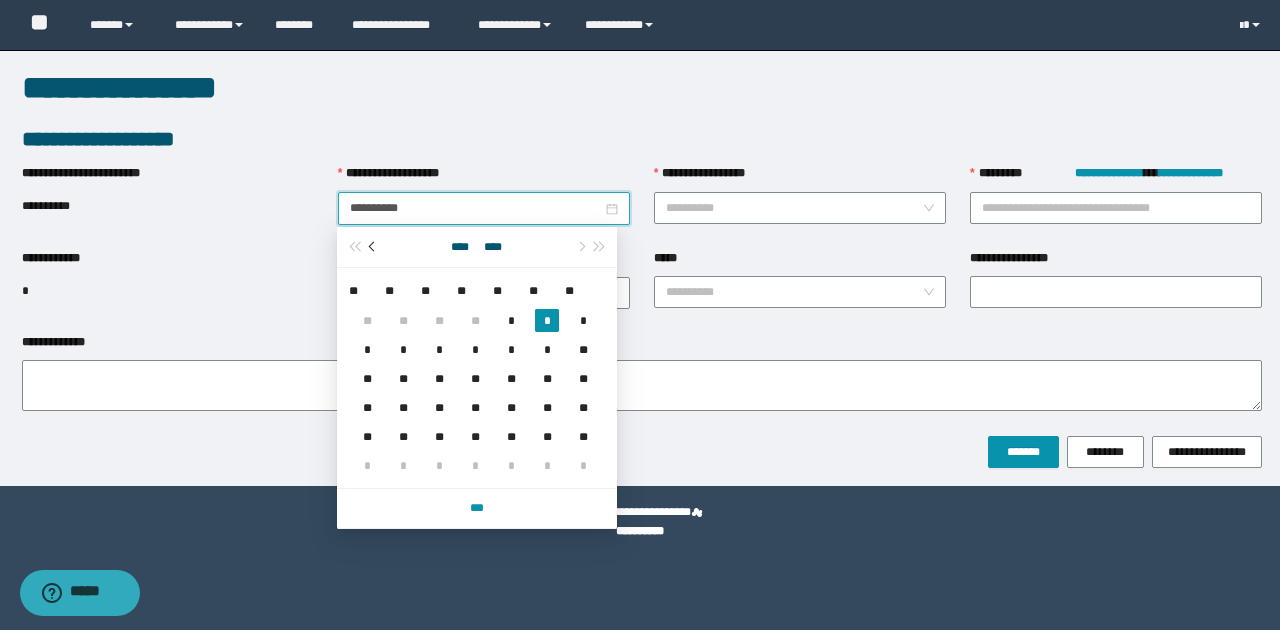 click at bounding box center [373, 247] 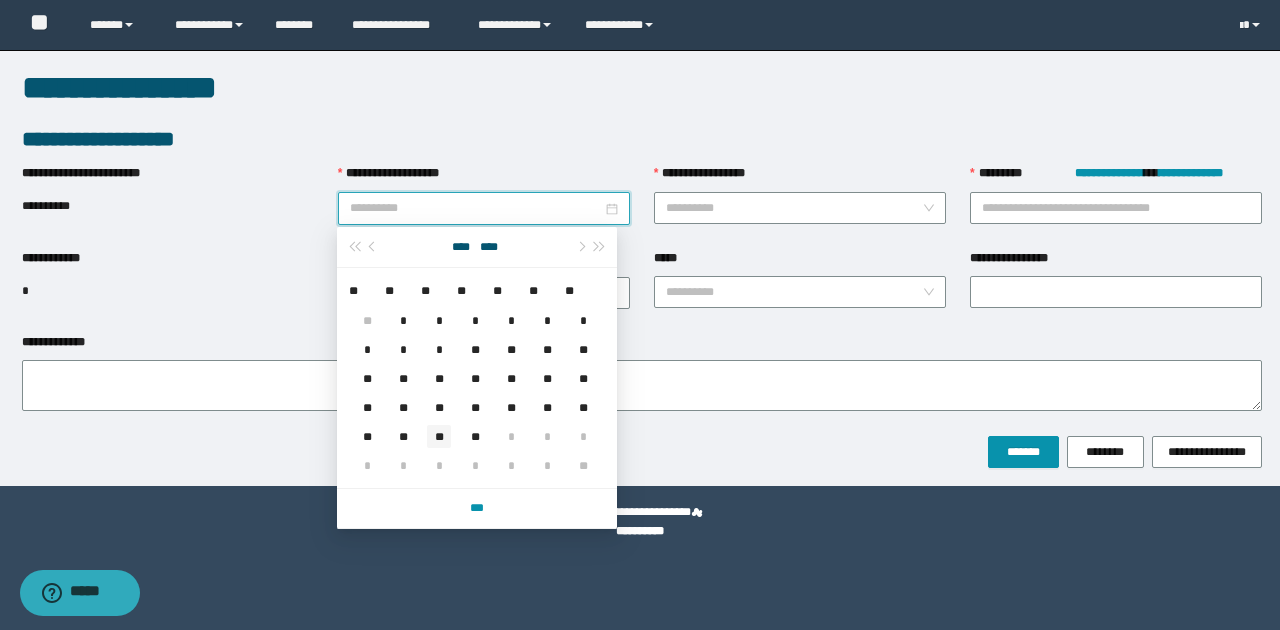 type on "**********" 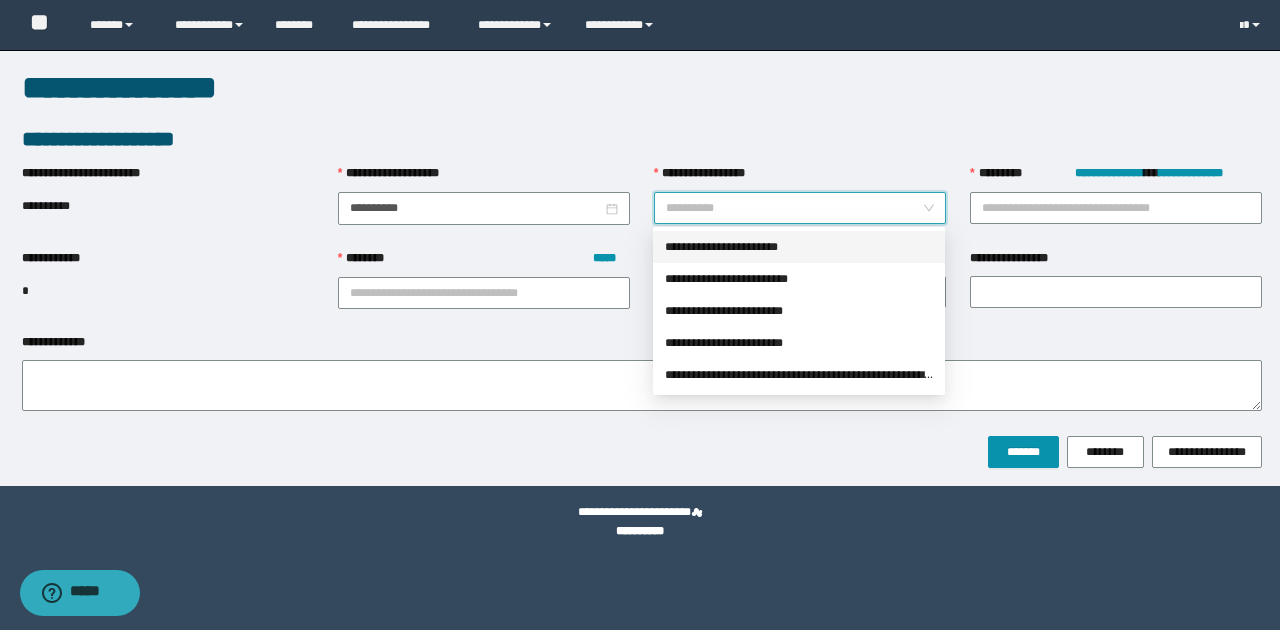 click on "**********" at bounding box center (794, 208) 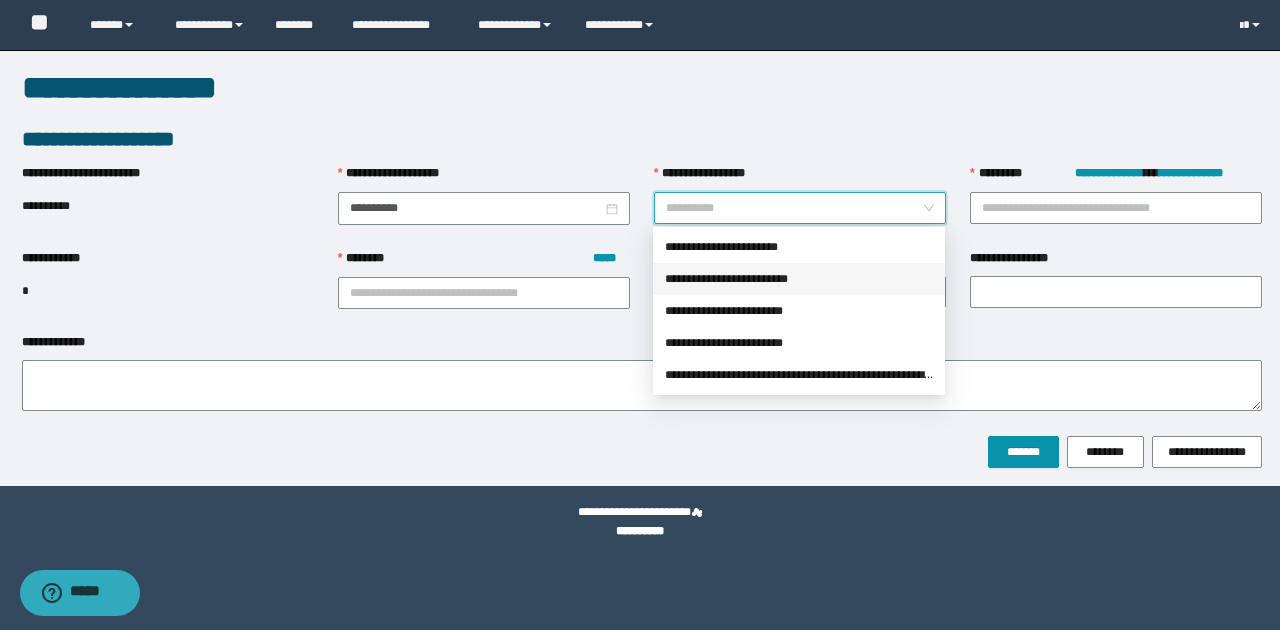 click on "**********" at bounding box center [799, 279] 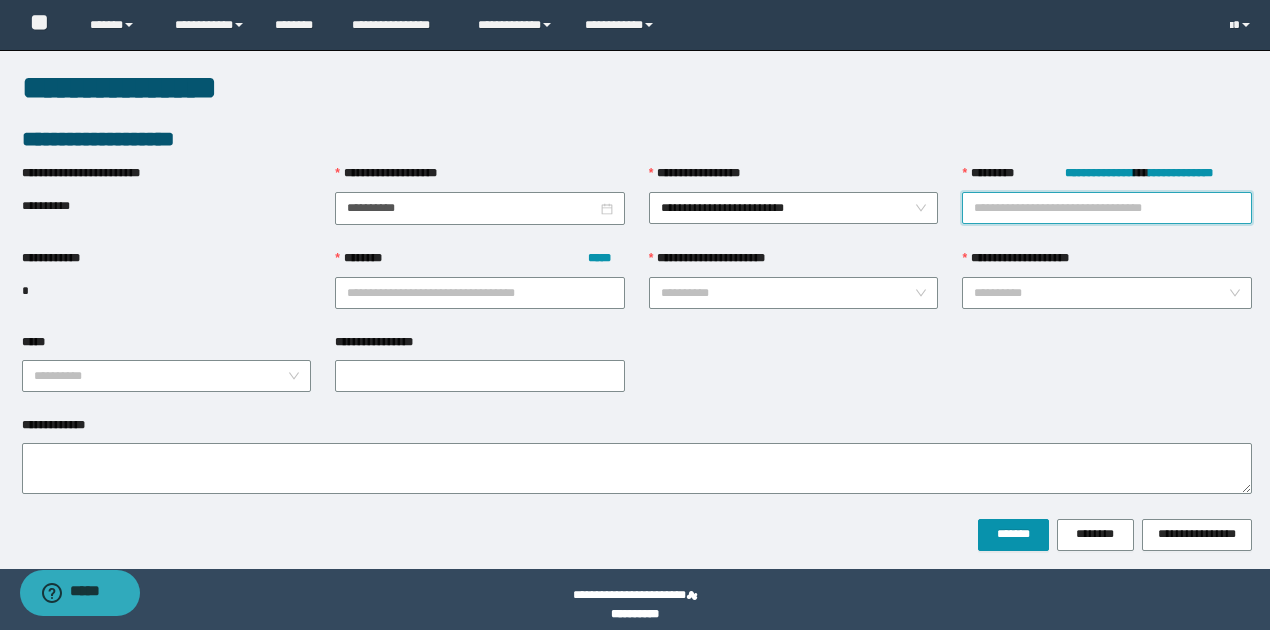 click on "**********" at bounding box center [1107, 208] 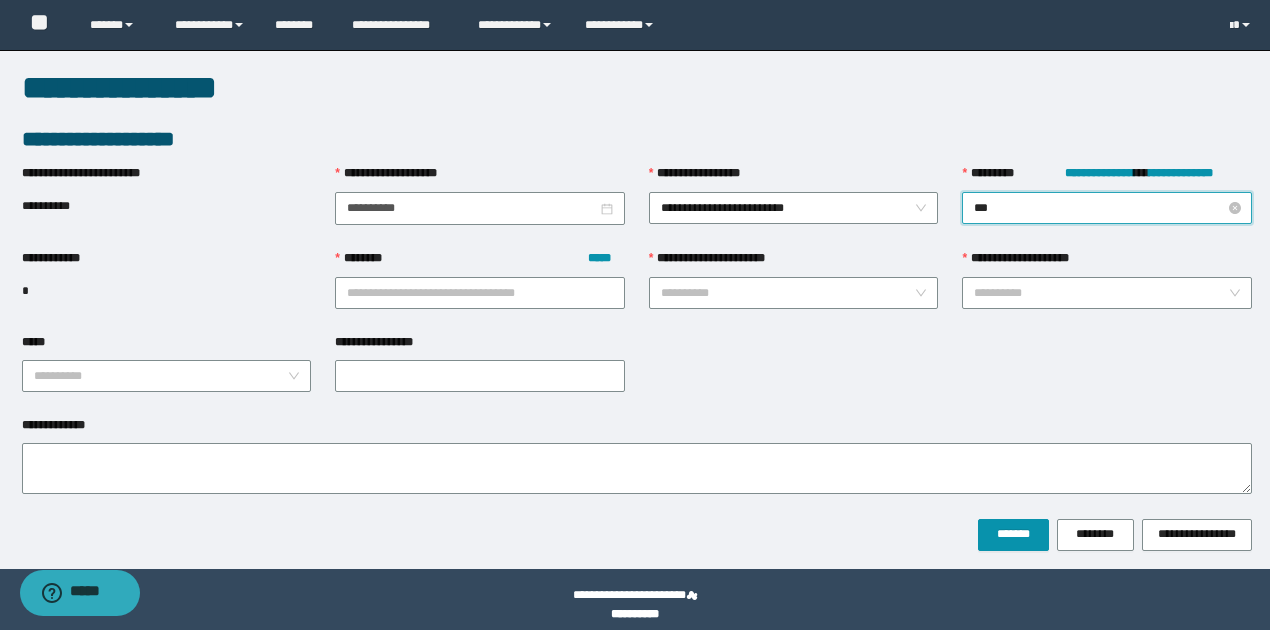 type on "****" 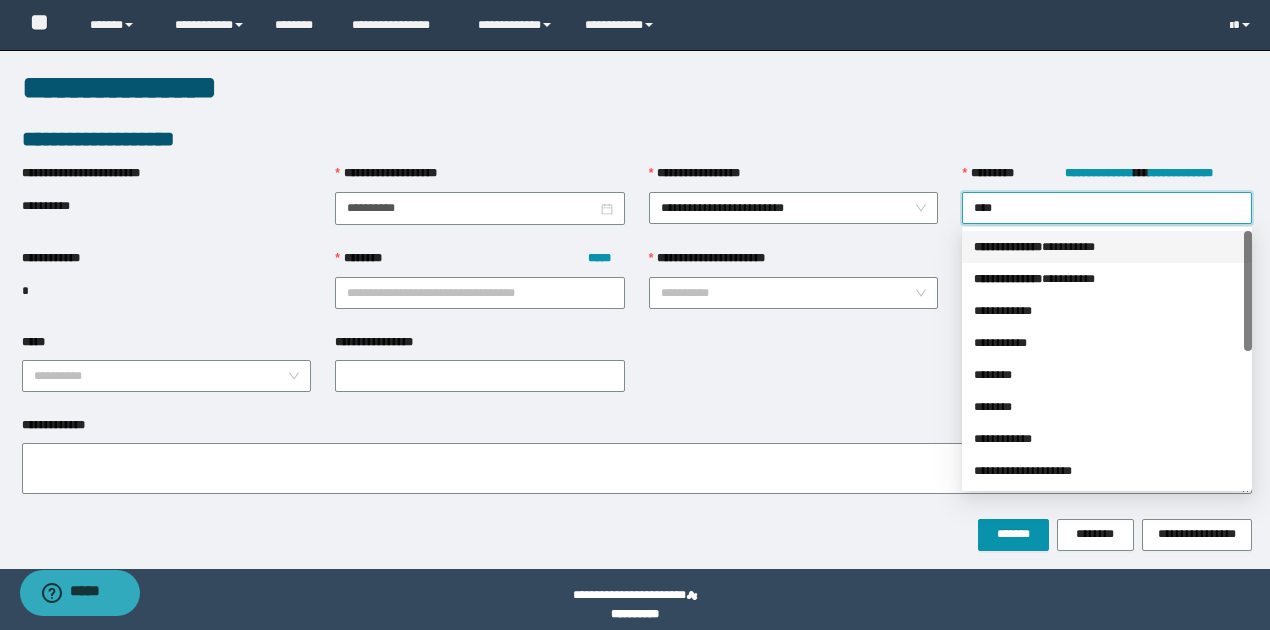 click on "*** *   ********* * ********" at bounding box center (1107, 247) 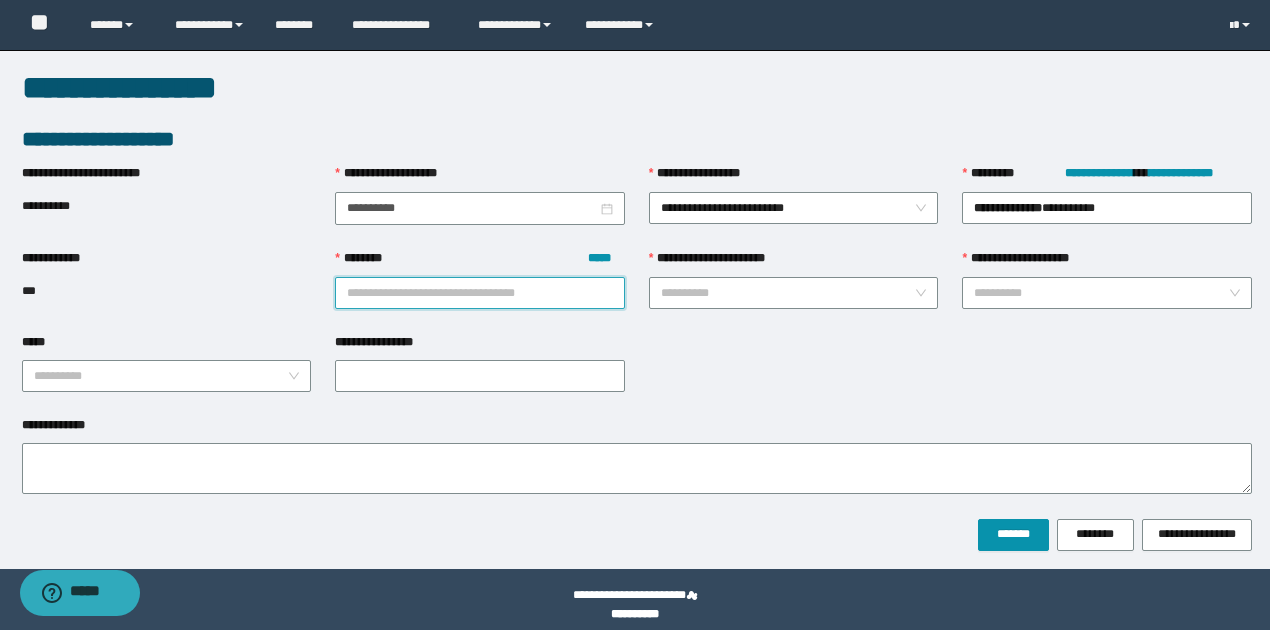 click on "******** *****" at bounding box center [480, 293] 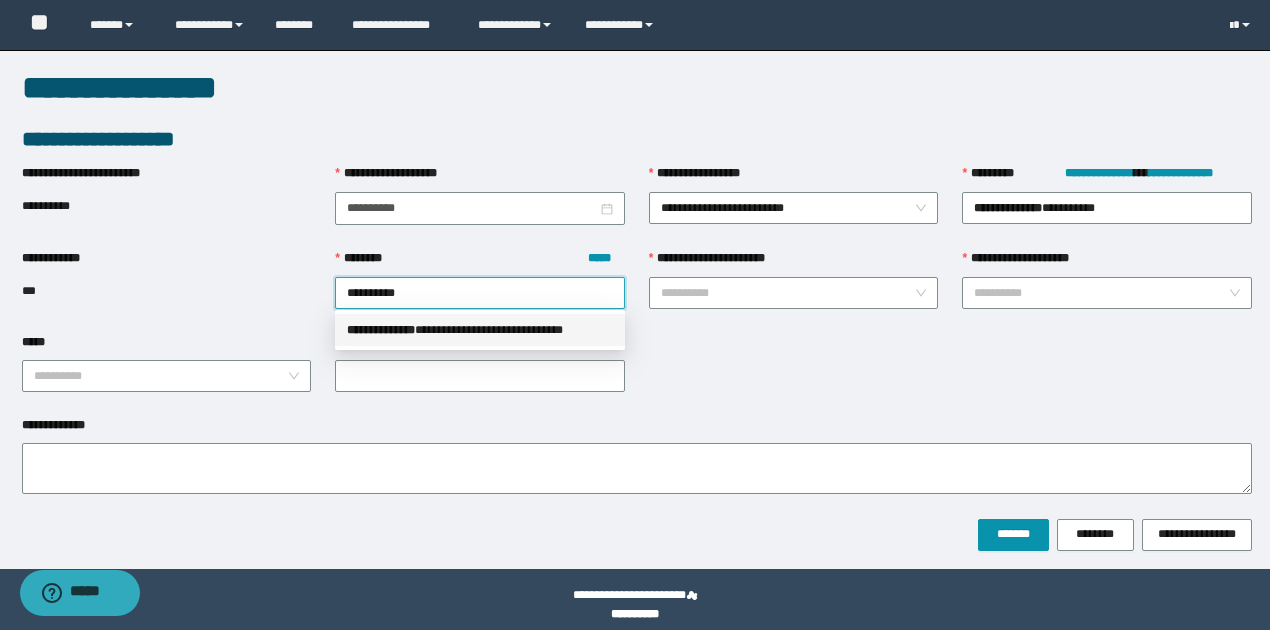 click on "**********" at bounding box center (480, 330) 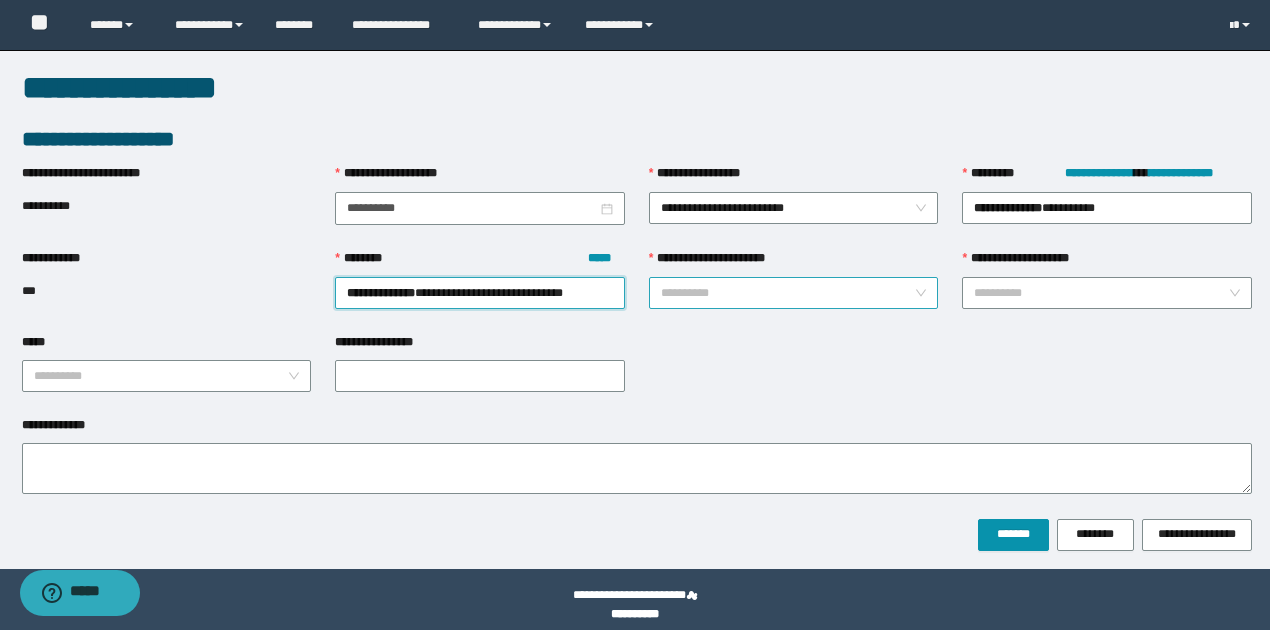 click on "**********" at bounding box center (788, 293) 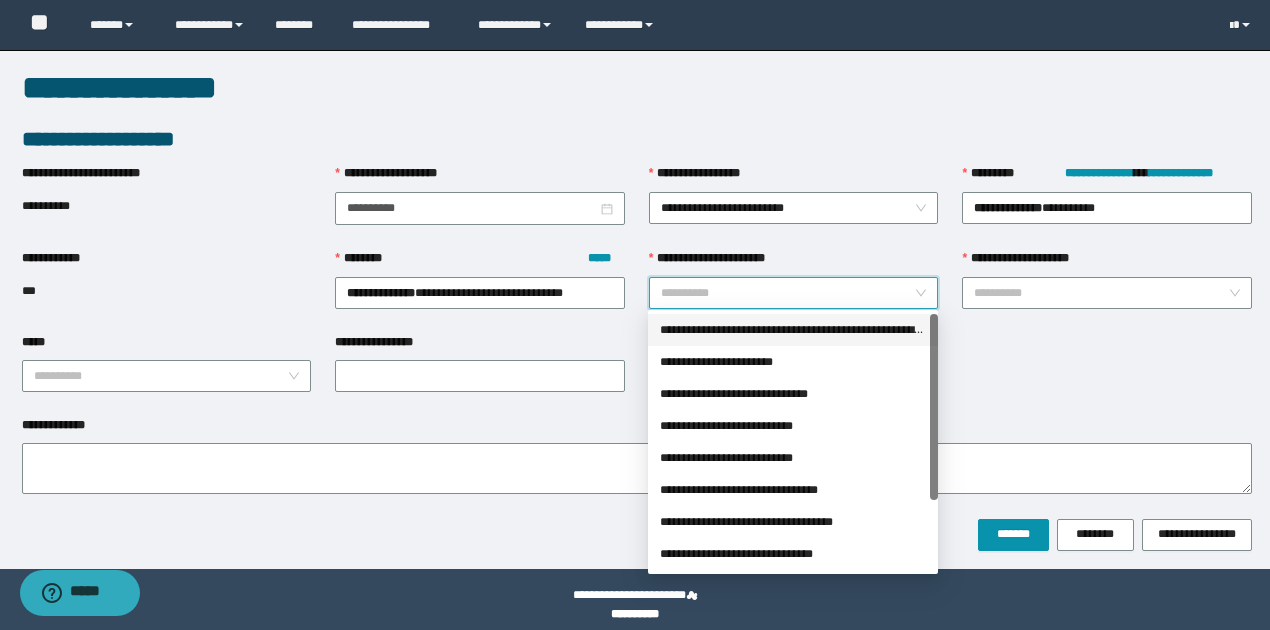 click on "**********" at bounding box center [793, 330] 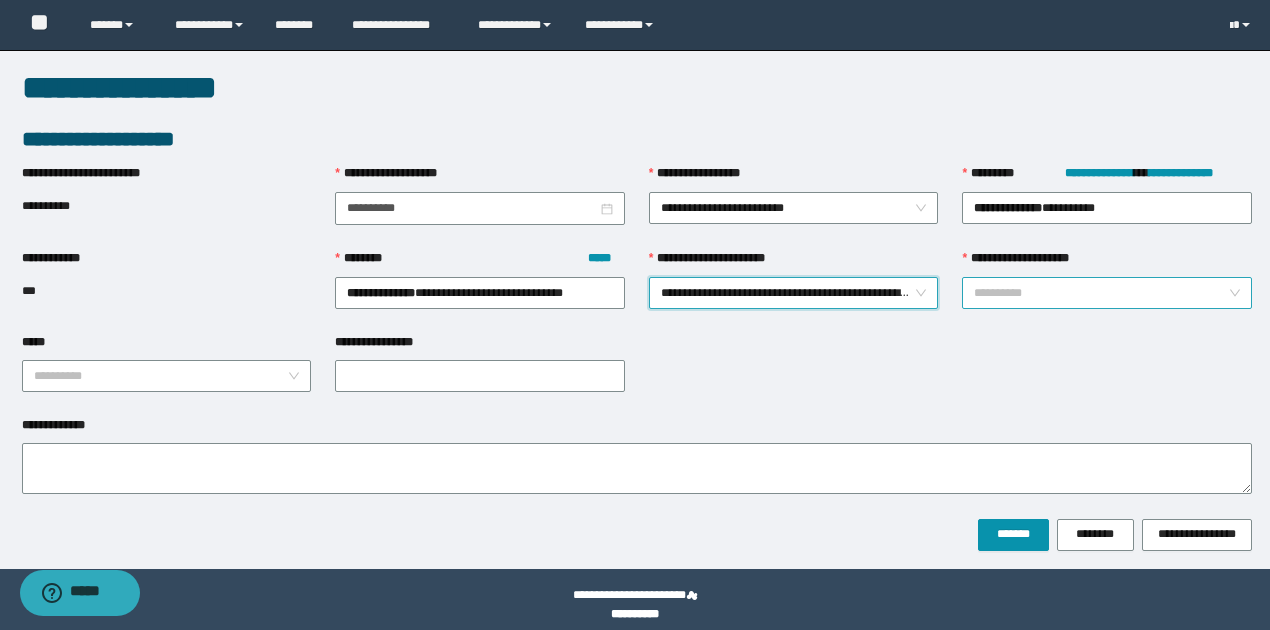click on "**********" at bounding box center [1101, 293] 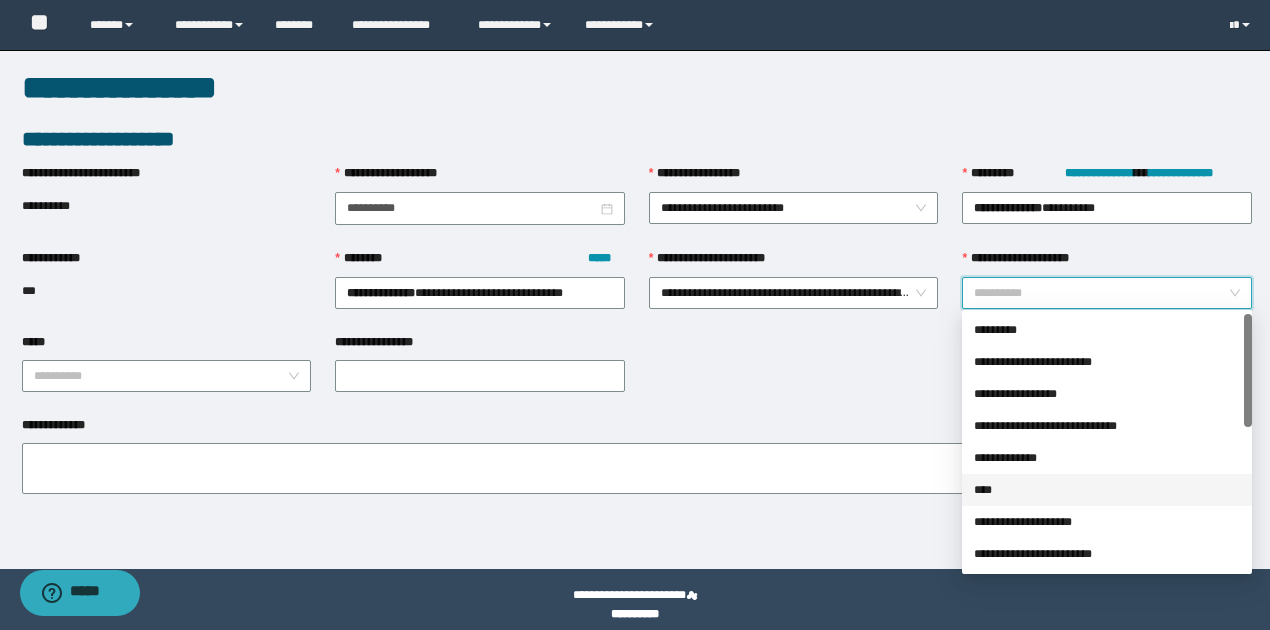click on "****" at bounding box center (1107, 490) 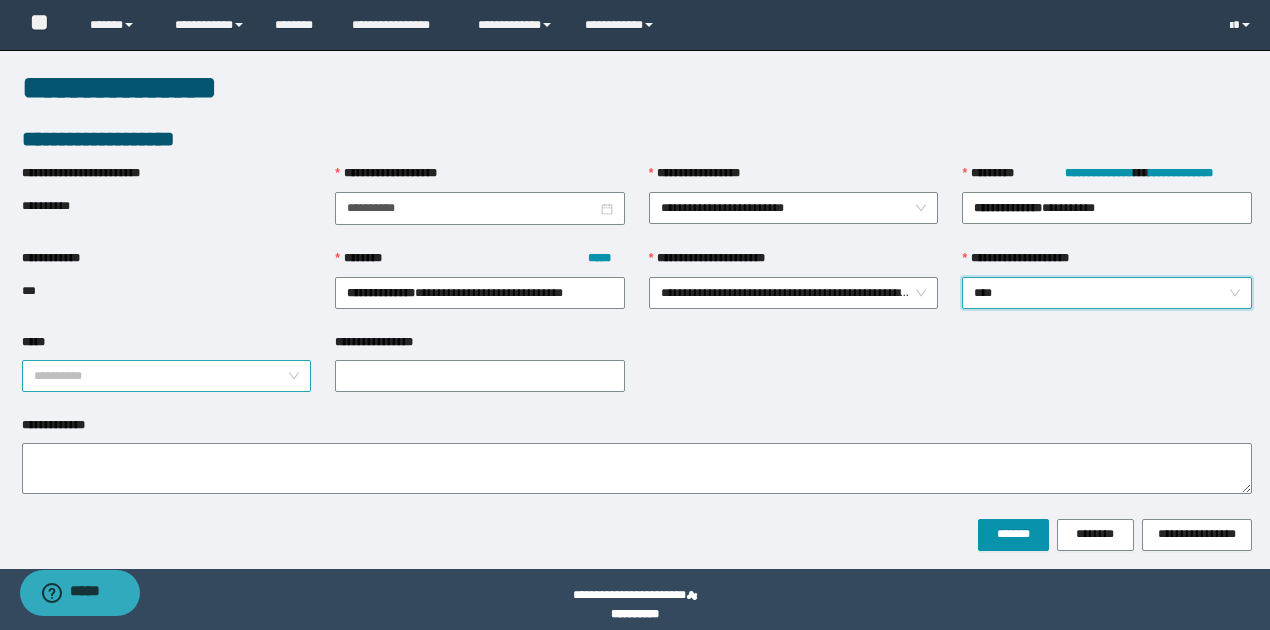 click on "**********" at bounding box center (167, 376) 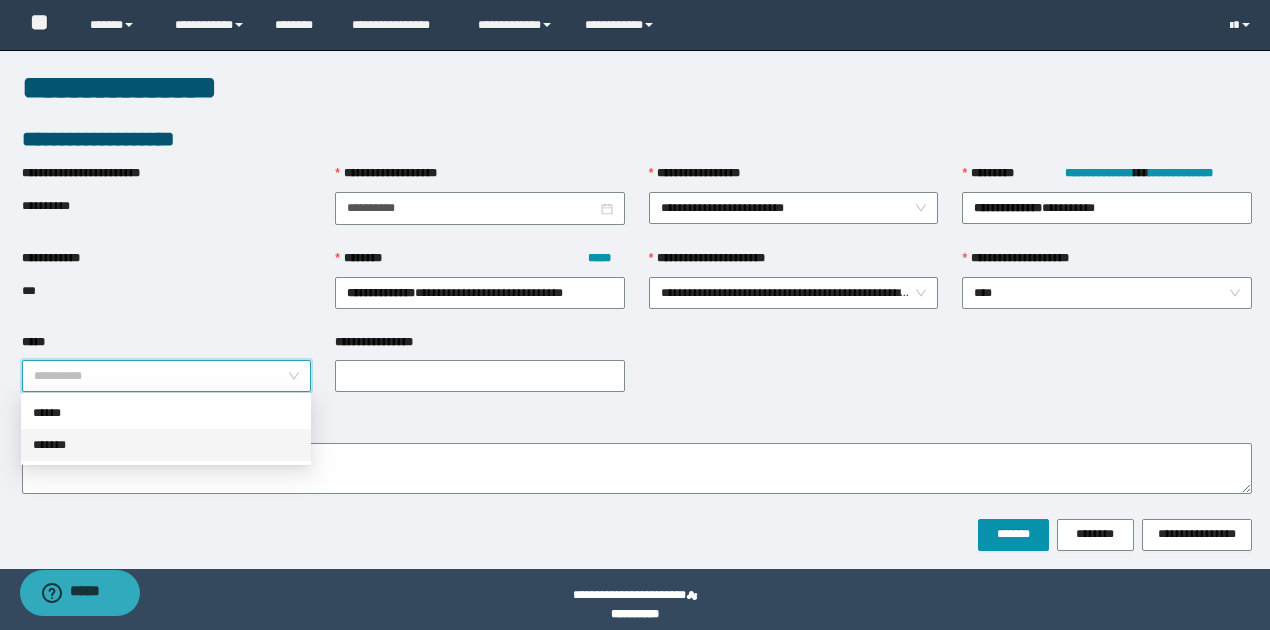 click on "*******" at bounding box center [166, 445] 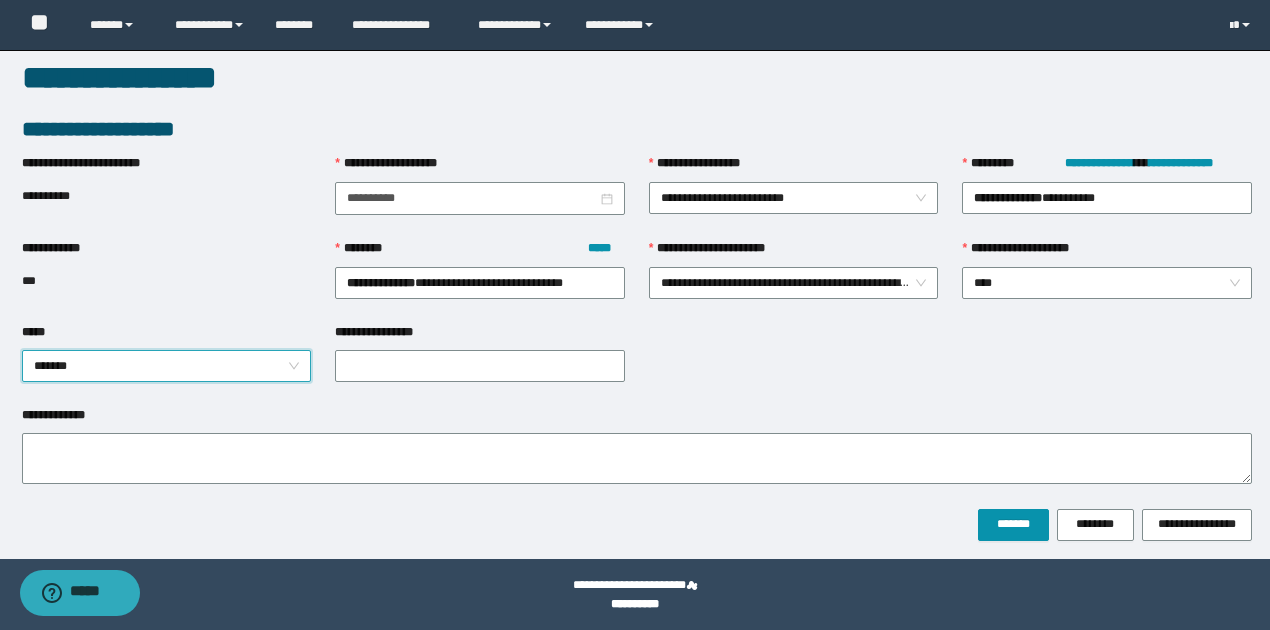 scroll, scrollTop: 13, scrollLeft: 0, axis: vertical 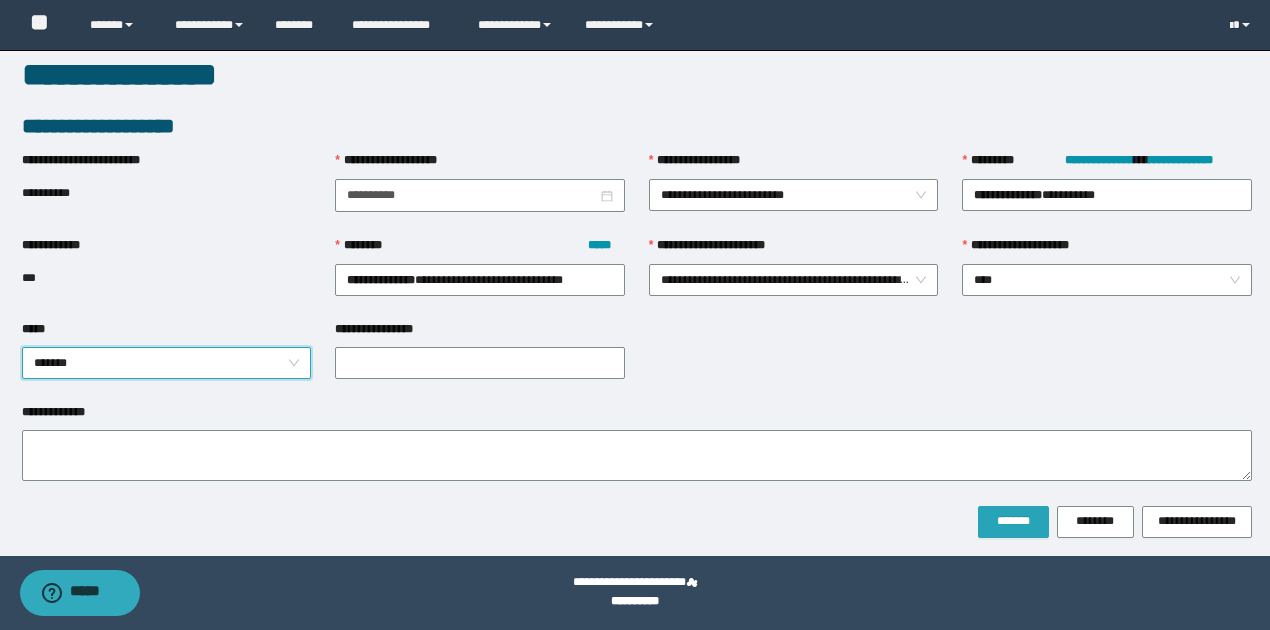 click on "*******" at bounding box center (1013, 521) 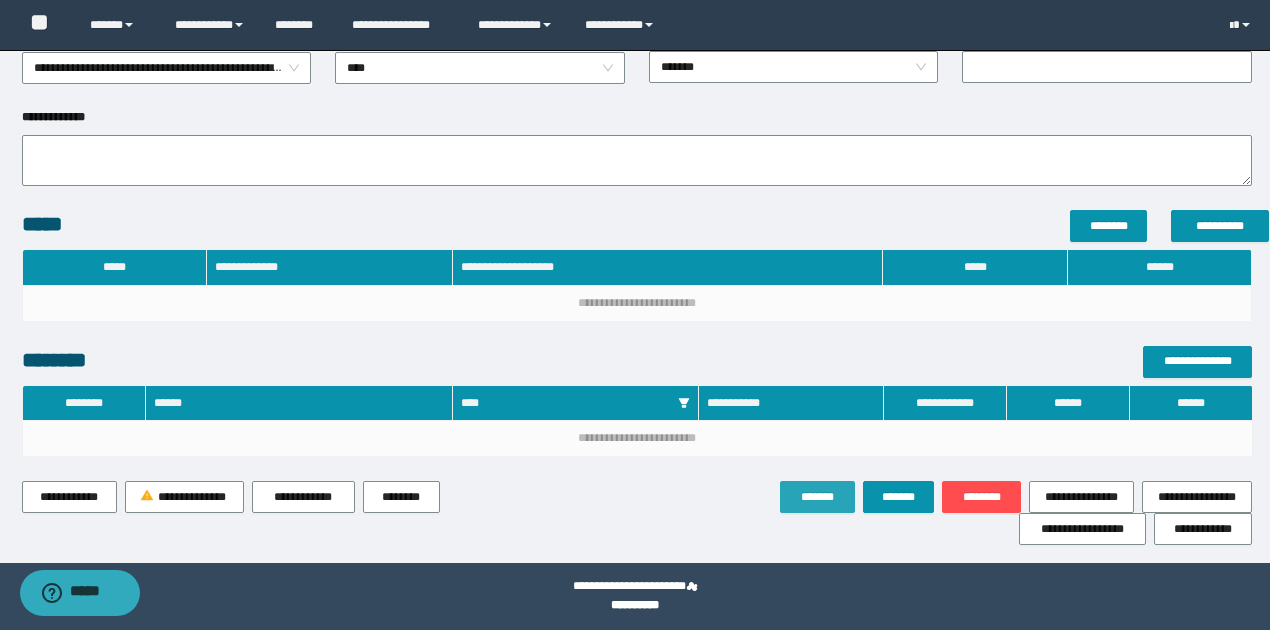 scroll, scrollTop: 366, scrollLeft: 0, axis: vertical 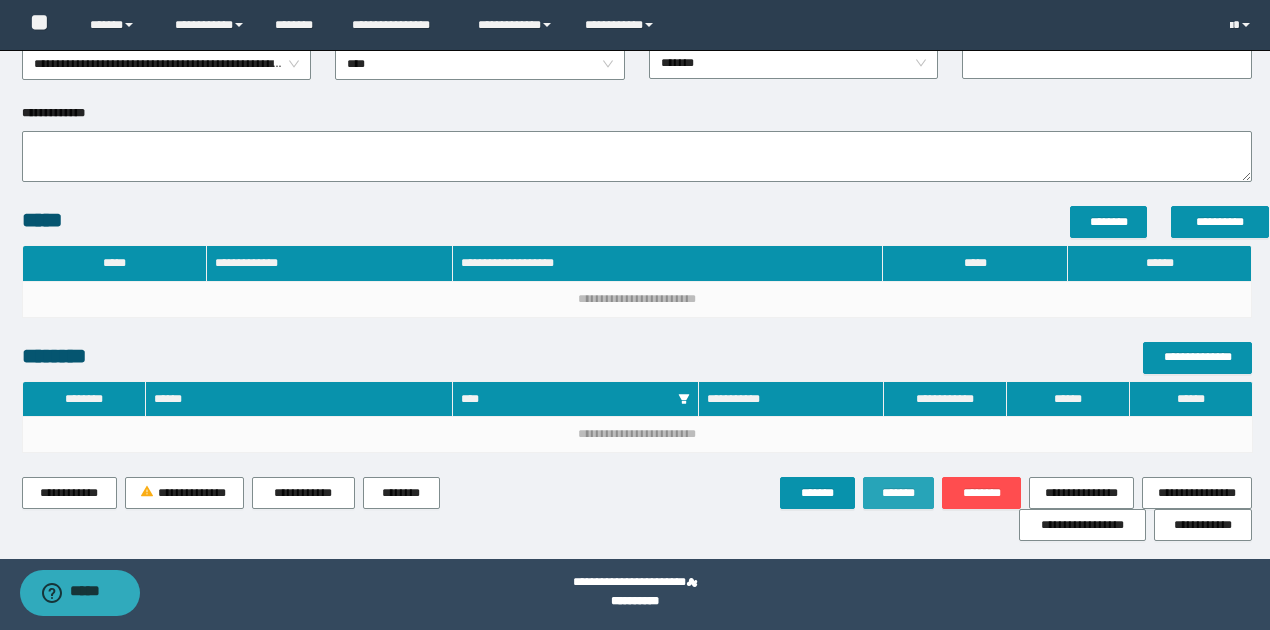 click on "*******" at bounding box center [899, 493] 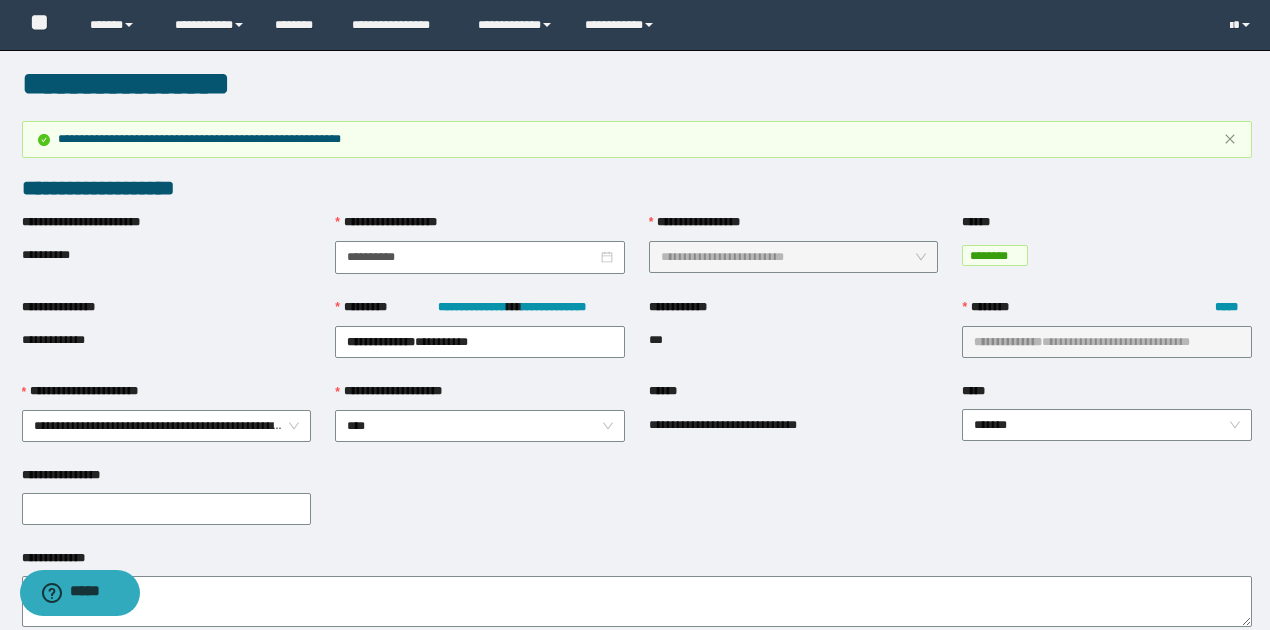 scroll, scrollTop: 0, scrollLeft: 0, axis: both 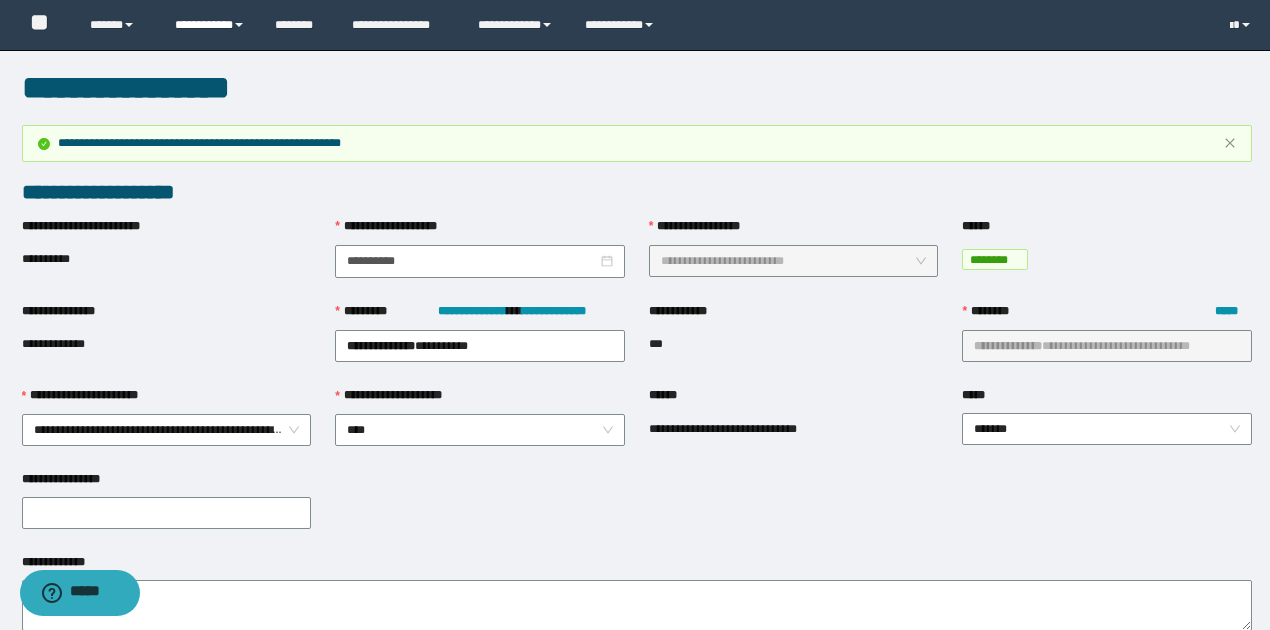 click on "**********" at bounding box center (210, 25) 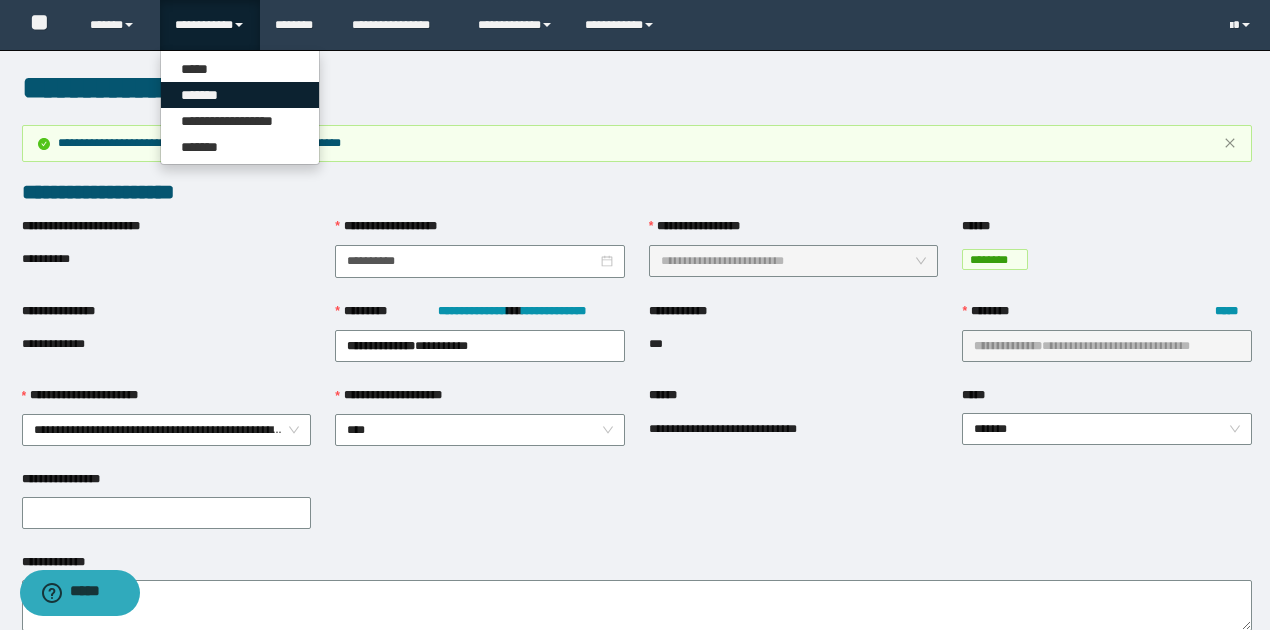 click on "*******" at bounding box center [240, 95] 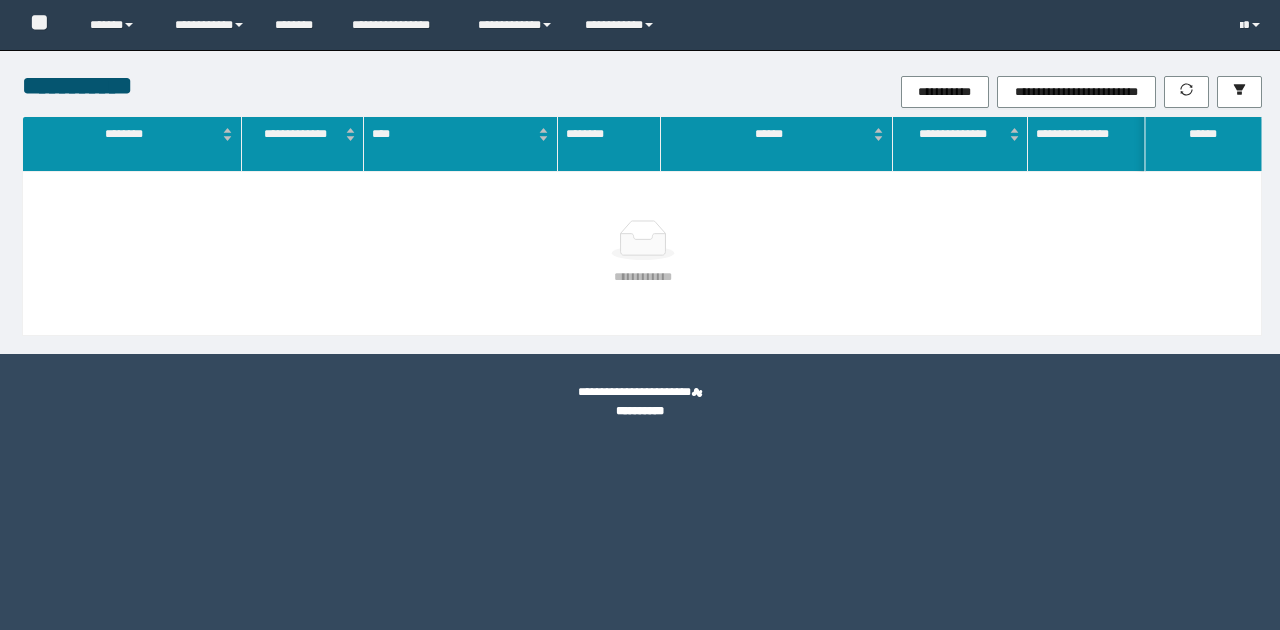 scroll, scrollTop: 0, scrollLeft: 0, axis: both 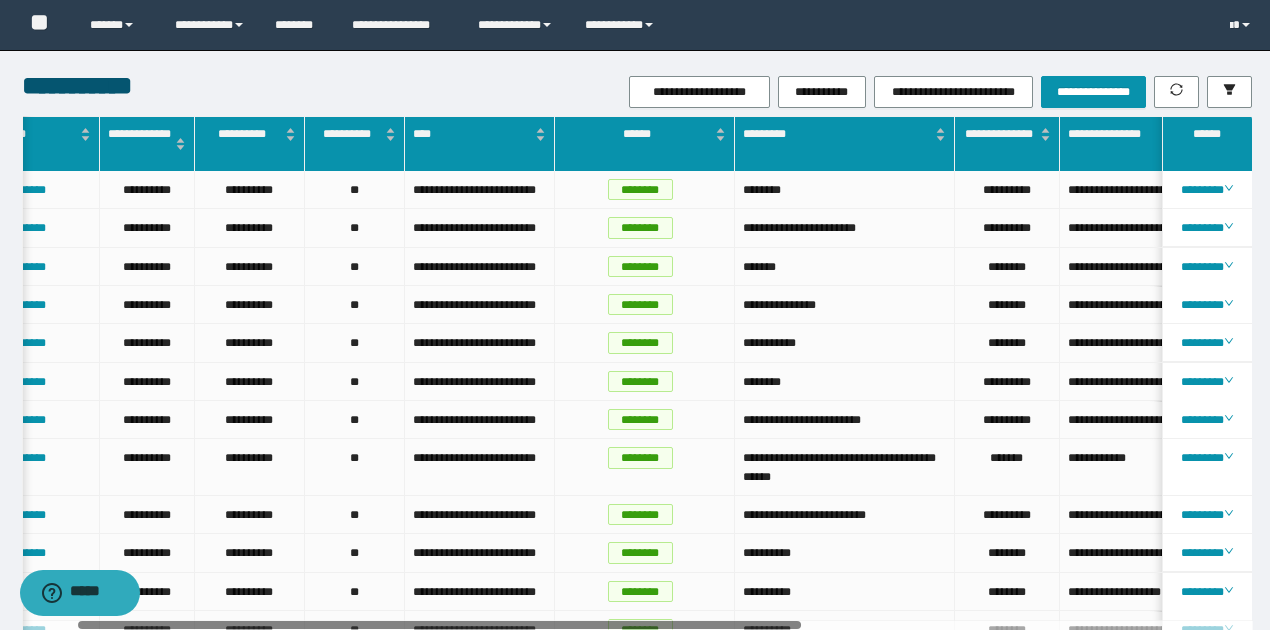 drag, startPoint x: 649, startPoint y: 624, endPoint x: 985, endPoint y: 661, distance: 338.03107 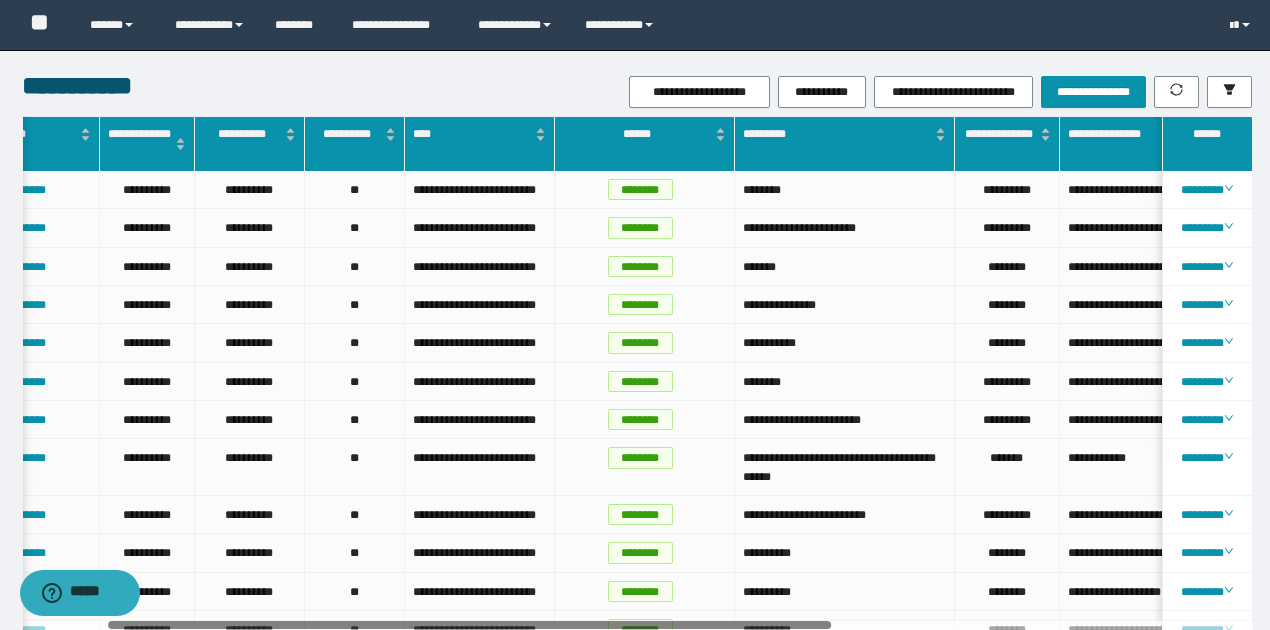 scroll, scrollTop: 0, scrollLeft: 144, axis: horizontal 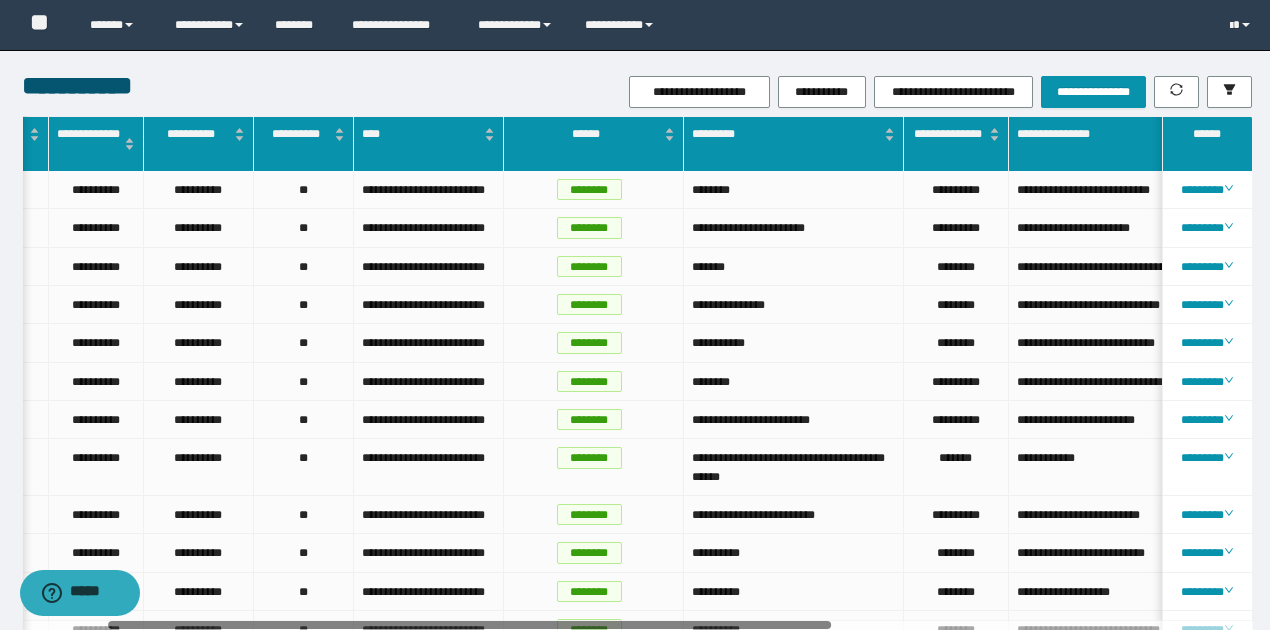 drag, startPoint x: 642, startPoint y: 626, endPoint x: 948, endPoint y: 661, distance: 307.99512 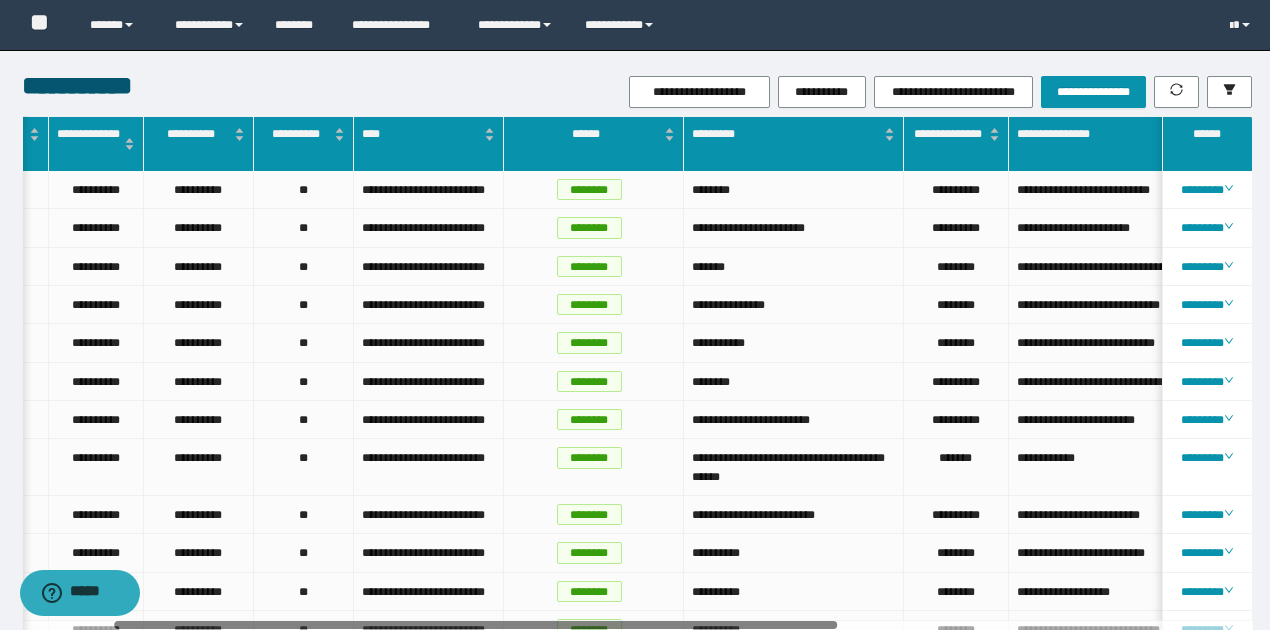 scroll, scrollTop: 0, scrollLeft: 209, axis: horizontal 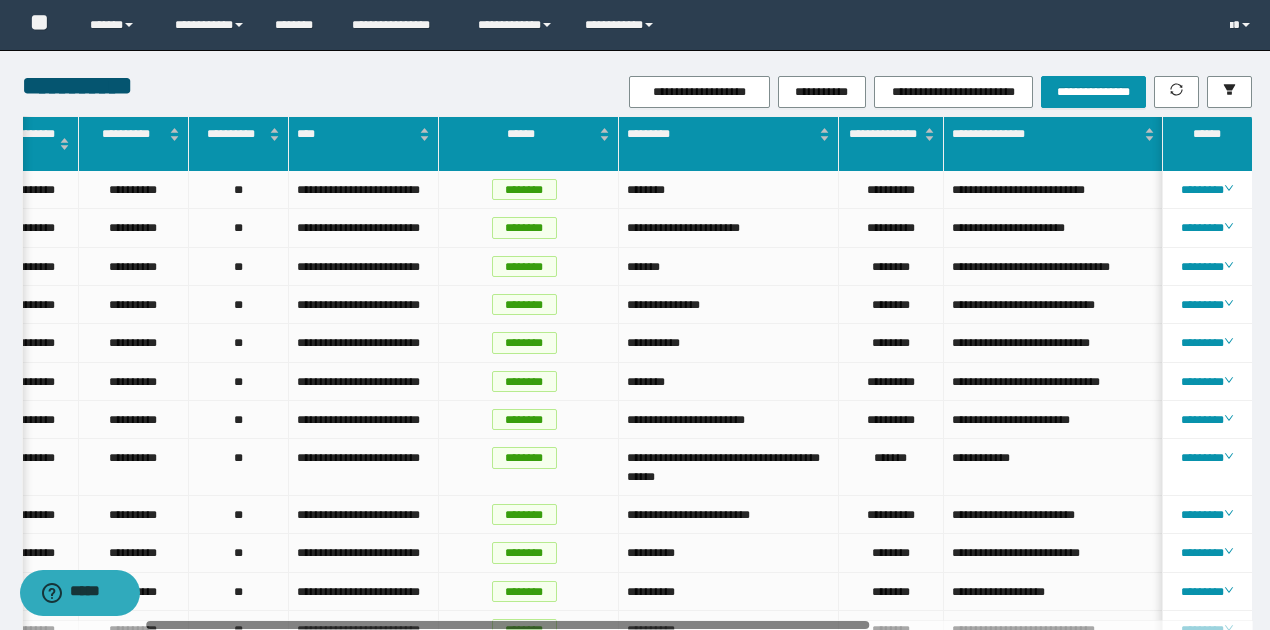 drag, startPoint x: 824, startPoint y: 624, endPoint x: 963, endPoint y: 643, distance: 140.29256 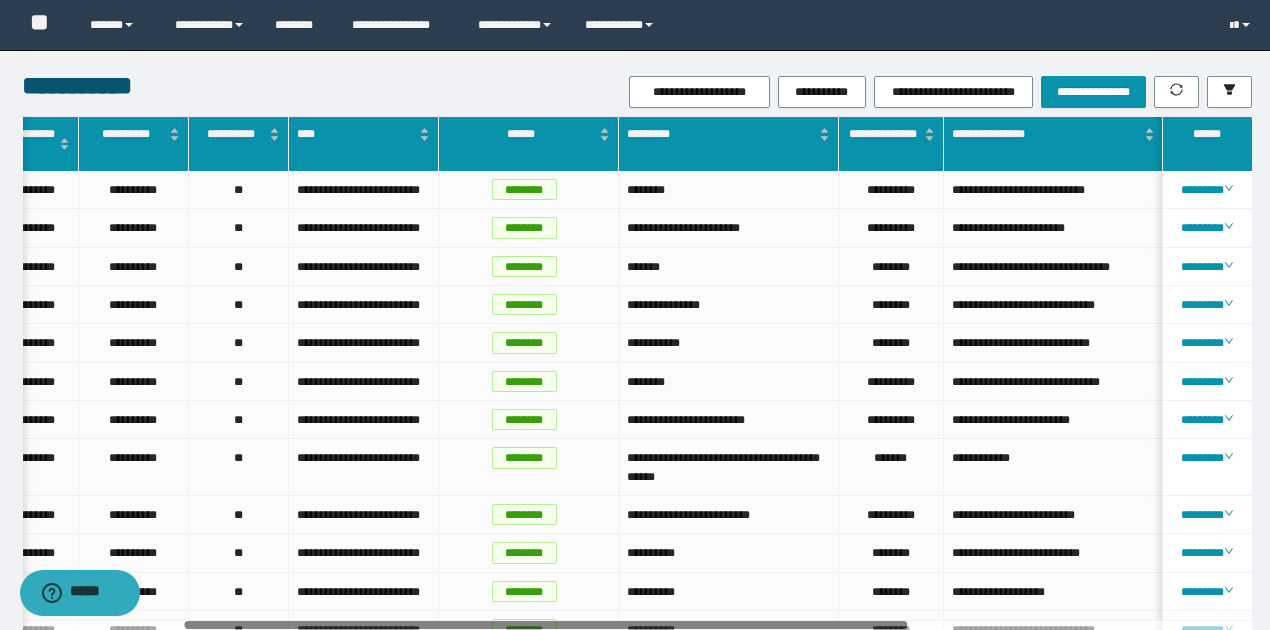 scroll, scrollTop: 0, scrollLeft: 274, axis: horizontal 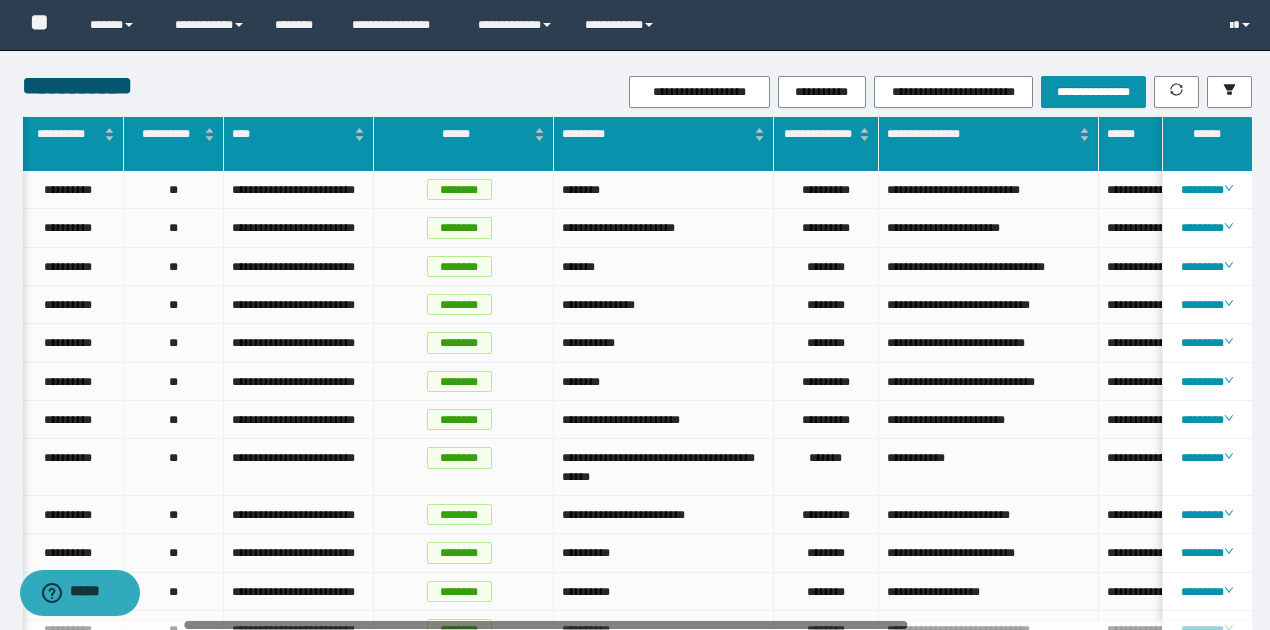 drag, startPoint x: 799, startPoint y: 624, endPoint x: 1074, endPoint y: 651, distance: 276.32227 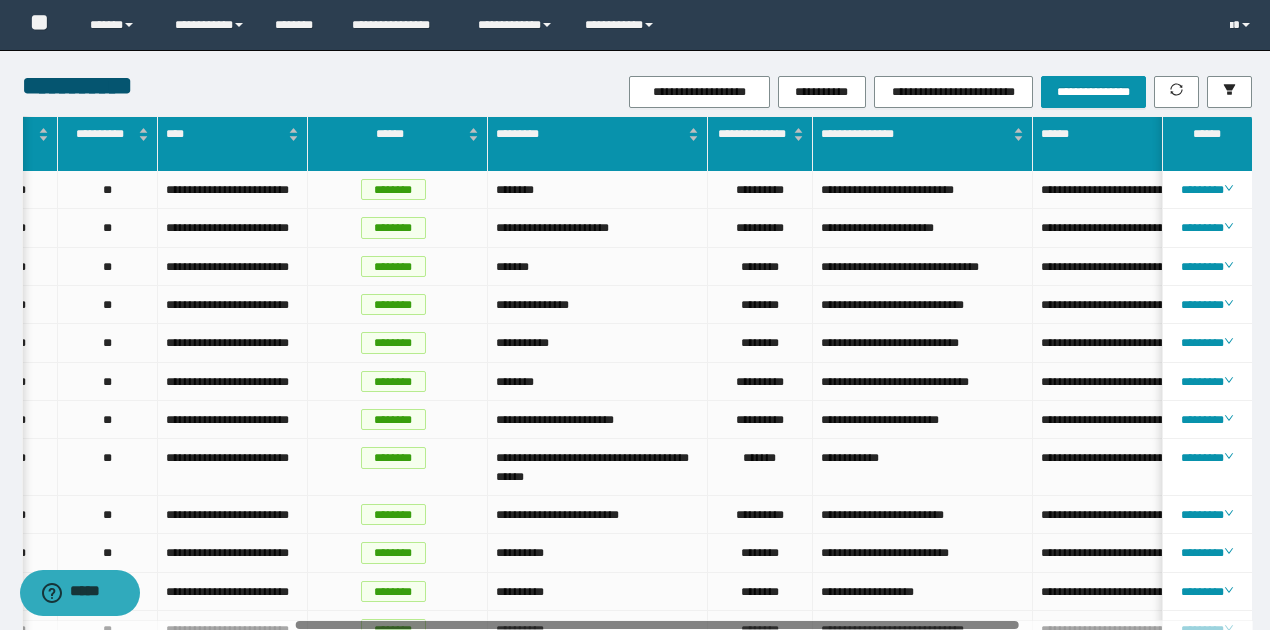scroll, scrollTop: 0, scrollLeft: 497, axis: horizontal 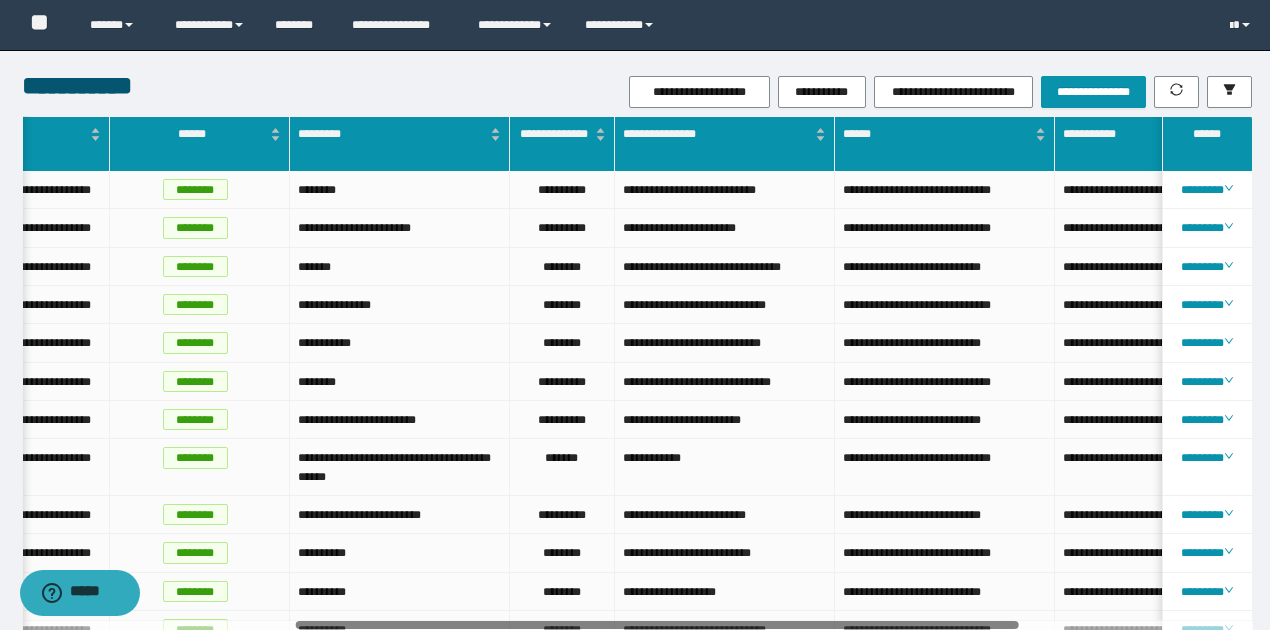drag, startPoint x: 875, startPoint y: 627, endPoint x: 1030, endPoint y: 627, distance: 155 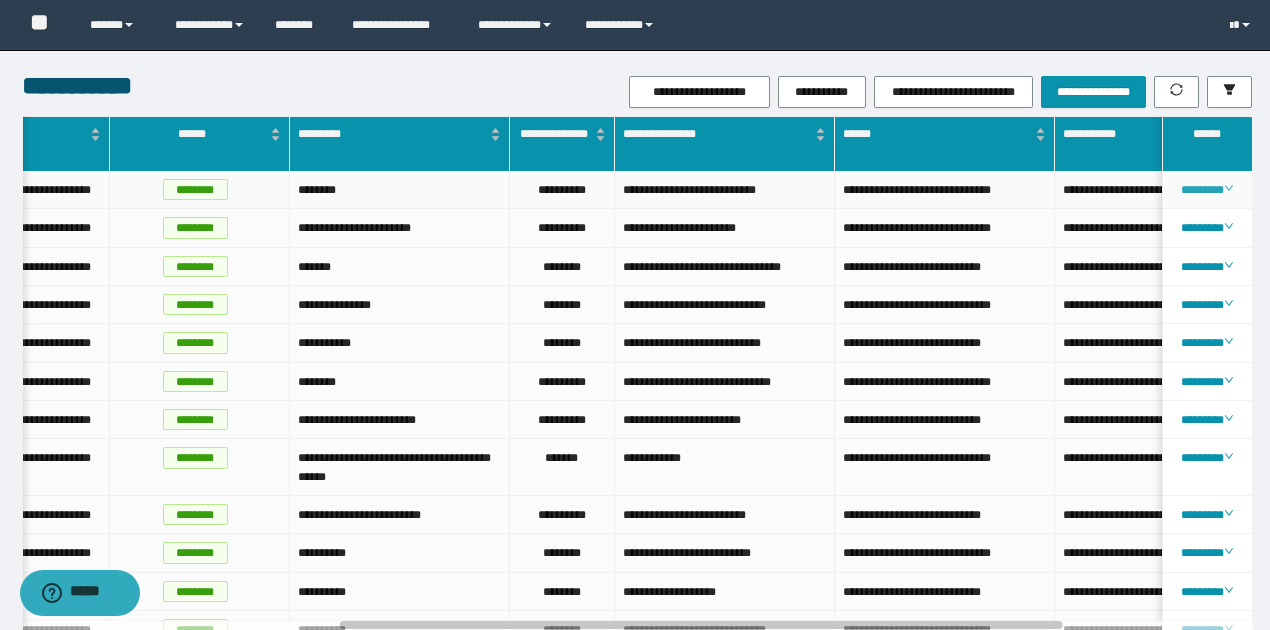 click on "********" at bounding box center (1206, 190) 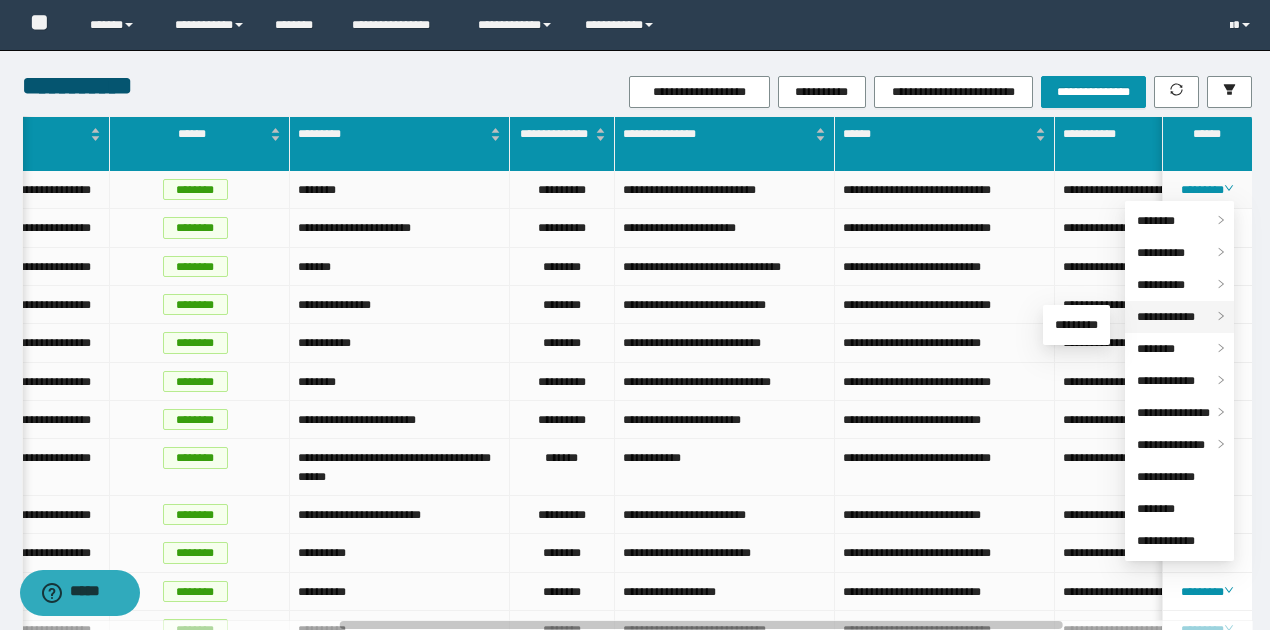 click on "**********" at bounding box center [1166, 317] 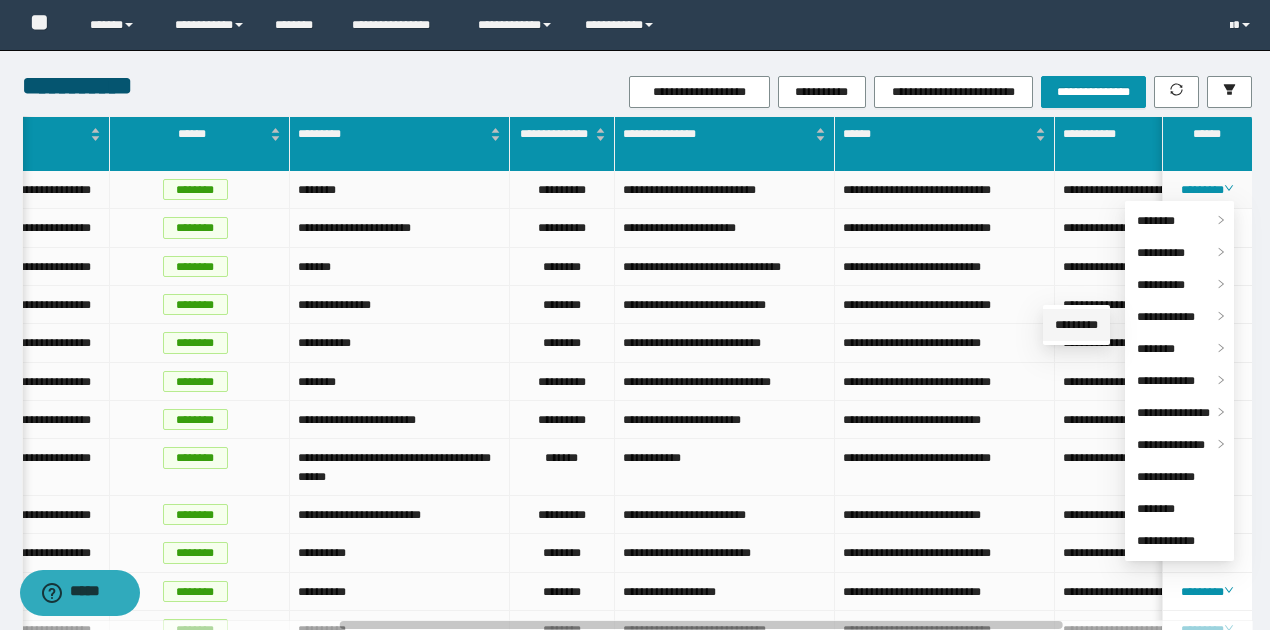 click on "*********" at bounding box center (1076, 325) 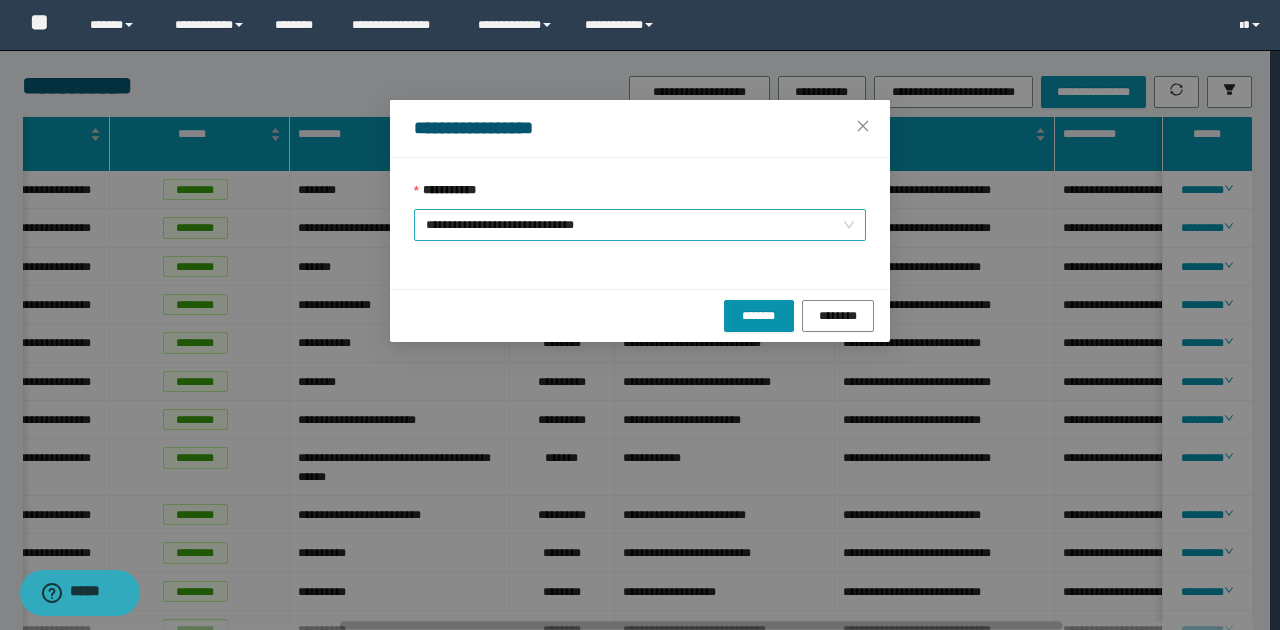 click on "**********" at bounding box center (640, 225) 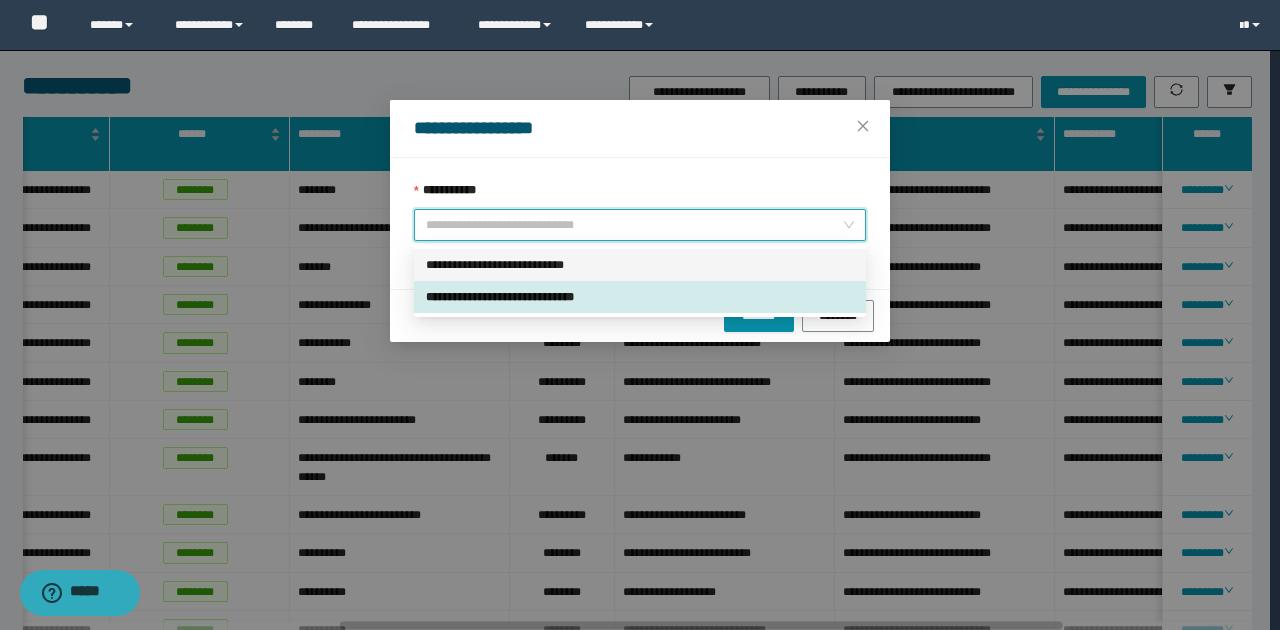 click on "**********" at bounding box center [640, 265] 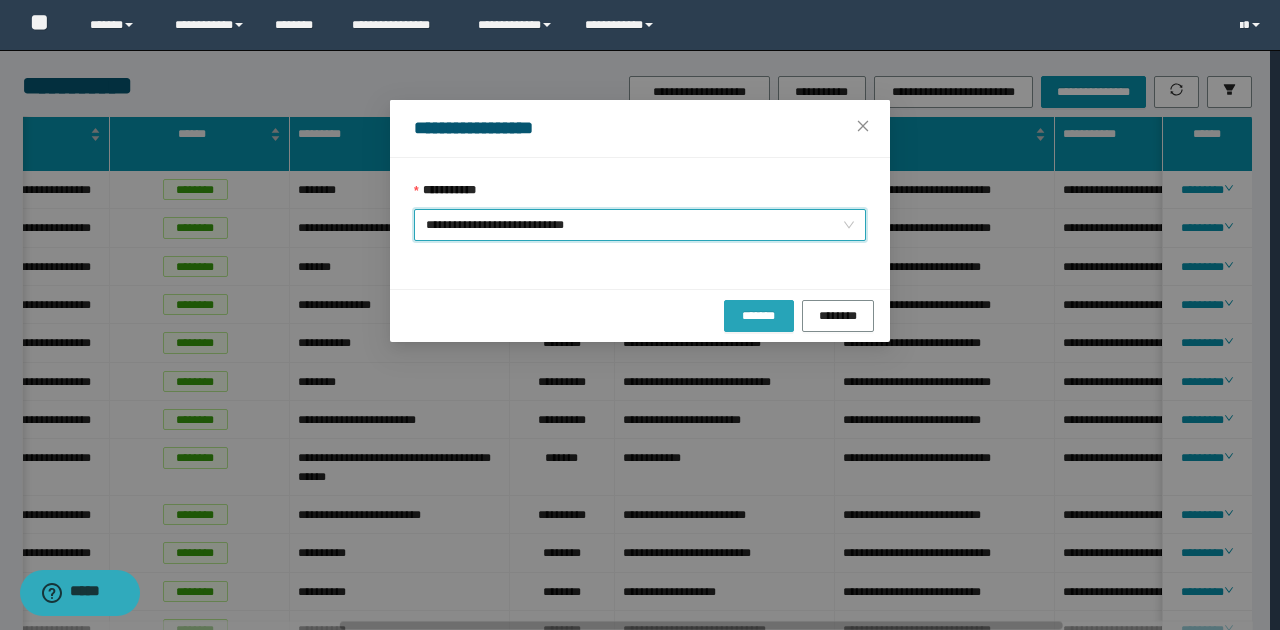 click on "*******" at bounding box center [759, 315] 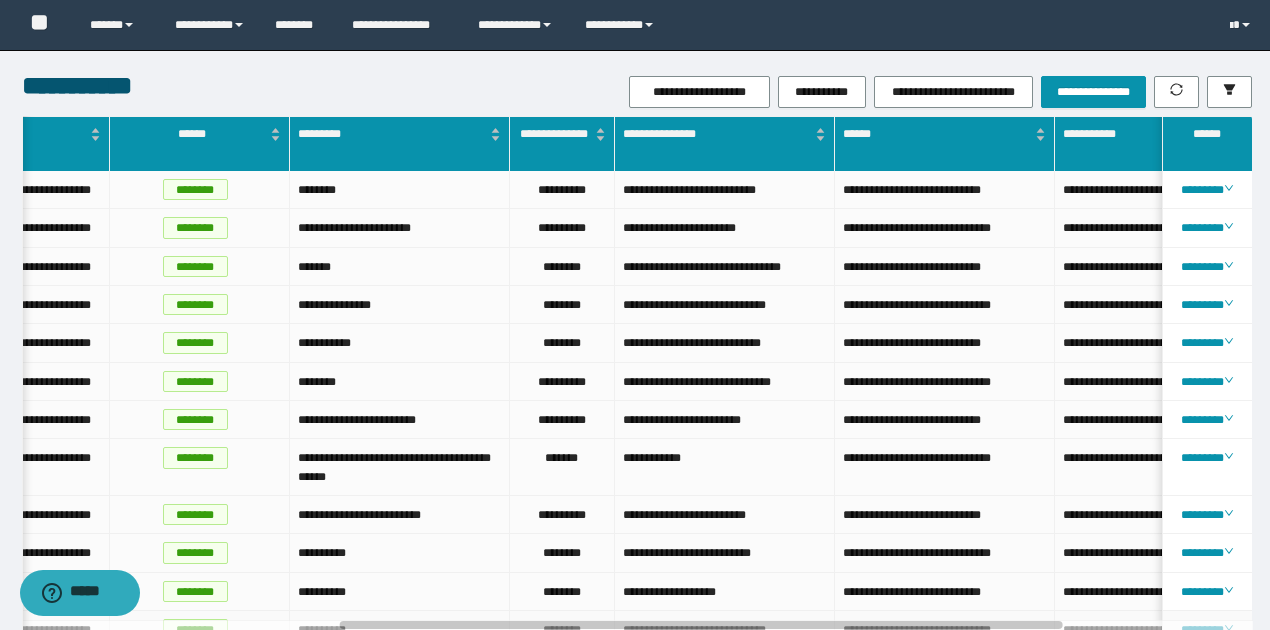 scroll, scrollTop: 0, scrollLeft: 533, axis: horizontal 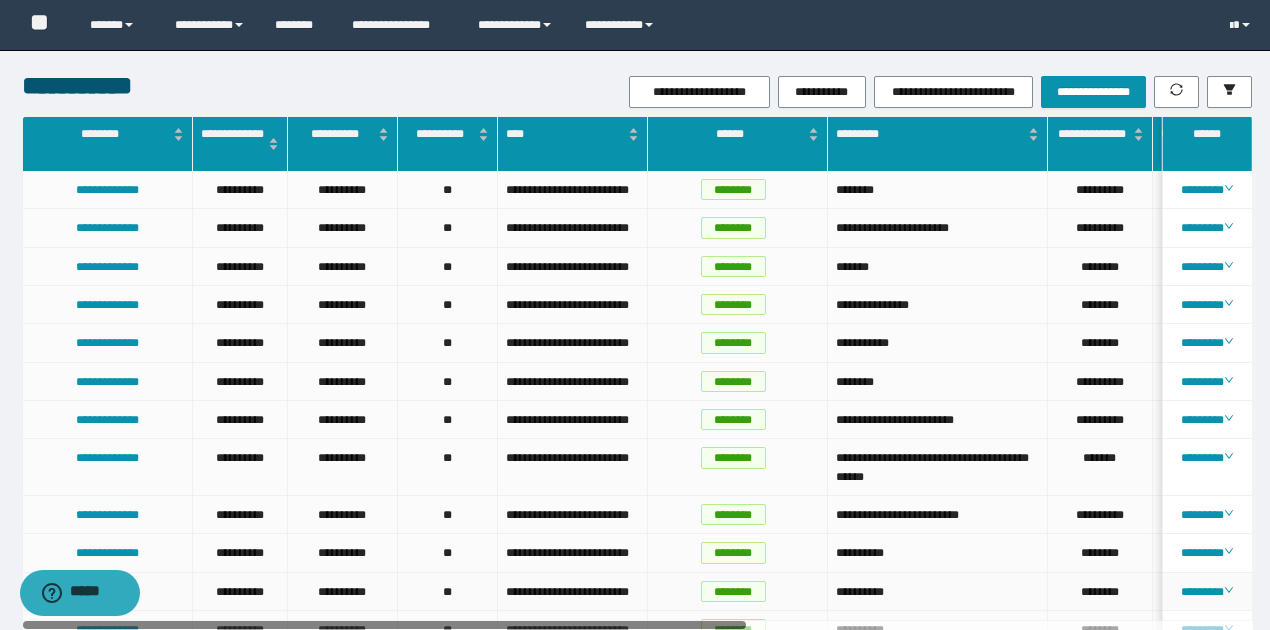 drag, startPoint x: 746, startPoint y: 621, endPoint x: 408, endPoint y: 572, distance: 341.5333 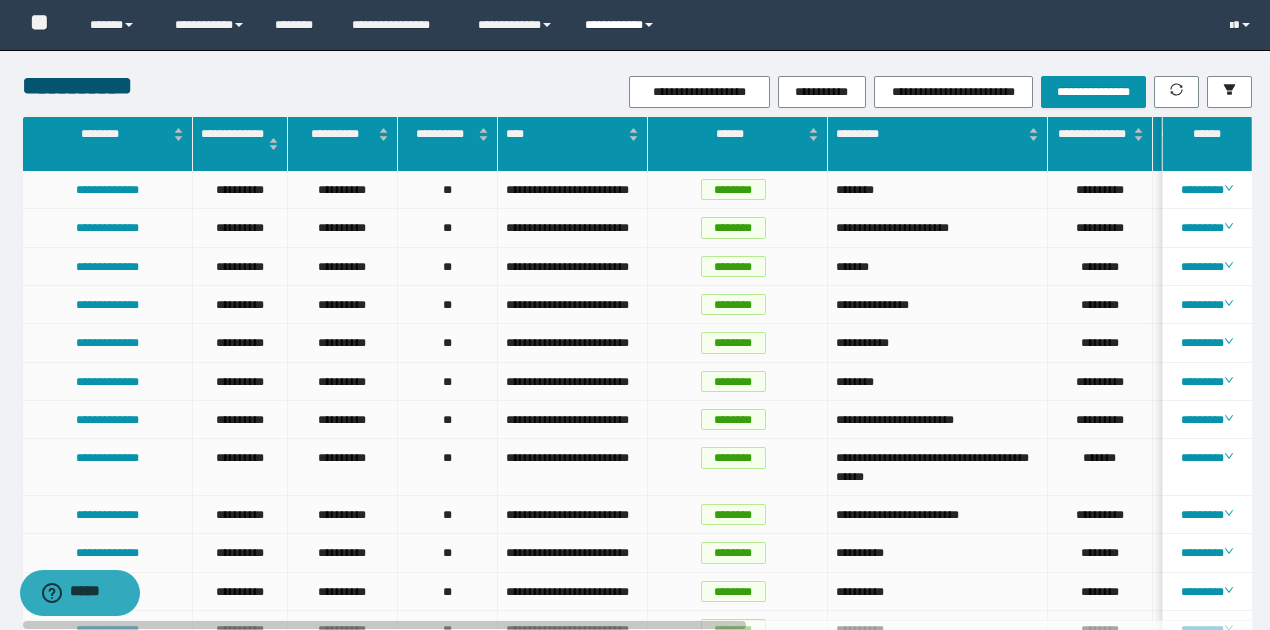 click at bounding box center (649, 25) 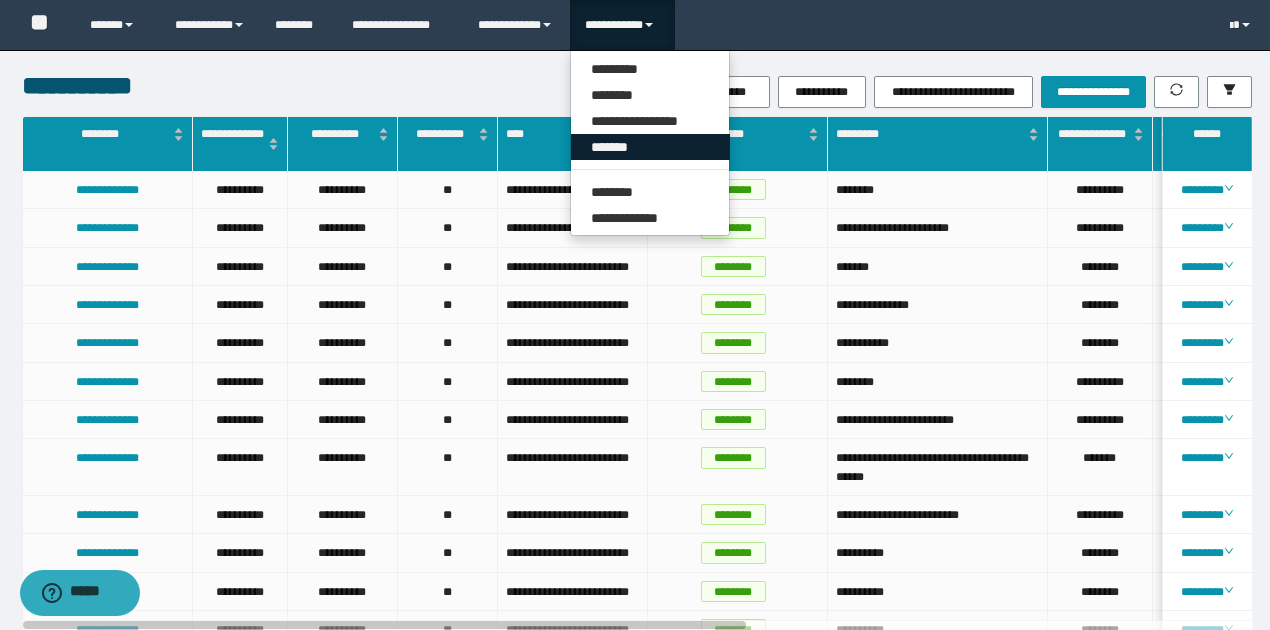 click on "*******" at bounding box center (650, 147) 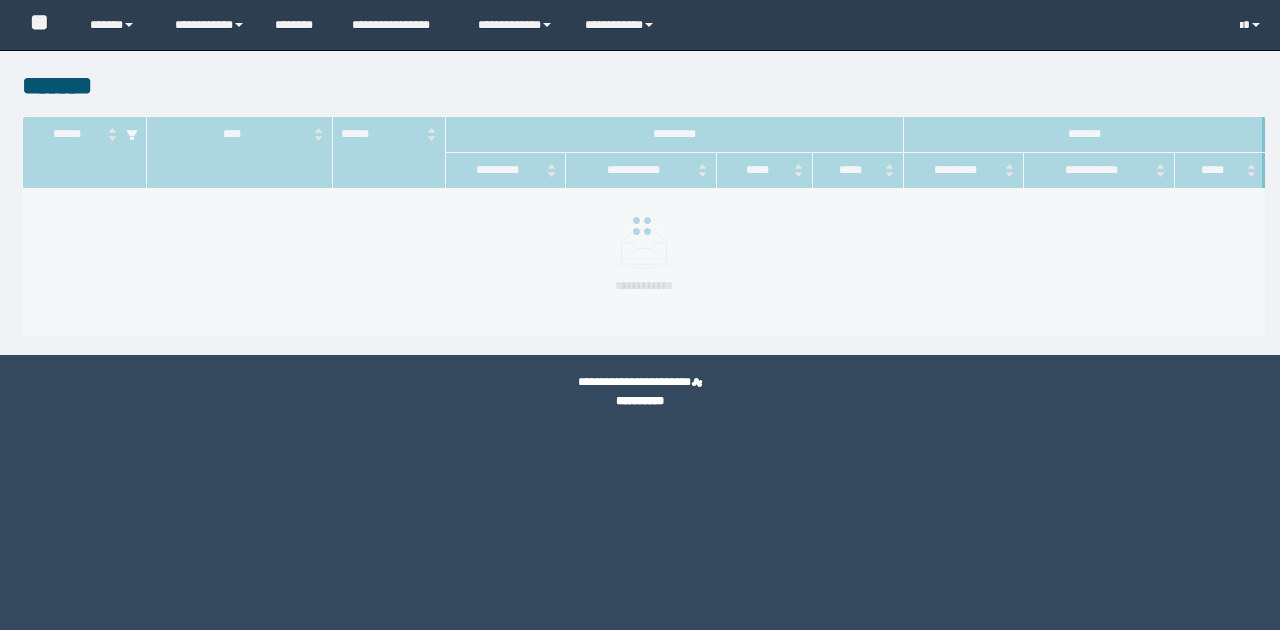 scroll, scrollTop: 0, scrollLeft: 0, axis: both 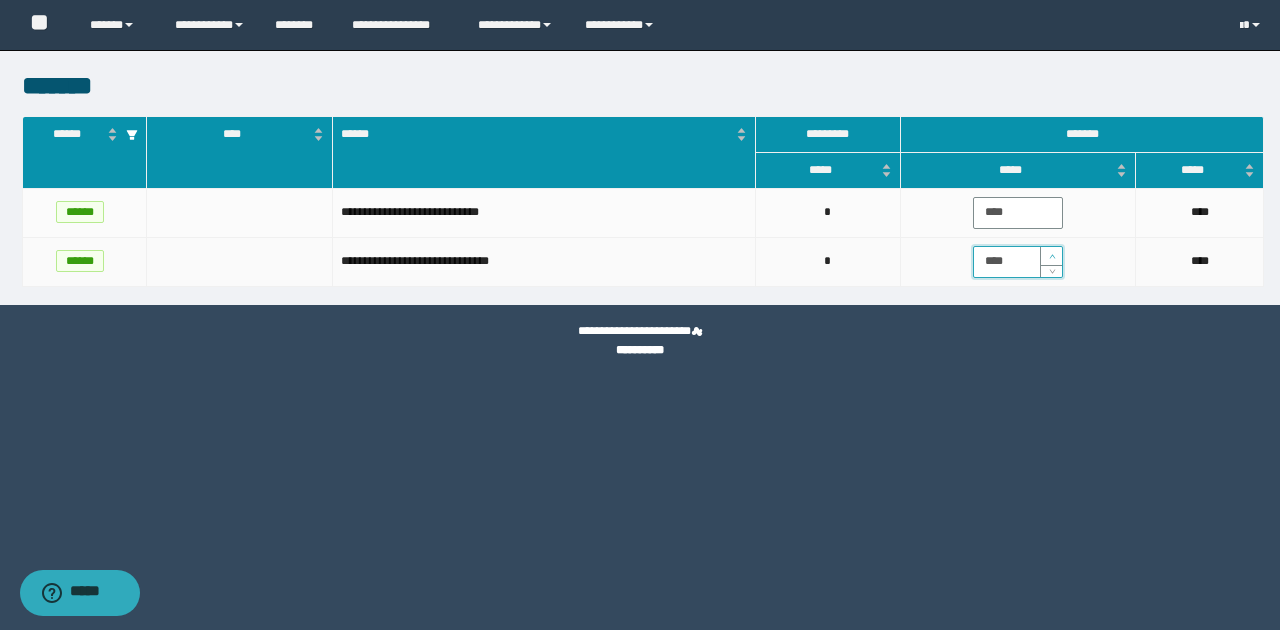 click 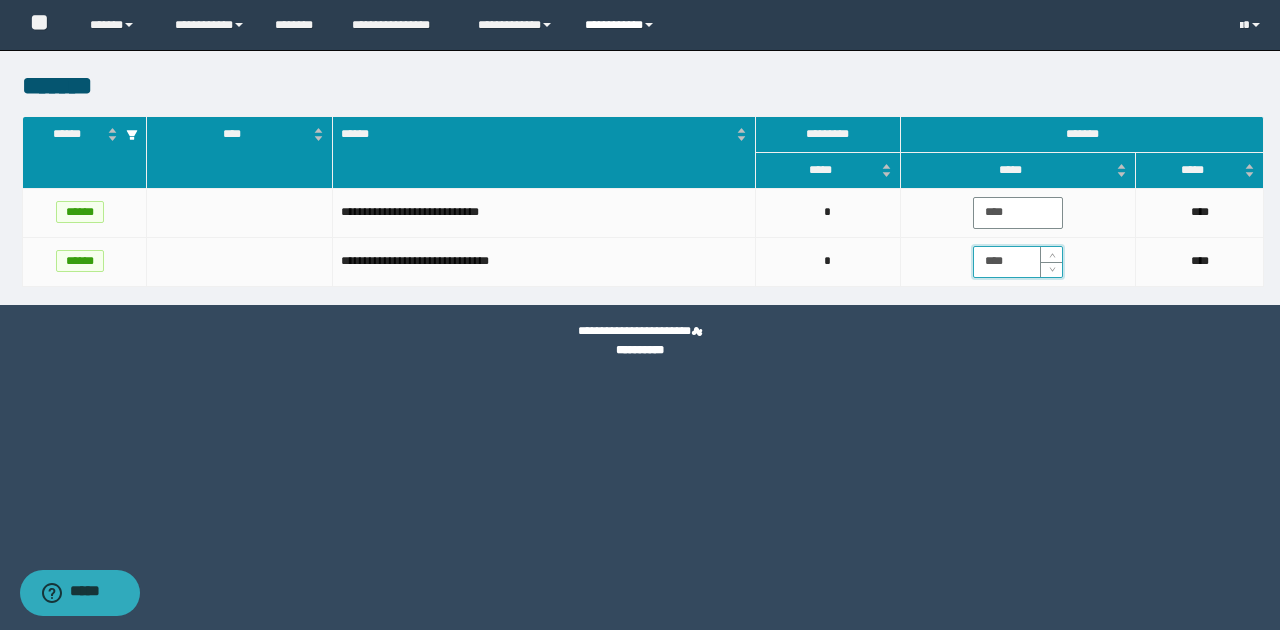 click on "**********" at bounding box center [622, 25] 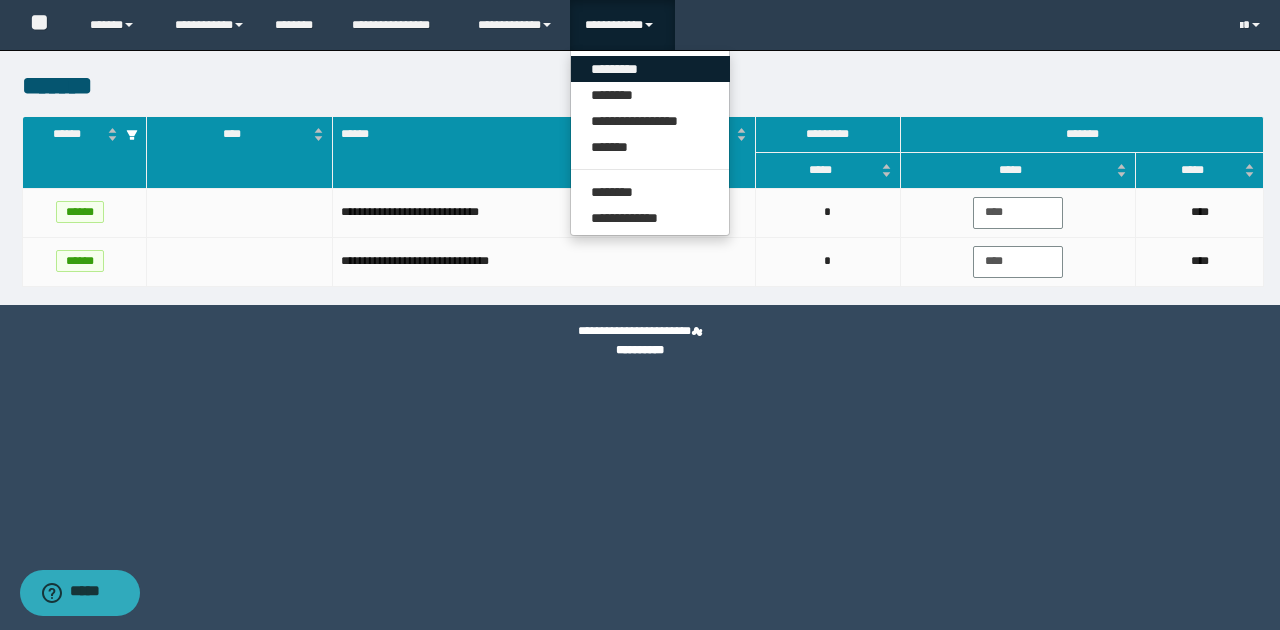 click on "*********" at bounding box center [650, 69] 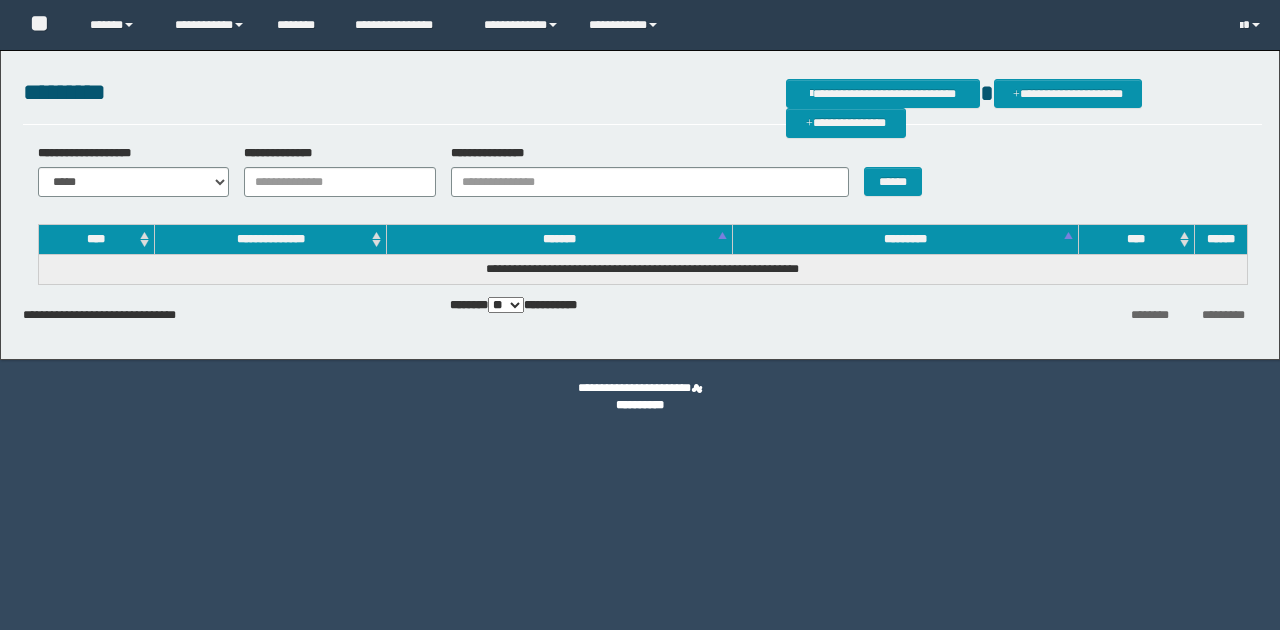 scroll, scrollTop: 0, scrollLeft: 0, axis: both 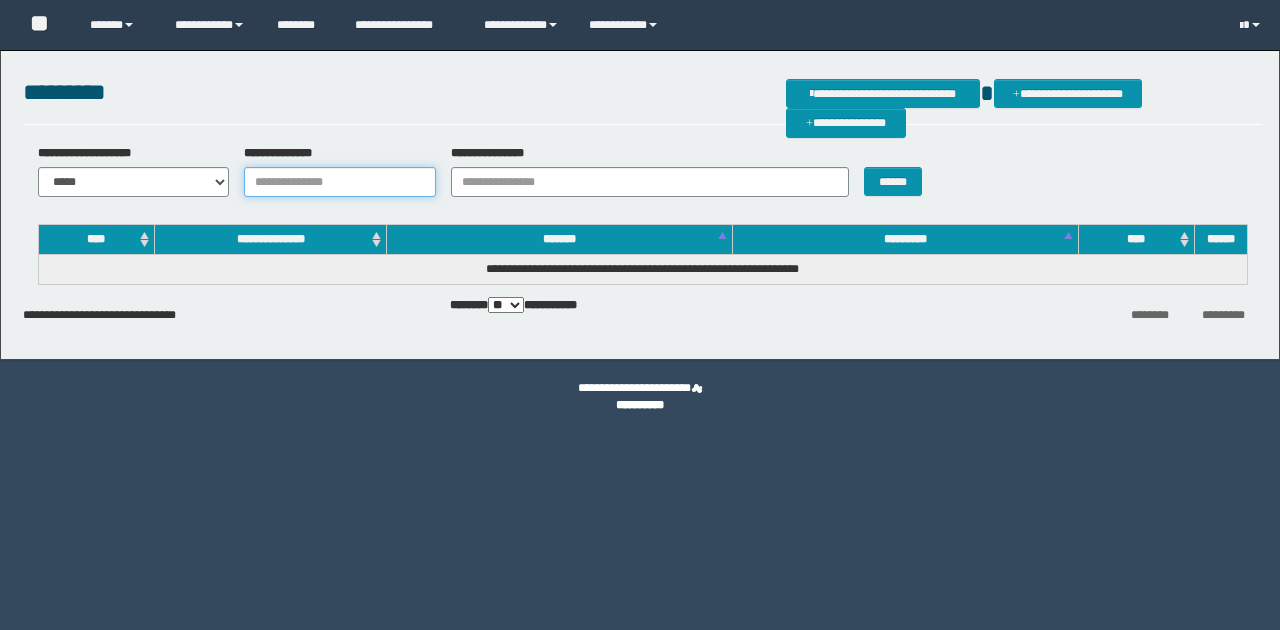 click on "**********" at bounding box center [340, 182] 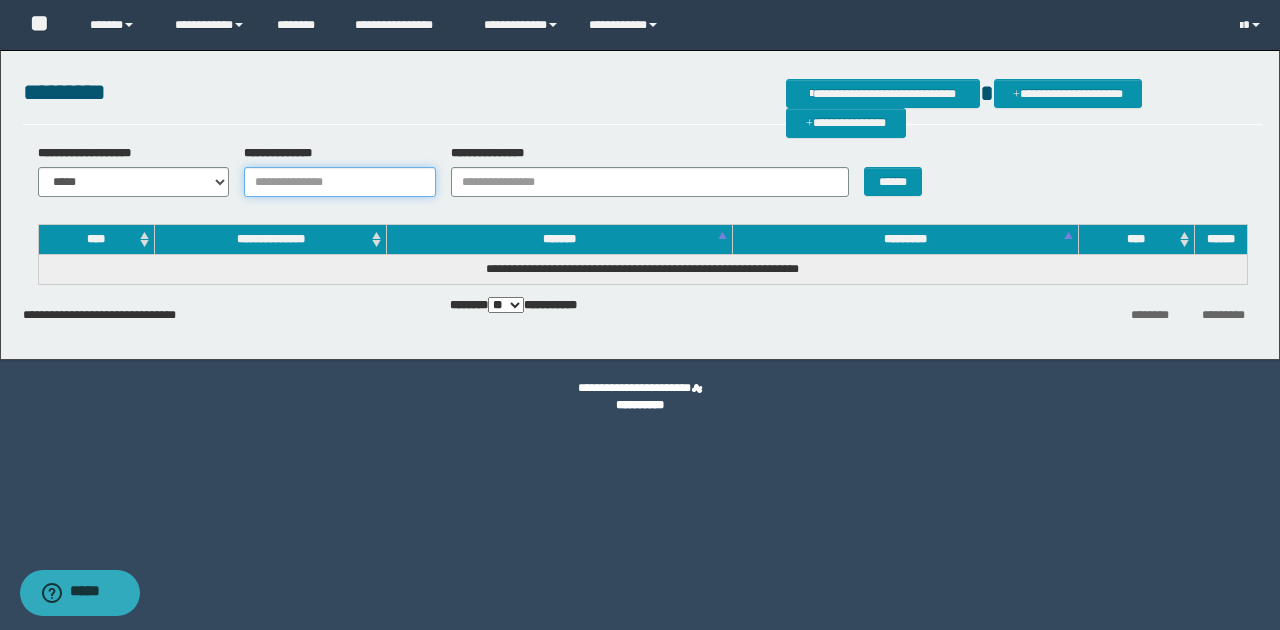 paste on "********" 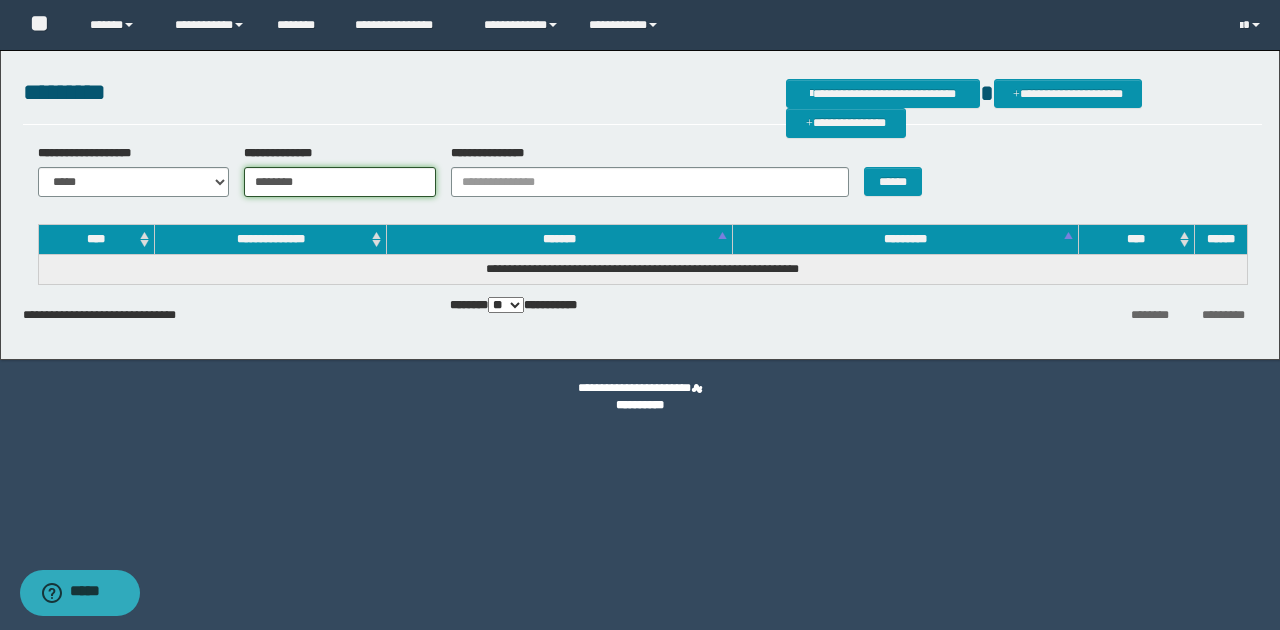 type on "********" 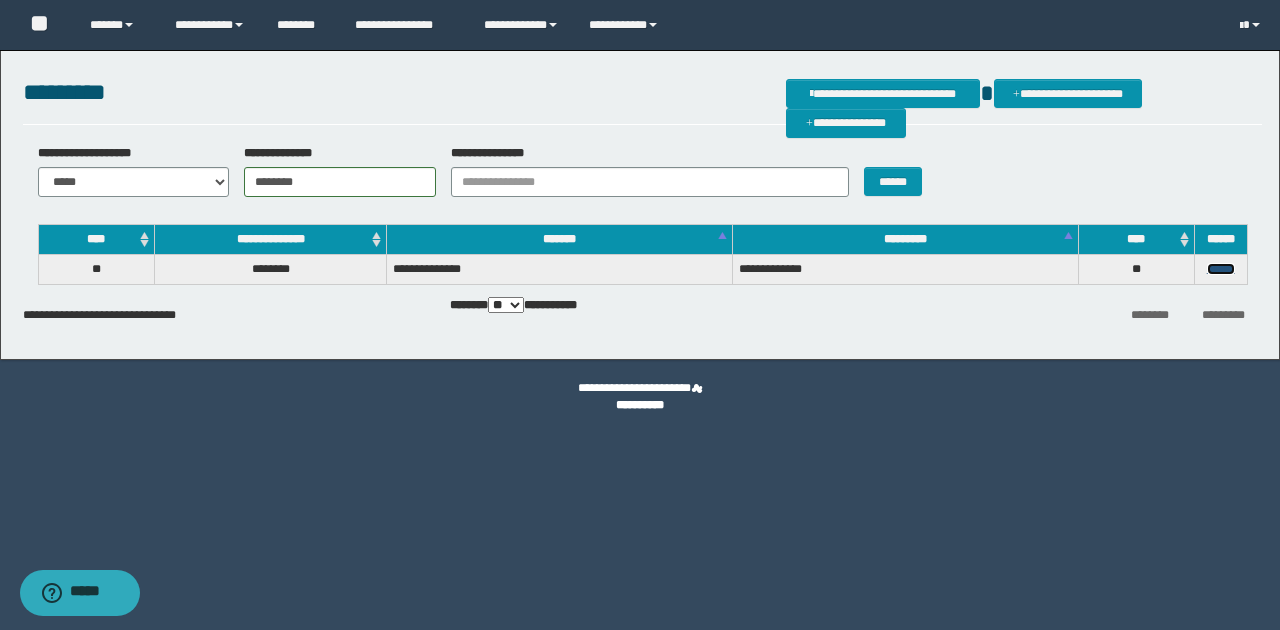 click on "******" at bounding box center [1221, 269] 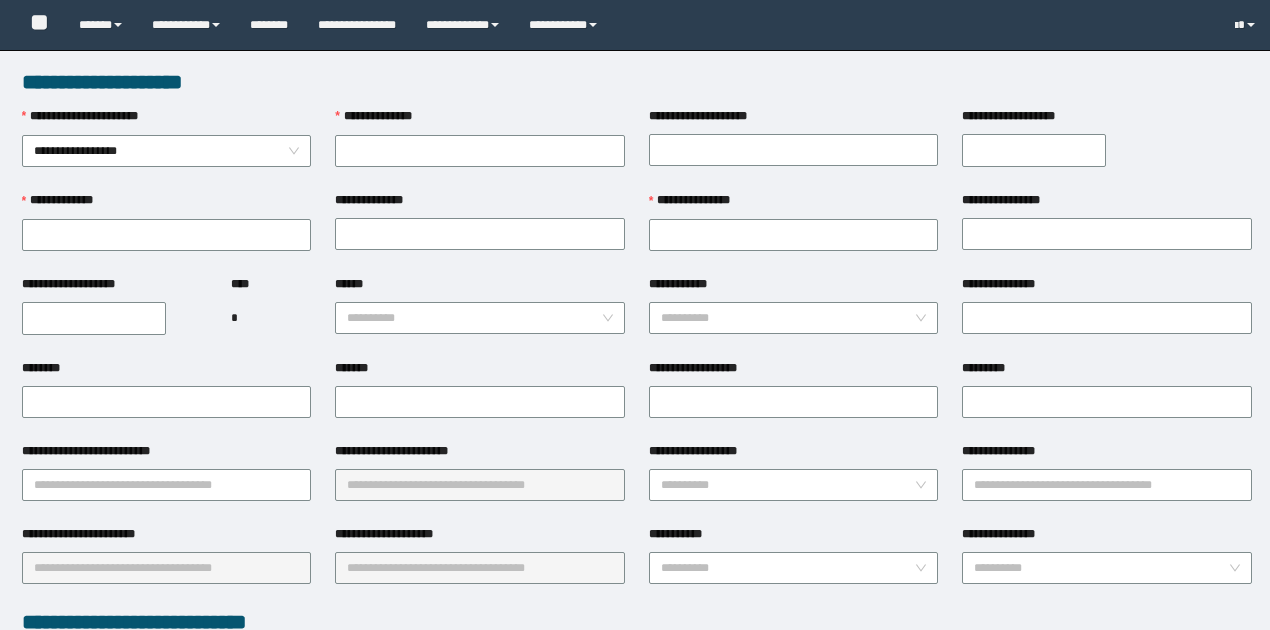 scroll, scrollTop: 0, scrollLeft: 0, axis: both 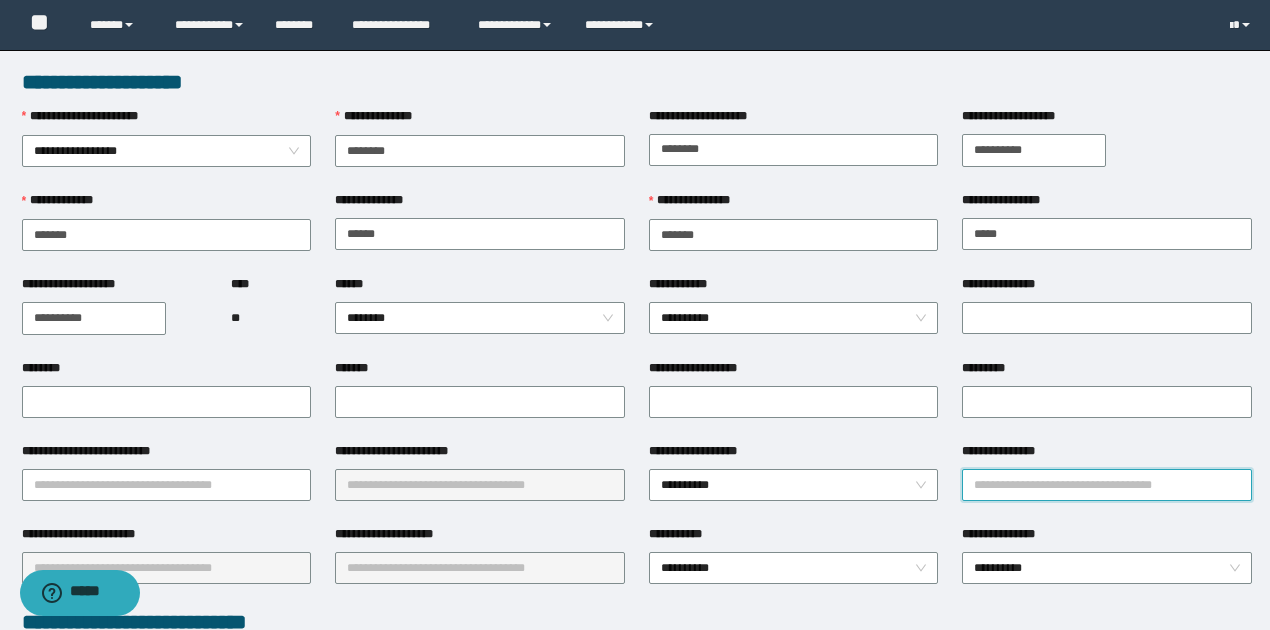 click on "**********" at bounding box center (1107, 485) 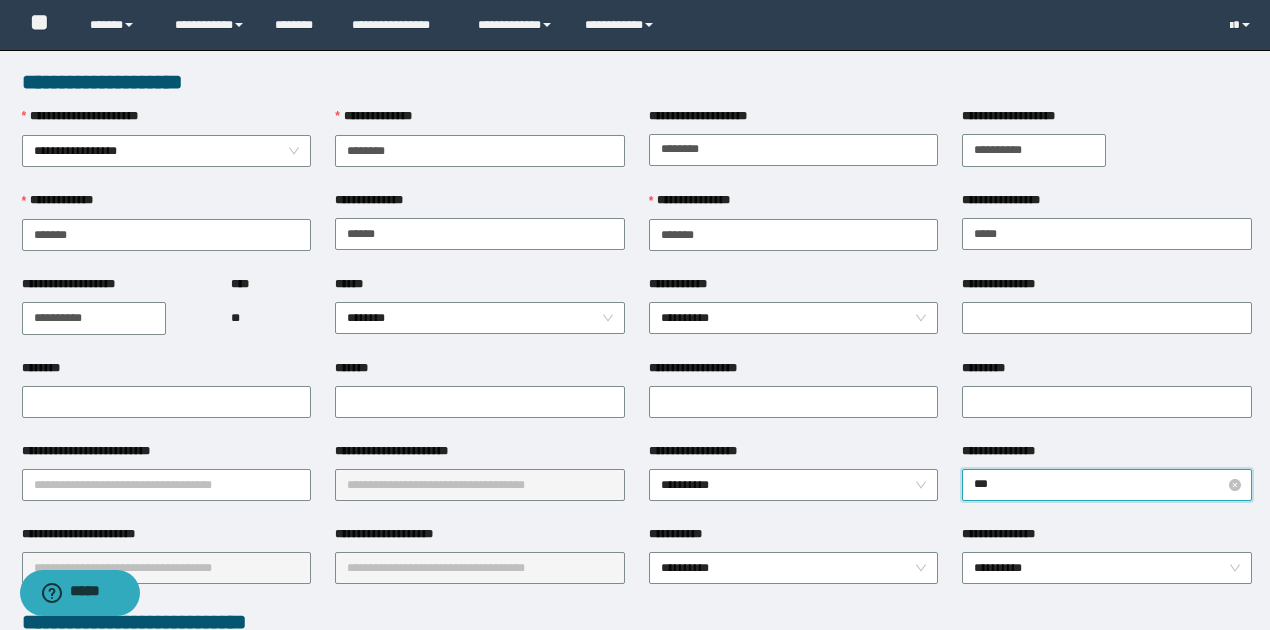 type on "****" 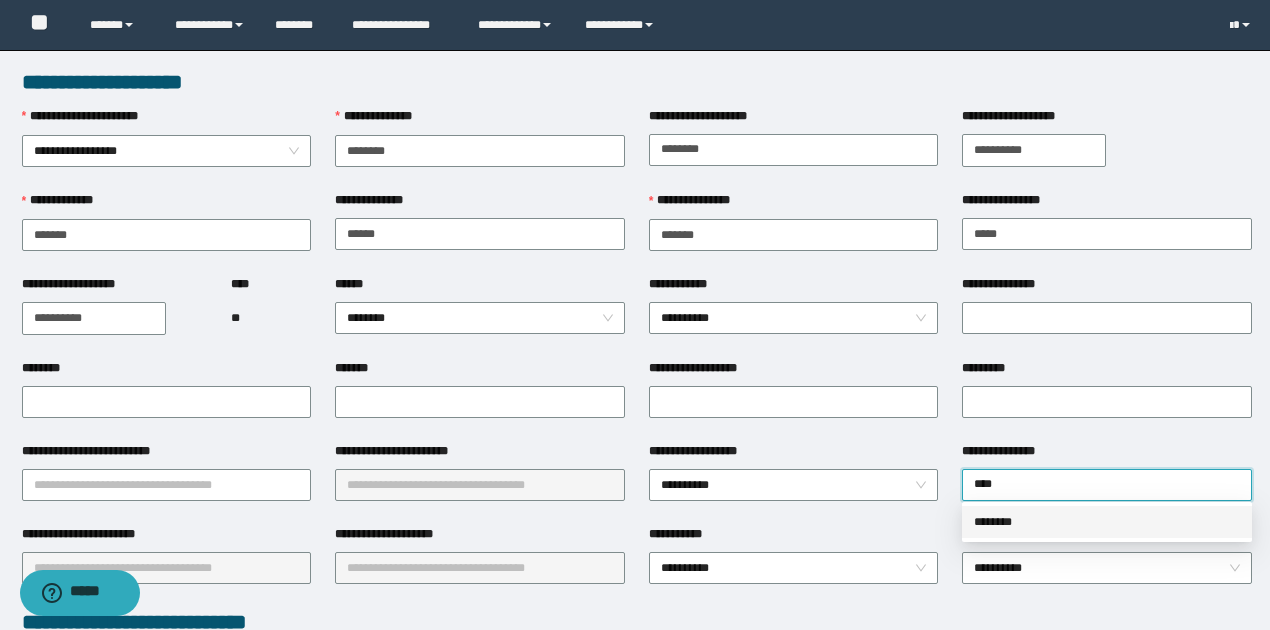 click on "********" at bounding box center (1107, 522) 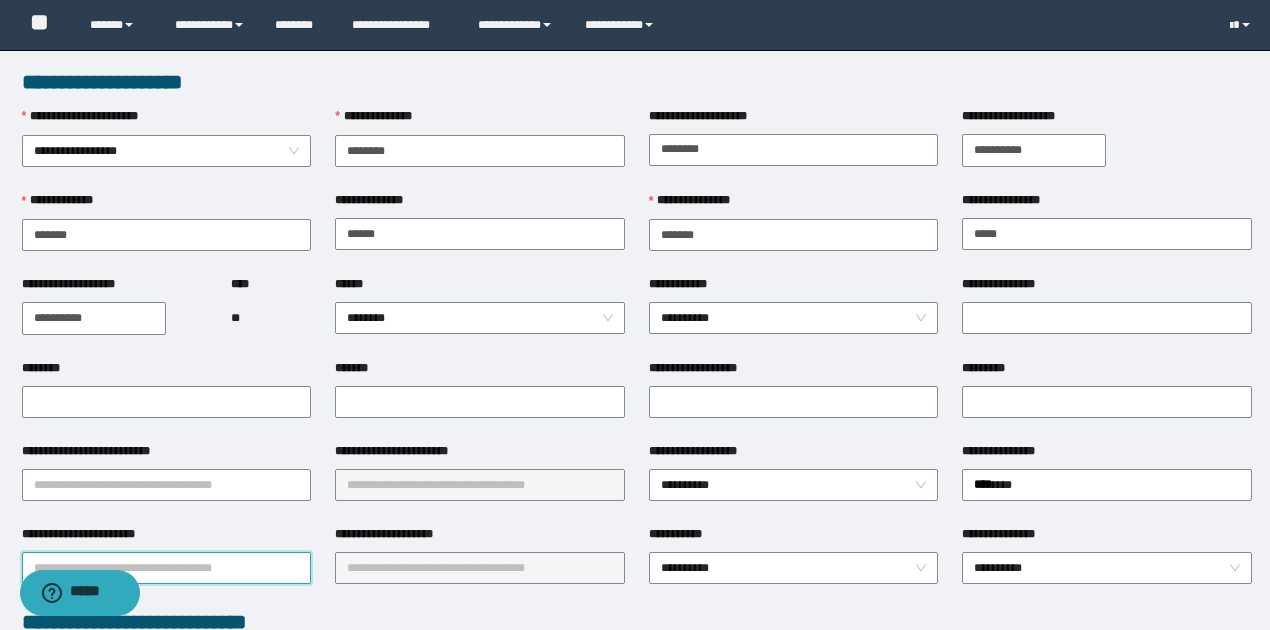 click on "**********" at bounding box center [167, 568] 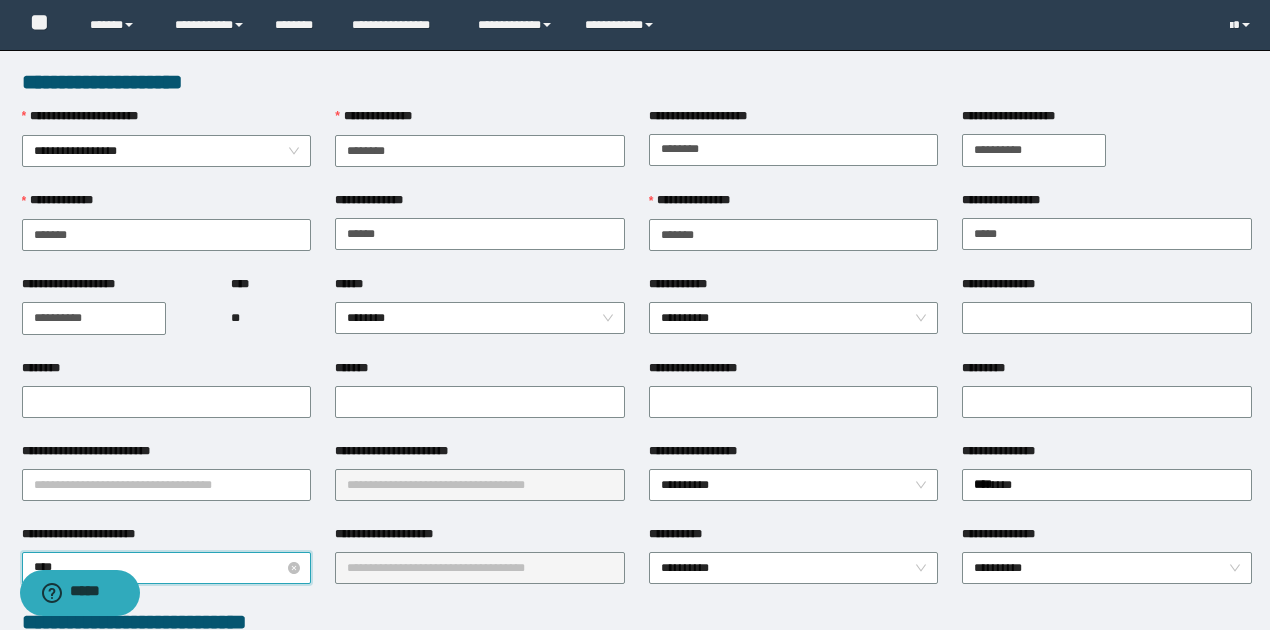 type on "*****" 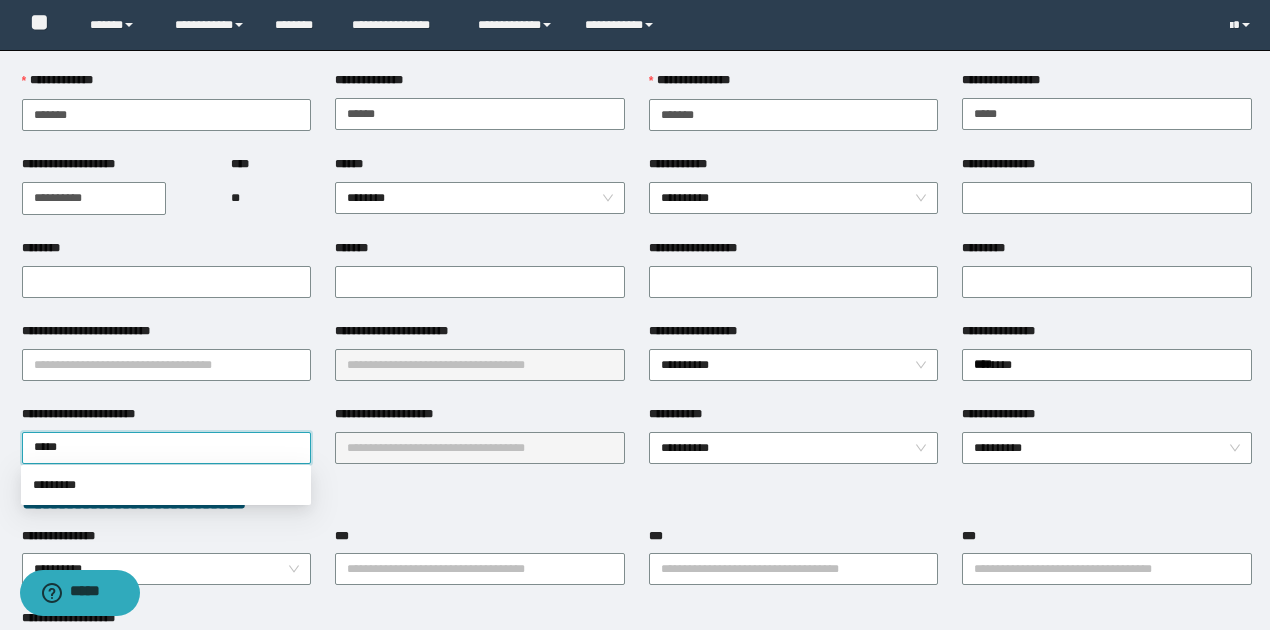 scroll, scrollTop: 133, scrollLeft: 0, axis: vertical 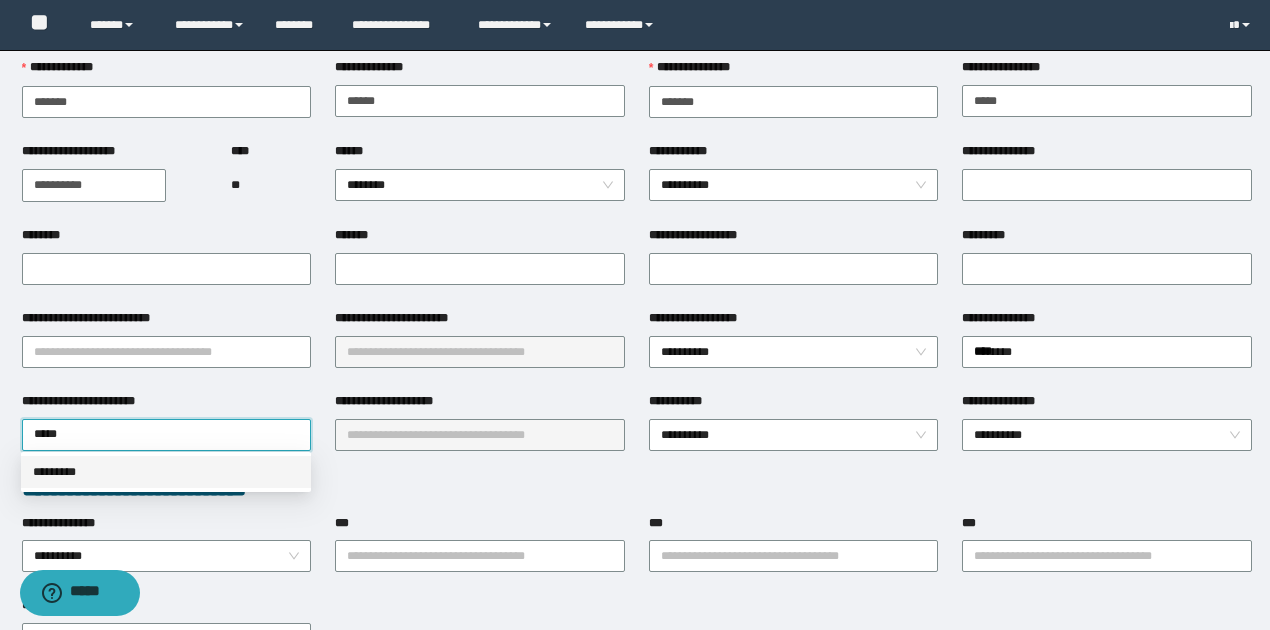 click on "*********" at bounding box center (166, 472) 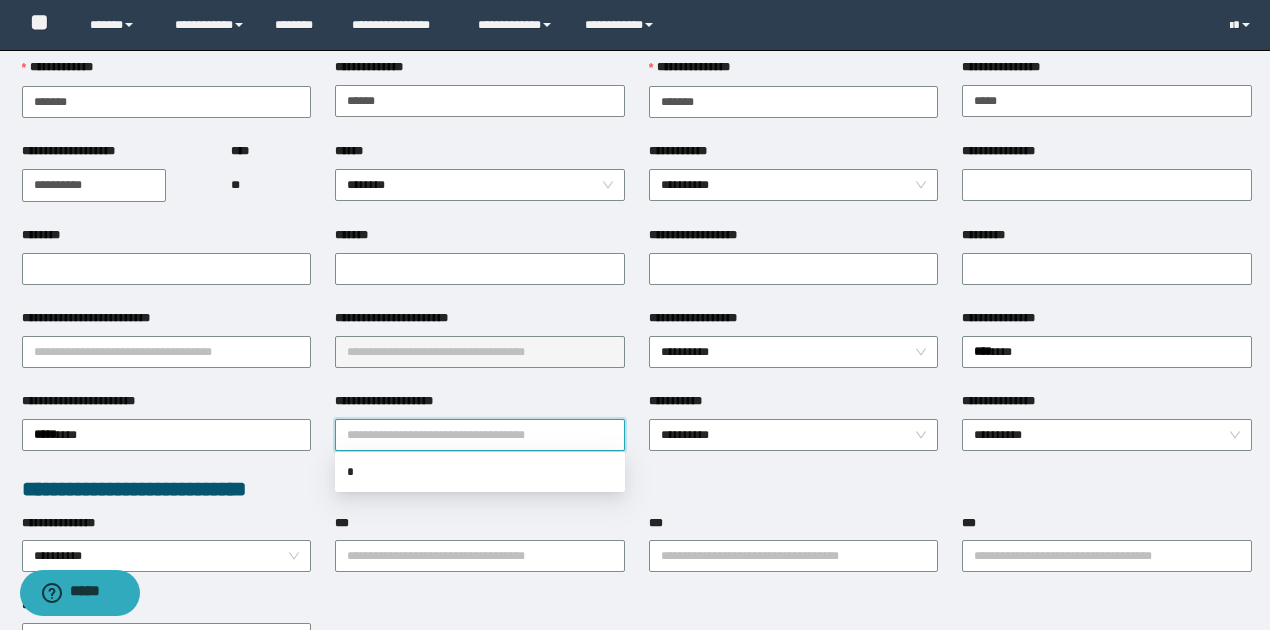 click on "**********" at bounding box center [480, 435] 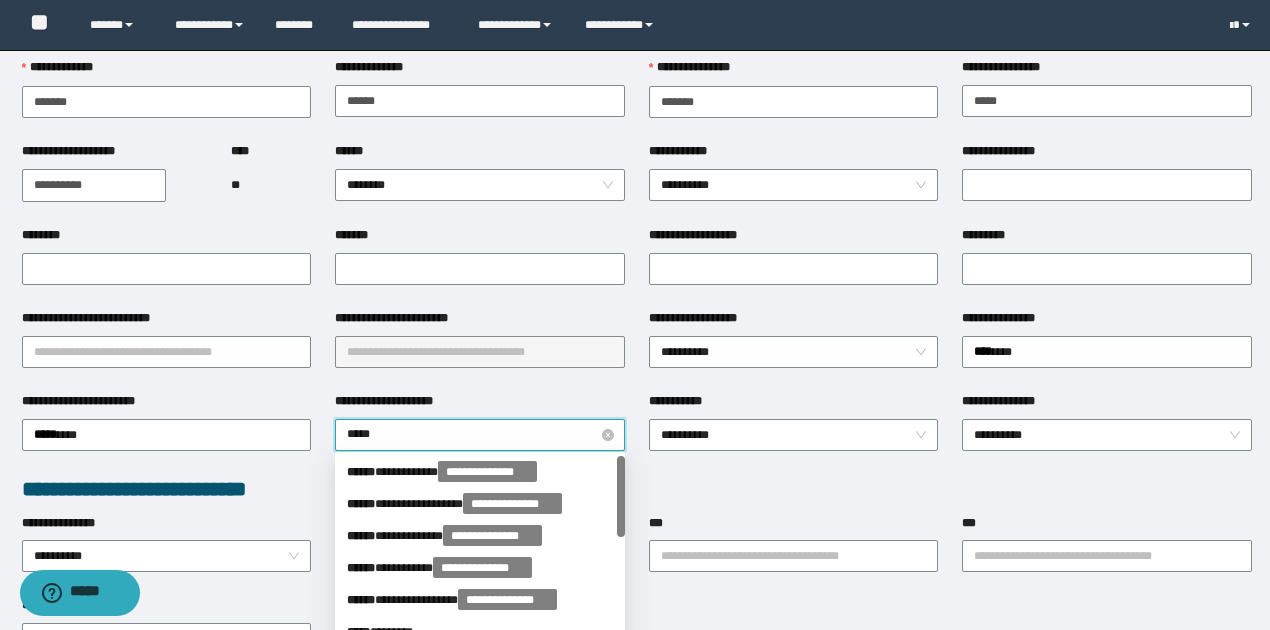 type on "******" 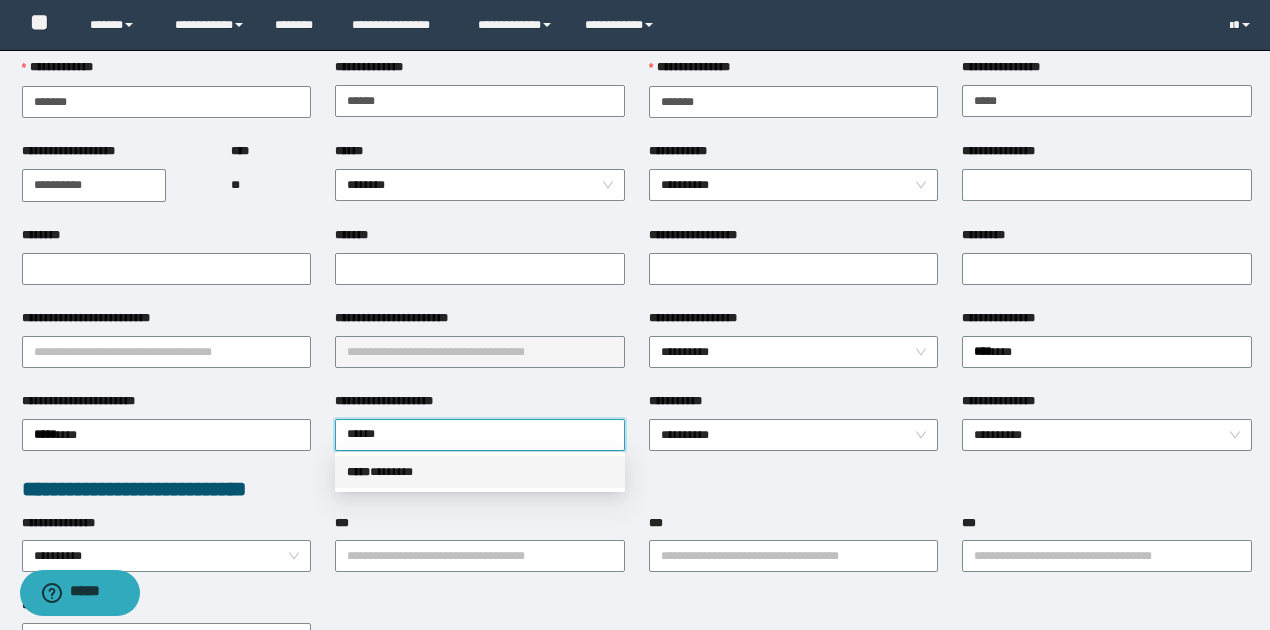 click on "***** * ******" at bounding box center (480, 472) 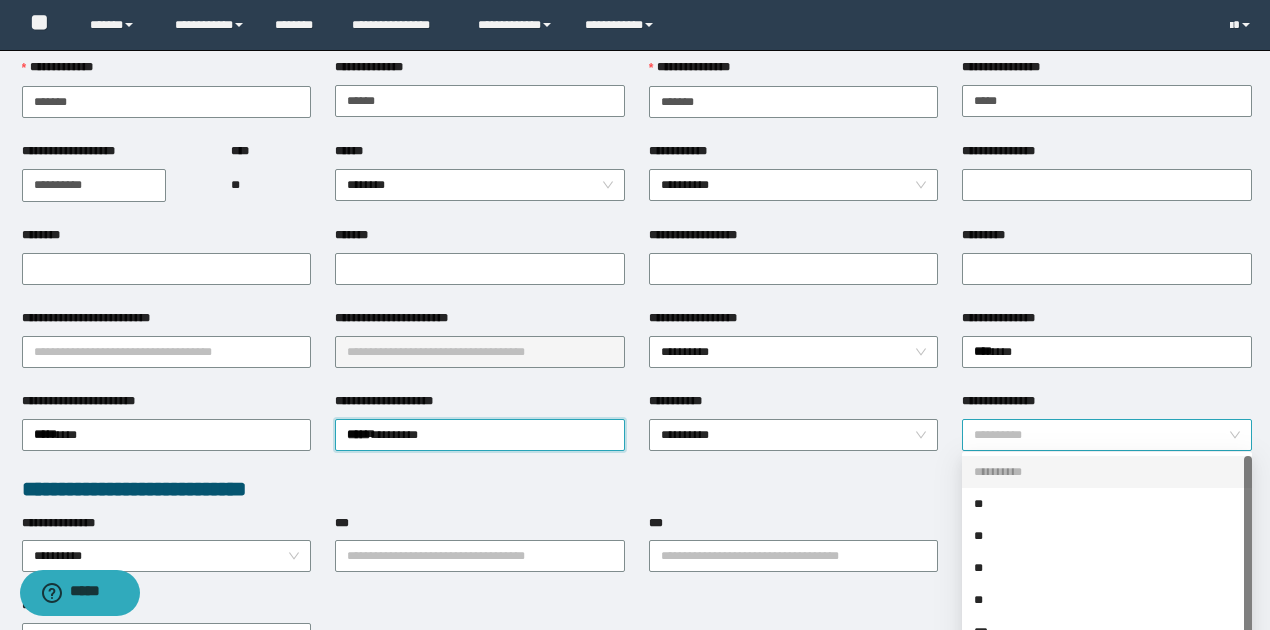 click on "**********" at bounding box center (1107, 435) 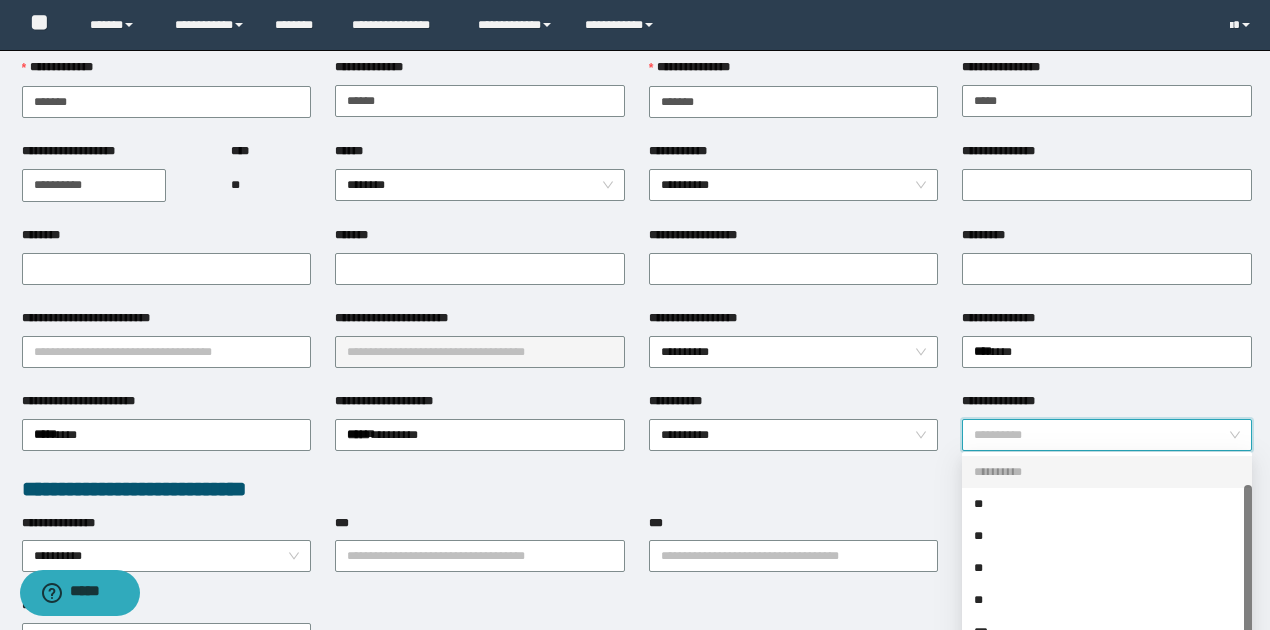scroll, scrollTop: 32, scrollLeft: 0, axis: vertical 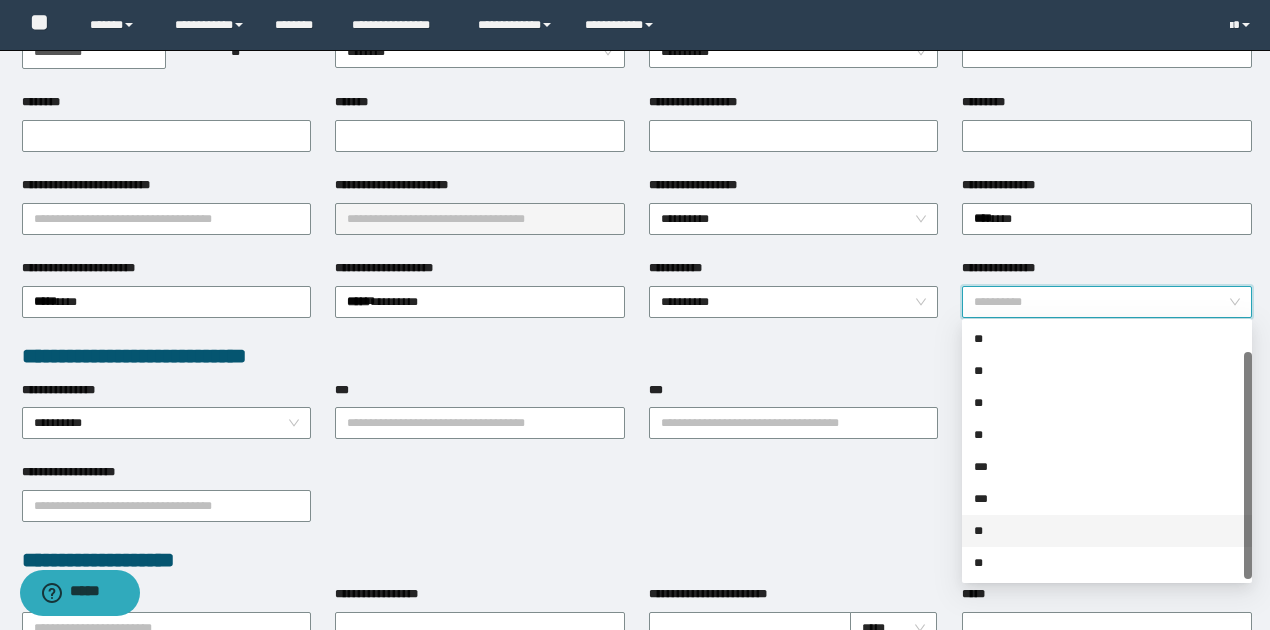 click on "**" at bounding box center (1107, 531) 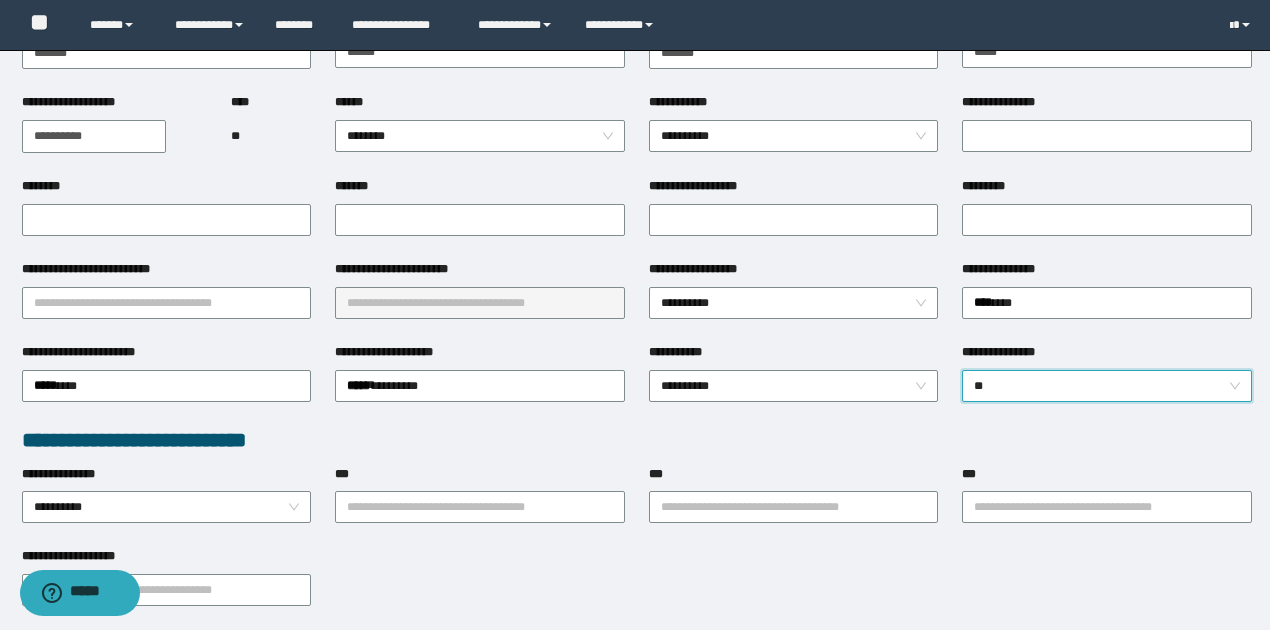 scroll, scrollTop: 0, scrollLeft: 0, axis: both 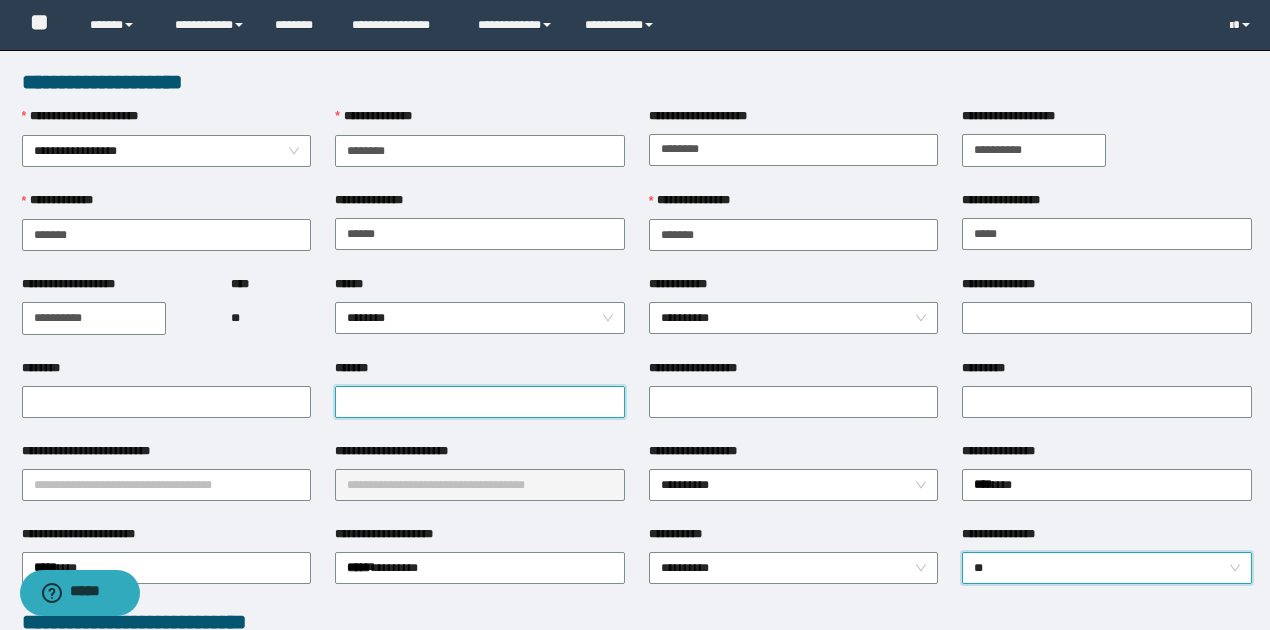 click on "*******" at bounding box center [480, 402] 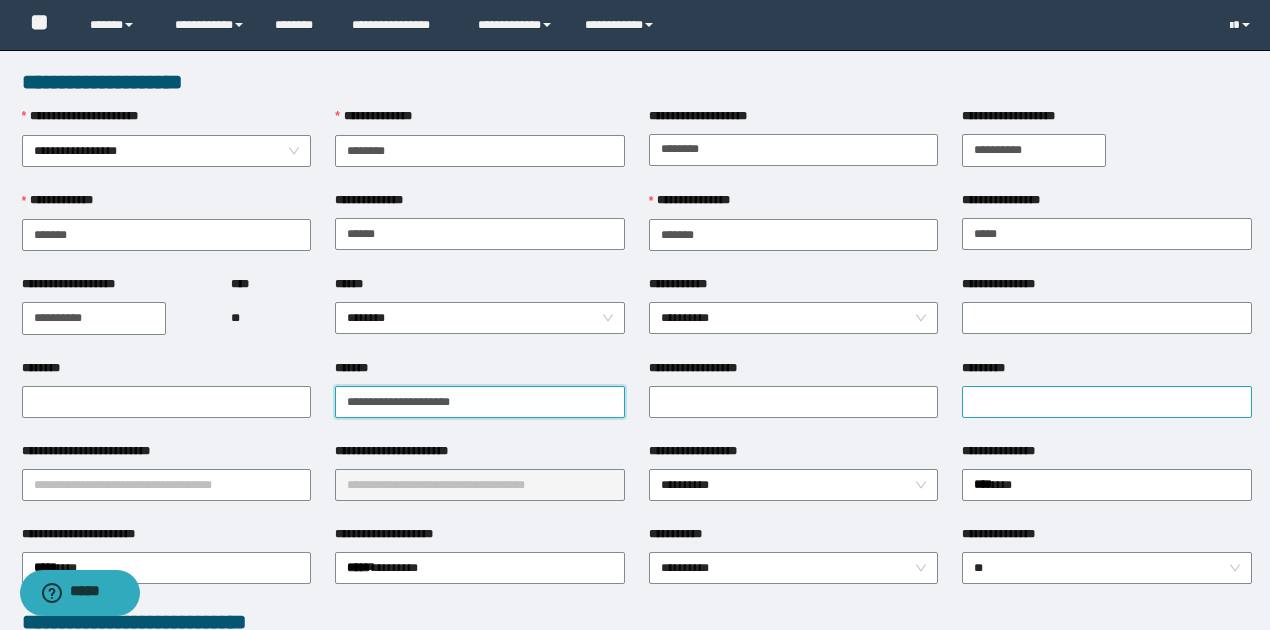 type on "**********" 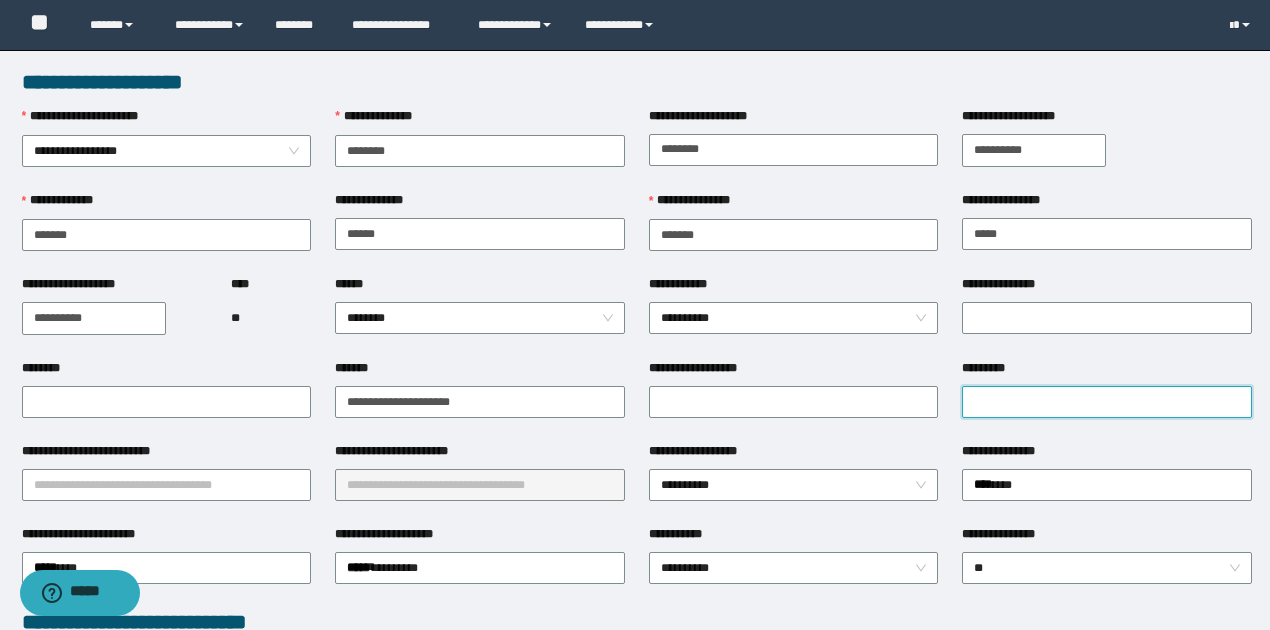 click on "*********" at bounding box center [1107, 402] 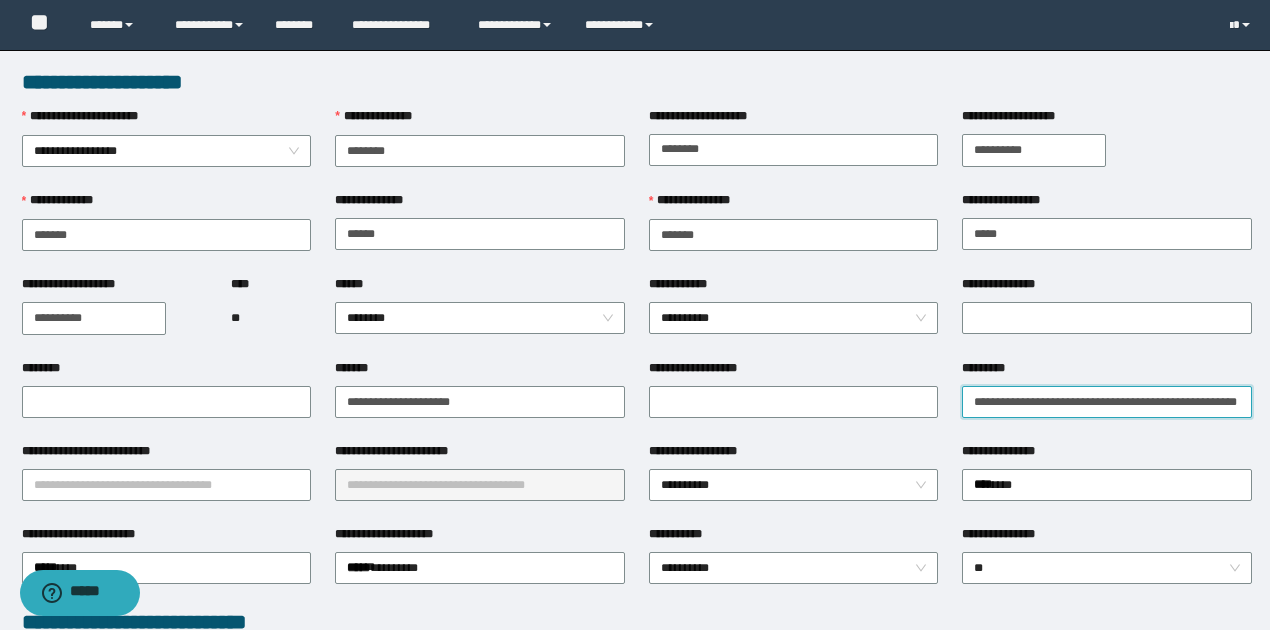 click on "**********" at bounding box center (1107, 402) 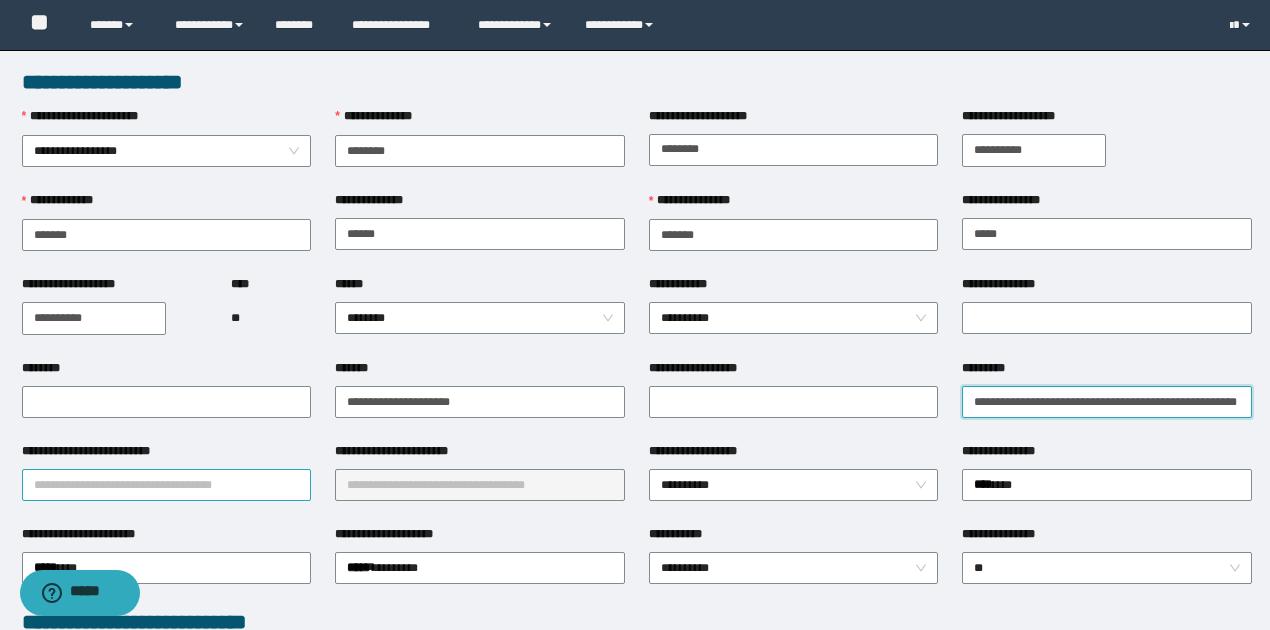 type on "**********" 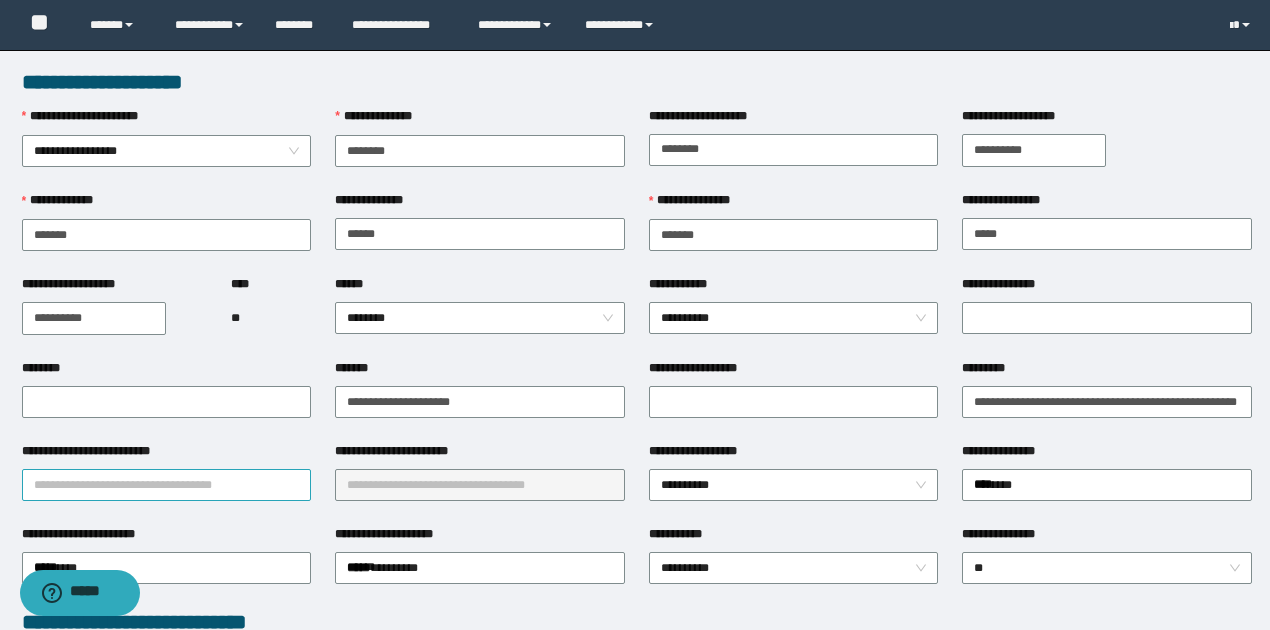 click on "**********" at bounding box center (167, 485) 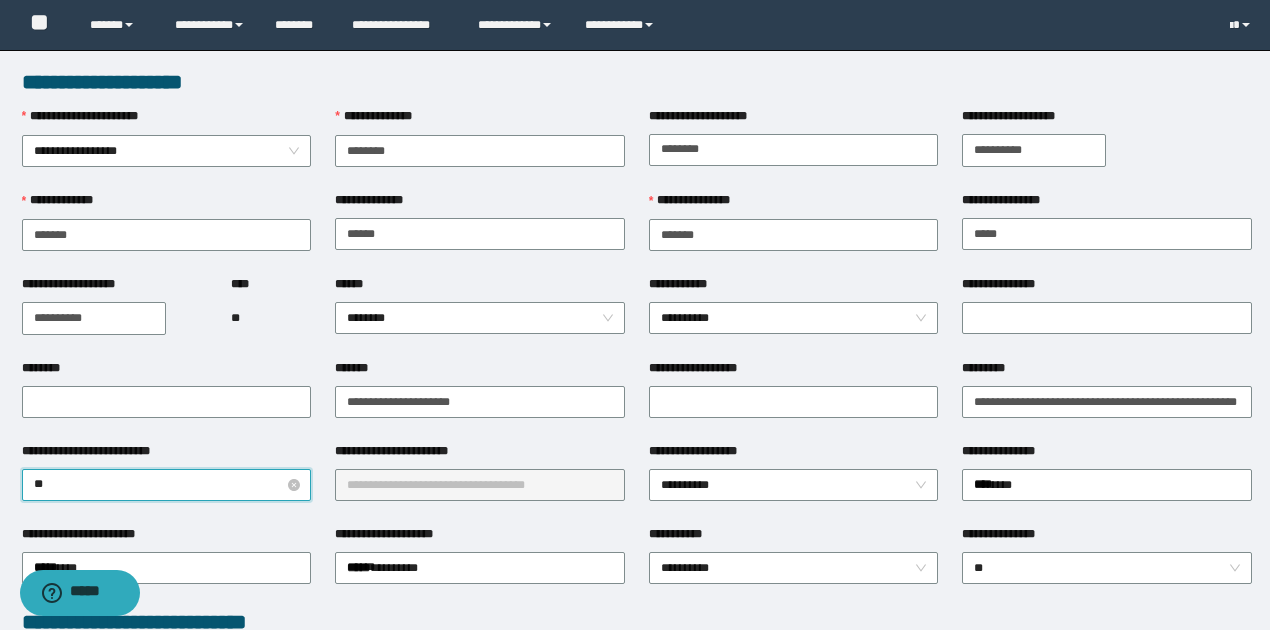 type on "***" 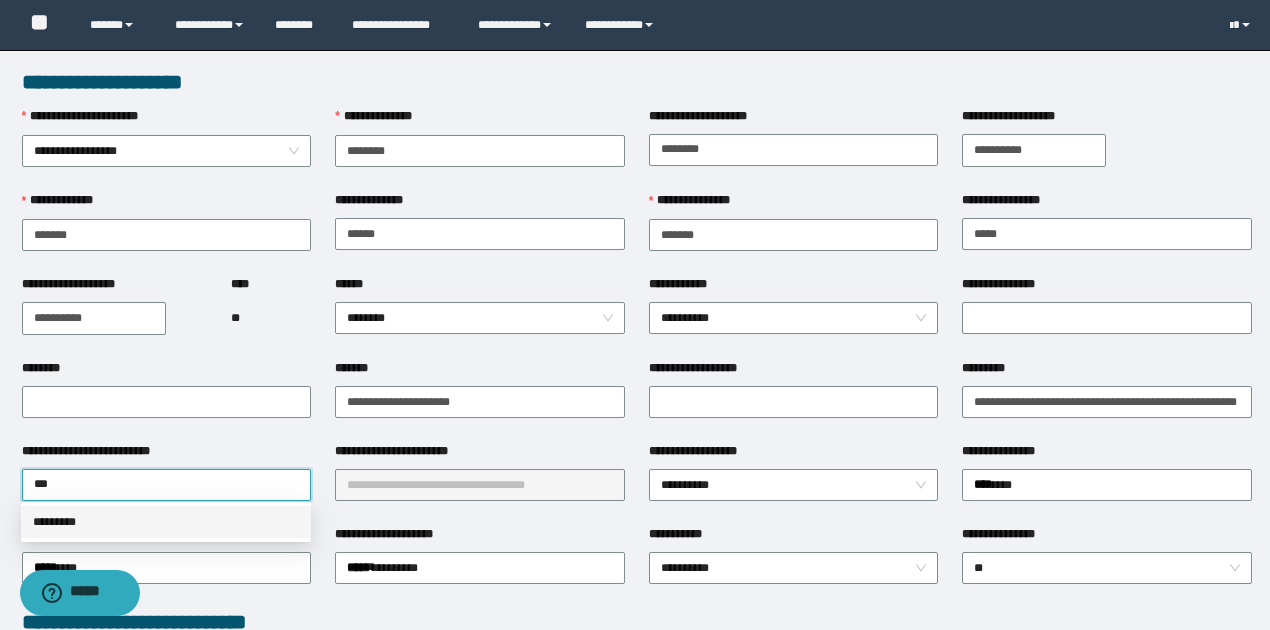 click on "*********" at bounding box center (166, 522) 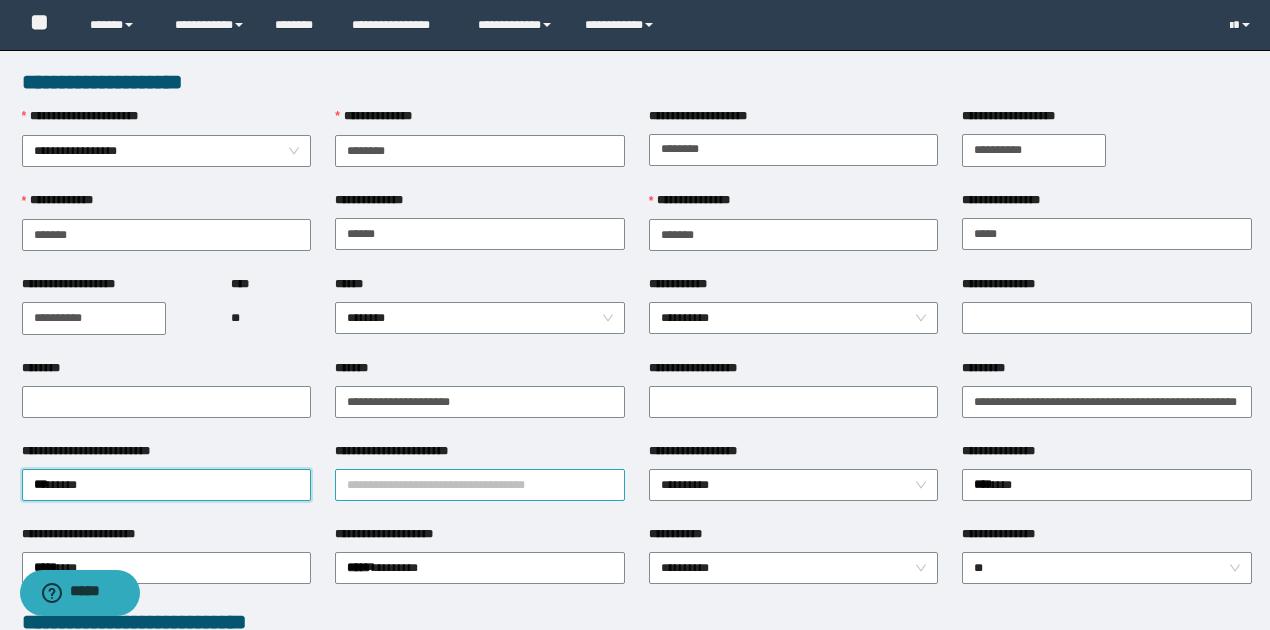 click on "**********" at bounding box center (480, 485) 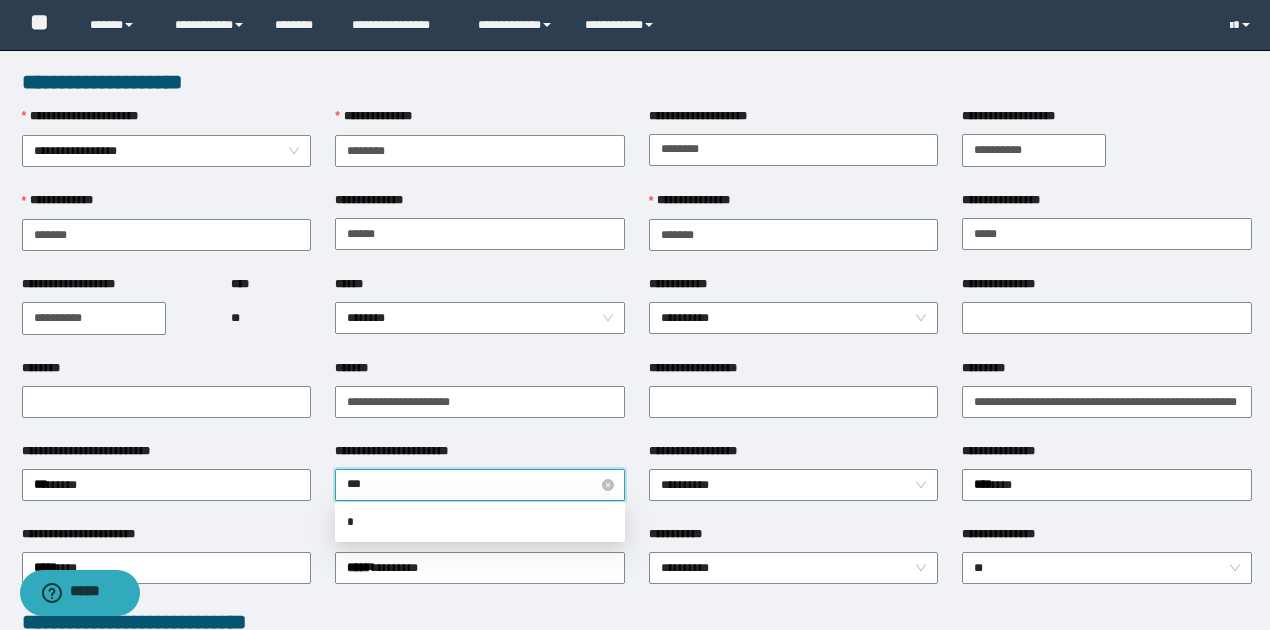 type on "****" 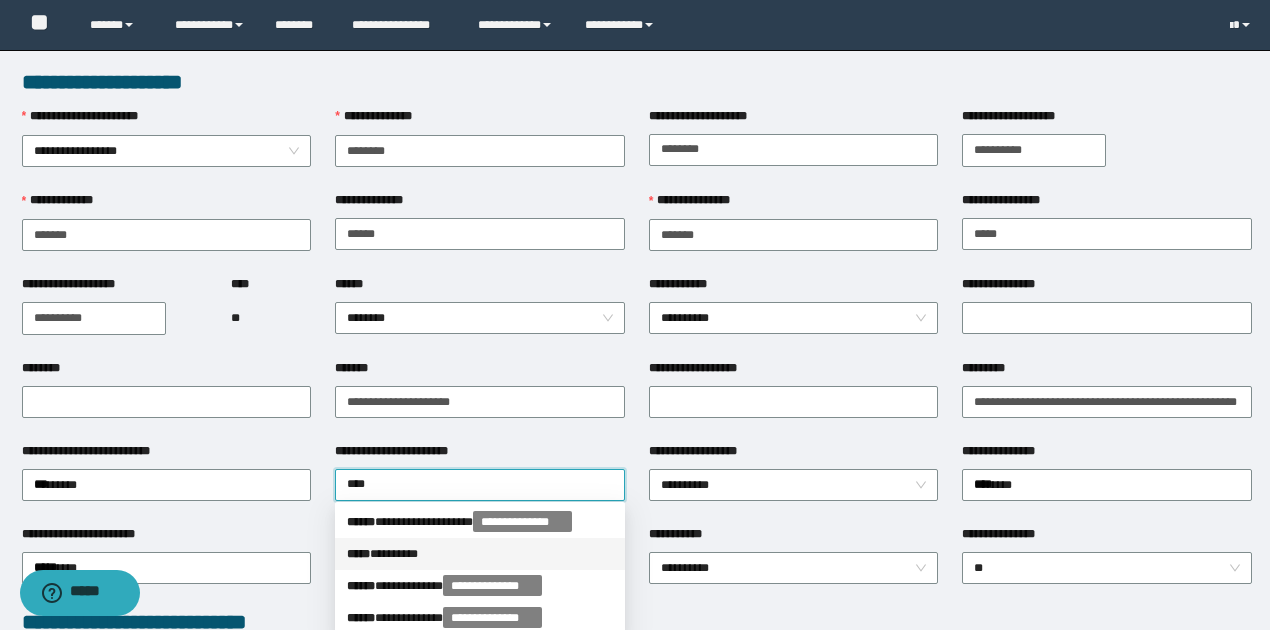 click on "***** * *******" at bounding box center [480, 554] 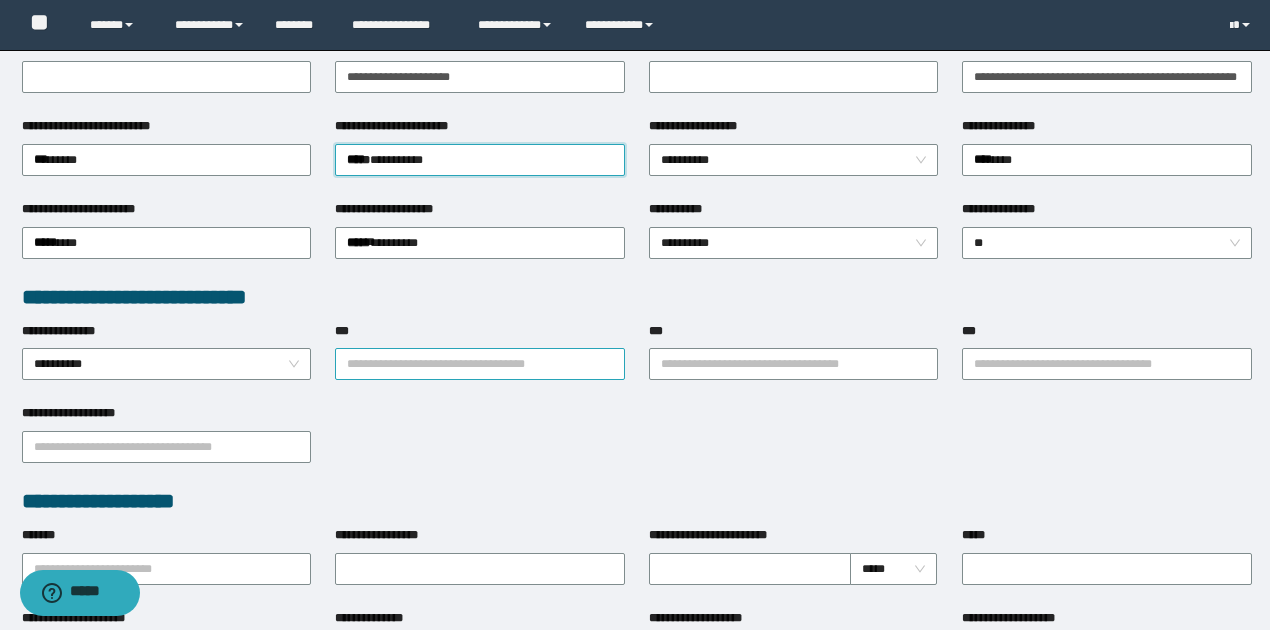 scroll, scrollTop: 333, scrollLeft: 0, axis: vertical 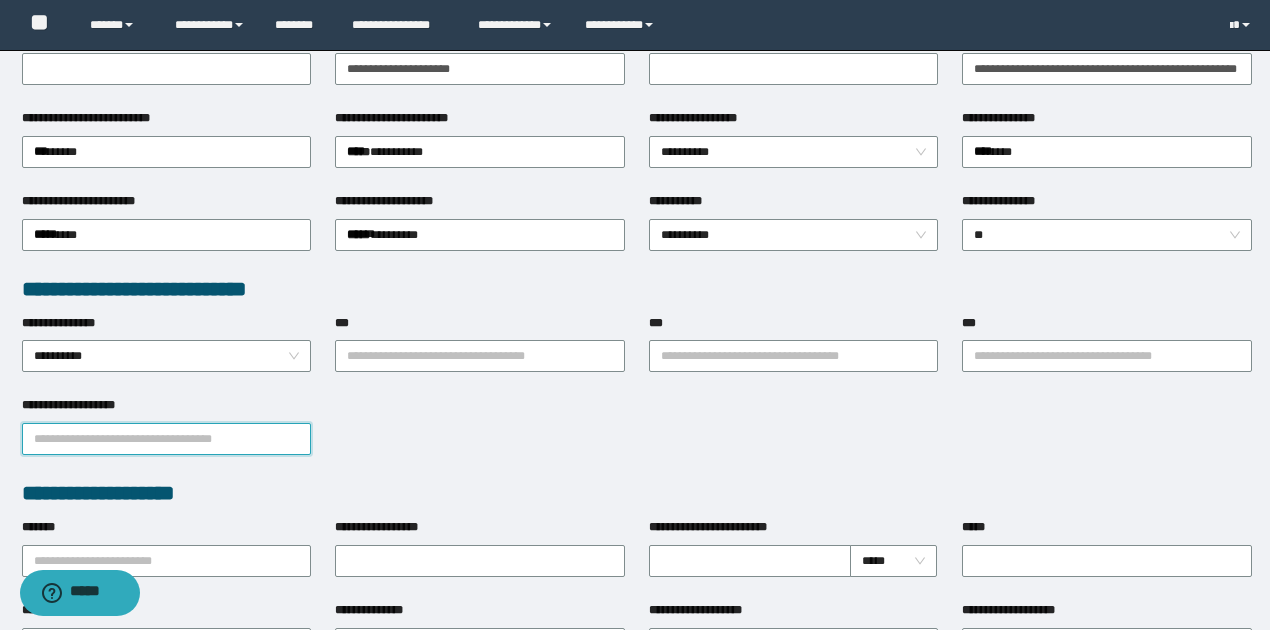 click on "**********" at bounding box center [167, 439] 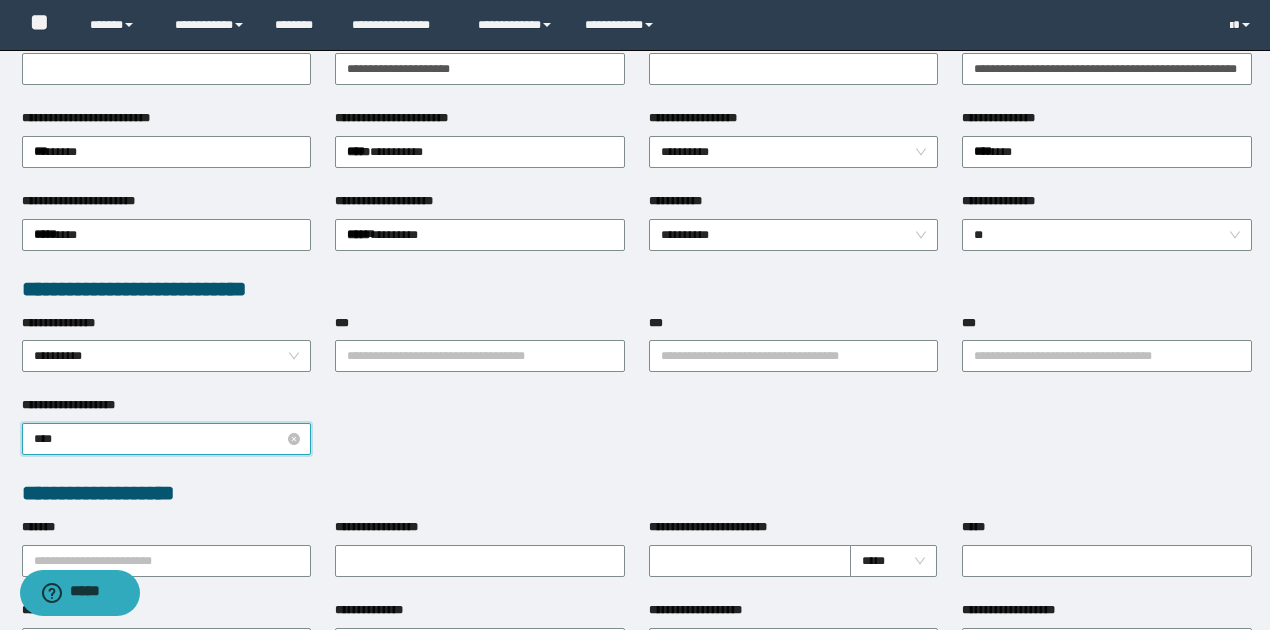 type on "*****" 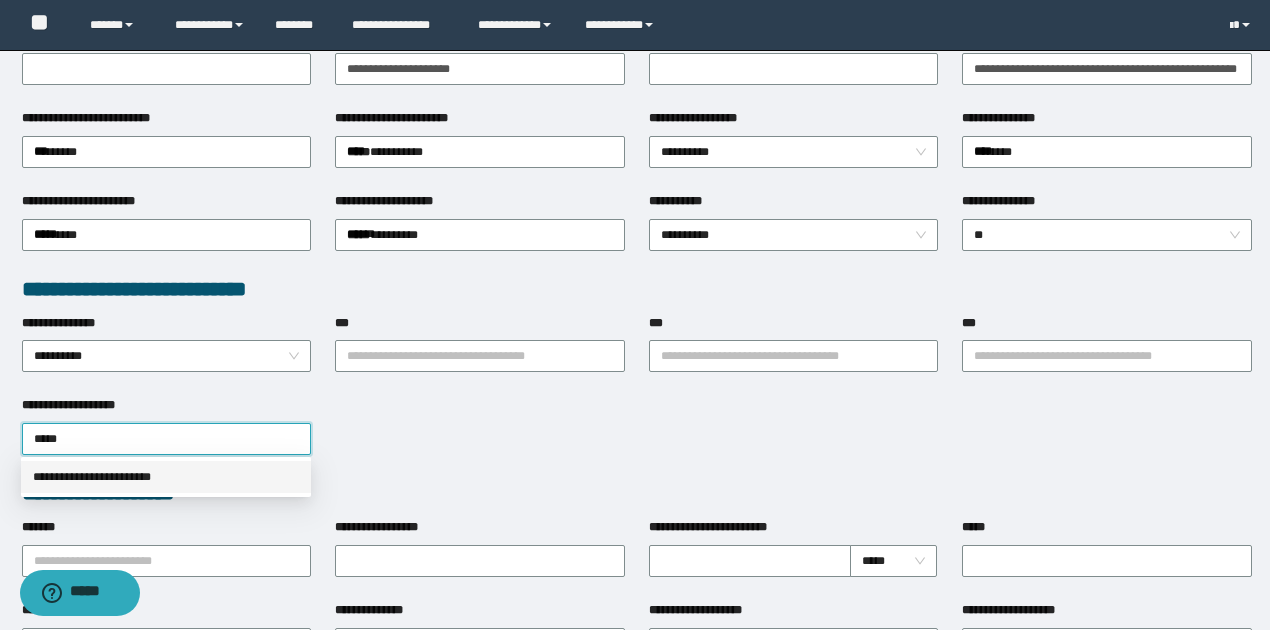 click on "**********" at bounding box center [166, 477] 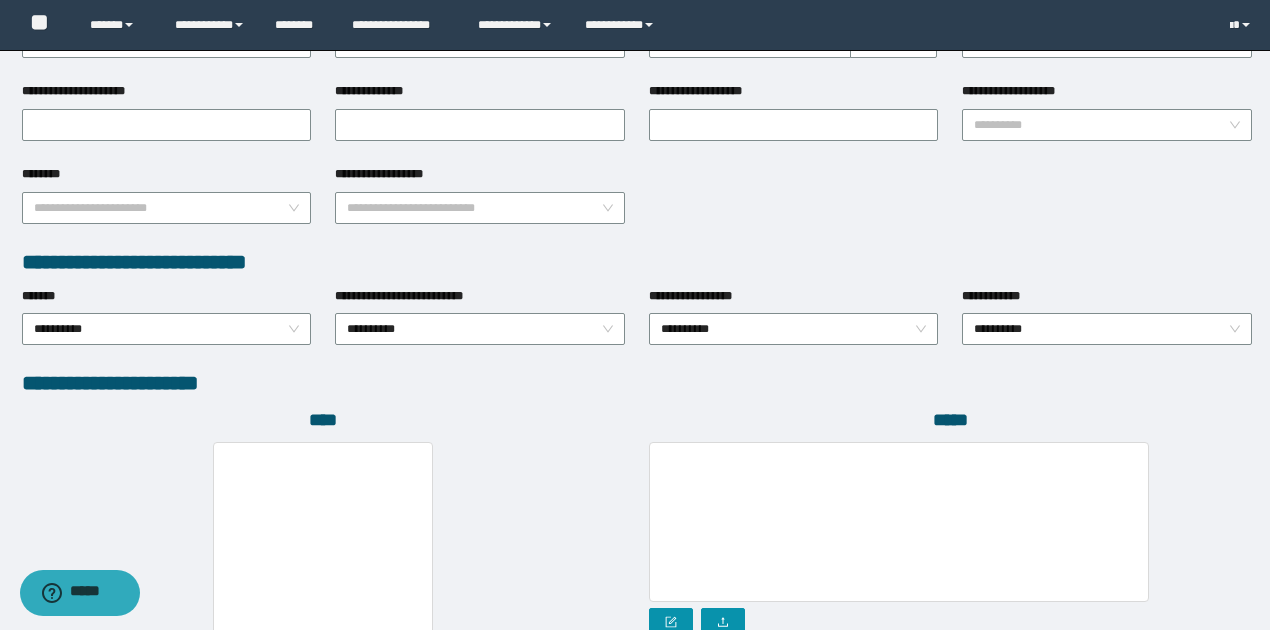 scroll, scrollTop: 1066, scrollLeft: 0, axis: vertical 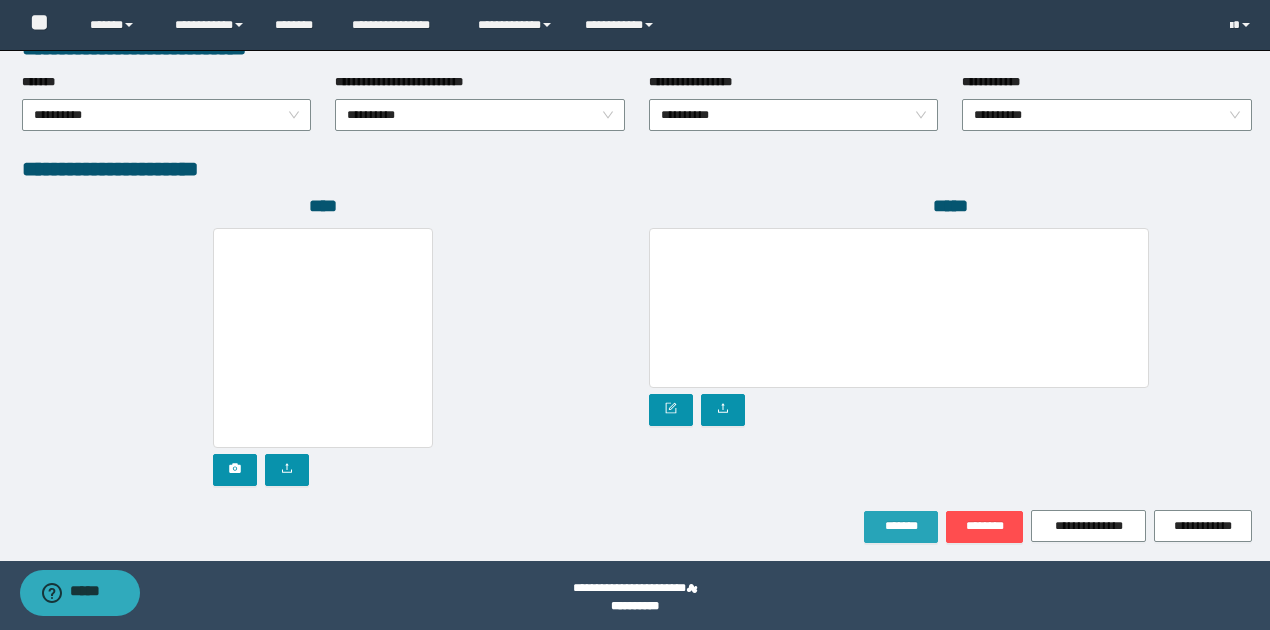 click on "*******" at bounding box center [901, 526] 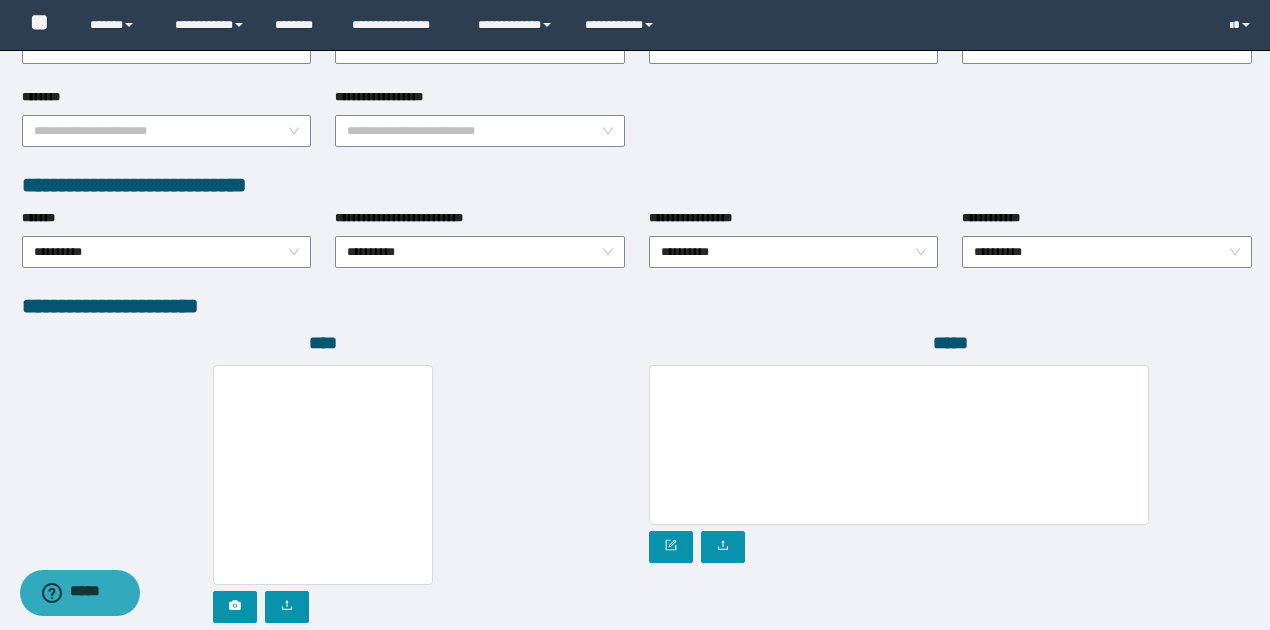 scroll, scrollTop: 1176, scrollLeft: 0, axis: vertical 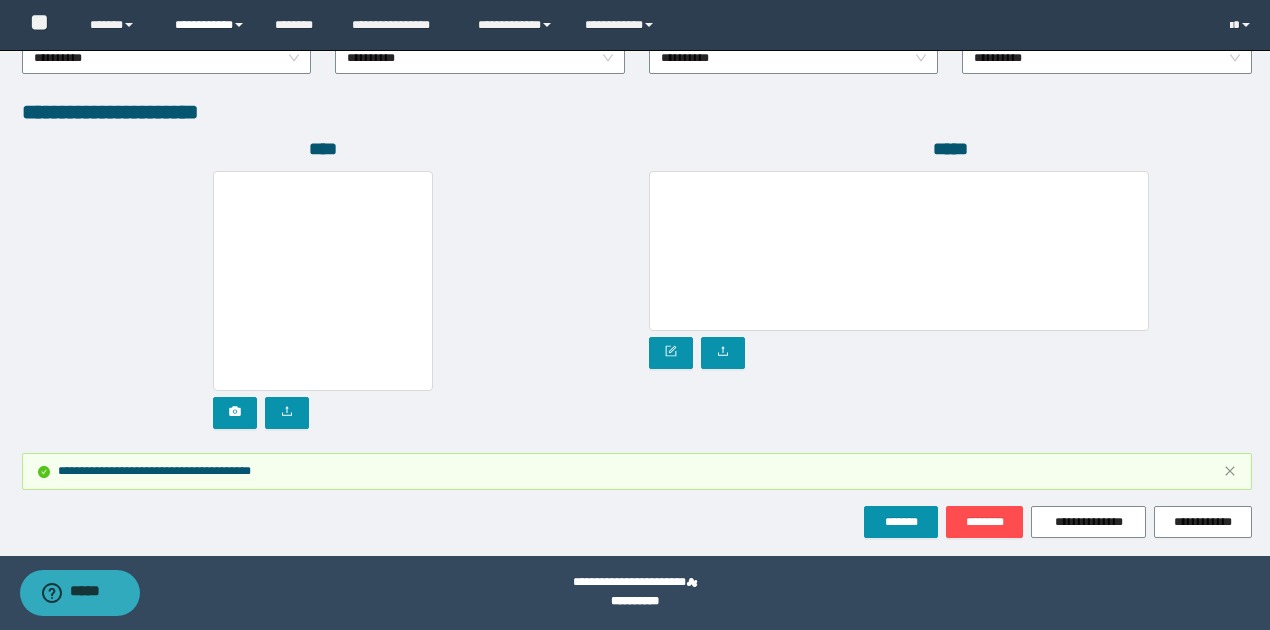 click on "**********" at bounding box center (210, 25) 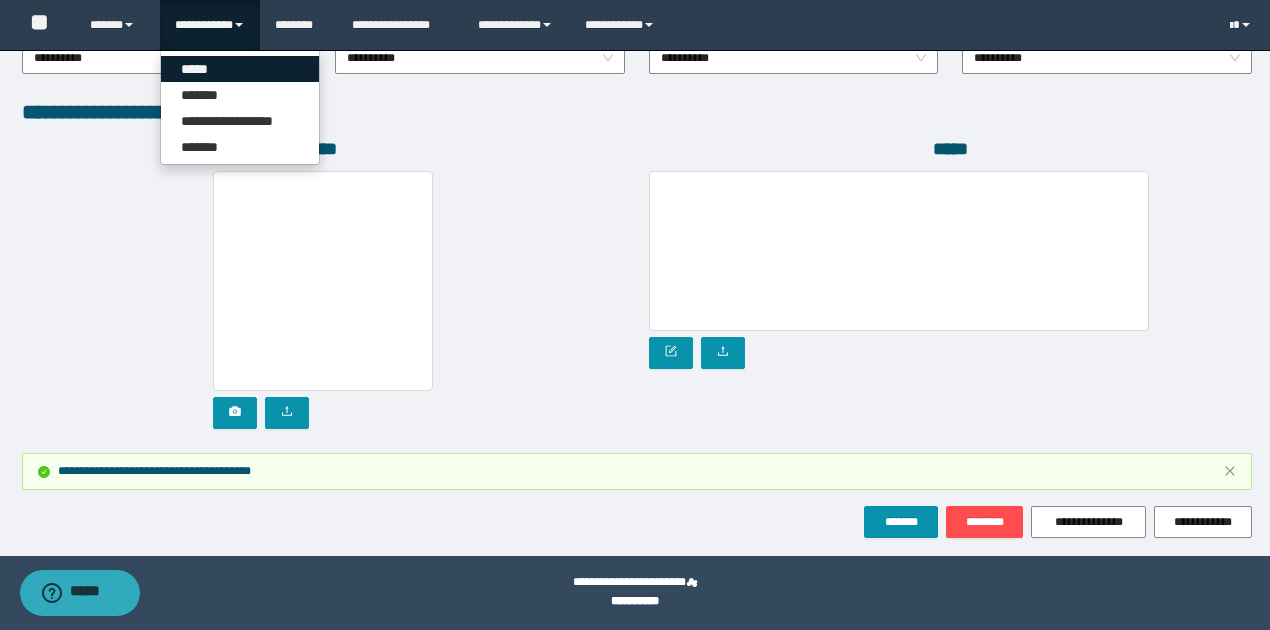 click on "*****" at bounding box center [240, 69] 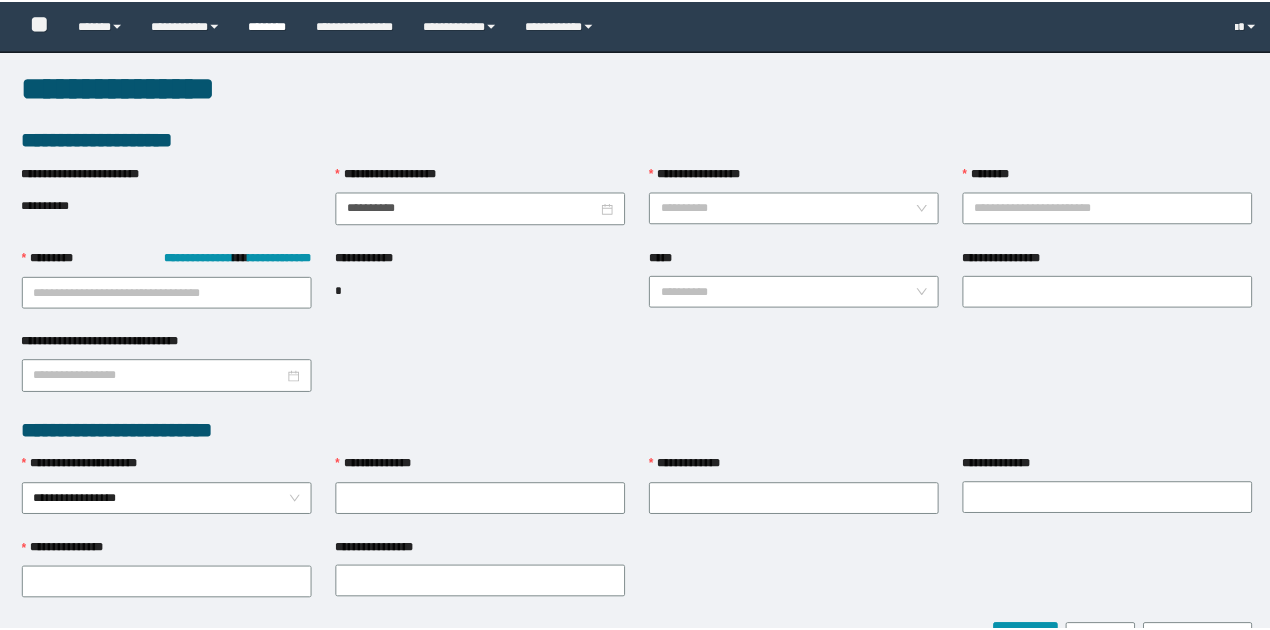 scroll, scrollTop: 0, scrollLeft: 0, axis: both 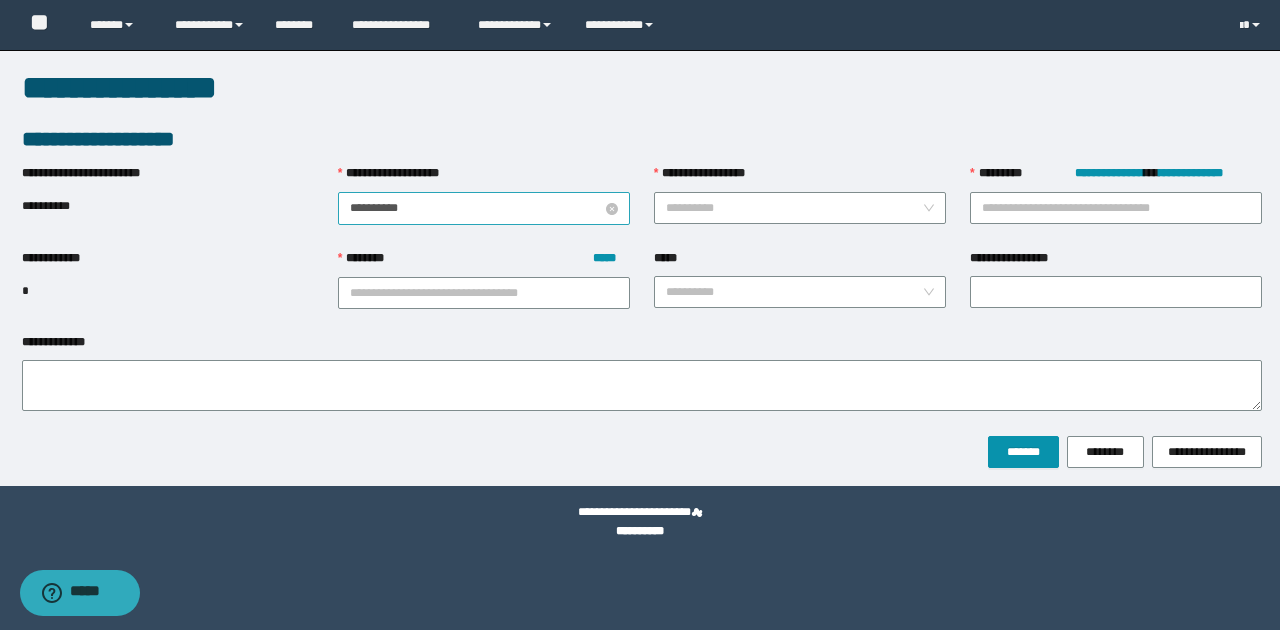 click on "**********" at bounding box center (476, 208) 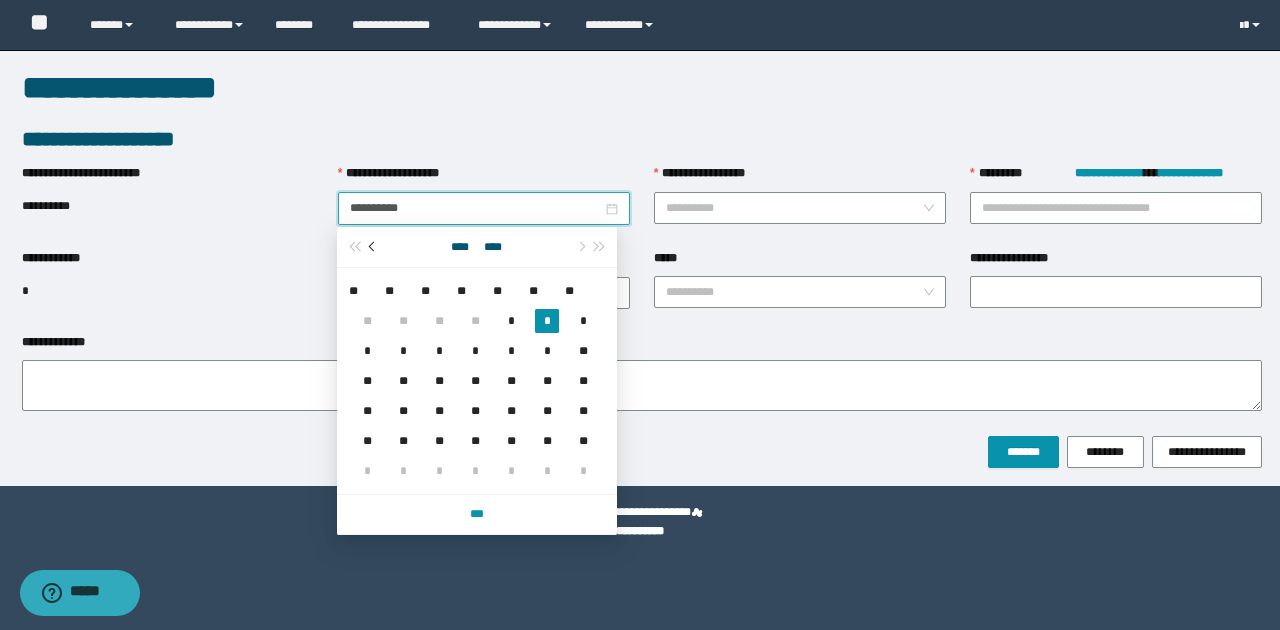 click at bounding box center (373, 247) 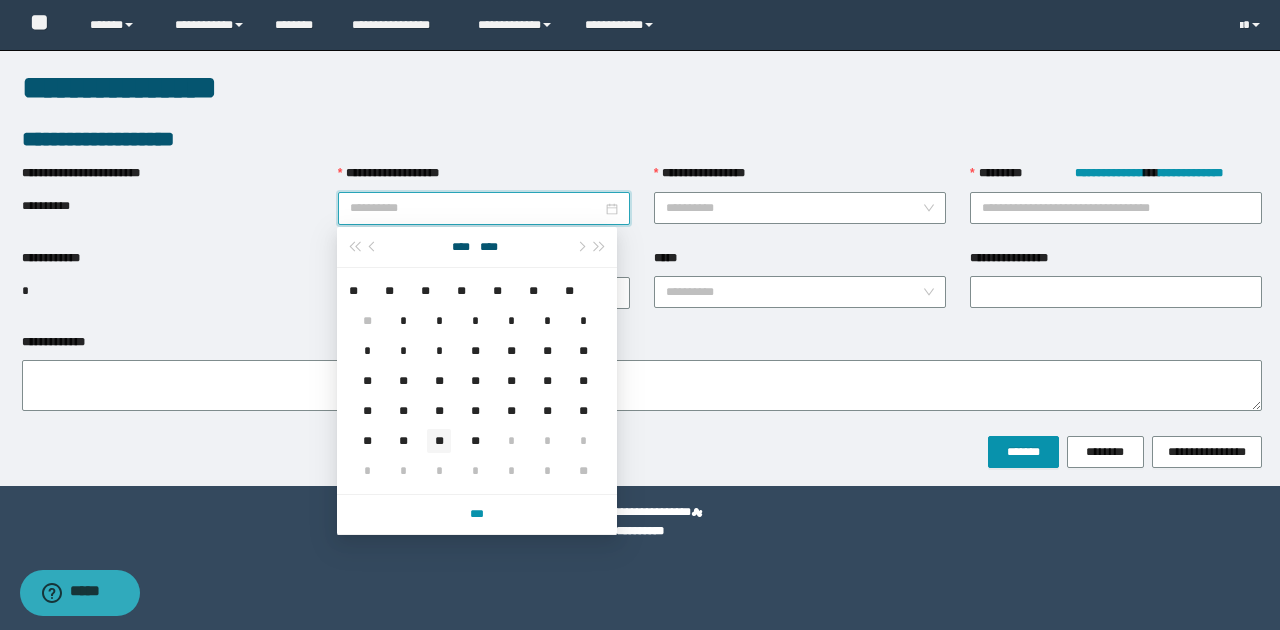 type on "**********" 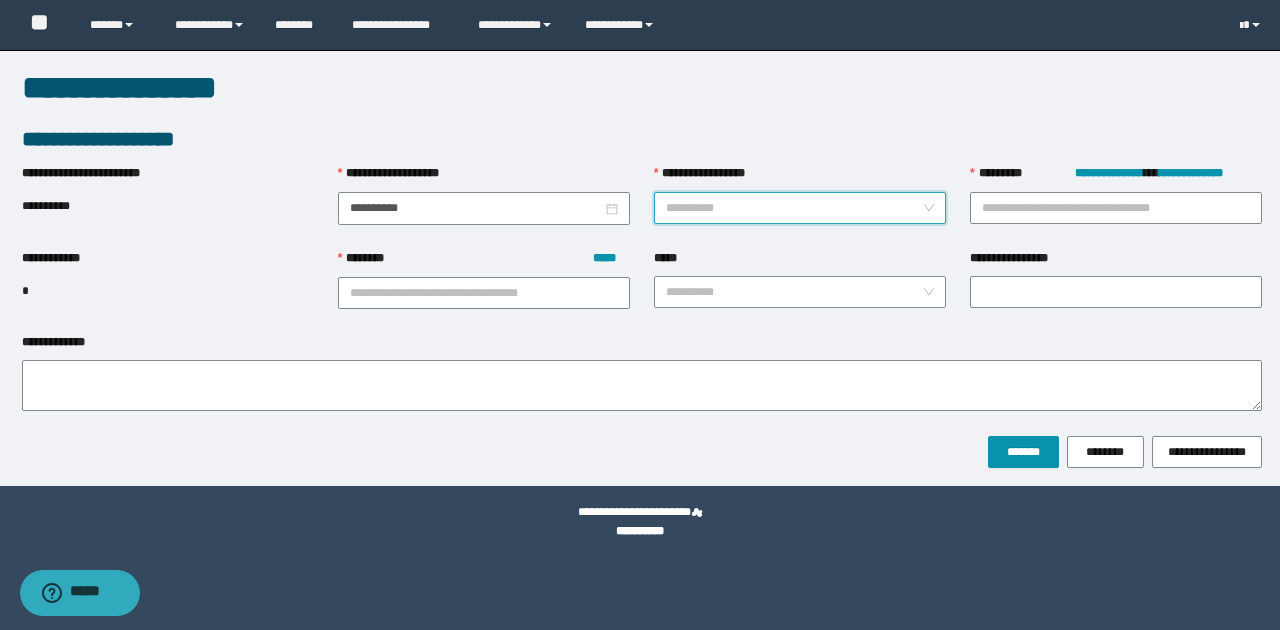 click on "**********" at bounding box center (794, 208) 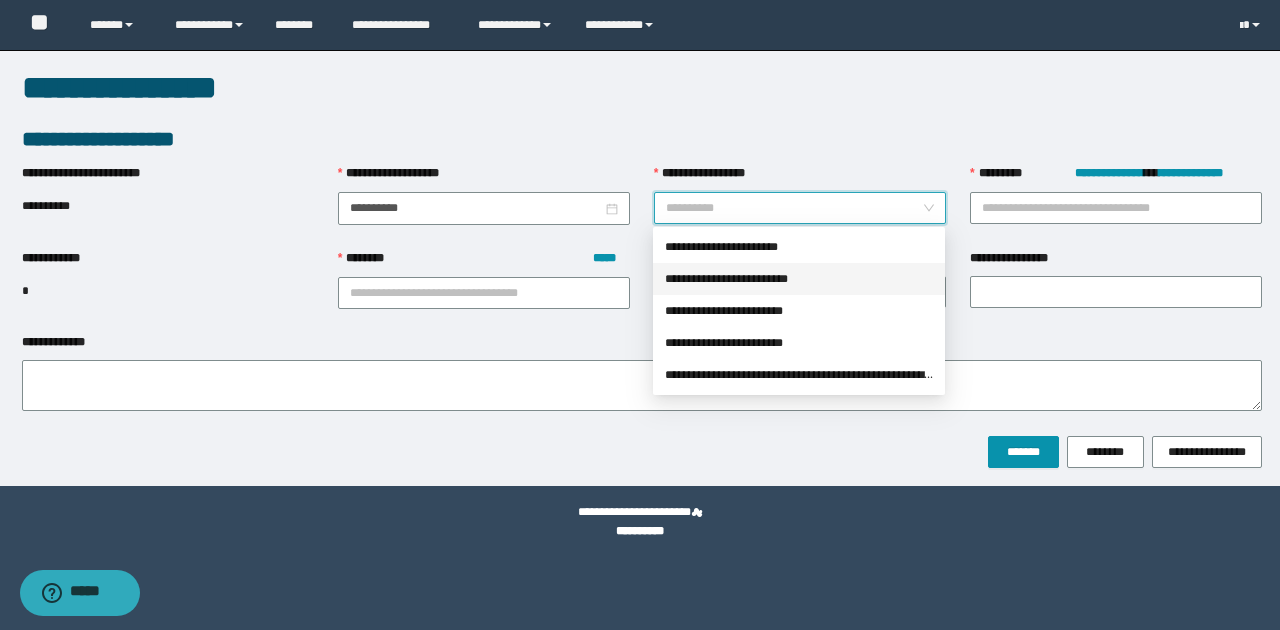 click on "**********" at bounding box center [799, 279] 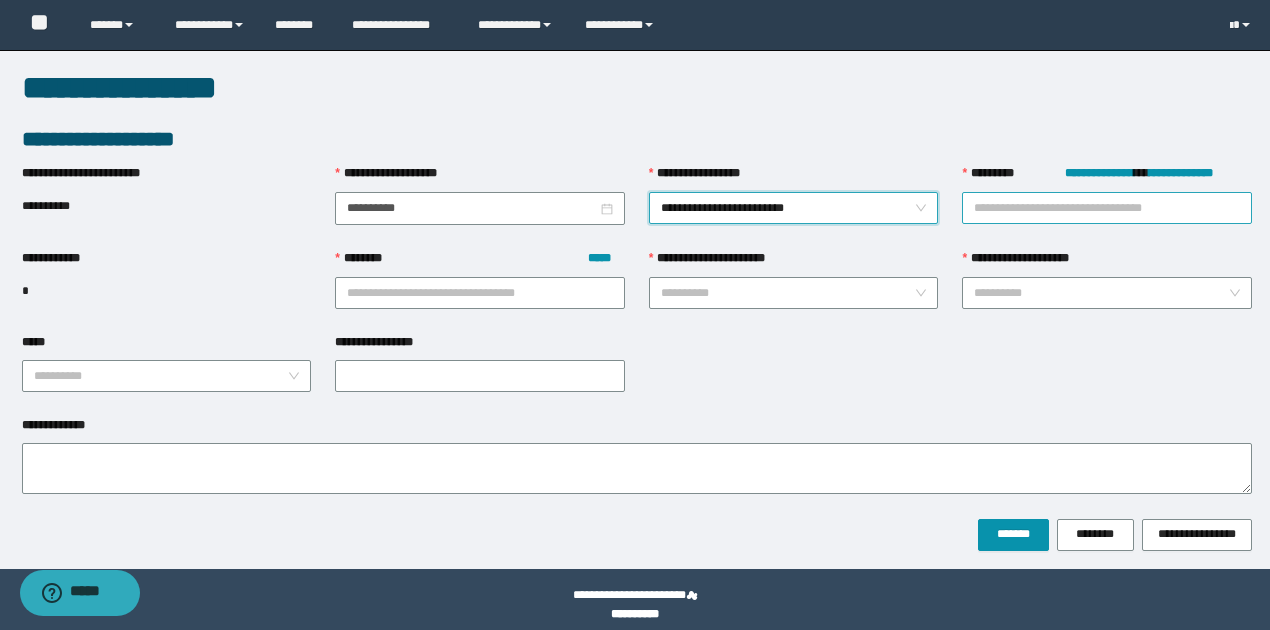 click on "**********" at bounding box center [1107, 208] 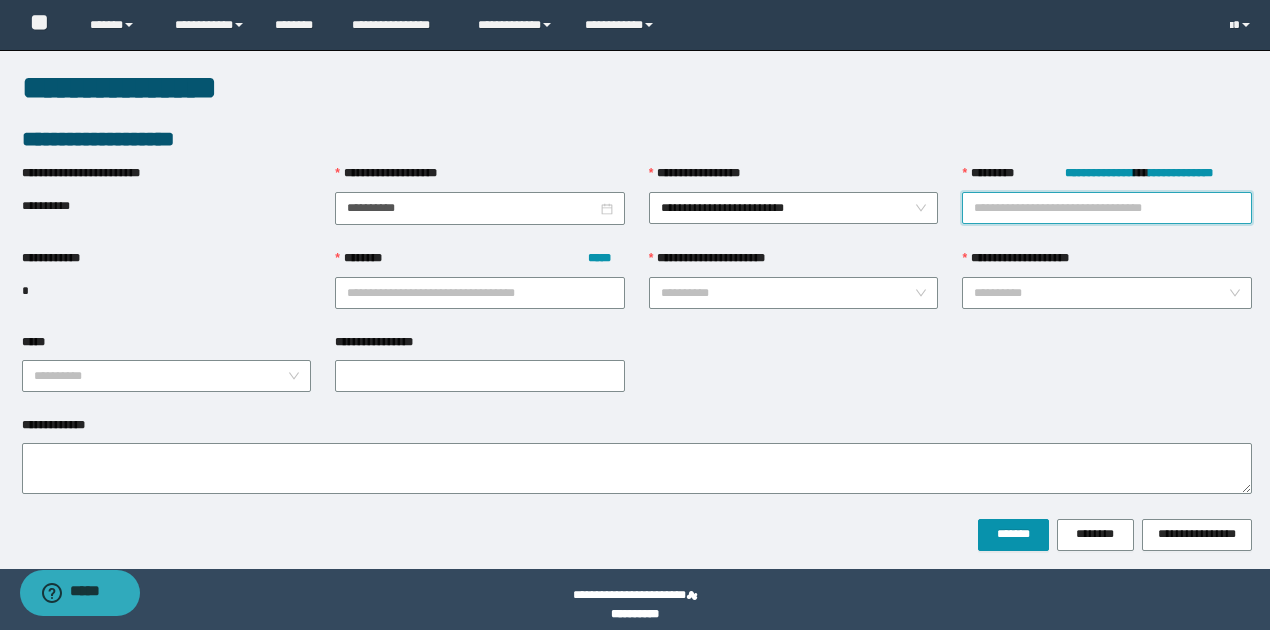 paste on "********" 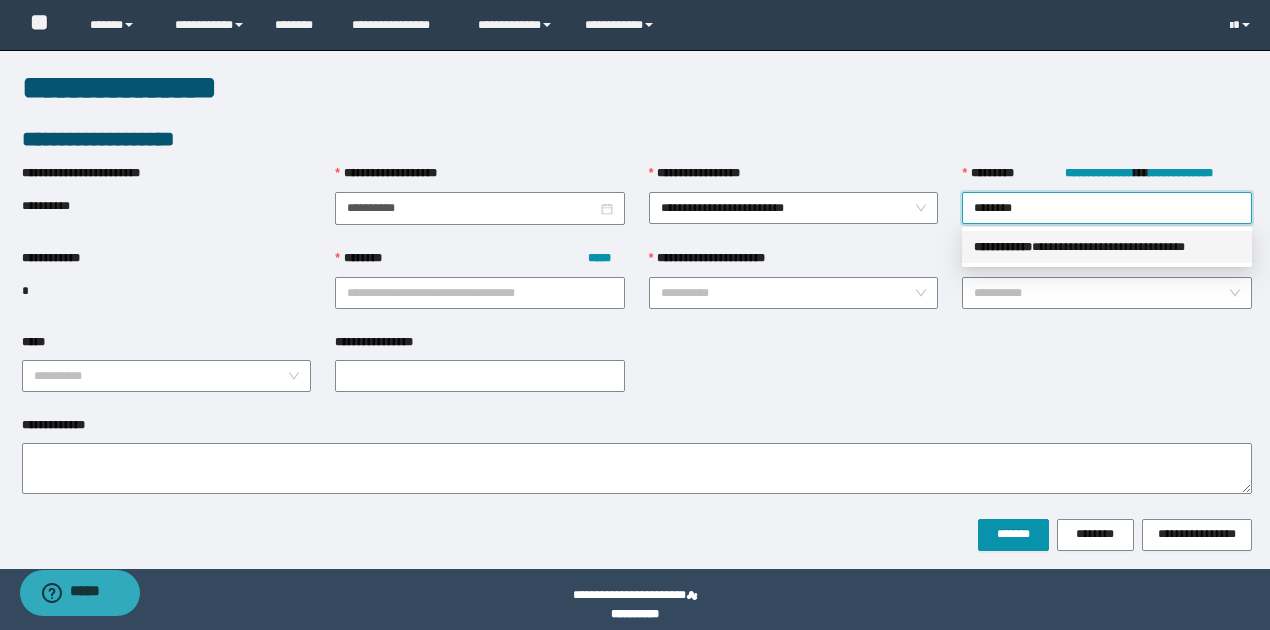 click on "**********" at bounding box center (1107, 247) 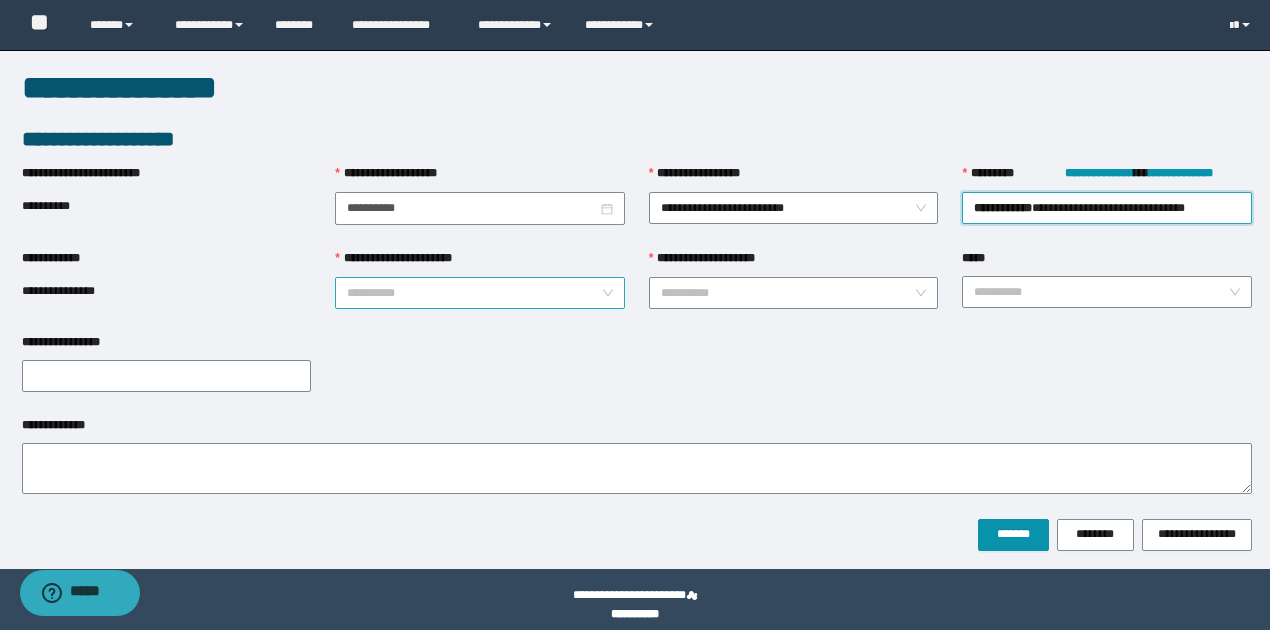 click on "**********" at bounding box center [474, 293] 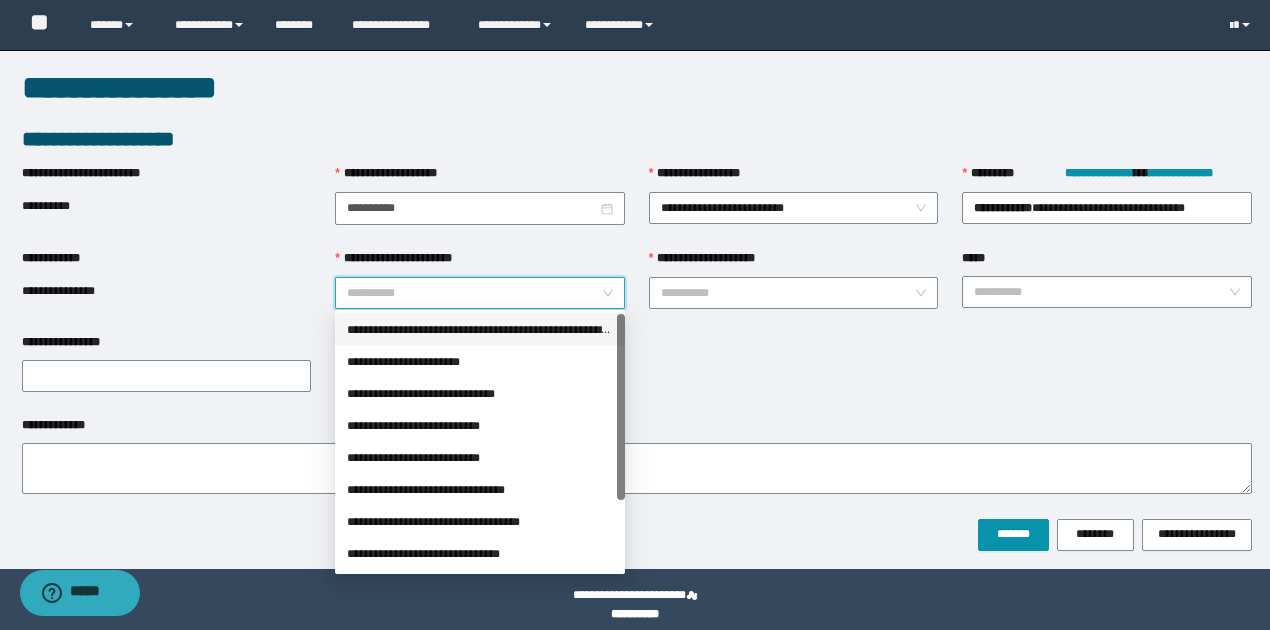 click on "**********" at bounding box center [480, 330] 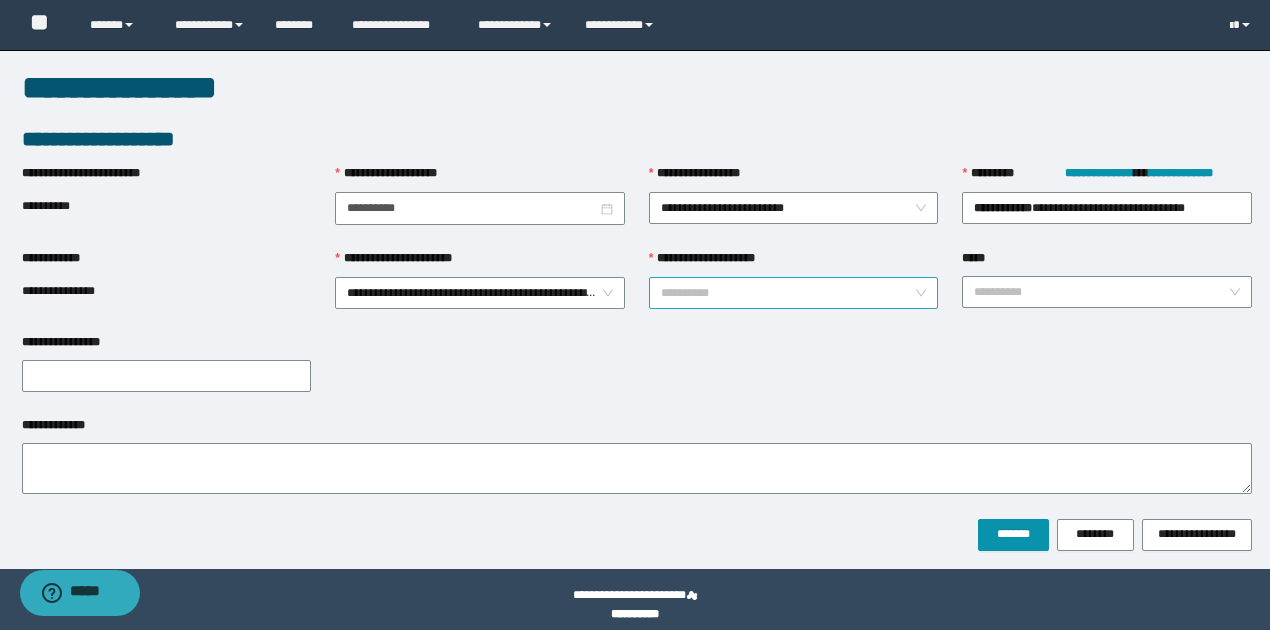 click on "**********" at bounding box center (788, 293) 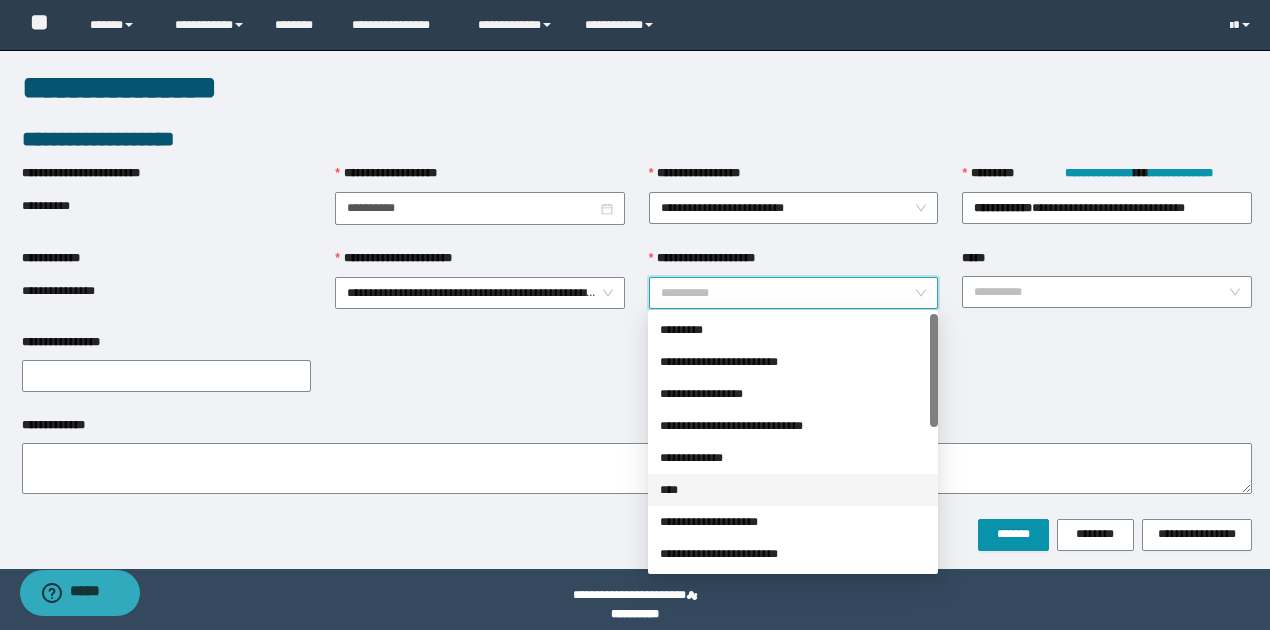 click on "****" at bounding box center (793, 490) 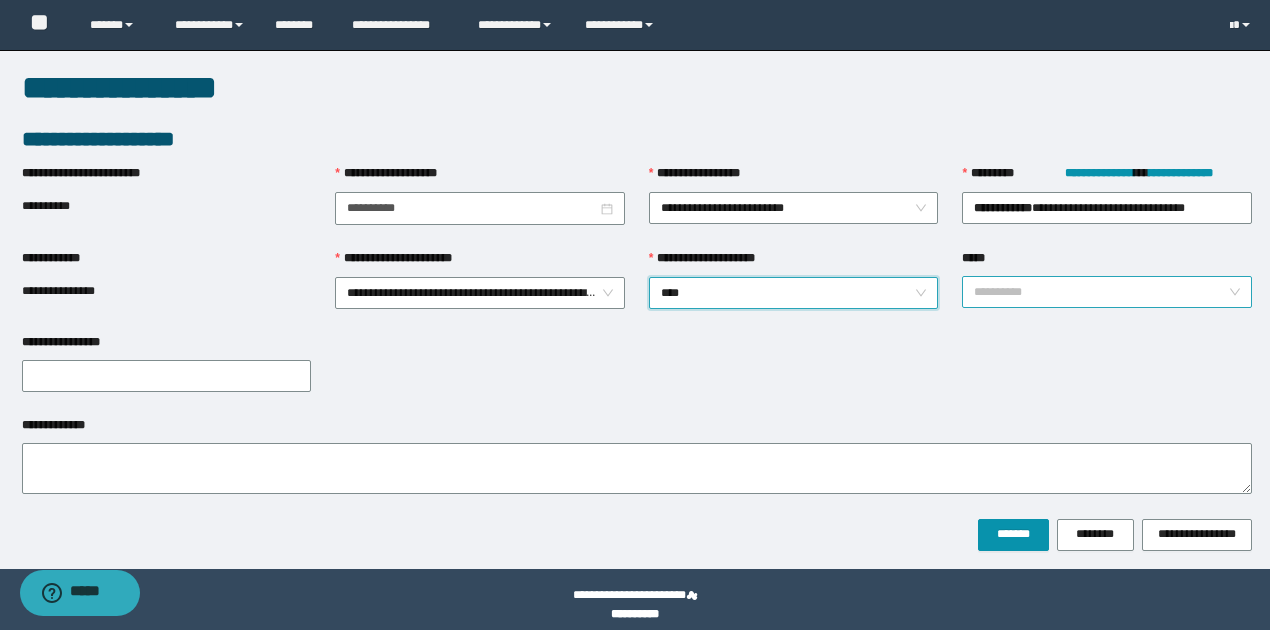 click on "*****" at bounding box center (1101, 292) 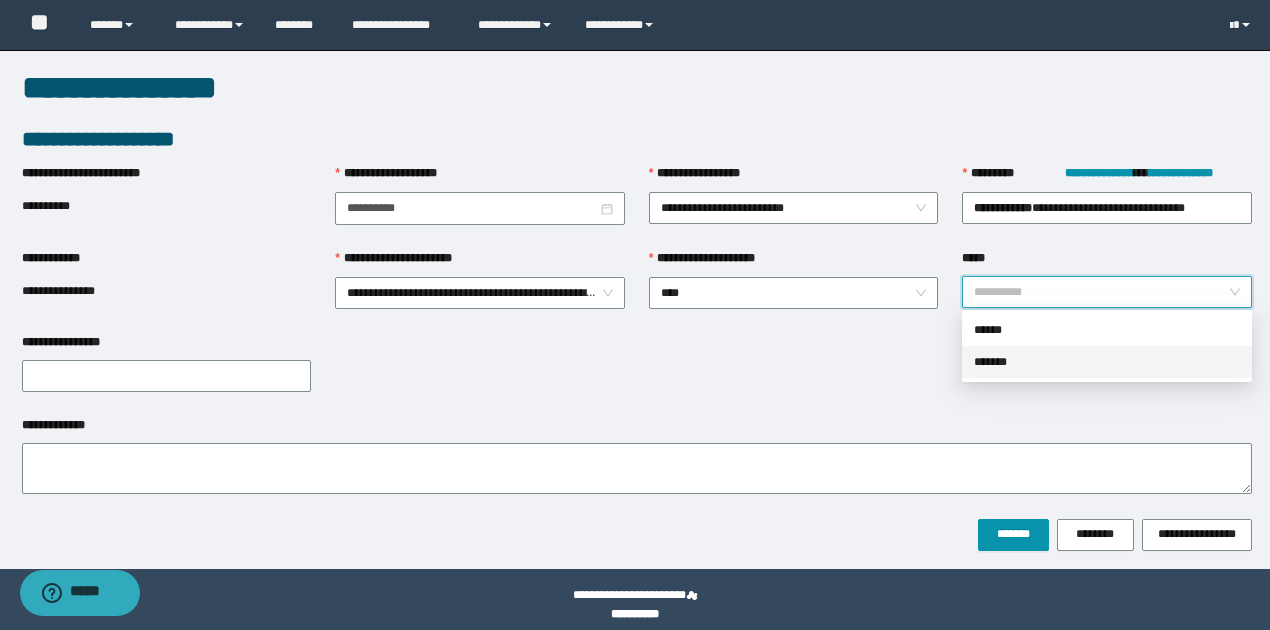 click on "*******" at bounding box center [1107, 362] 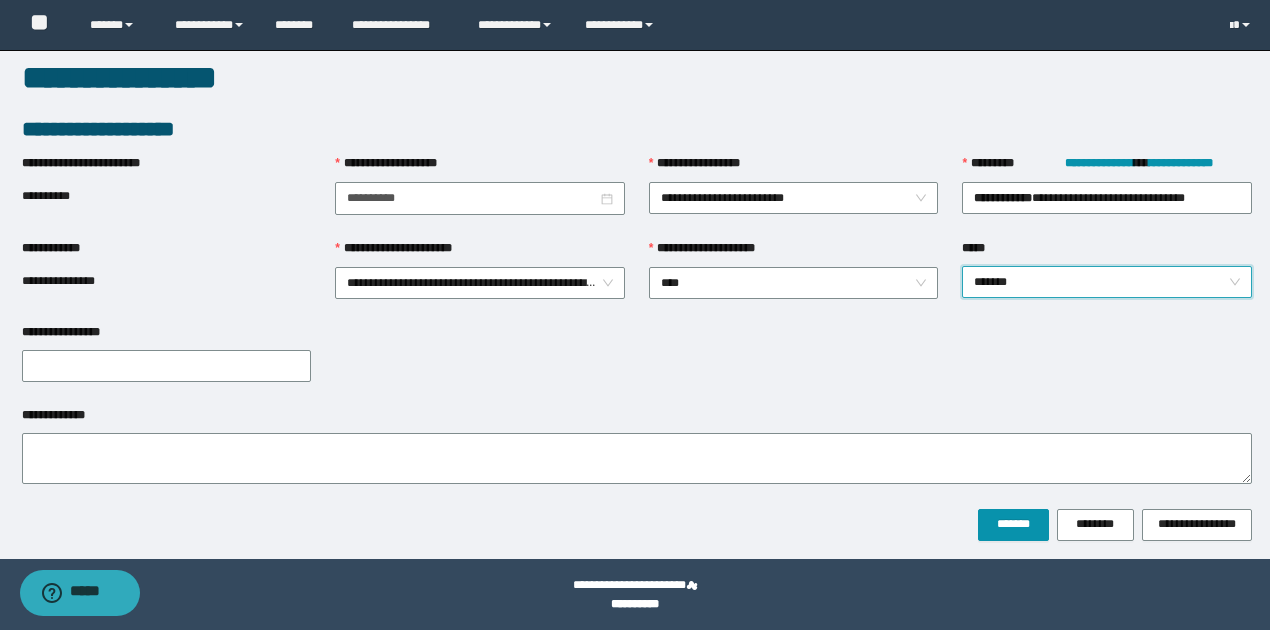scroll, scrollTop: 13, scrollLeft: 0, axis: vertical 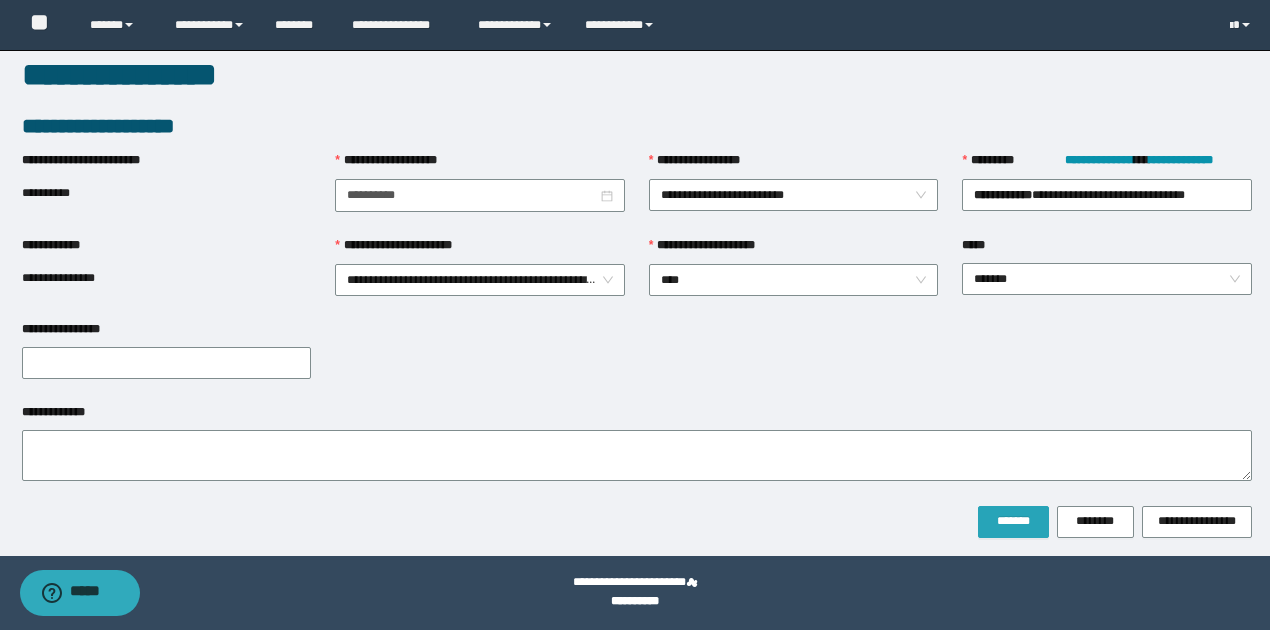 click on "*******" at bounding box center [1013, 521] 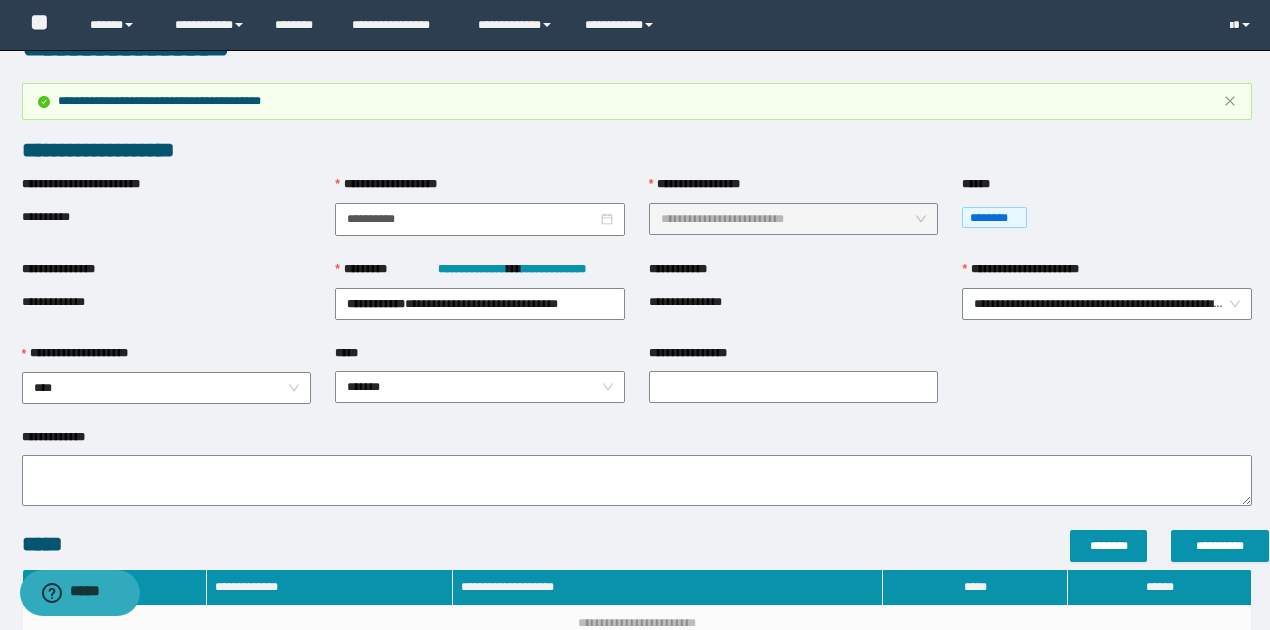 scroll, scrollTop: 366, scrollLeft: 0, axis: vertical 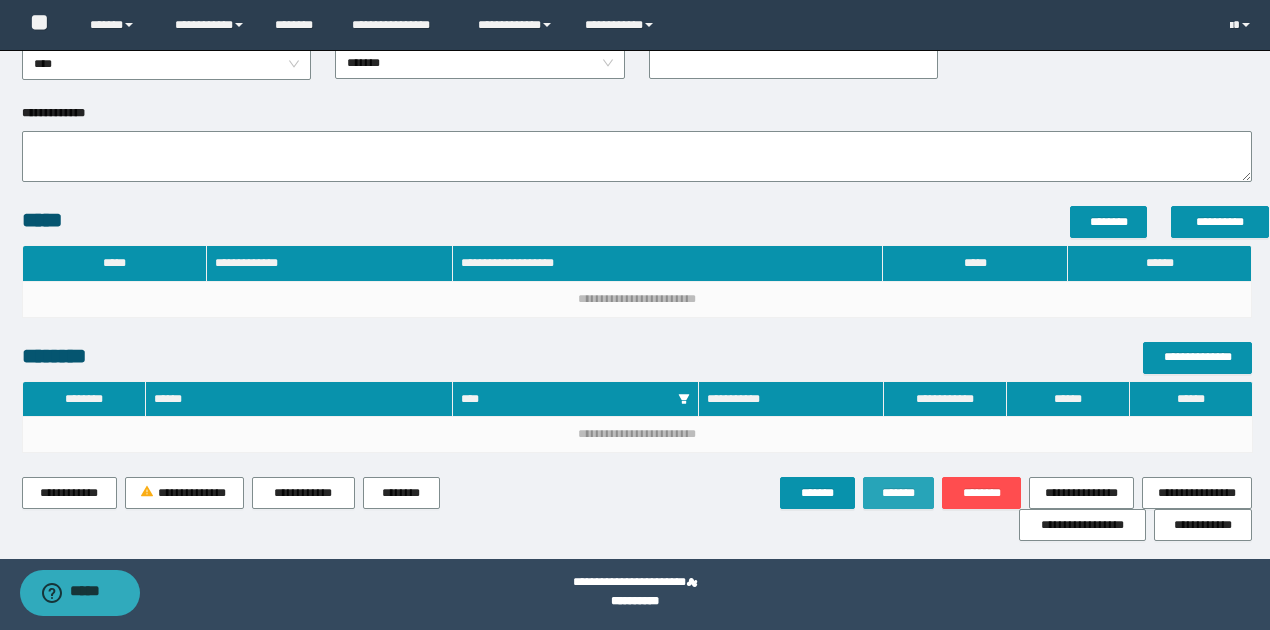 click on "*******" at bounding box center (899, 493) 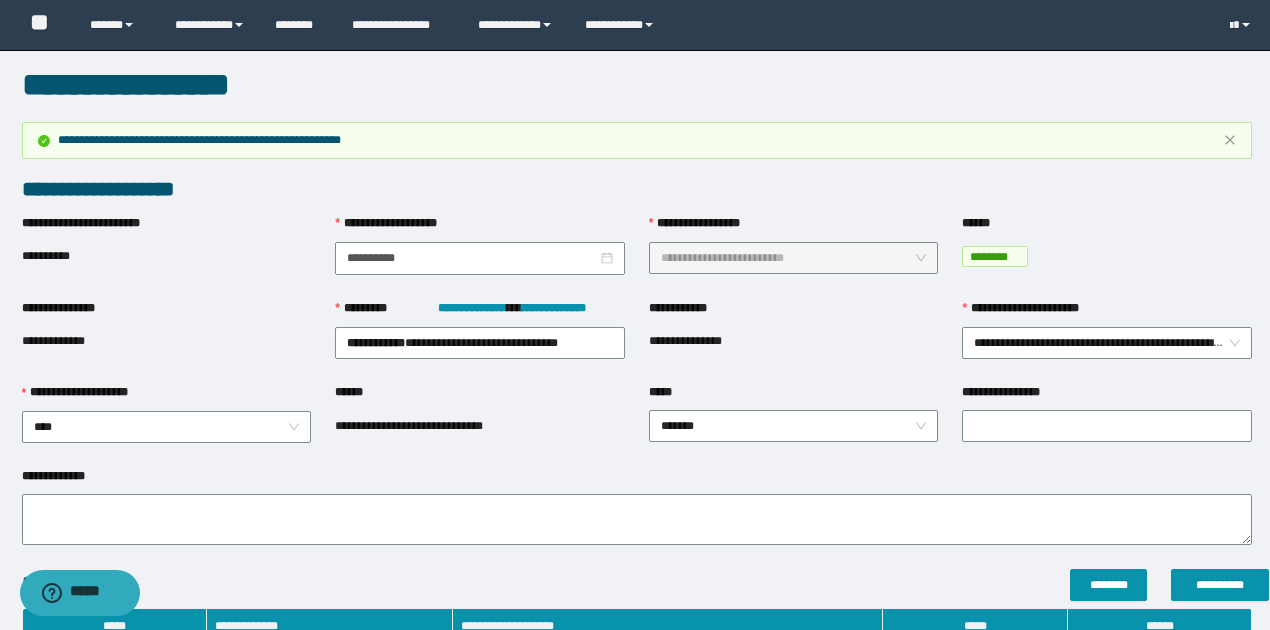 scroll, scrollTop: 0, scrollLeft: 0, axis: both 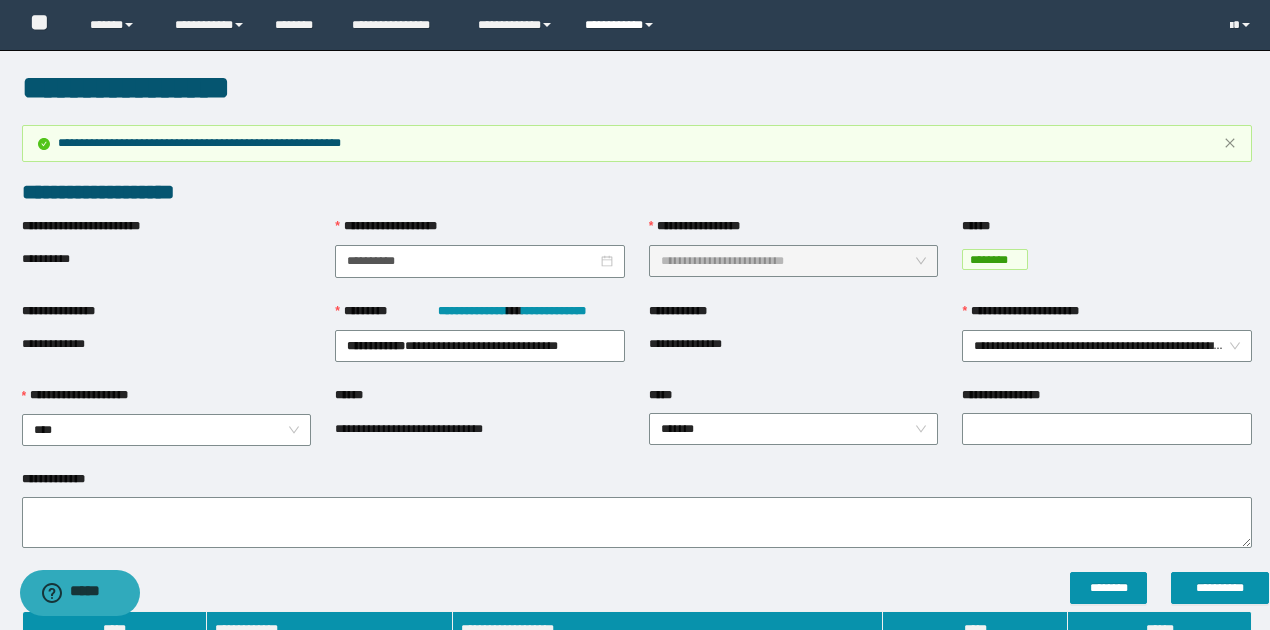 click on "**********" at bounding box center [622, 25] 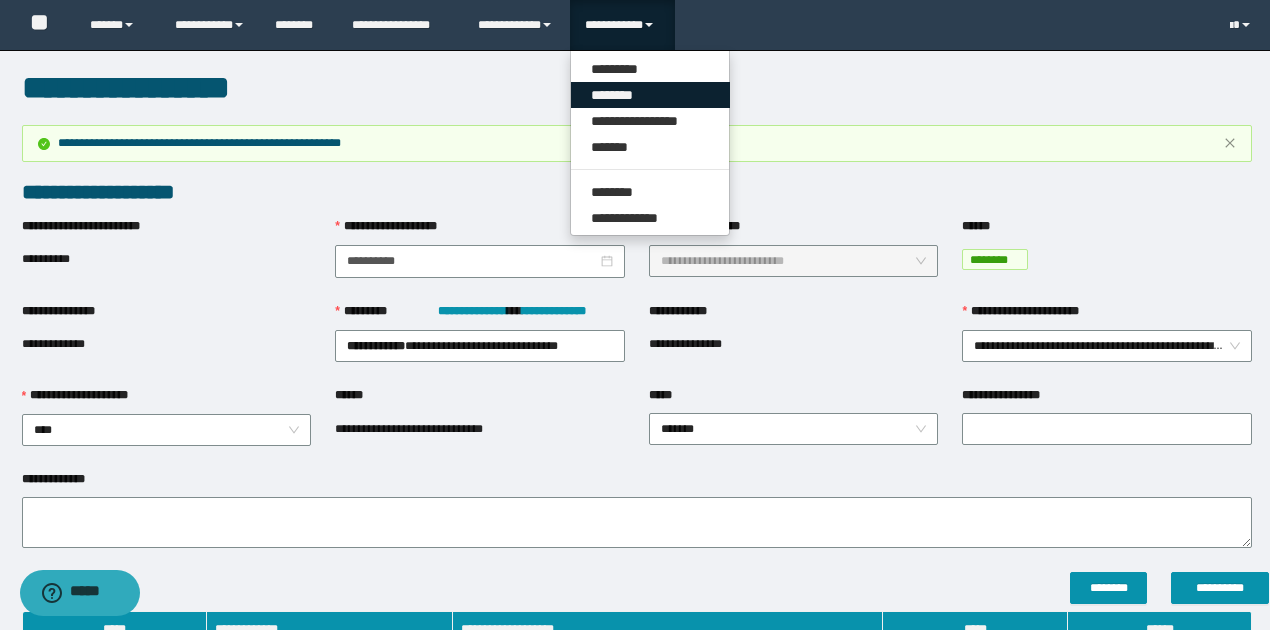 click on "********" at bounding box center [650, 95] 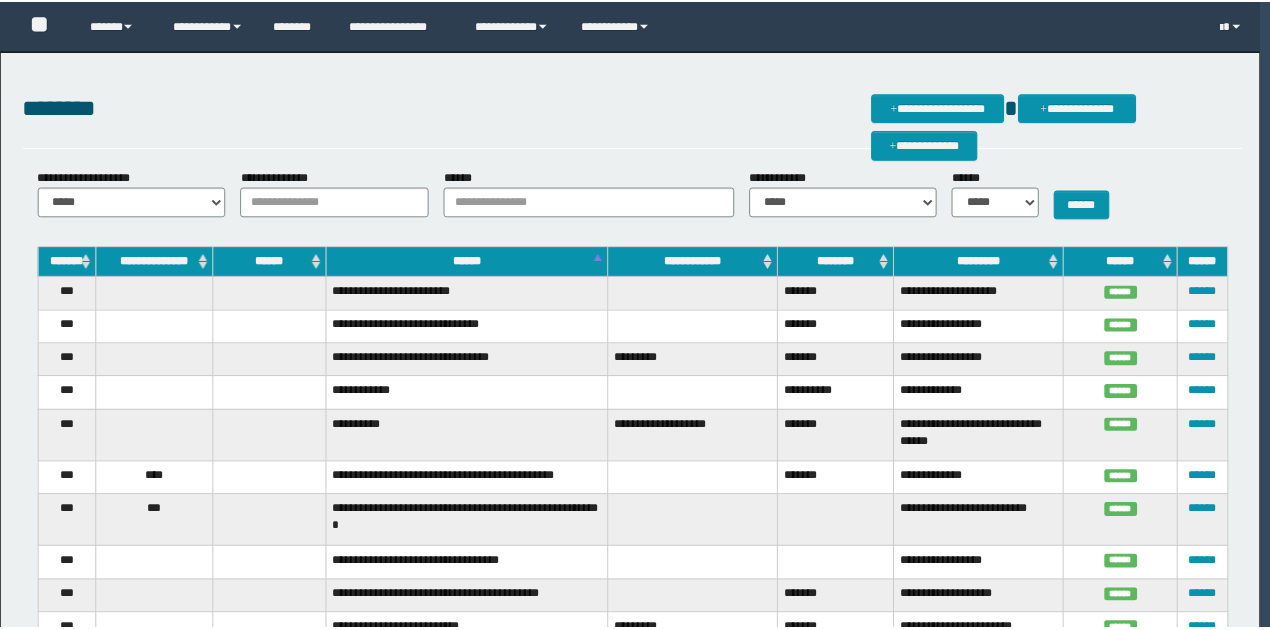 scroll, scrollTop: 0, scrollLeft: 0, axis: both 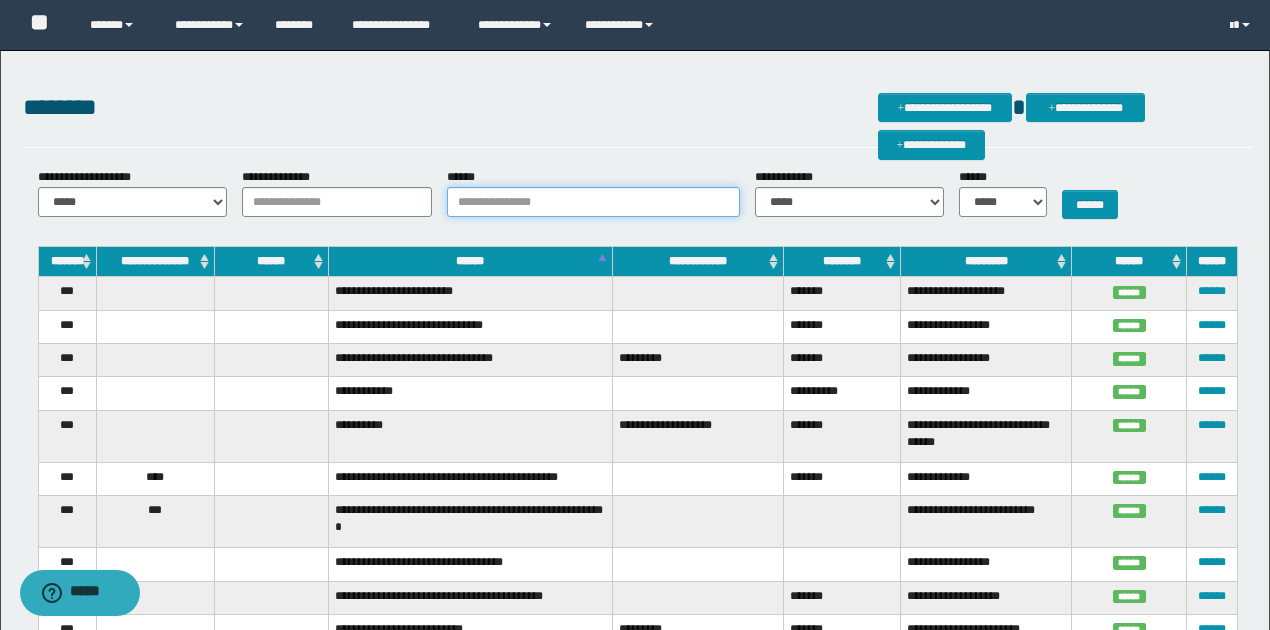 click on "******" at bounding box center [593, 202] 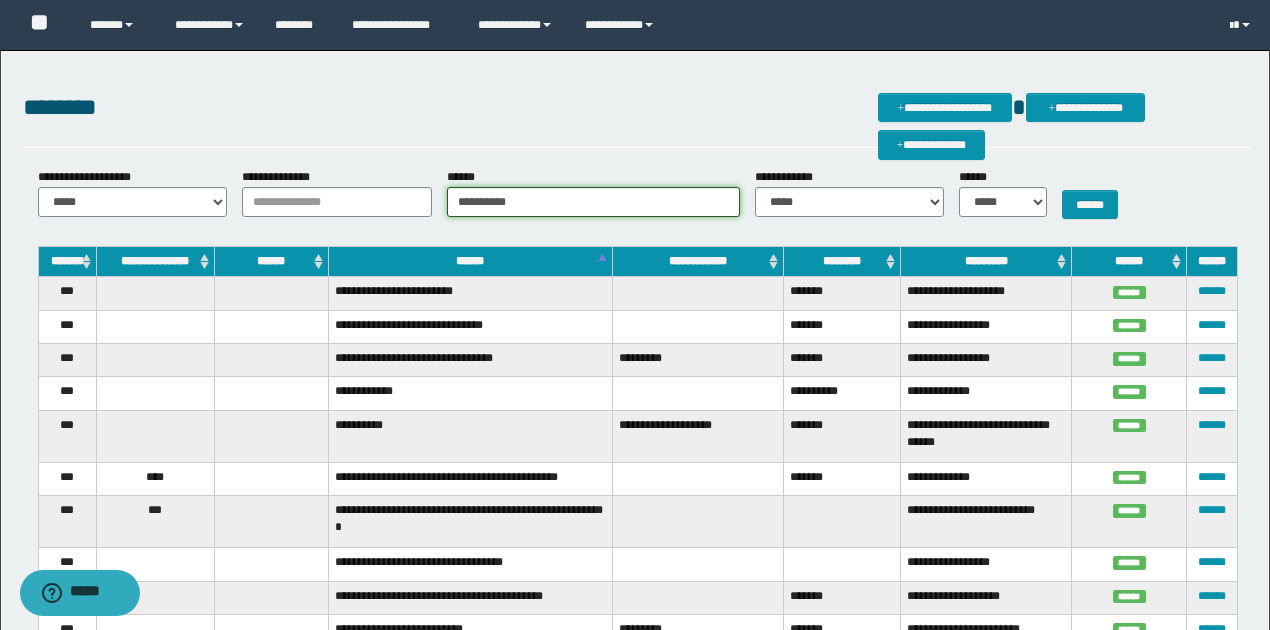 type on "**********" 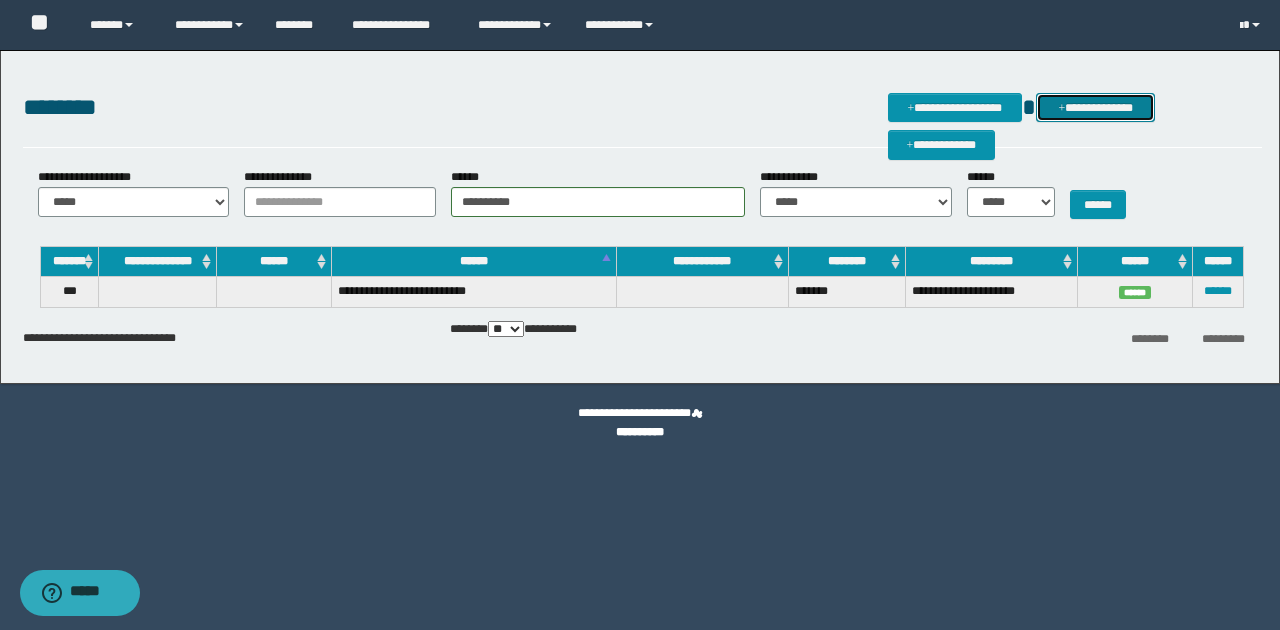click on "**********" at bounding box center (1095, 107) 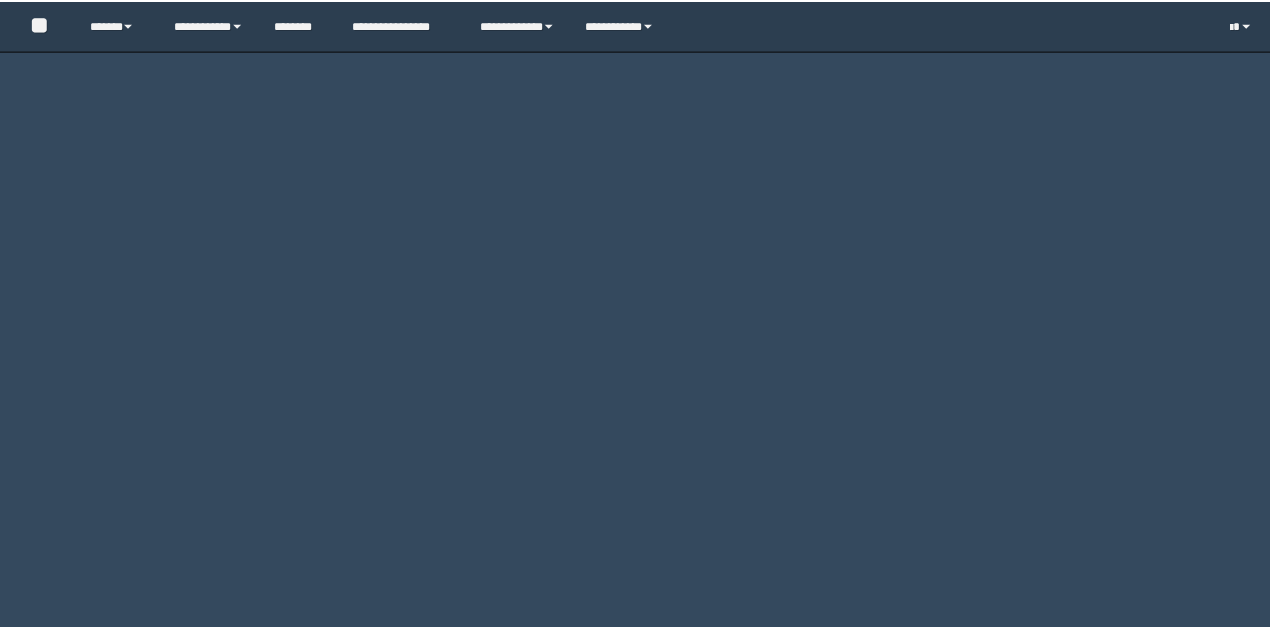 scroll, scrollTop: 0, scrollLeft: 0, axis: both 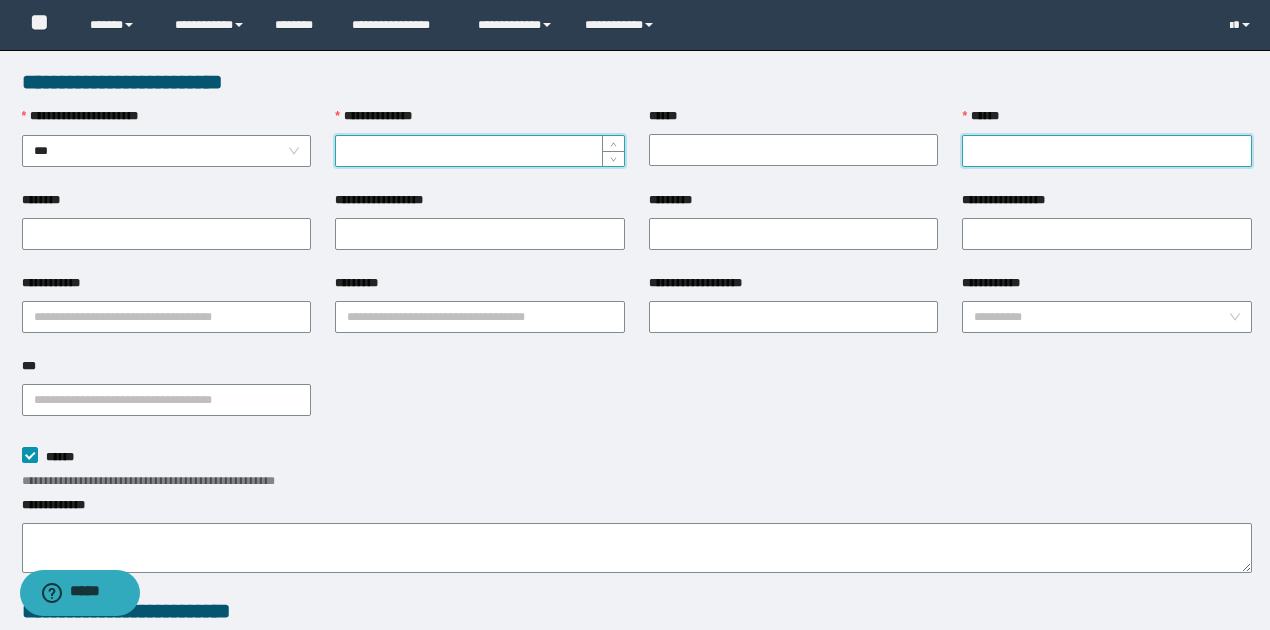 click on "******" at bounding box center [1107, 151] 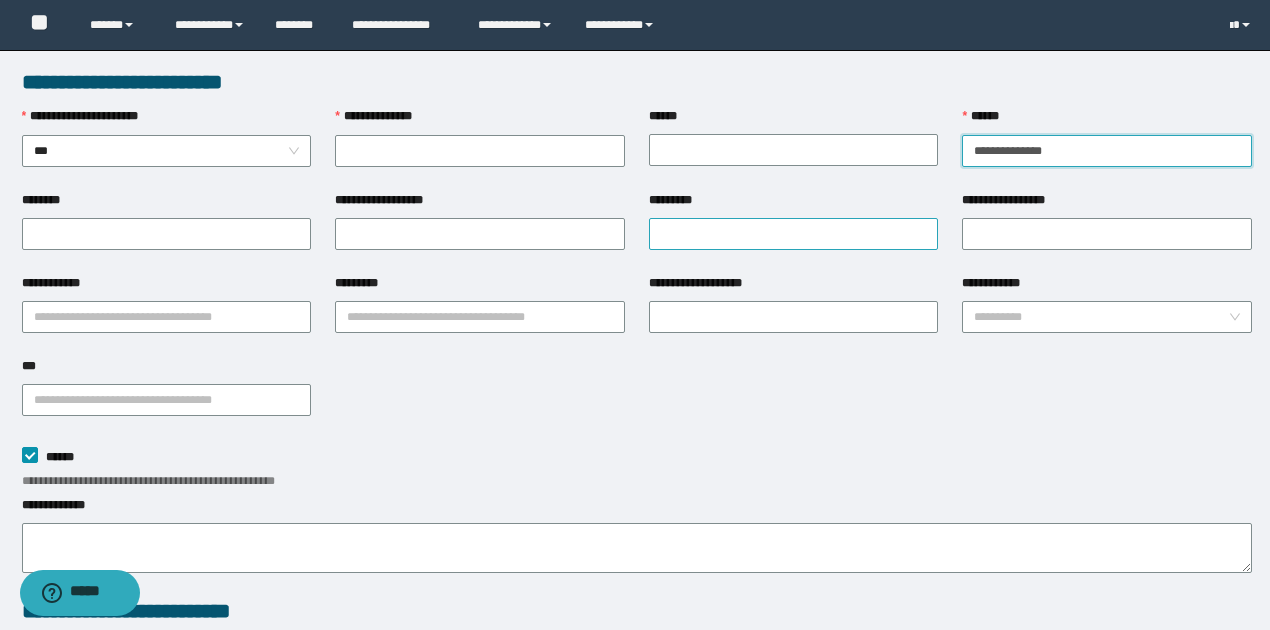 type on "**********" 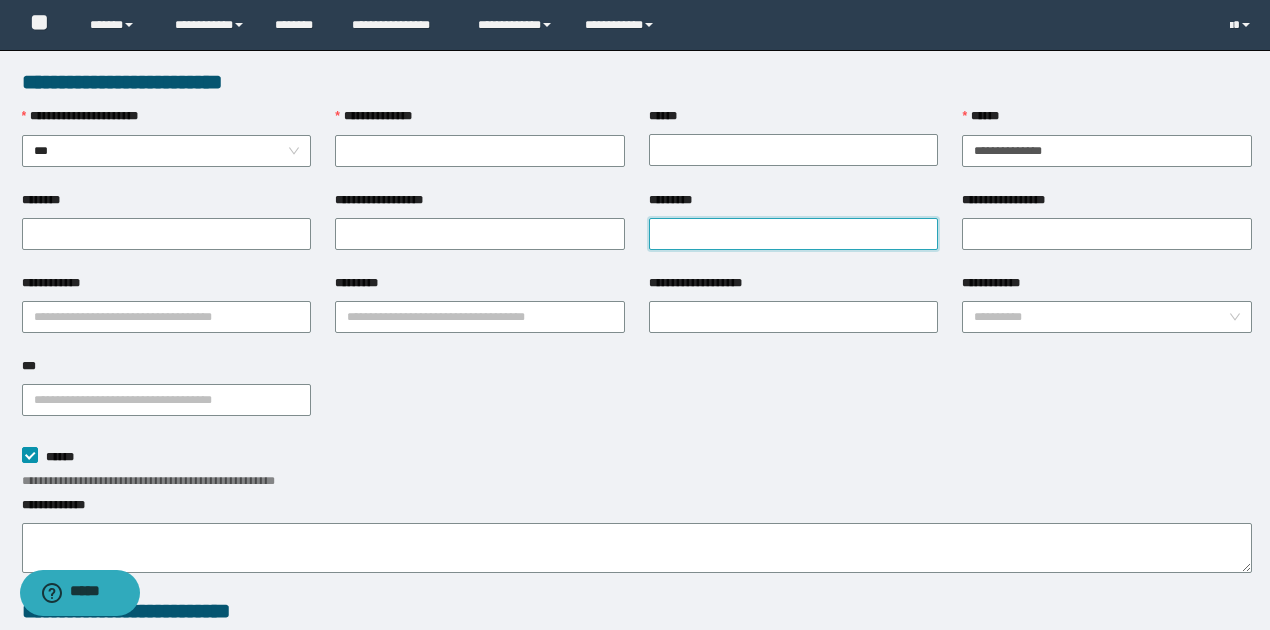 click on "*********" at bounding box center (794, 234) 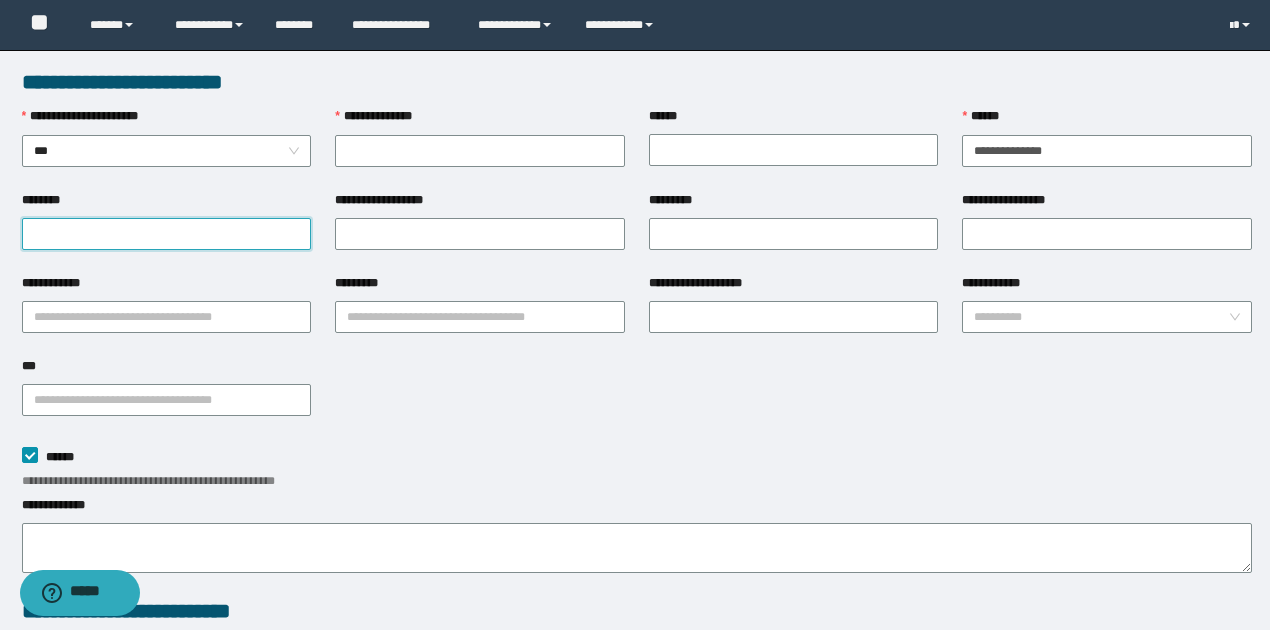 click on "********" at bounding box center [167, 234] 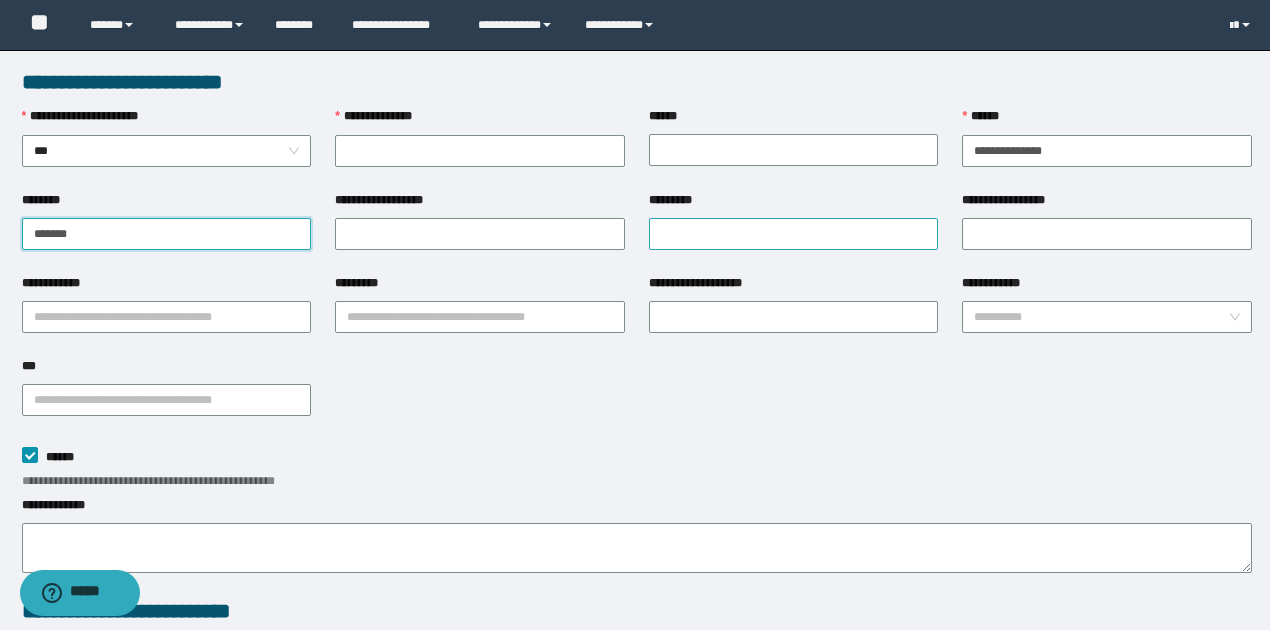 type on "*******" 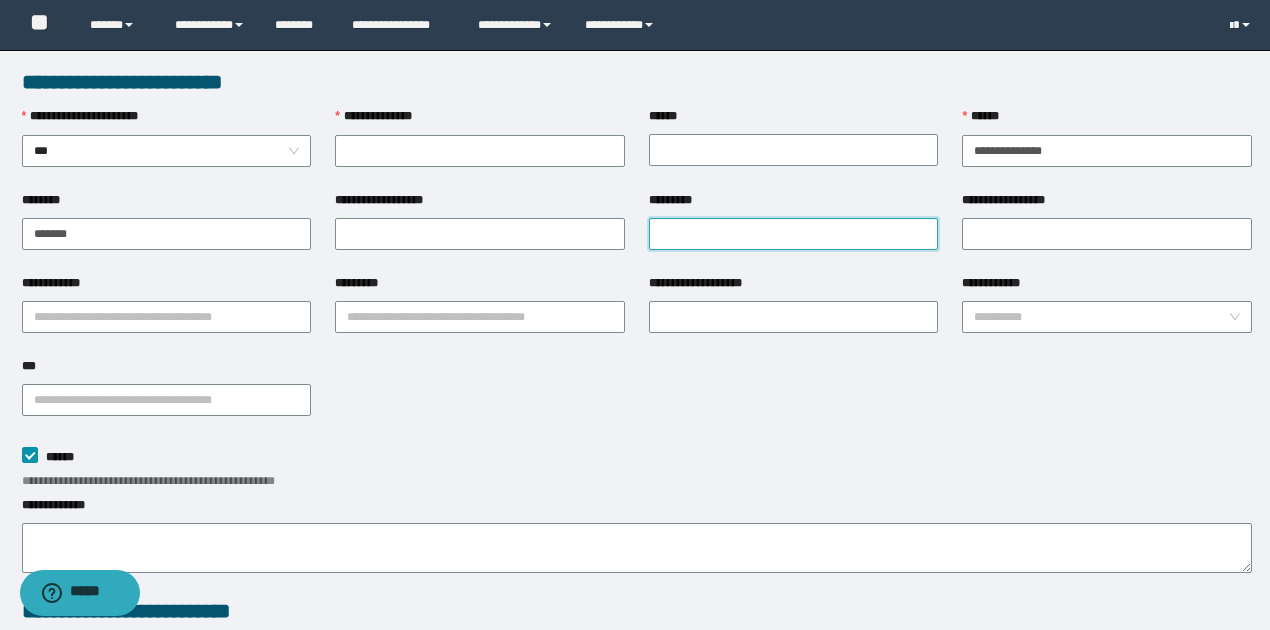 click on "*********" at bounding box center (794, 234) 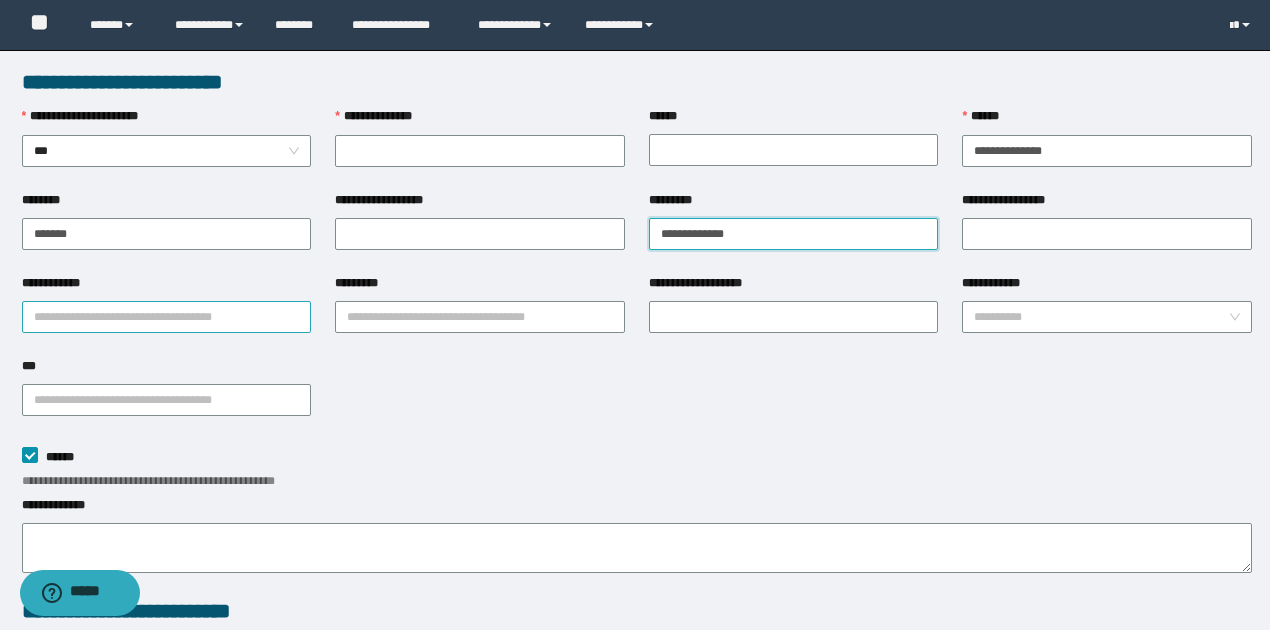 type on "**********" 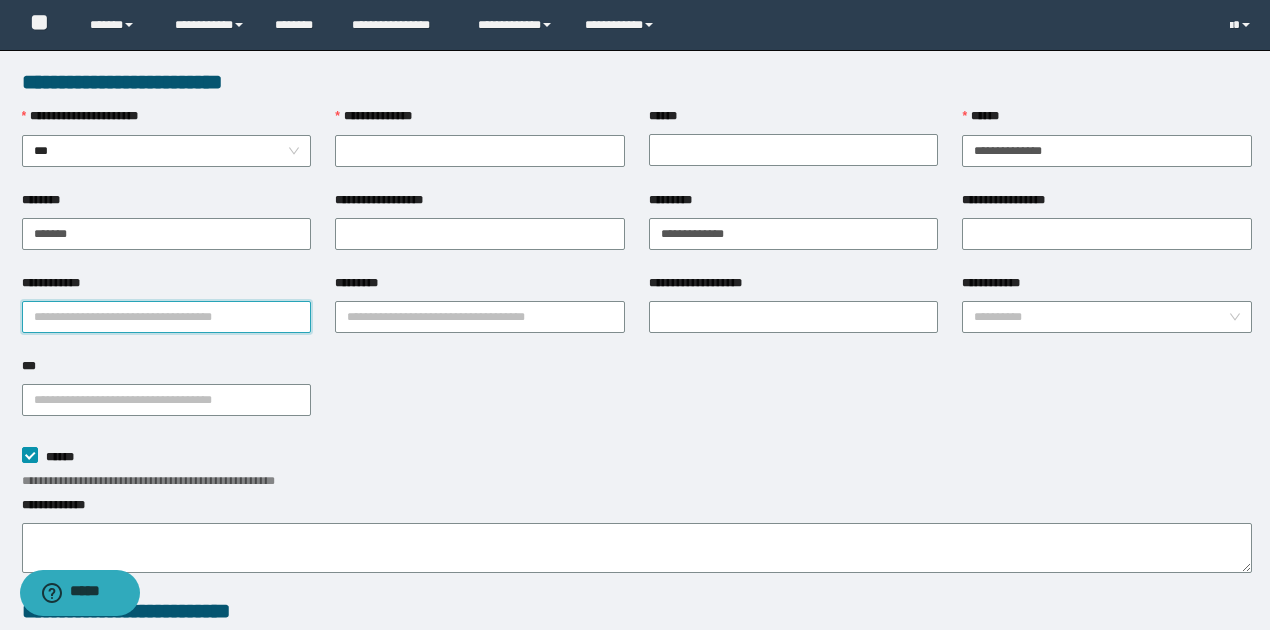 click on "**********" at bounding box center [167, 317] 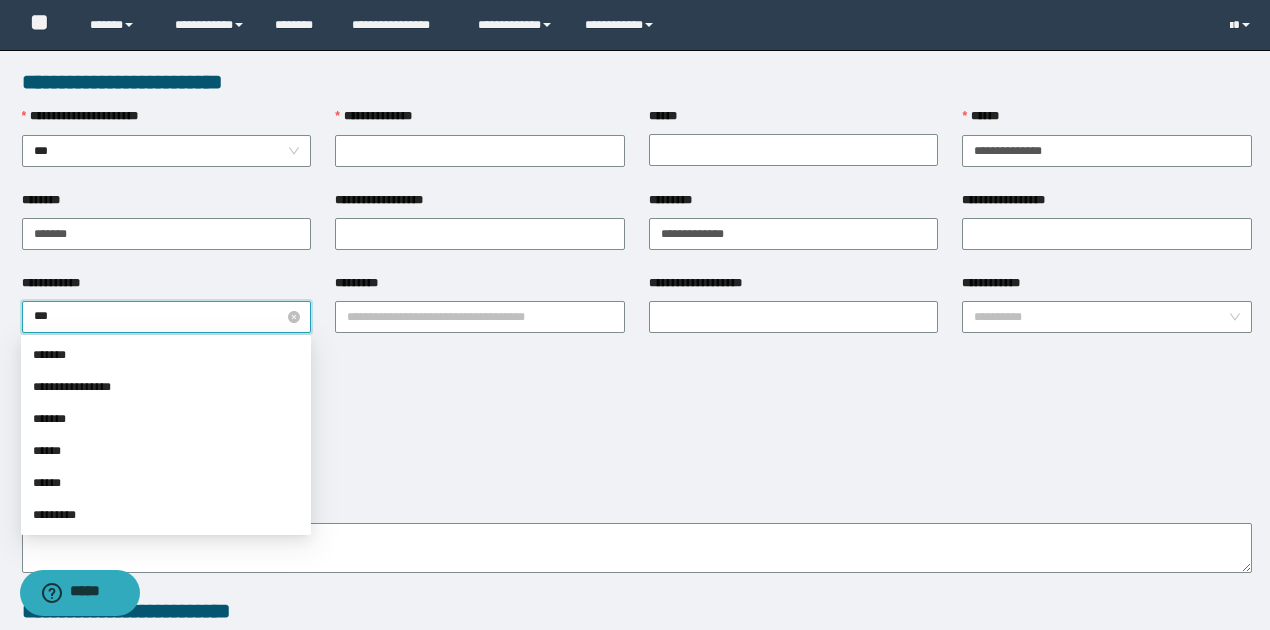 type on "****" 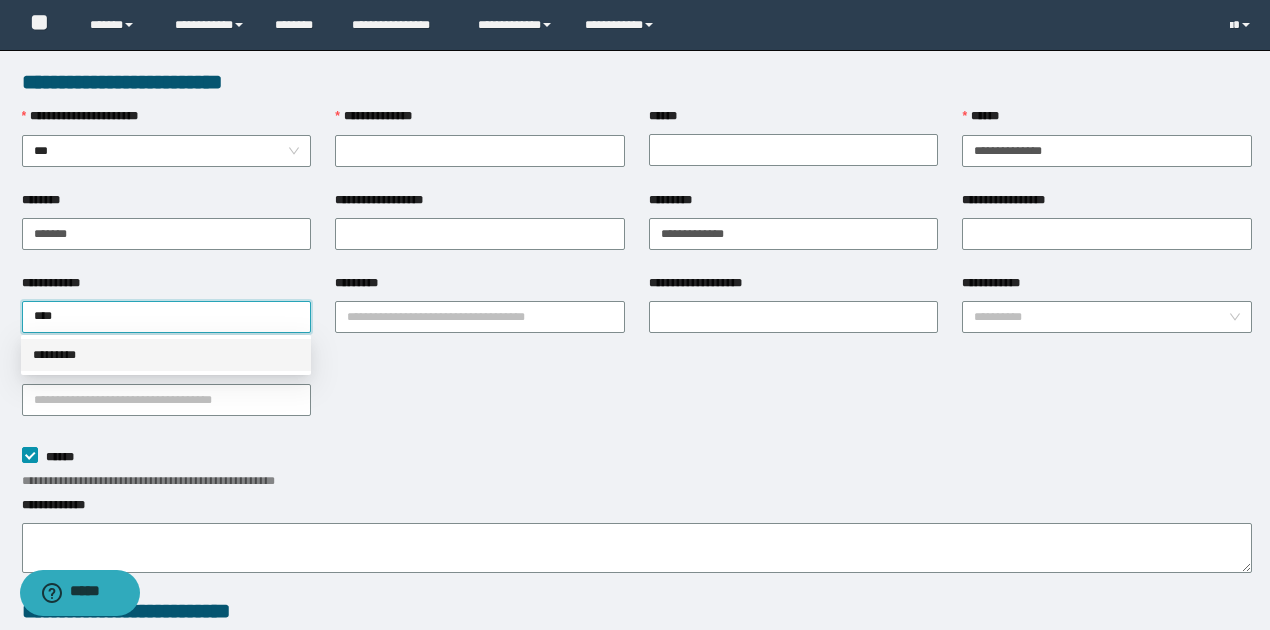 click on "*********" at bounding box center [166, 355] 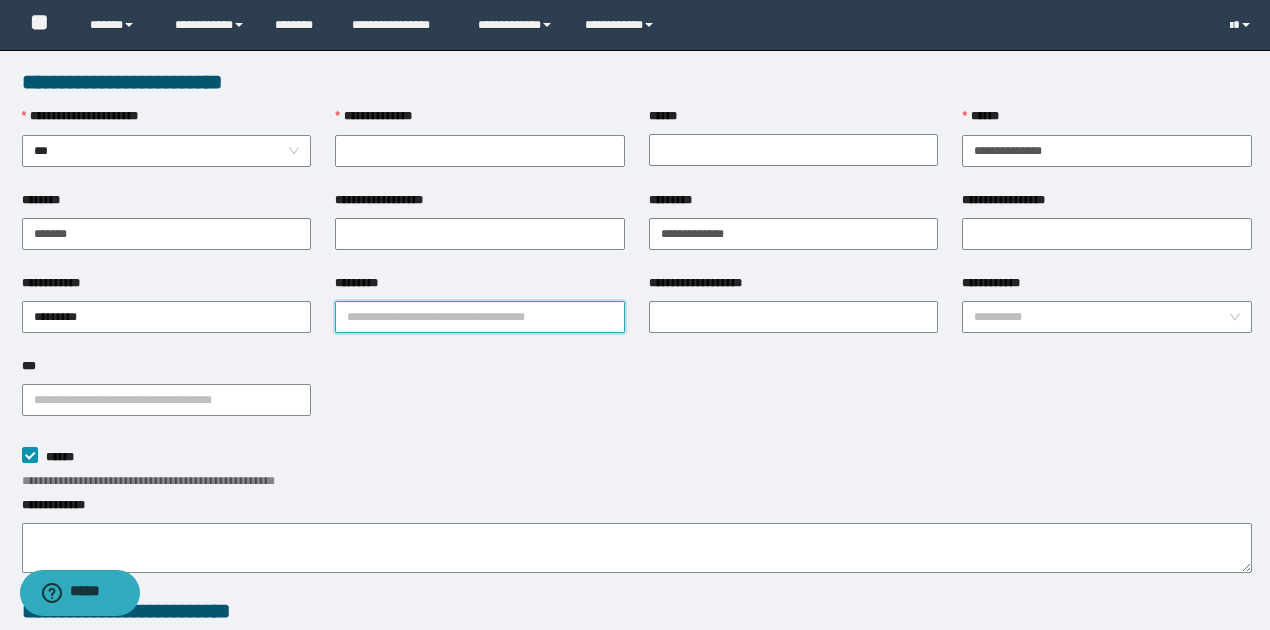 click on "*********" at bounding box center [480, 317] 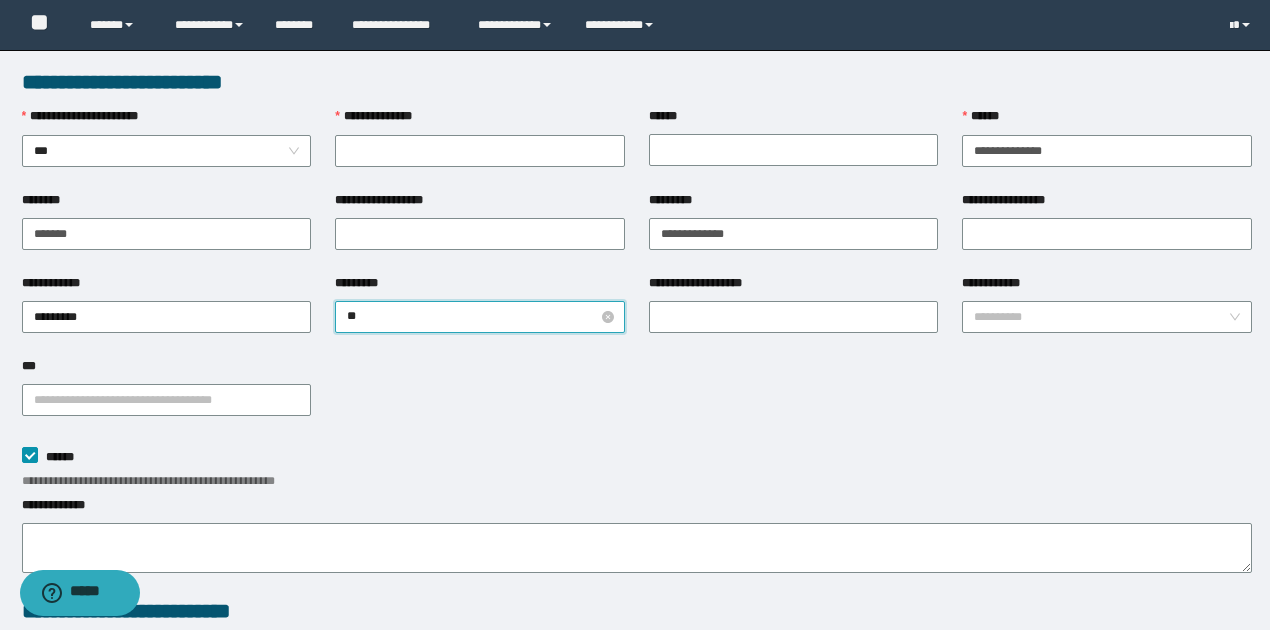 type on "***" 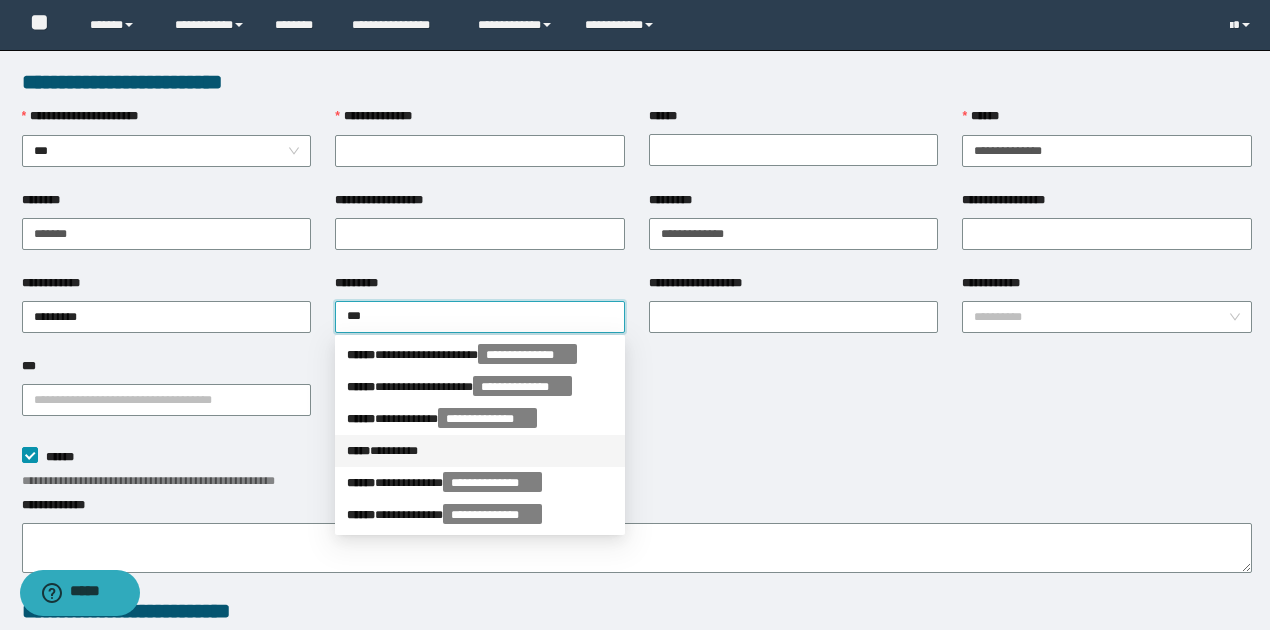 click on "***** * *******" at bounding box center (480, 451) 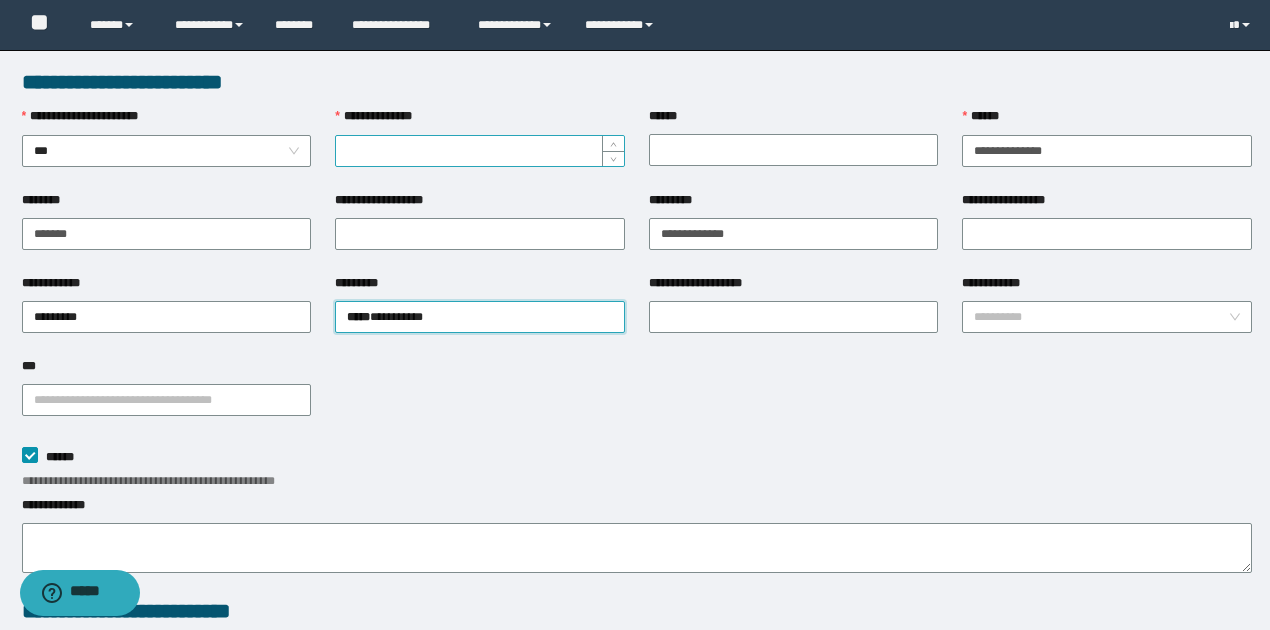 click on "**********" at bounding box center [480, 151] 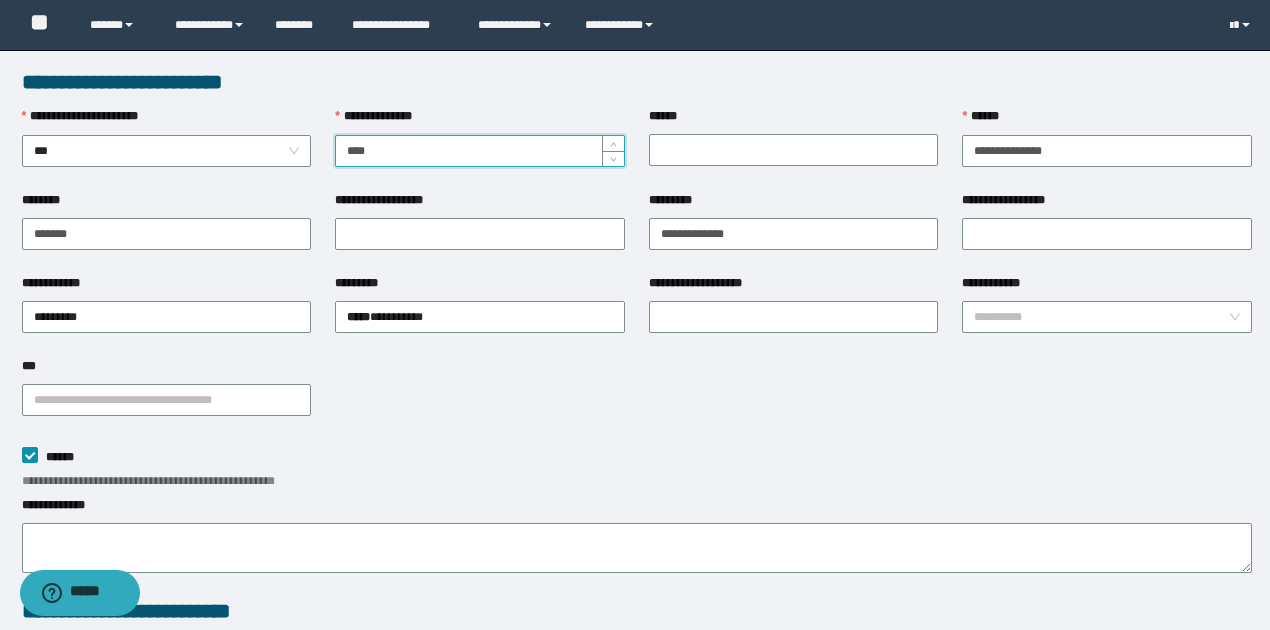scroll, scrollTop: 586, scrollLeft: 0, axis: vertical 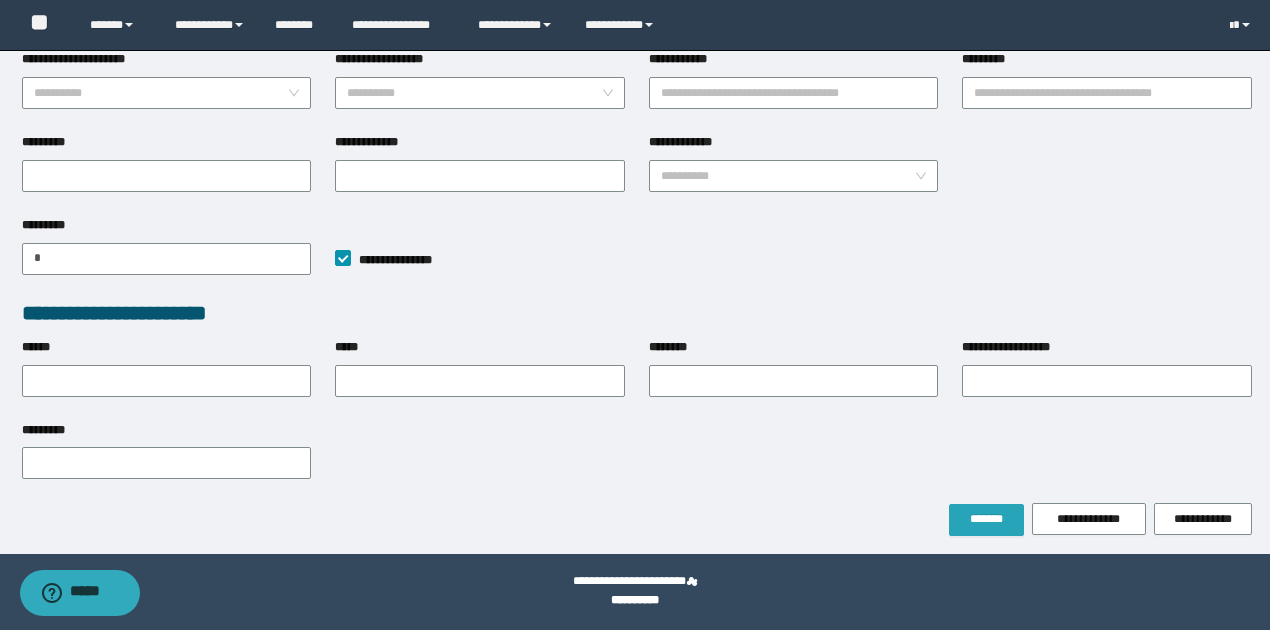 type on "****" 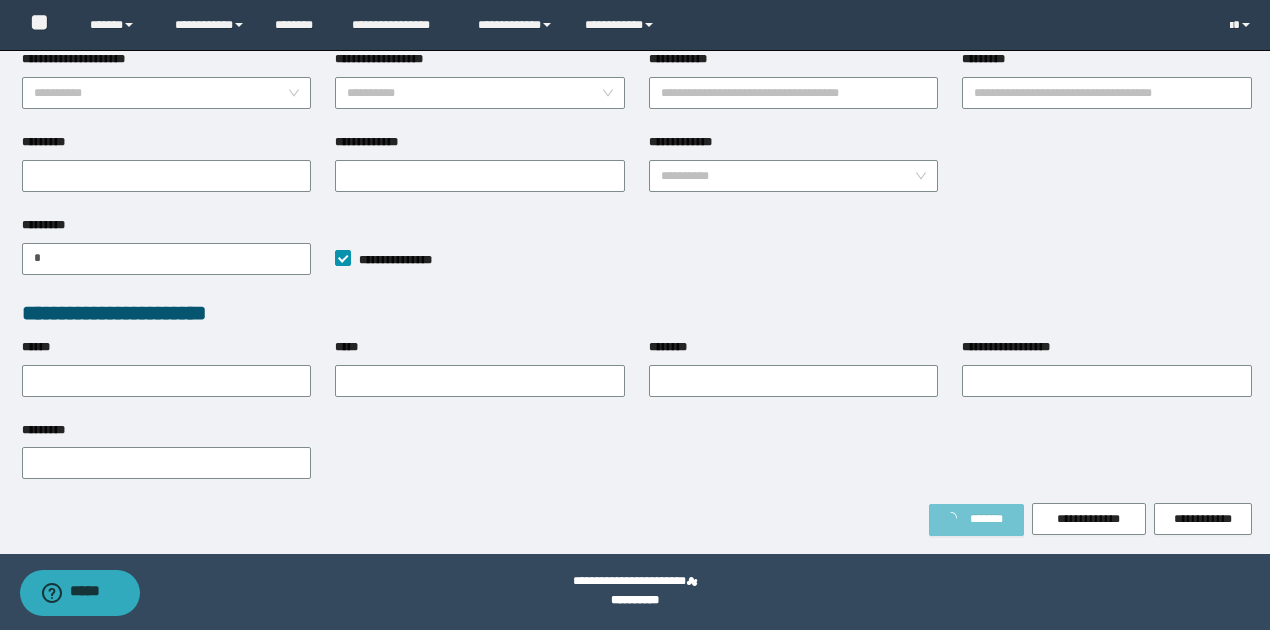 scroll, scrollTop: 638, scrollLeft: 0, axis: vertical 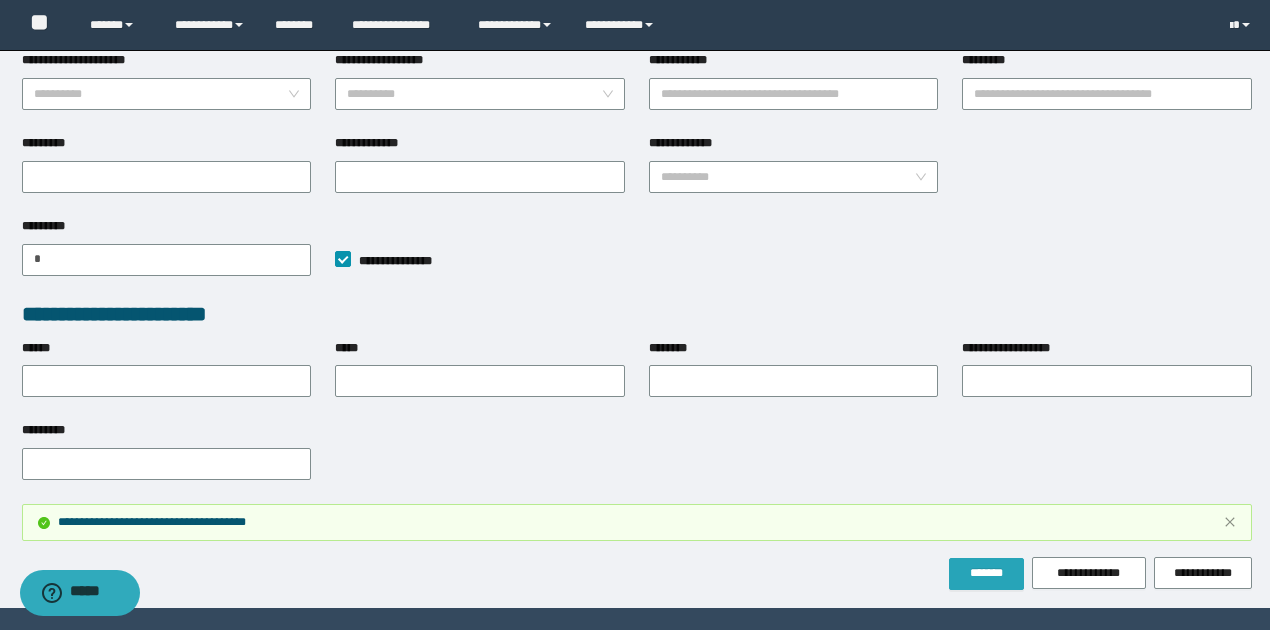 type on "**" 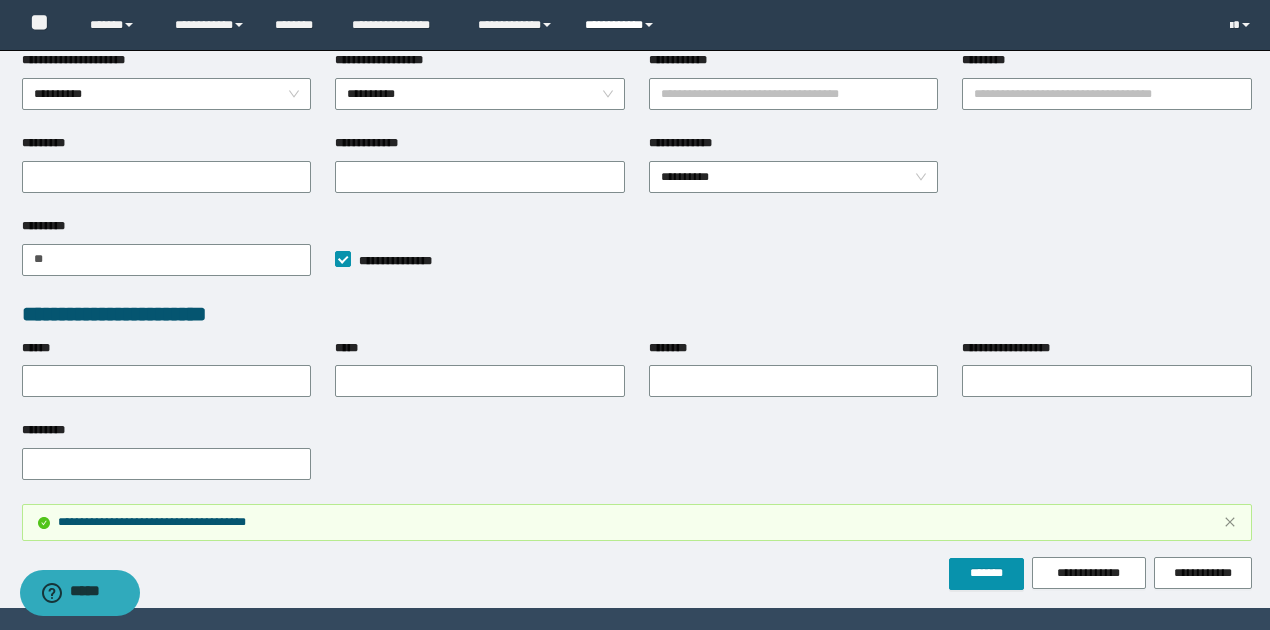 click on "**********" at bounding box center [622, 25] 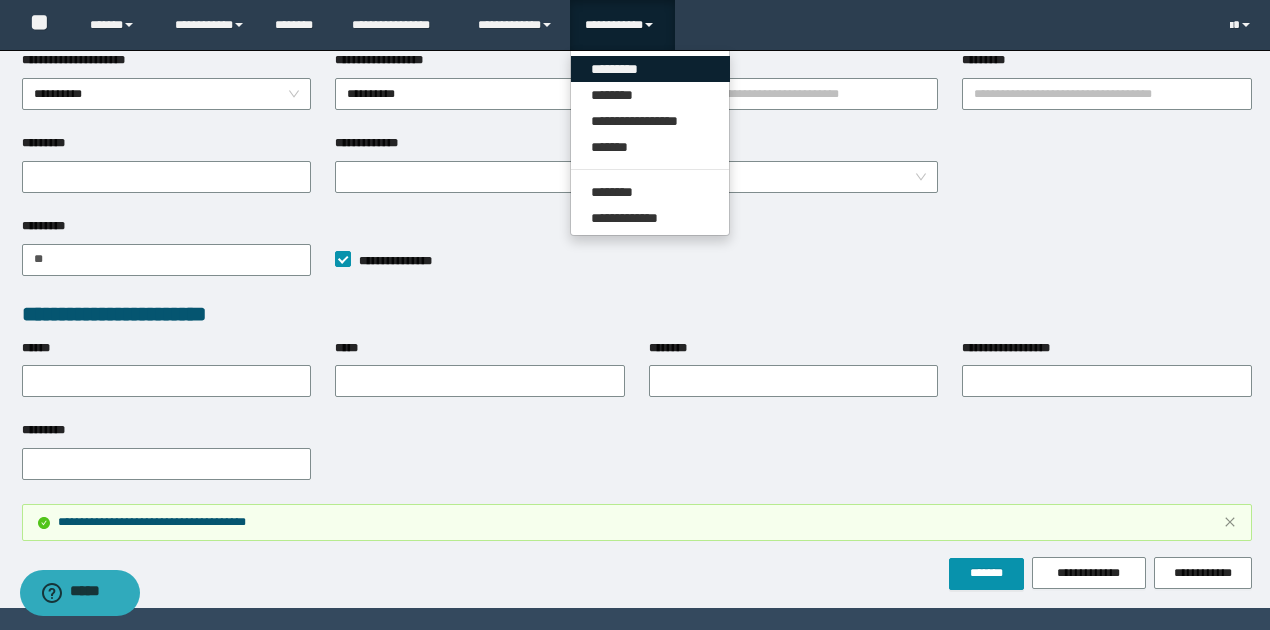 click on "*********" at bounding box center (650, 69) 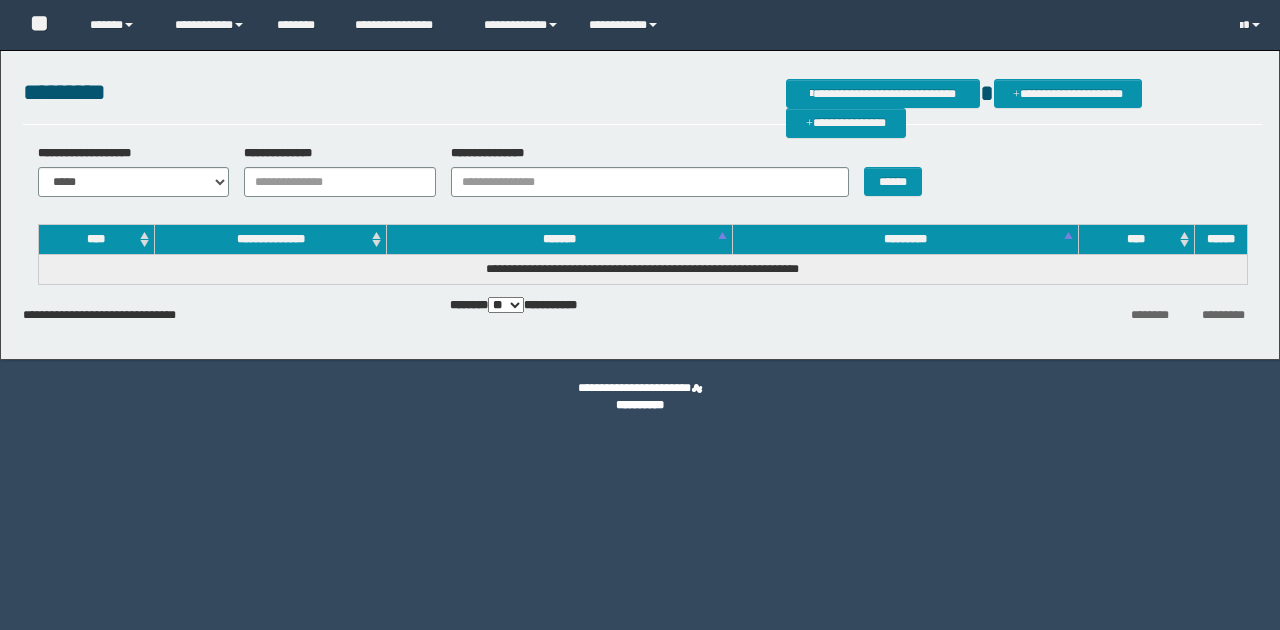 scroll, scrollTop: 0, scrollLeft: 0, axis: both 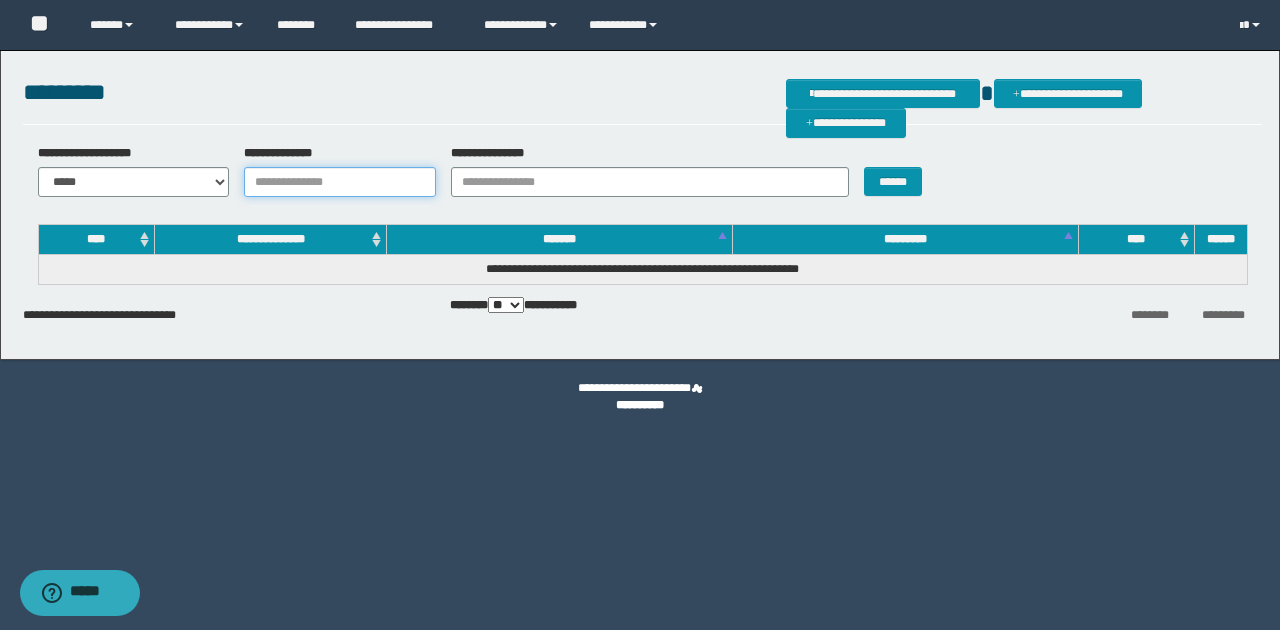 click on "**********" at bounding box center (340, 182) 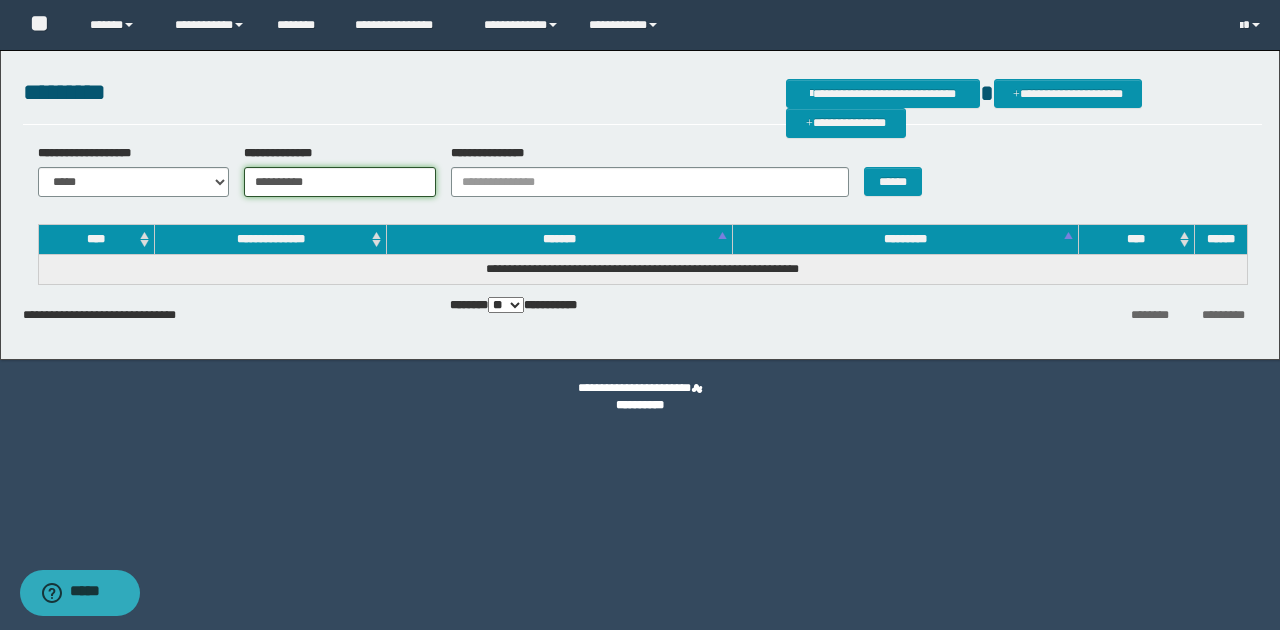type on "**********" 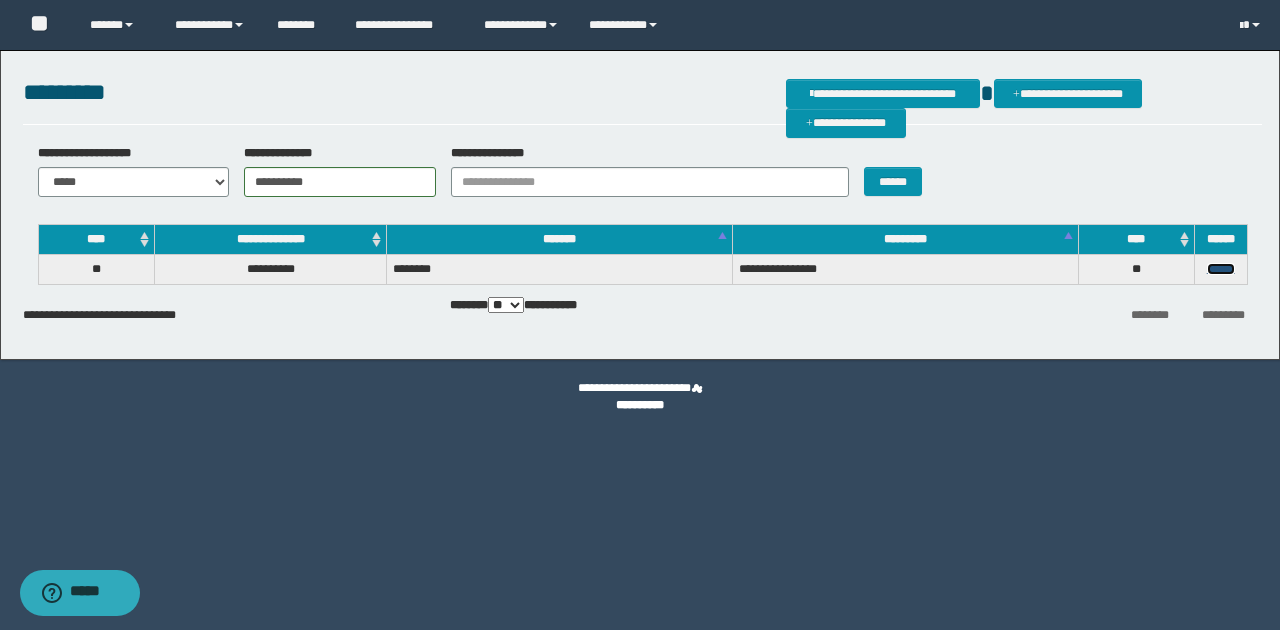 click on "******" at bounding box center (1221, 269) 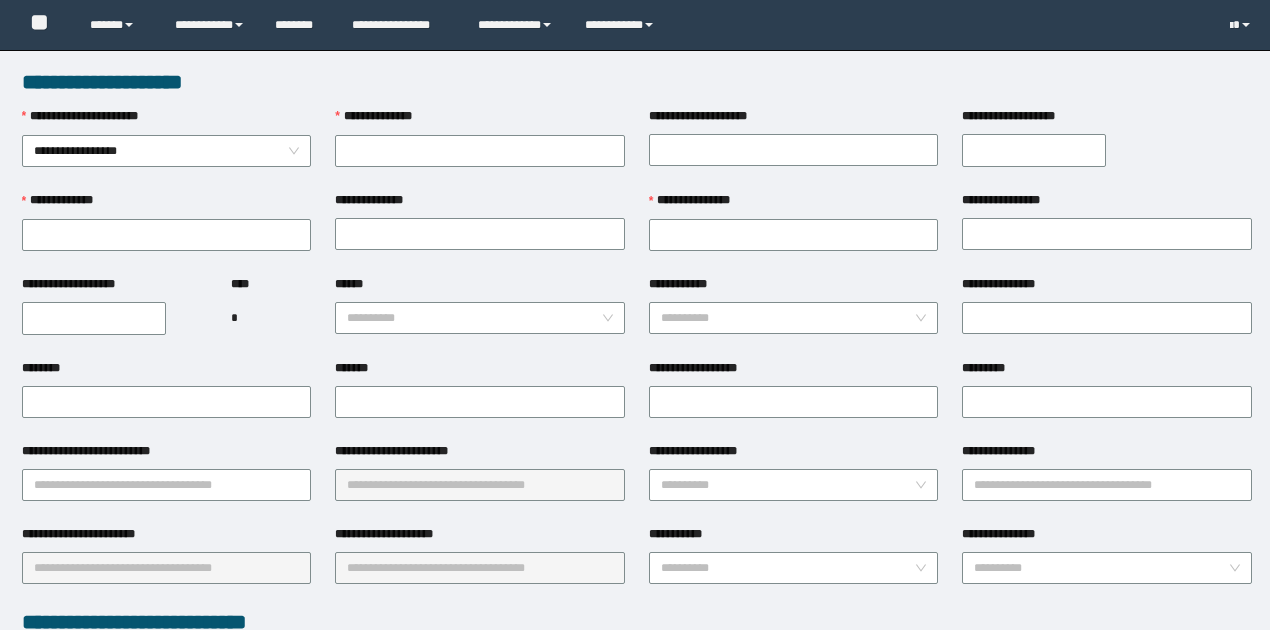 scroll, scrollTop: 0, scrollLeft: 0, axis: both 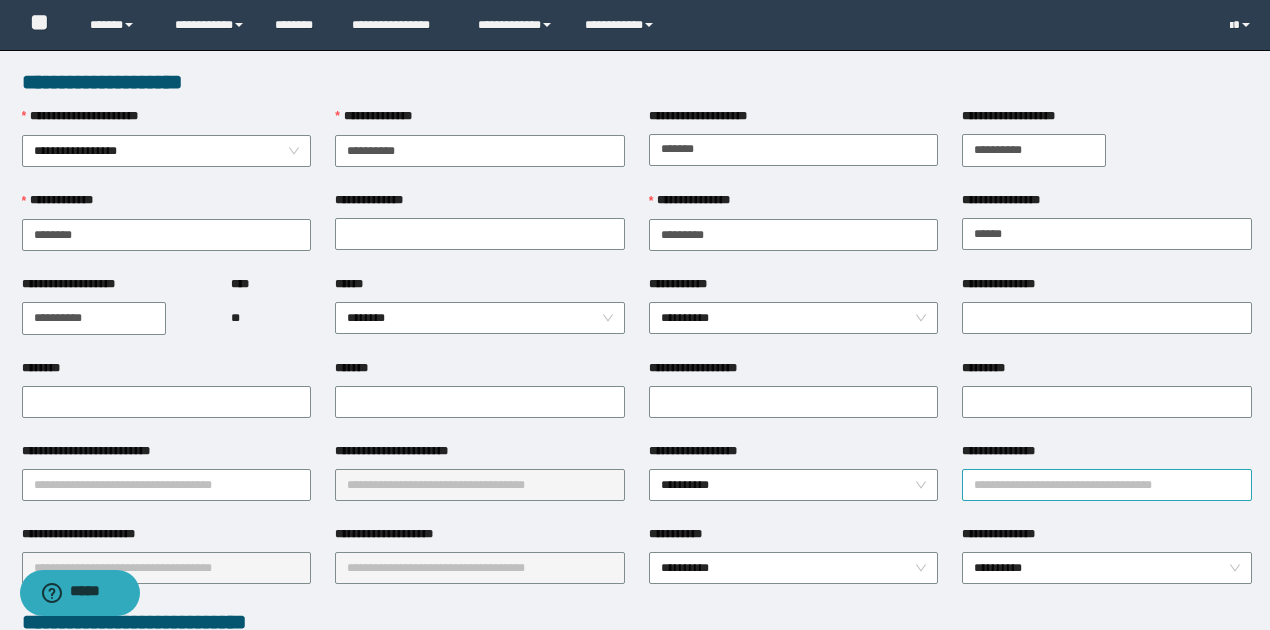 click on "**********" at bounding box center [1107, 485] 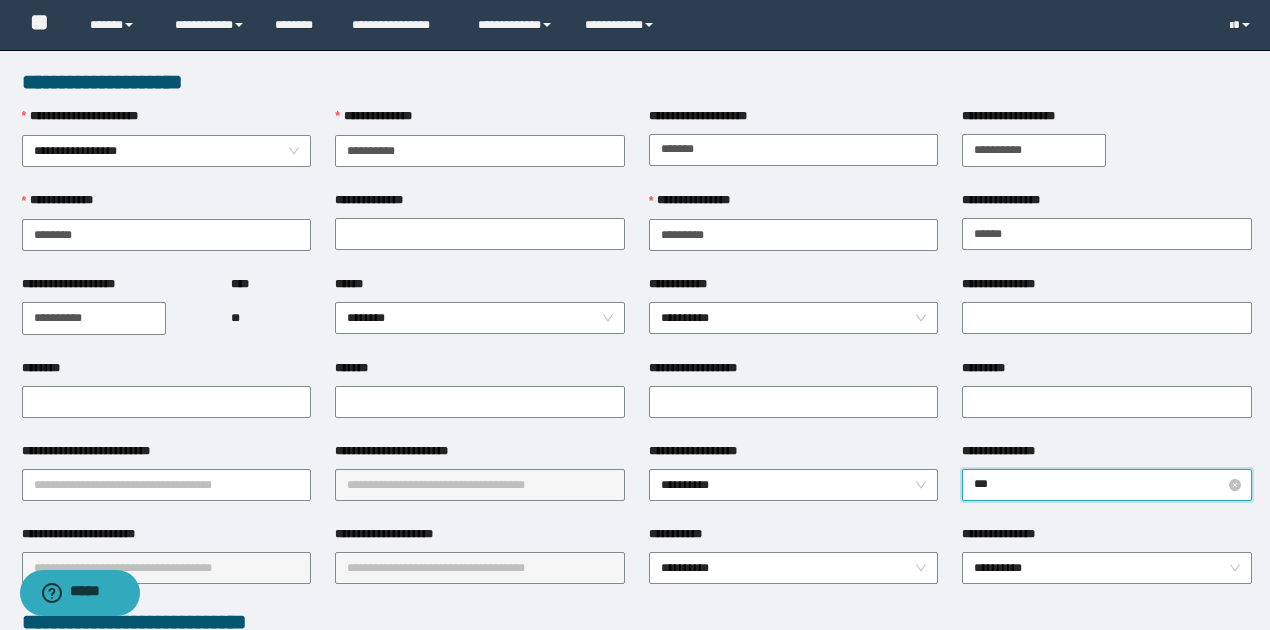 type on "****" 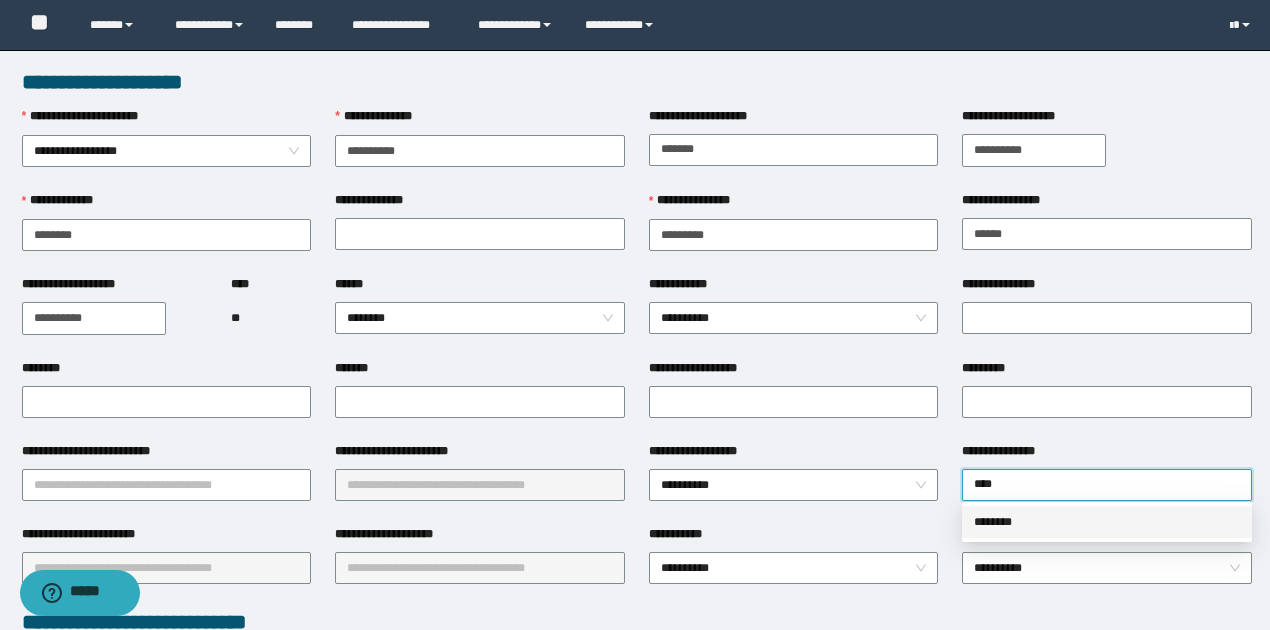 click on "********" at bounding box center (1107, 522) 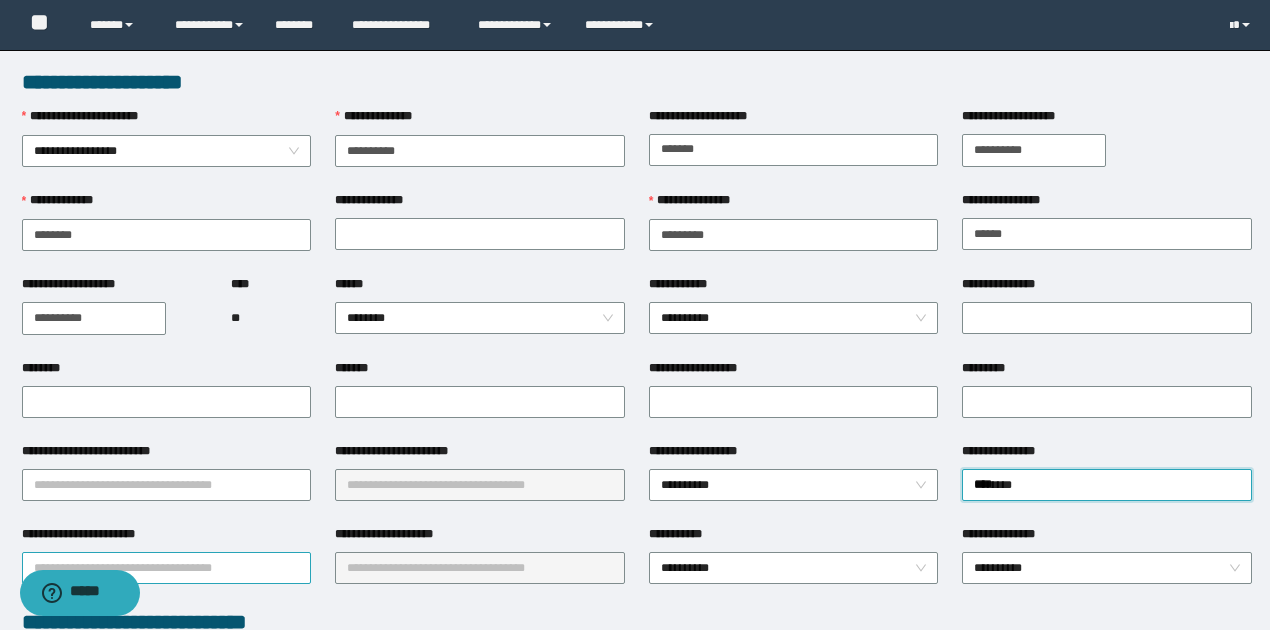 click on "**********" at bounding box center [167, 568] 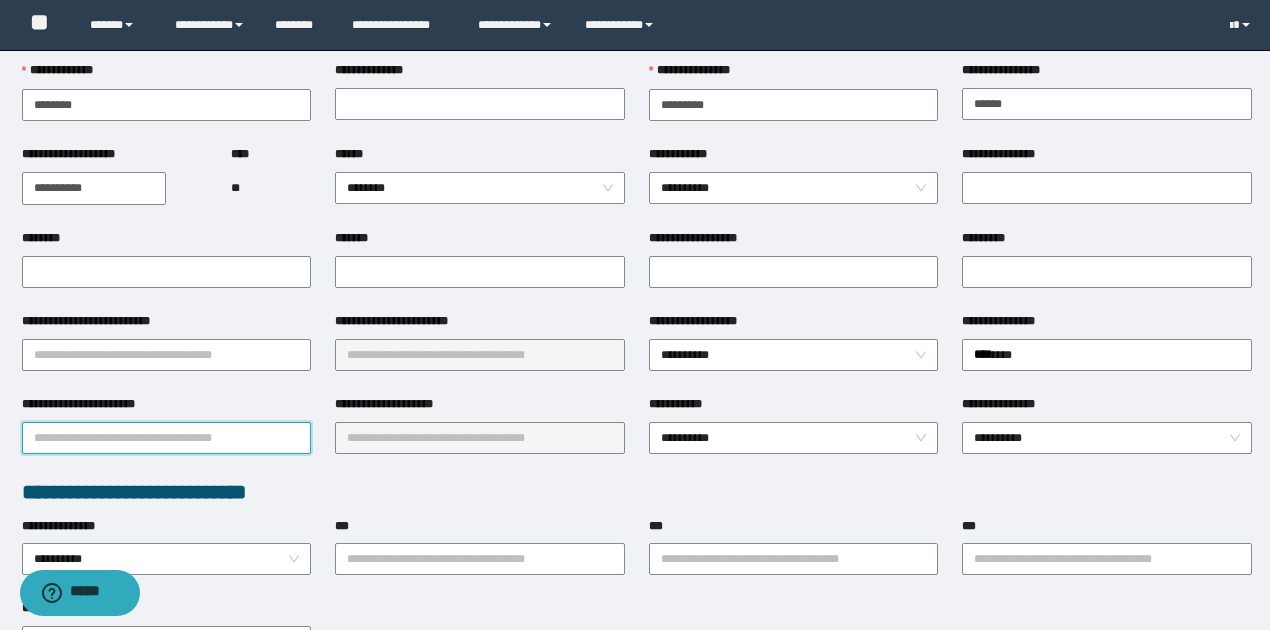 scroll, scrollTop: 133, scrollLeft: 0, axis: vertical 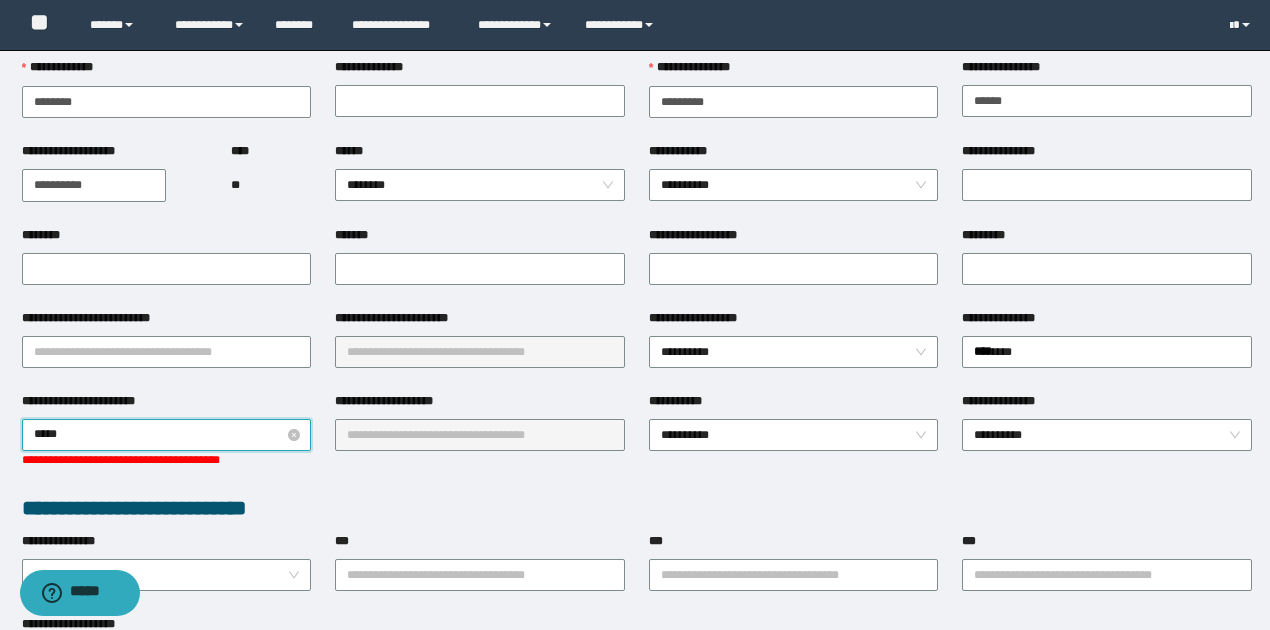 type on "******" 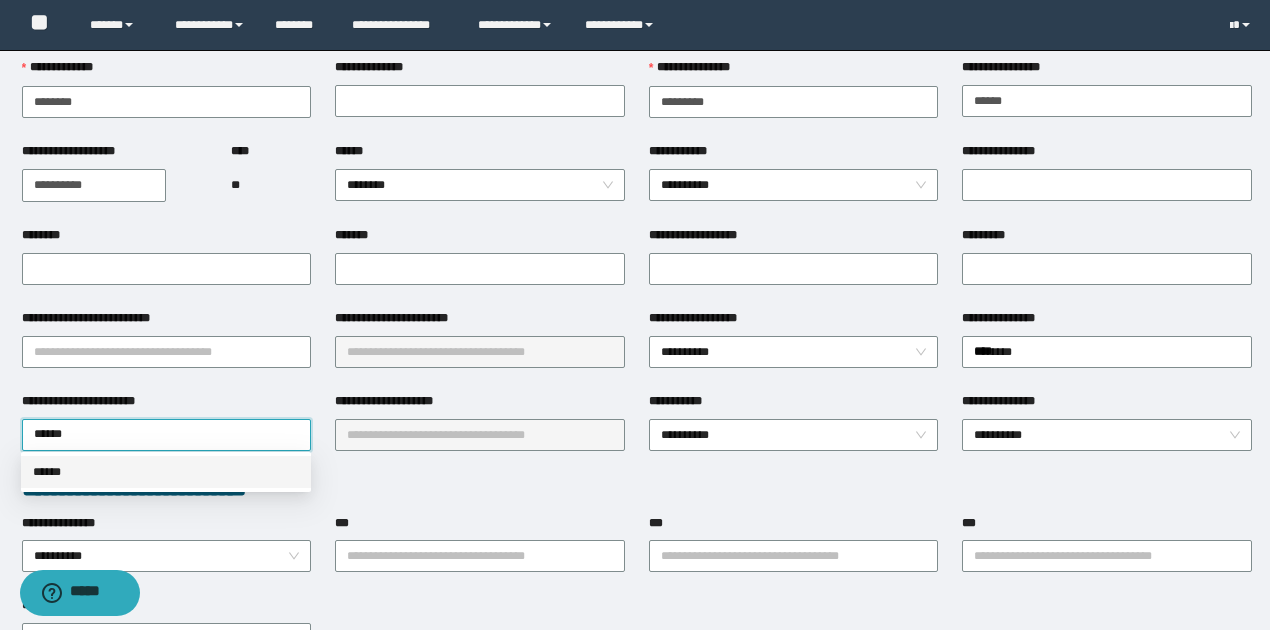 drag, startPoint x: 153, startPoint y: 477, endPoint x: 407, endPoint y: 452, distance: 255.22736 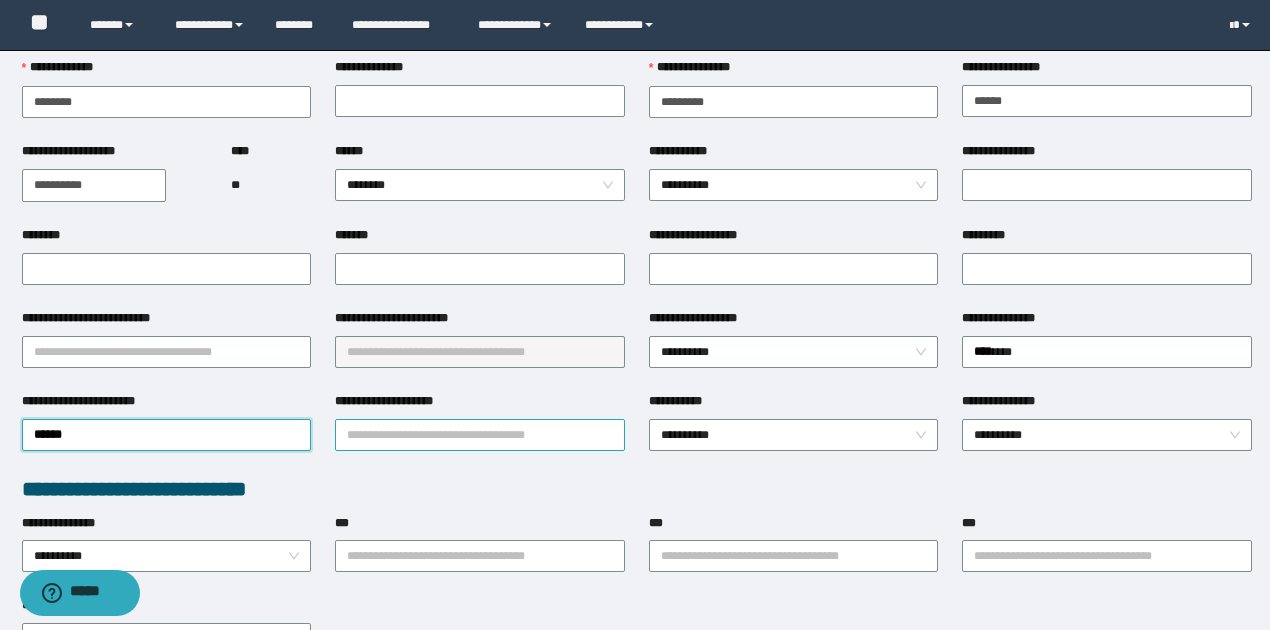 click on "**********" at bounding box center (480, 435) 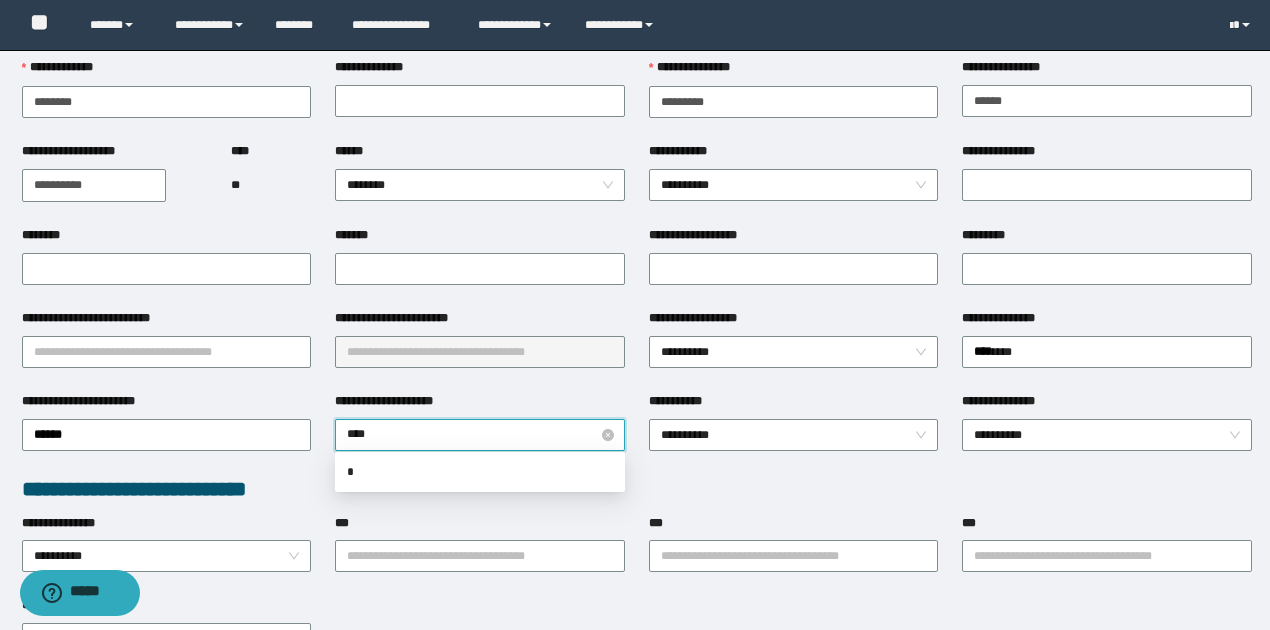 type on "*****" 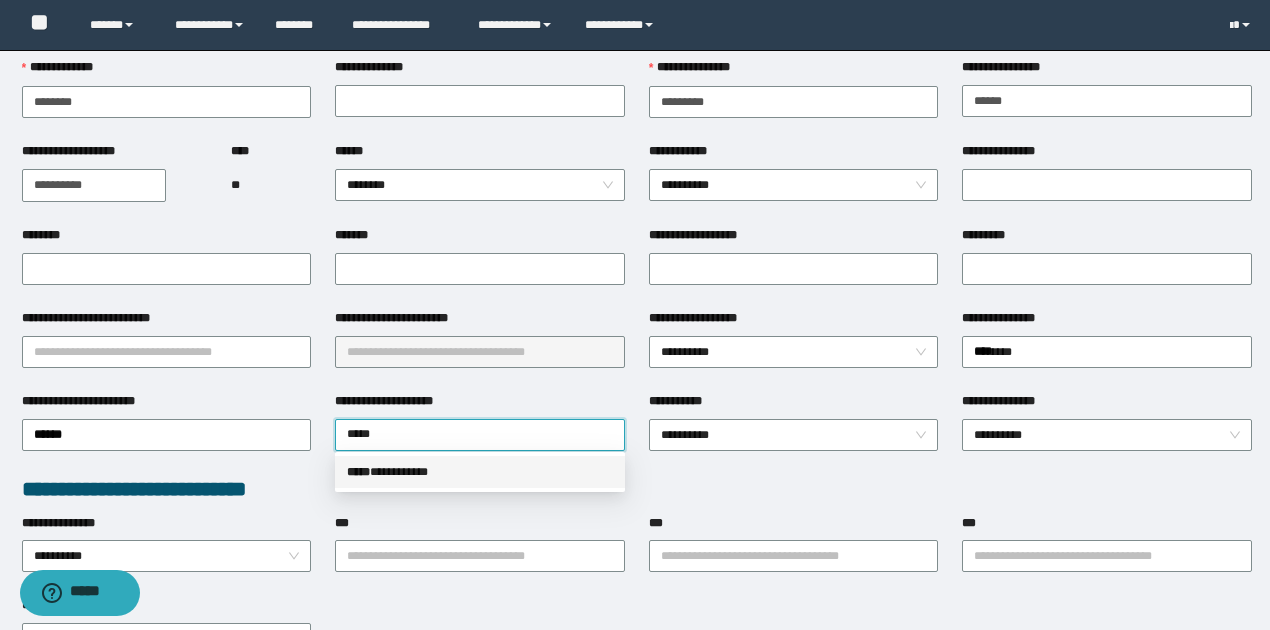 click on "***** * *********" at bounding box center [480, 472] 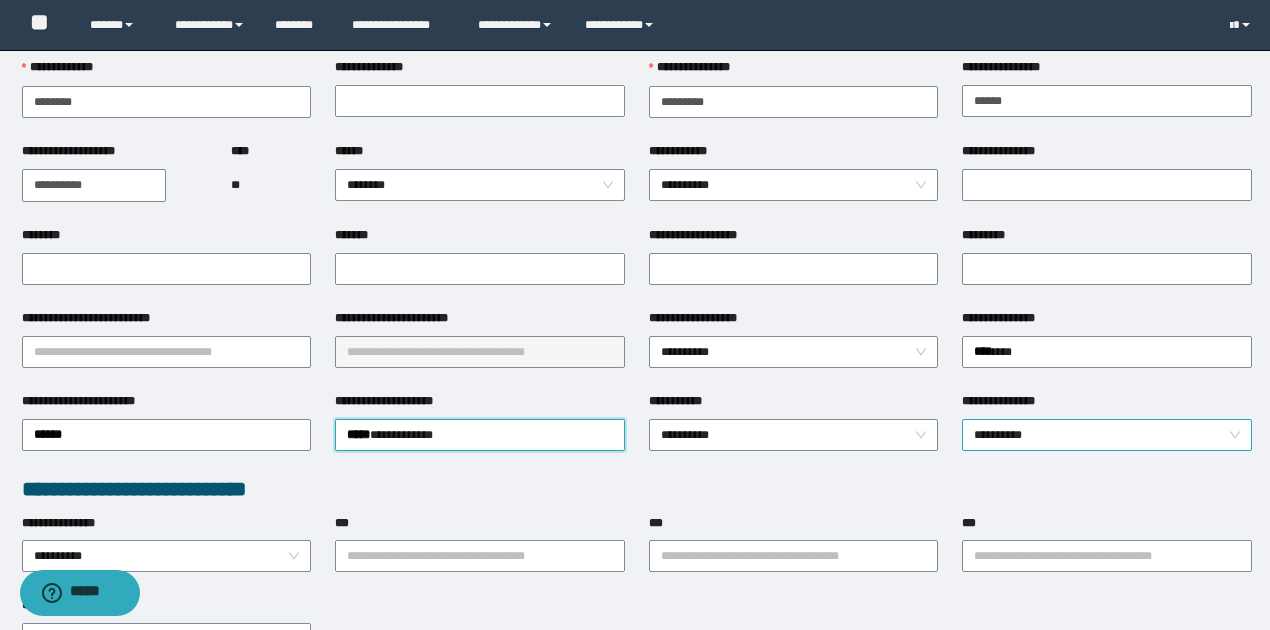 click on "**********" at bounding box center [1107, 435] 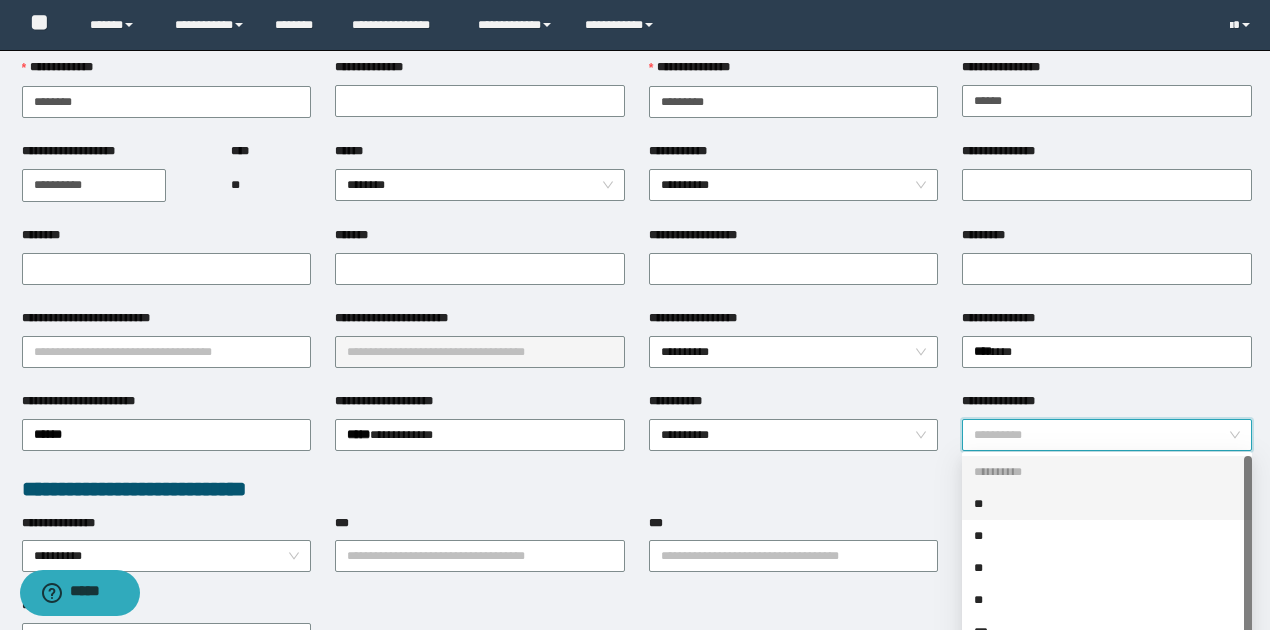 click on "**" at bounding box center (1107, 504) 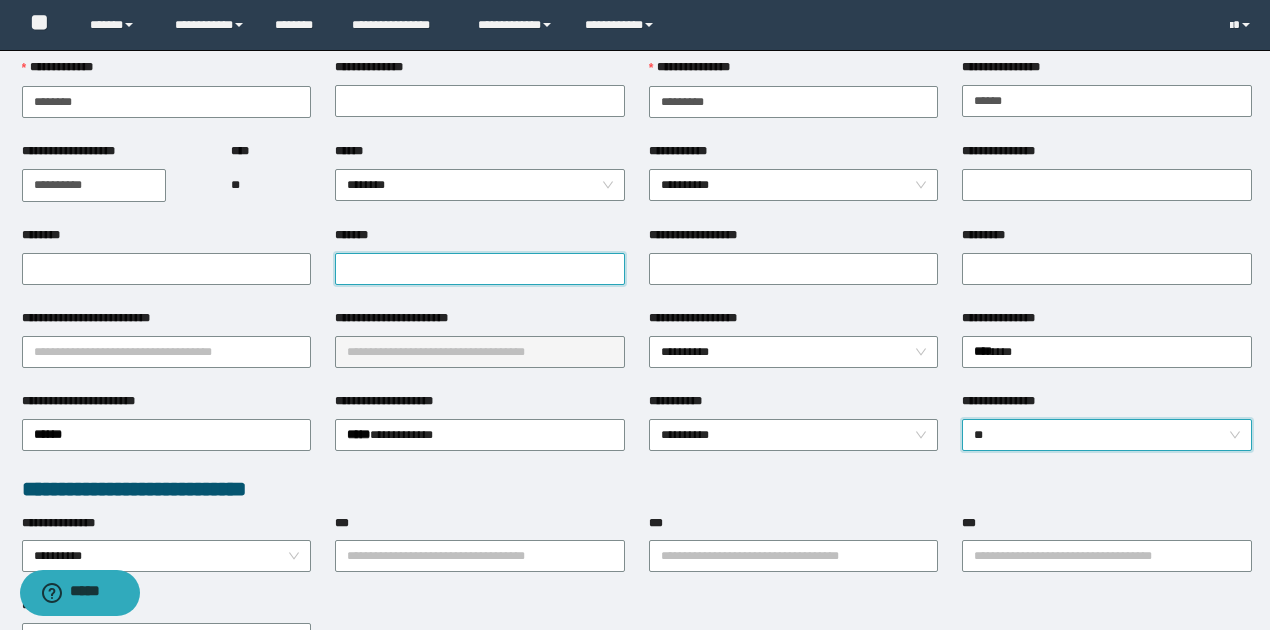 click on "*******" at bounding box center (480, 269) 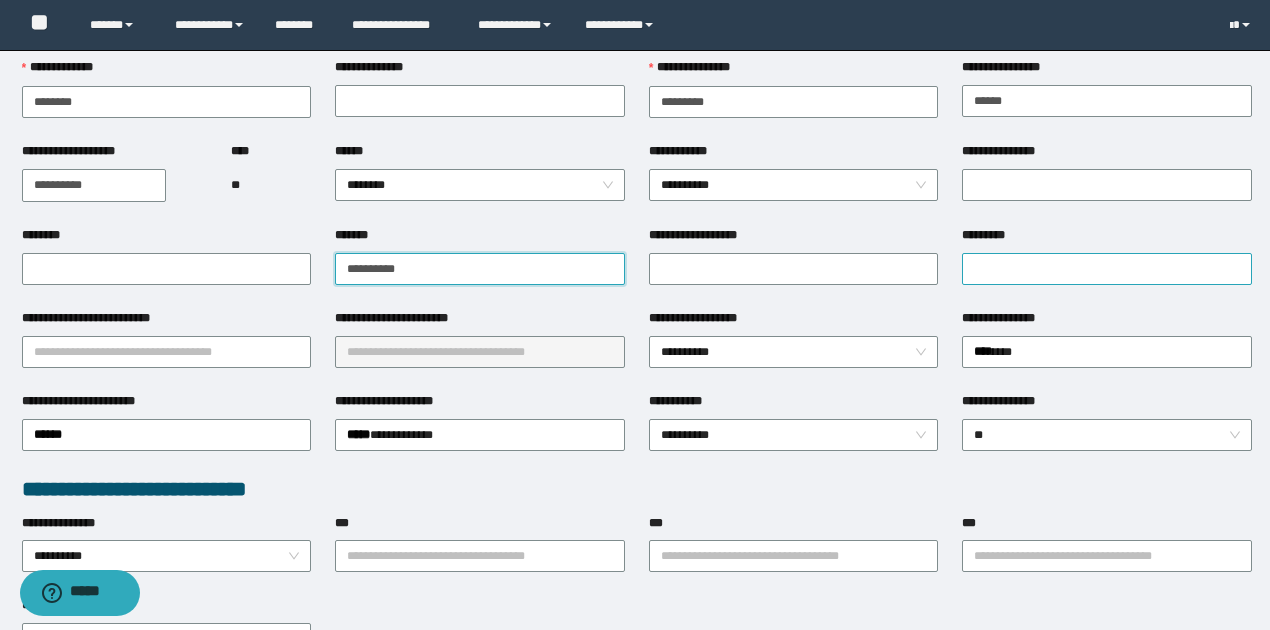 type on "**********" 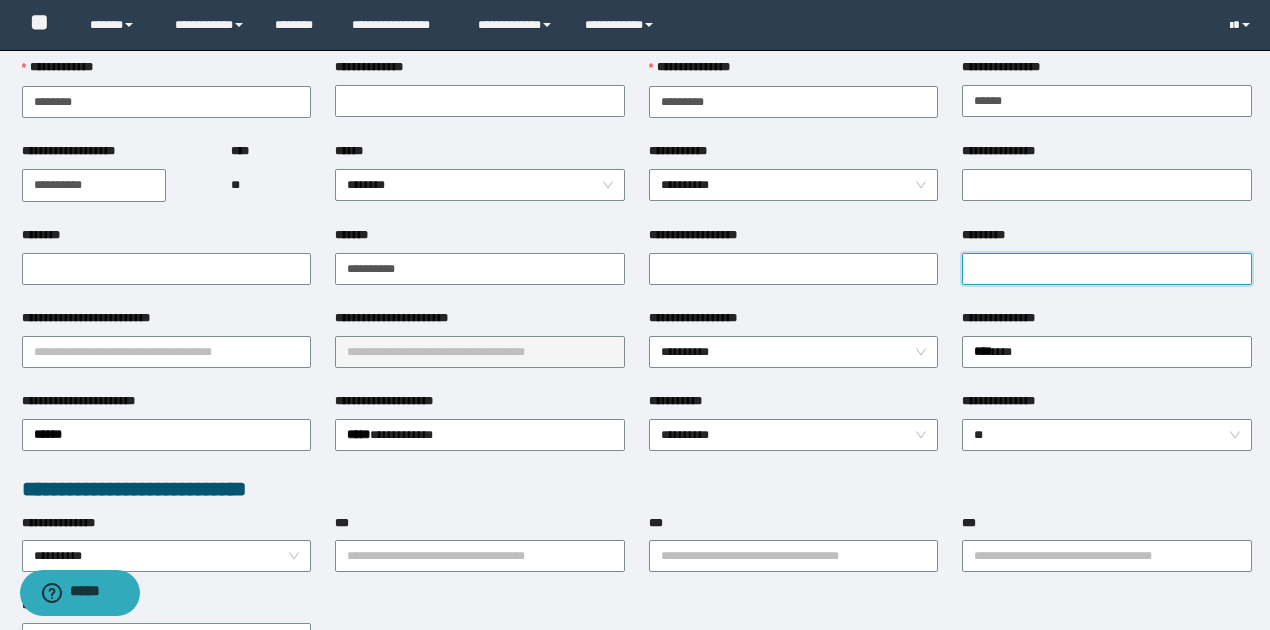 click on "*********" at bounding box center [1107, 269] 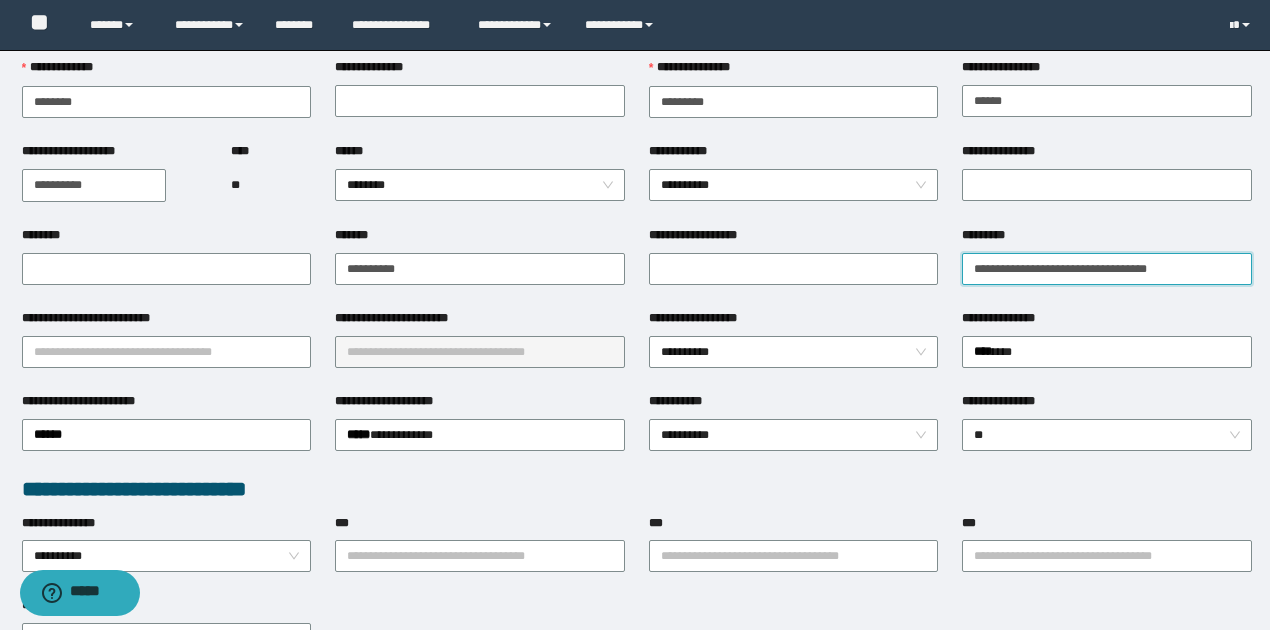 click on "**********" at bounding box center (1107, 269) 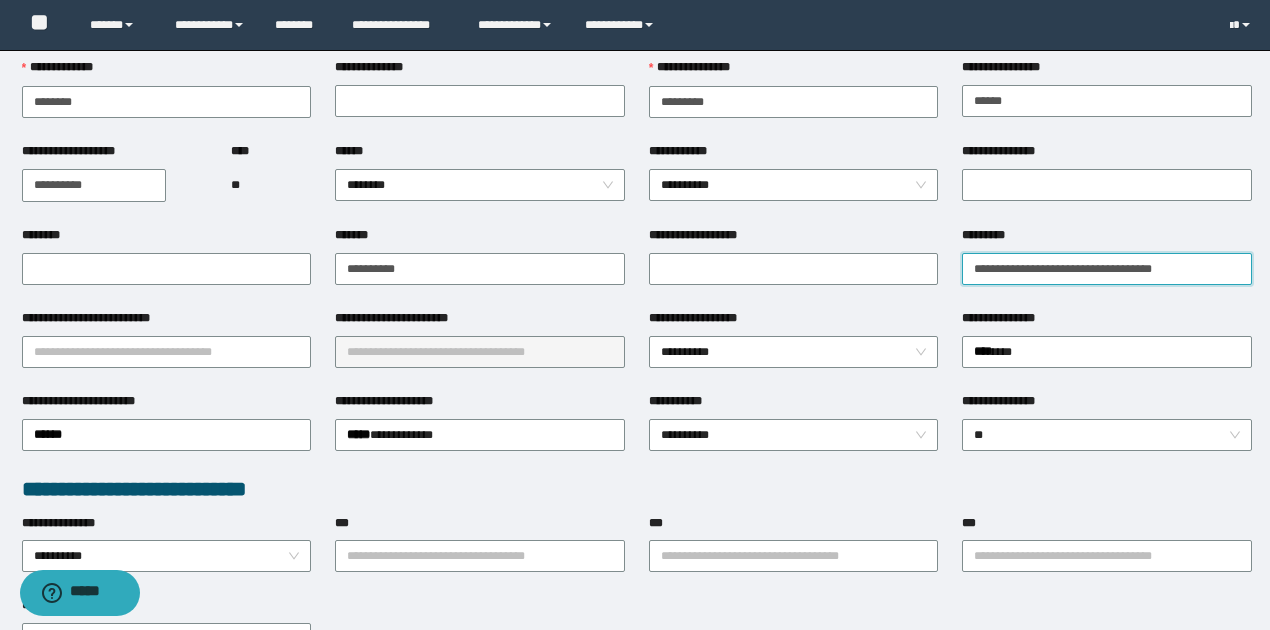 click on "**********" at bounding box center [1107, 269] 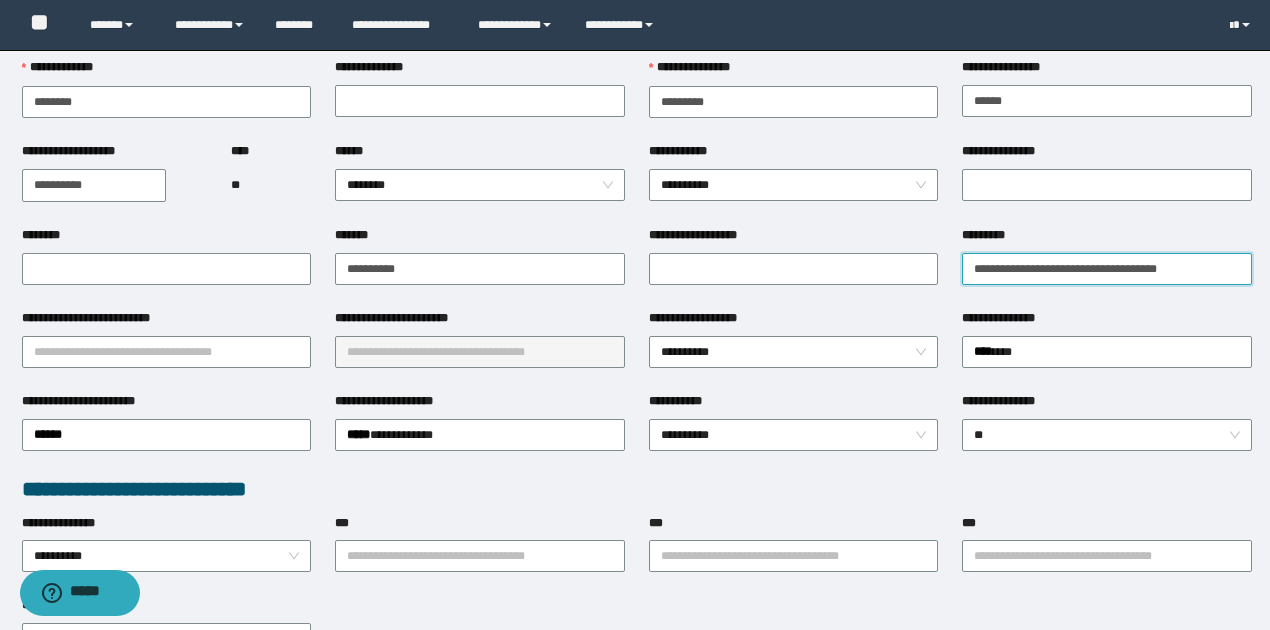 click on "**********" at bounding box center [1107, 269] 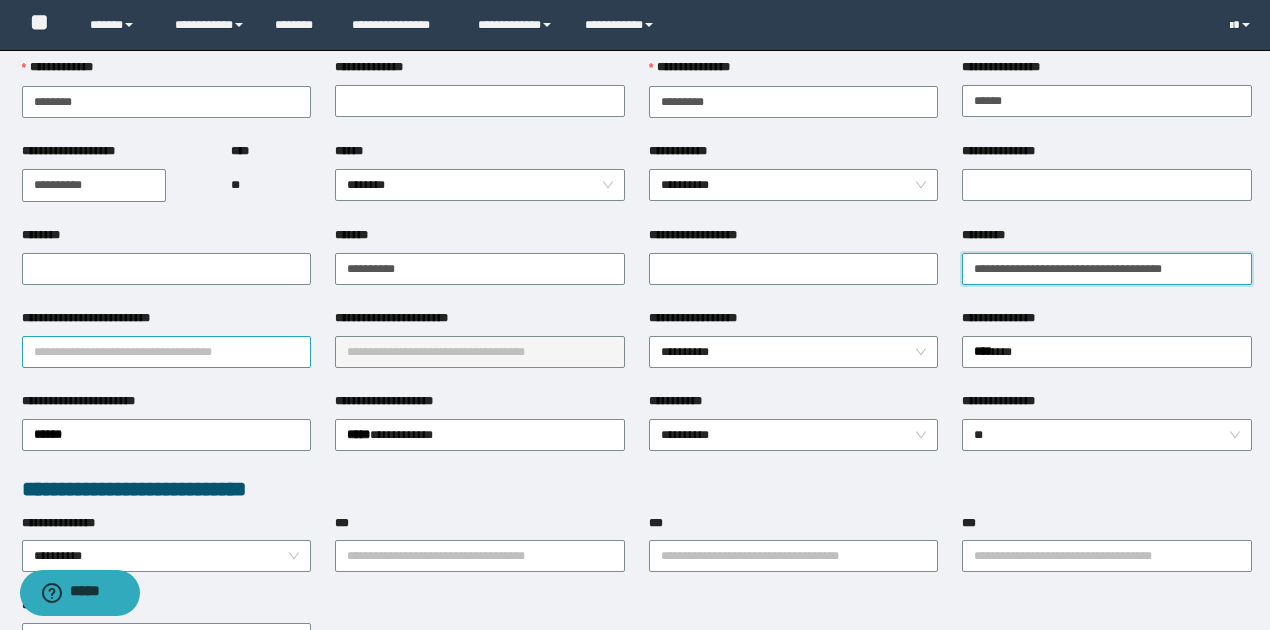 type on "**********" 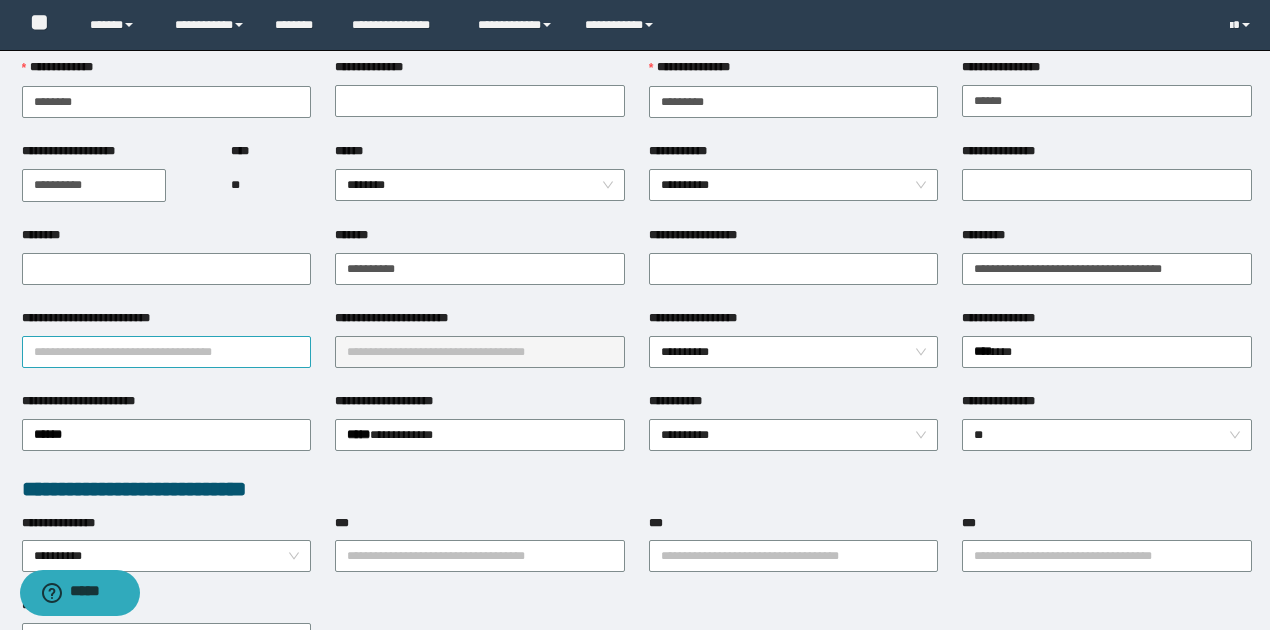 click on "**********" at bounding box center (167, 352) 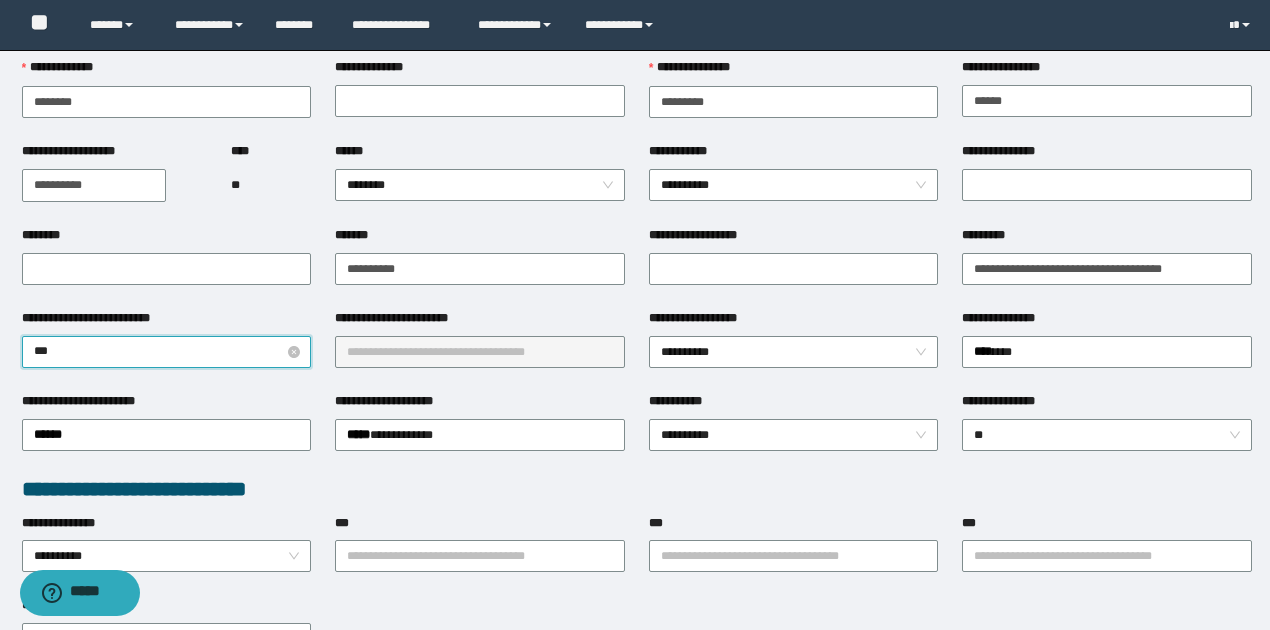 type on "****" 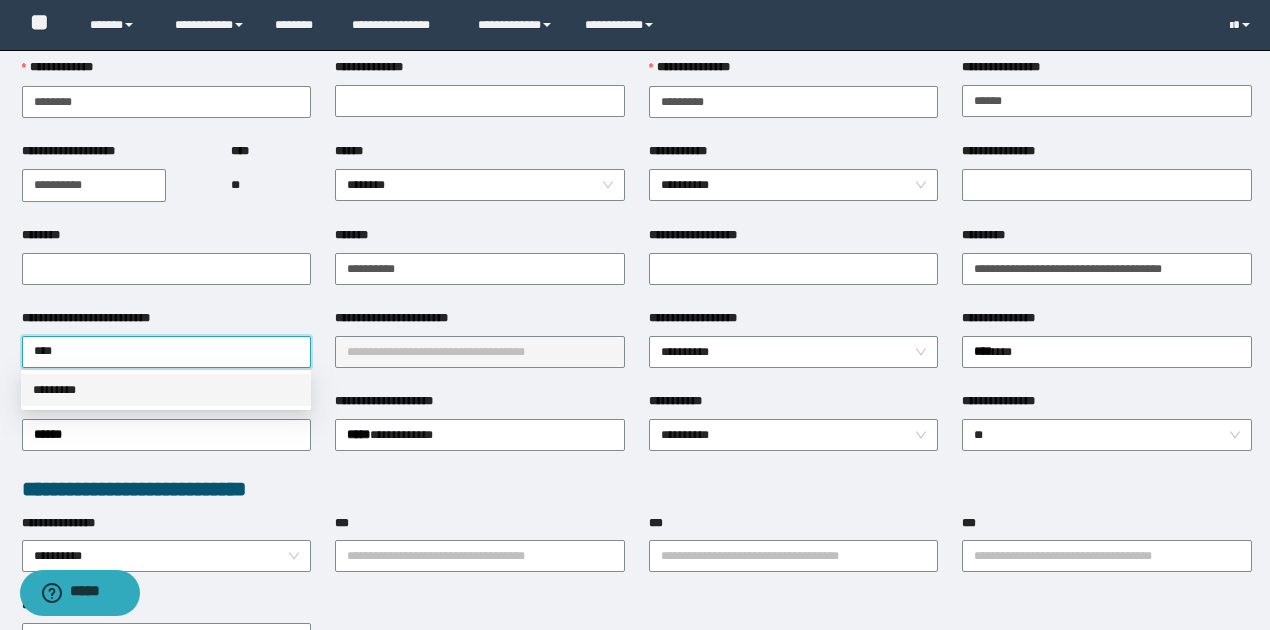 click on "*********" at bounding box center [166, 390] 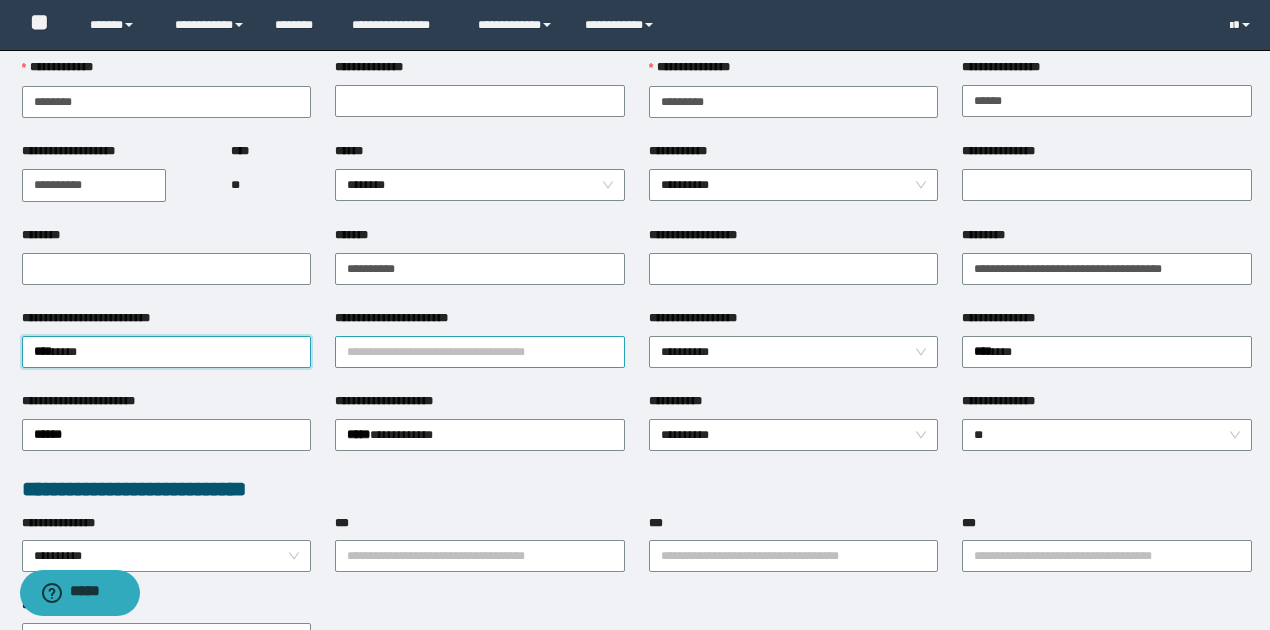 click on "**********" at bounding box center [480, 352] 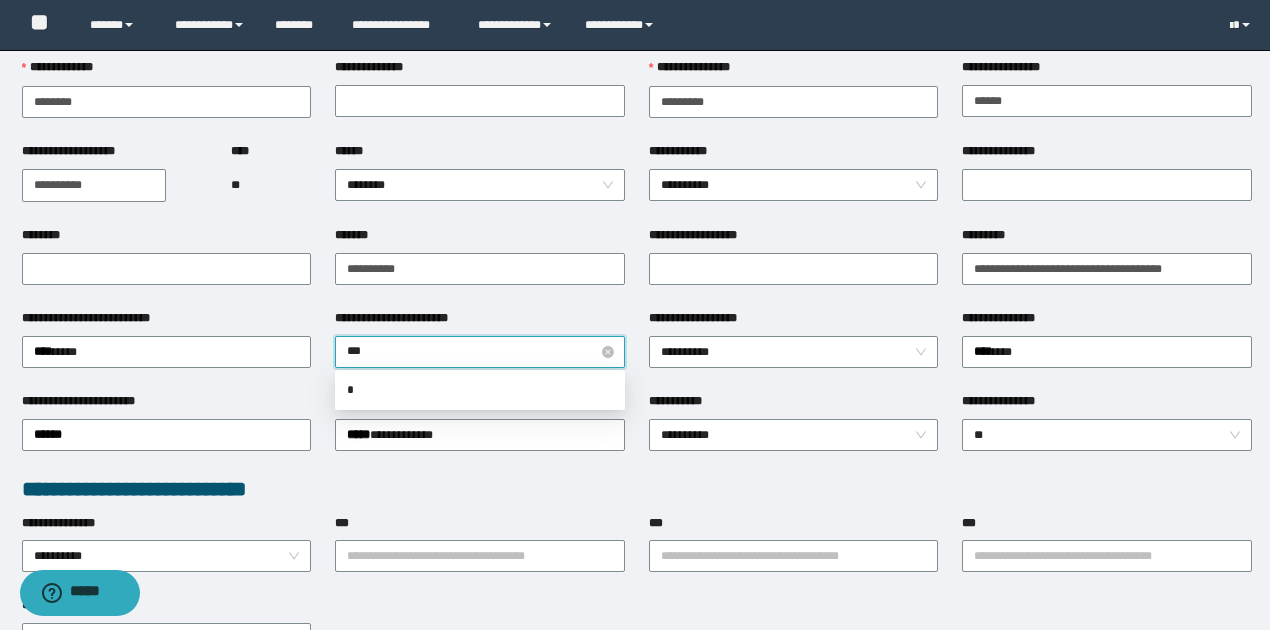 type on "****" 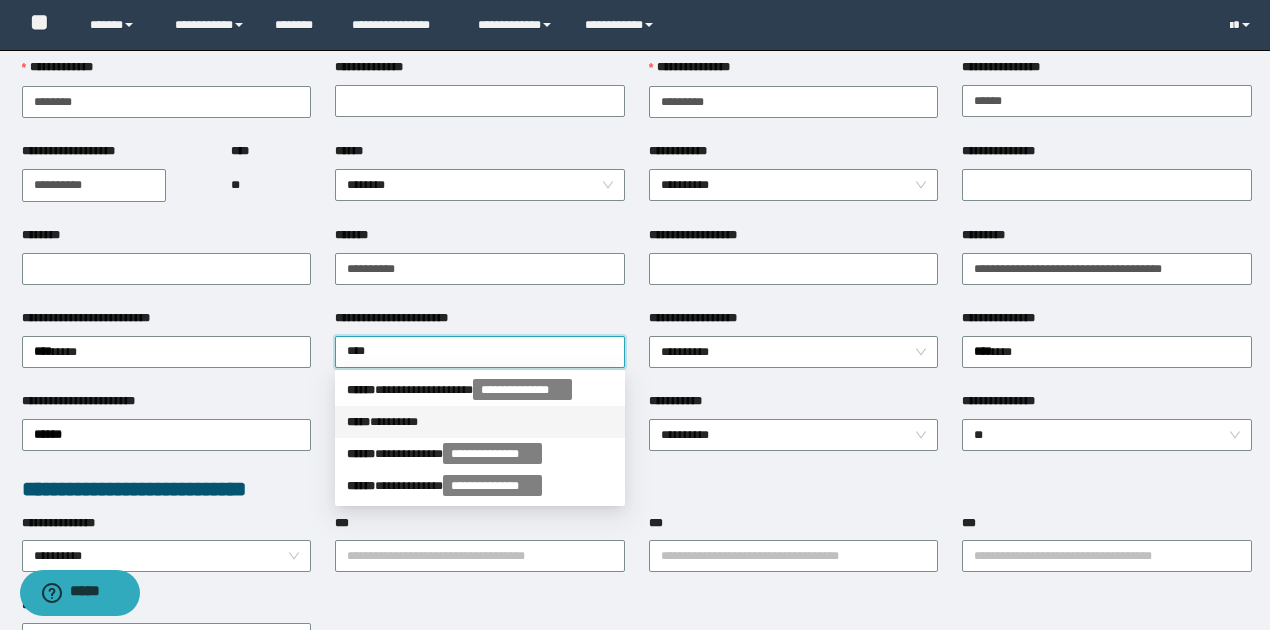 click on "***** * *******" at bounding box center (480, 422) 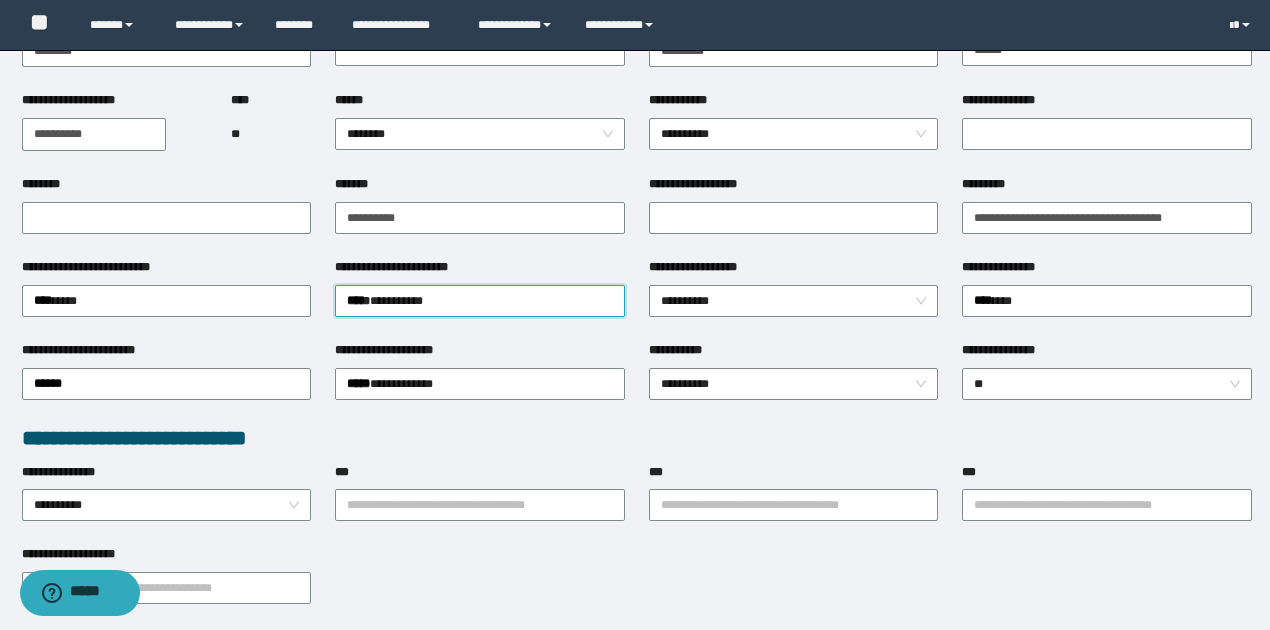 scroll, scrollTop: 266, scrollLeft: 0, axis: vertical 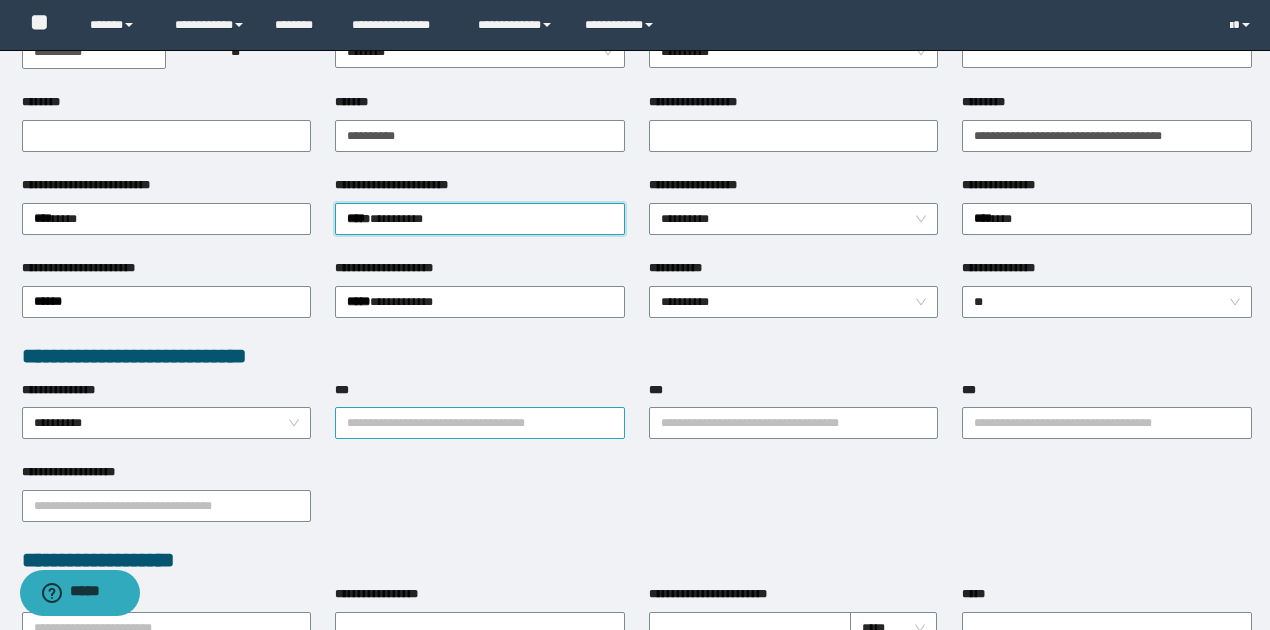 click on "***" at bounding box center (480, 423) 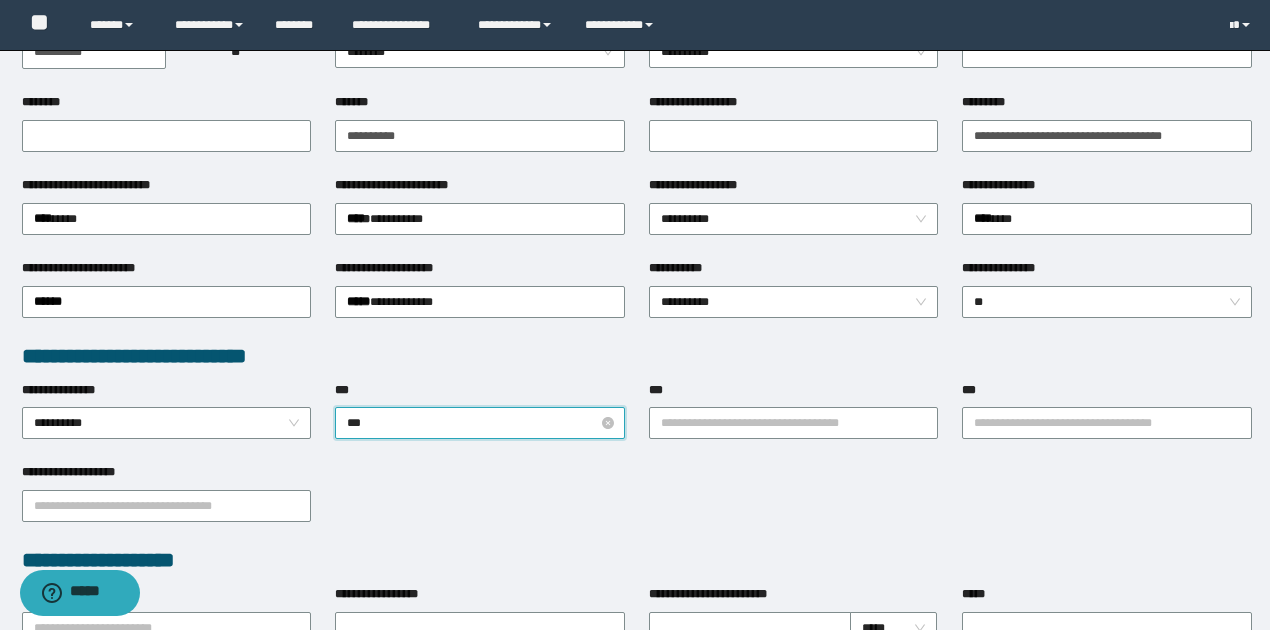 type on "****" 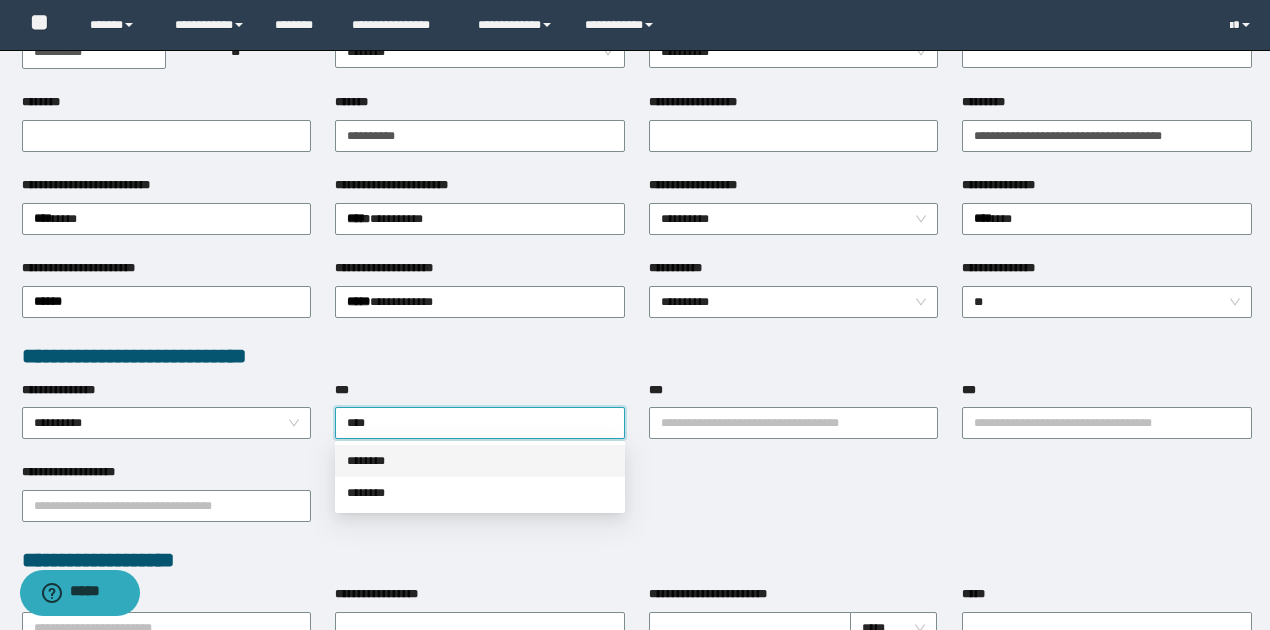 click on "********" at bounding box center [480, 461] 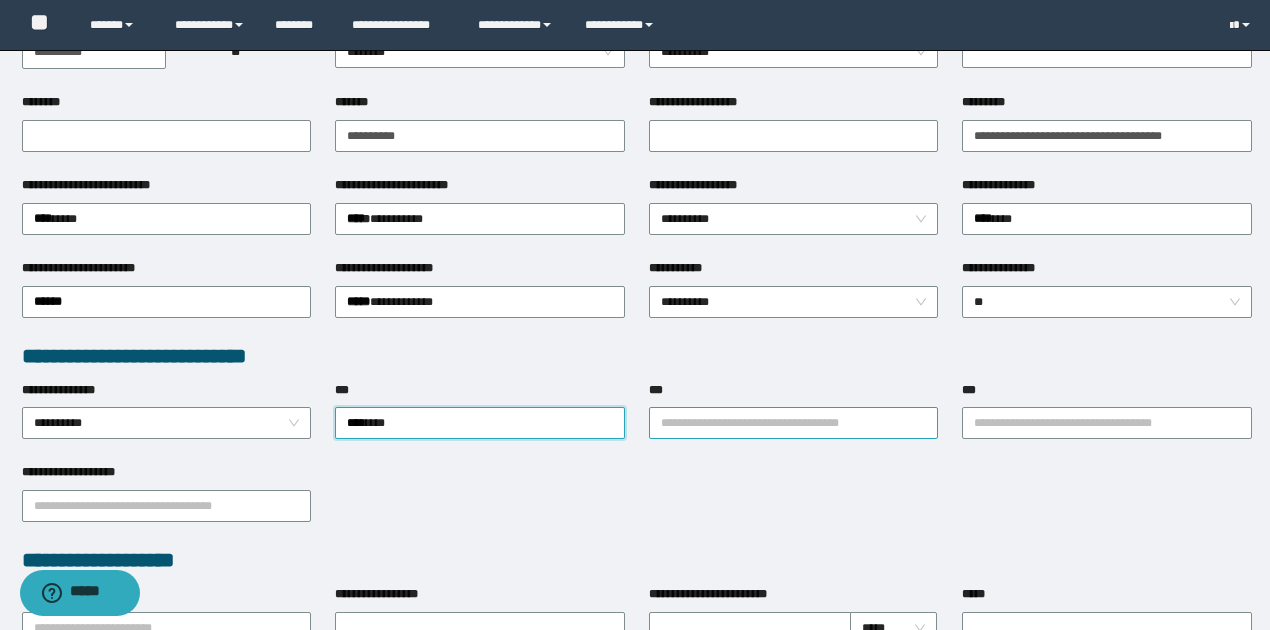 click on "***" at bounding box center (794, 423) 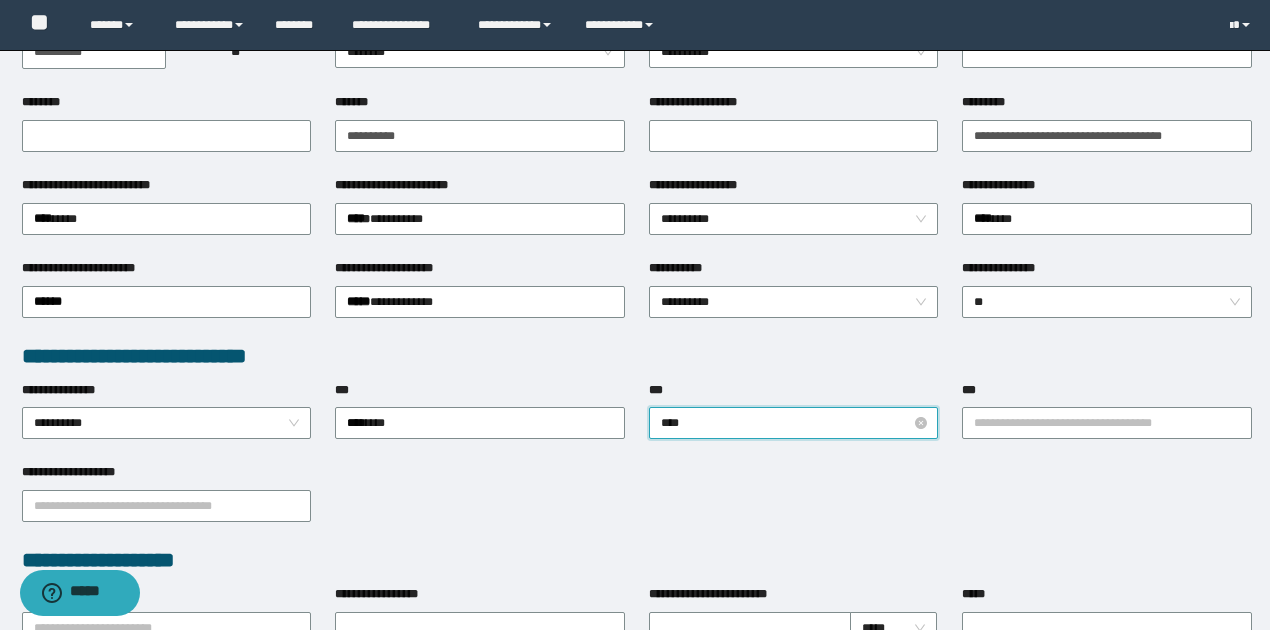 type on "*****" 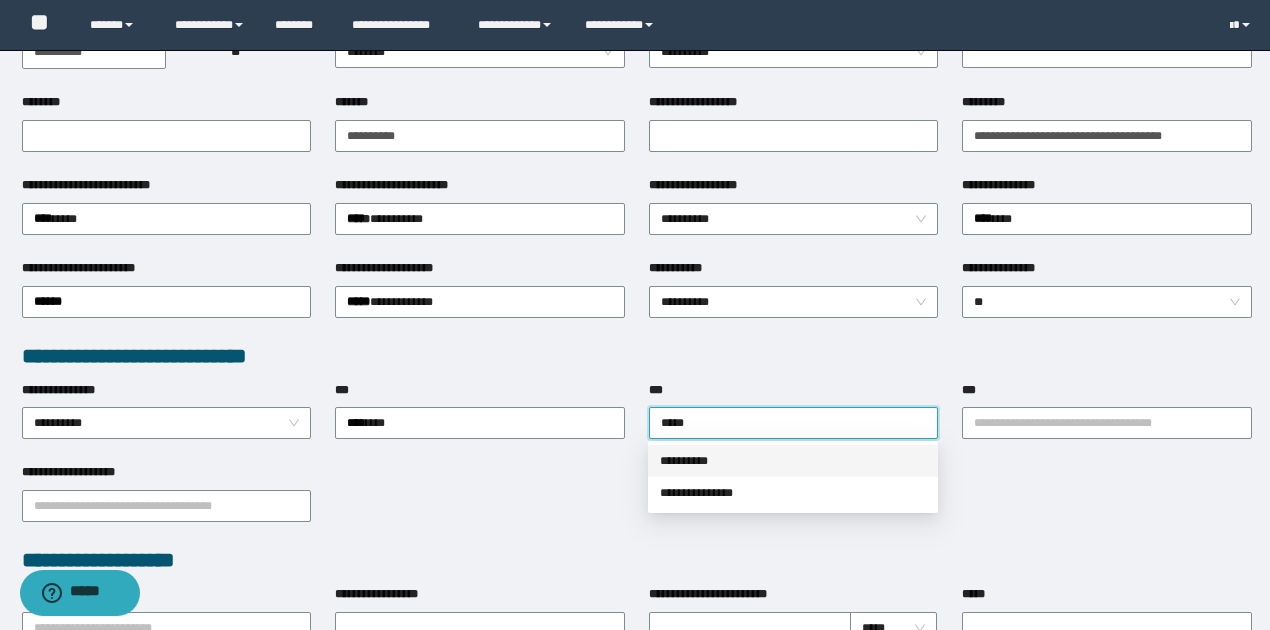 click on "**********" at bounding box center [793, 461] 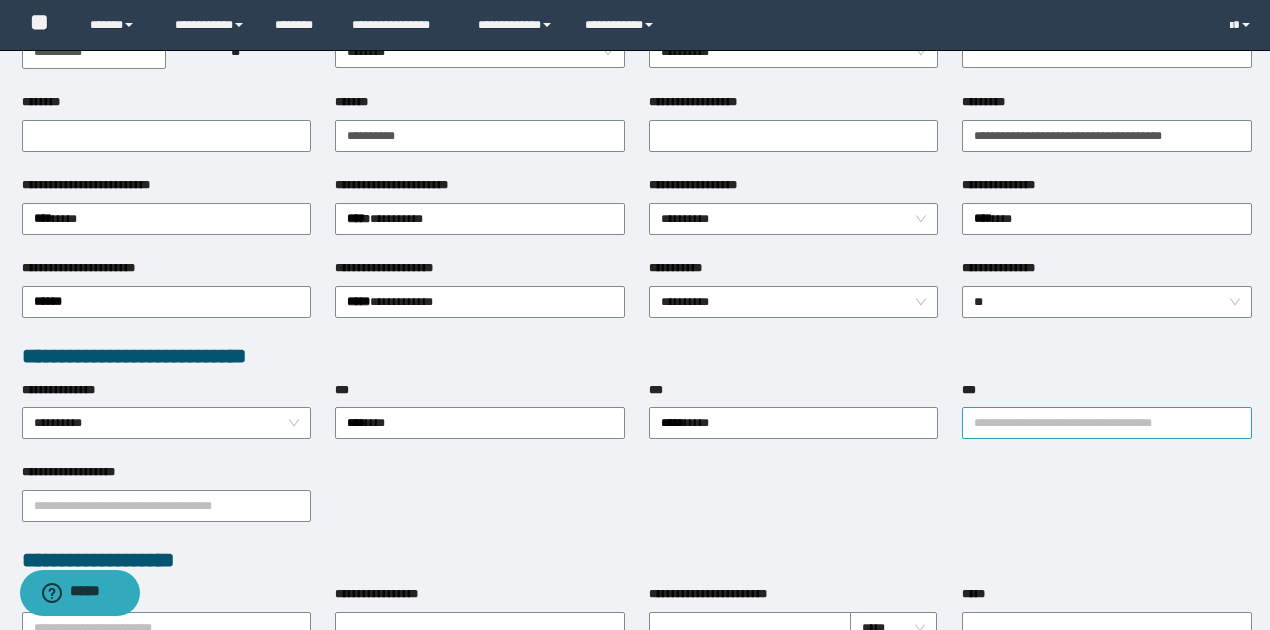 click on "***" at bounding box center [1107, 423] 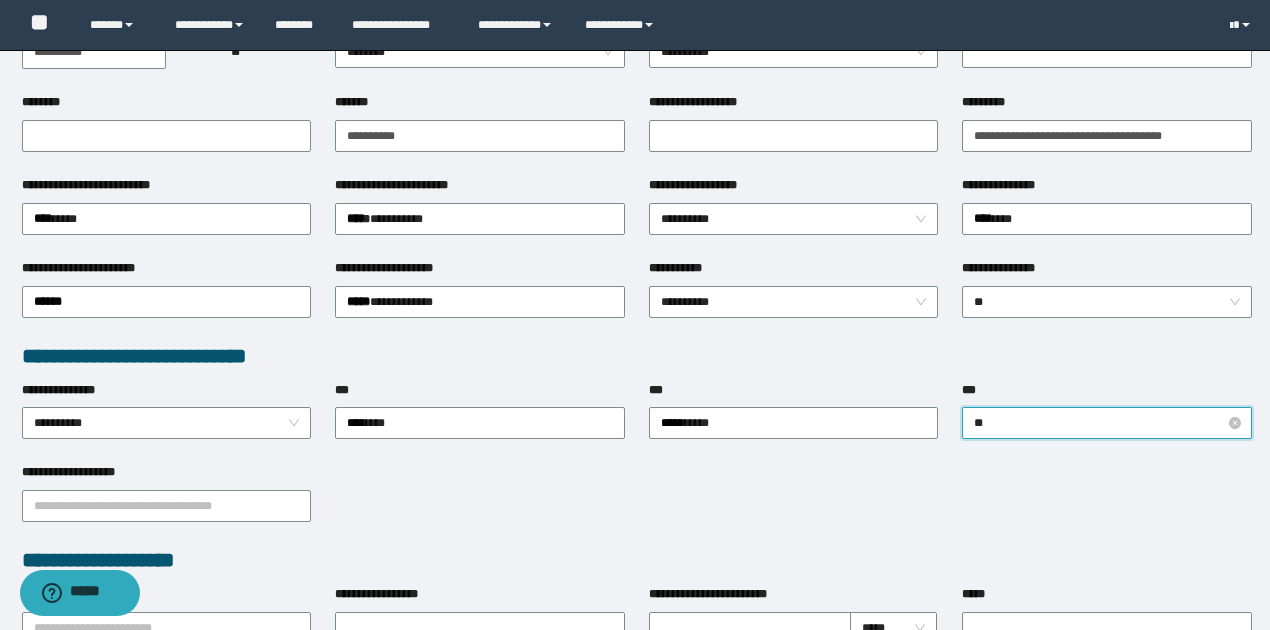 type on "***" 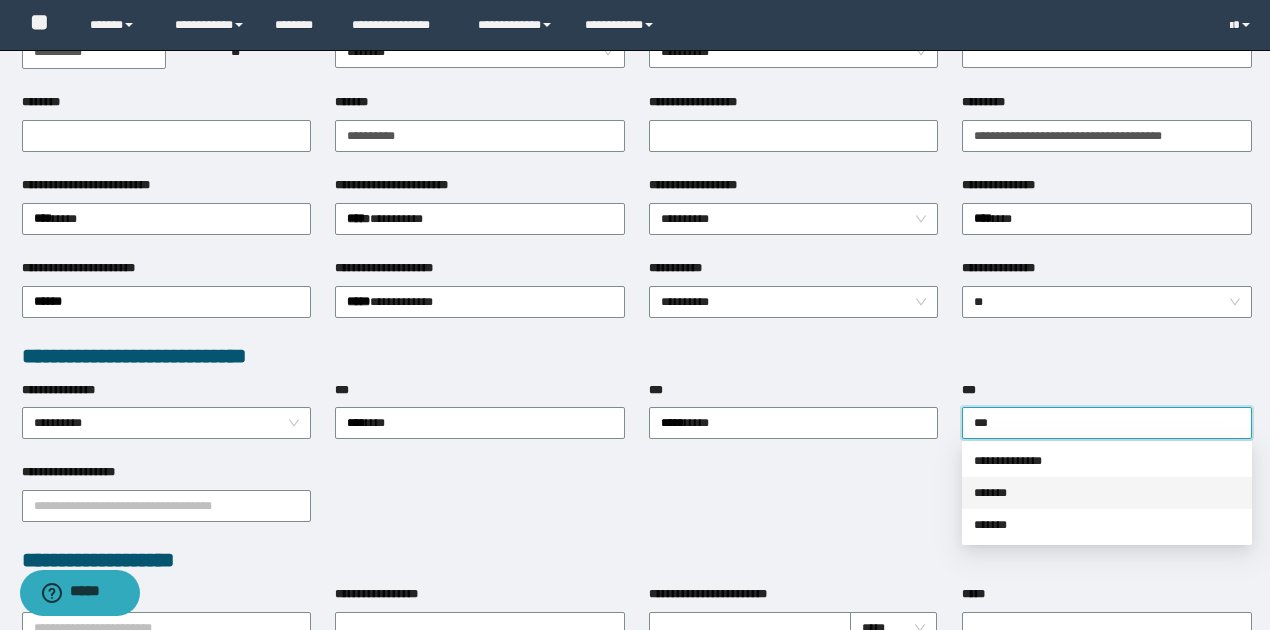 click on "*******" at bounding box center (1107, 493) 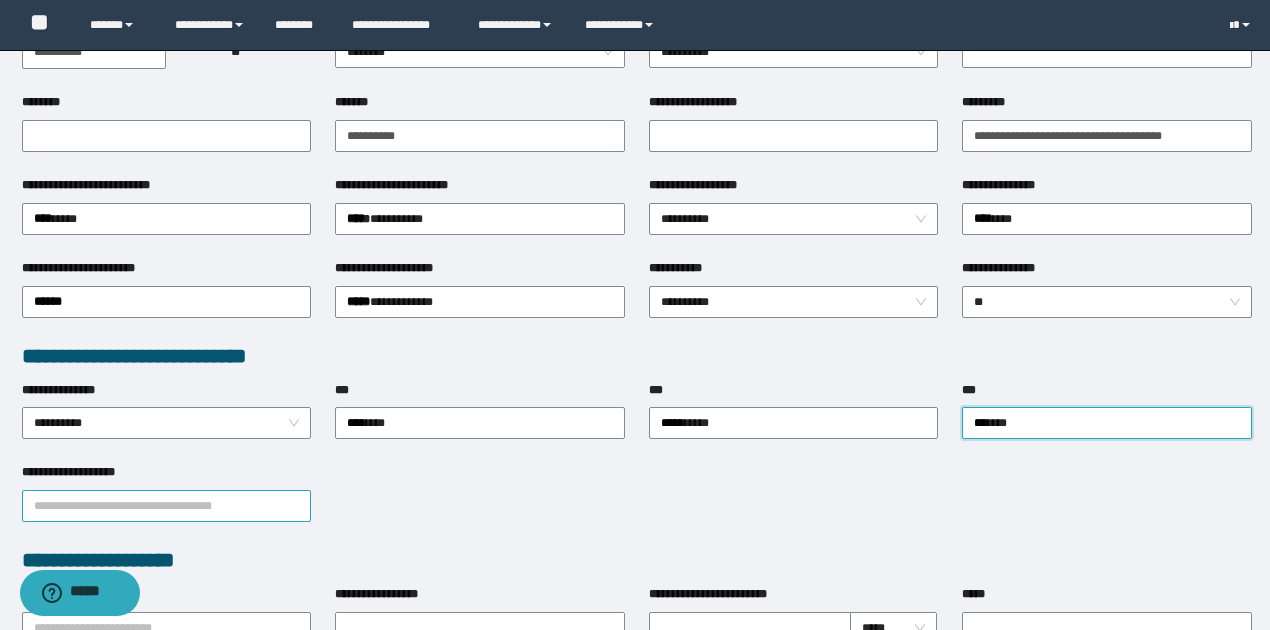 click on "**********" at bounding box center (167, 506) 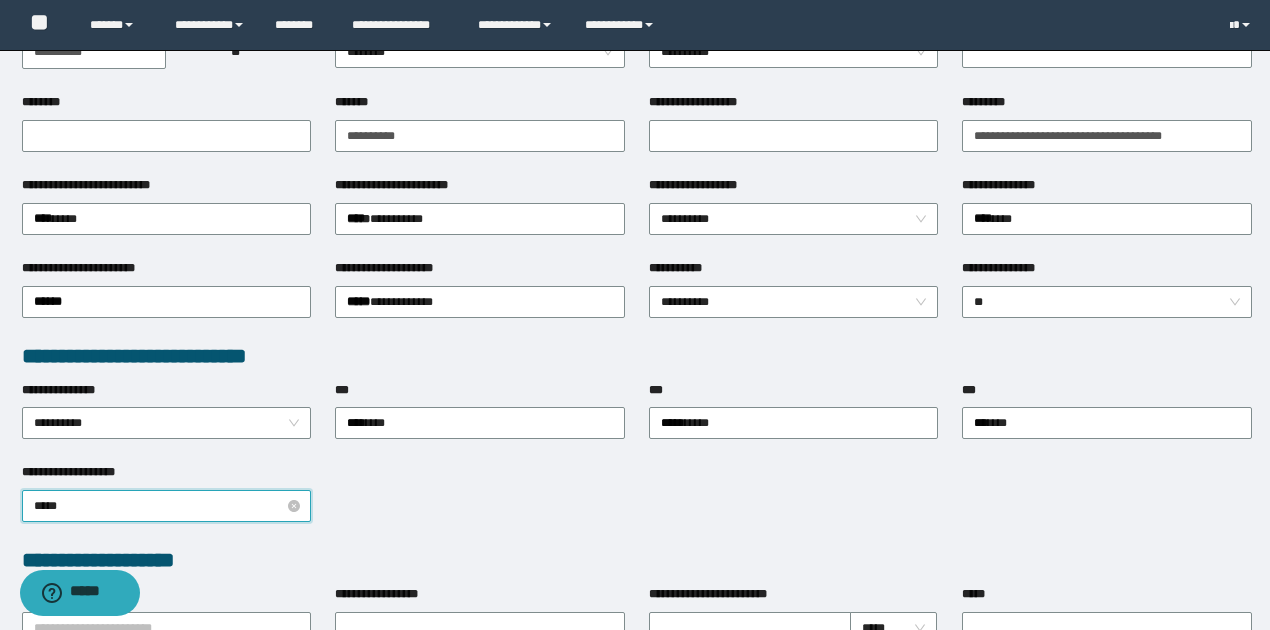 type on "******" 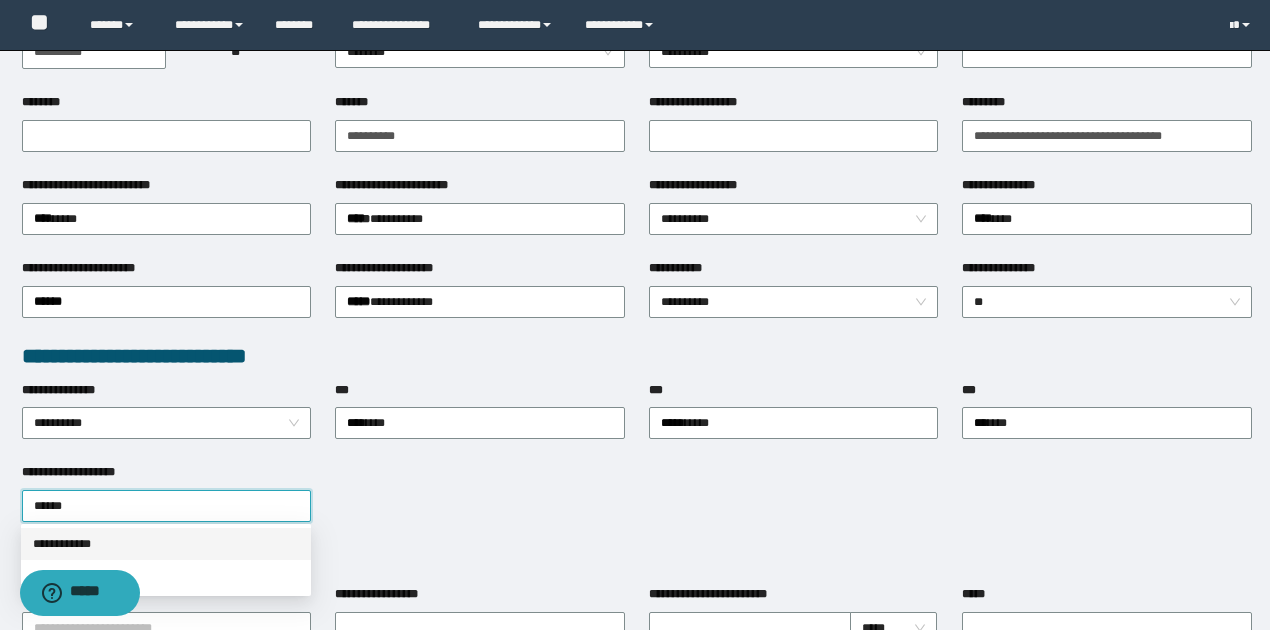 click on "**********" at bounding box center [166, 544] 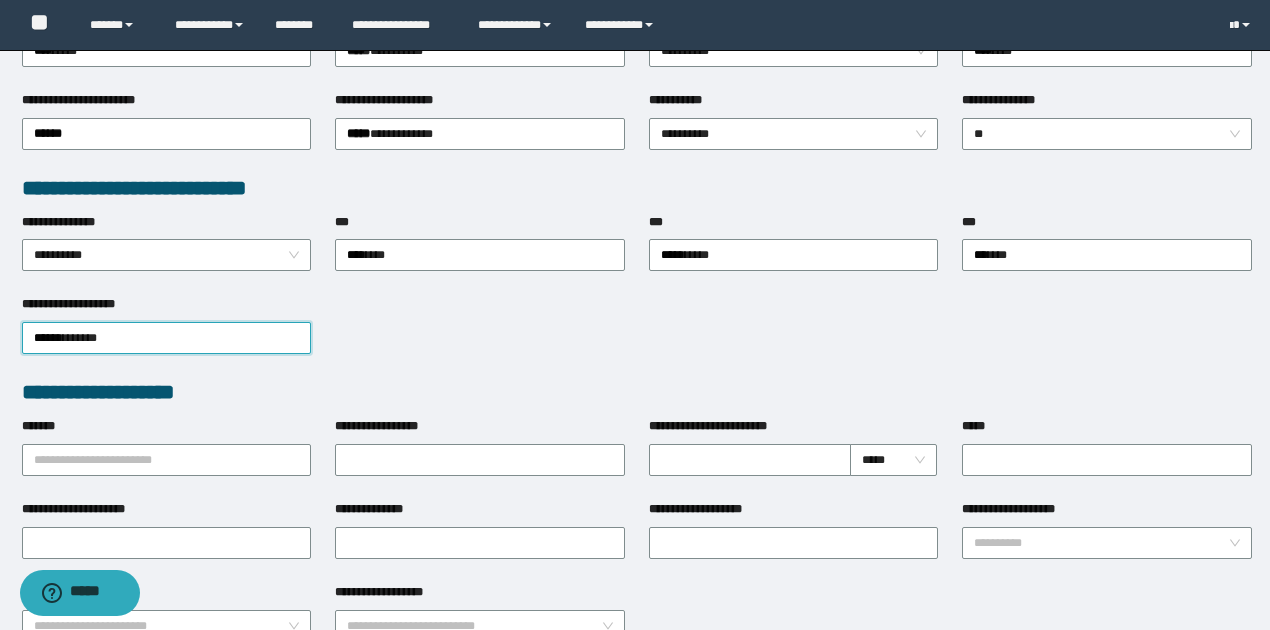 scroll, scrollTop: 466, scrollLeft: 0, axis: vertical 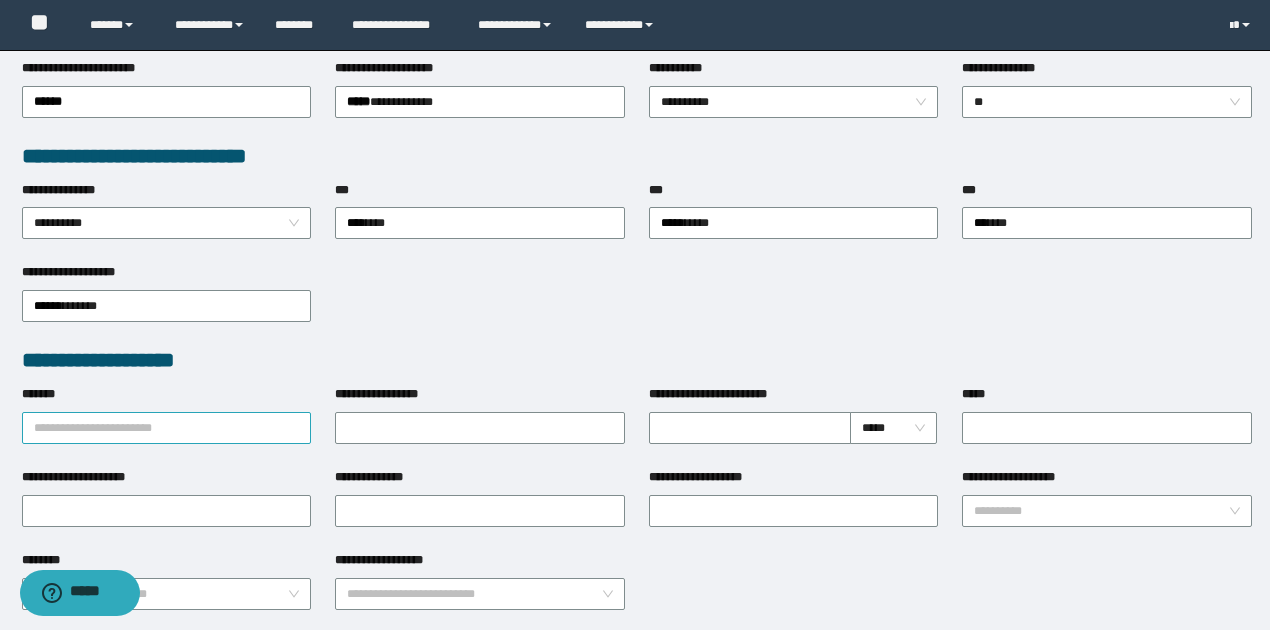 click on "*******" at bounding box center [167, 428] 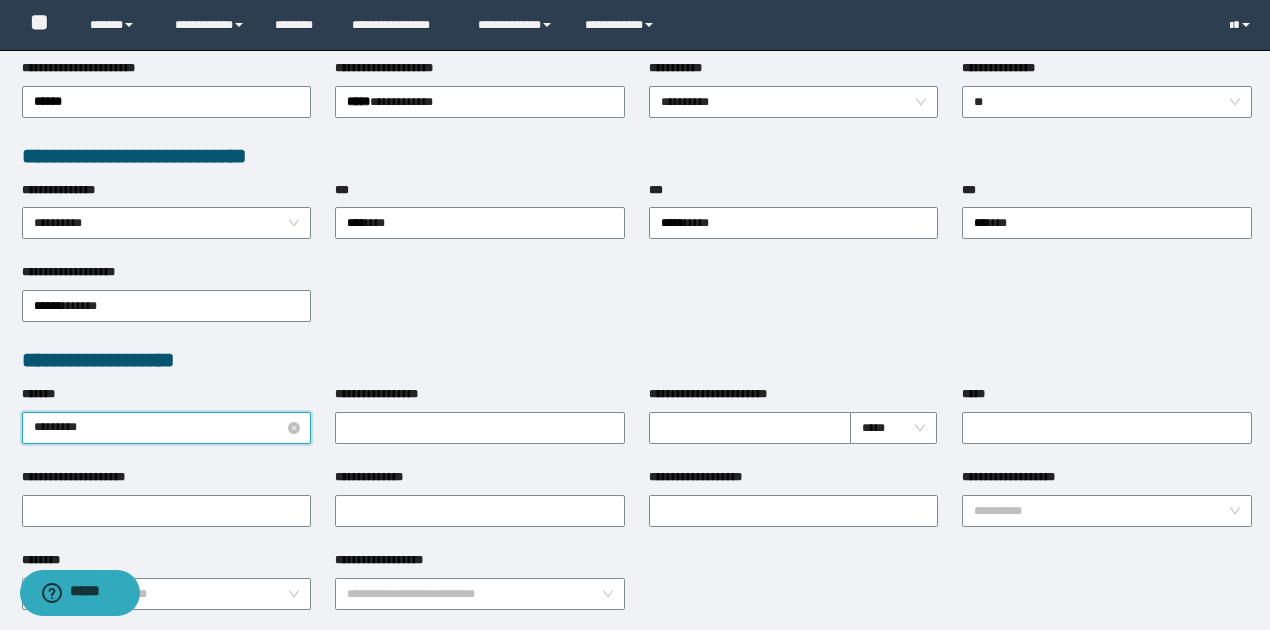 type on "**********" 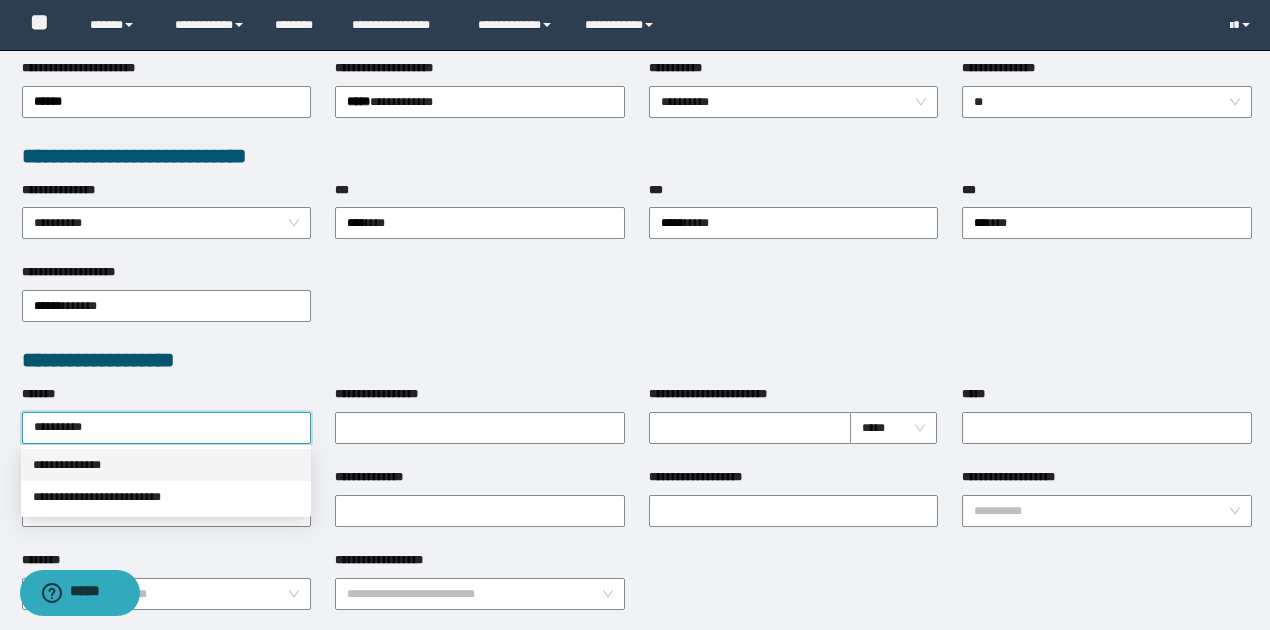 click on "**********" at bounding box center (166, 465) 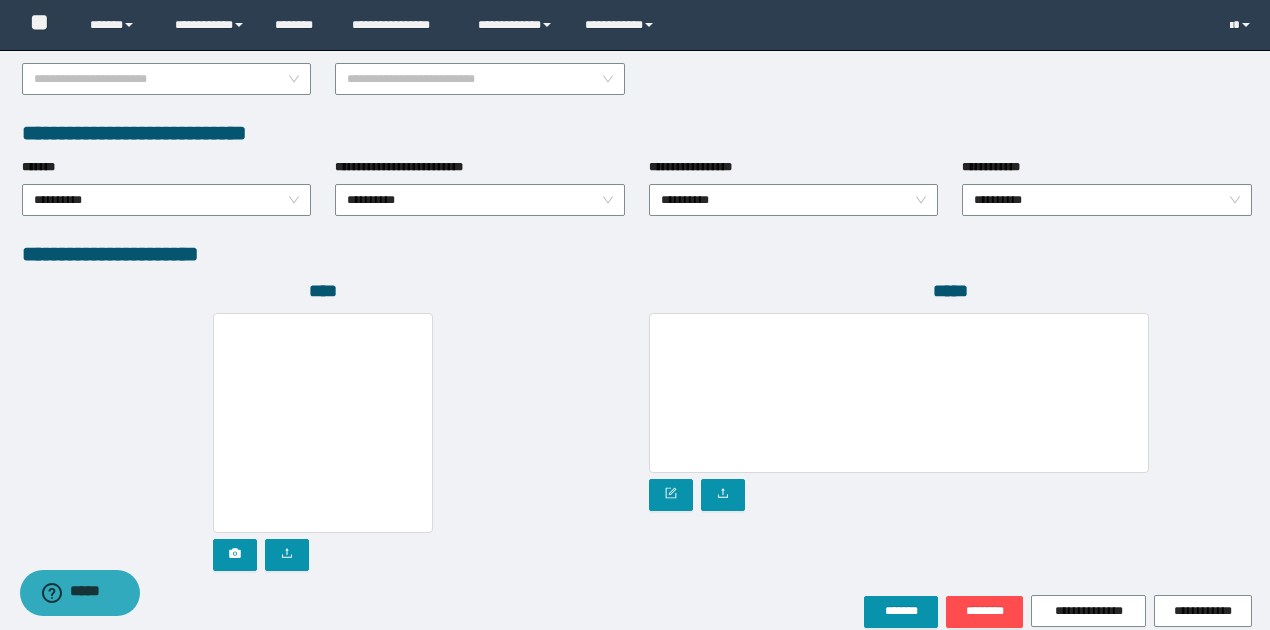 scroll, scrollTop: 1072, scrollLeft: 0, axis: vertical 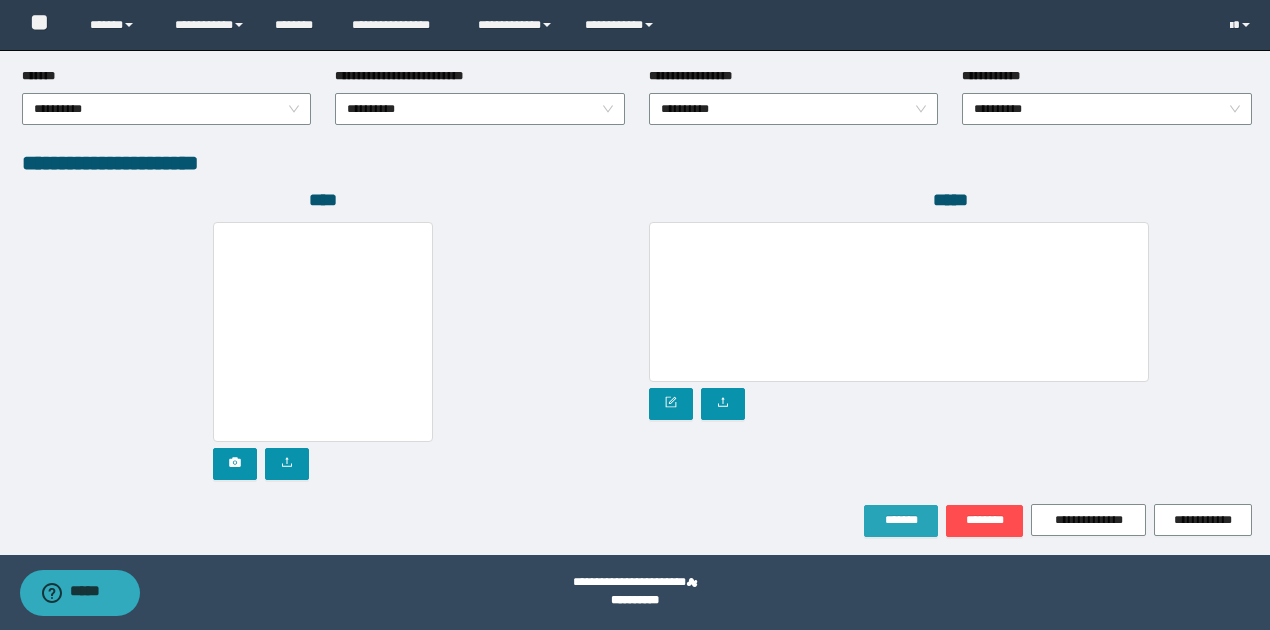click on "*******" at bounding box center [901, 521] 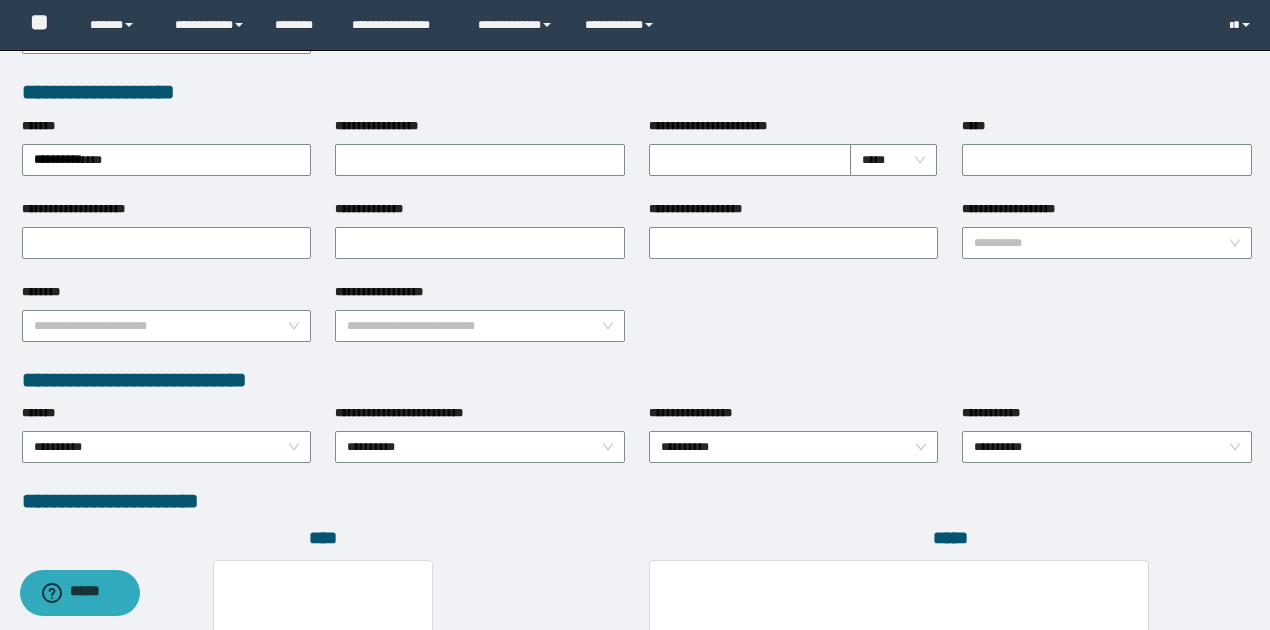 scroll, scrollTop: 1057, scrollLeft: 0, axis: vertical 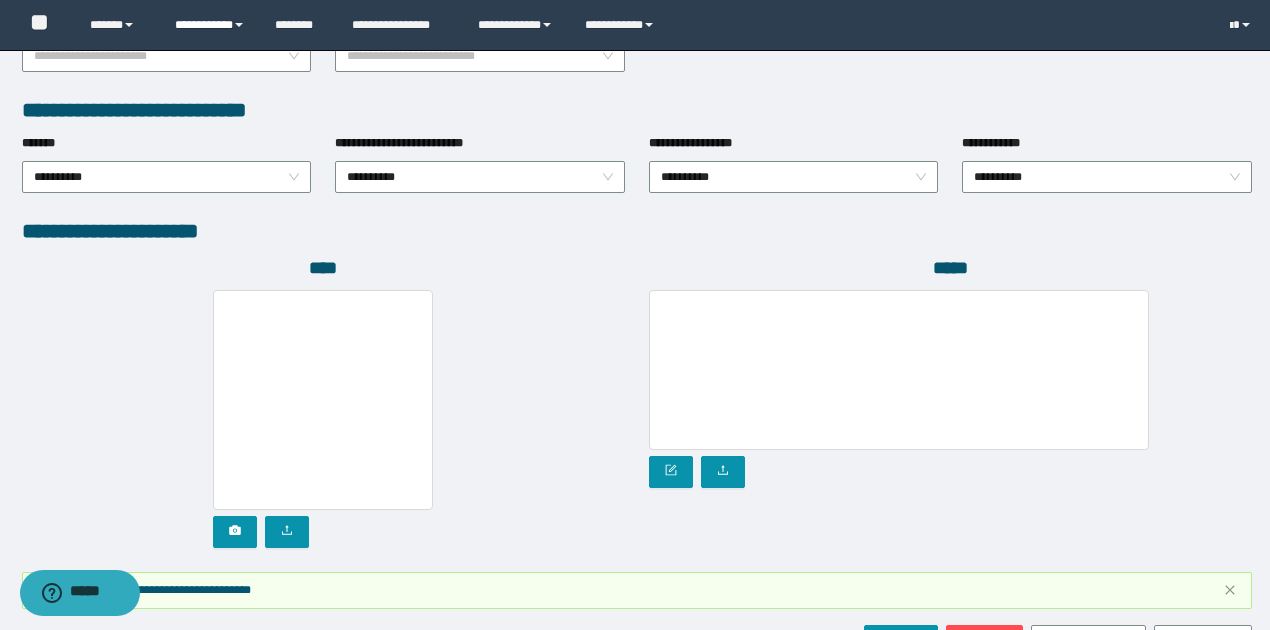 click on "**********" at bounding box center [210, 25] 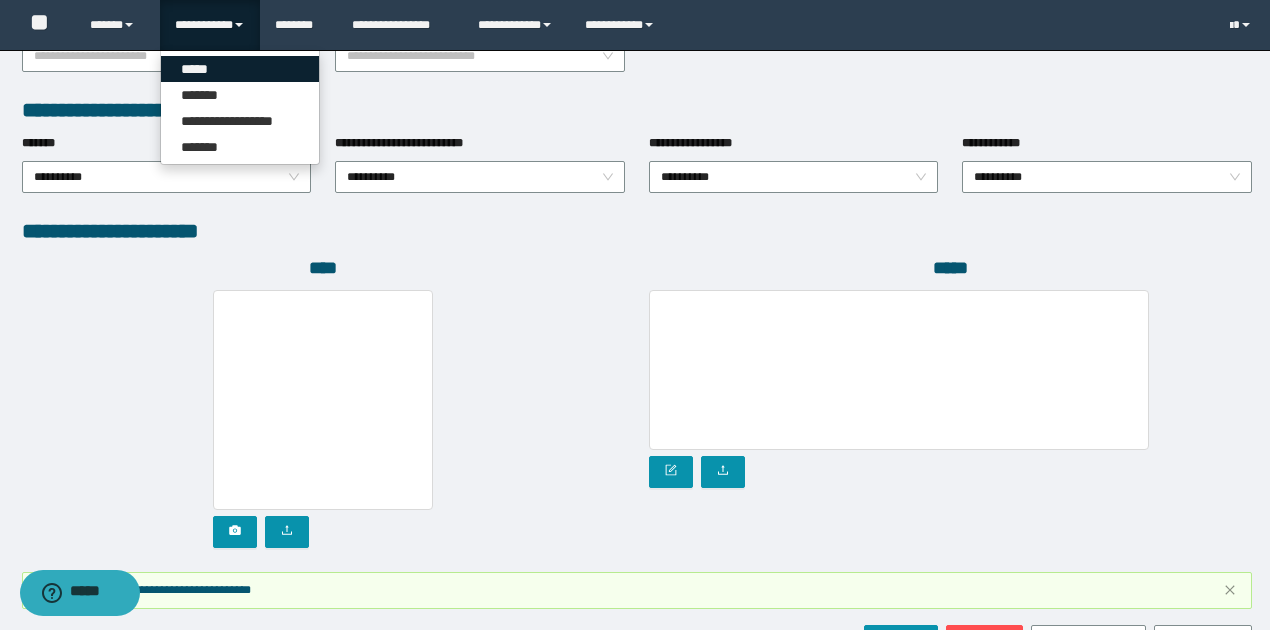 click on "*****" at bounding box center [240, 69] 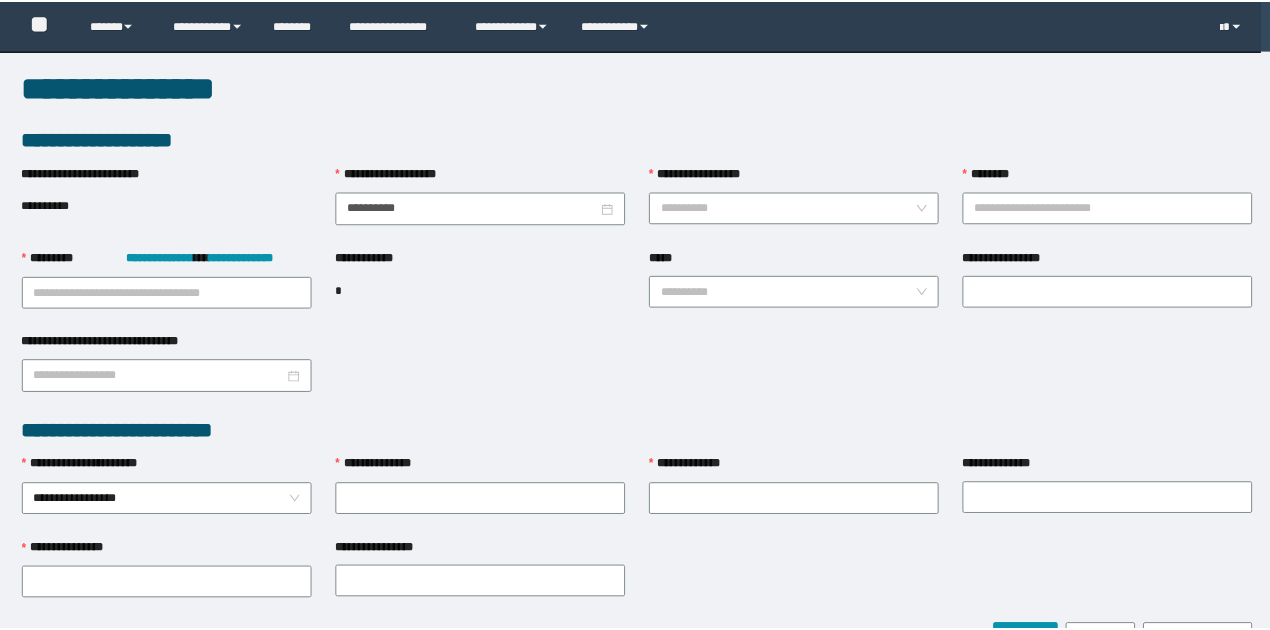 scroll, scrollTop: 0, scrollLeft: 0, axis: both 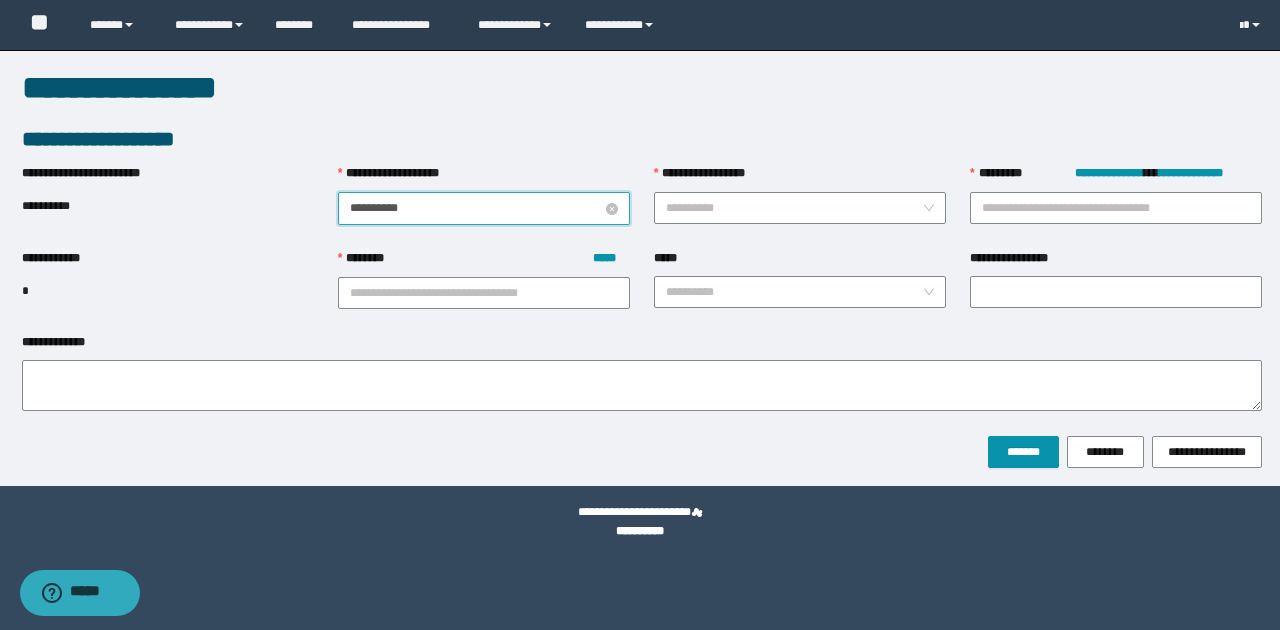 click on "**********" at bounding box center (476, 208) 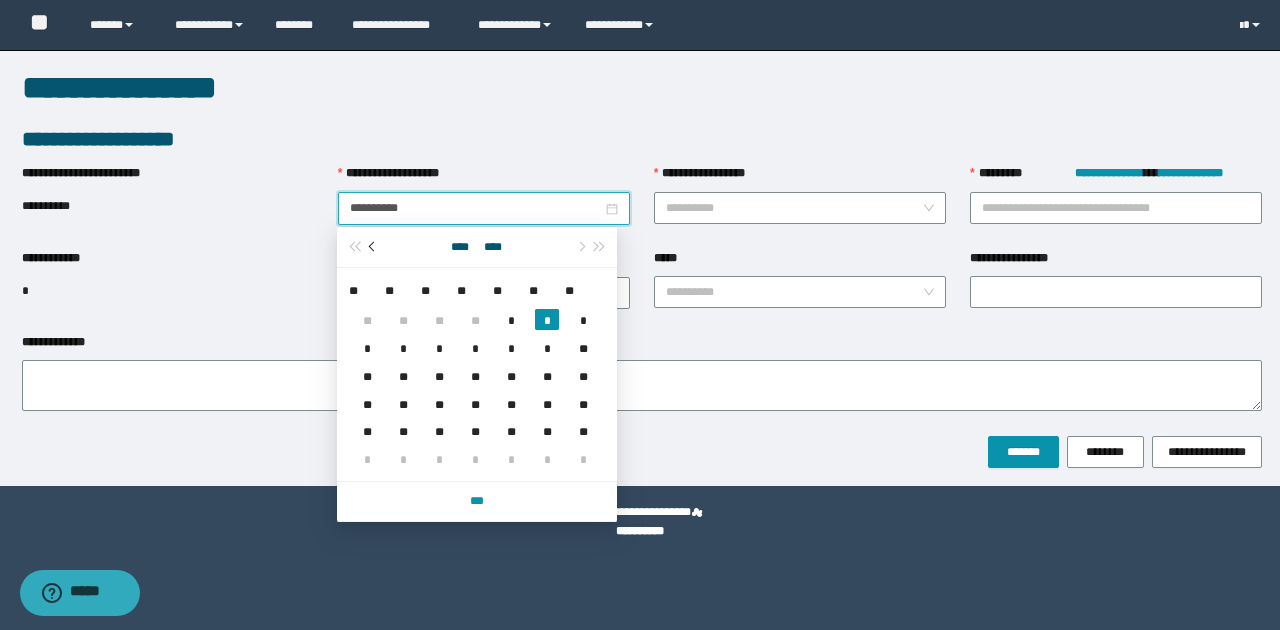 click at bounding box center (373, 247) 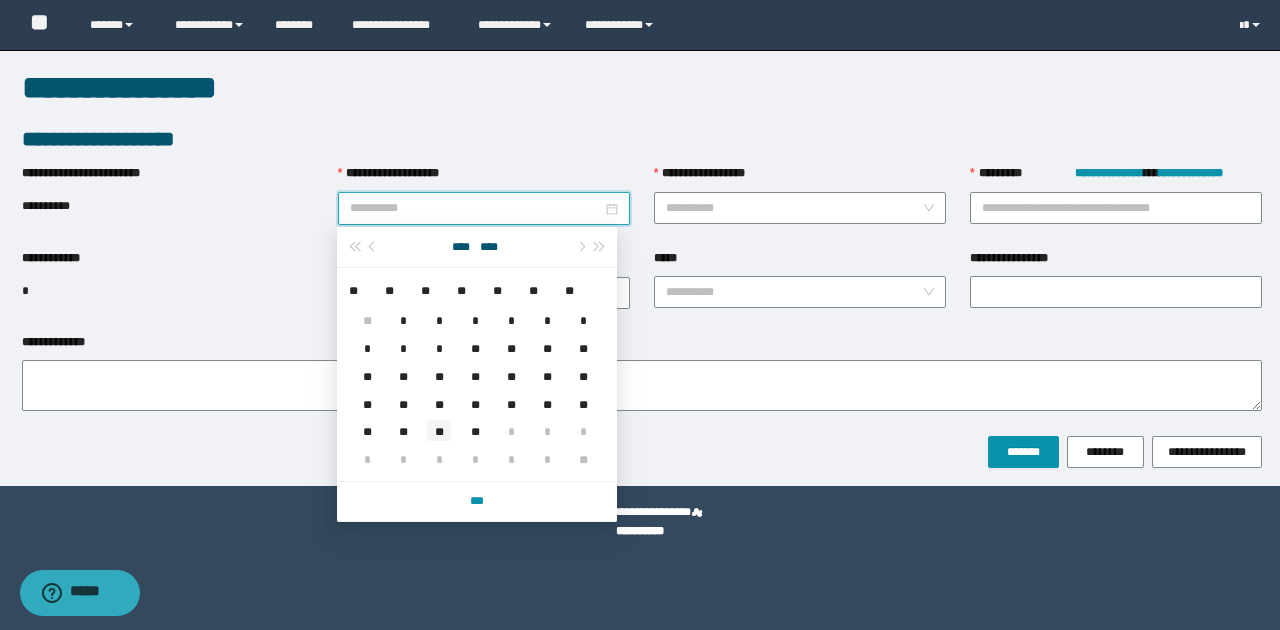type on "**********" 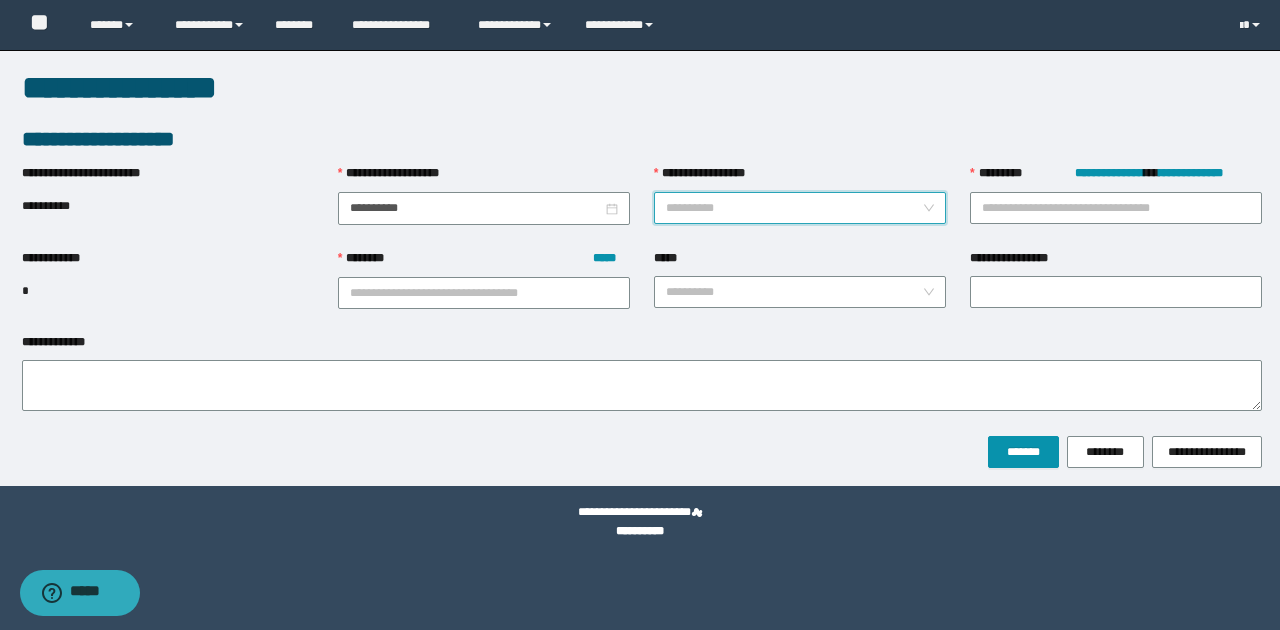 click on "**********" at bounding box center [794, 208] 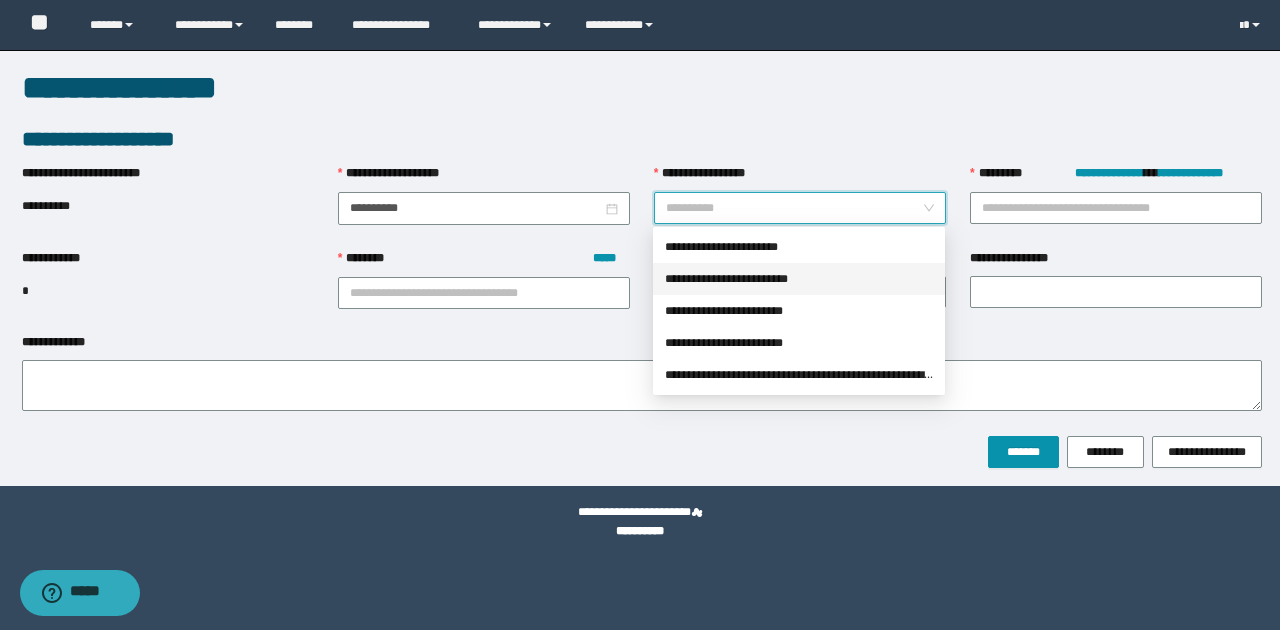 click on "**********" at bounding box center (799, 279) 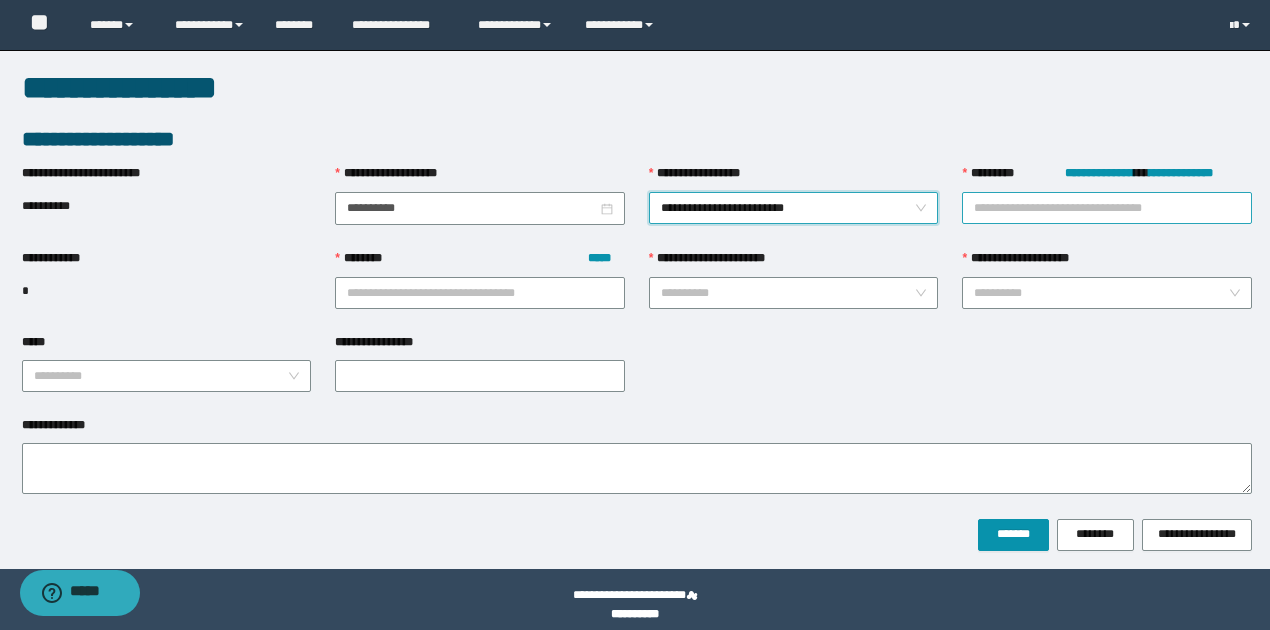 click on "**********" at bounding box center [1107, 208] 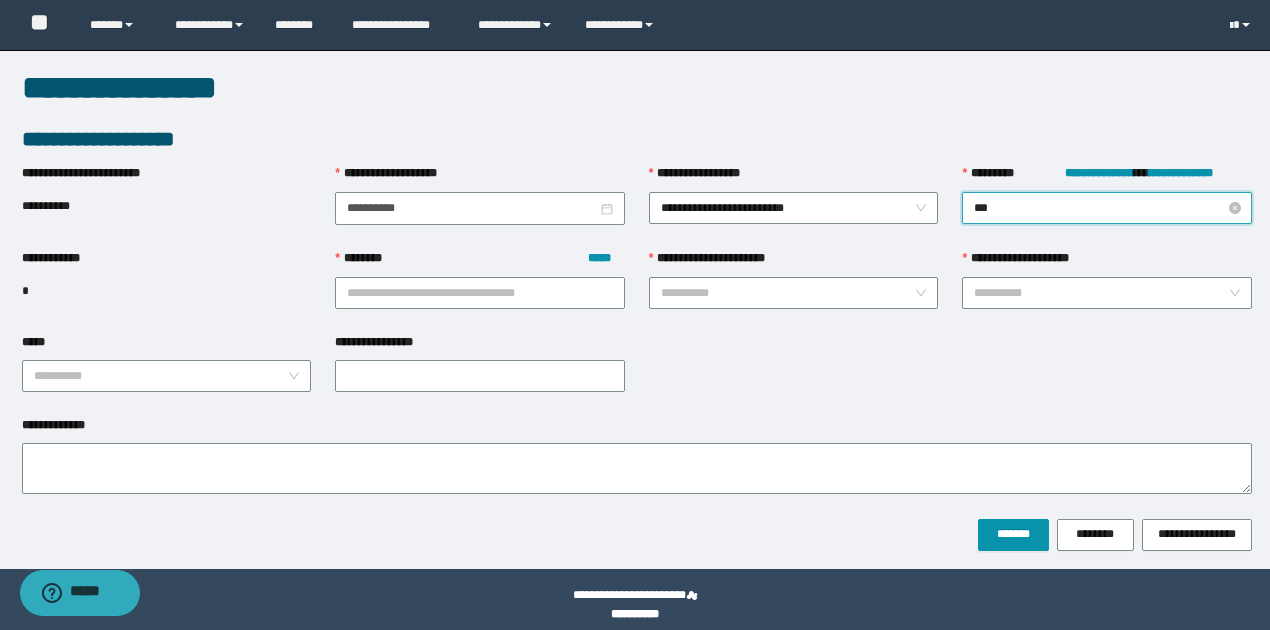 type on "****" 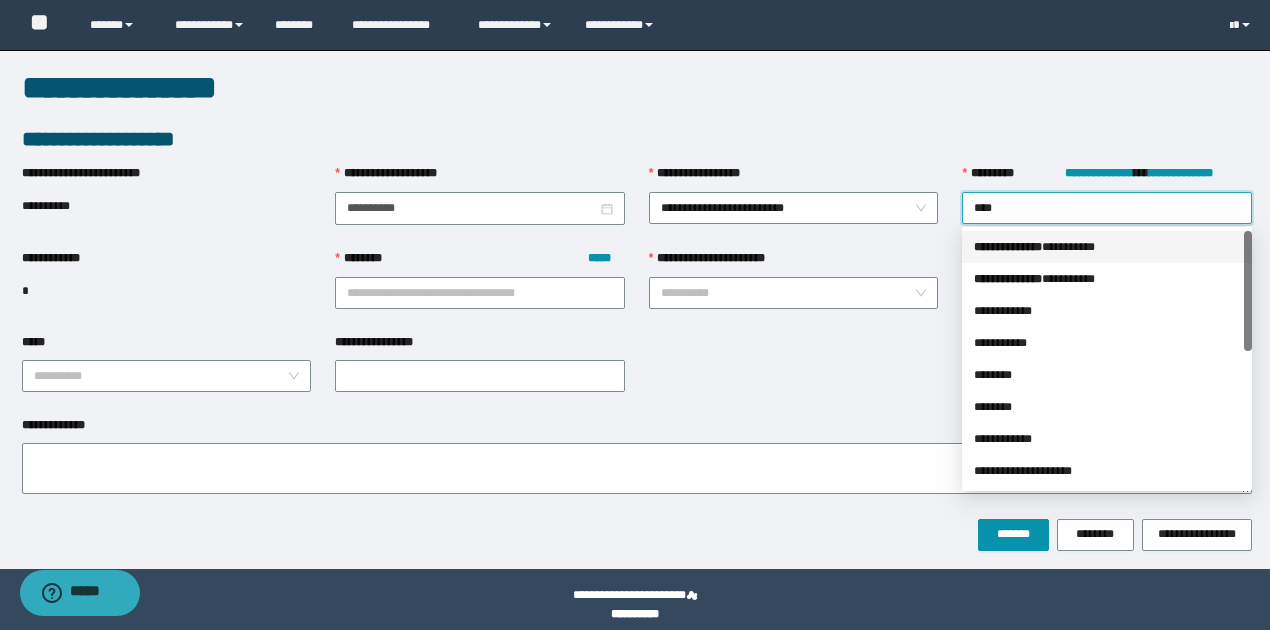 click on "*** *   ********* * ********" at bounding box center [1107, 247] 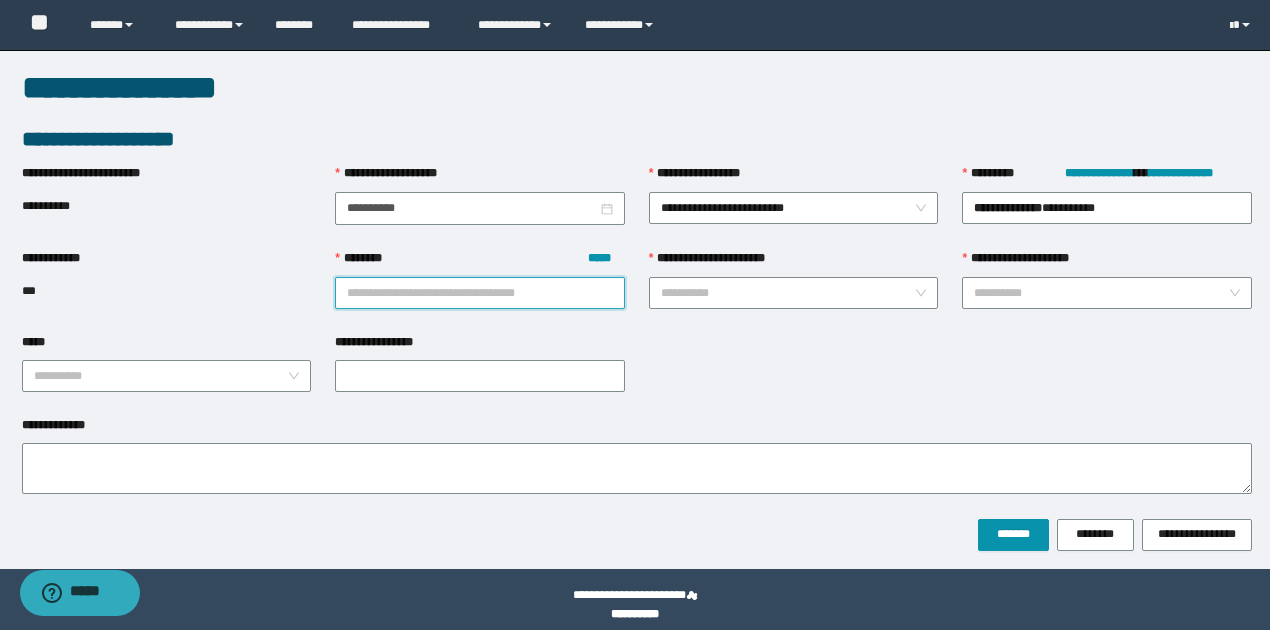 click on "******** *****" at bounding box center (480, 293) 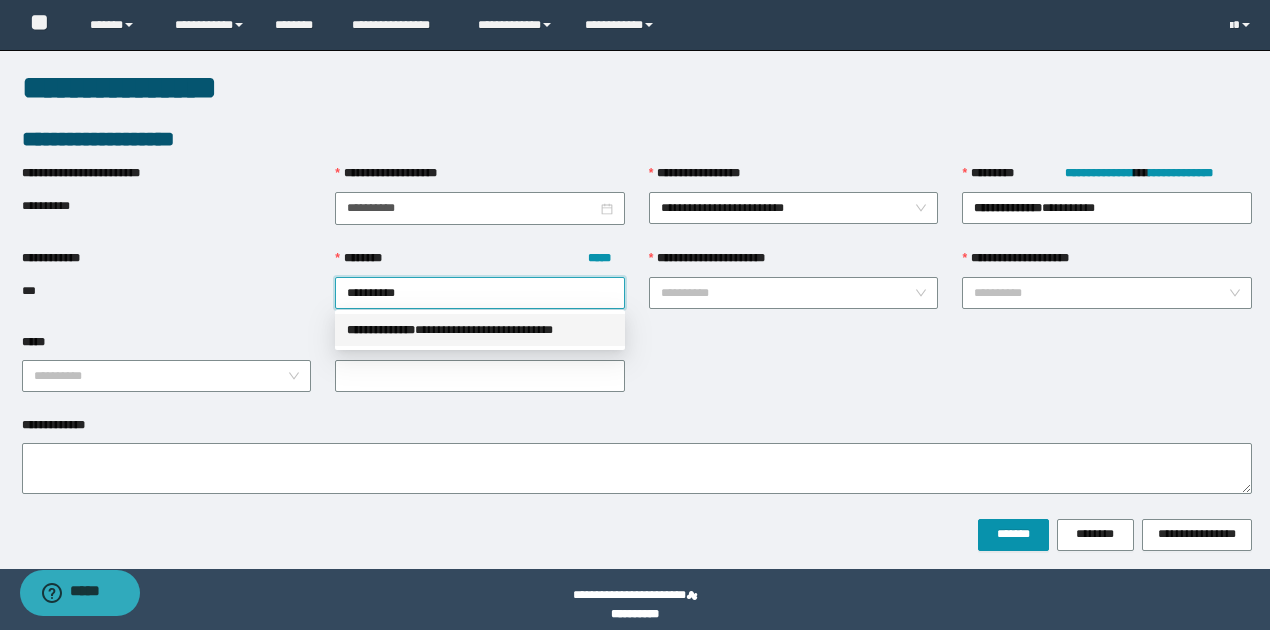 click on "**********" at bounding box center (480, 330) 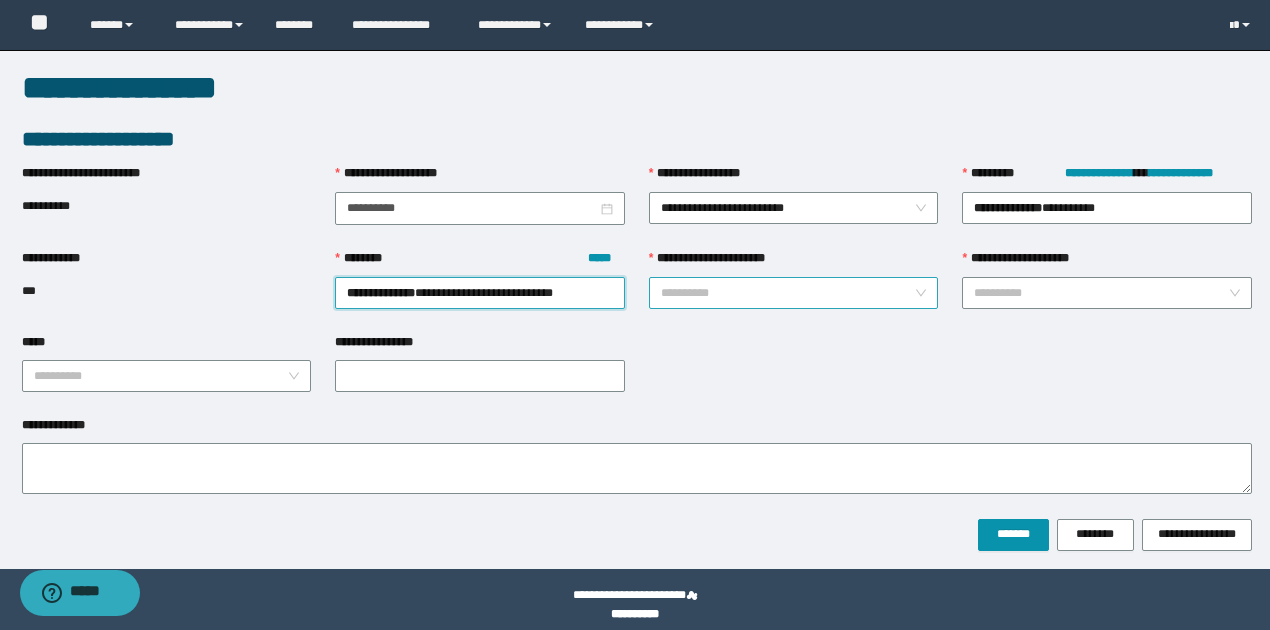 click on "**********" at bounding box center (788, 293) 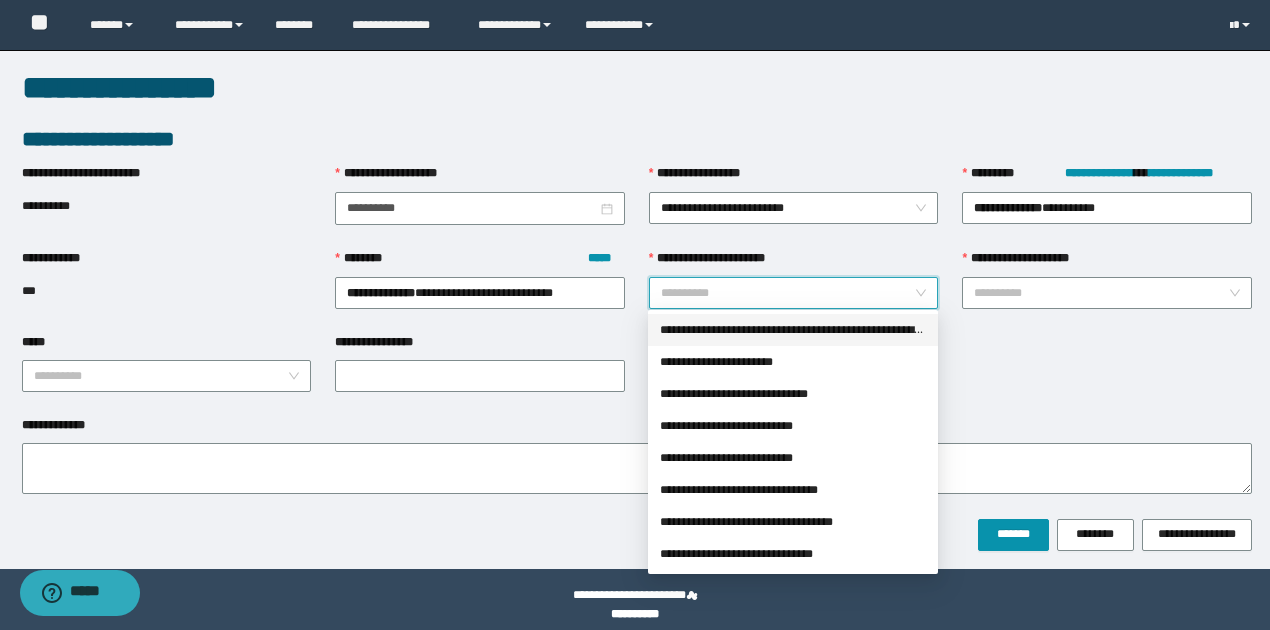 click on "**********" at bounding box center (793, 330) 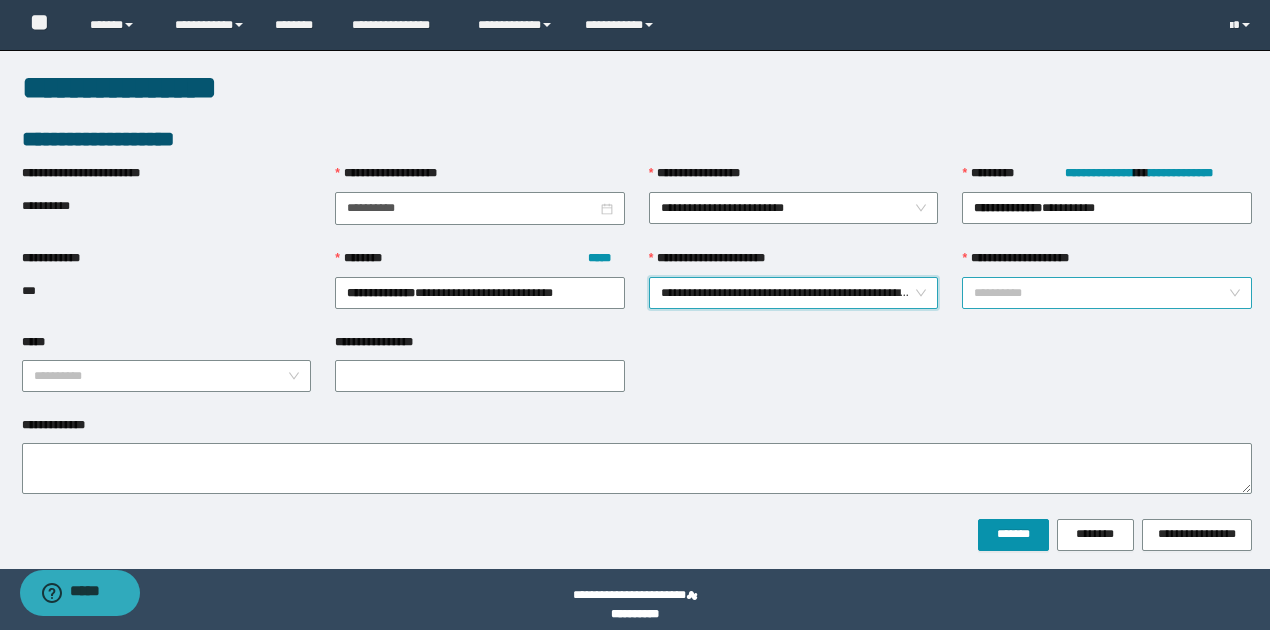 click on "**********" at bounding box center (1101, 293) 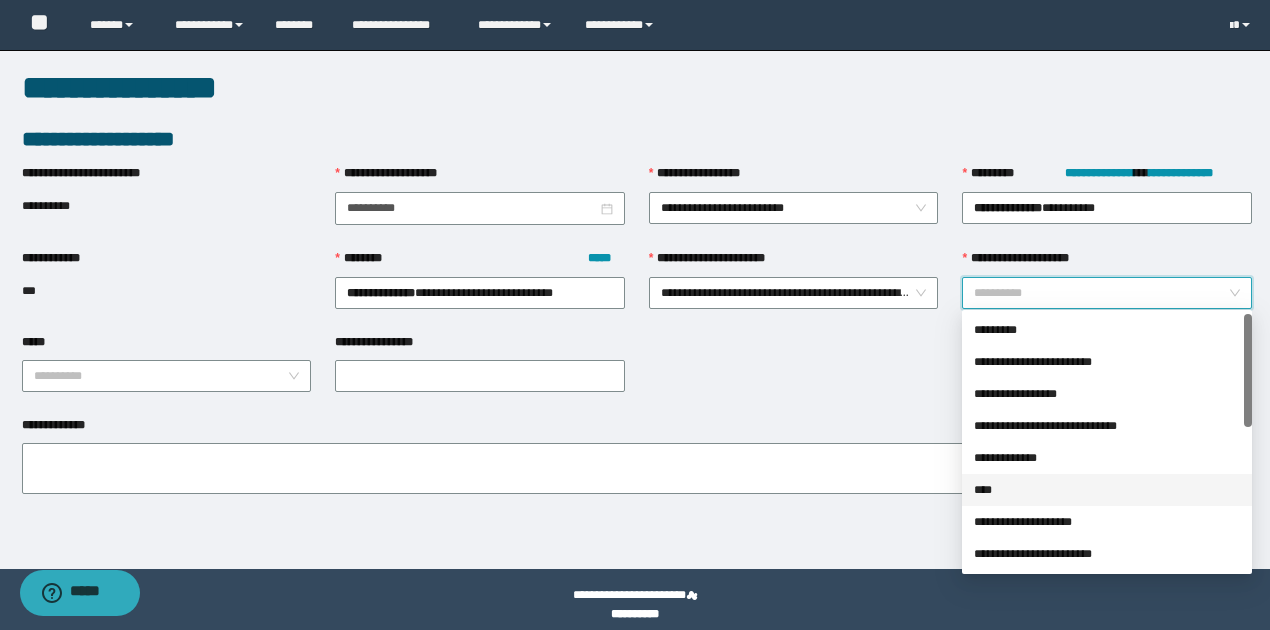 click on "****" at bounding box center (1107, 490) 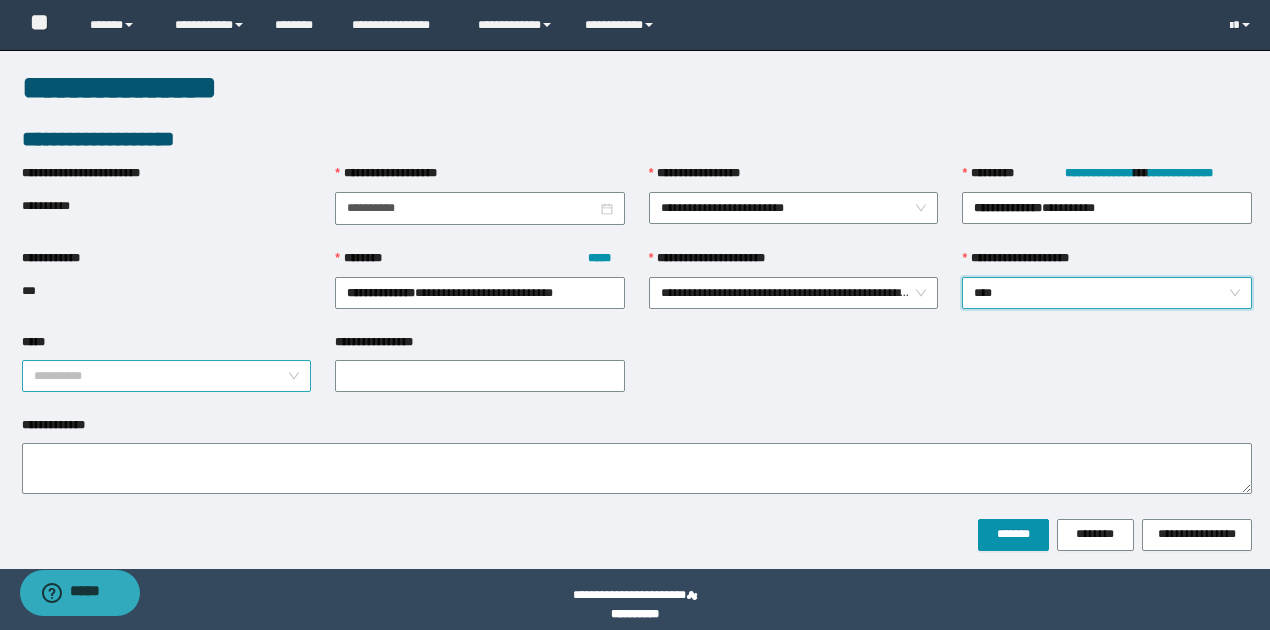 click on "**********" at bounding box center [167, 376] 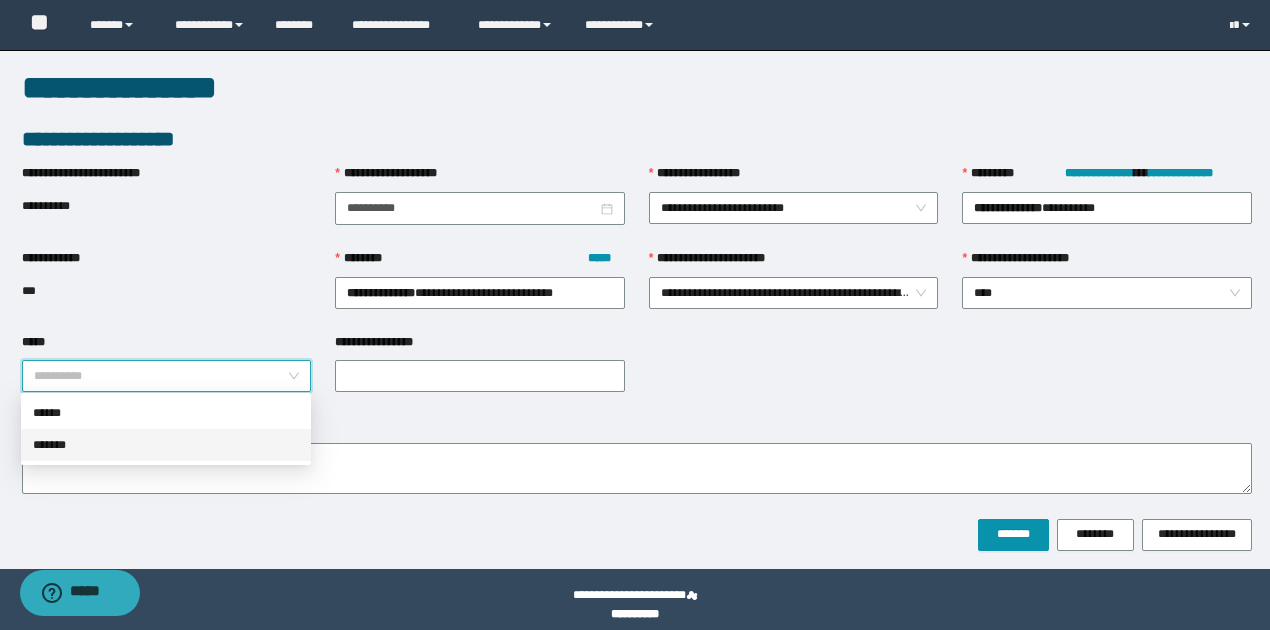 click on "*******" at bounding box center [166, 445] 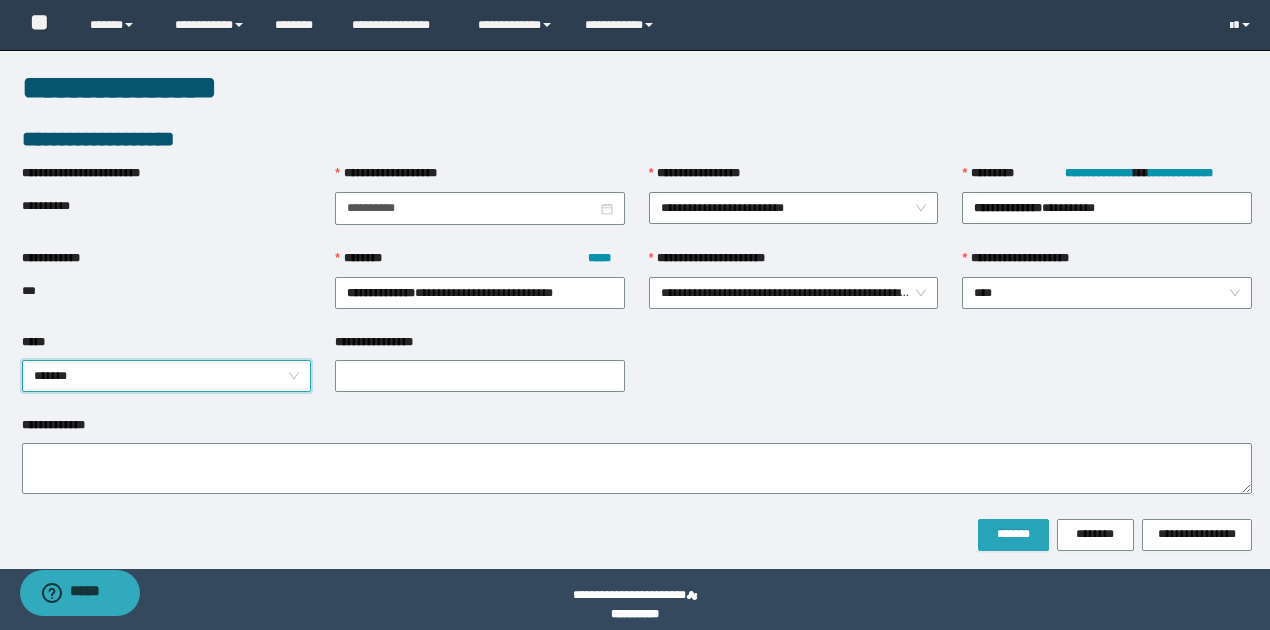click on "*******" at bounding box center (1013, 534) 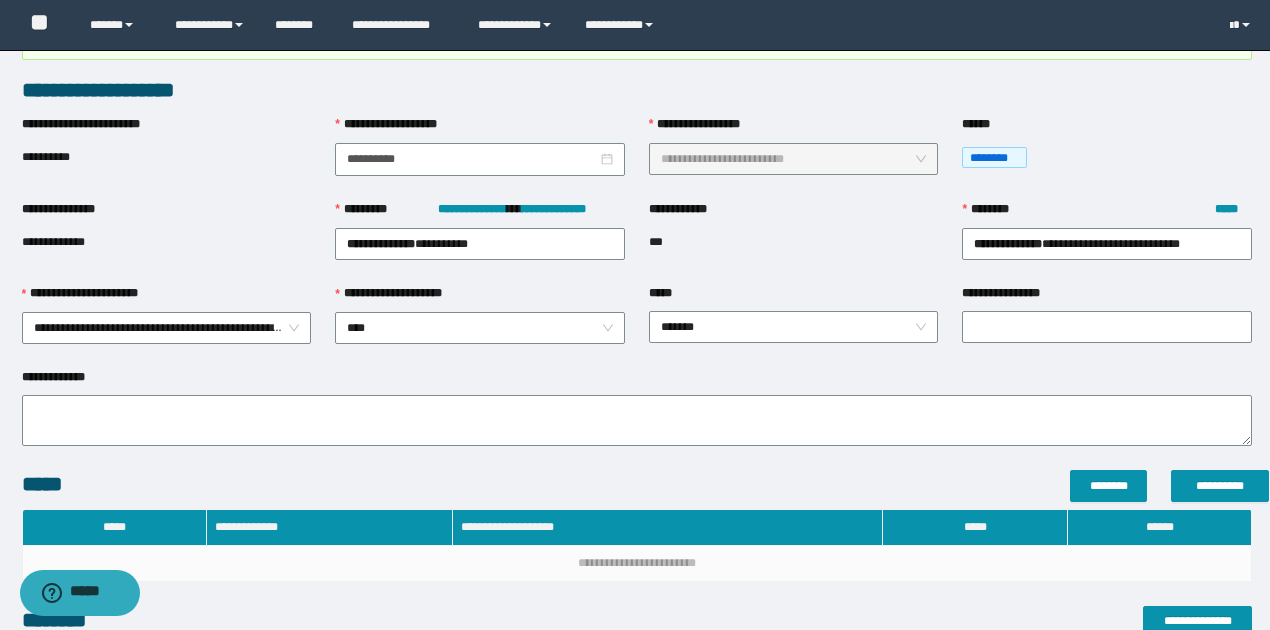 scroll, scrollTop: 366, scrollLeft: 0, axis: vertical 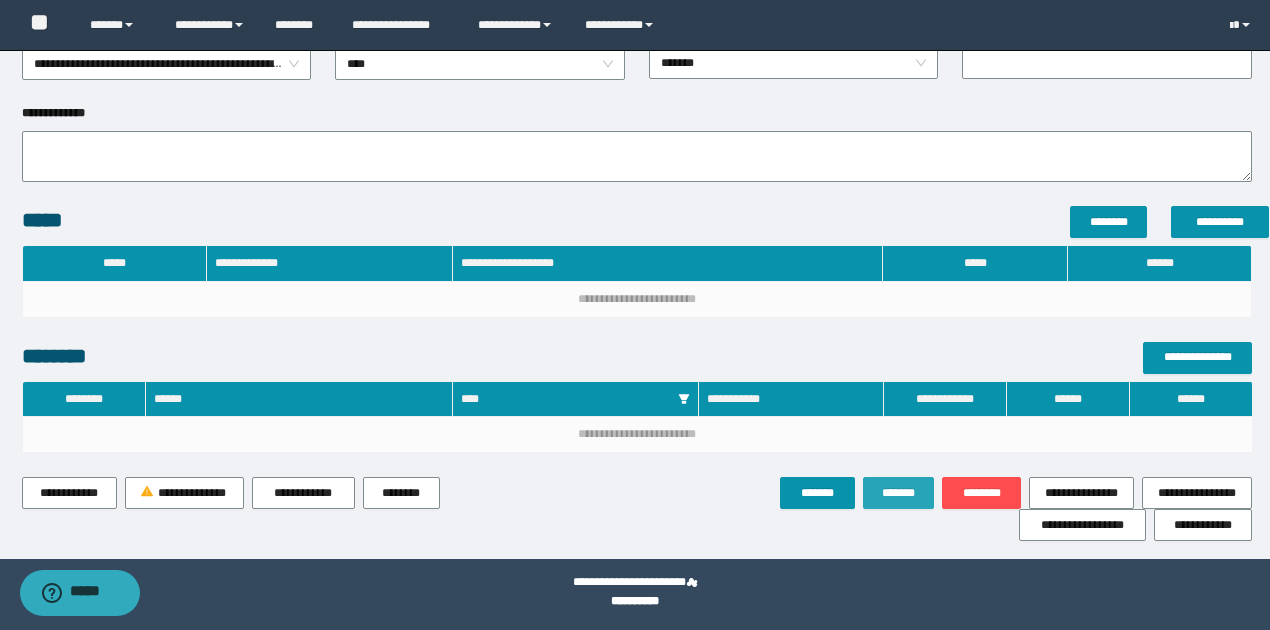 click on "*******" at bounding box center [899, 493] 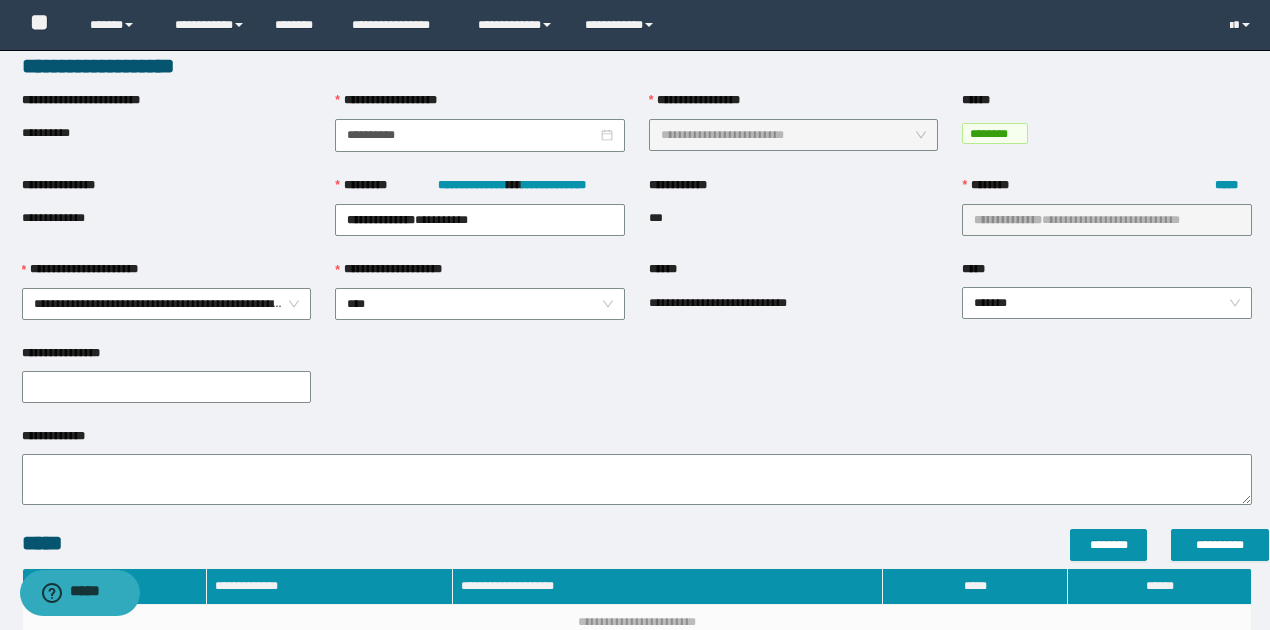 scroll, scrollTop: 0, scrollLeft: 0, axis: both 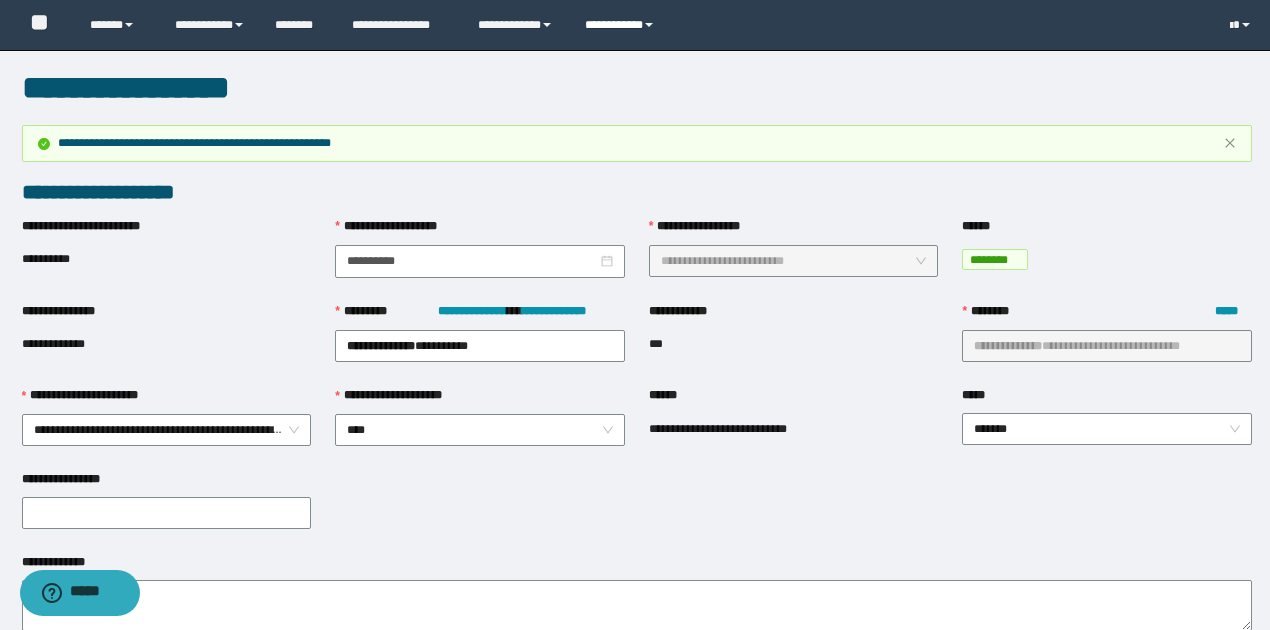 click on "**********" at bounding box center (622, 25) 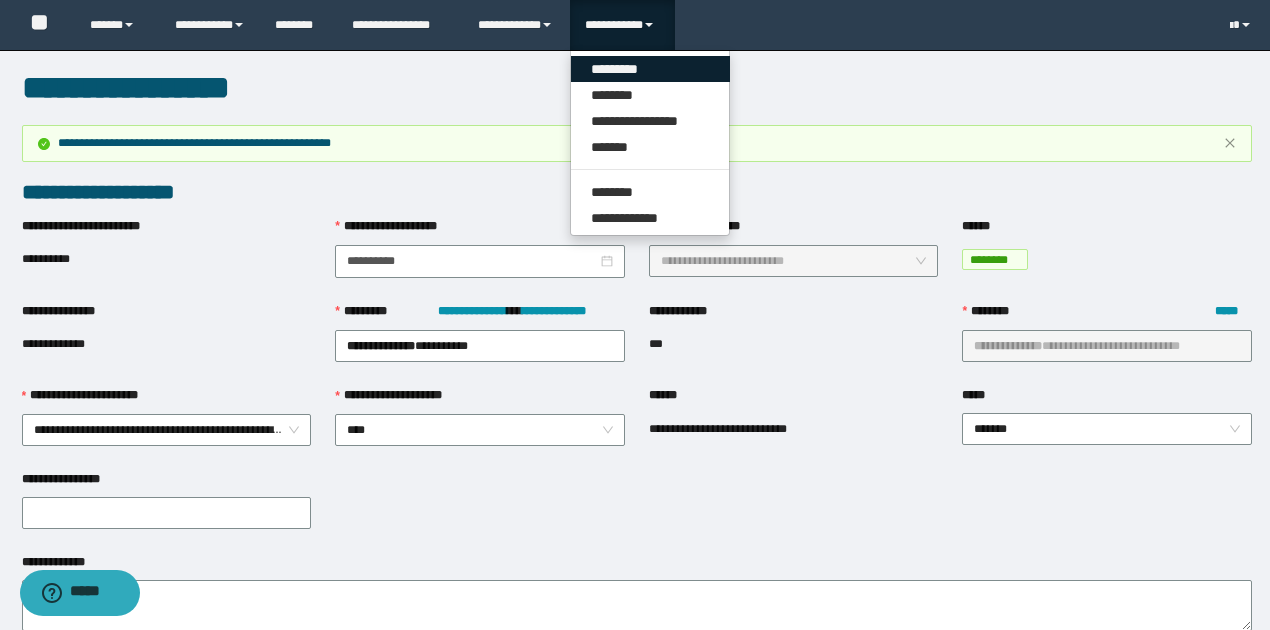 click on "*********" at bounding box center [650, 69] 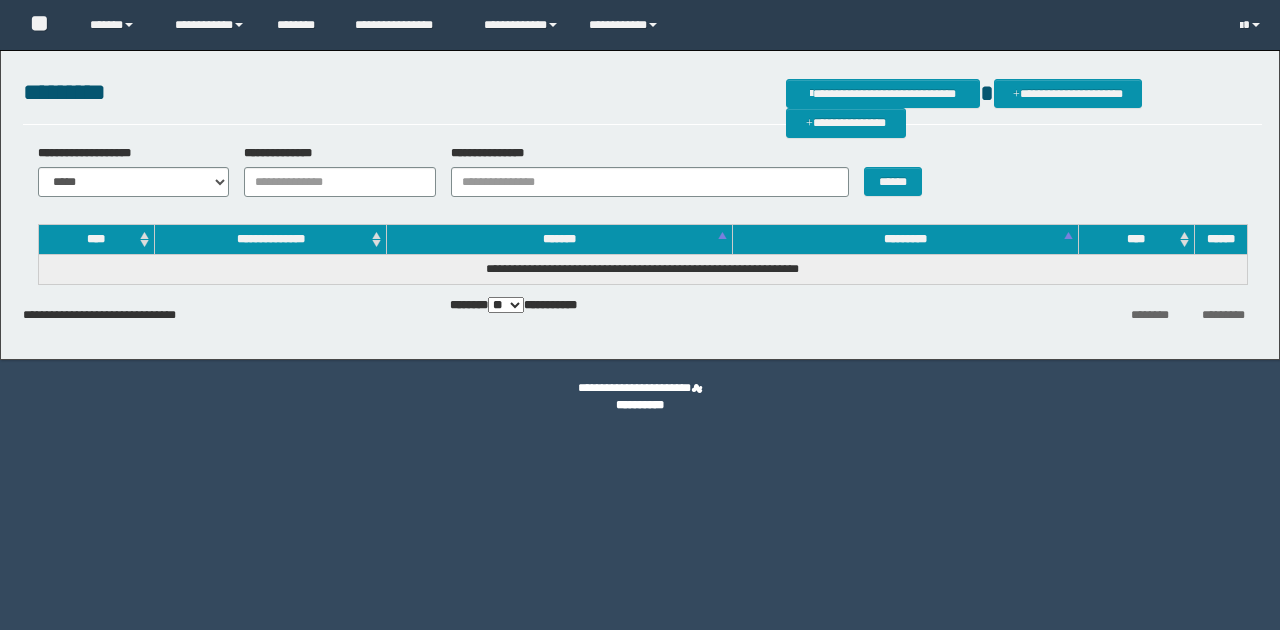 scroll, scrollTop: 0, scrollLeft: 0, axis: both 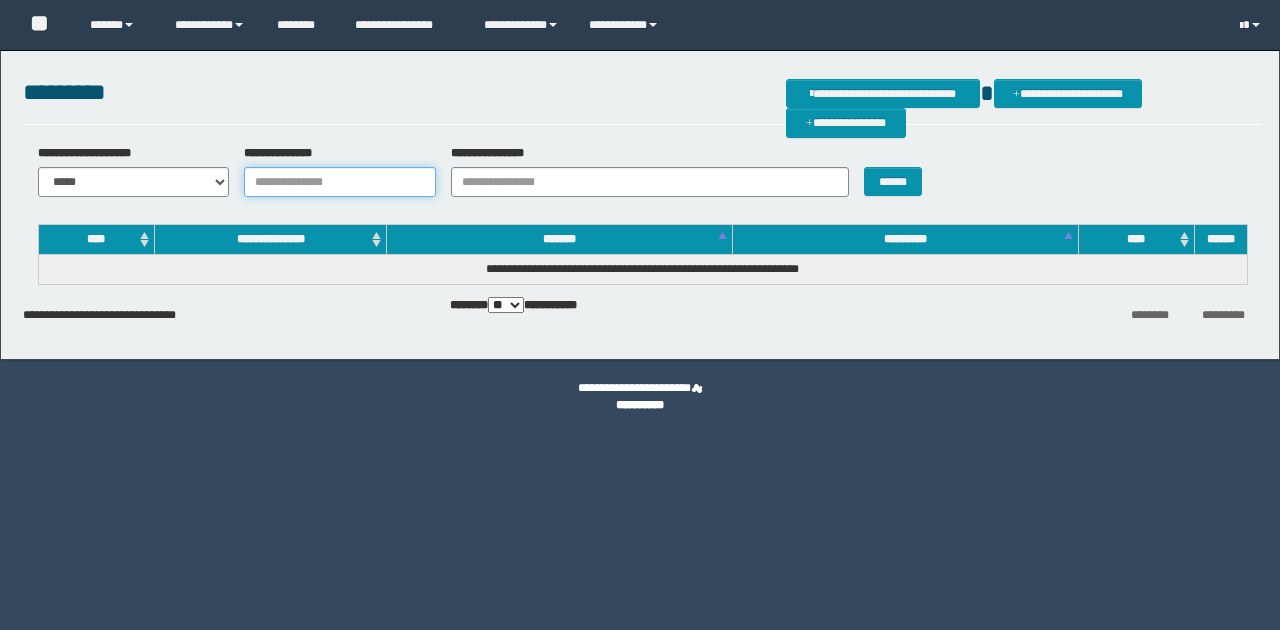 click on "**********" at bounding box center (340, 182) 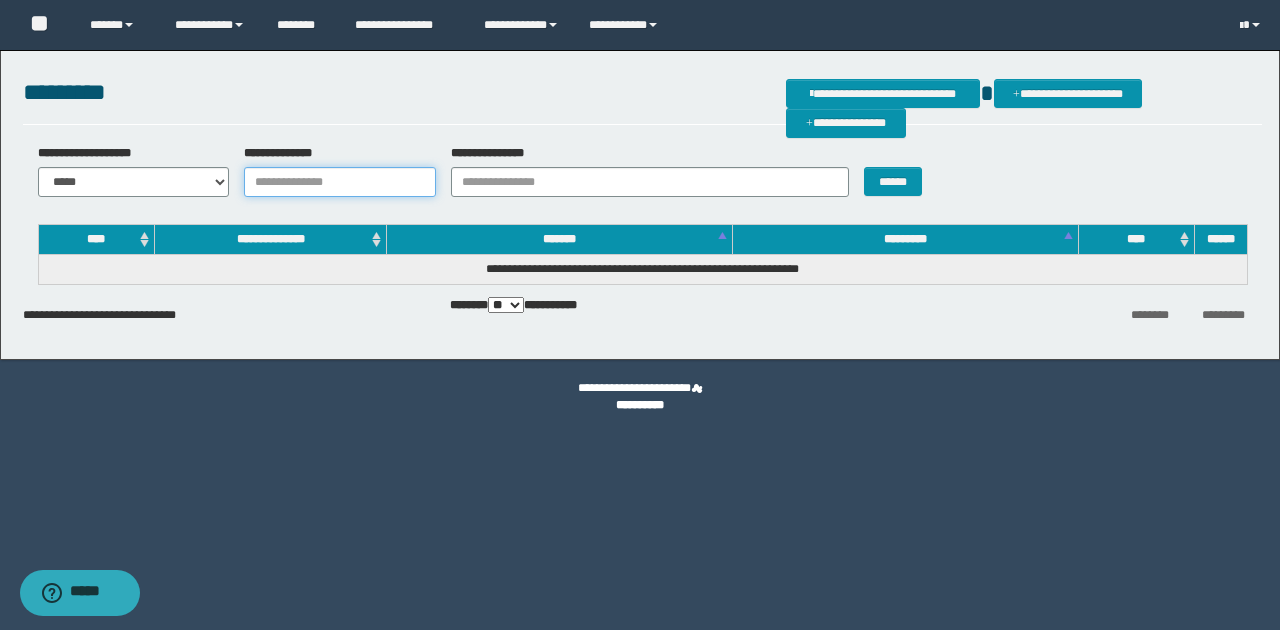 paste on "*******" 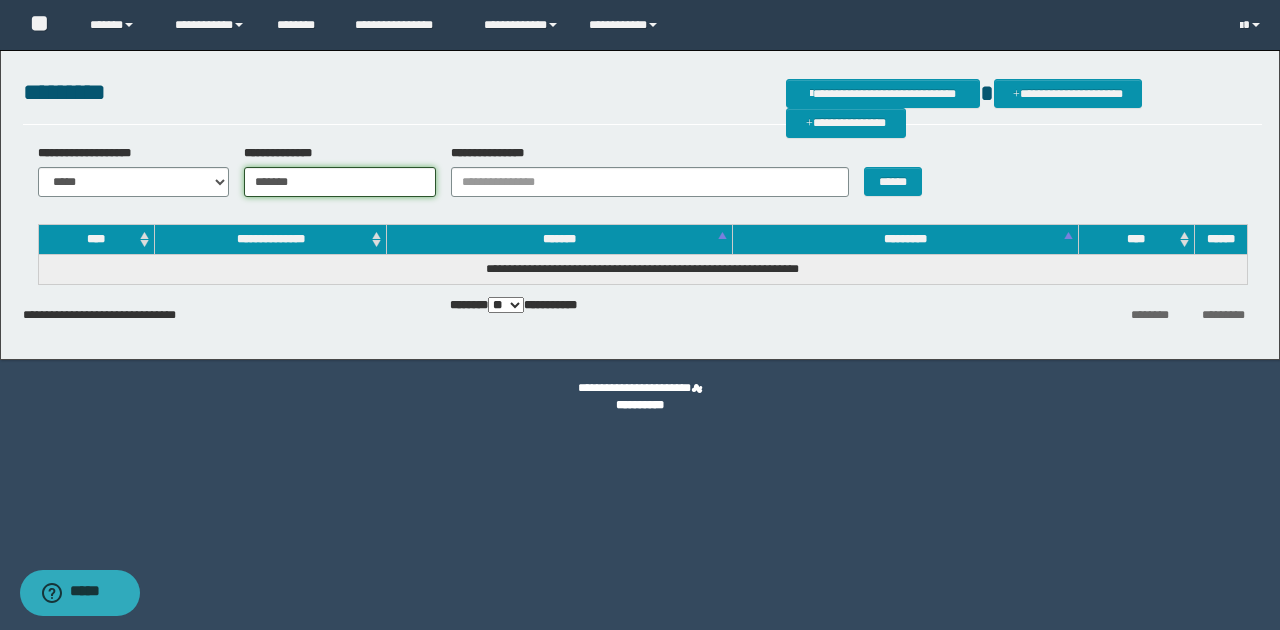 type on "*******" 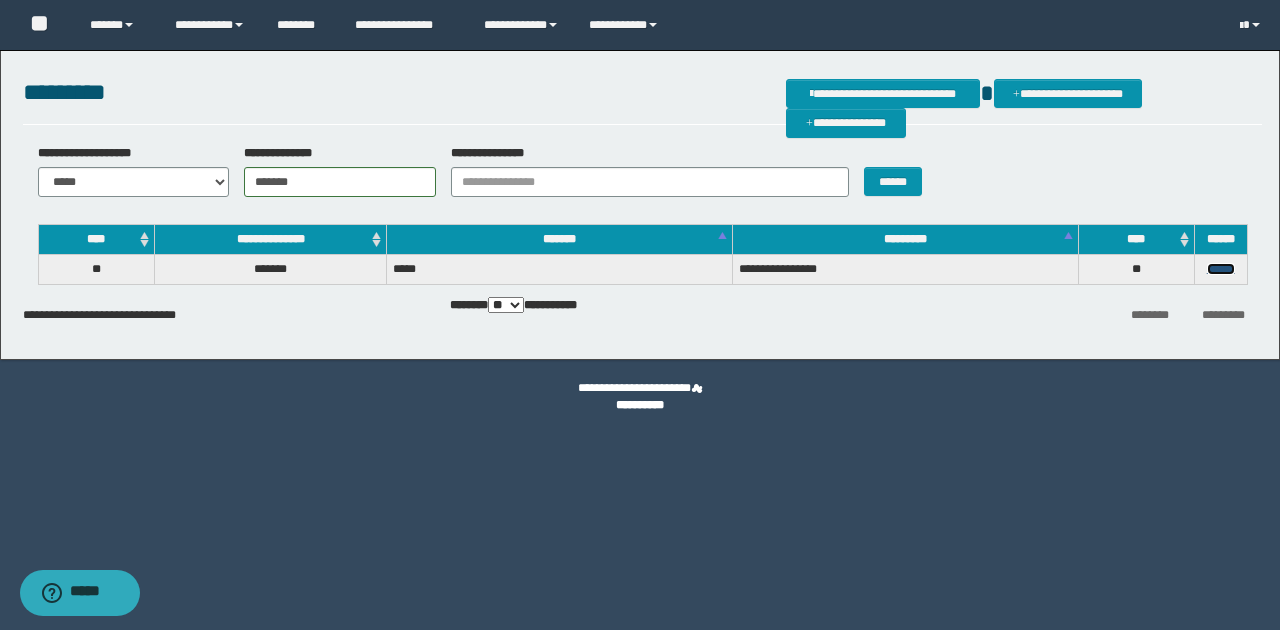 click on "******" at bounding box center [1221, 269] 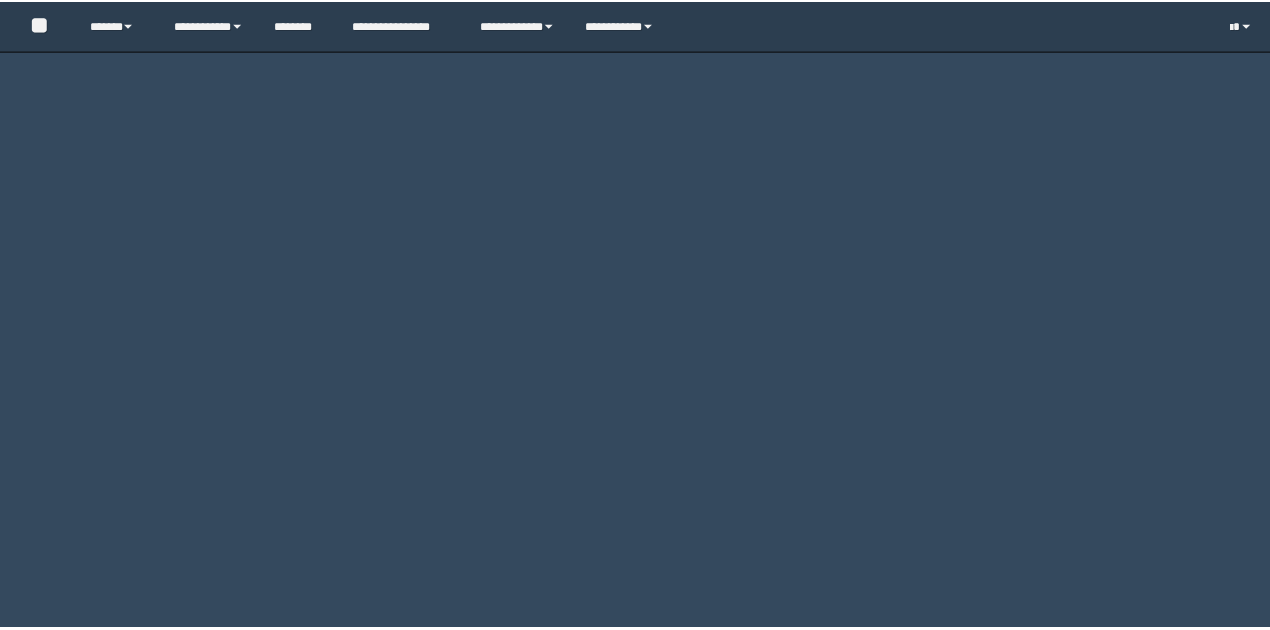 scroll, scrollTop: 0, scrollLeft: 0, axis: both 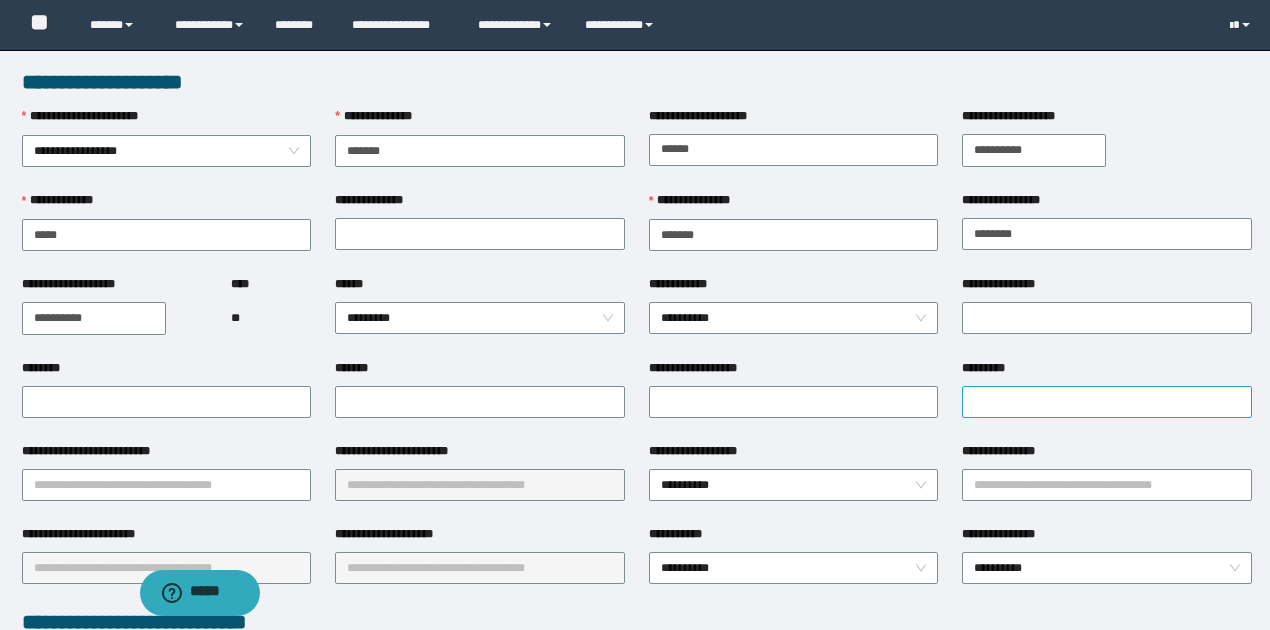 type on "*******" 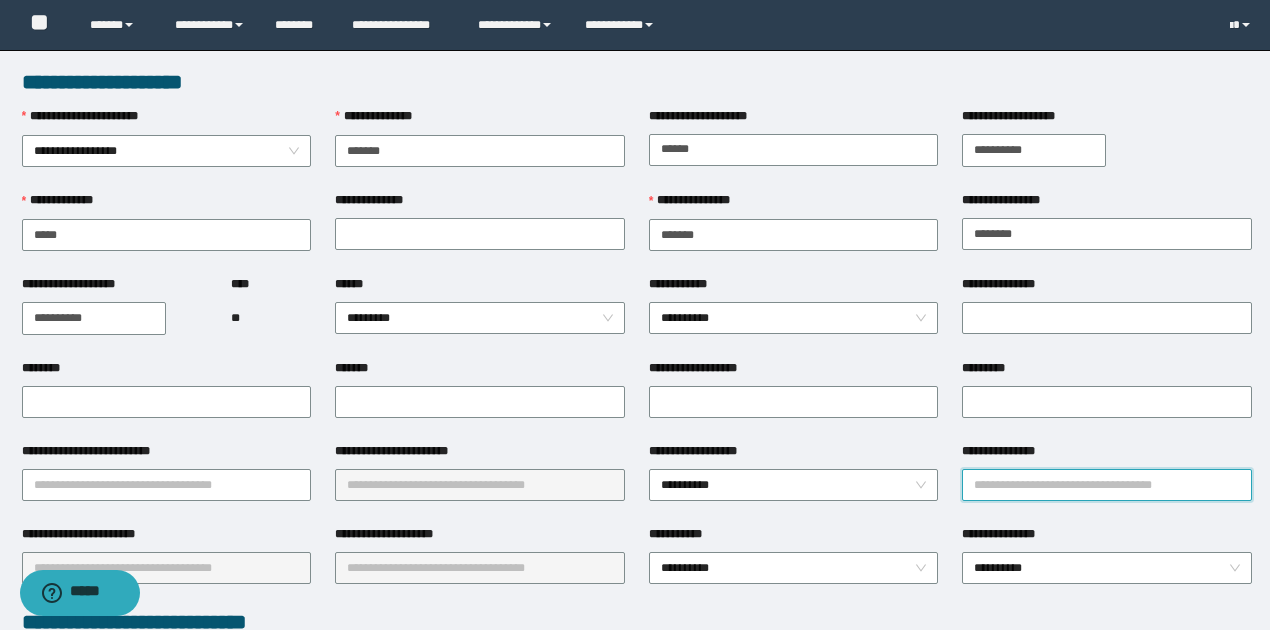 click on "**********" at bounding box center [1107, 485] 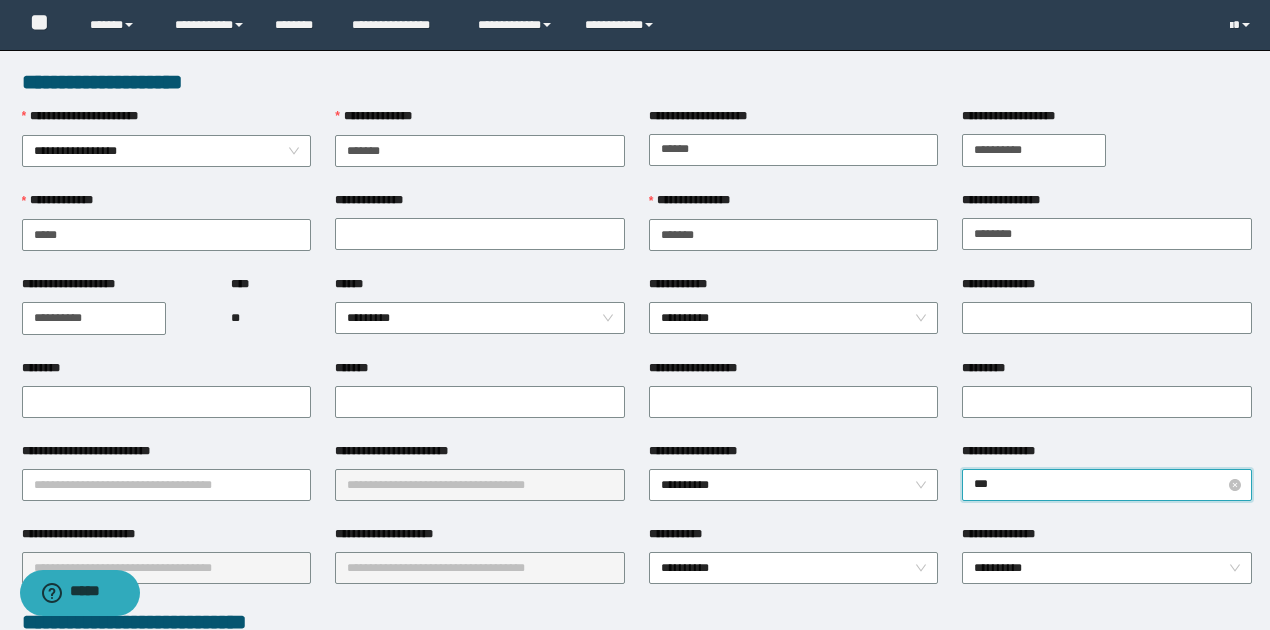 type on "****" 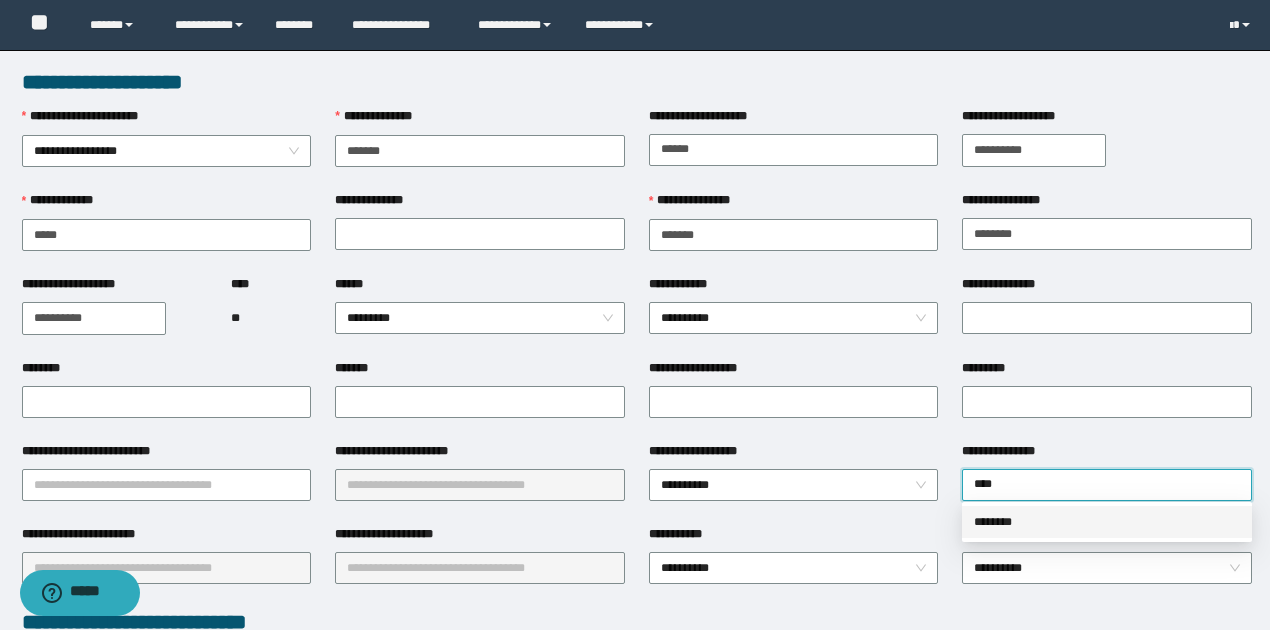 click on "********" at bounding box center (1107, 522) 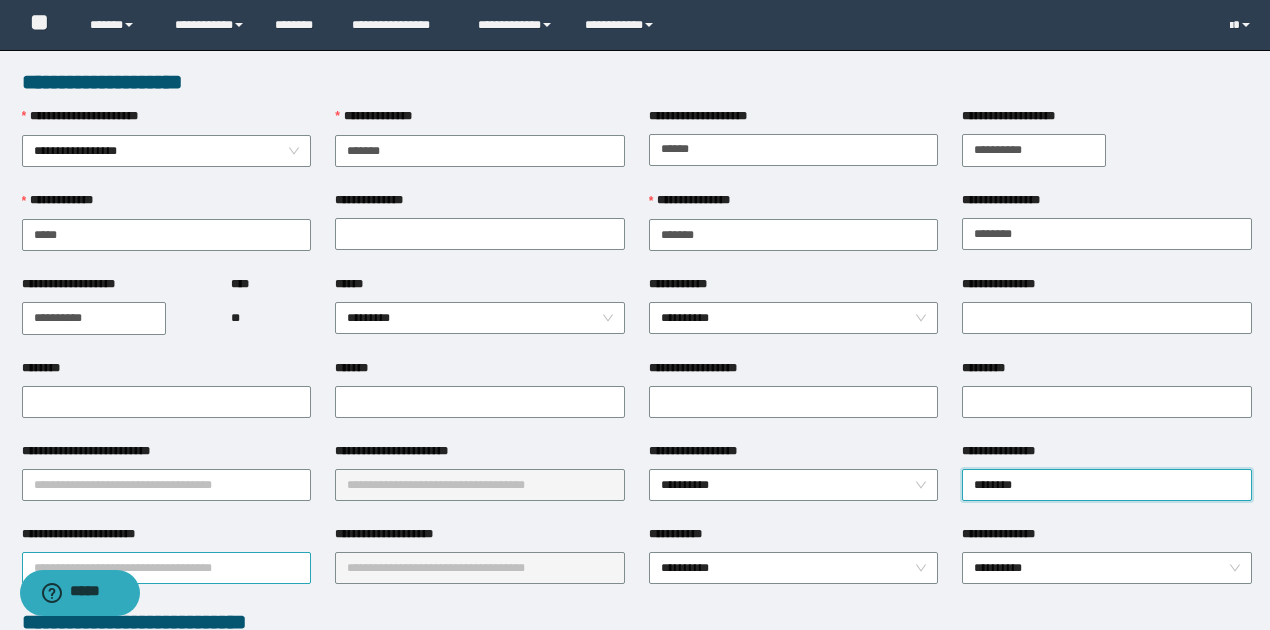 click on "**********" at bounding box center [167, 568] 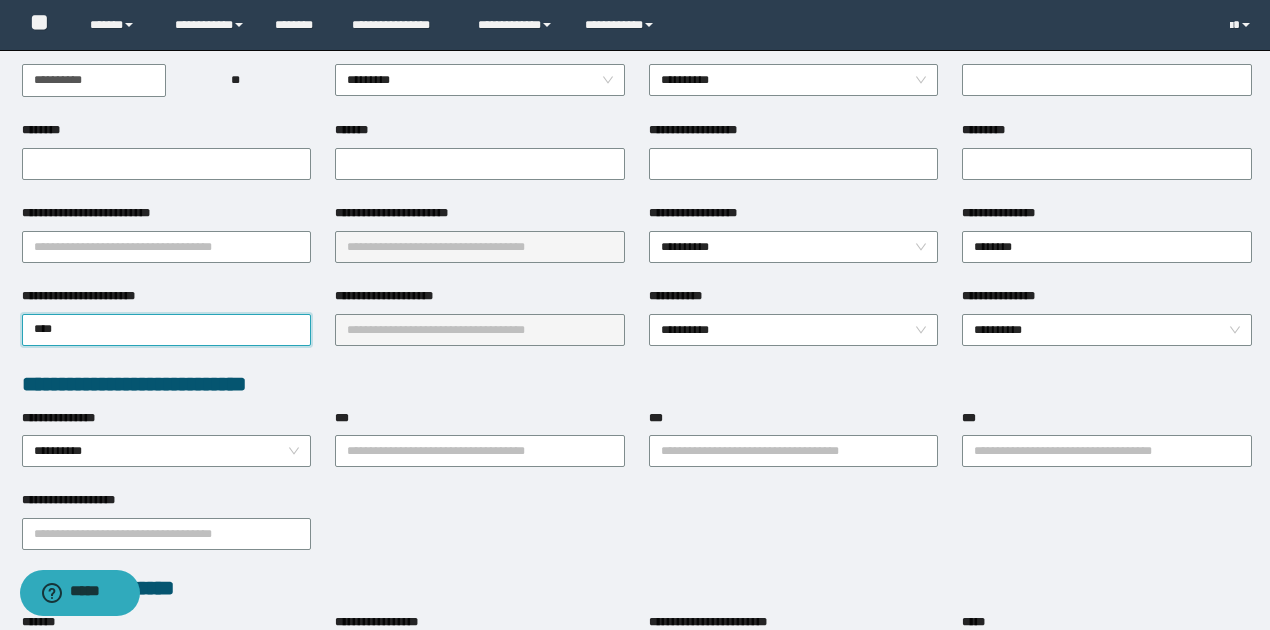 scroll, scrollTop: 266, scrollLeft: 0, axis: vertical 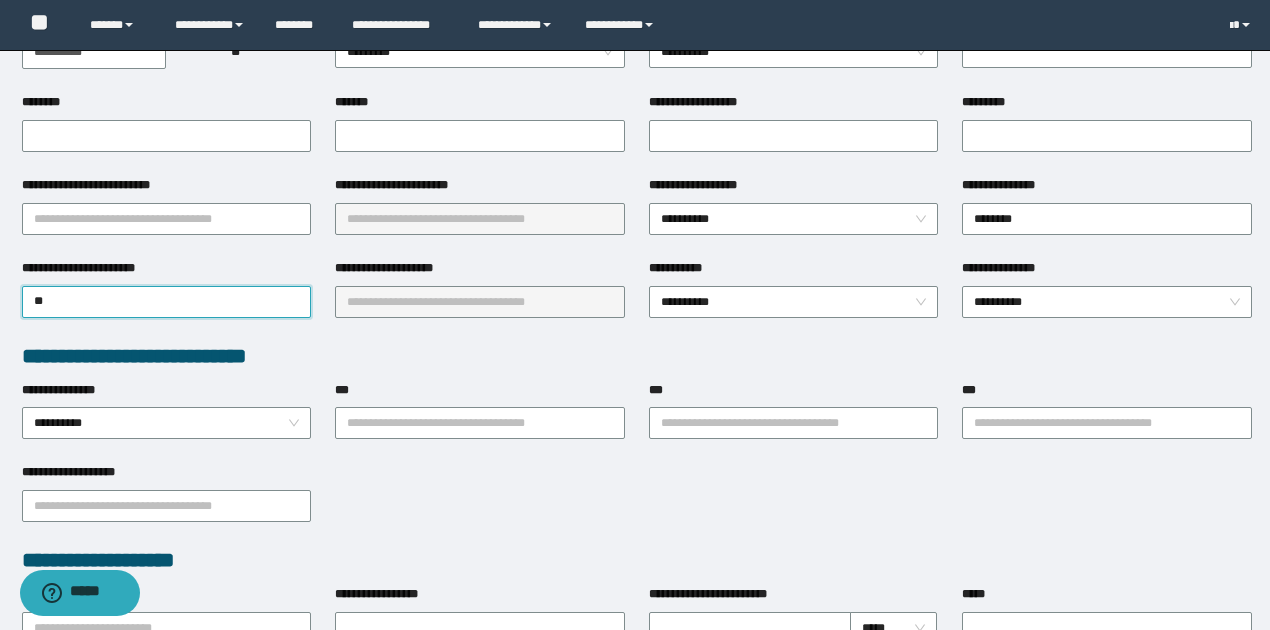type on "*" 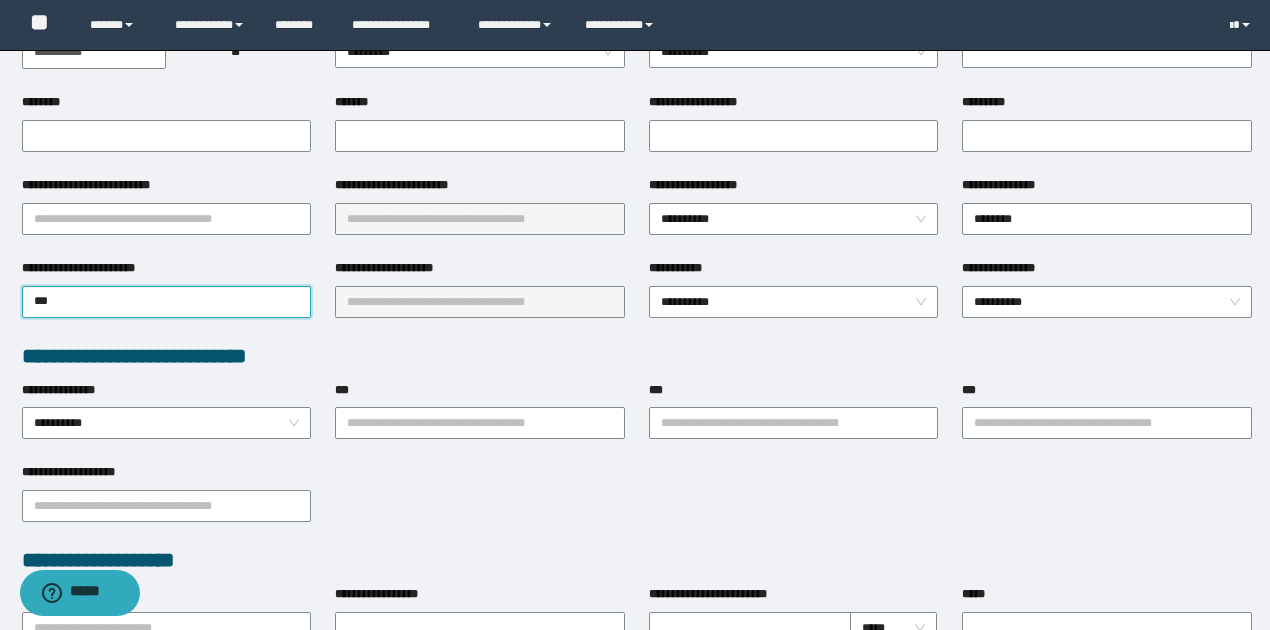 type on "****" 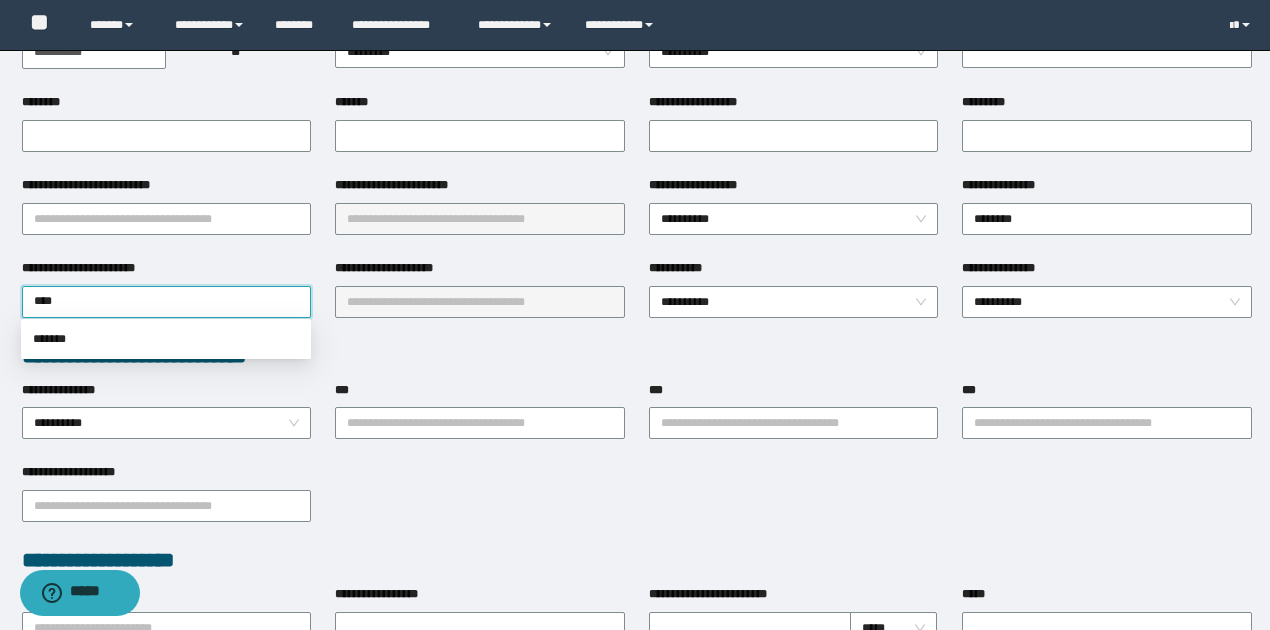 click on "*******" at bounding box center [166, 339] 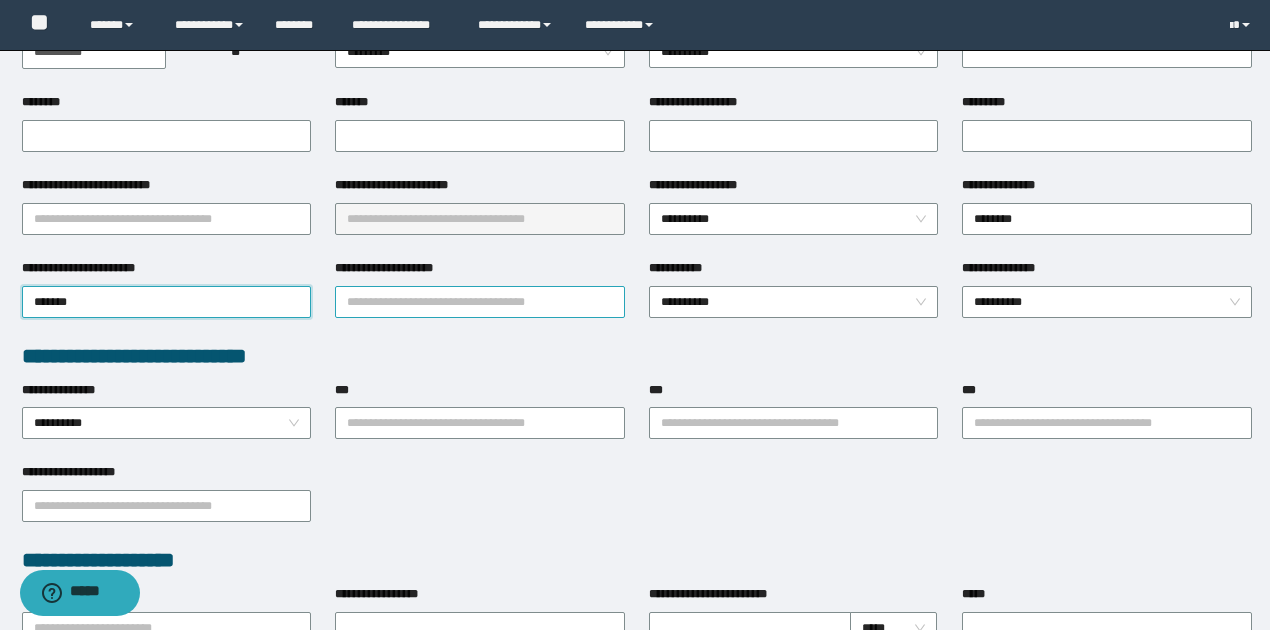click on "**********" at bounding box center [480, 302] 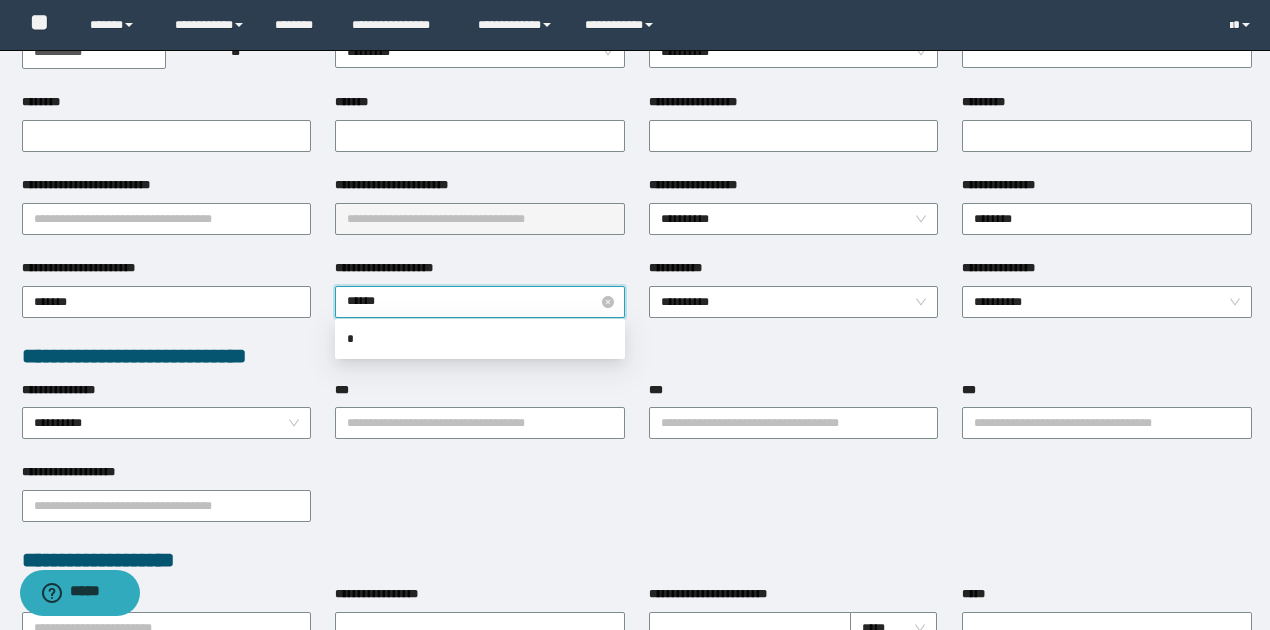 type on "*******" 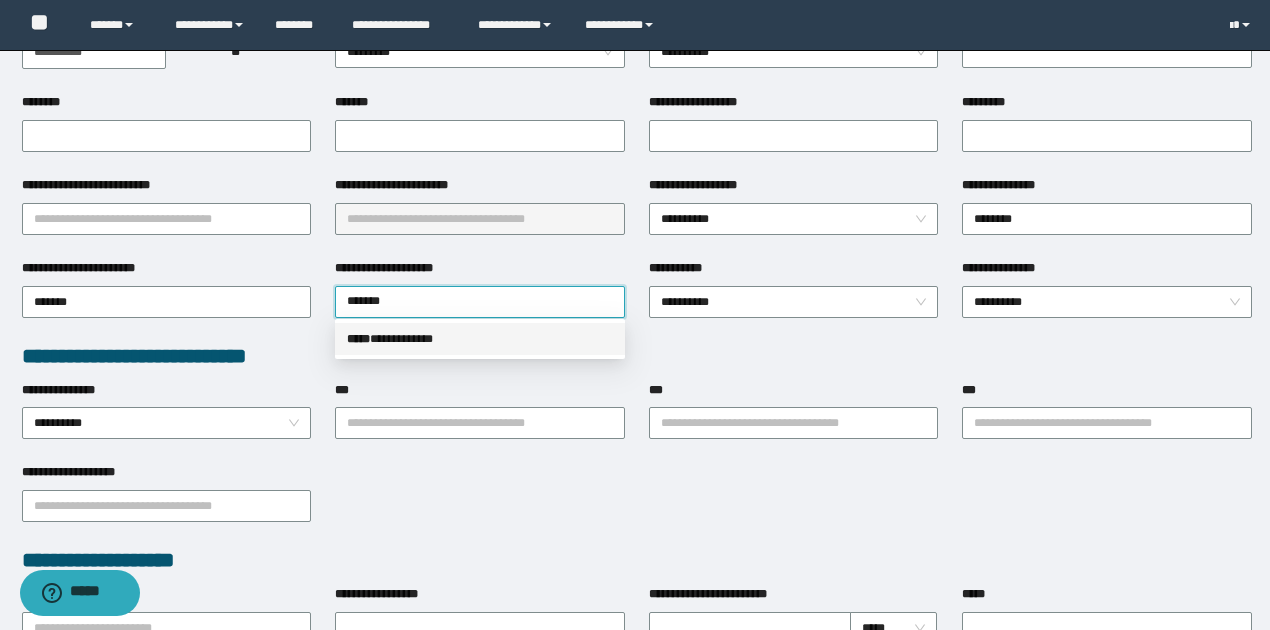 click on "**********" at bounding box center [480, 339] 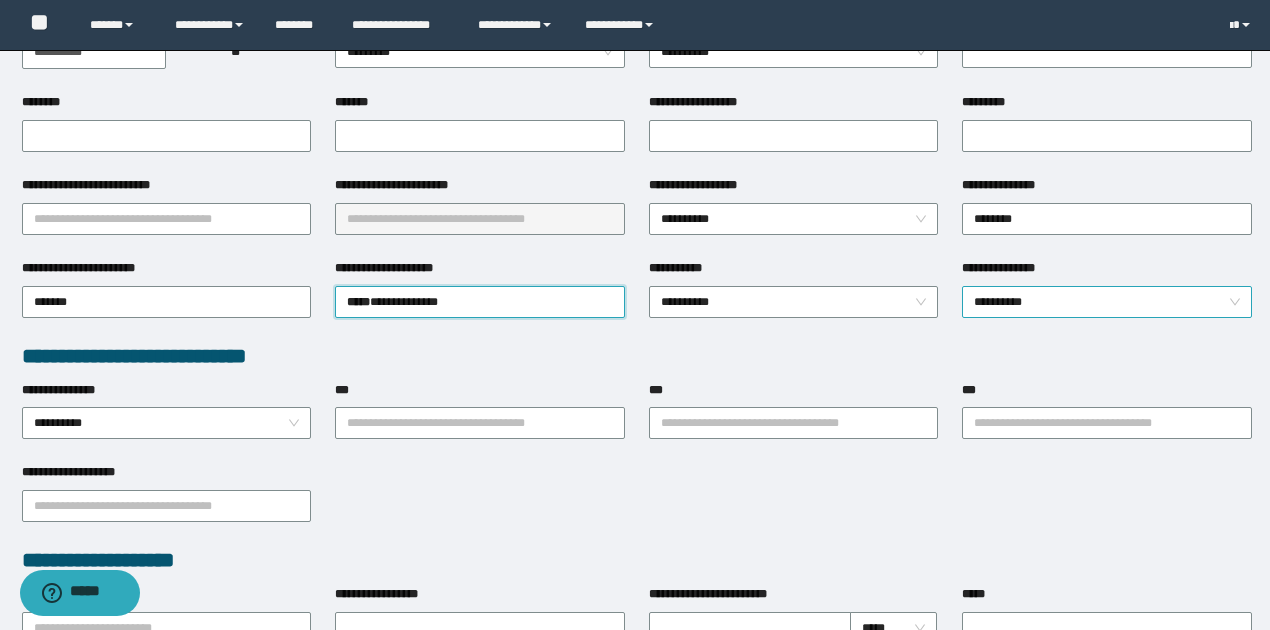 click on "**********" at bounding box center (1107, 302) 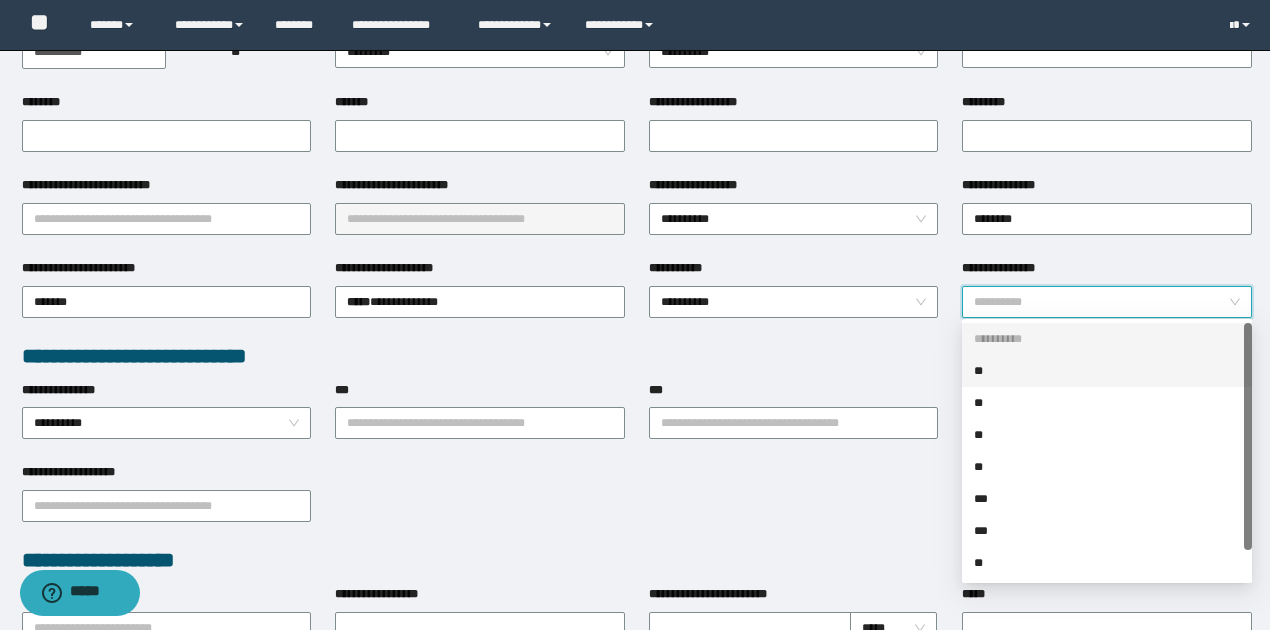 click on "**" at bounding box center [1107, 371] 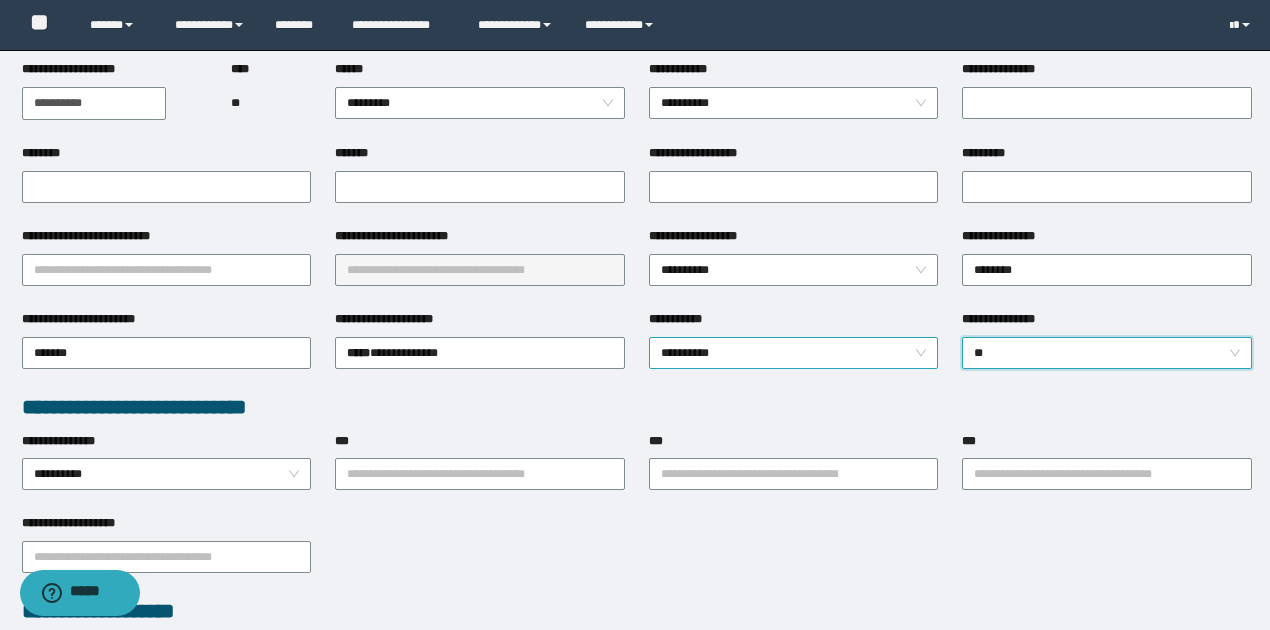 scroll, scrollTop: 200, scrollLeft: 0, axis: vertical 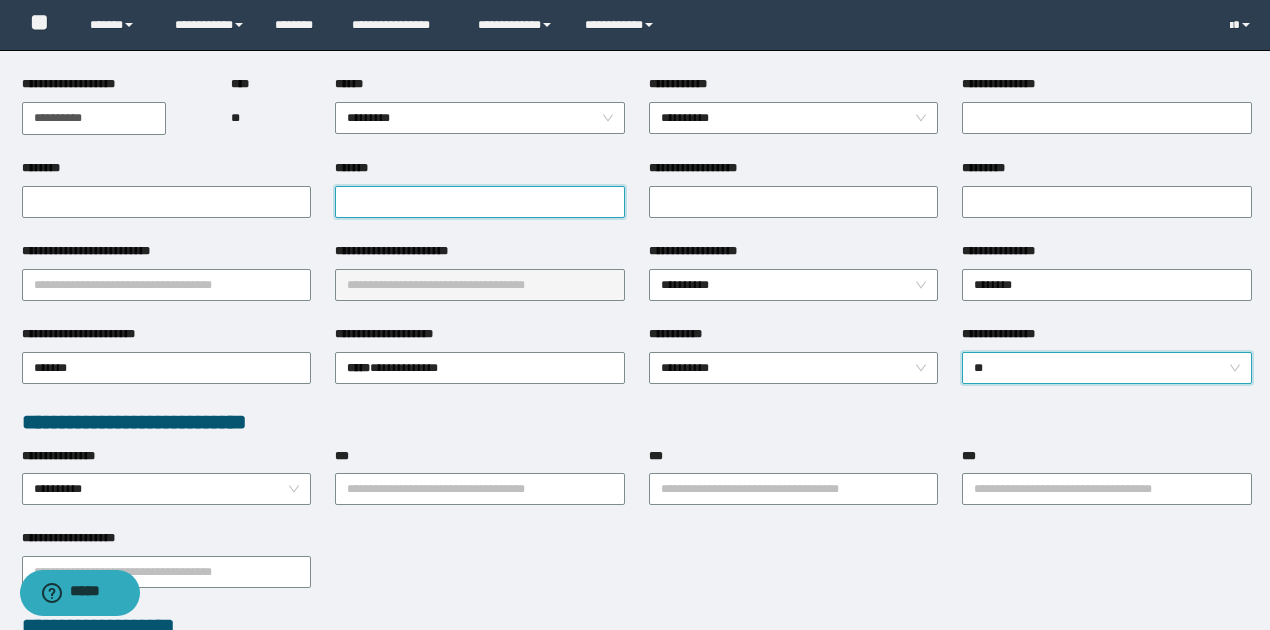 click on "*******" at bounding box center [480, 202] 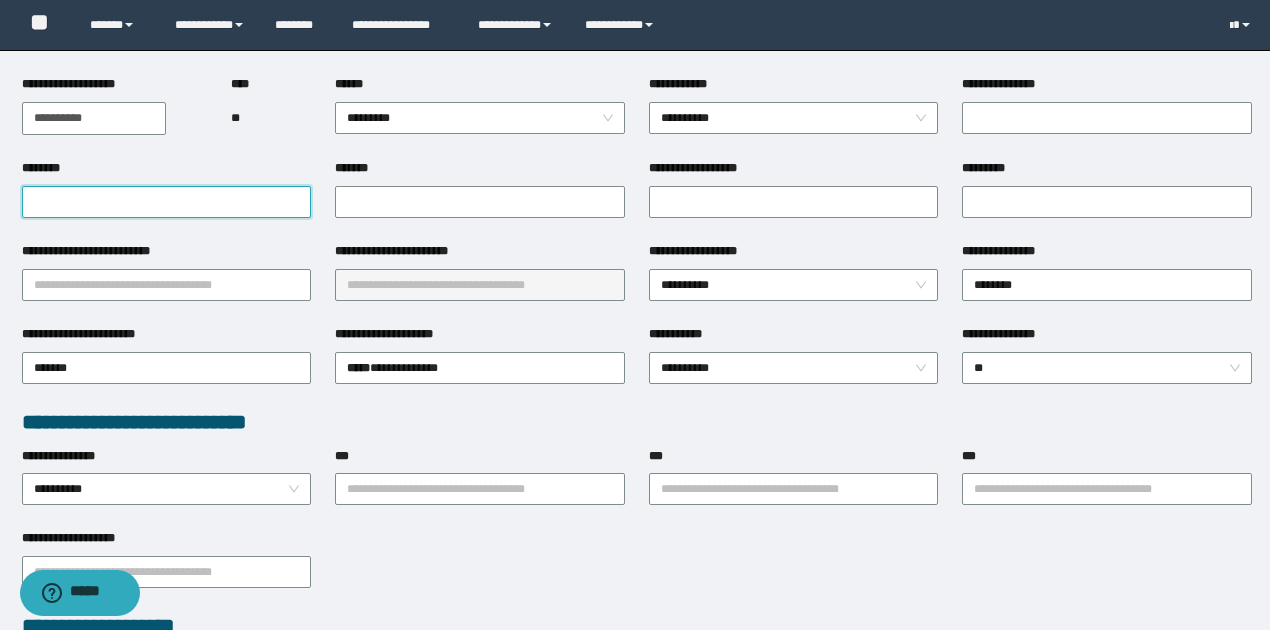 click on "********" at bounding box center (167, 202) 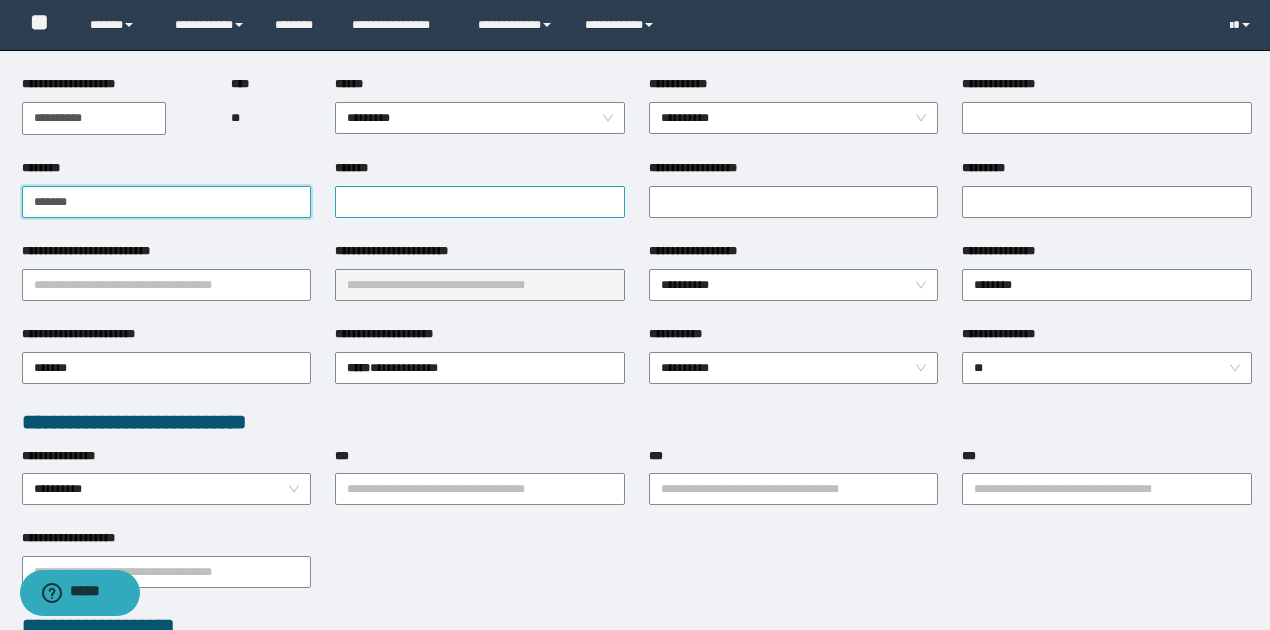 type on "*******" 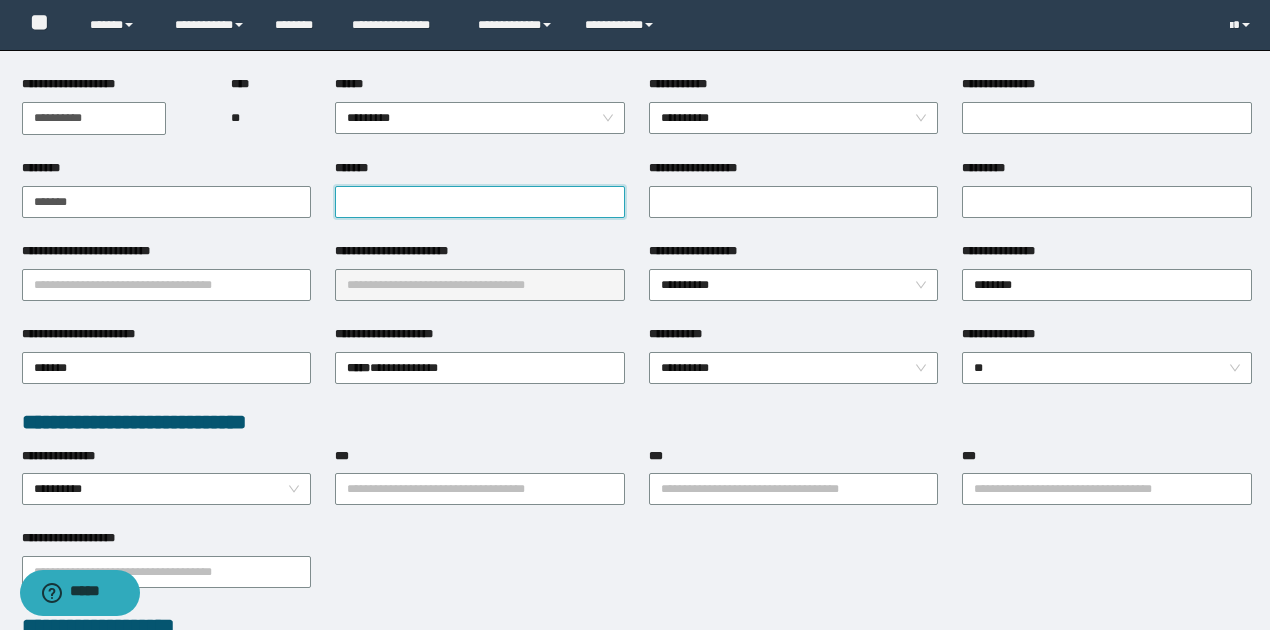click on "*******" at bounding box center [480, 202] 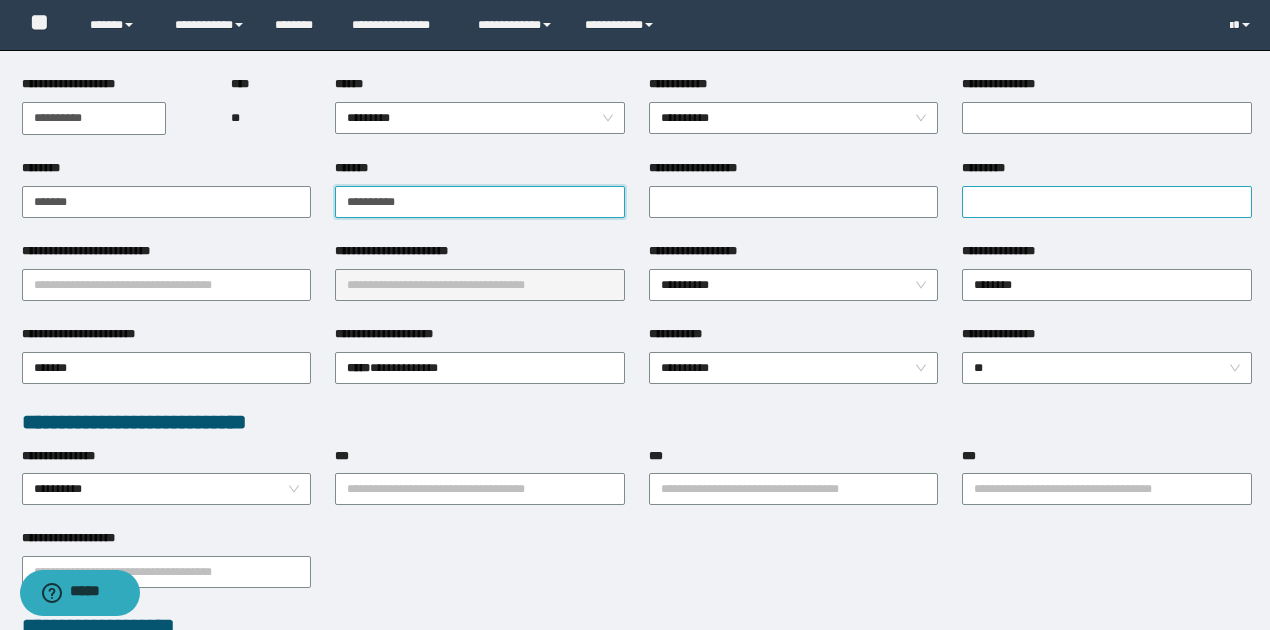 type on "**********" 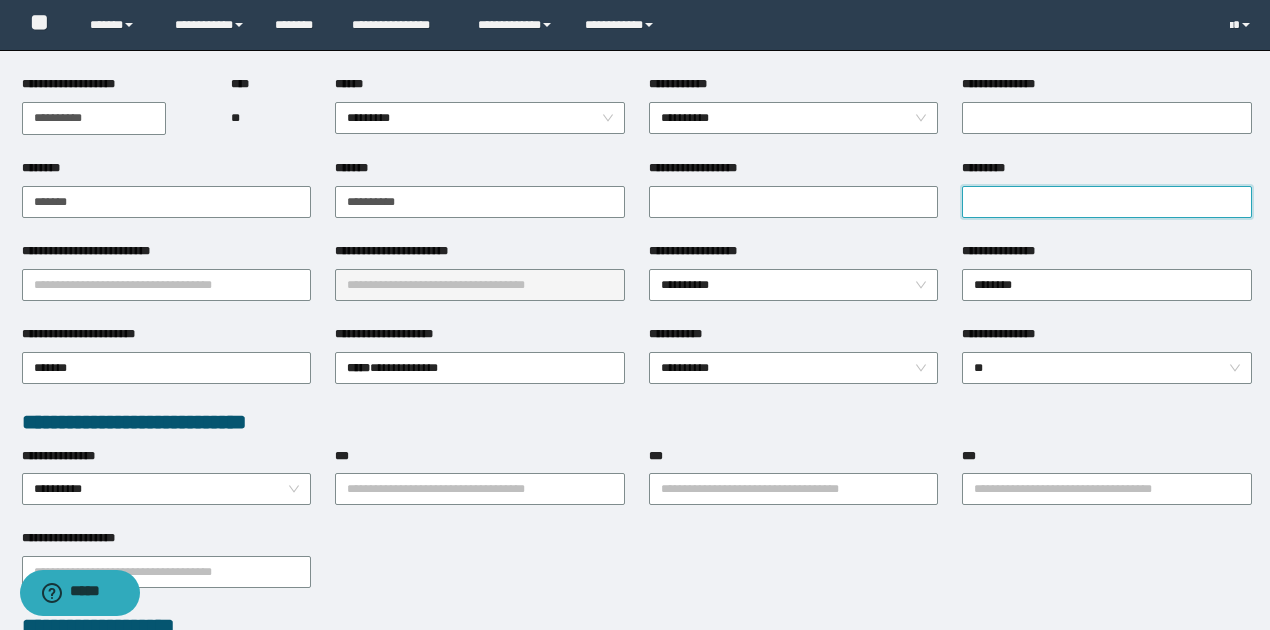 click on "*********" at bounding box center [1107, 202] 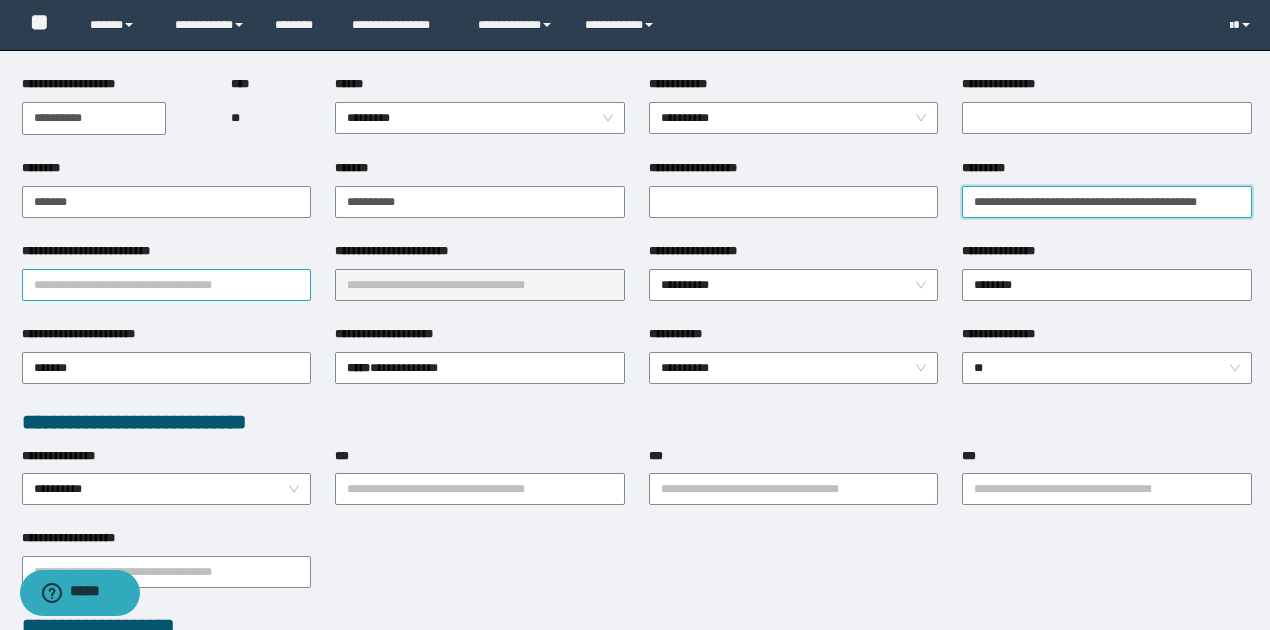 type on "**********" 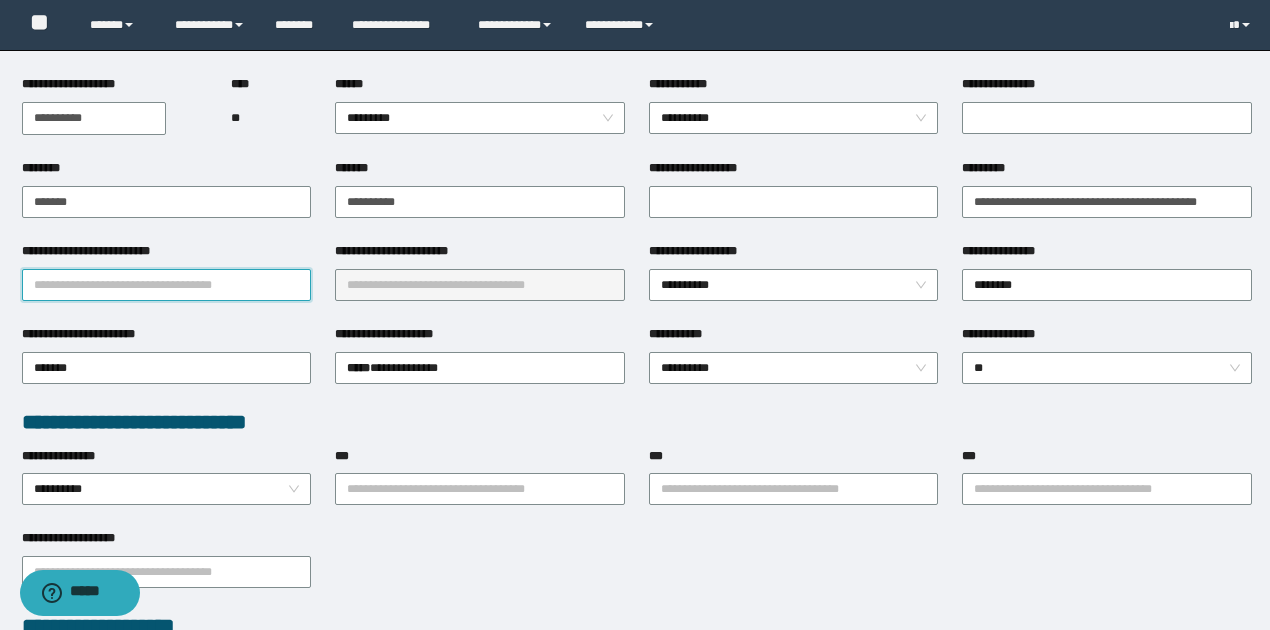 click on "**********" at bounding box center [167, 285] 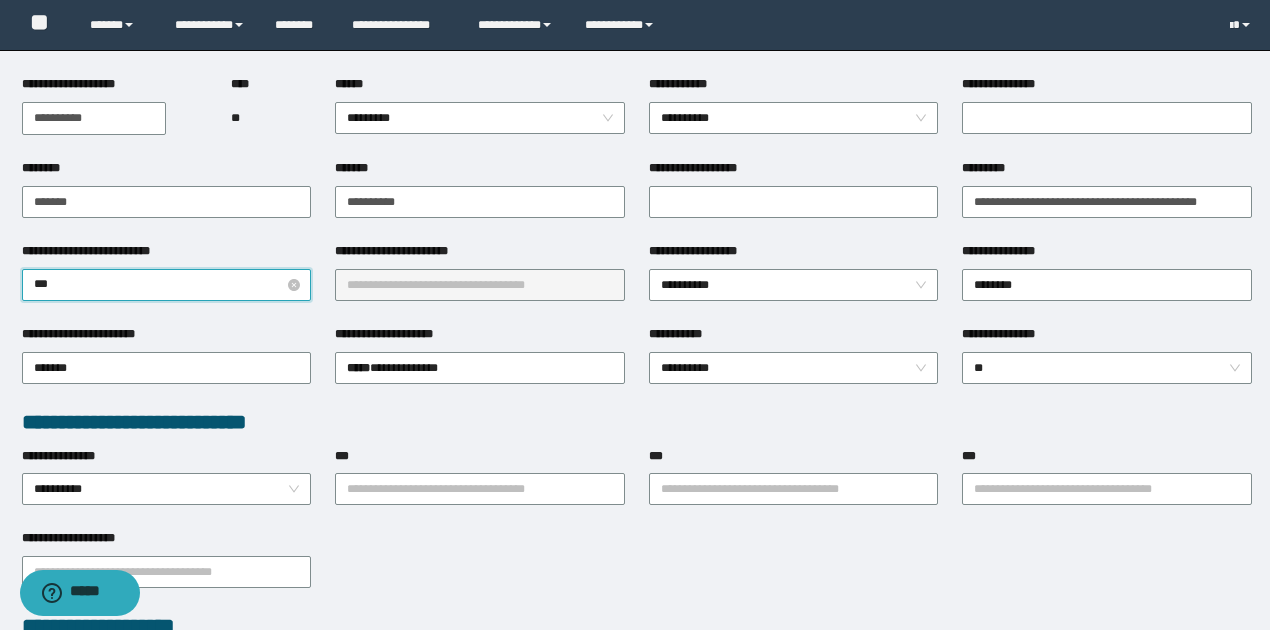 type on "****" 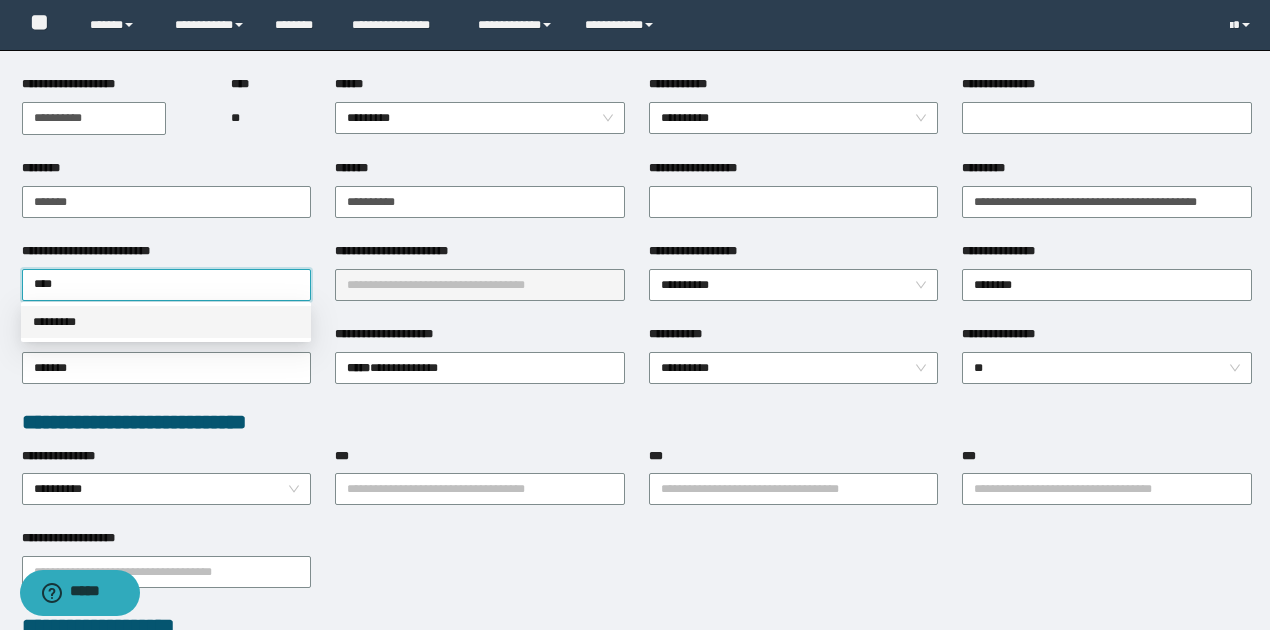 click on "*********" at bounding box center (166, 322) 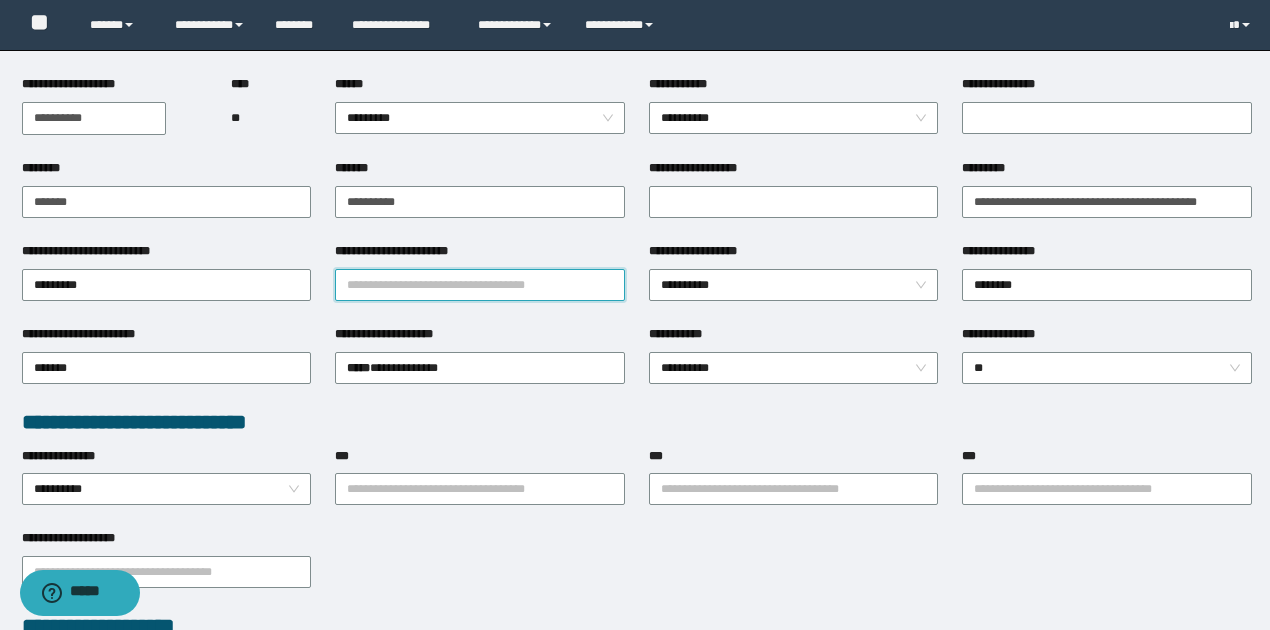 click on "**********" at bounding box center (480, 285) 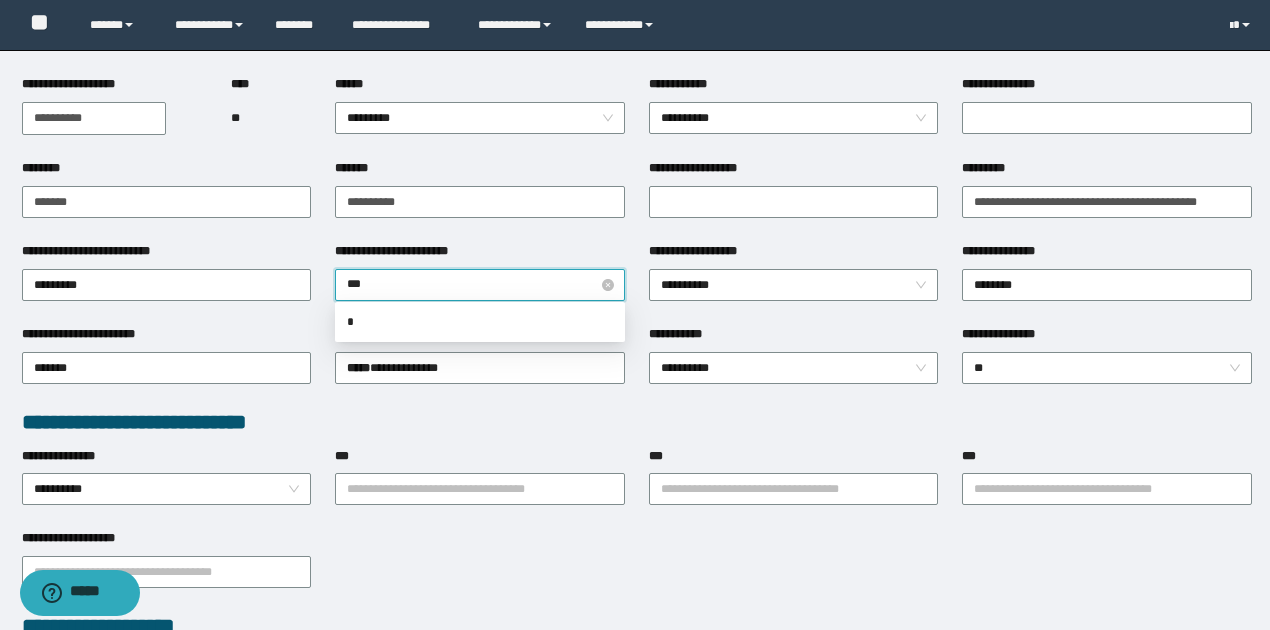 type on "****" 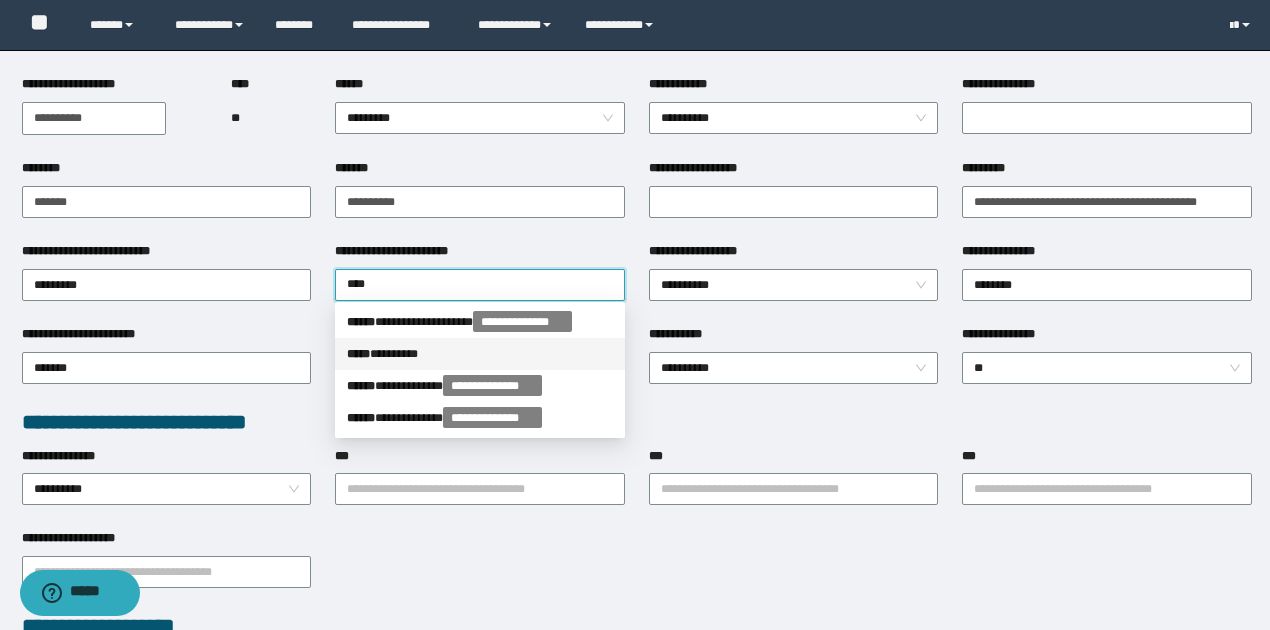 click on "***** * *******" at bounding box center (480, 354) 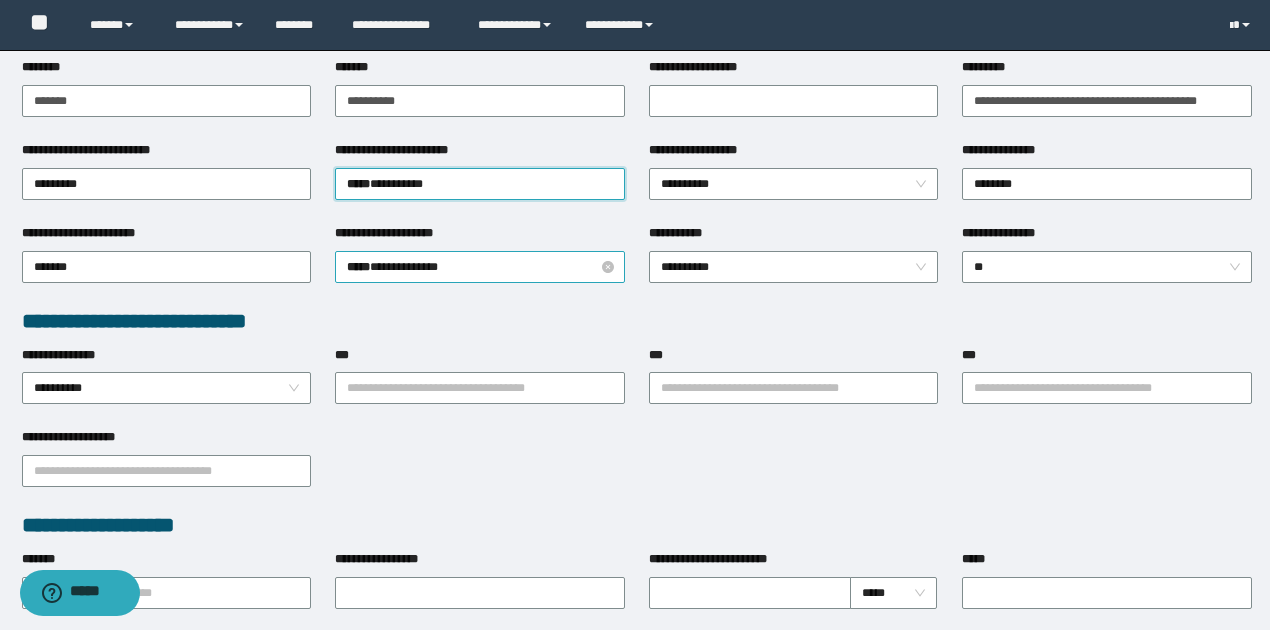 scroll, scrollTop: 333, scrollLeft: 0, axis: vertical 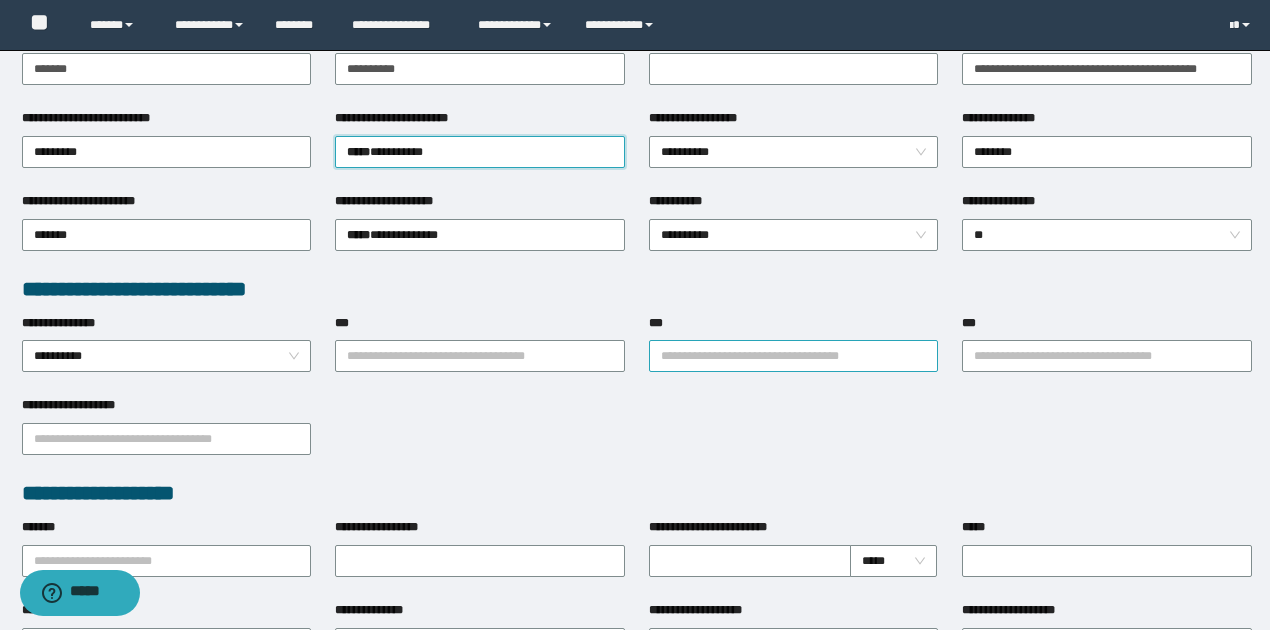 click on "***" at bounding box center (794, 356) 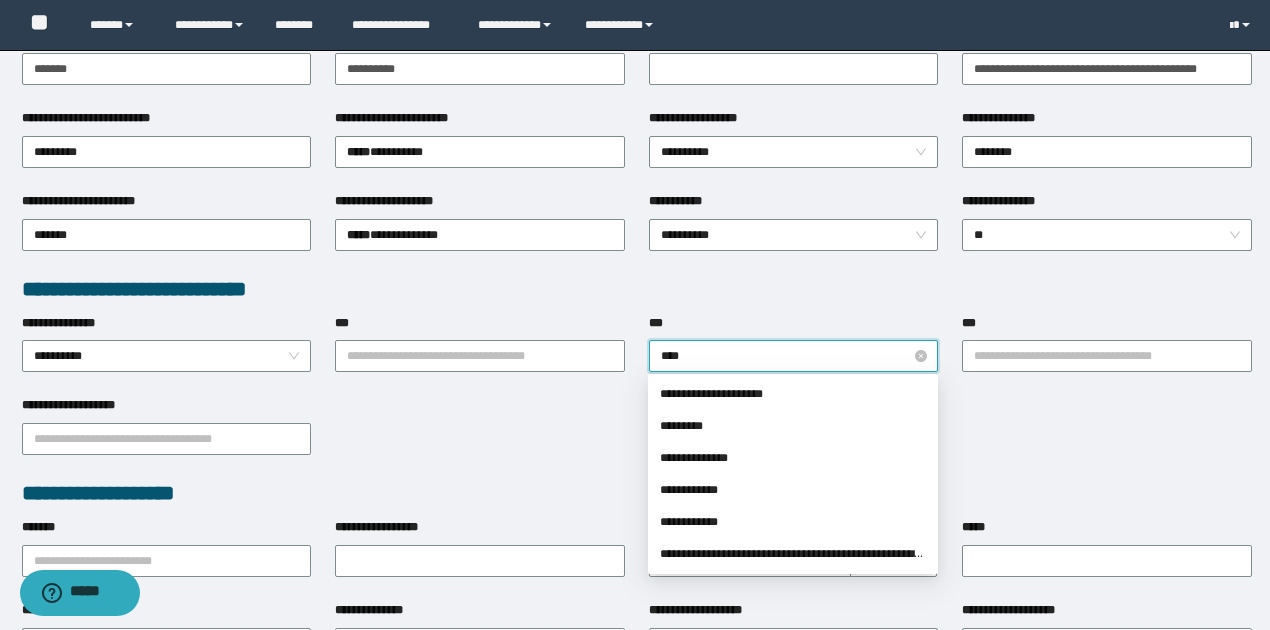 type on "*****" 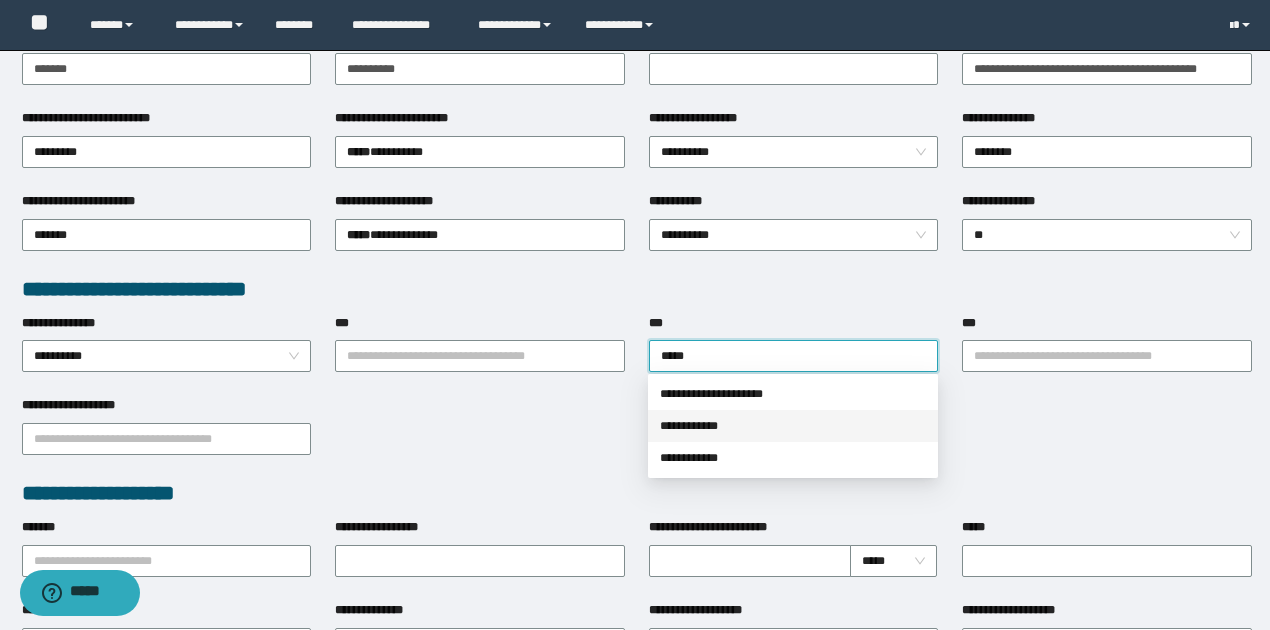 click on "**********" at bounding box center [793, 426] 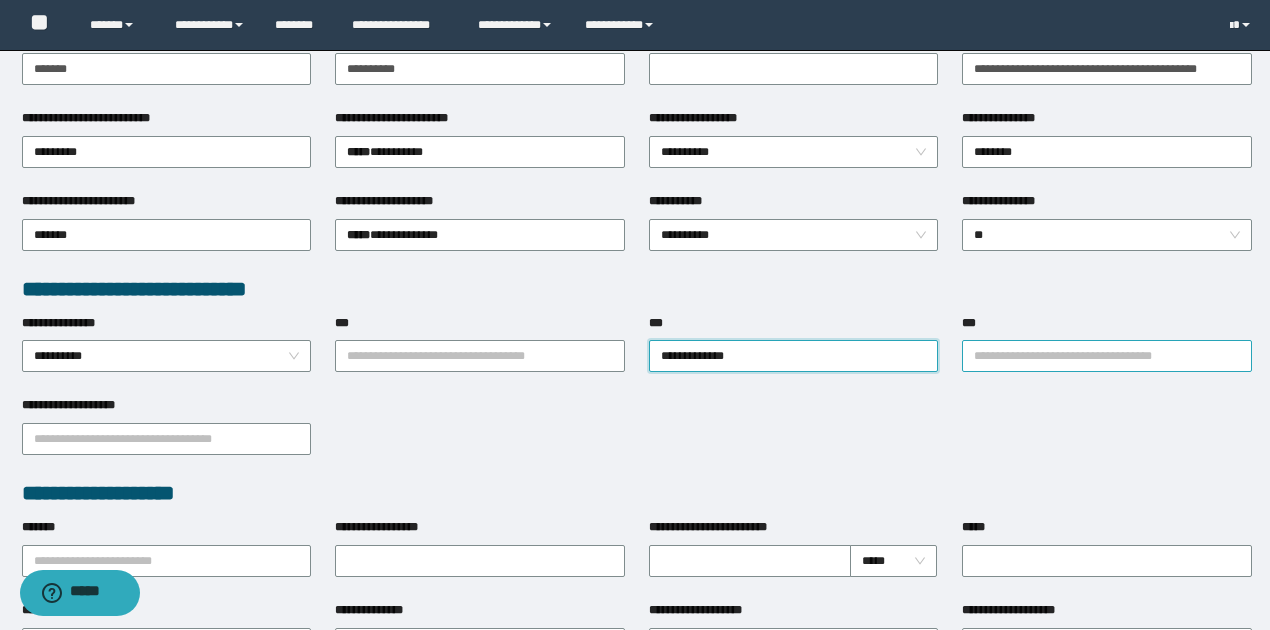 click on "***" at bounding box center [1107, 356] 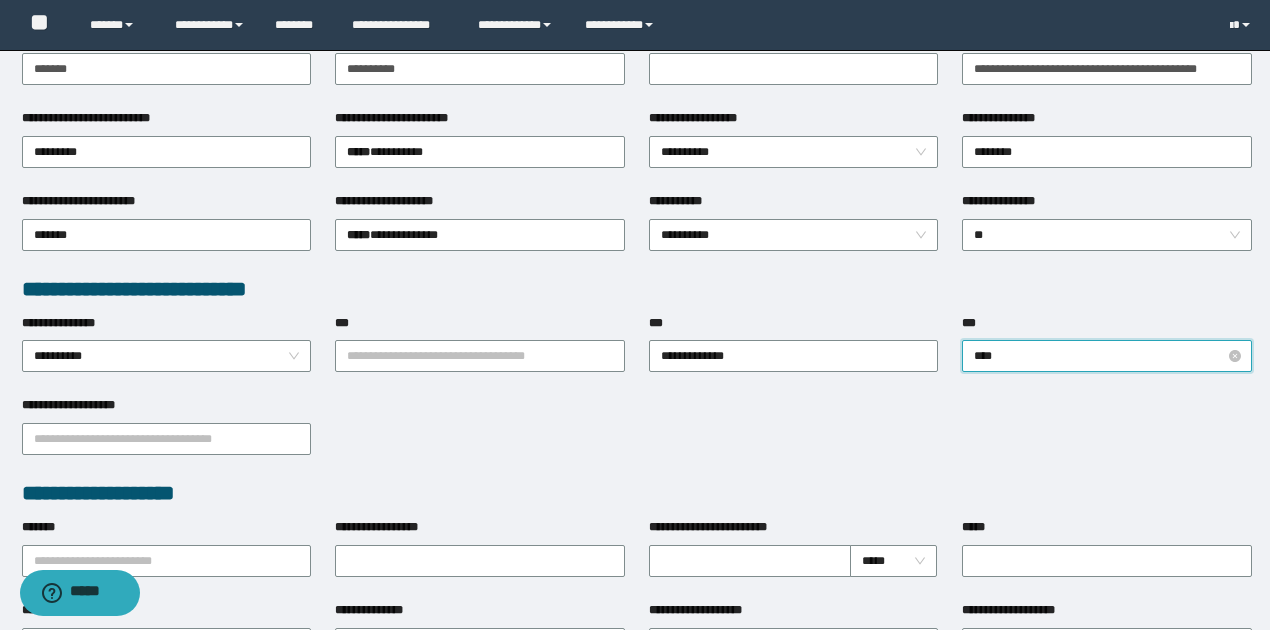 type on "*****" 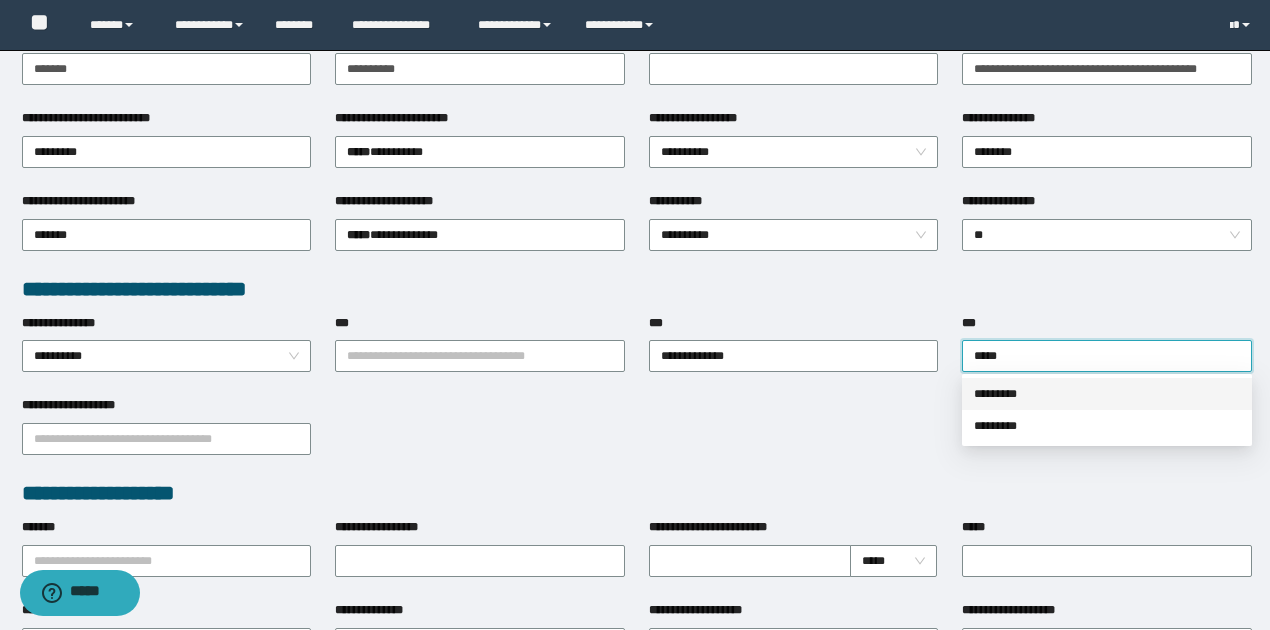 click on "*********" at bounding box center (1107, 394) 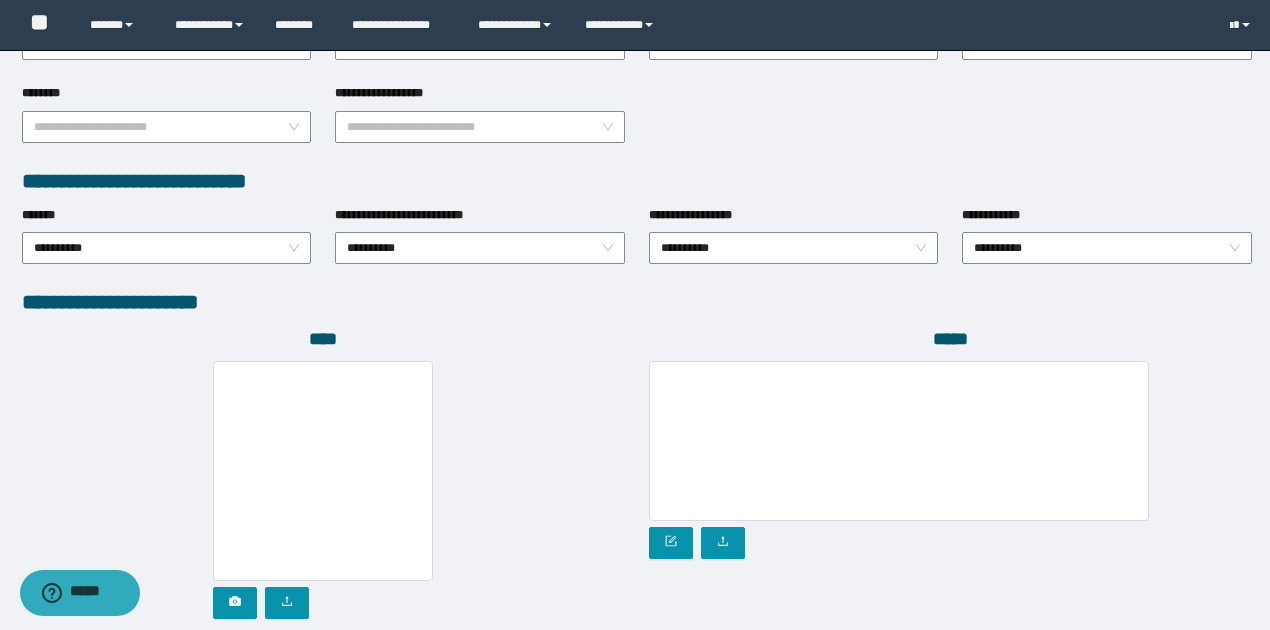 scroll, scrollTop: 1066, scrollLeft: 0, axis: vertical 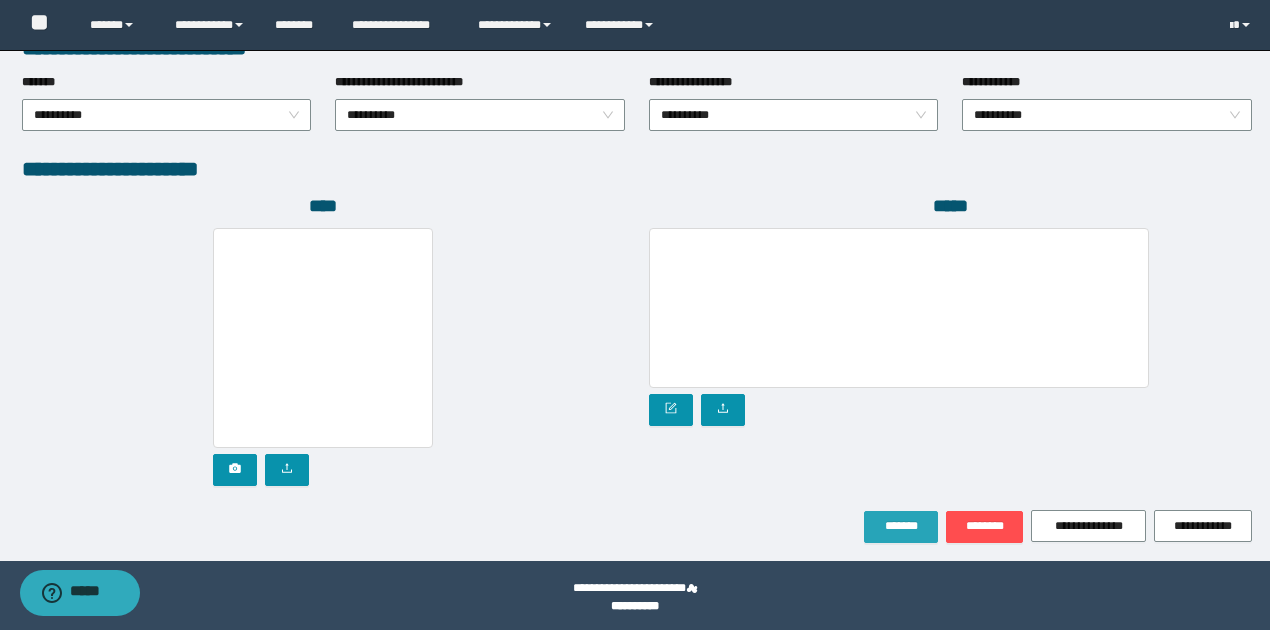 click on "*******" at bounding box center [901, 526] 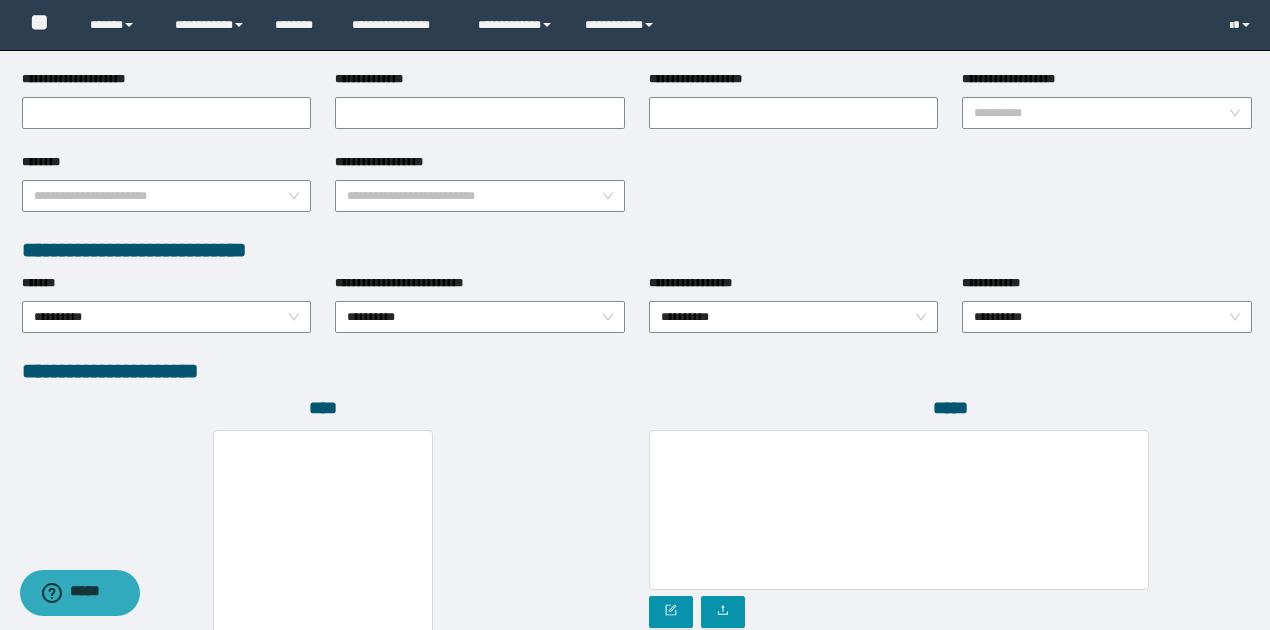 scroll, scrollTop: 643, scrollLeft: 0, axis: vertical 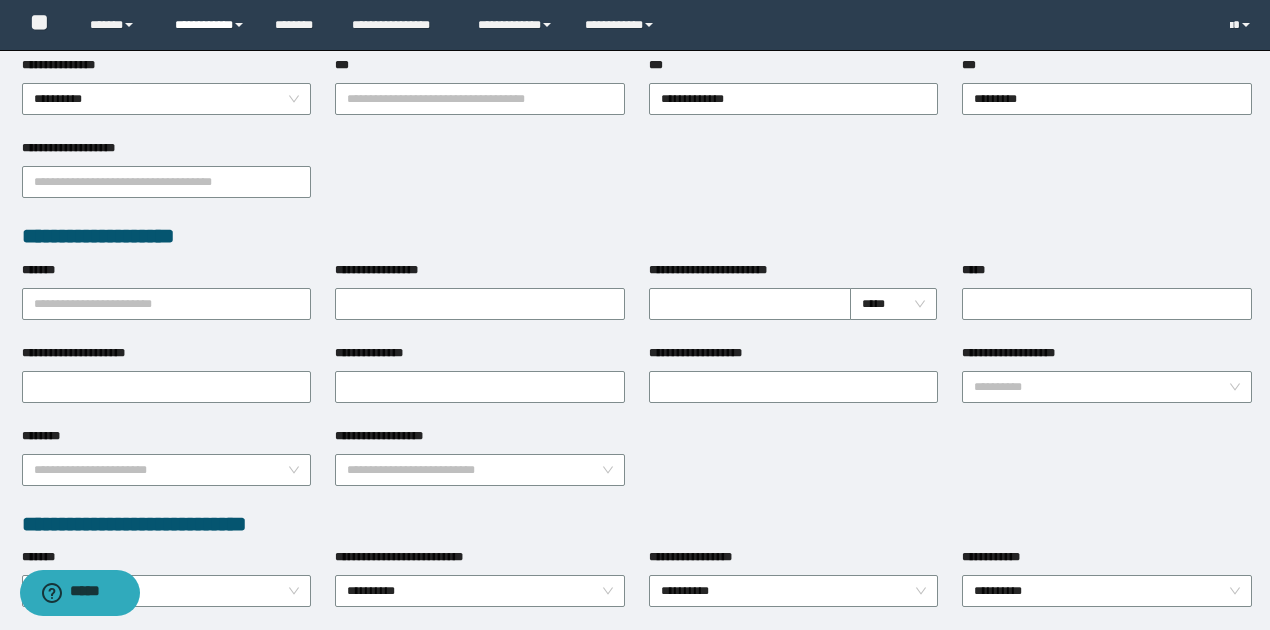 click on "**********" at bounding box center [210, 25] 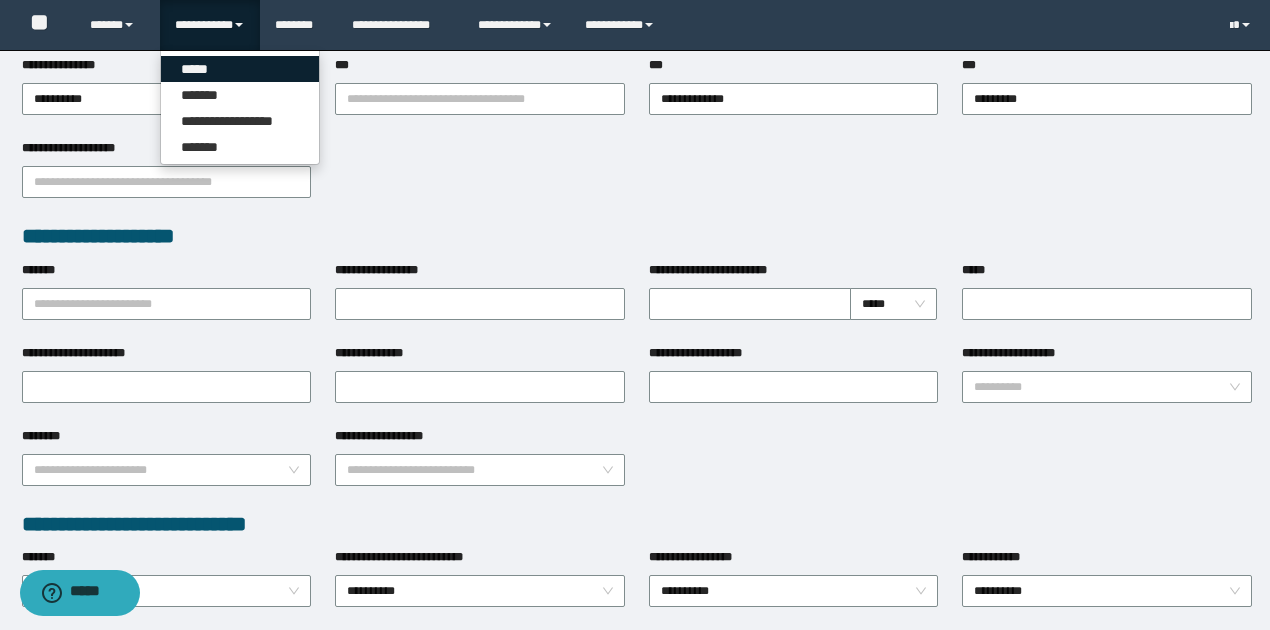 click on "*****" at bounding box center [240, 69] 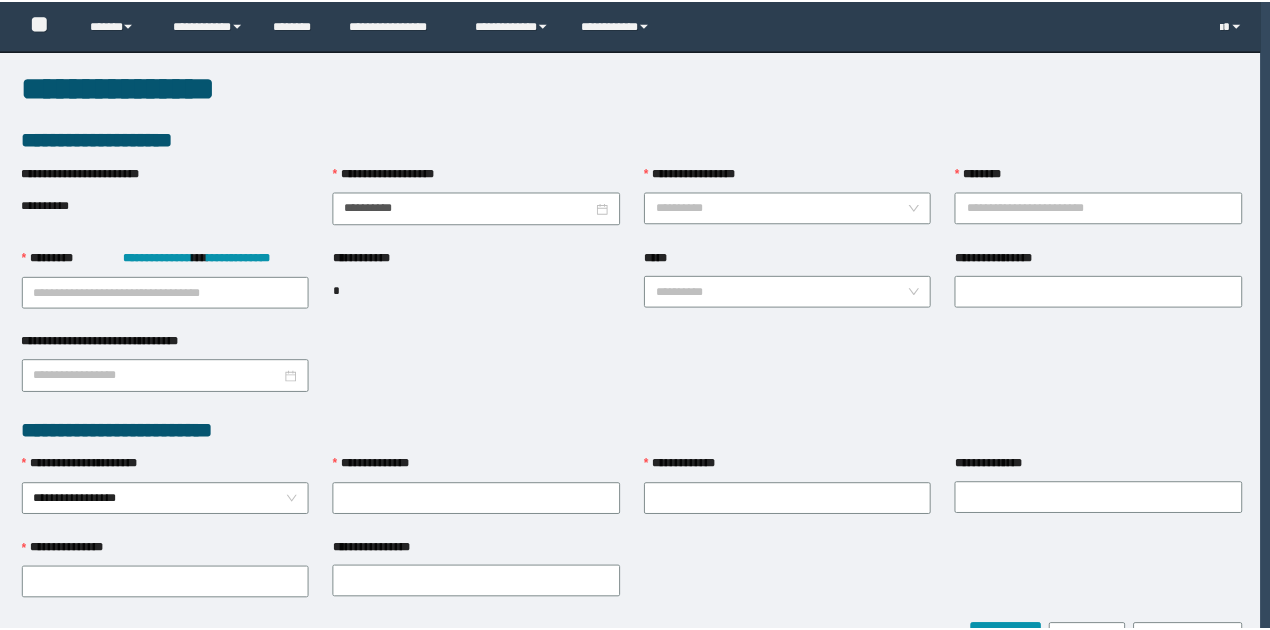 scroll, scrollTop: 0, scrollLeft: 0, axis: both 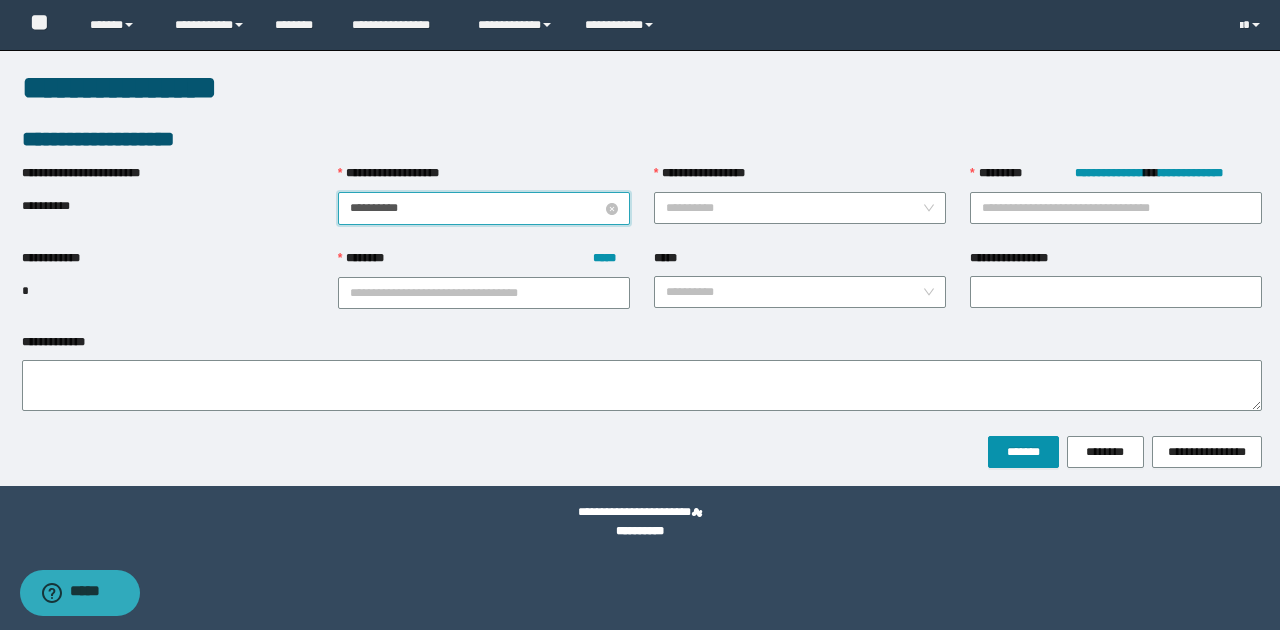 click on "**********" at bounding box center [476, 208] 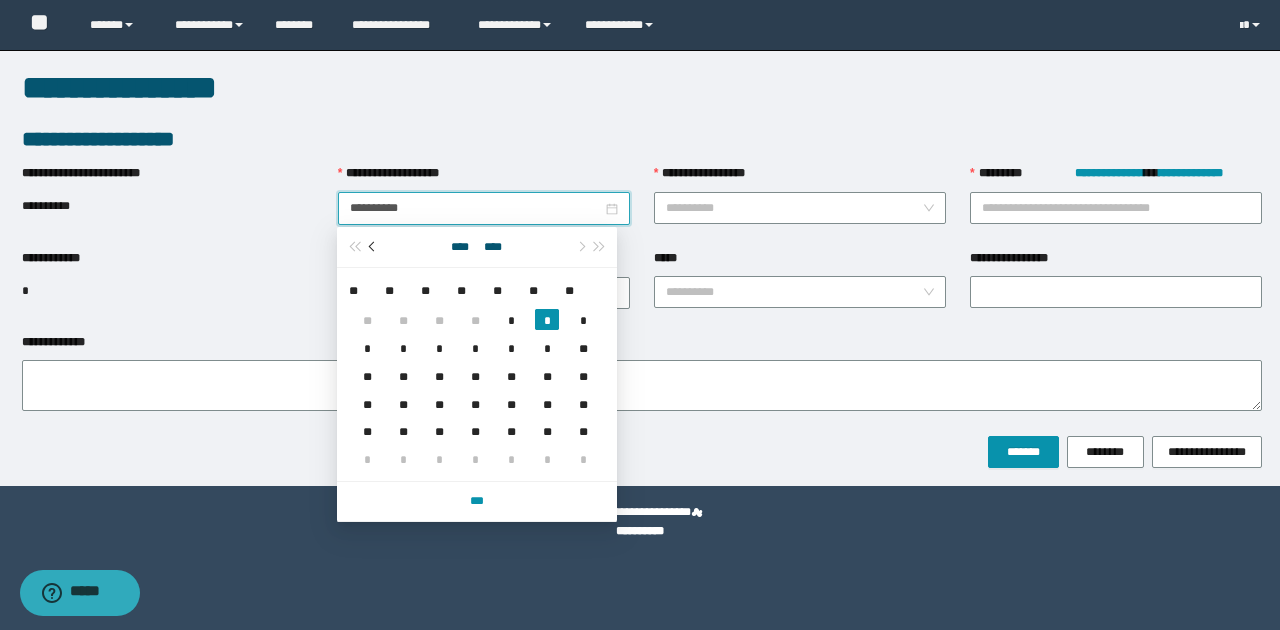 click at bounding box center (374, 247) 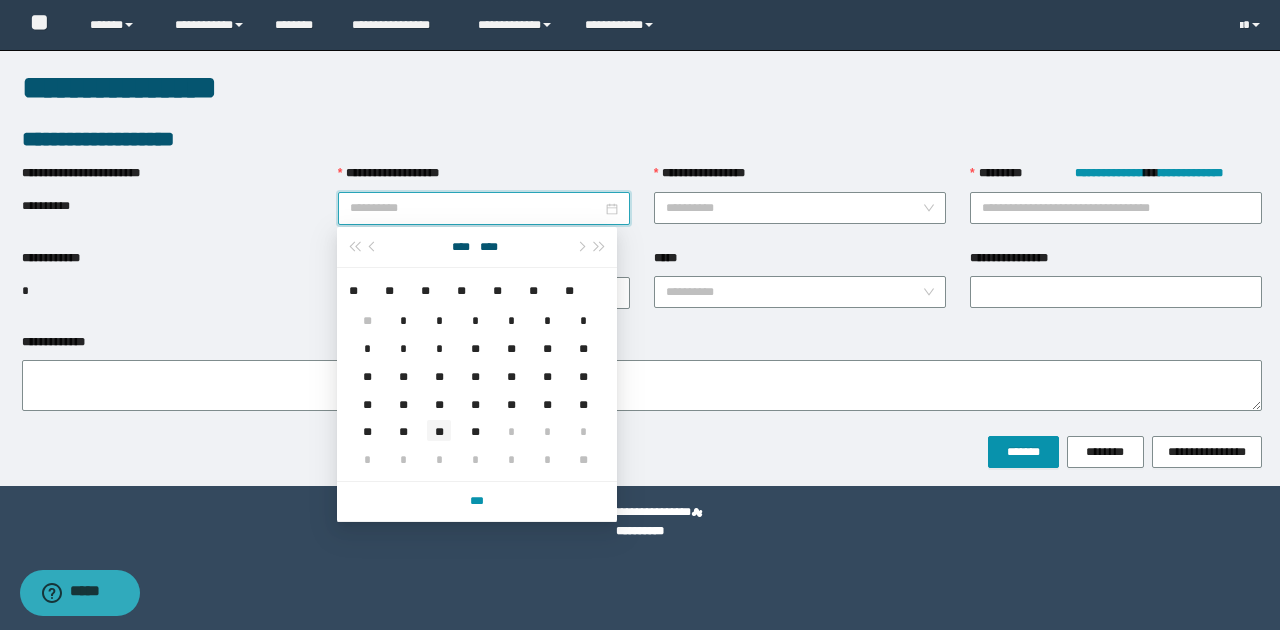 type on "**********" 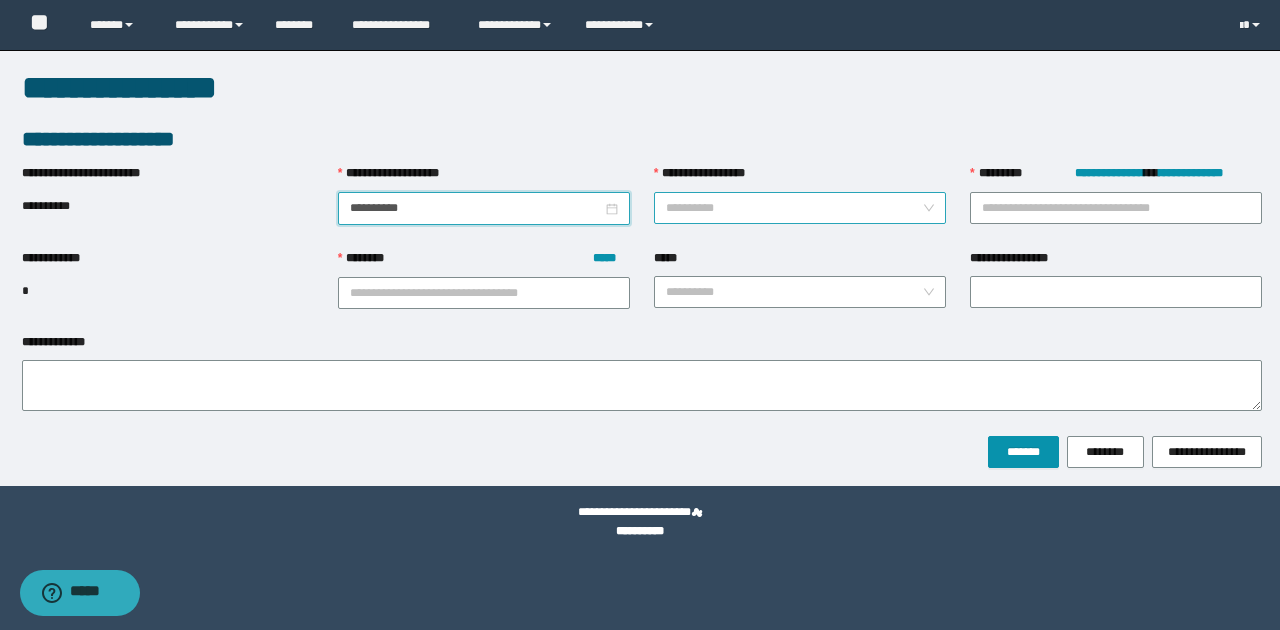 click on "**********" at bounding box center (794, 208) 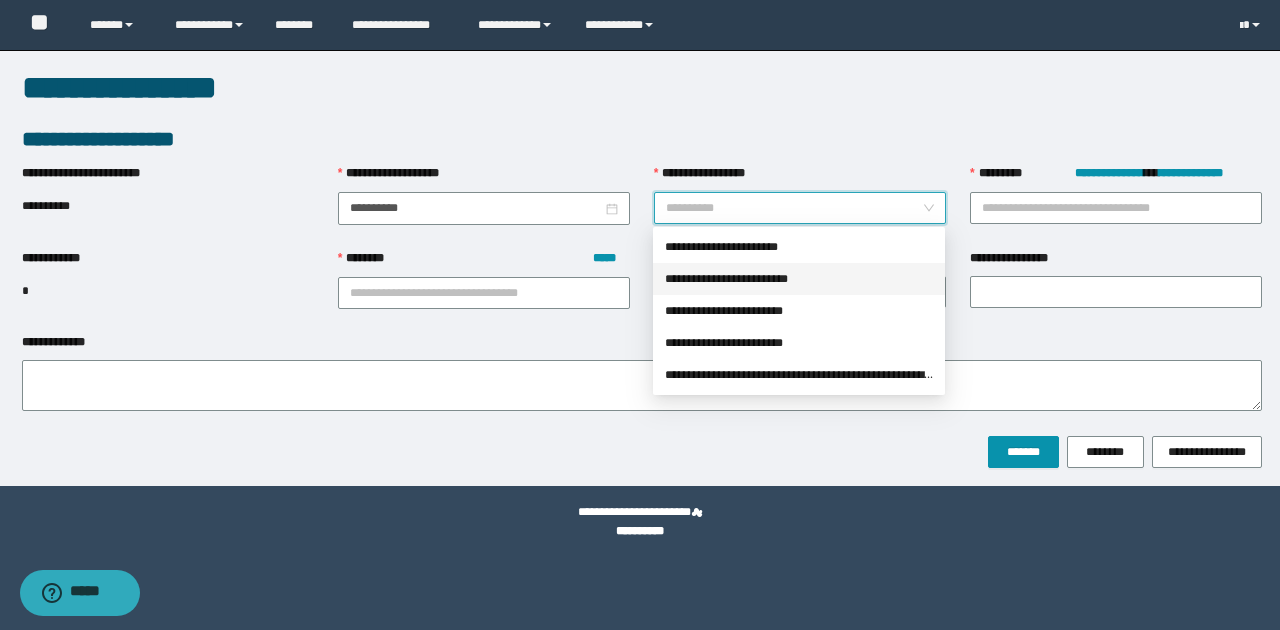 click on "**********" at bounding box center [799, 279] 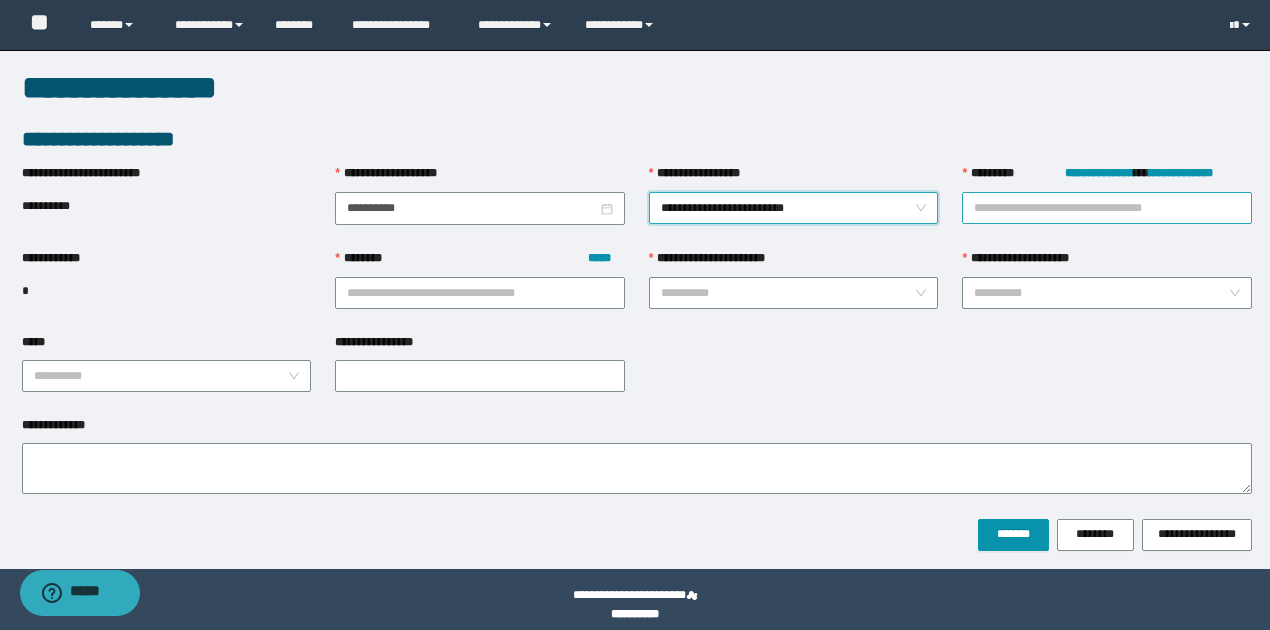 click on "**********" at bounding box center (1107, 208) 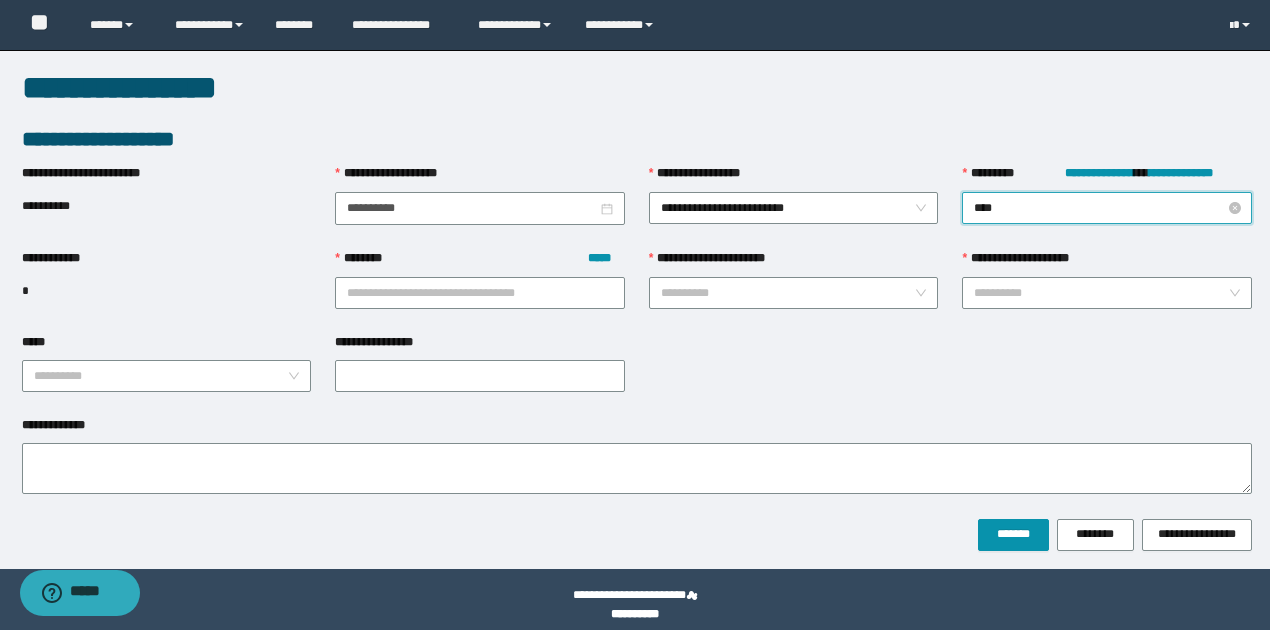 type on "*****" 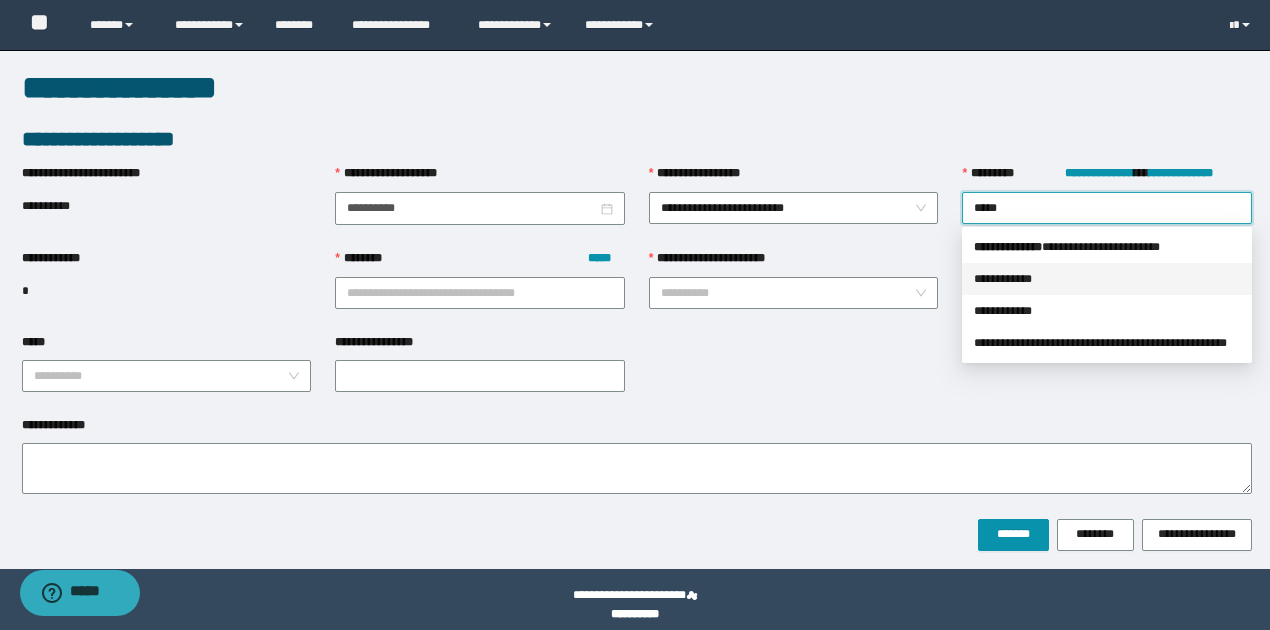 click on "**********" at bounding box center (1107, 279) 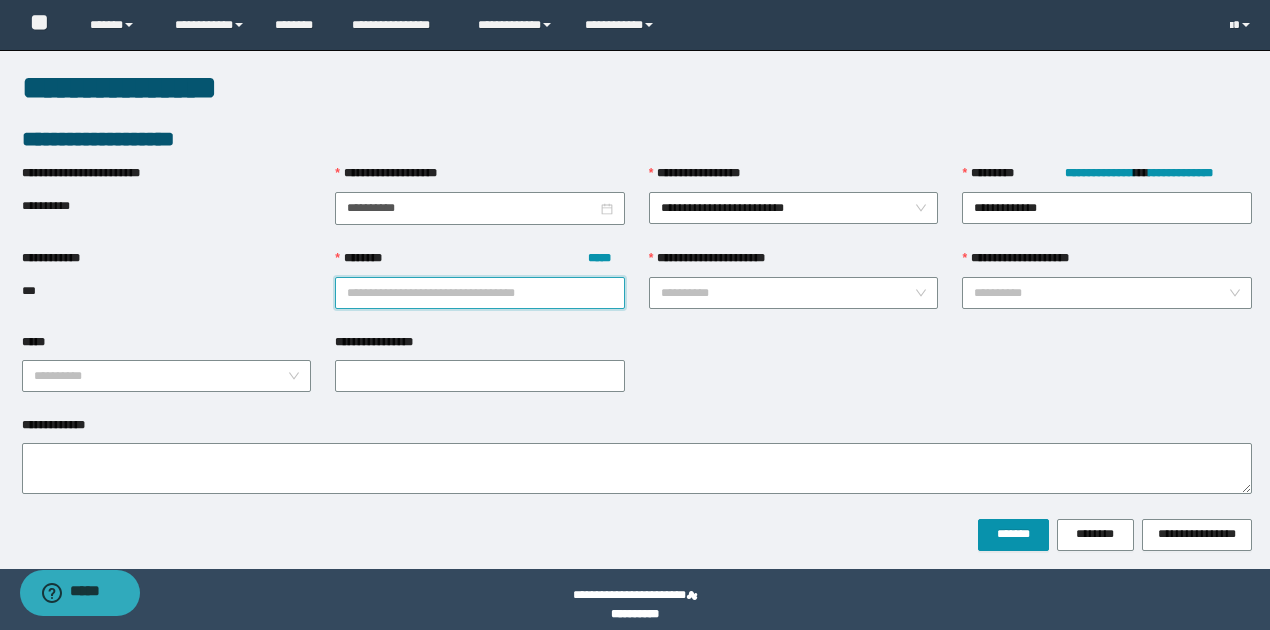 click on "******** *****" at bounding box center [480, 293] 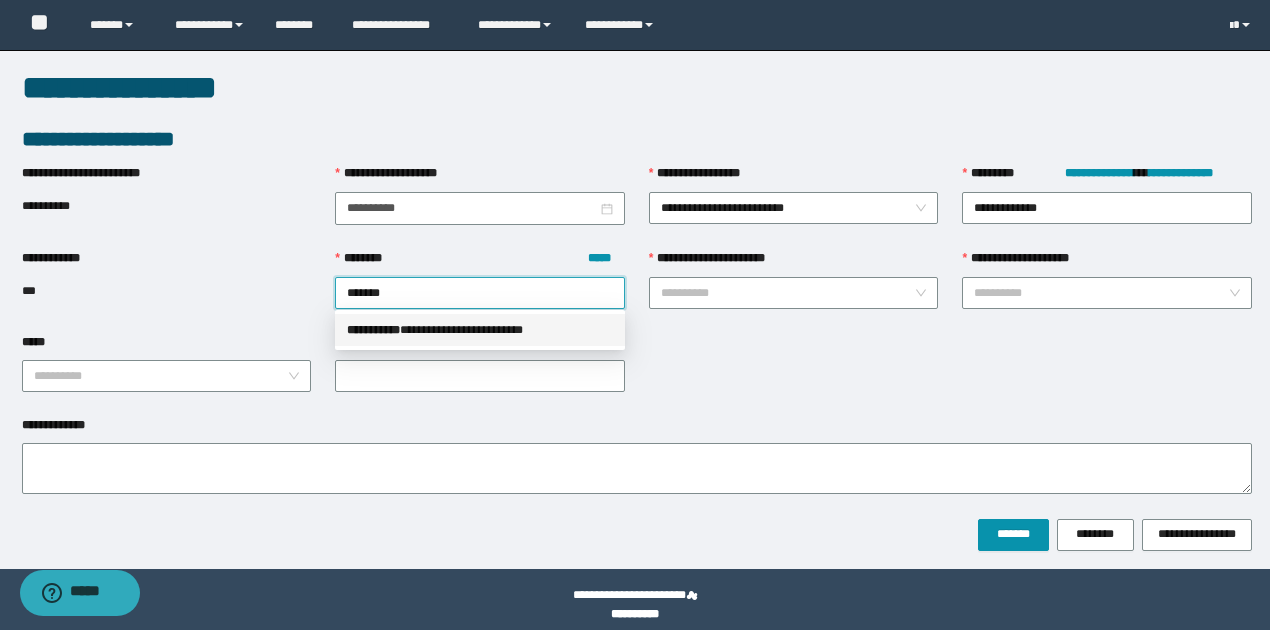 click on "**********" at bounding box center (480, 330) 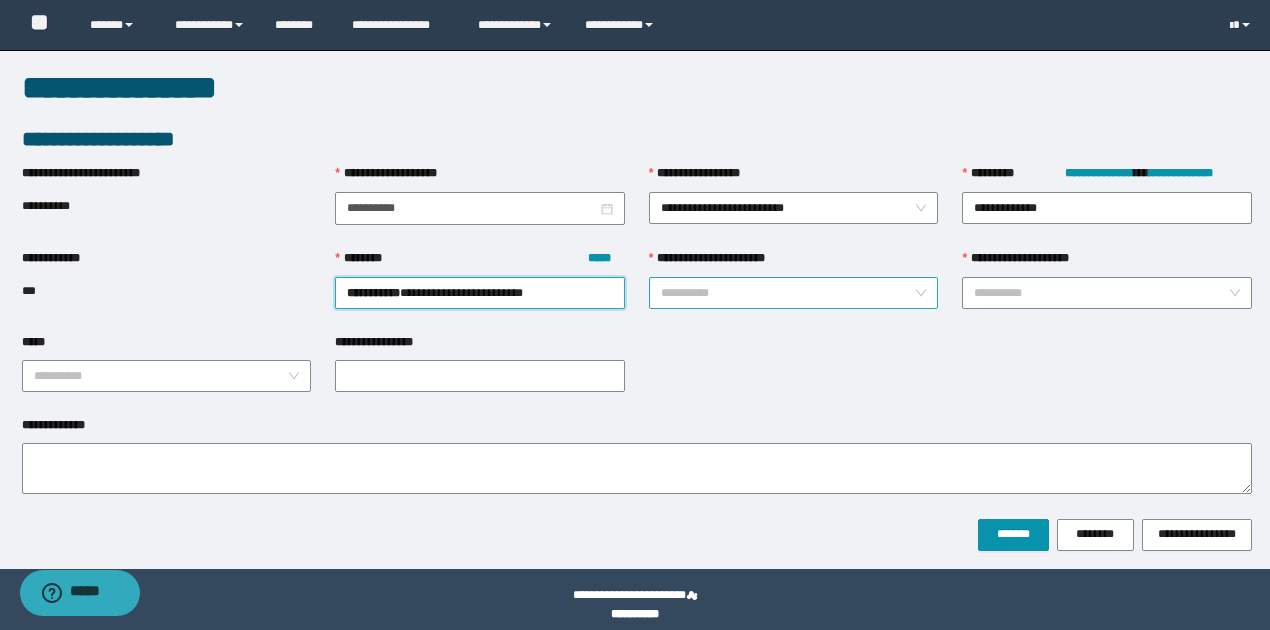 click on "**********" at bounding box center [788, 293] 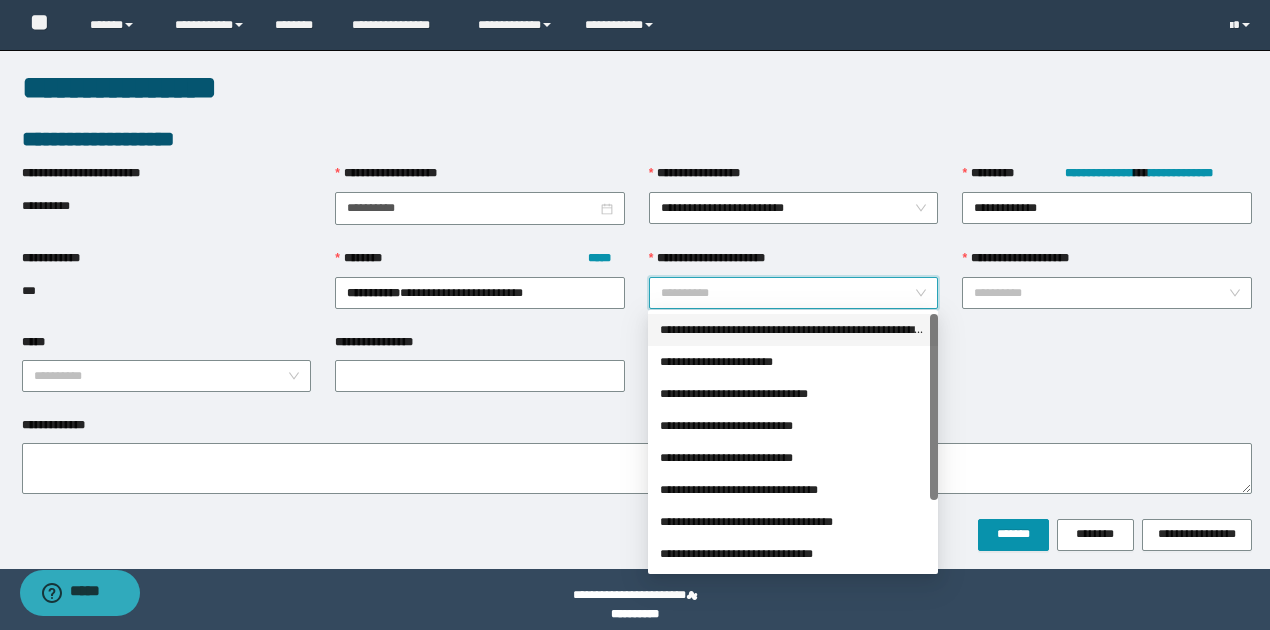 click on "**********" at bounding box center (793, 330) 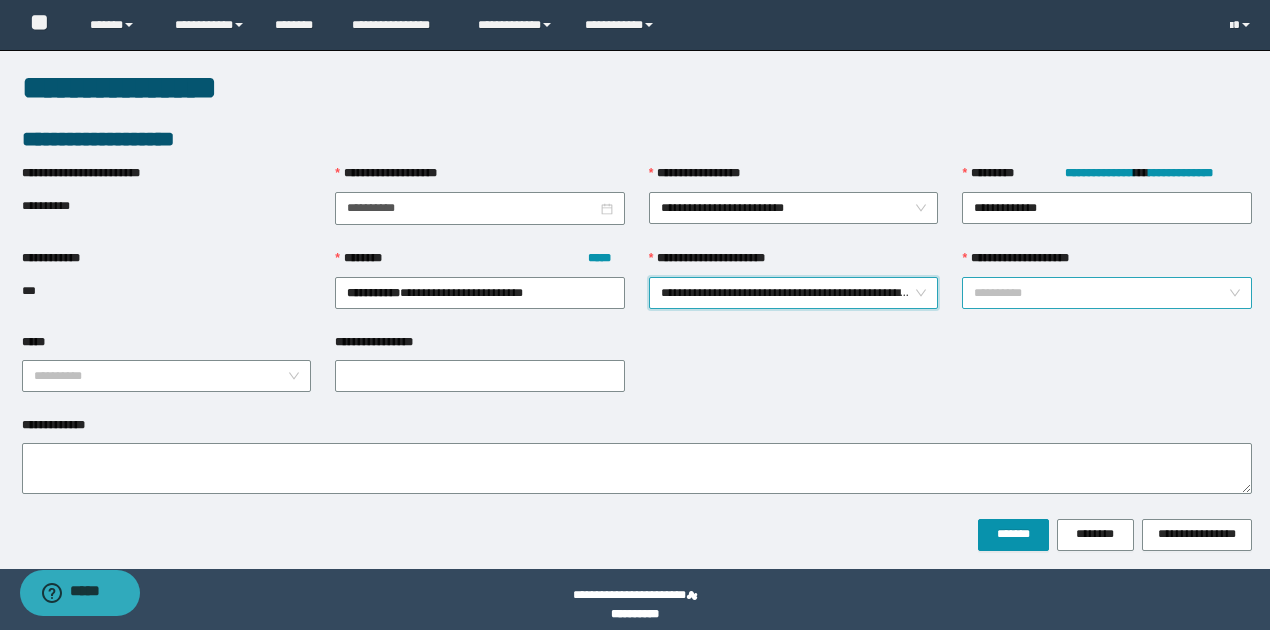 click on "**********" at bounding box center [1101, 293] 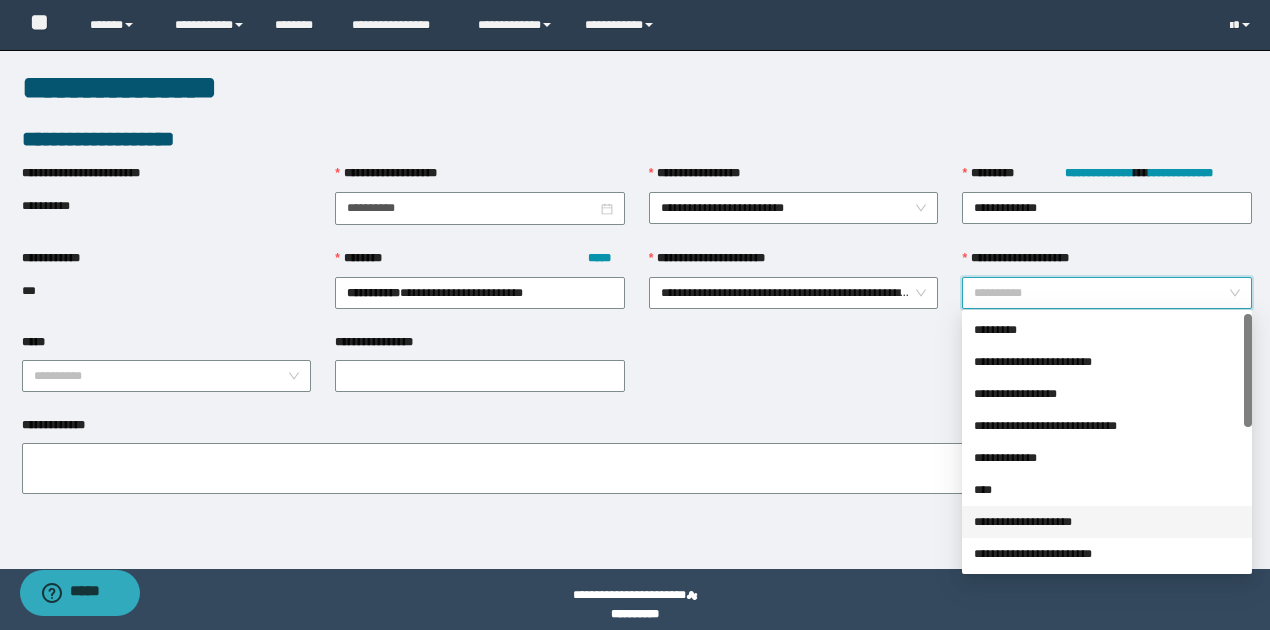 click on "**********" at bounding box center (1107, 522) 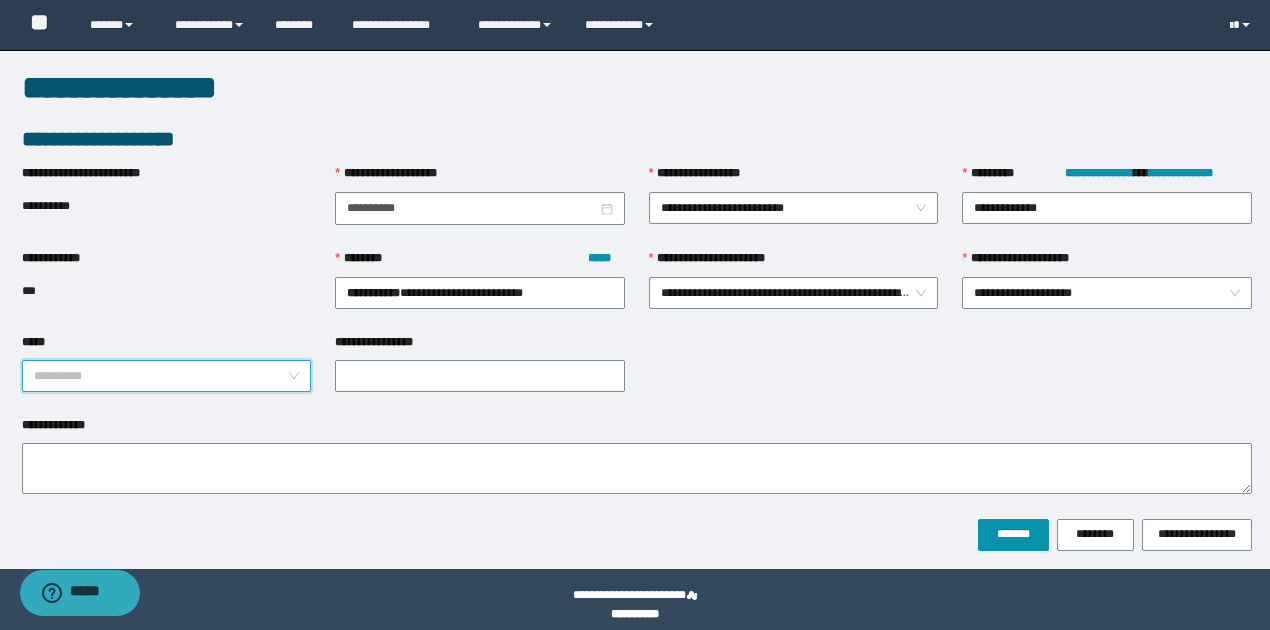 click on "*****" at bounding box center [161, 376] 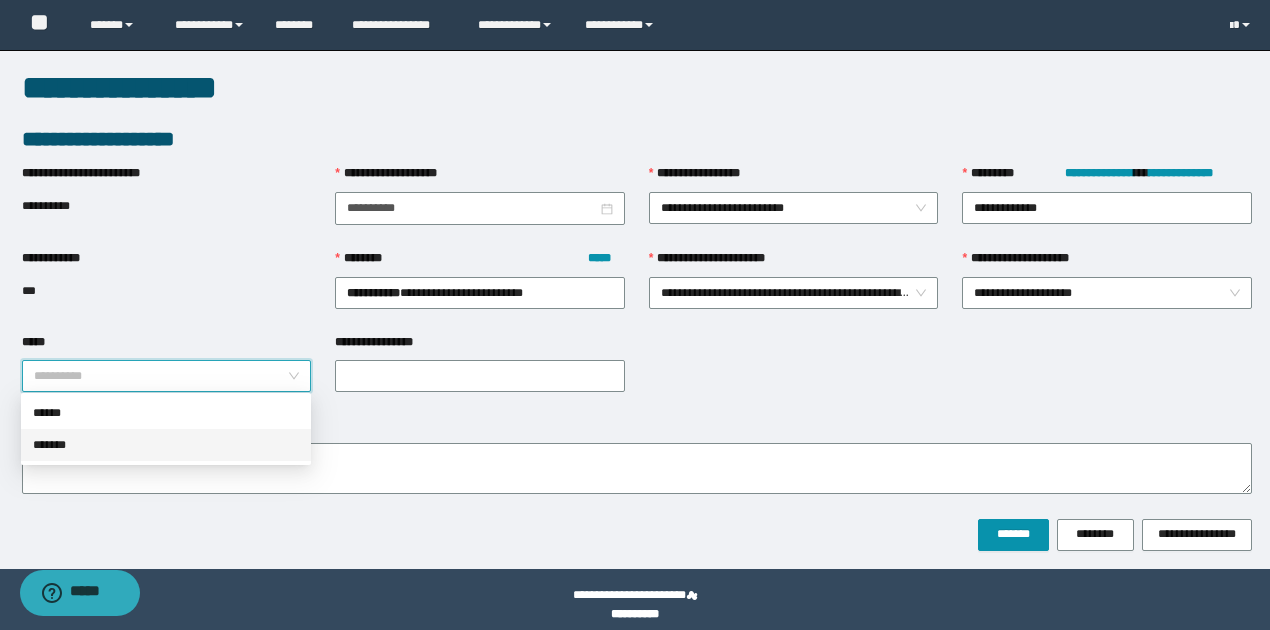 click on "*******" at bounding box center [166, 445] 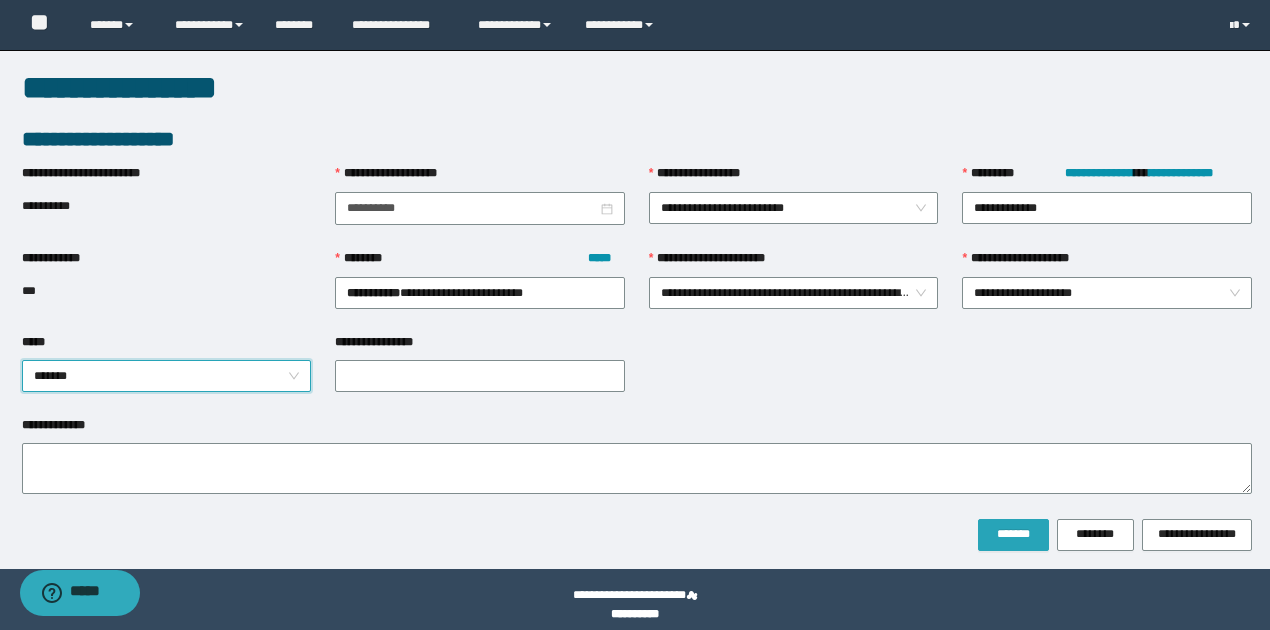 click on "*******" at bounding box center (1013, 534) 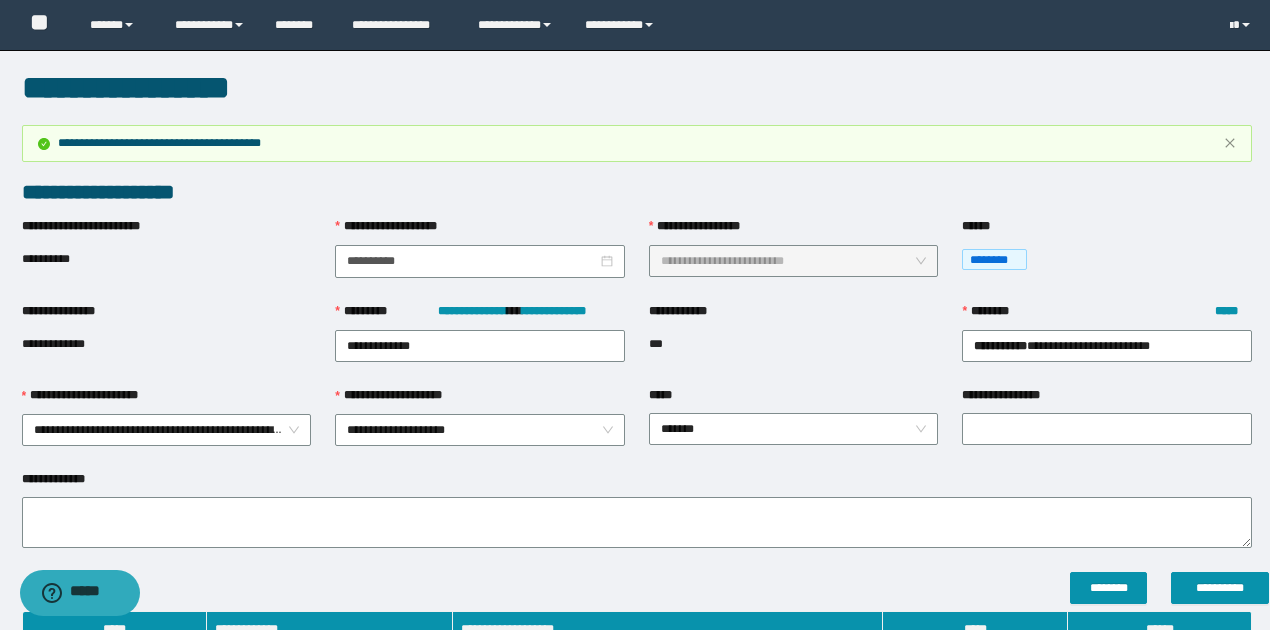 scroll, scrollTop: 333, scrollLeft: 0, axis: vertical 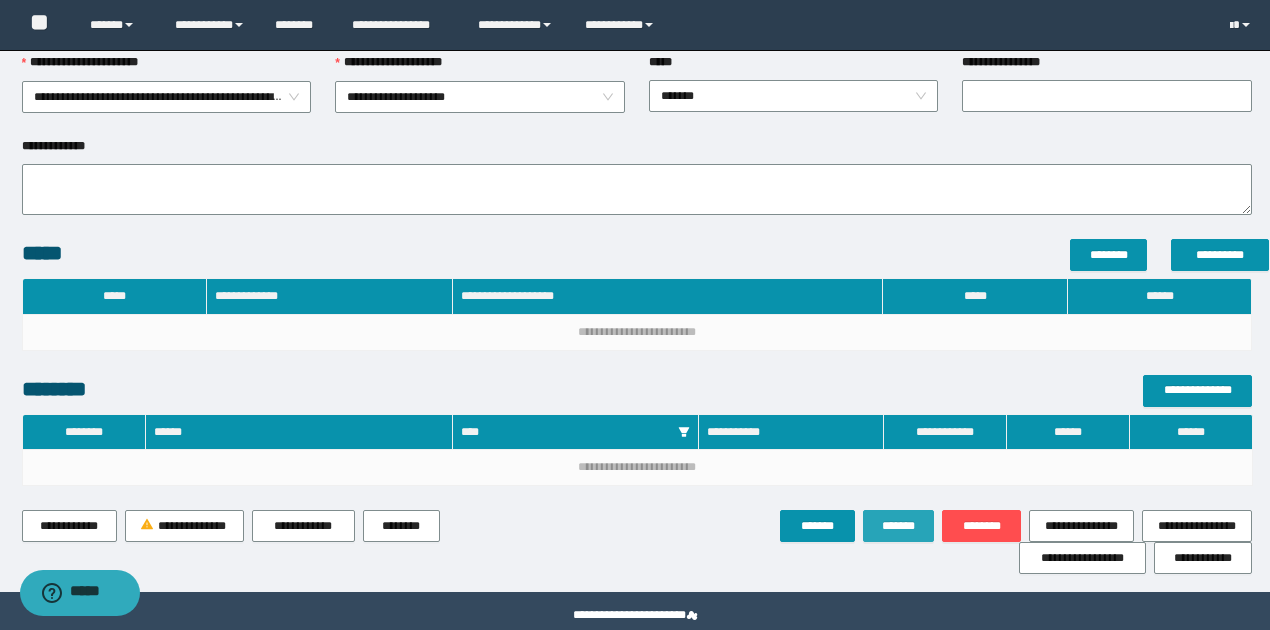 click on "*******" at bounding box center (899, 526) 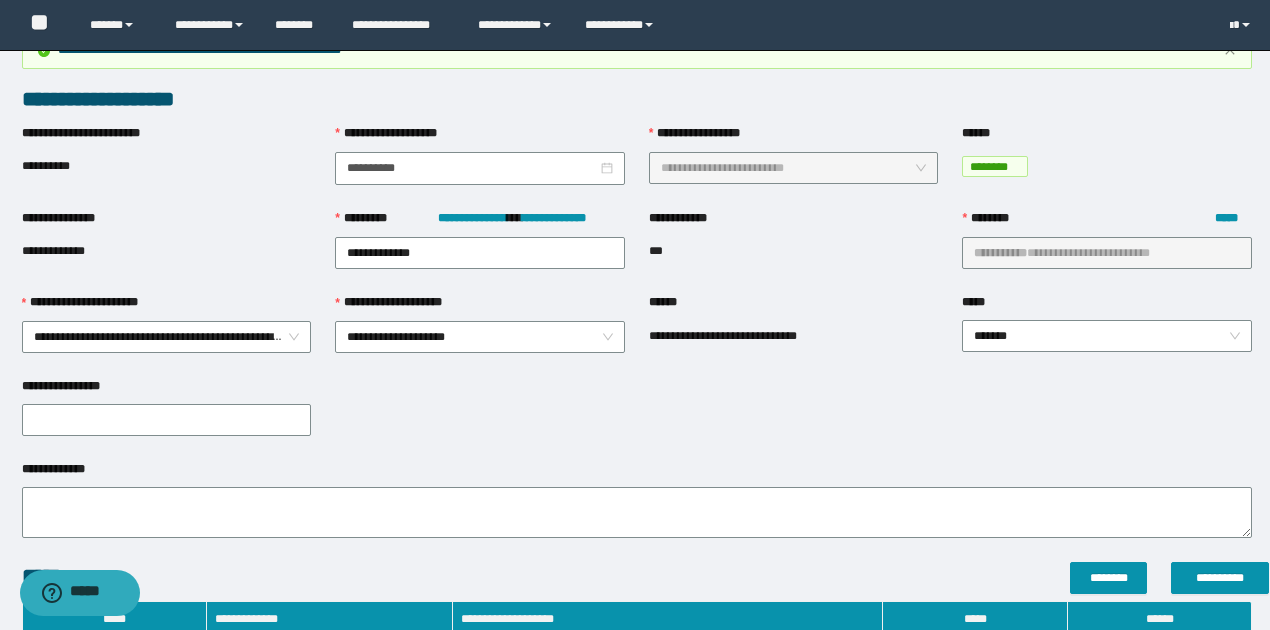 scroll, scrollTop: 0, scrollLeft: 0, axis: both 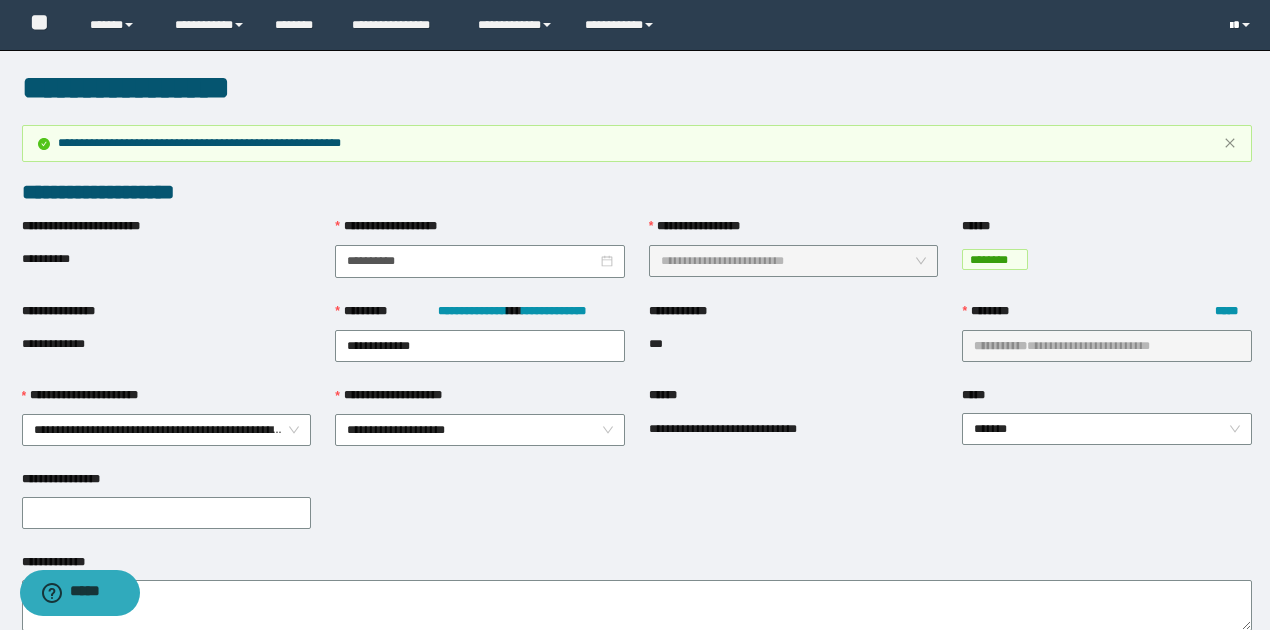 click at bounding box center [1242, 25] 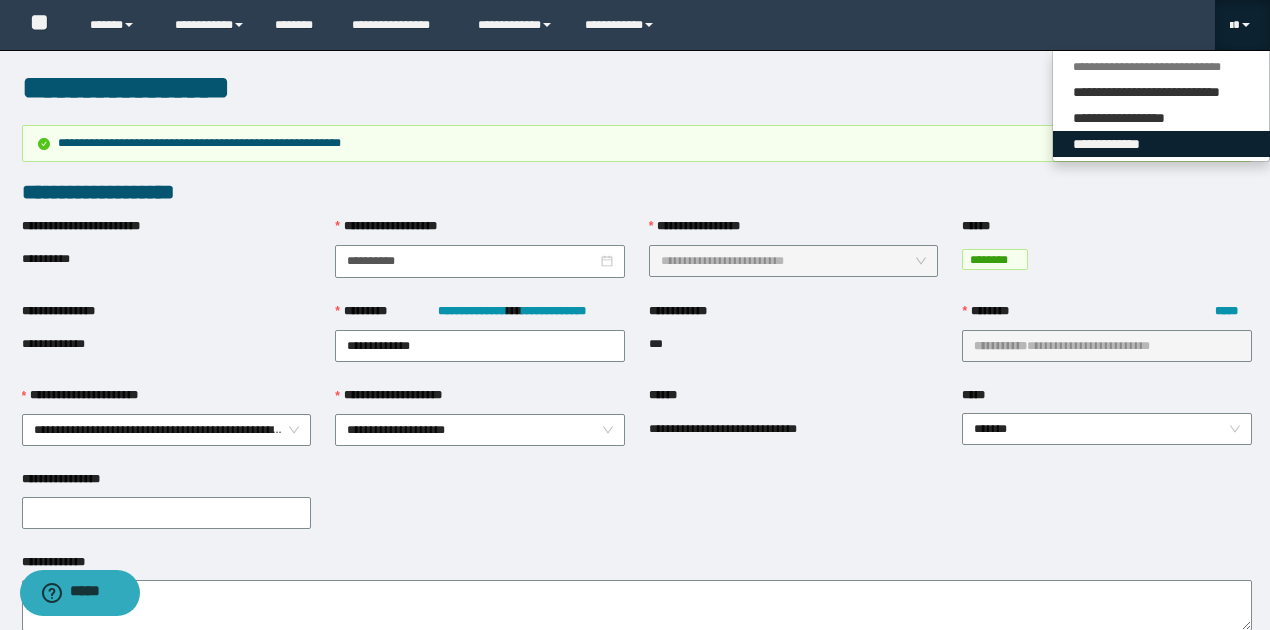 click on "**********" at bounding box center (1161, 144) 